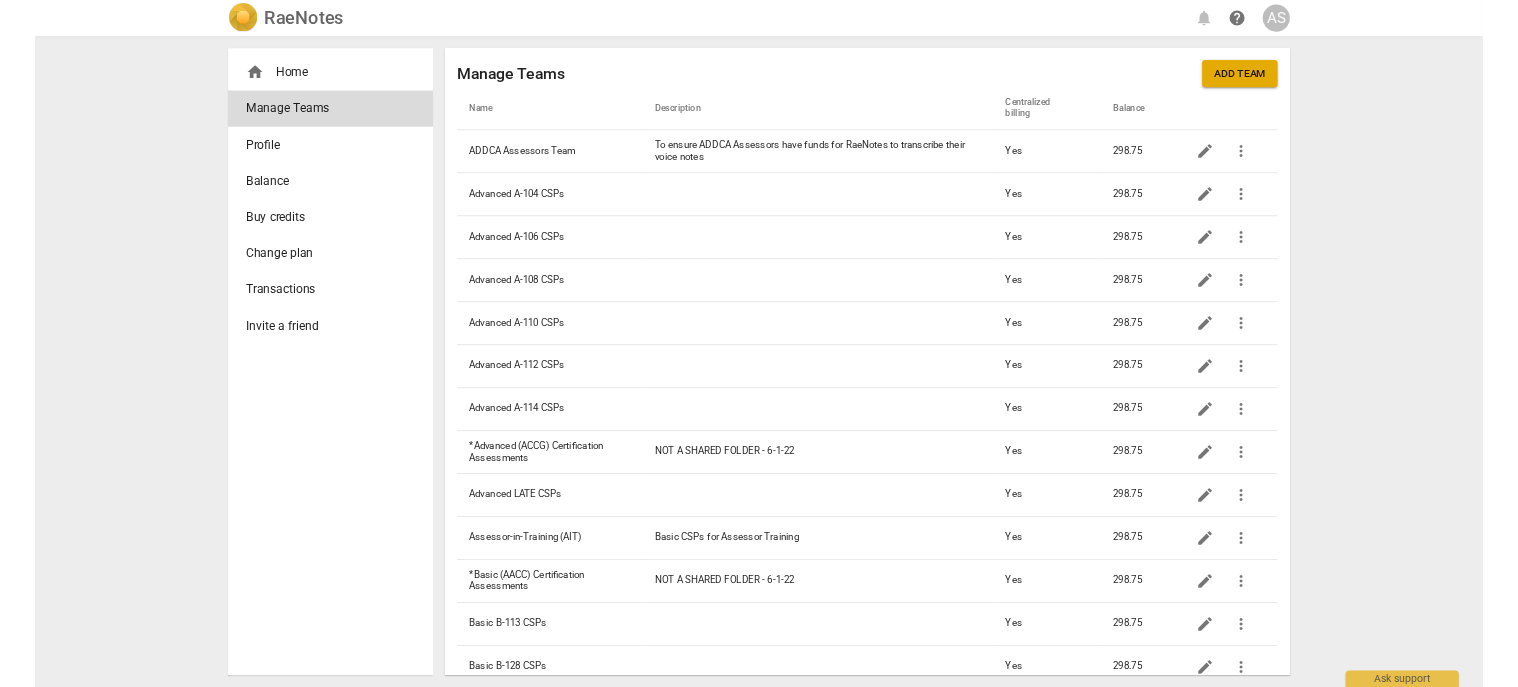 scroll, scrollTop: 0, scrollLeft: 0, axis: both 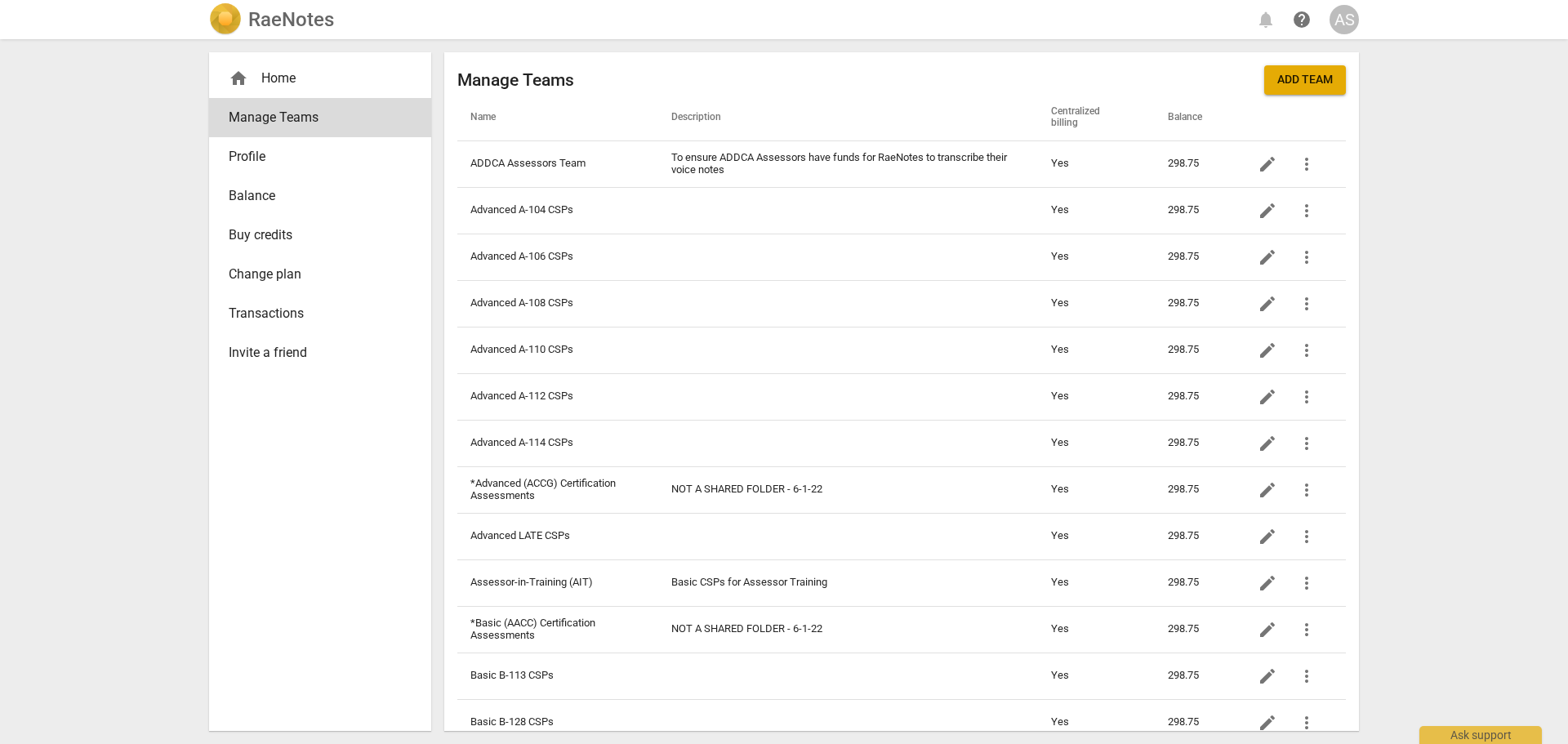 click on "RaeNotes" at bounding box center (291, 20) 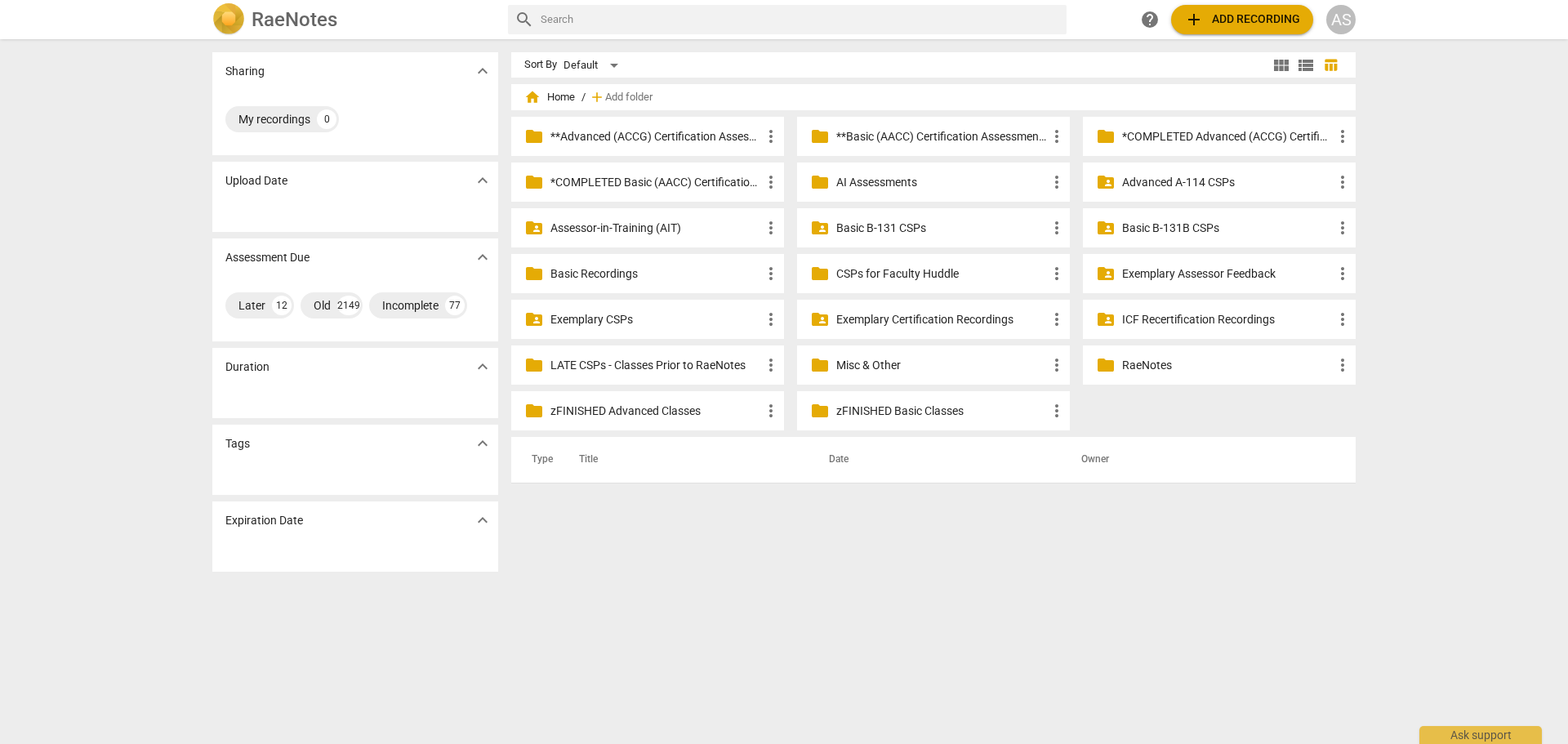 click on "Assessor-in-Training (AIT)" at bounding box center [656, 228] 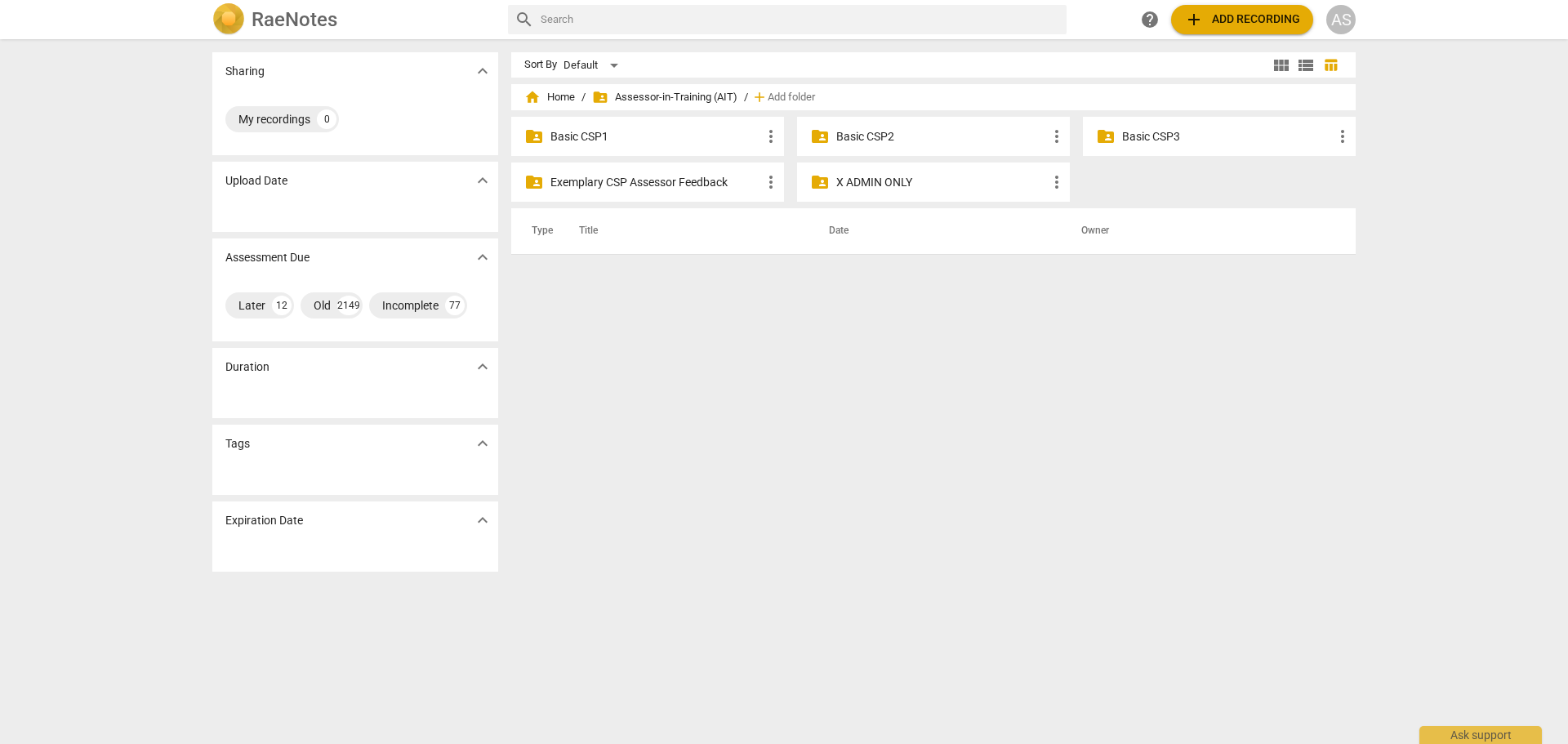 click on "Basic CSP1" at bounding box center [656, 136] 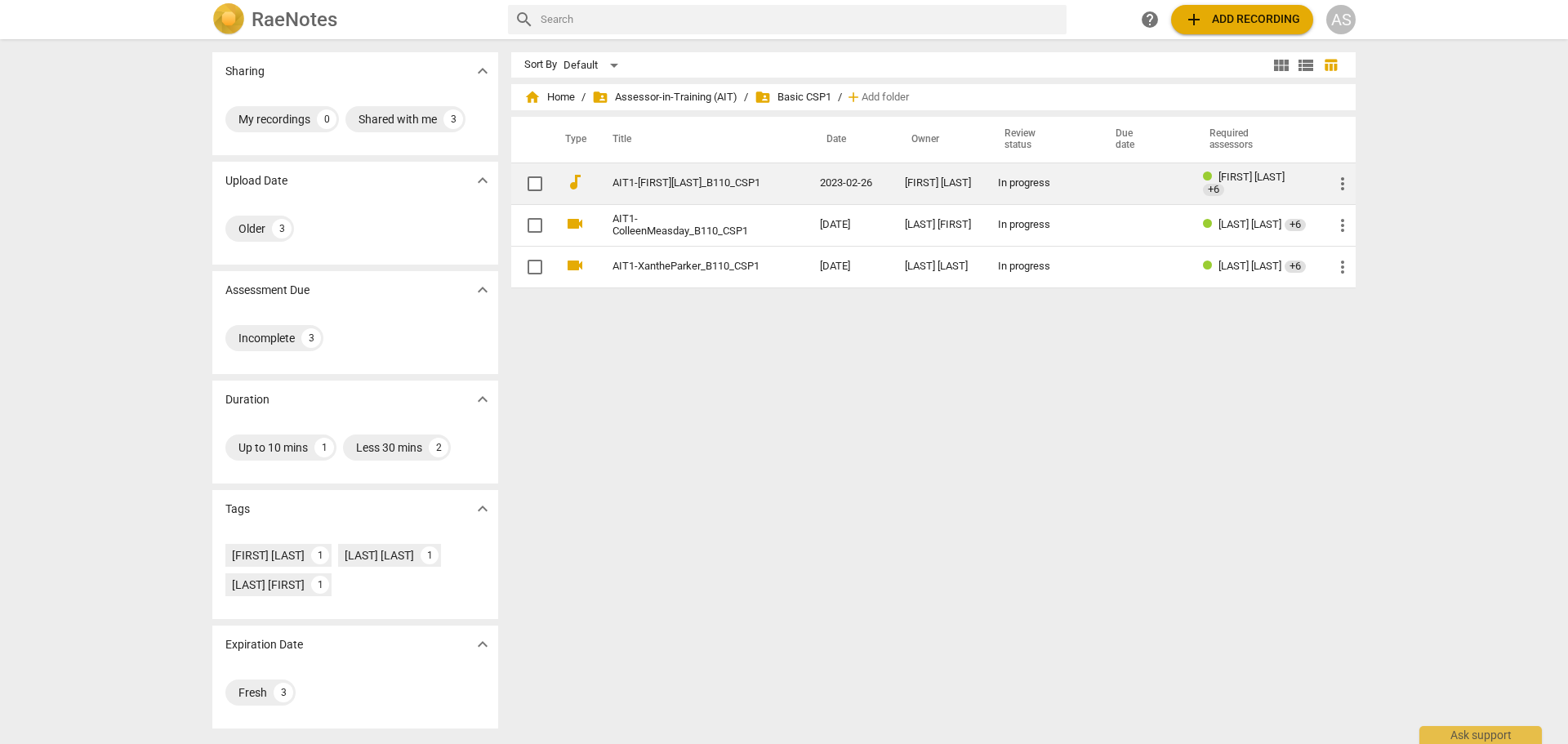 click on "[FIRST] [LAST]" at bounding box center [1251, 176] 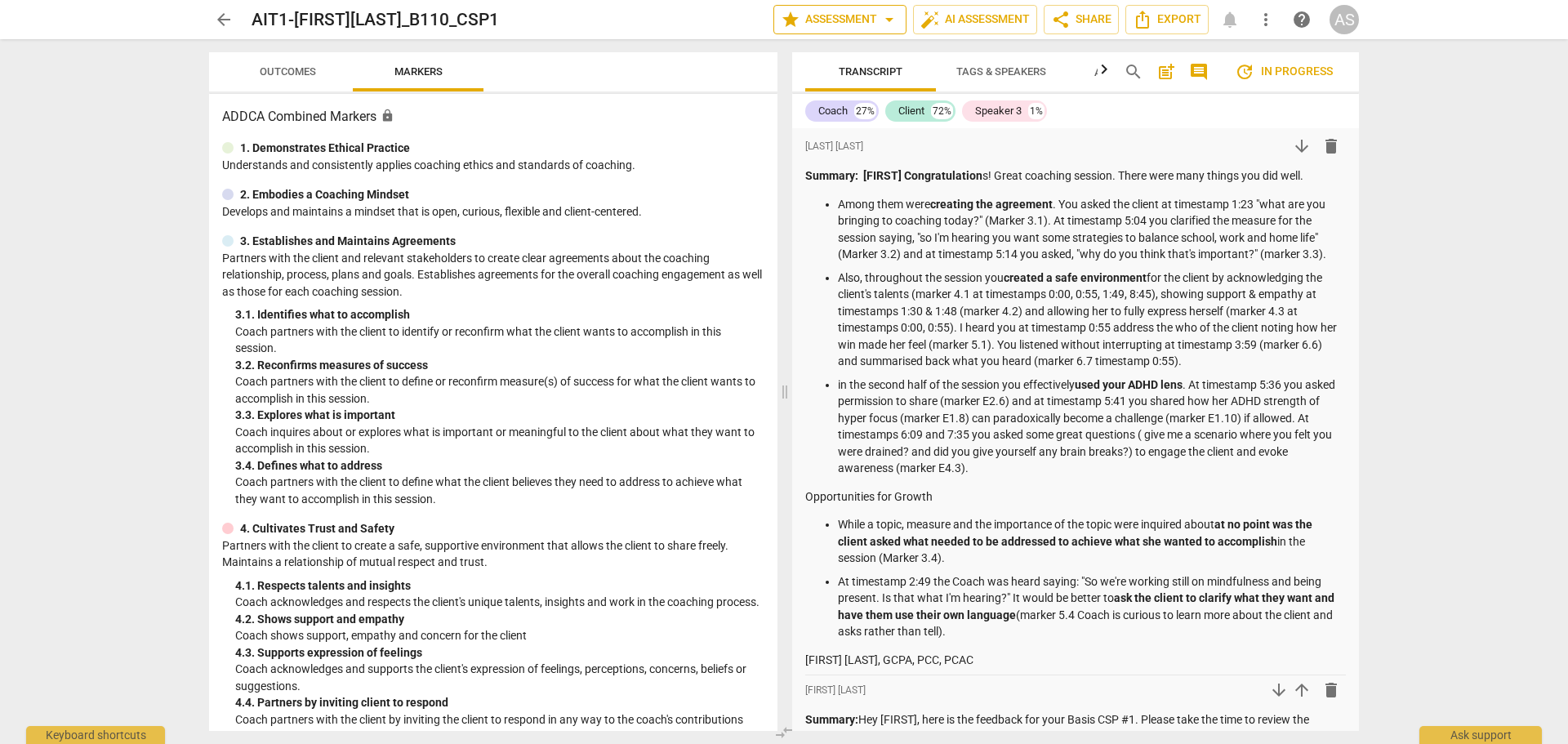 click on "star    Assessment   arrow_drop_down" at bounding box center [840, 20] 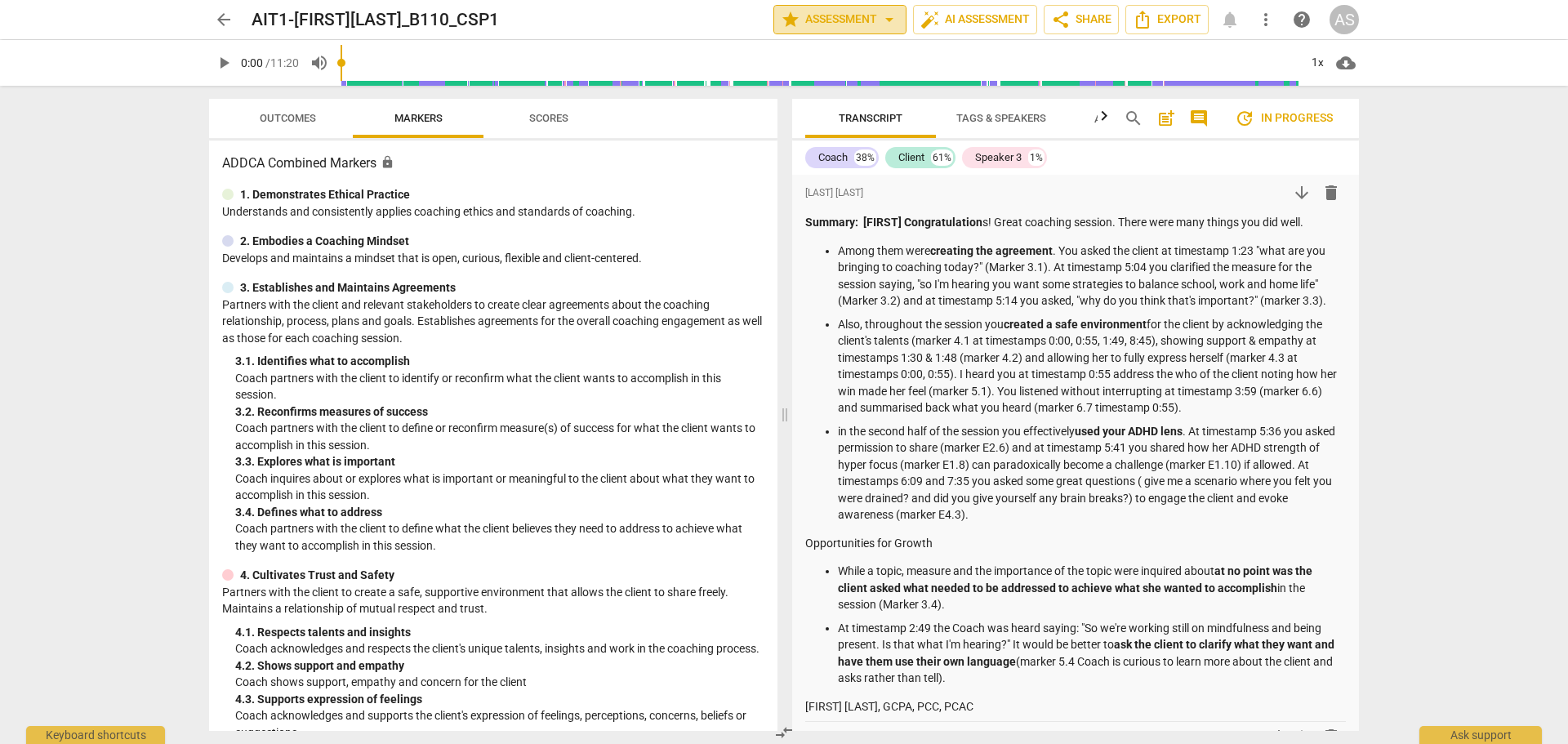 click on "star    Assessment   arrow_drop_down" at bounding box center (840, 20) 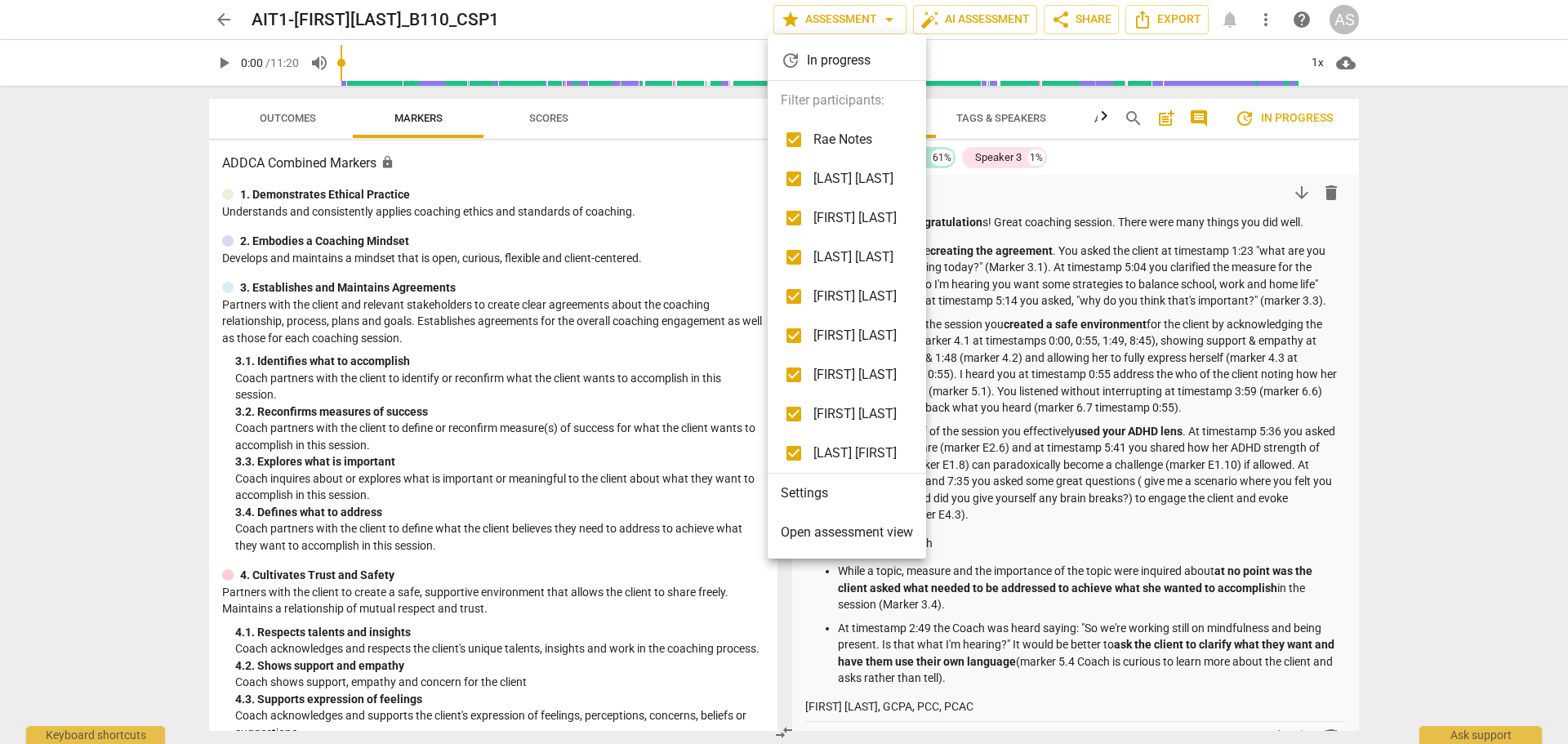 click at bounding box center (784, 372) 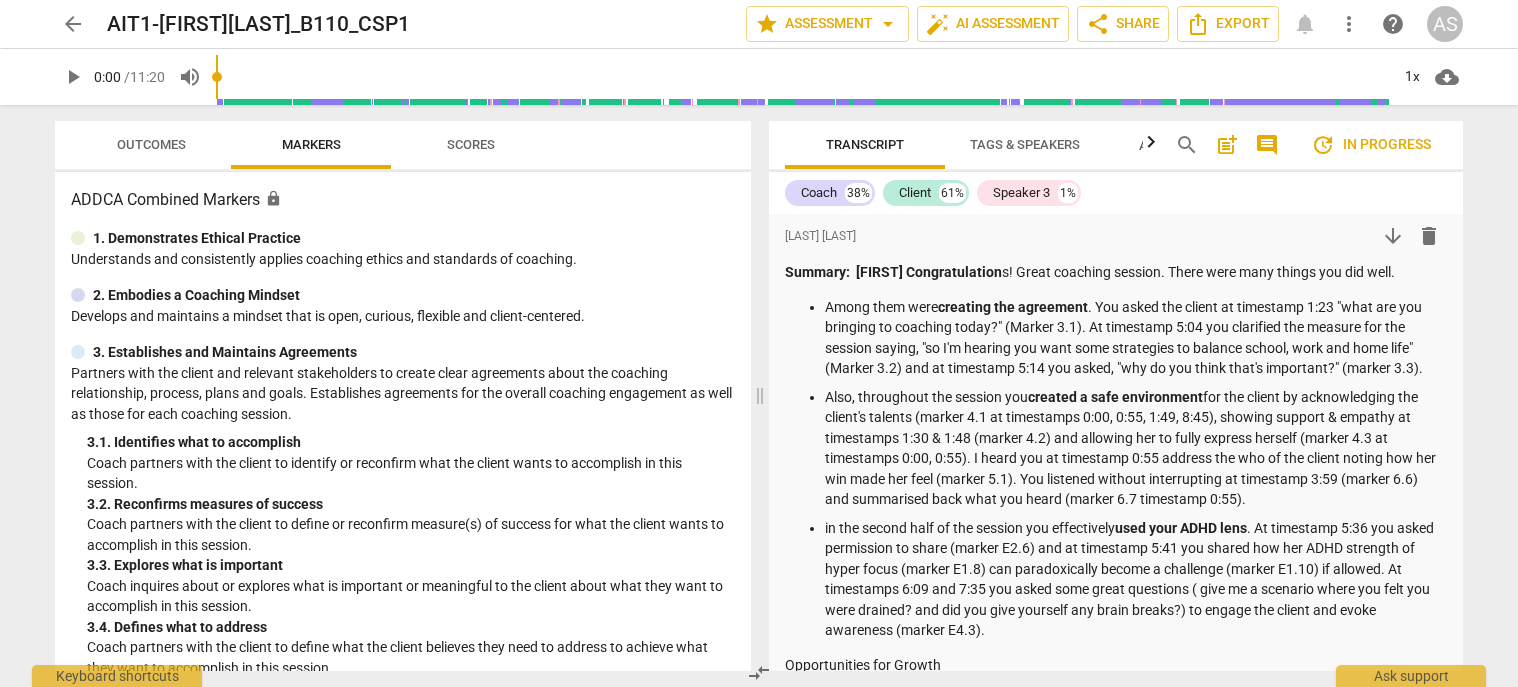 click on "arrow_back" at bounding box center (73, 24) 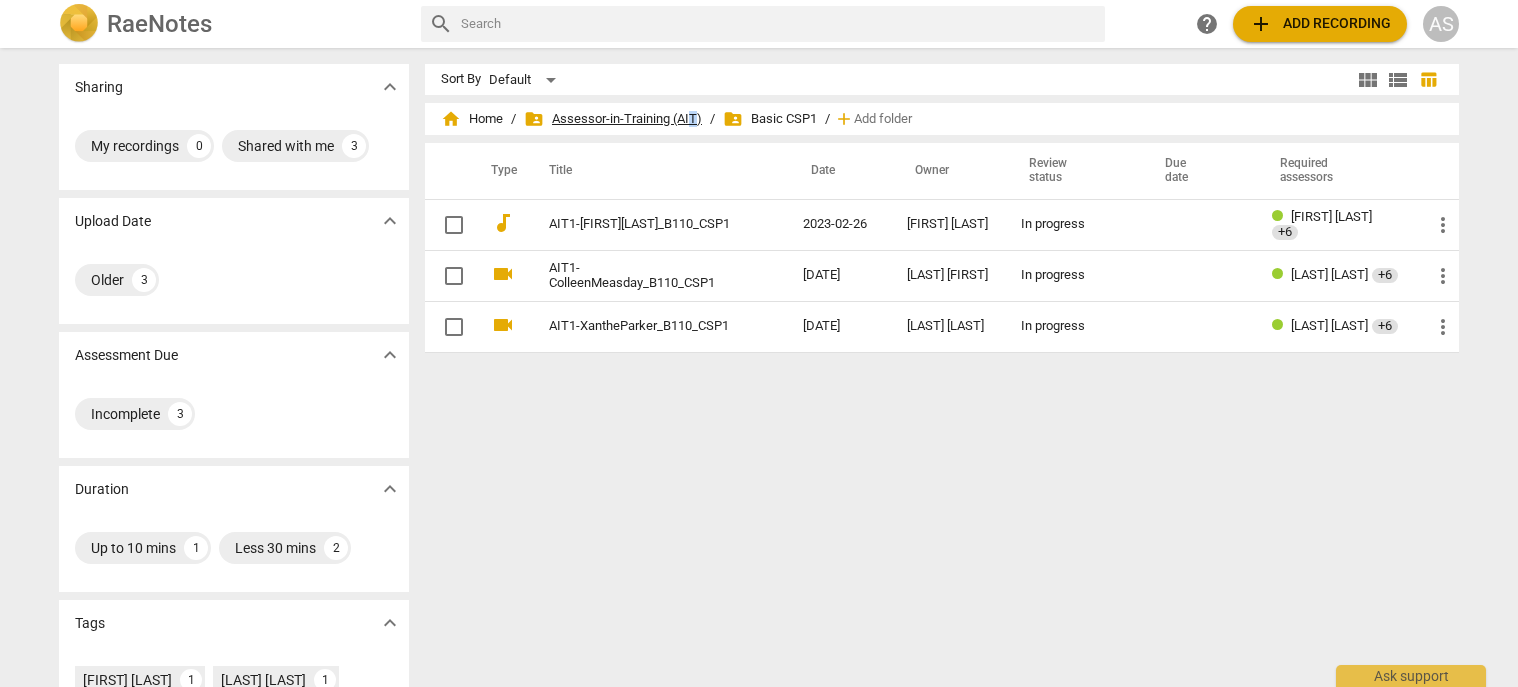 click on "folder_shared Assessor-in-Training (AIT)" at bounding box center [613, 119] 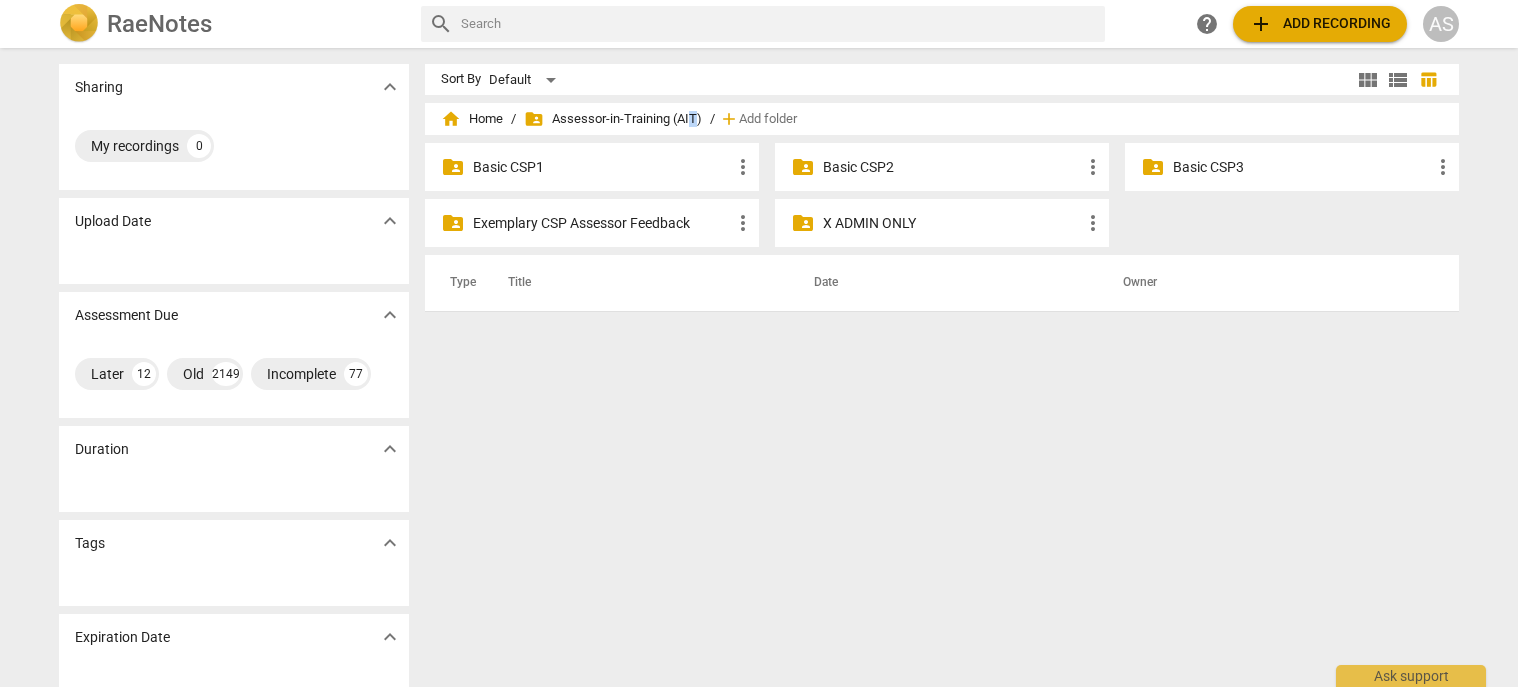 click on "folder_shared Basic CSP2 more_vert" at bounding box center [942, 167] 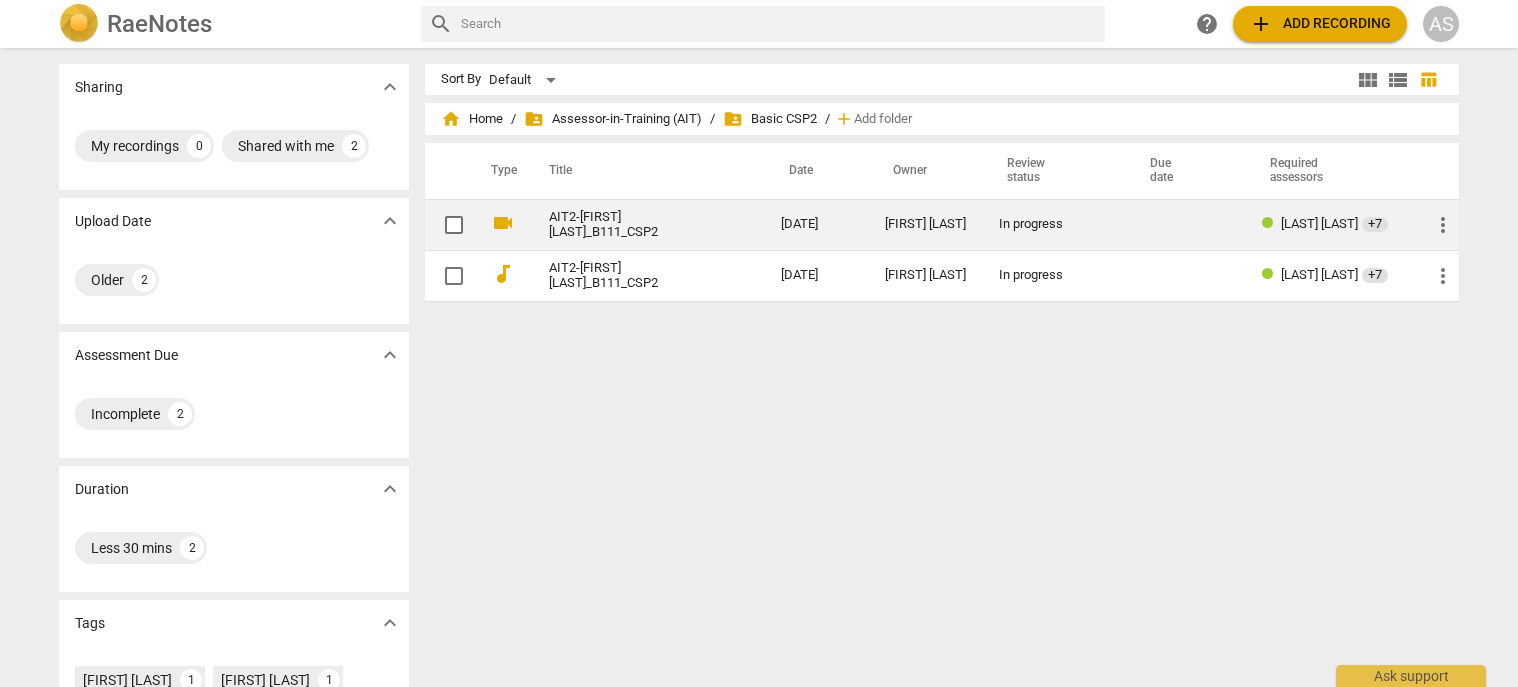 click on "[DATE]" at bounding box center (817, 224) 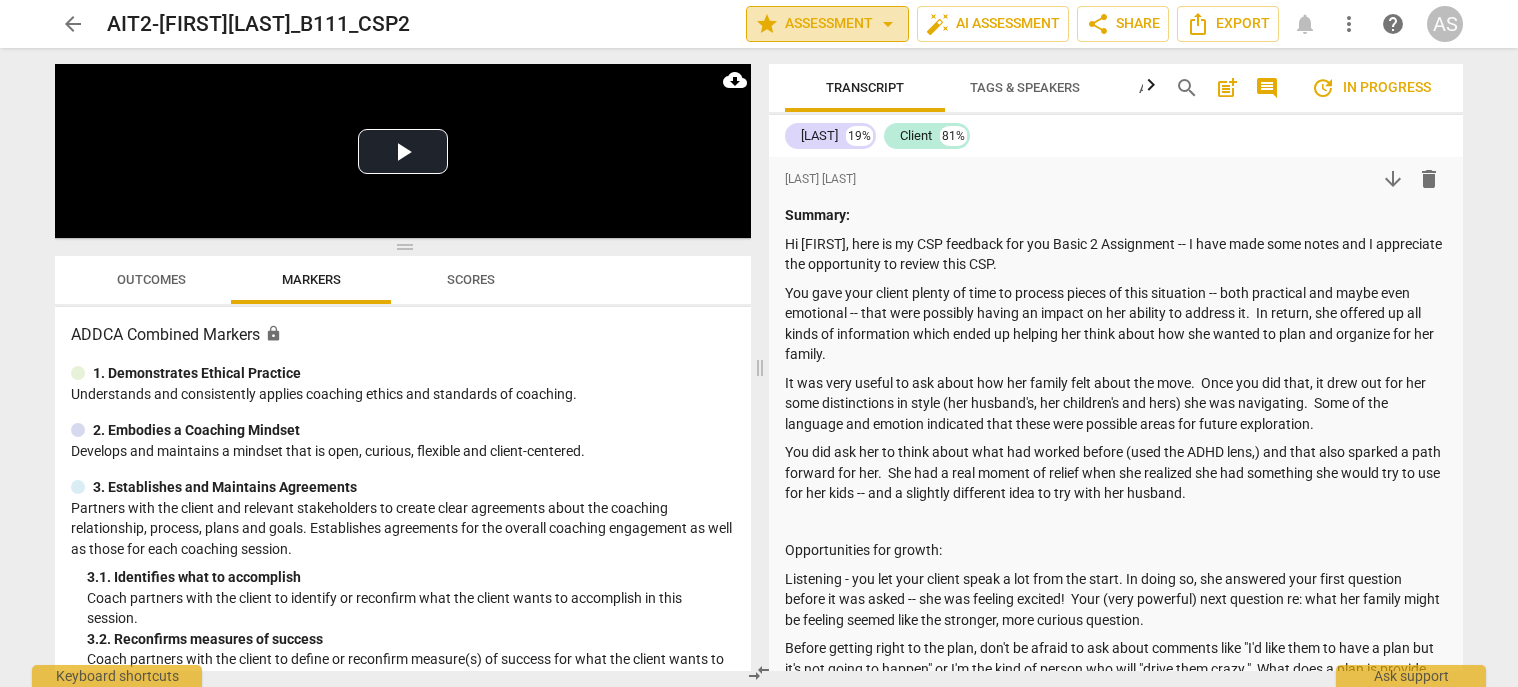 click on "star    Assessment   arrow_drop_down" at bounding box center [827, 24] 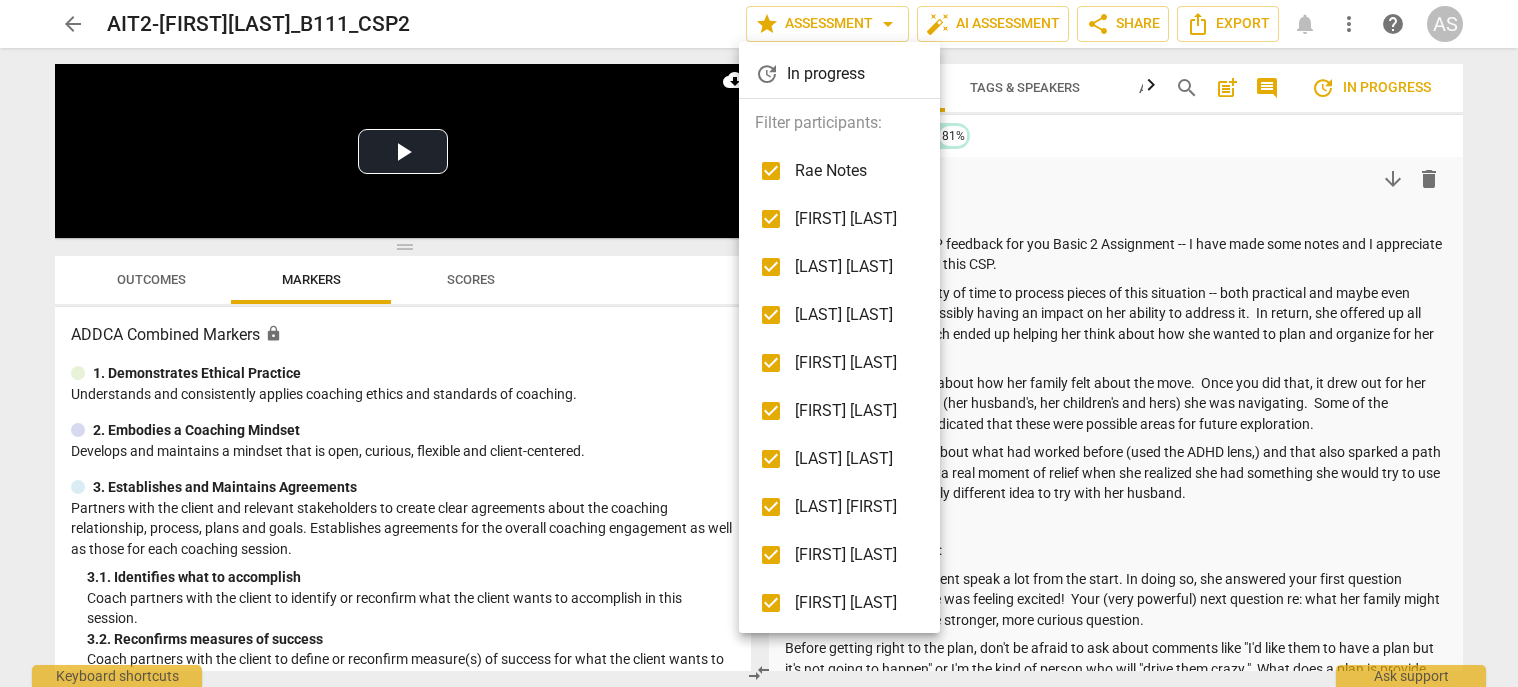 click at bounding box center (759, 343) 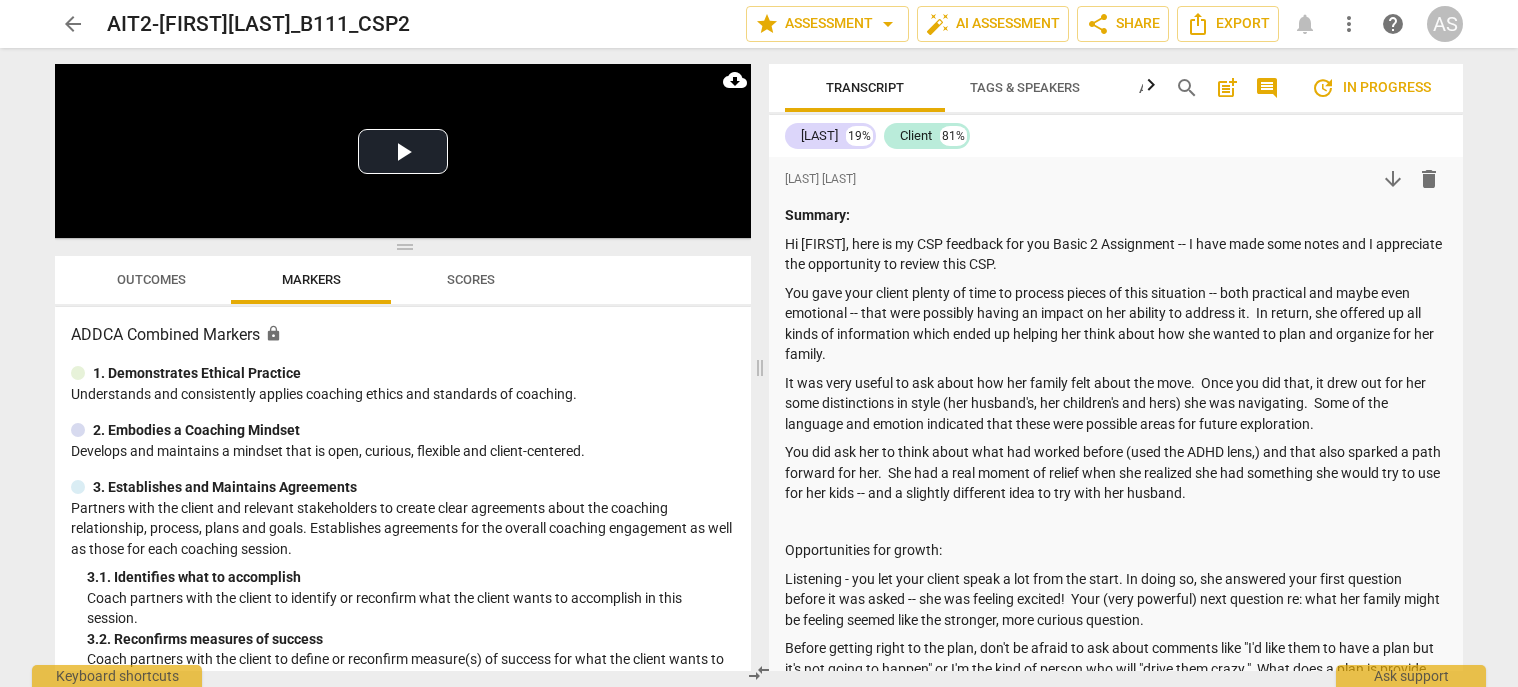 click on "arrow_back" at bounding box center (73, 24) 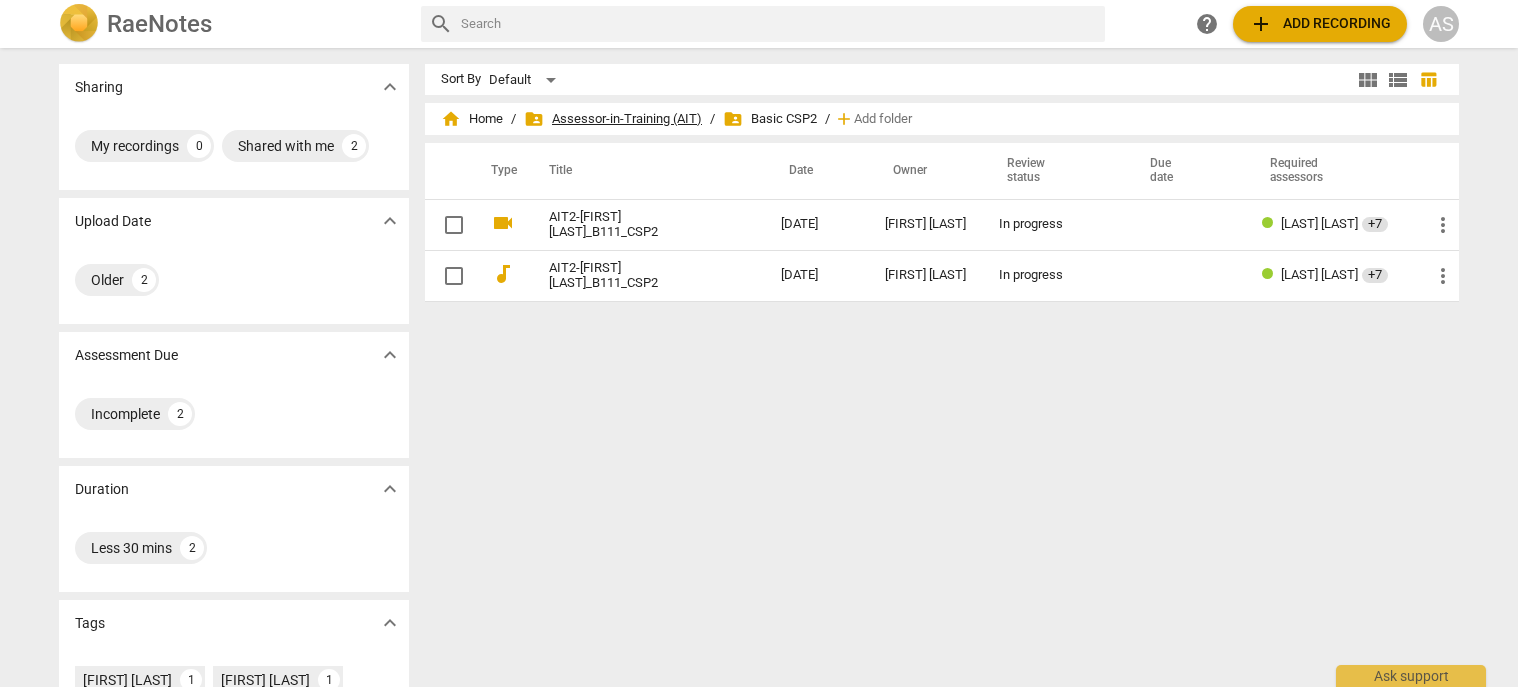 click on "folder_shared Assessor-in-Training (AIT)" at bounding box center [613, 119] 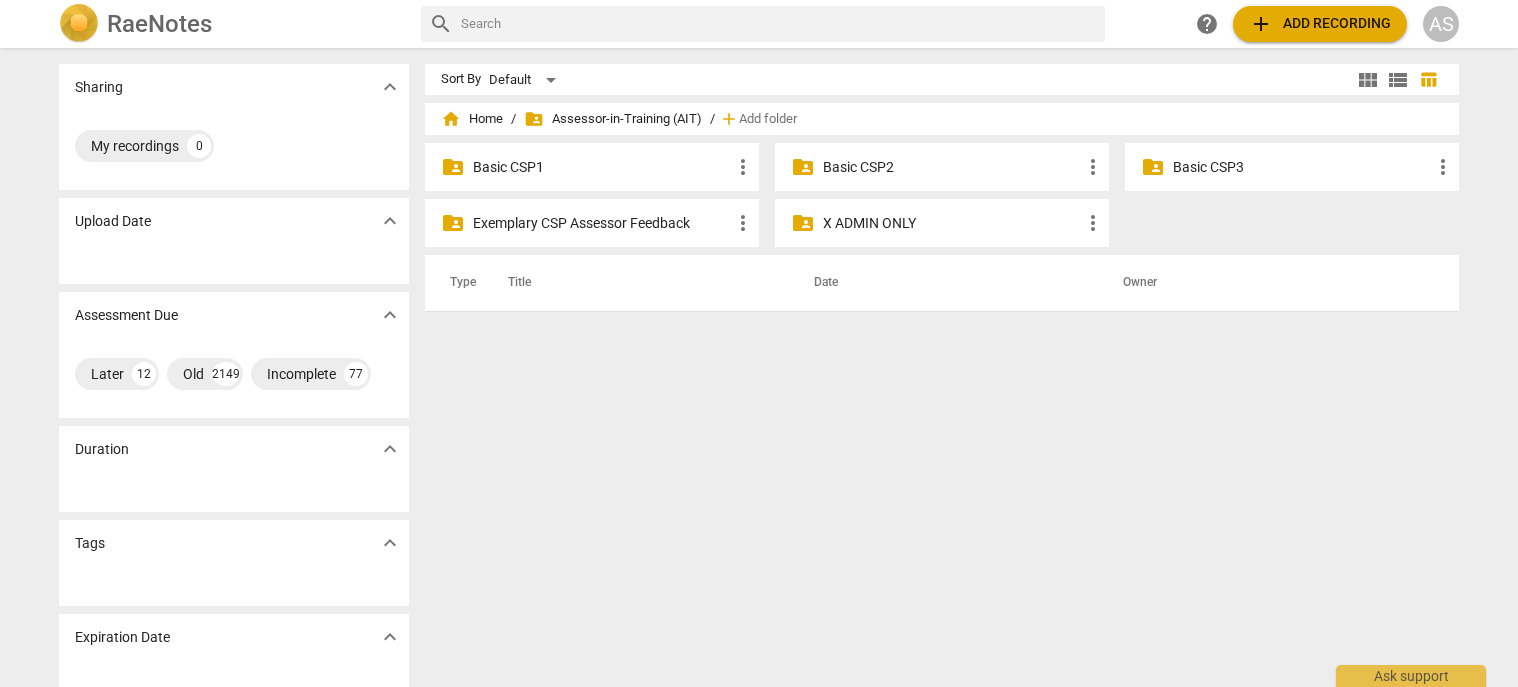 click on "Basic CSP1" at bounding box center [602, 167] 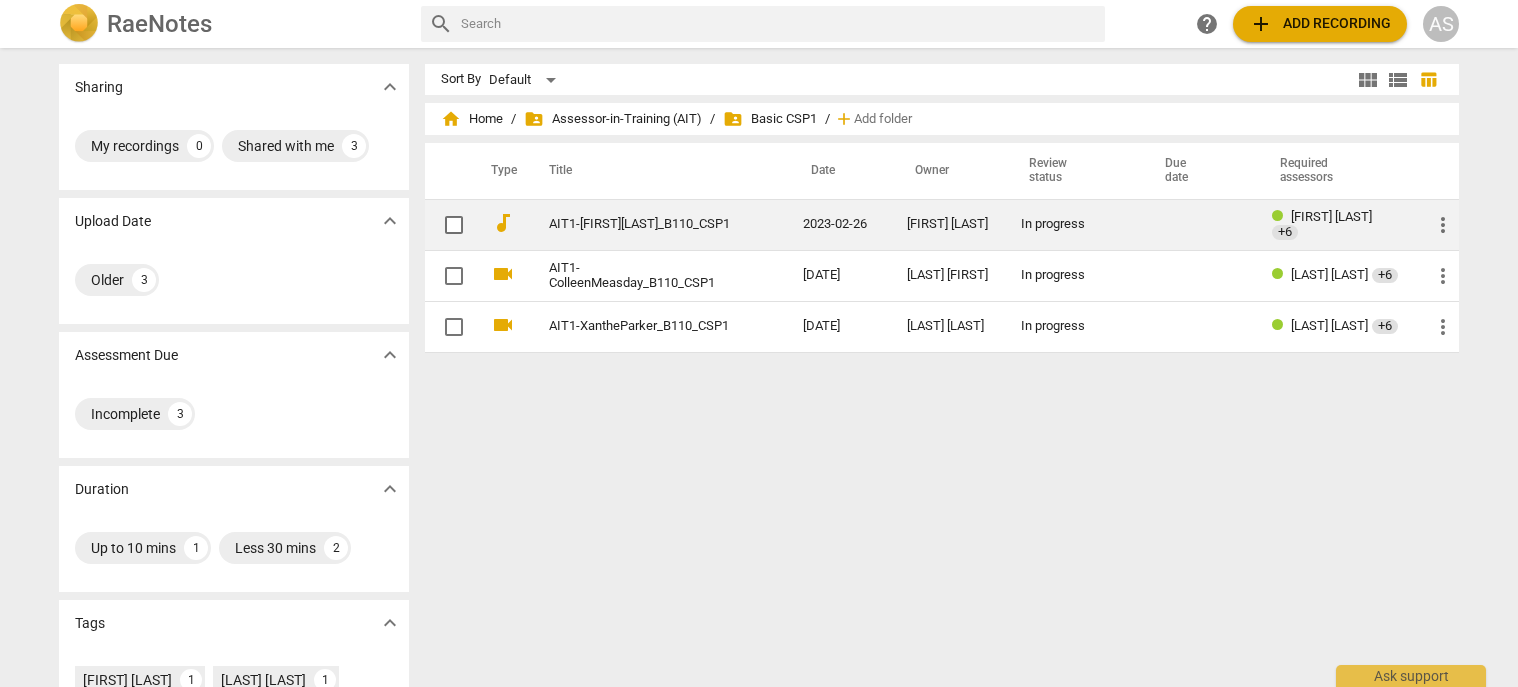click on "2023-02-26" at bounding box center (839, 224) 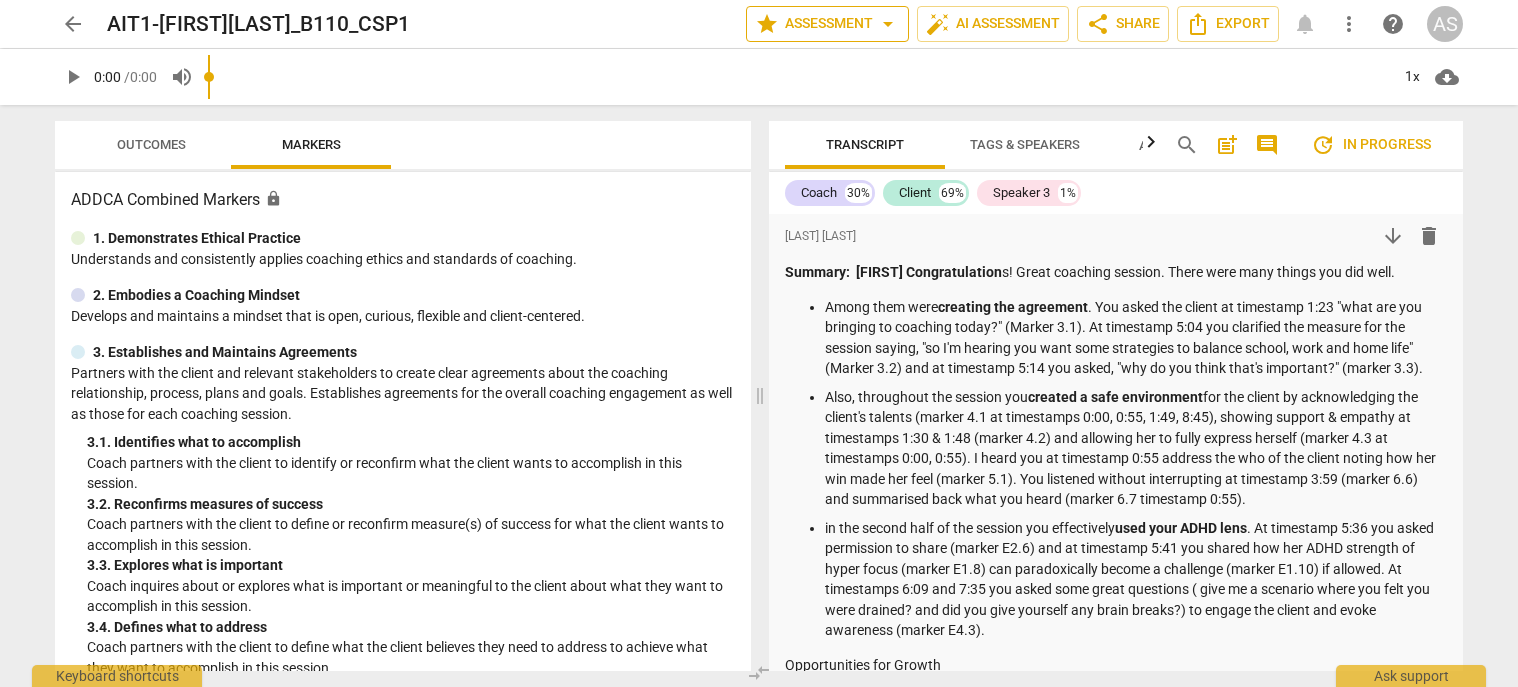 click on "star    Assessment   arrow_drop_down" at bounding box center [827, 24] 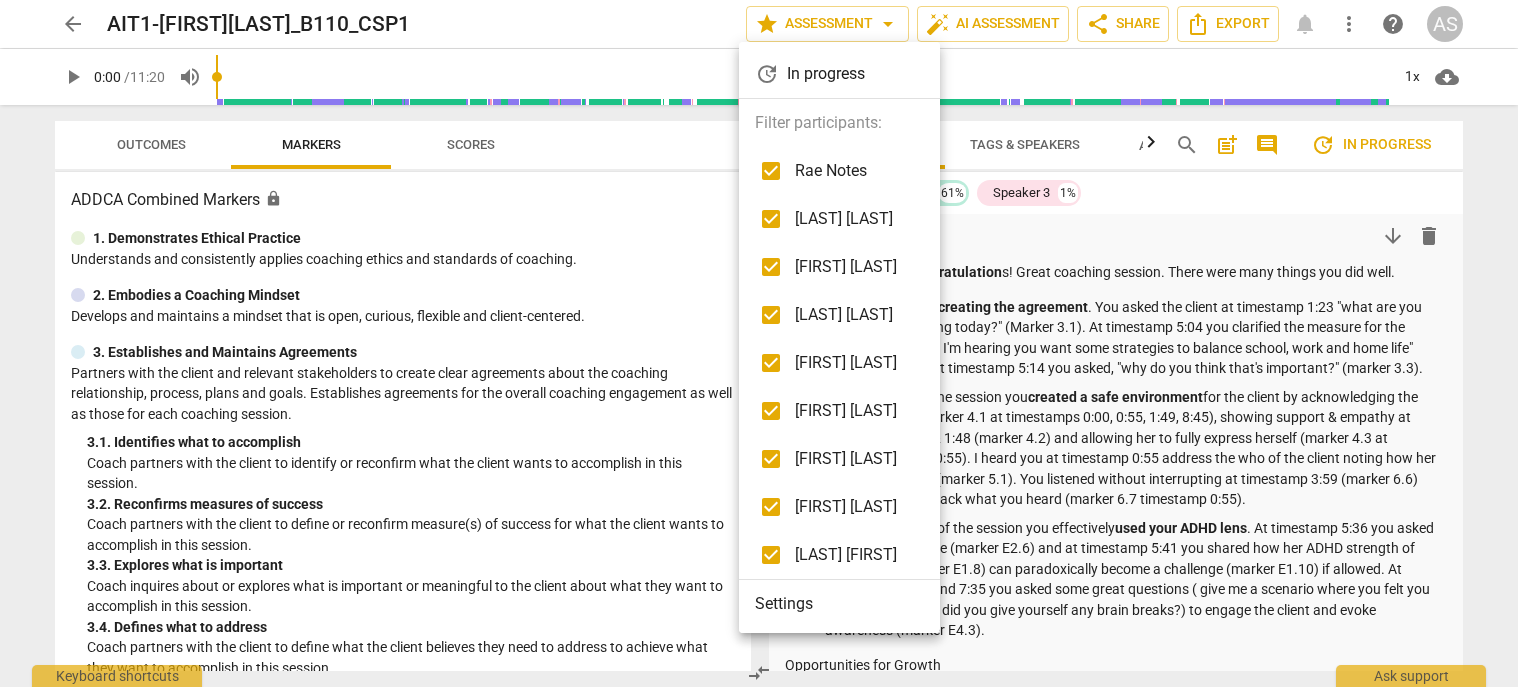 click at bounding box center (759, 343) 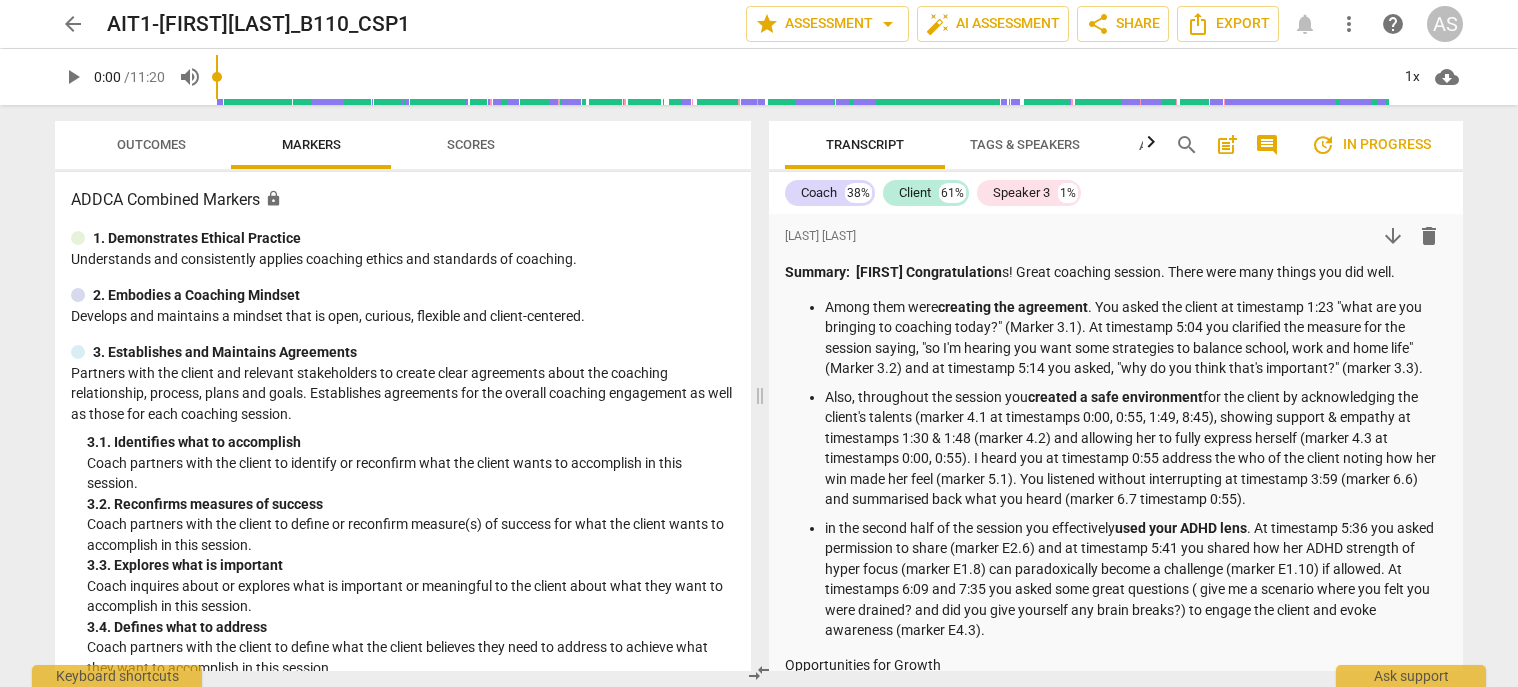 click on "arrow_back" at bounding box center [73, 24] 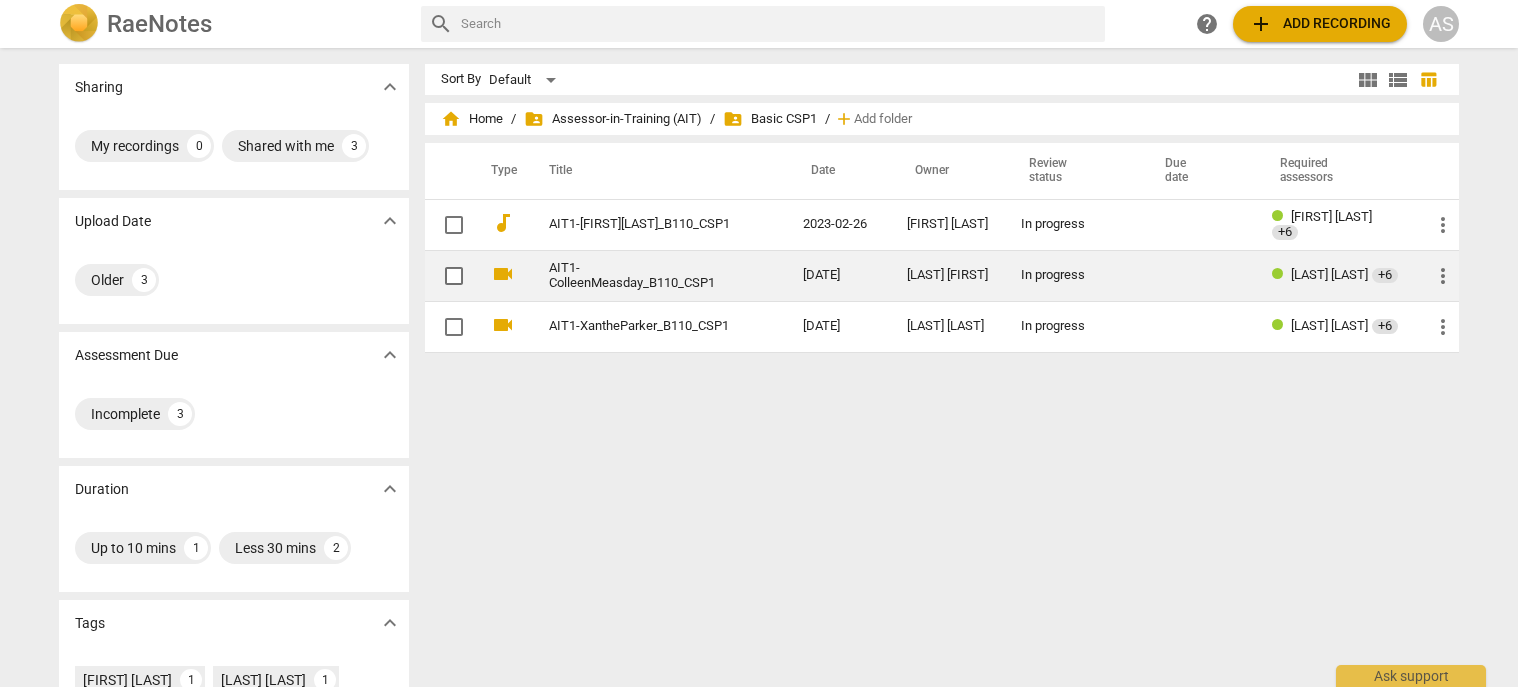 click on "[LAST]  [FIRST]" at bounding box center (948, 275) 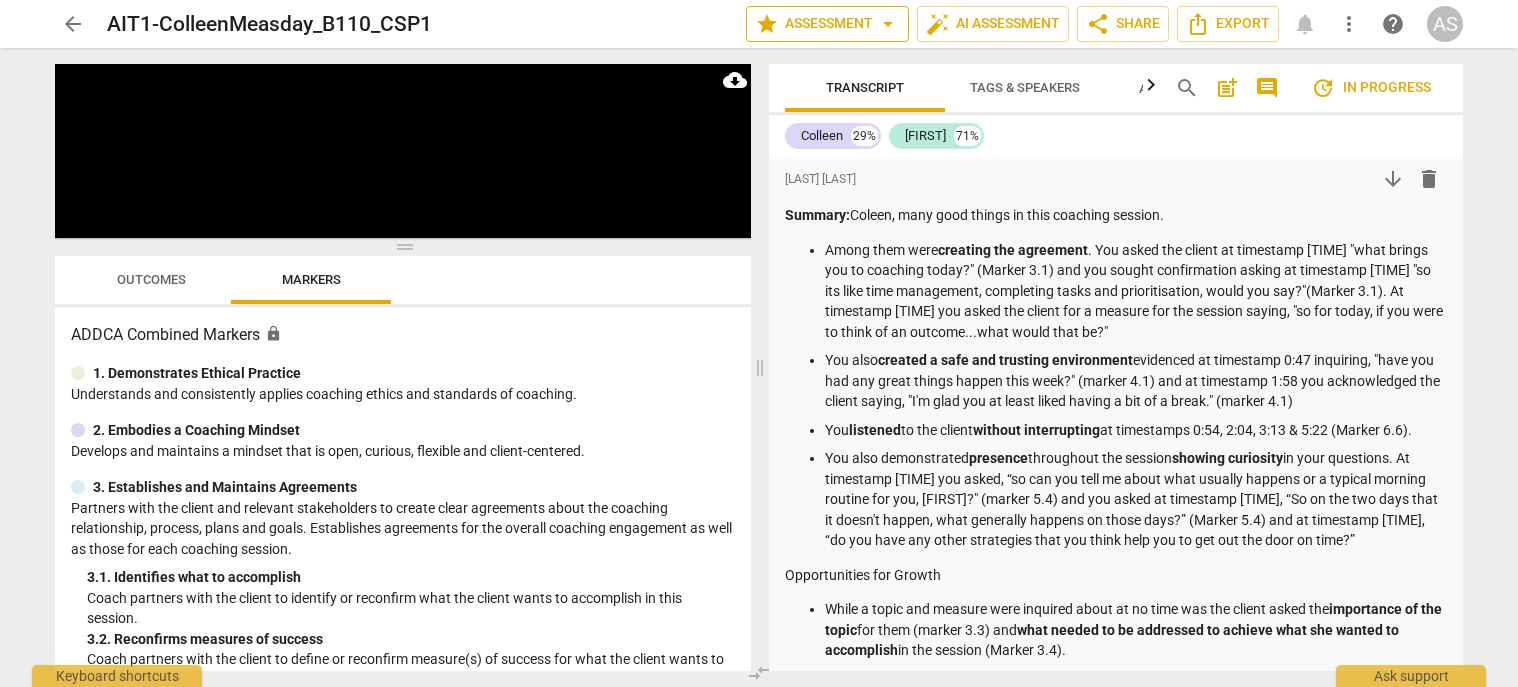 click on "star    Assessment   arrow_drop_down" at bounding box center (827, 24) 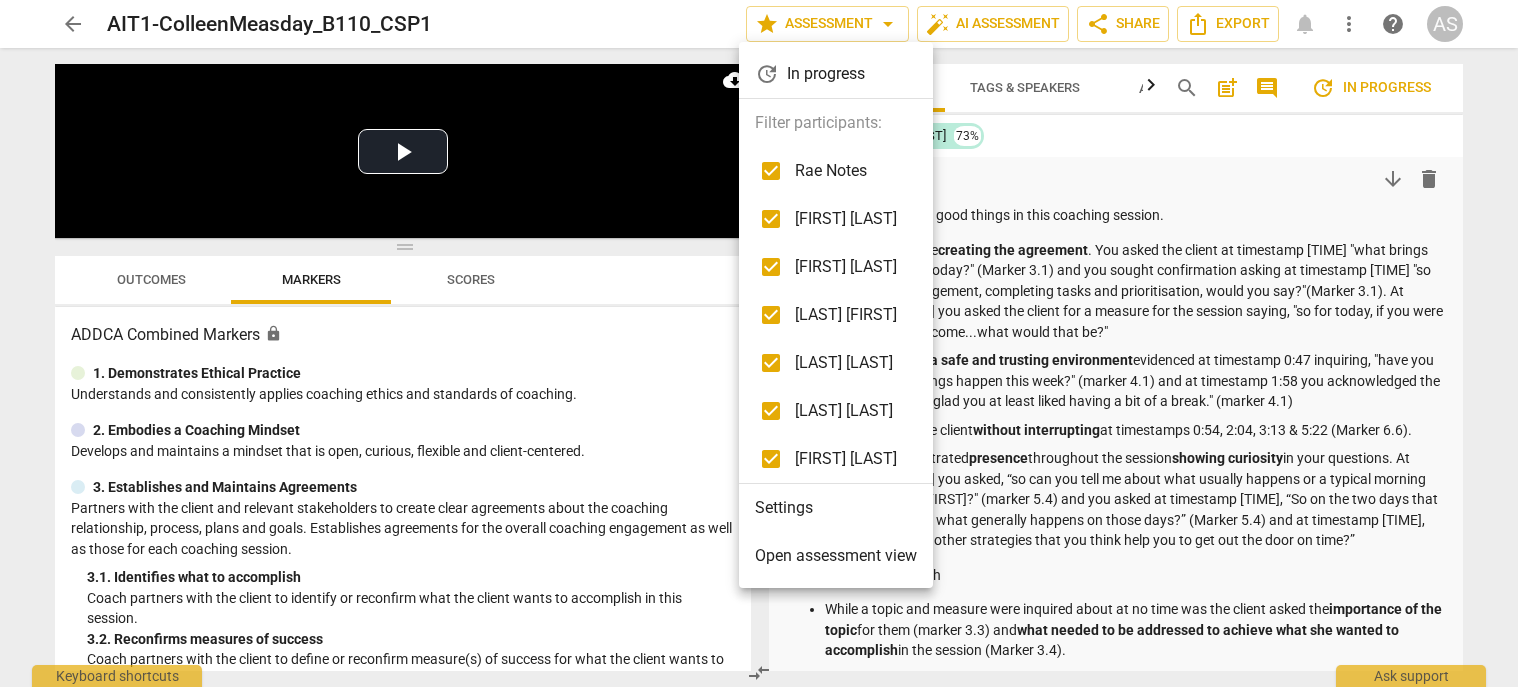 click at bounding box center [759, 343] 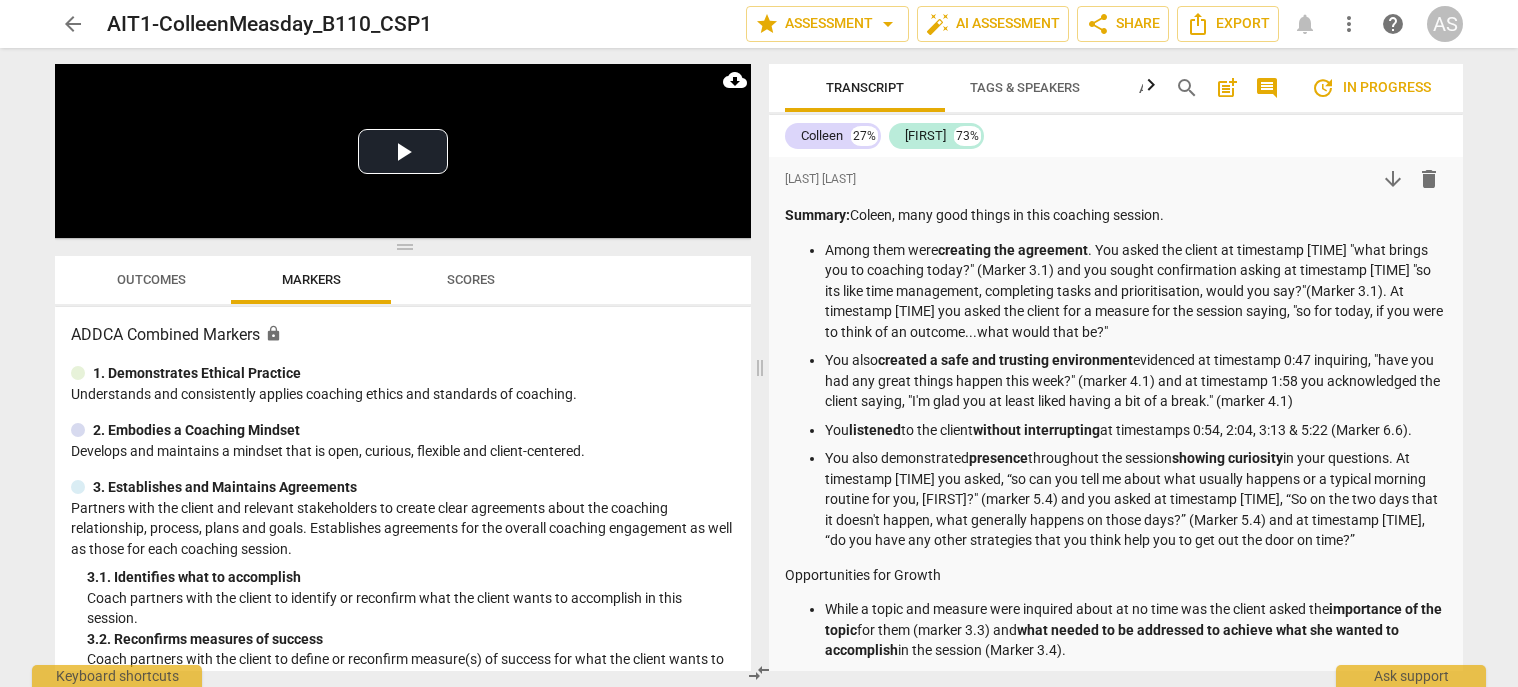 click on "arrow_back" at bounding box center (73, 24) 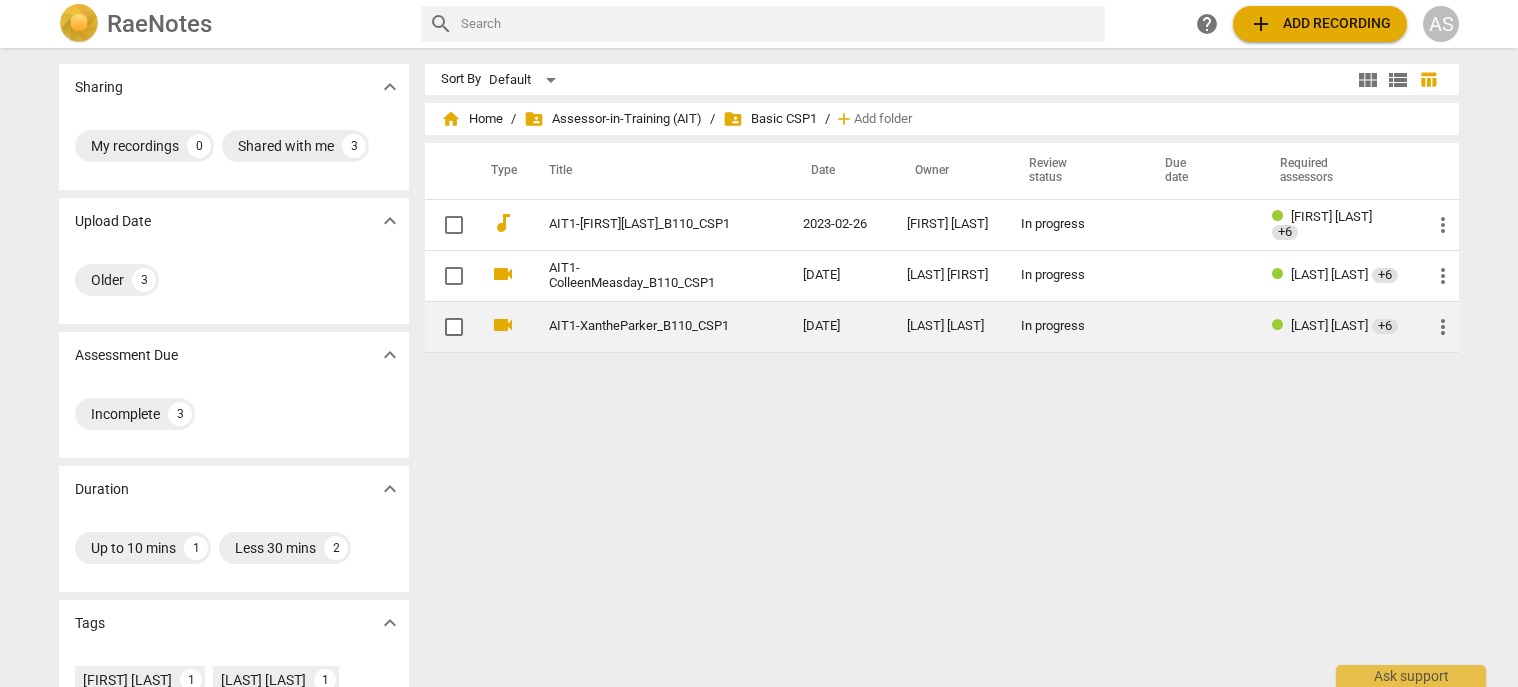 click on "[DATE]" at bounding box center [839, 326] 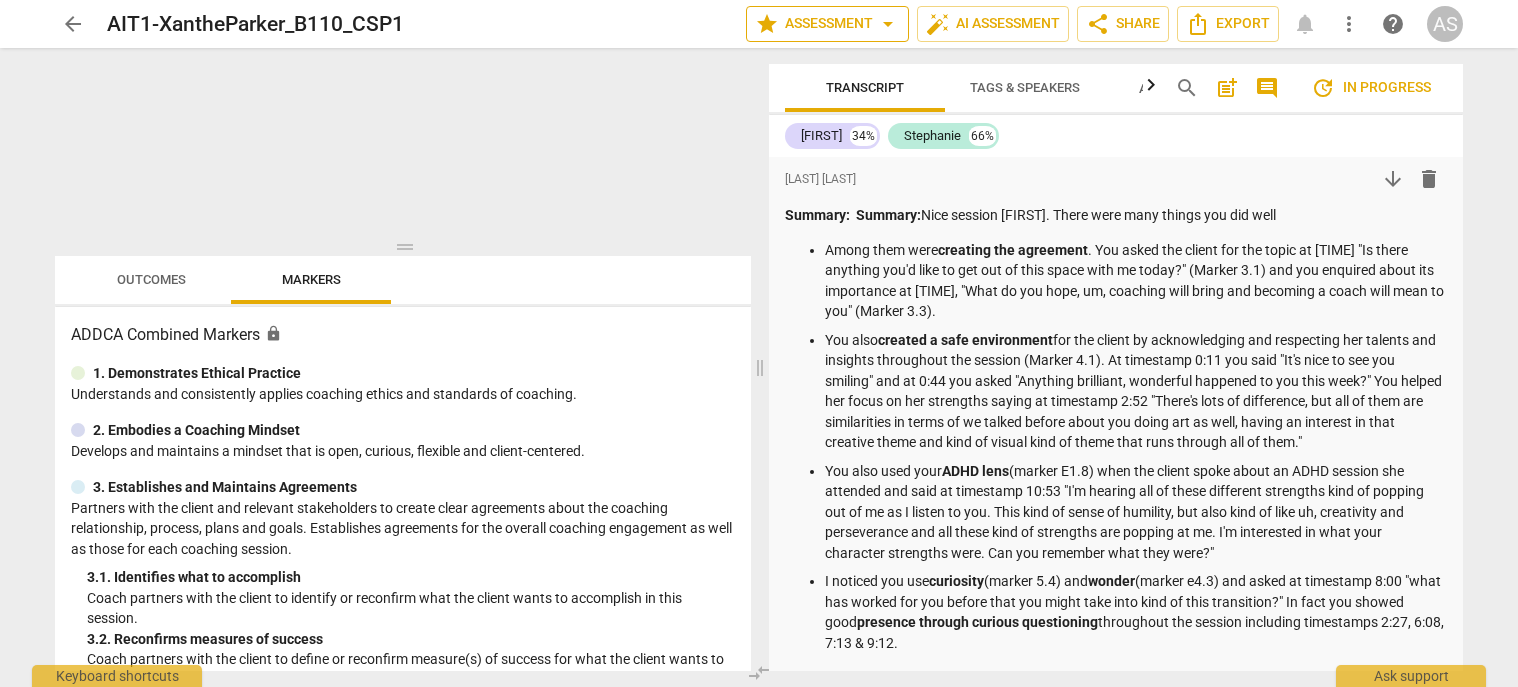 click on "star    Assessment   arrow_drop_down" at bounding box center [827, 24] 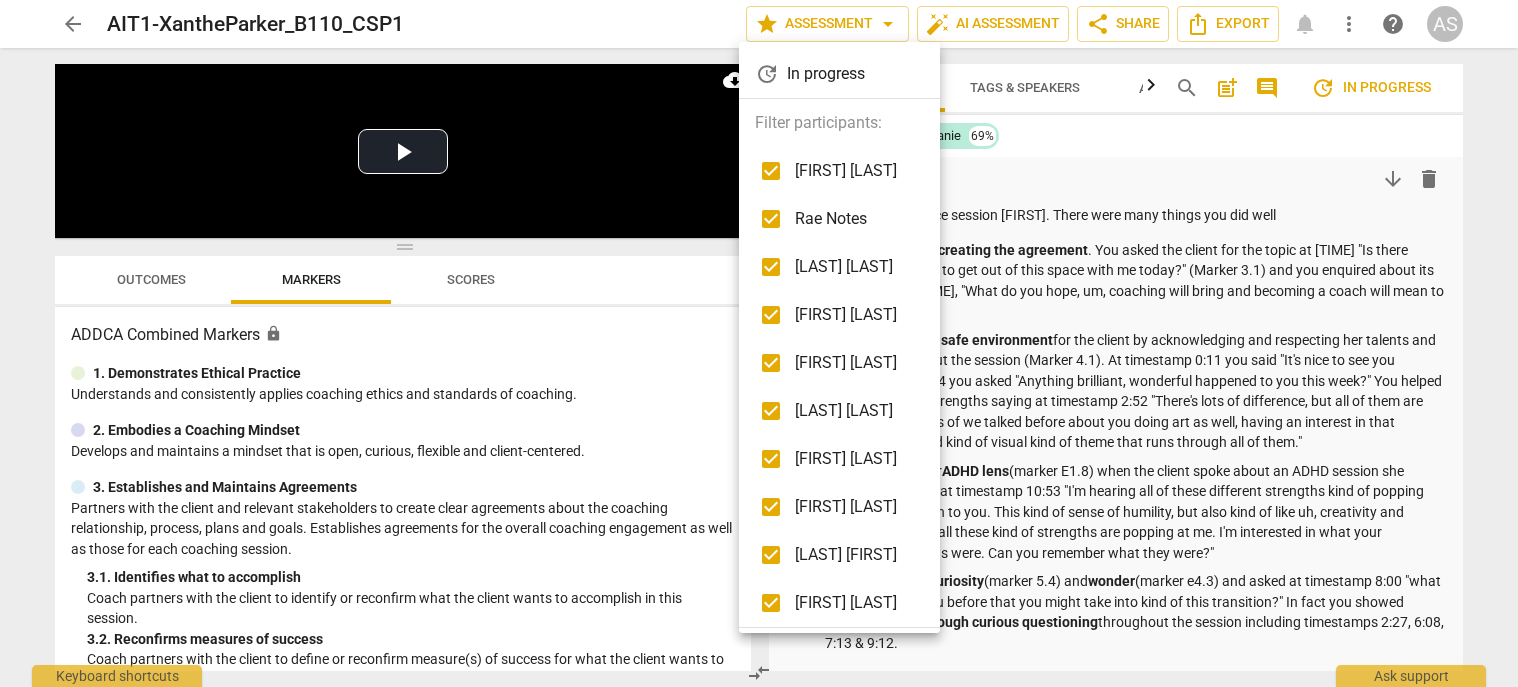 click at bounding box center [759, 343] 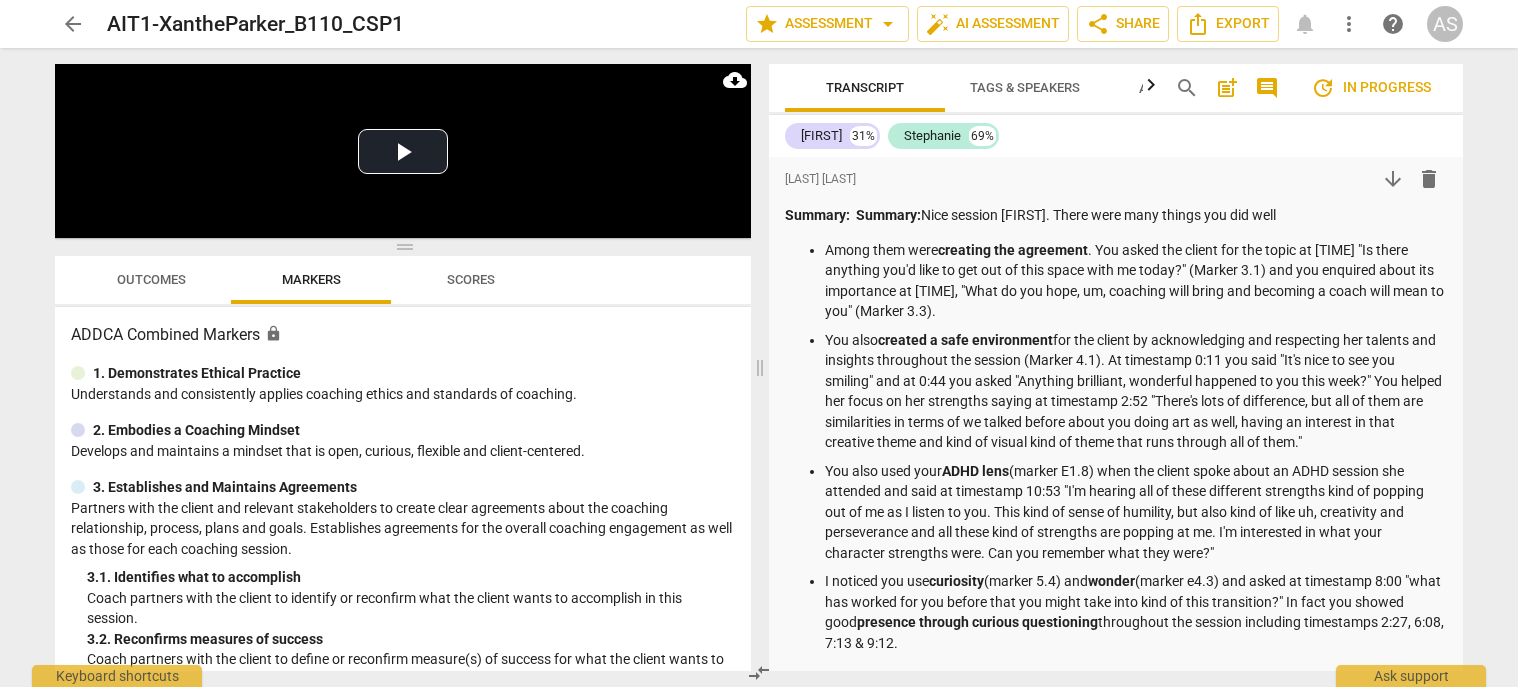 click on "arrow_back AIT1-[LAST][LAST]_B110_CSP1 edit star Assessment arrow_drop_down auto_fix_high AI Assessment share Share Export notifications more_vert help AS Play Video move_up Play Current Time 00:00 / Duration Time 11:30 Loaded : 0% Progress : 0.00% Non-Fullscreen Playback Rate 1.00 x cloud_download Outcomes Markers Scores ADDCA Combined Markers lock 1. Demonstrates Ethical Practice Understands and consistently applies coaching ethics and standards of coaching. 2. Embodies a Coaching Mindset Develops and maintains a mindset that is open, curious, flexible and client-centered. 3. Establishes and Maintains Agreements Partners with the client and relevant stakeholders to create clear agreements about the coaching relationship, process, plans and goals. Establishes agreements for the overall coaching engagement as well as those for each coaching session. 3. 1. Identifies what to accomplish 3. 2. Reconfirms measures of success 3. 3. Explores what is important 3. 4. Defines what to address" at bounding box center [759, 343] 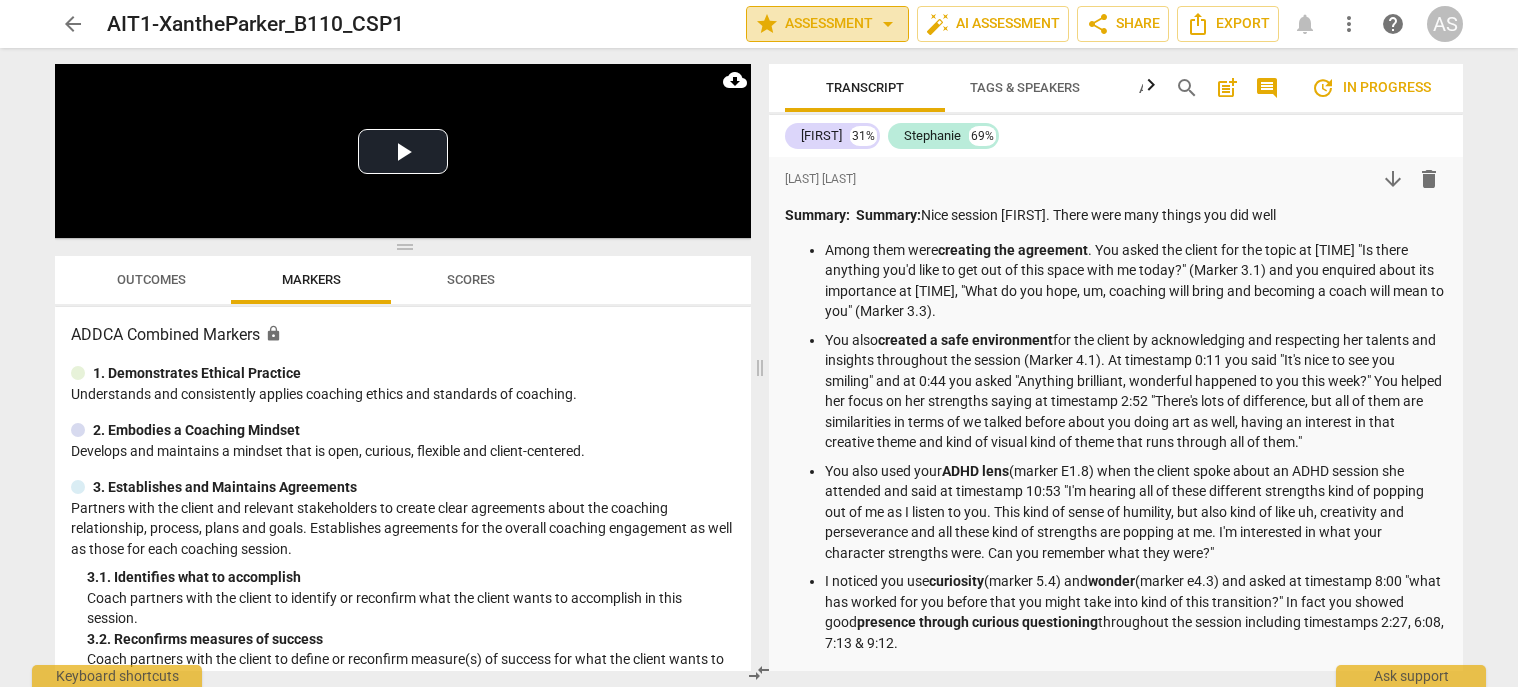 click on "arrow_drop_down" at bounding box center [888, 24] 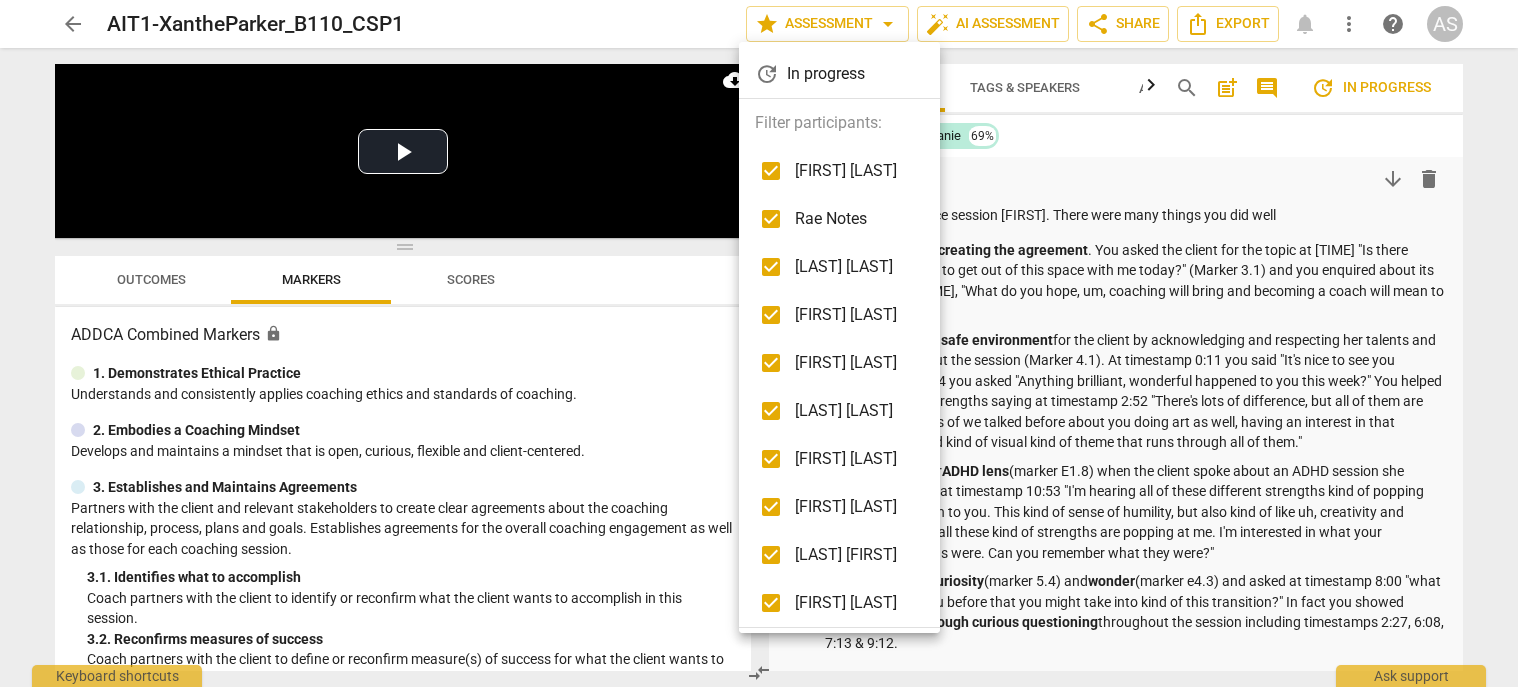 click at bounding box center [759, 343] 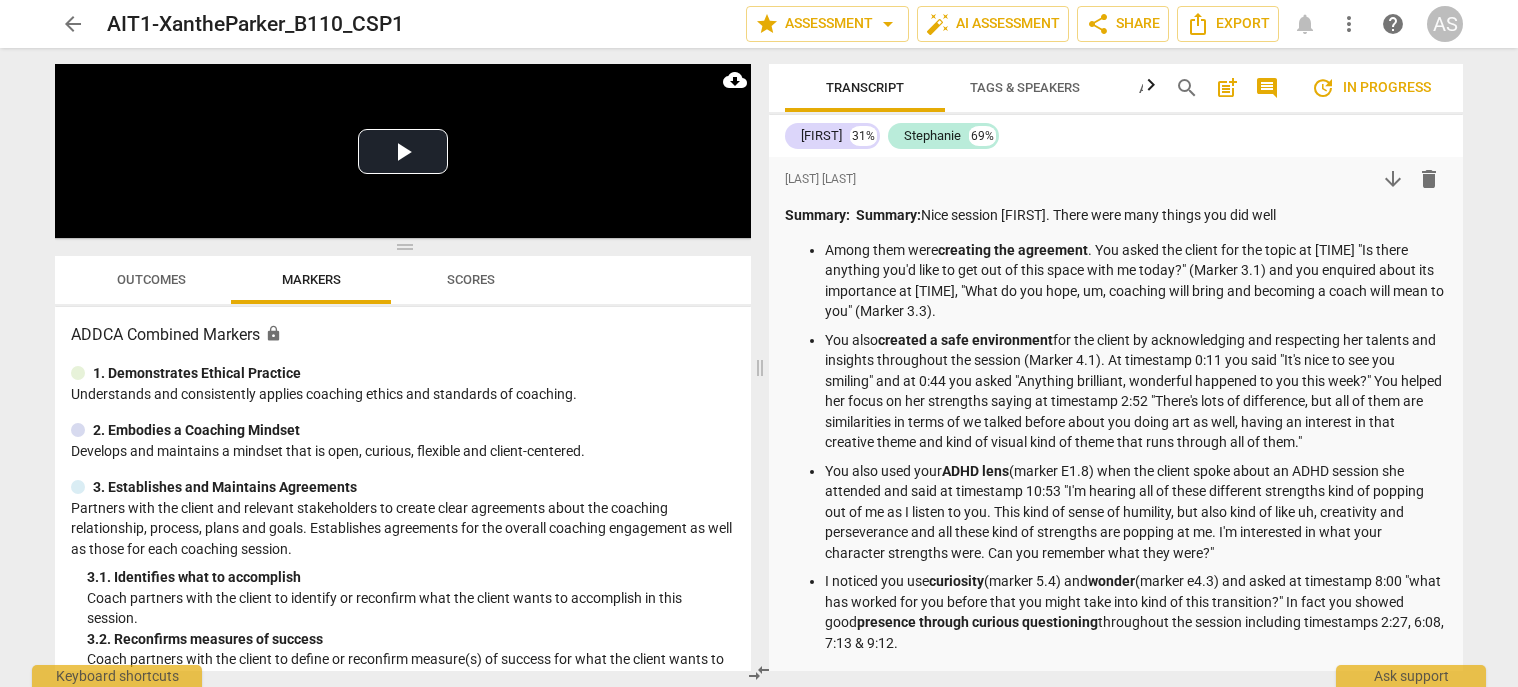 click on "arrow_back" at bounding box center (73, 24) 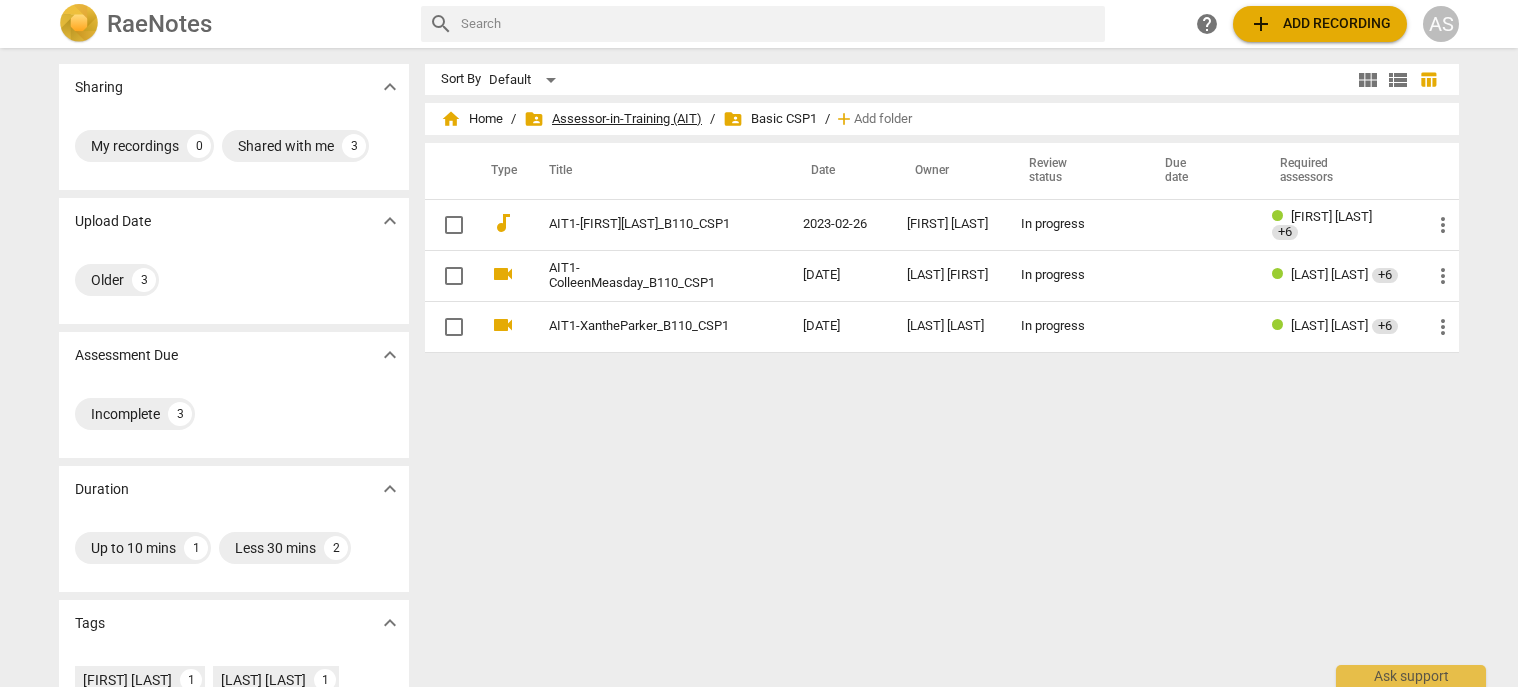 click on "folder_shared Assessor-in-Training (AIT)" at bounding box center [613, 119] 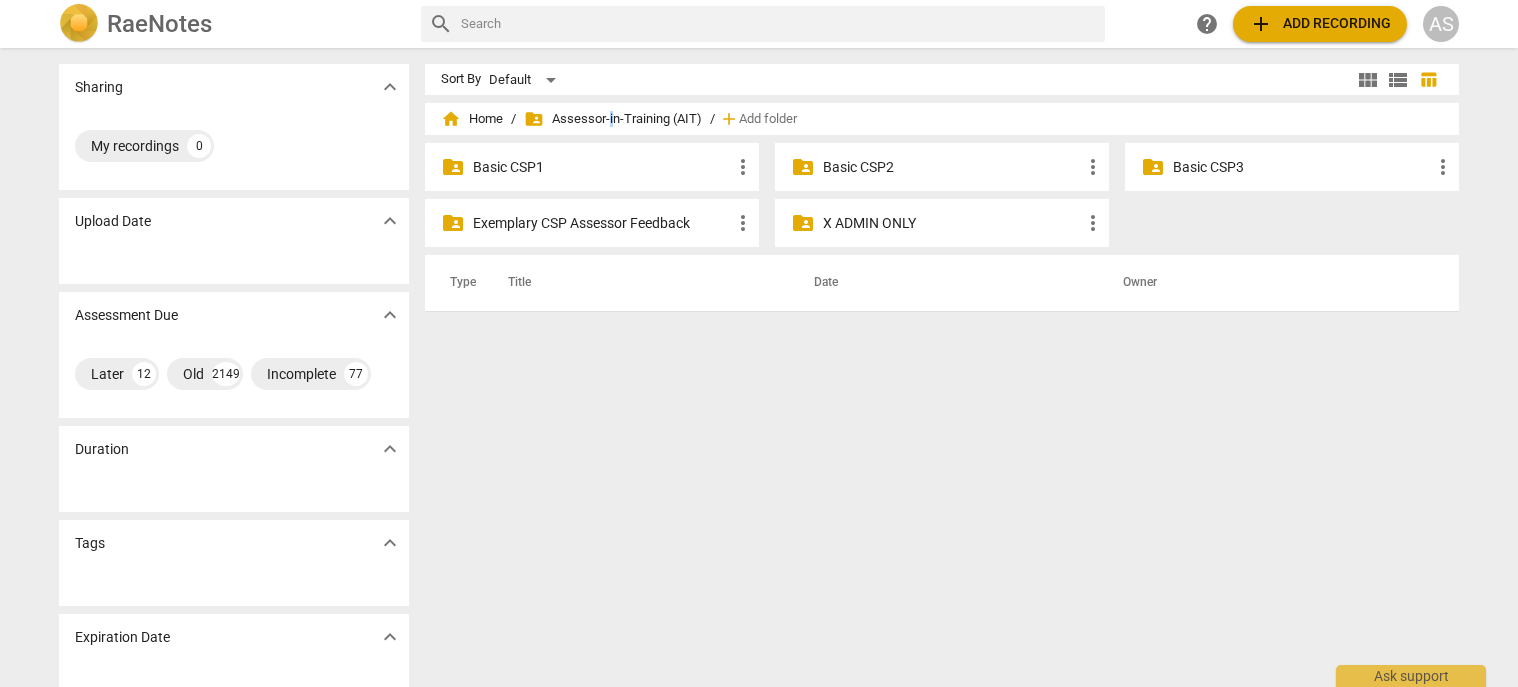 click on "folder_shared Basic CSP2 more_vert" at bounding box center (942, 167) 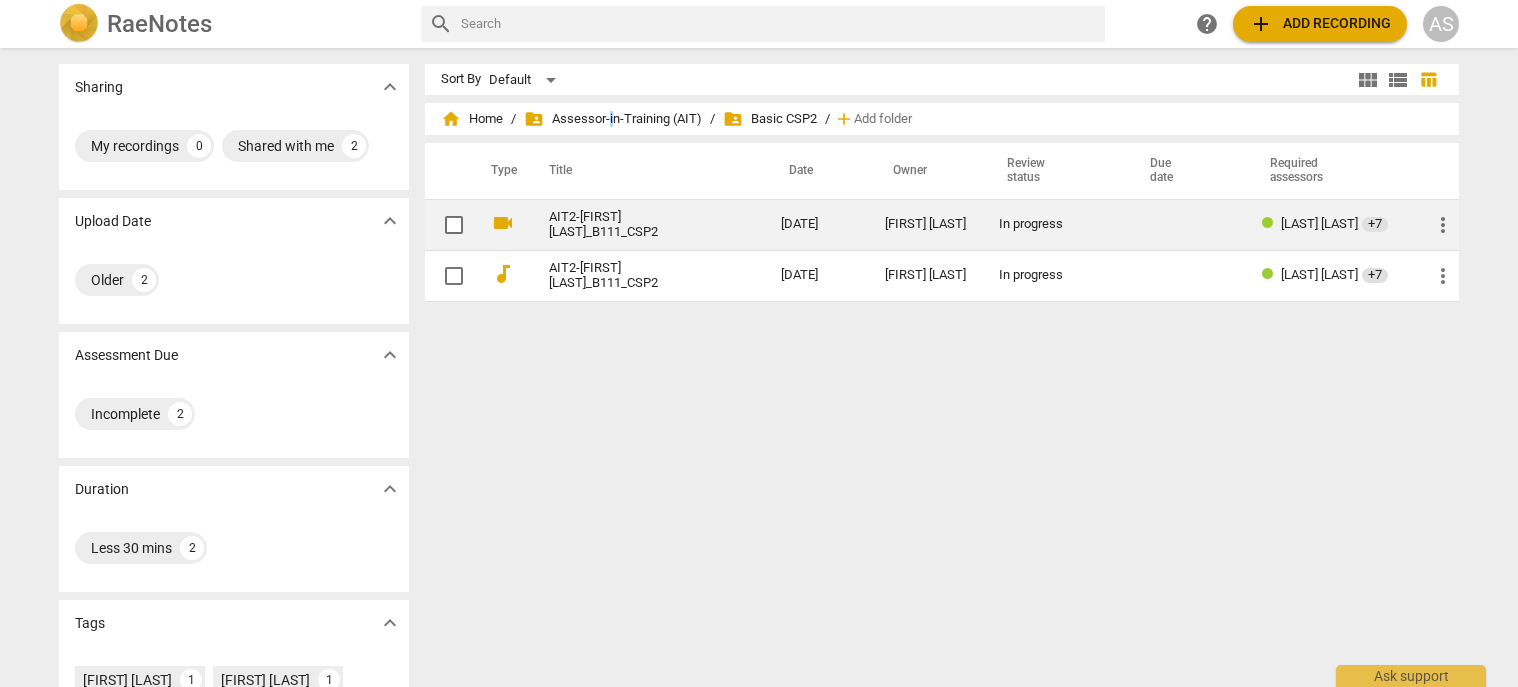 click on "AIT2-[FIRST][LAST]_B111_CSP2" at bounding box center (629, 225) 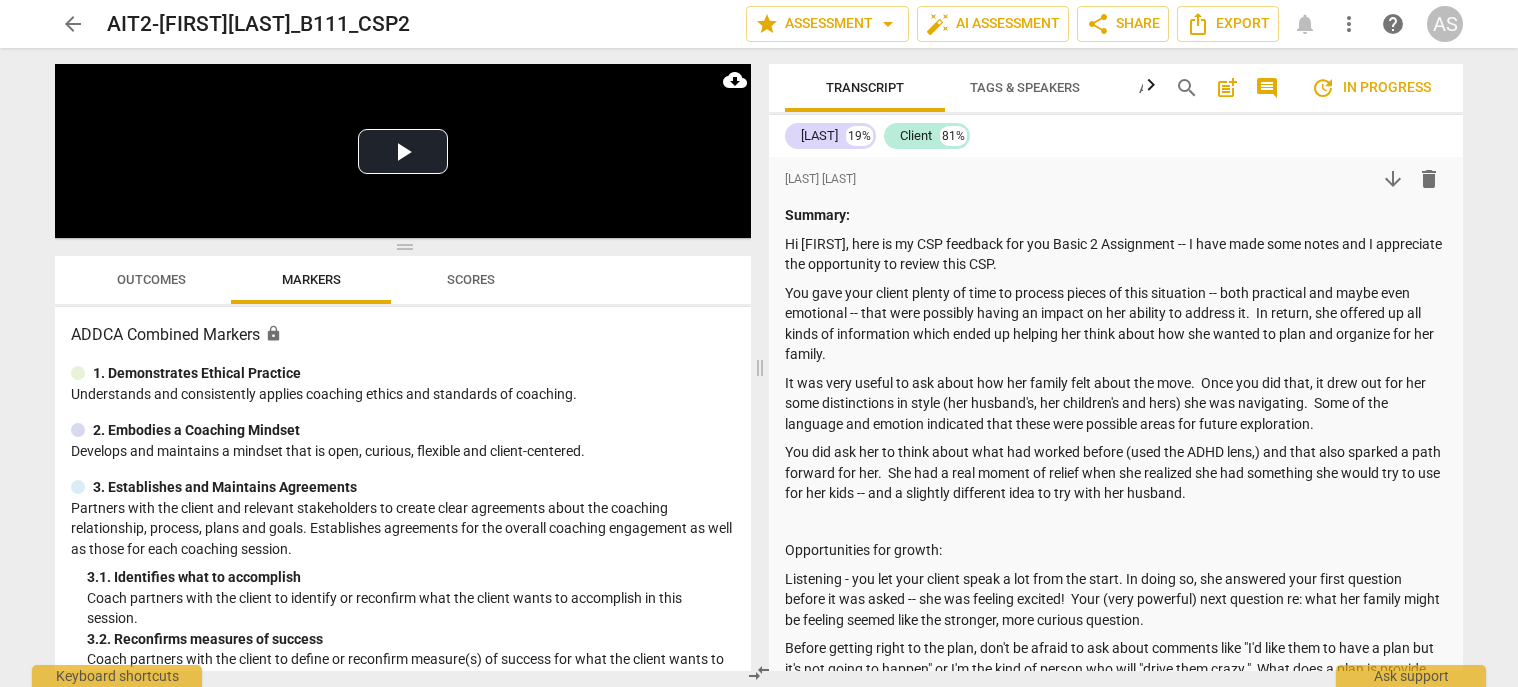 click on "Outcomes" at bounding box center (151, 280) 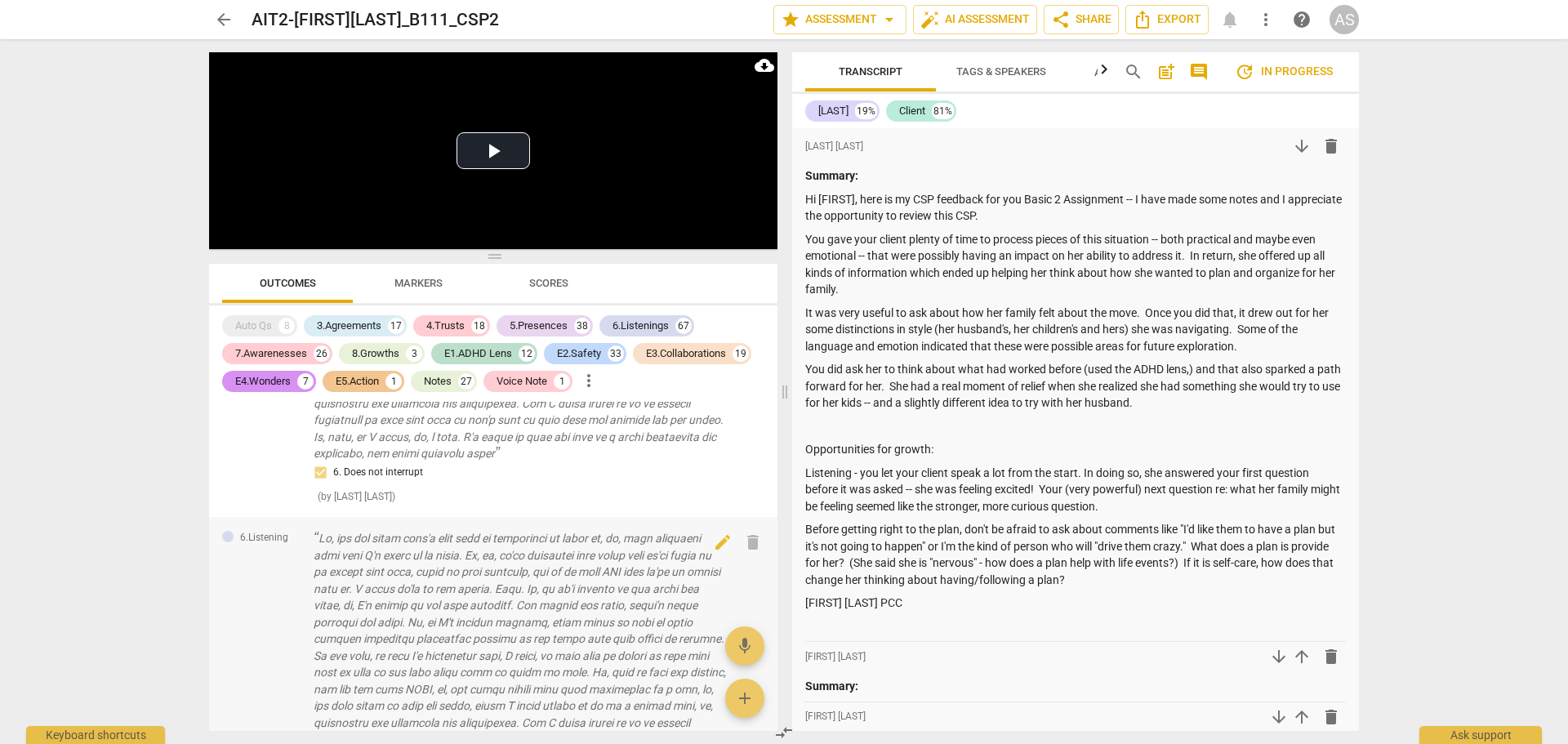 scroll, scrollTop: 2123, scrollLeft: 0, axis: vertical 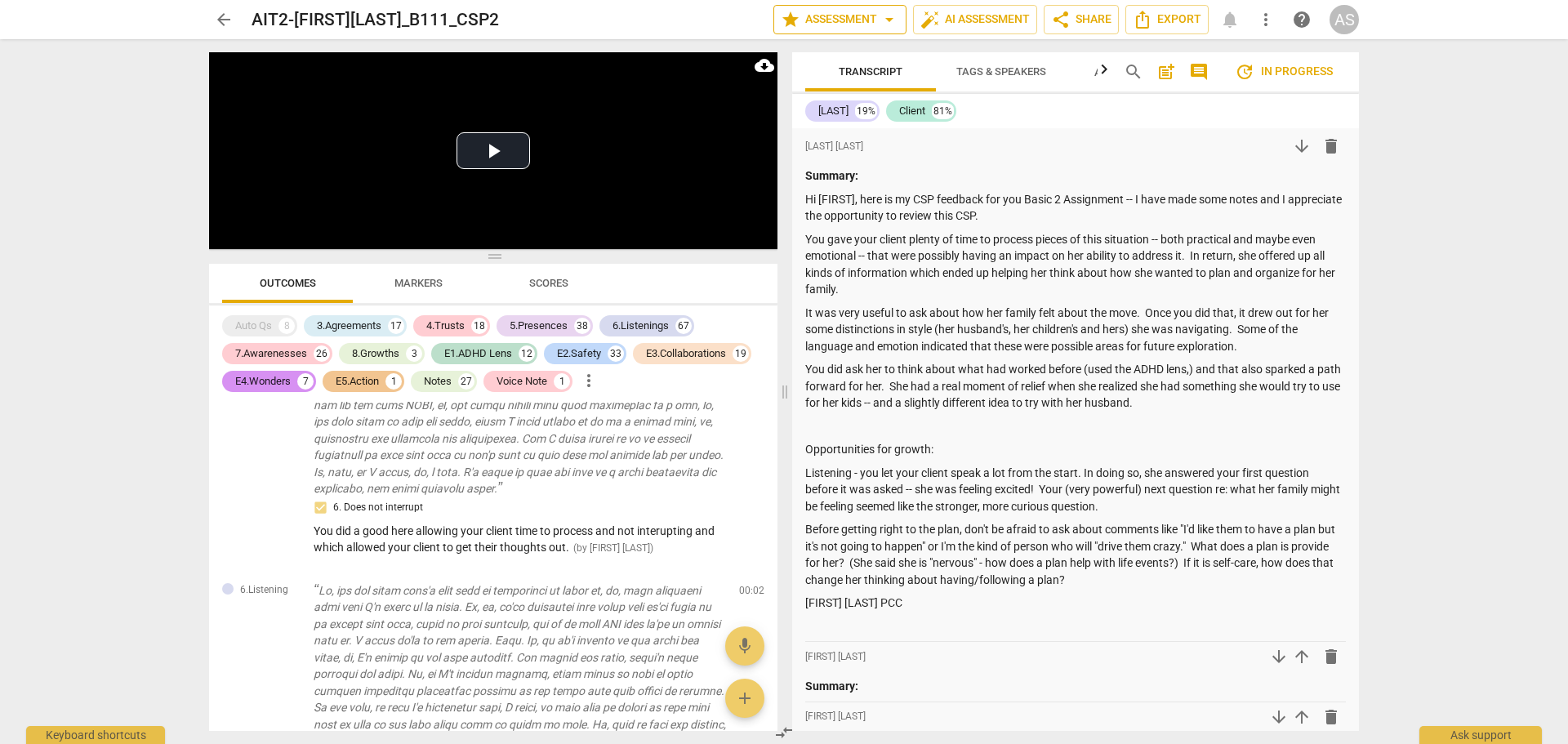 click on "star    Assessment   arrow_drop_down" at bounding box center [840, 20] 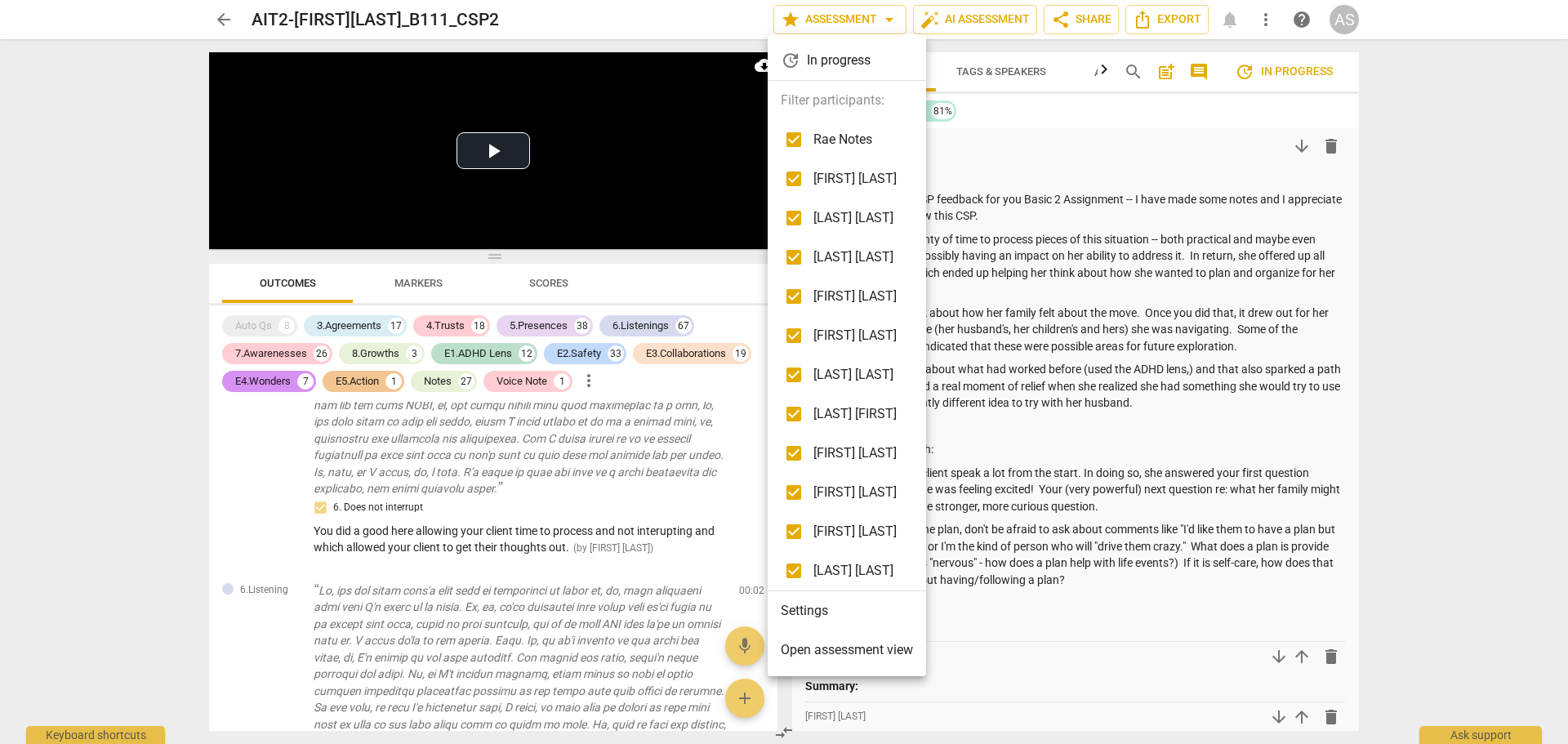 click at bounding box center [784, 372] 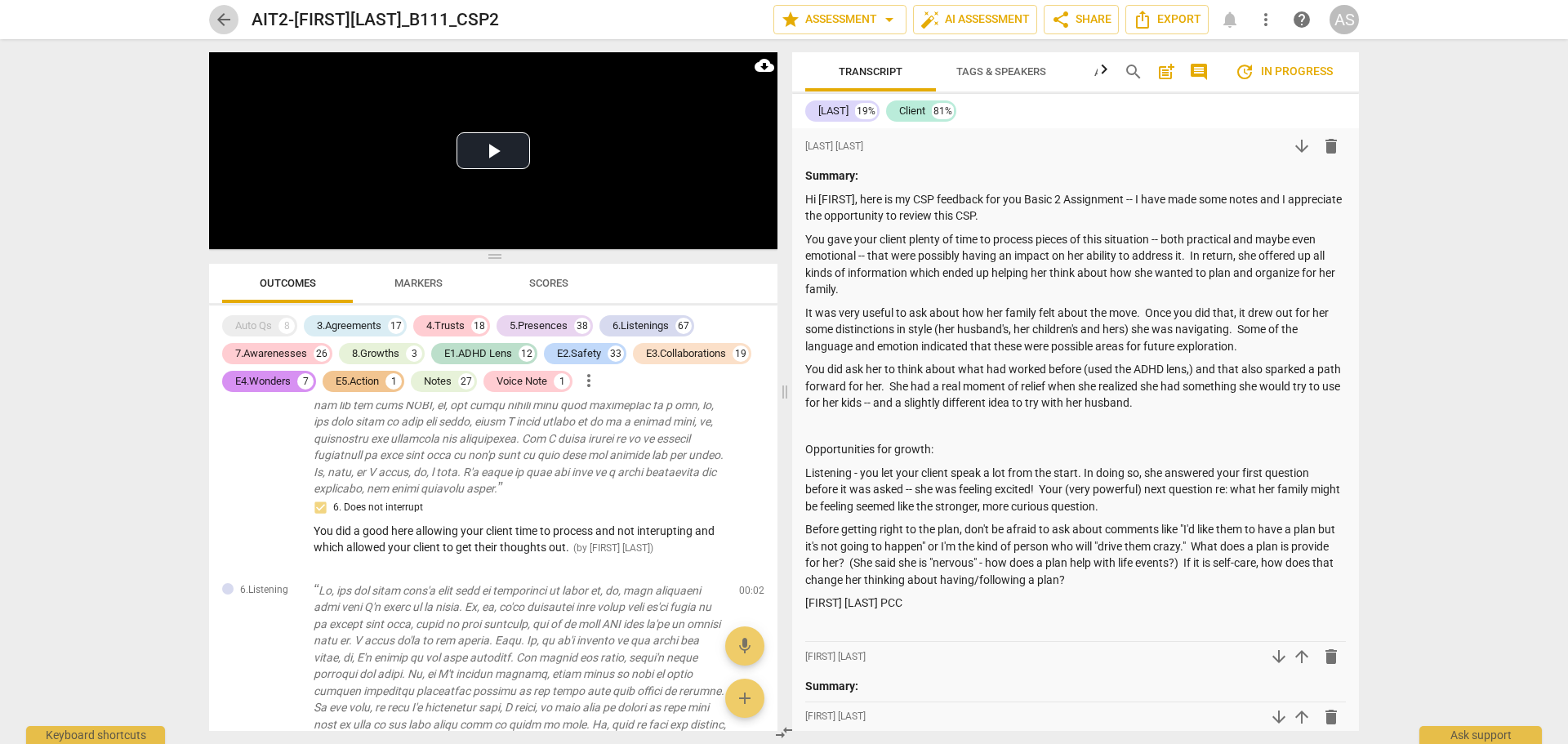 click on "arrow_back" at bounding box center [224, 20] 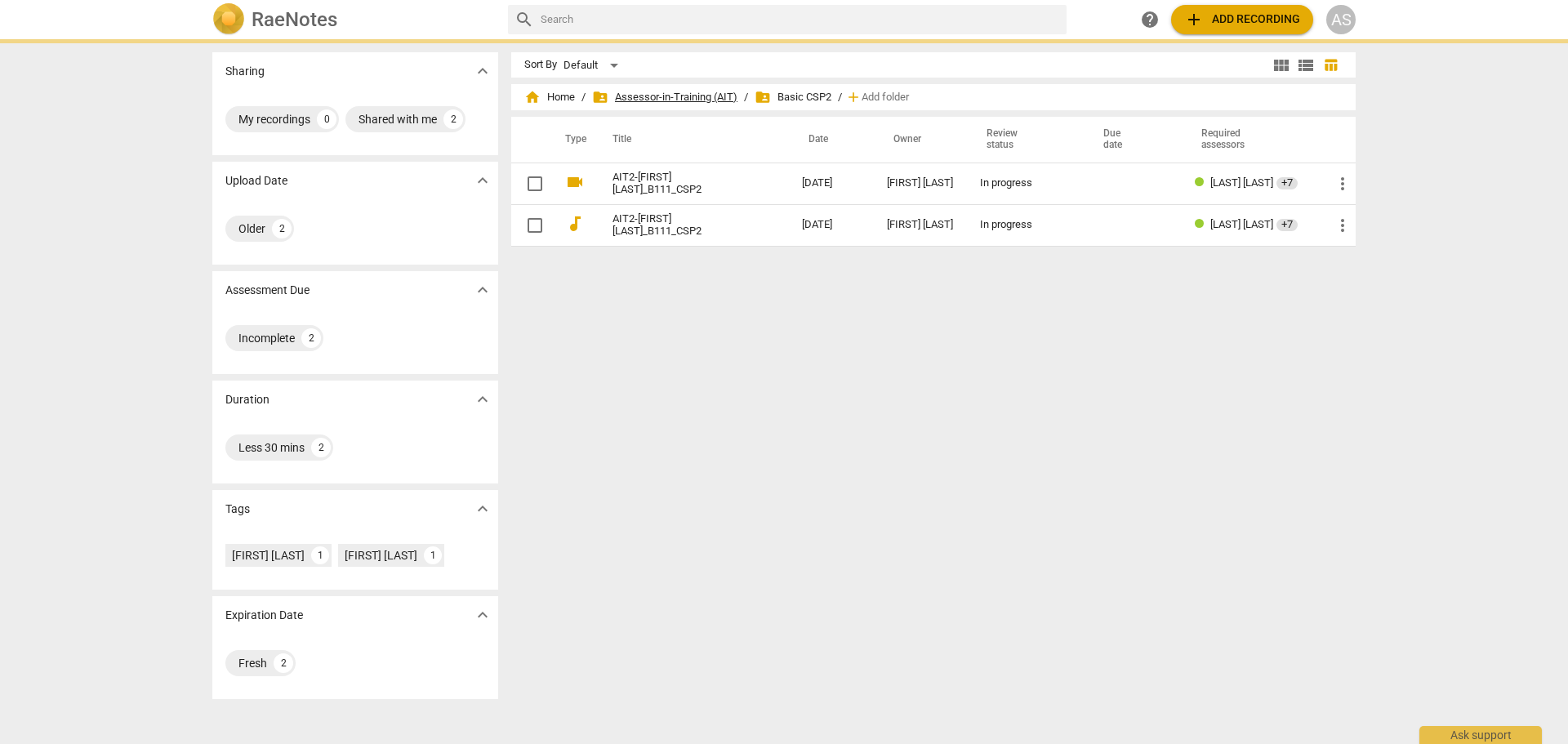click on "folder_shared Assessor-in-Training (AIT)" at bounding box center [665, 97] 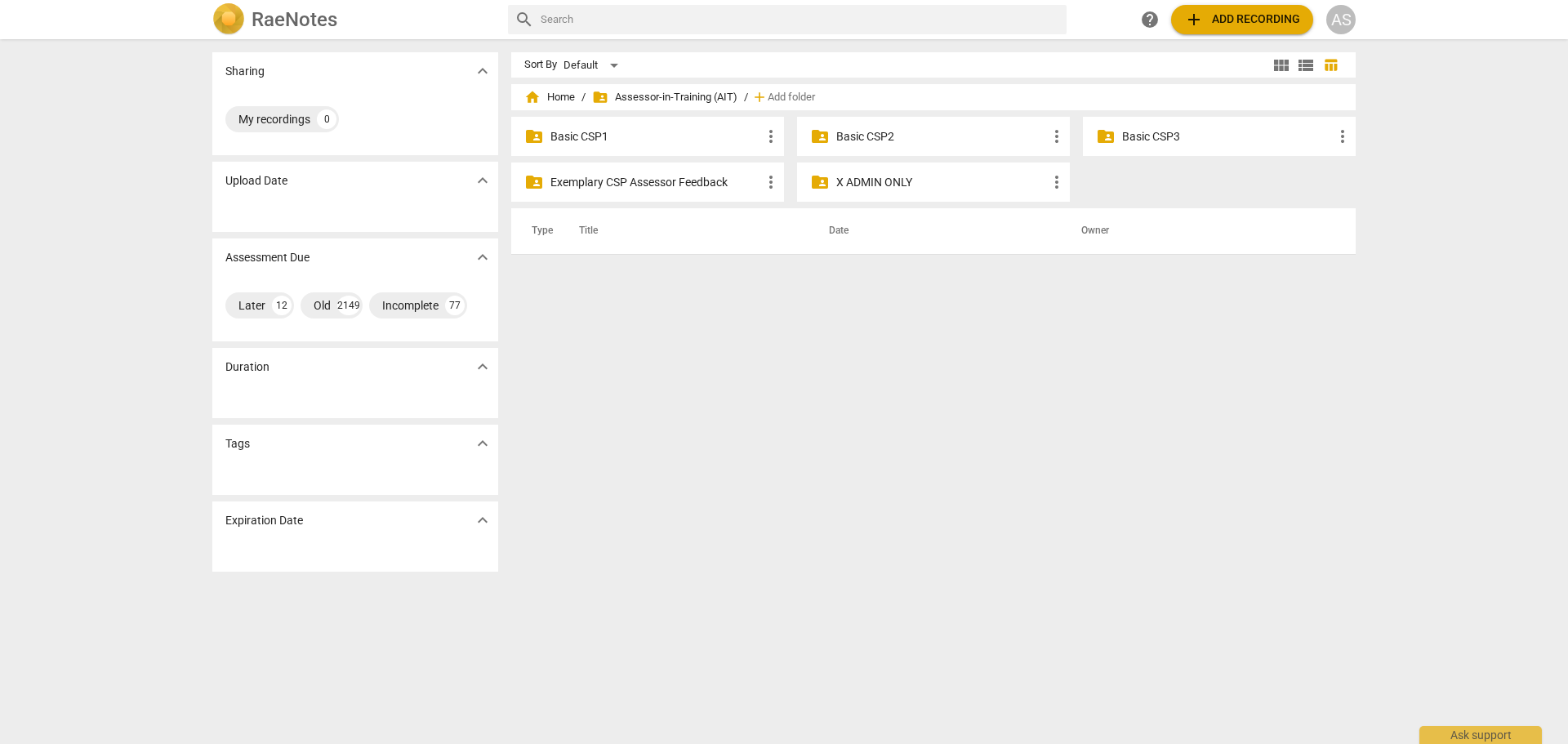 click on "Basic CSP3" at bounding box center [1227, 136] 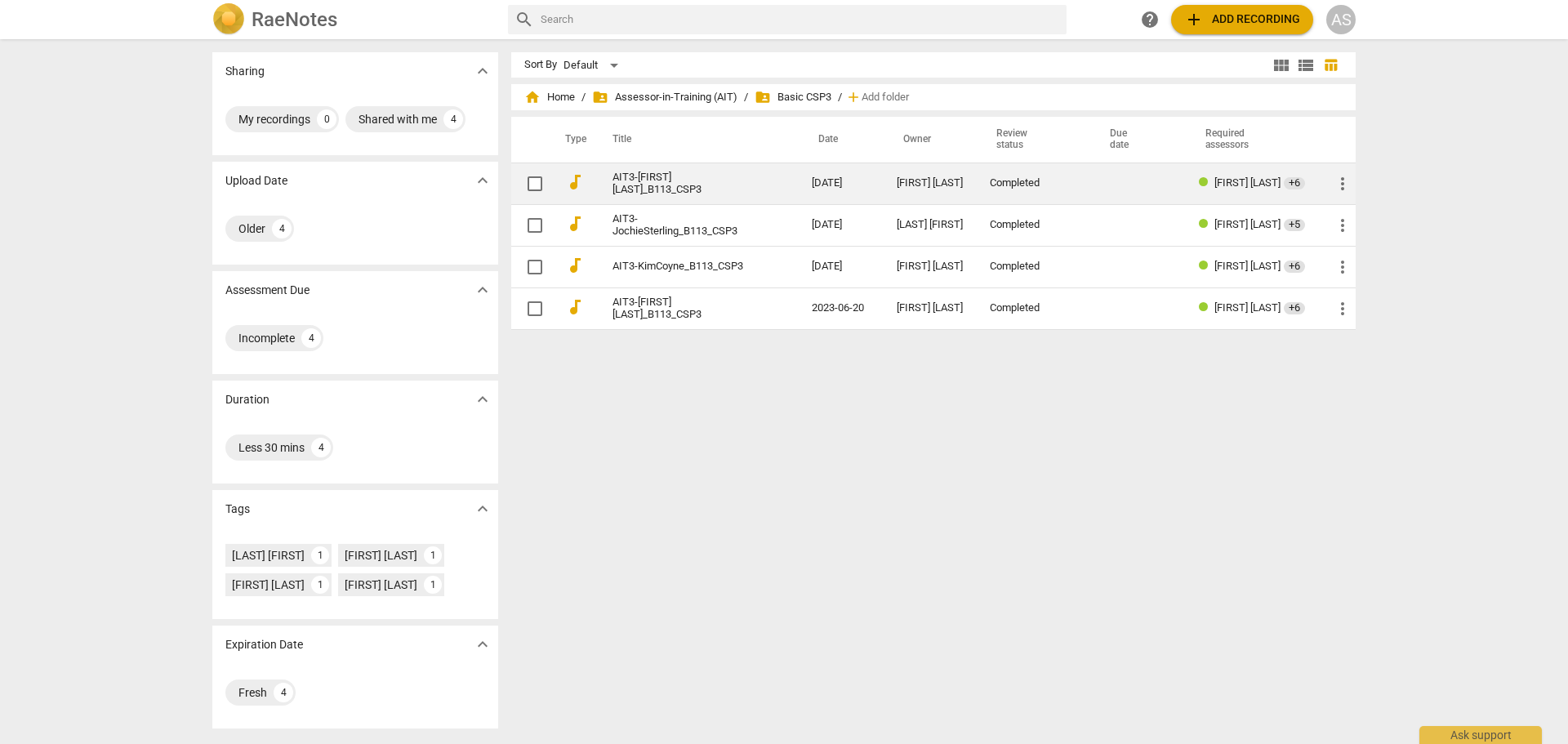 click on "[FIRST] [LAST]" at bounding box center (930, 183) 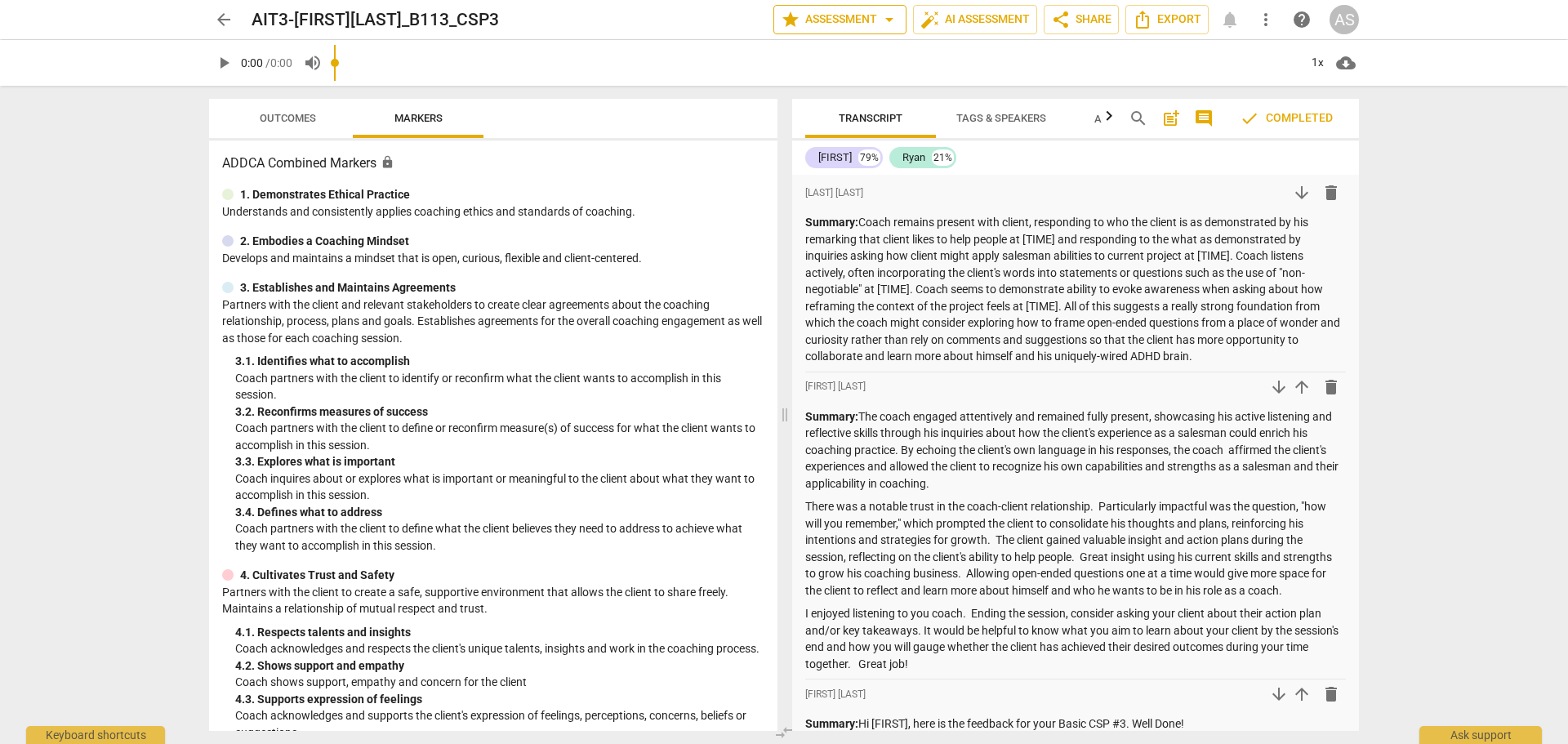 click on "star    Assessment   arrow_drop_down" at bounding box center [840, 20] 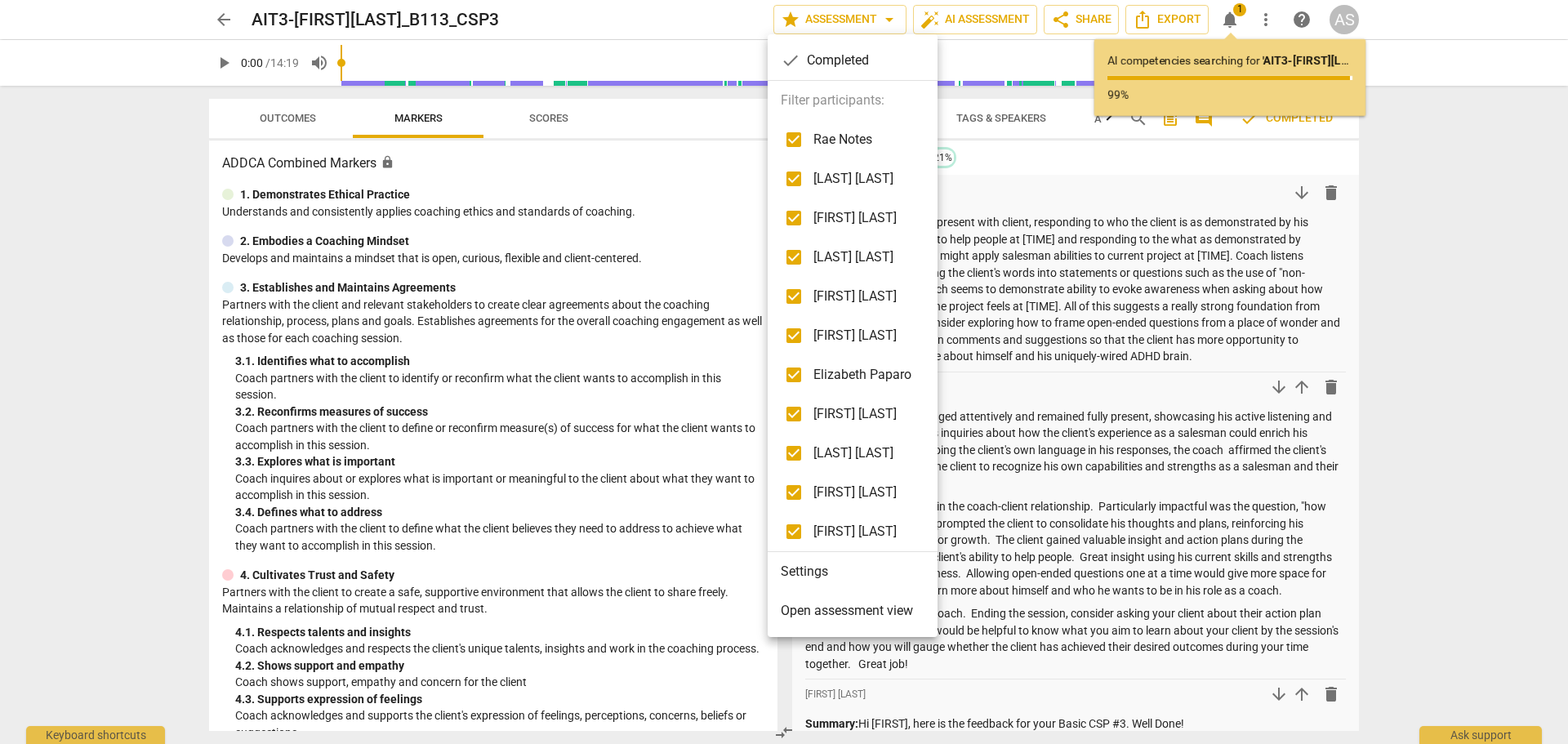 click at bounding box center (784, 372) 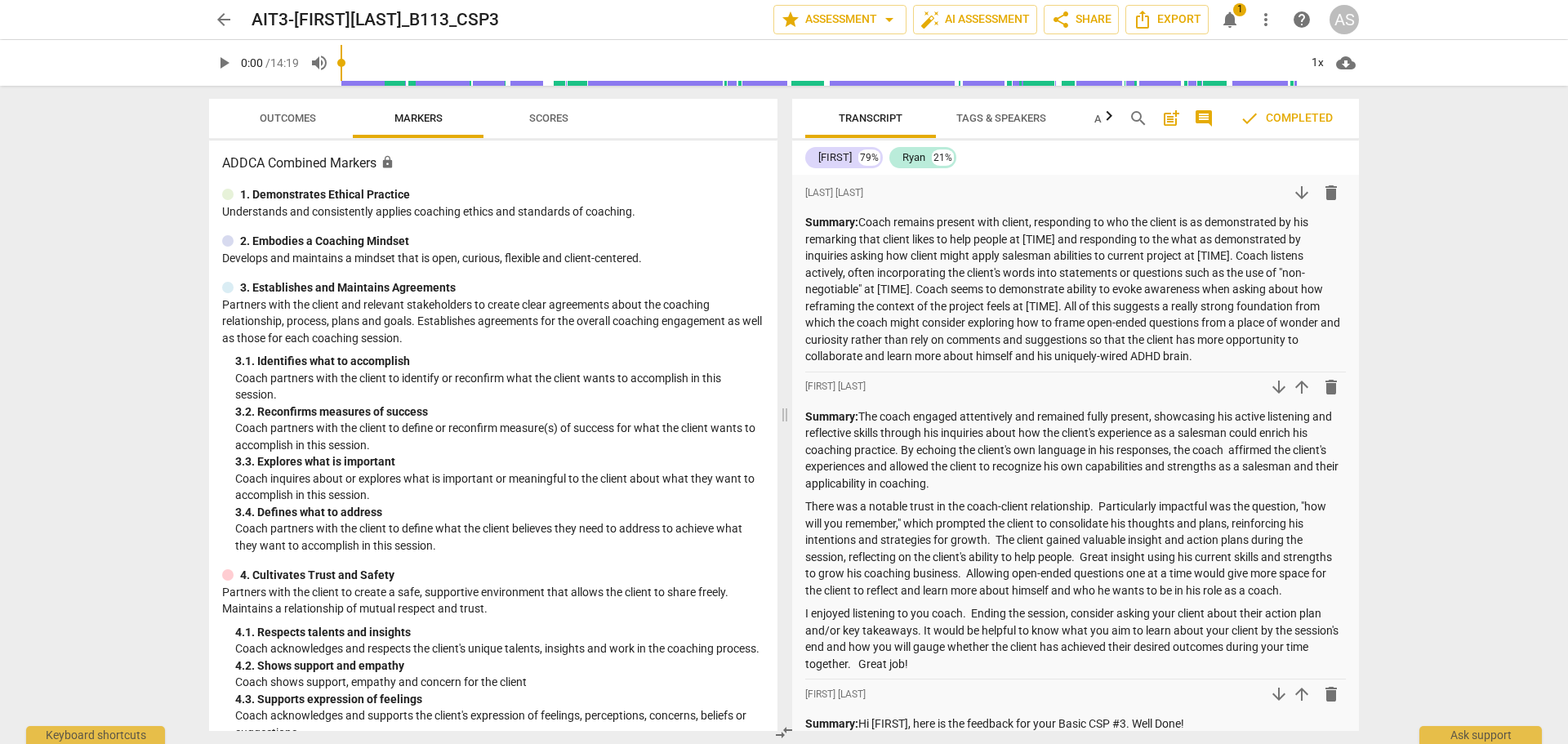 click on "arrow_back" at bounding box center (224, 20) 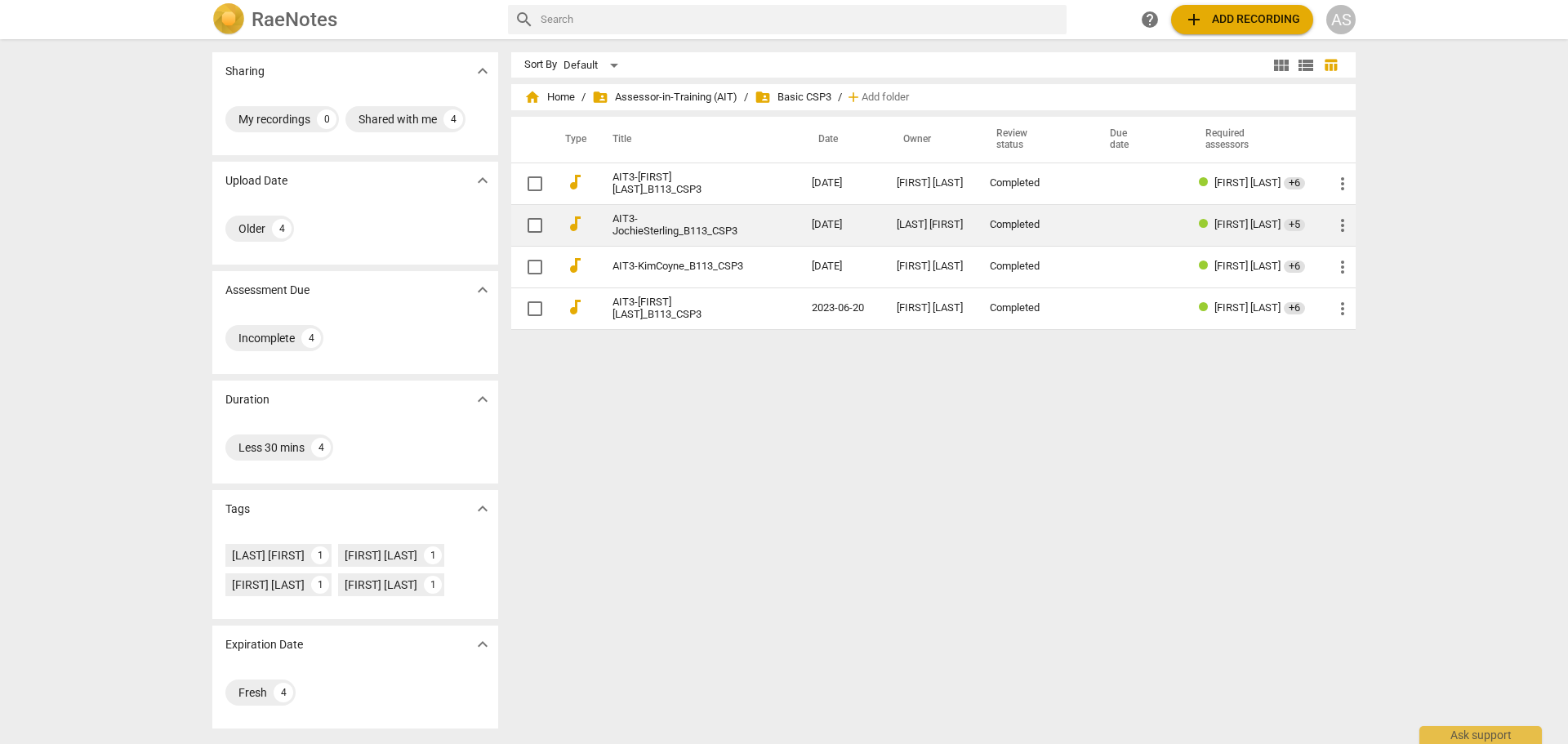 click on "[DATE]" at bounding box center (841, 225) 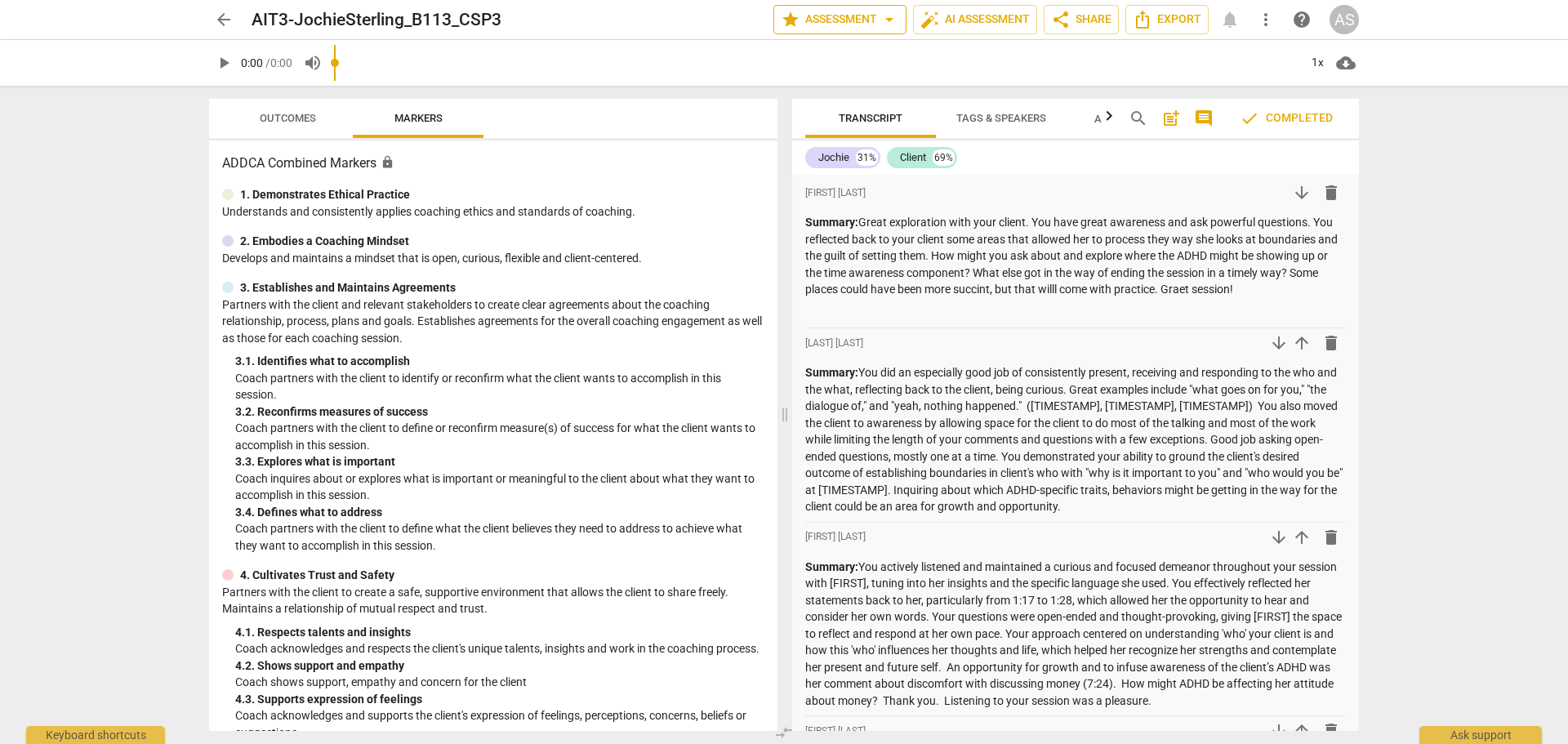 click on "star    Assessment   arrow_drop_down" at bounding box center (840, 20) 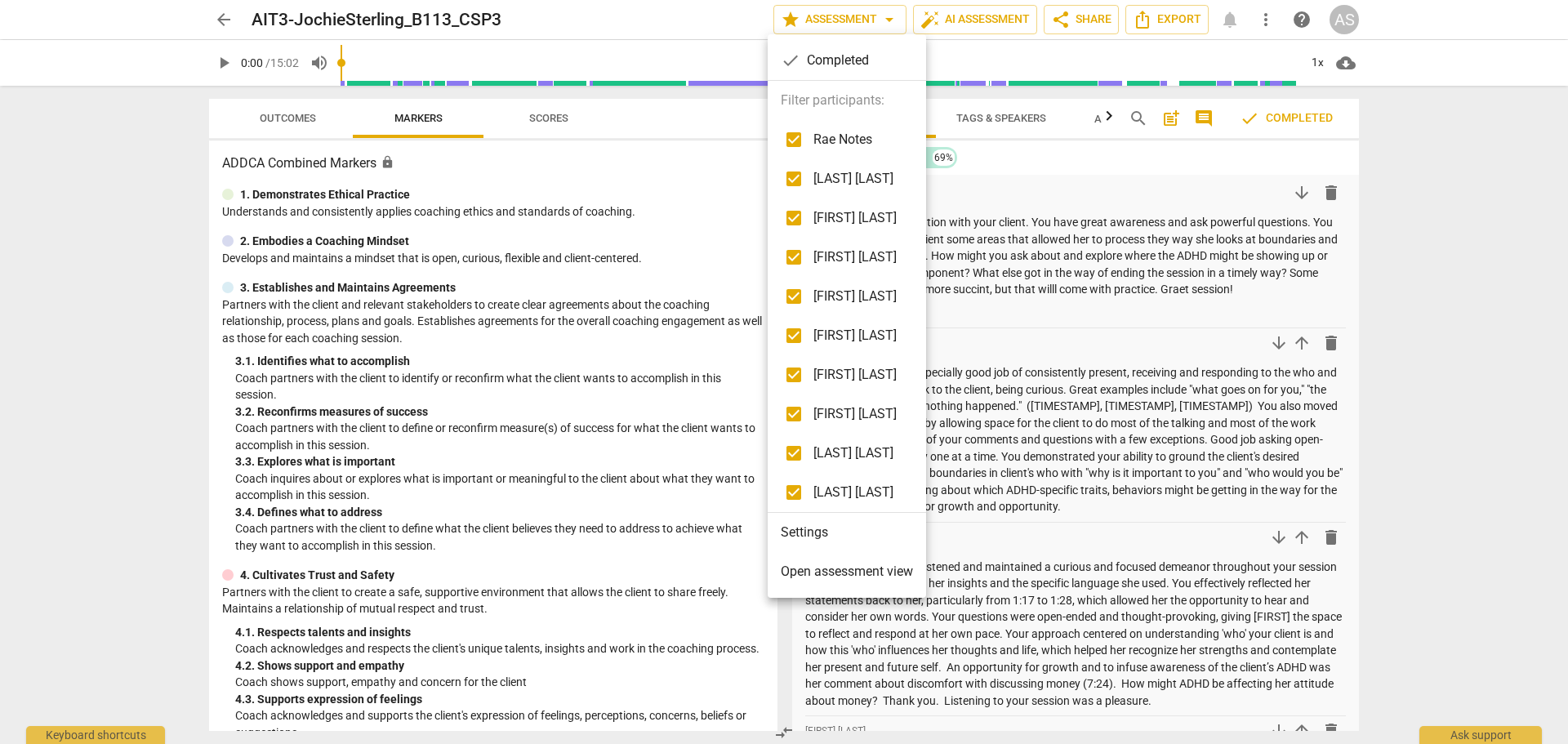 click at bounding box center (784, 372) 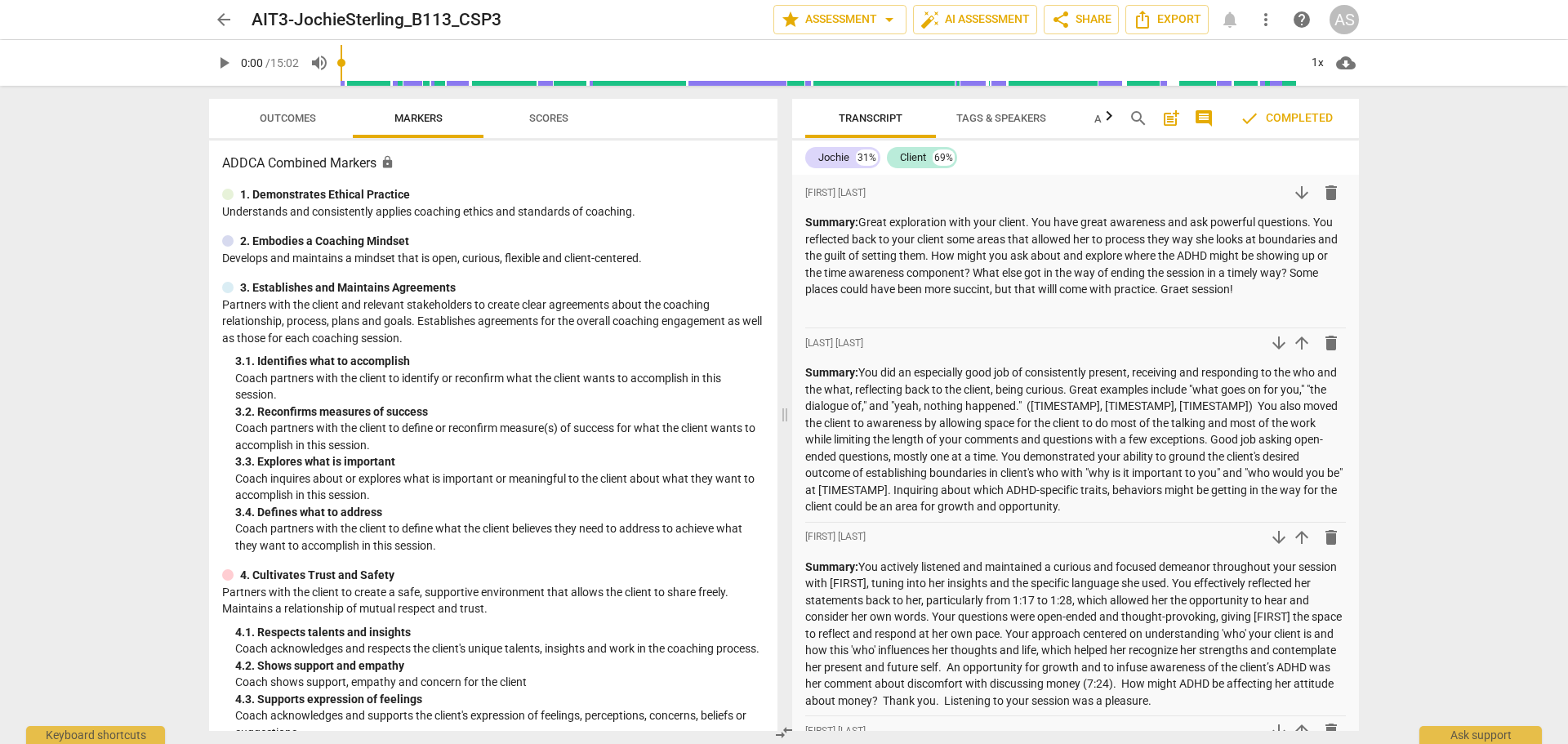 click on "arrow_back AIT3-[FIRST][LAST]_B113_CSP3 edit star   Assessment   arrow_drop_down auto_fix_high   AI Assessment share   Share   Export notifications more_vert help AS" at bounding box center [784, 20] 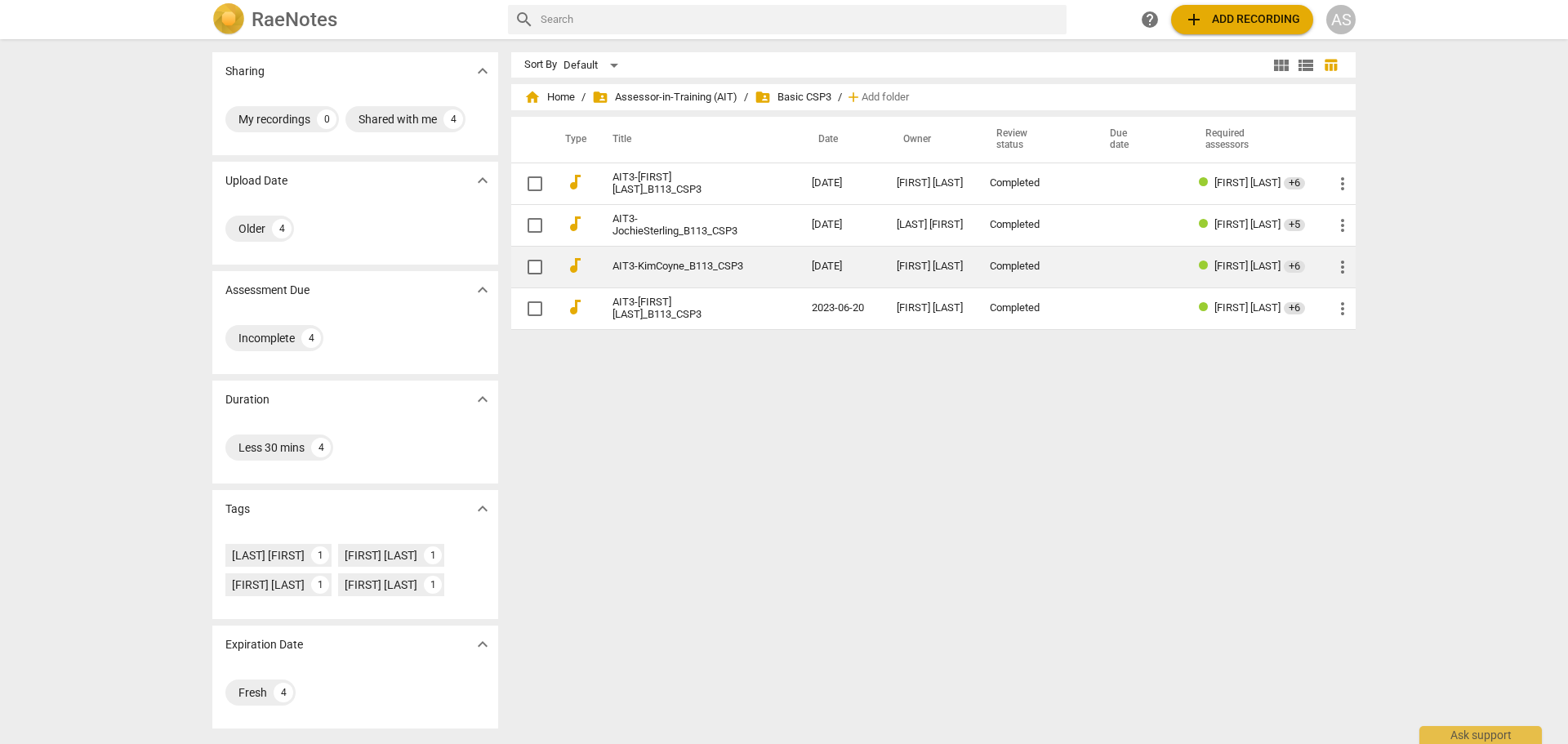click on "AIT3-KimCoyne_B113_CSP3" at bounding box center (683, 266) 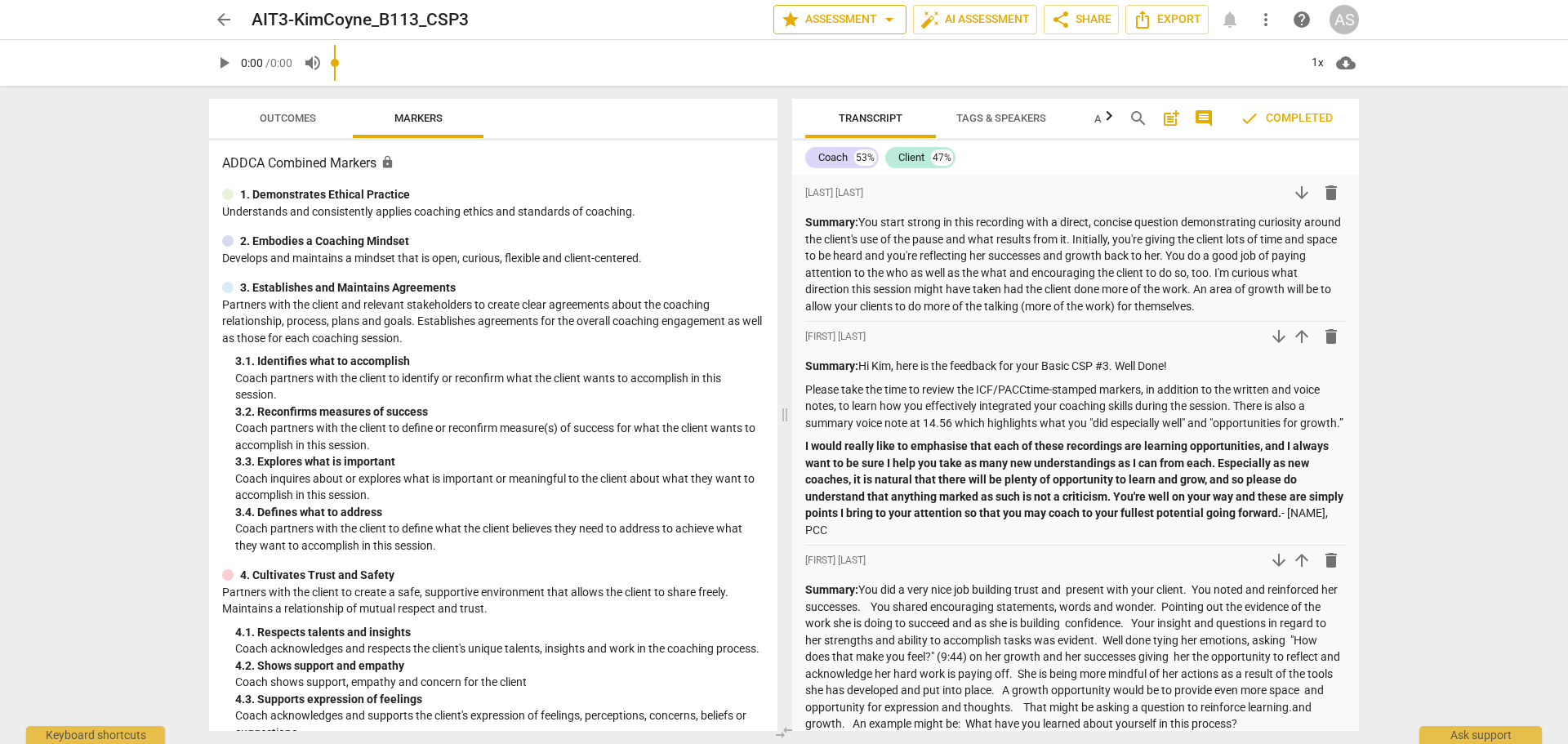 click on "arrow_drop_down" at bounding box center [889, 20] 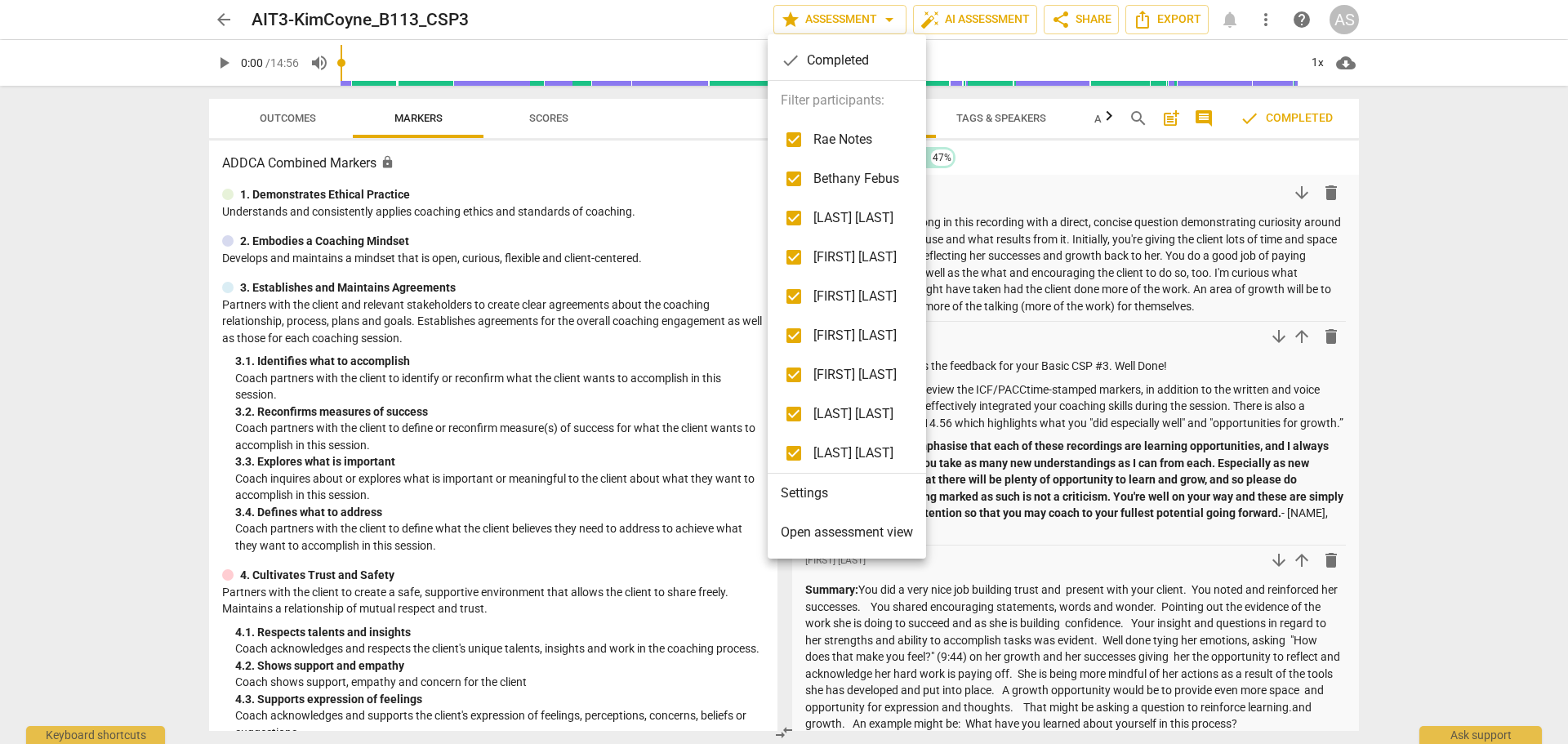 click at bounding box center (784, 372) 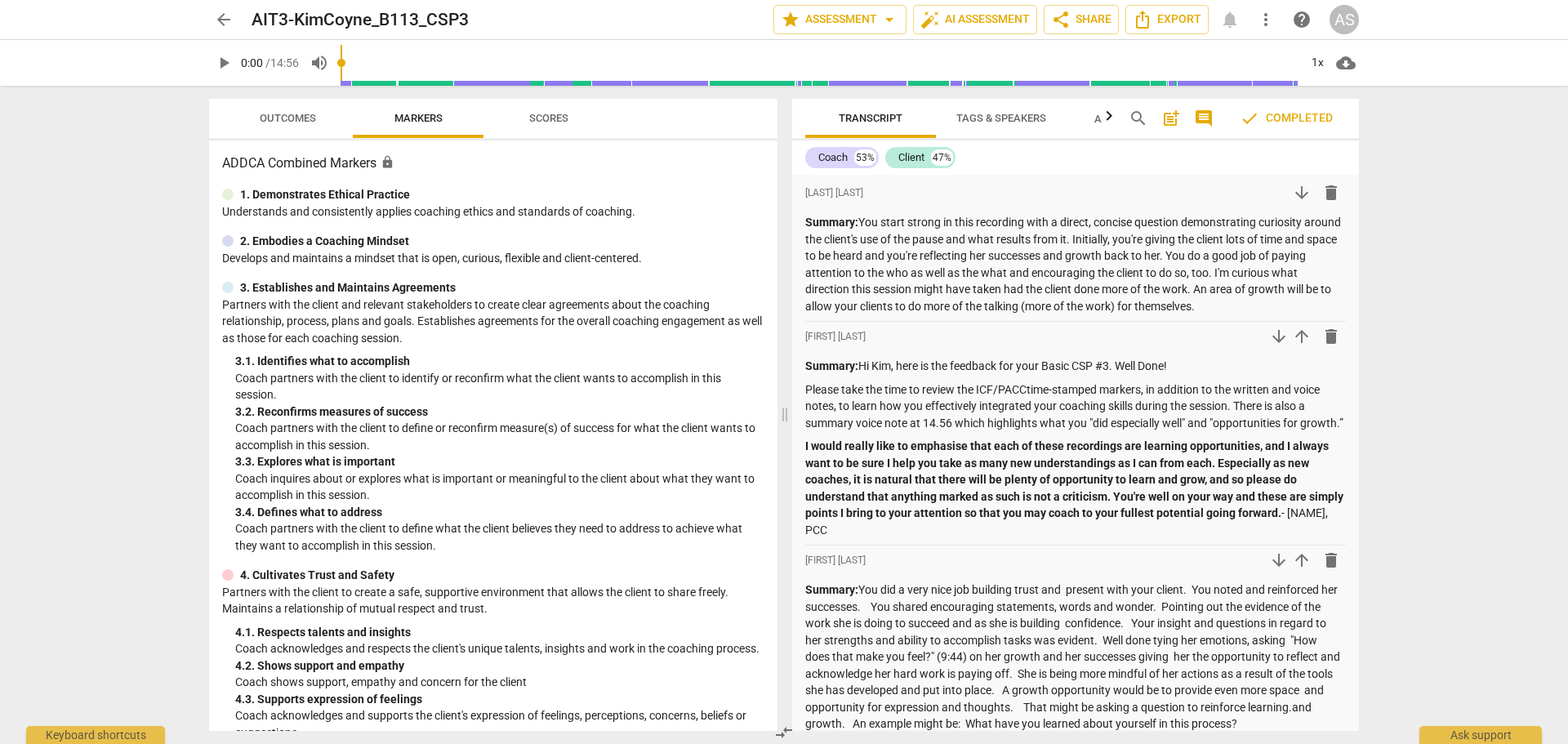 click on "arrow_back" at bounding box center (224, 20) 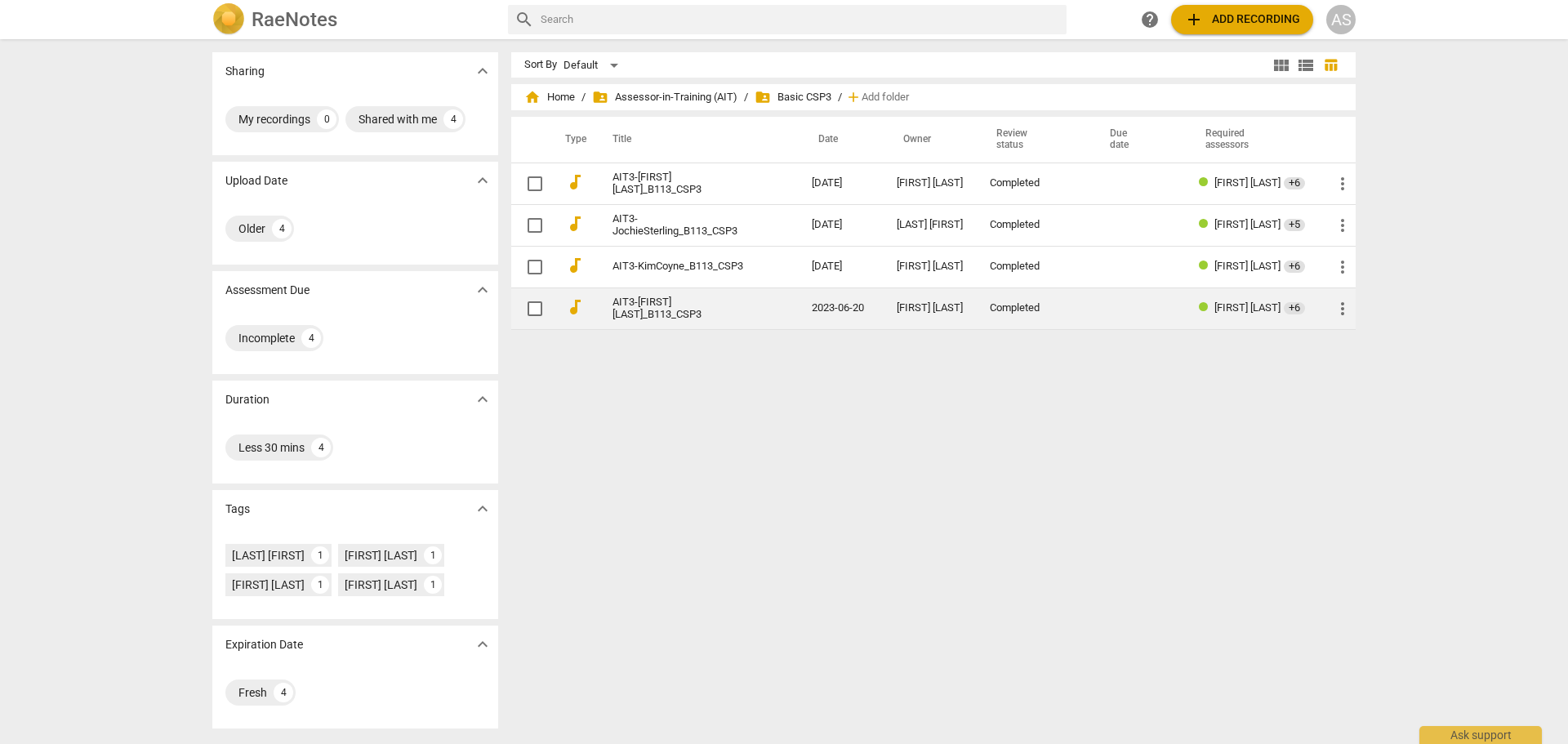 click on "[FIRST] [LAST]" at bounding box center [930, 308] 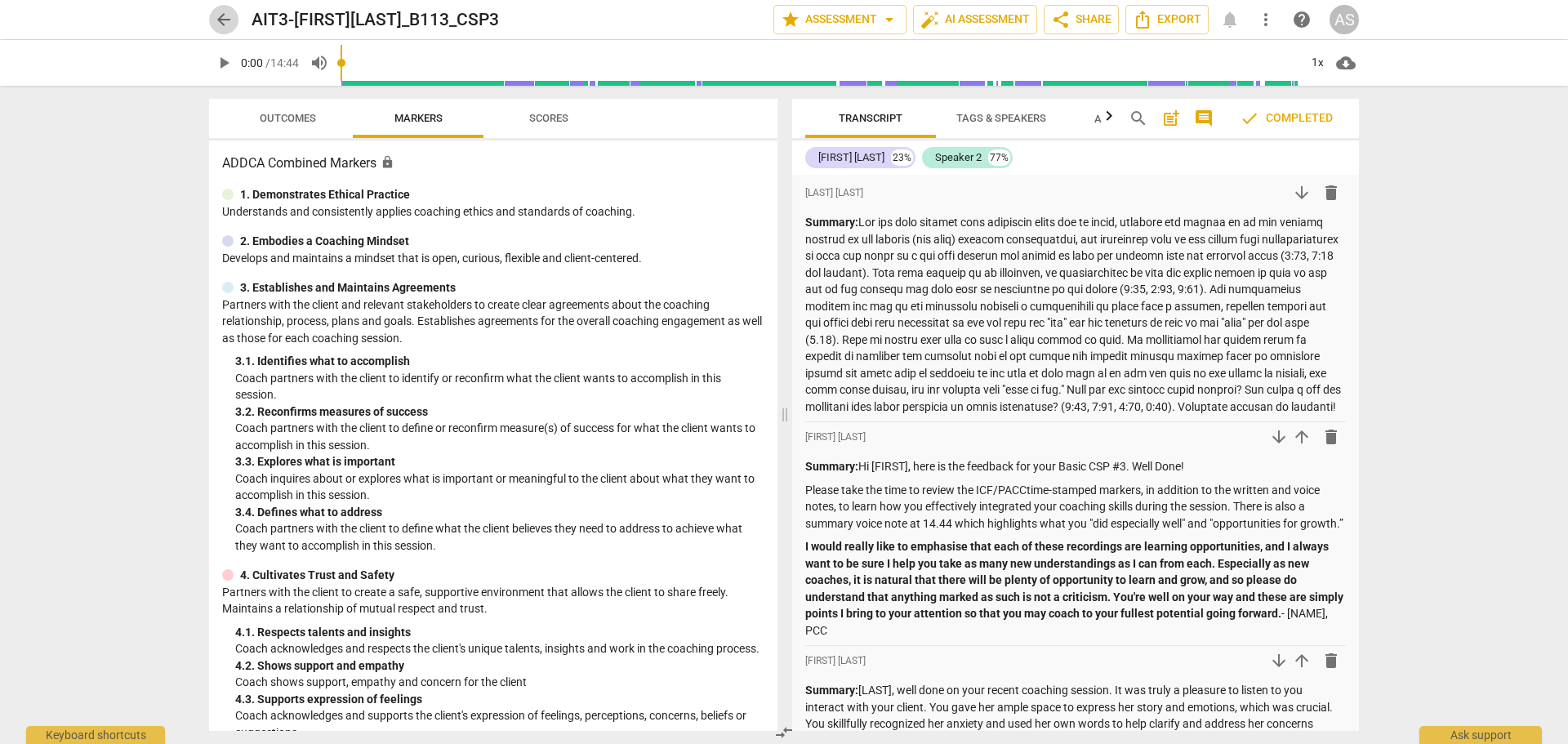 click on "arrow_back" at bounding box center [224, 20] 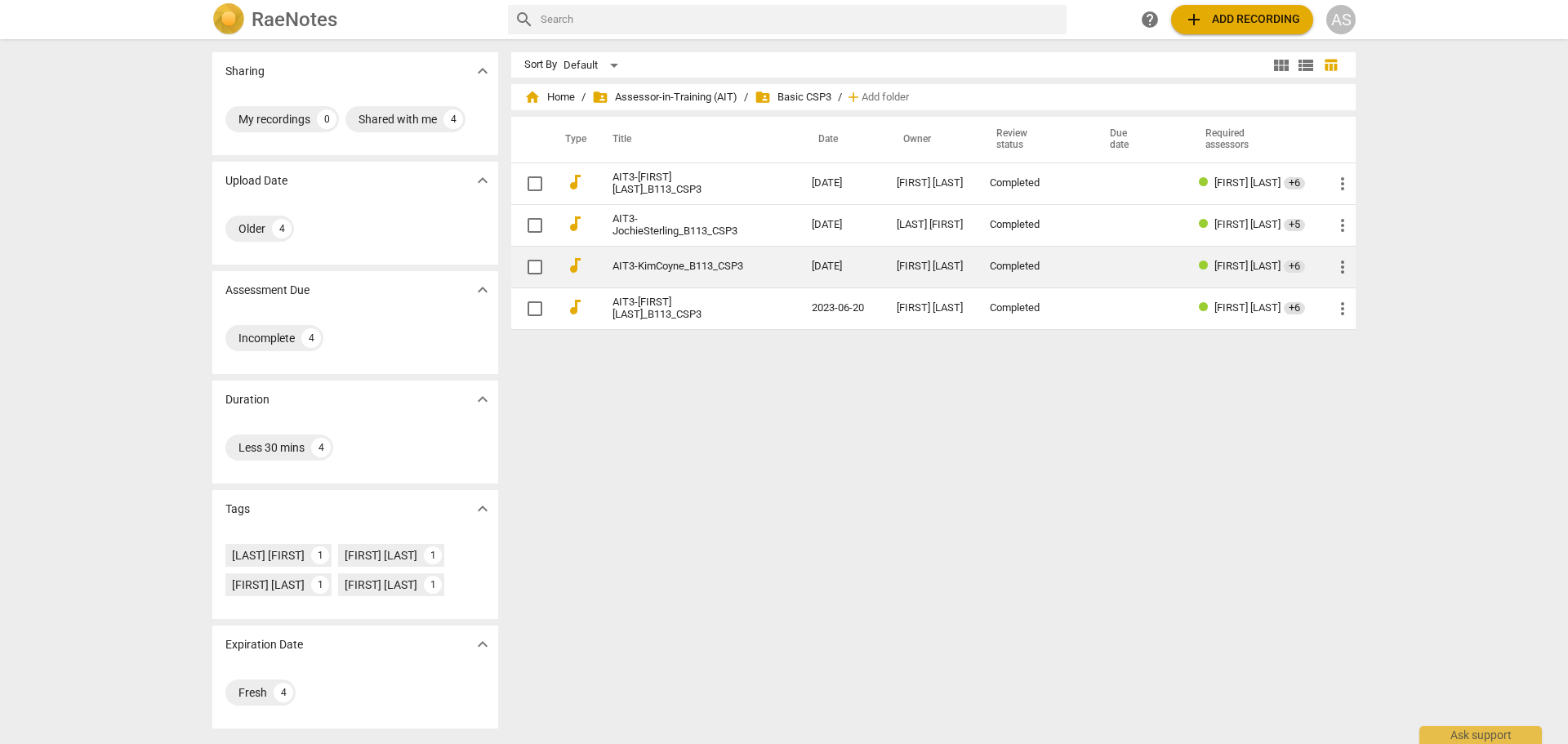 click at bounding box center (1138, 266) 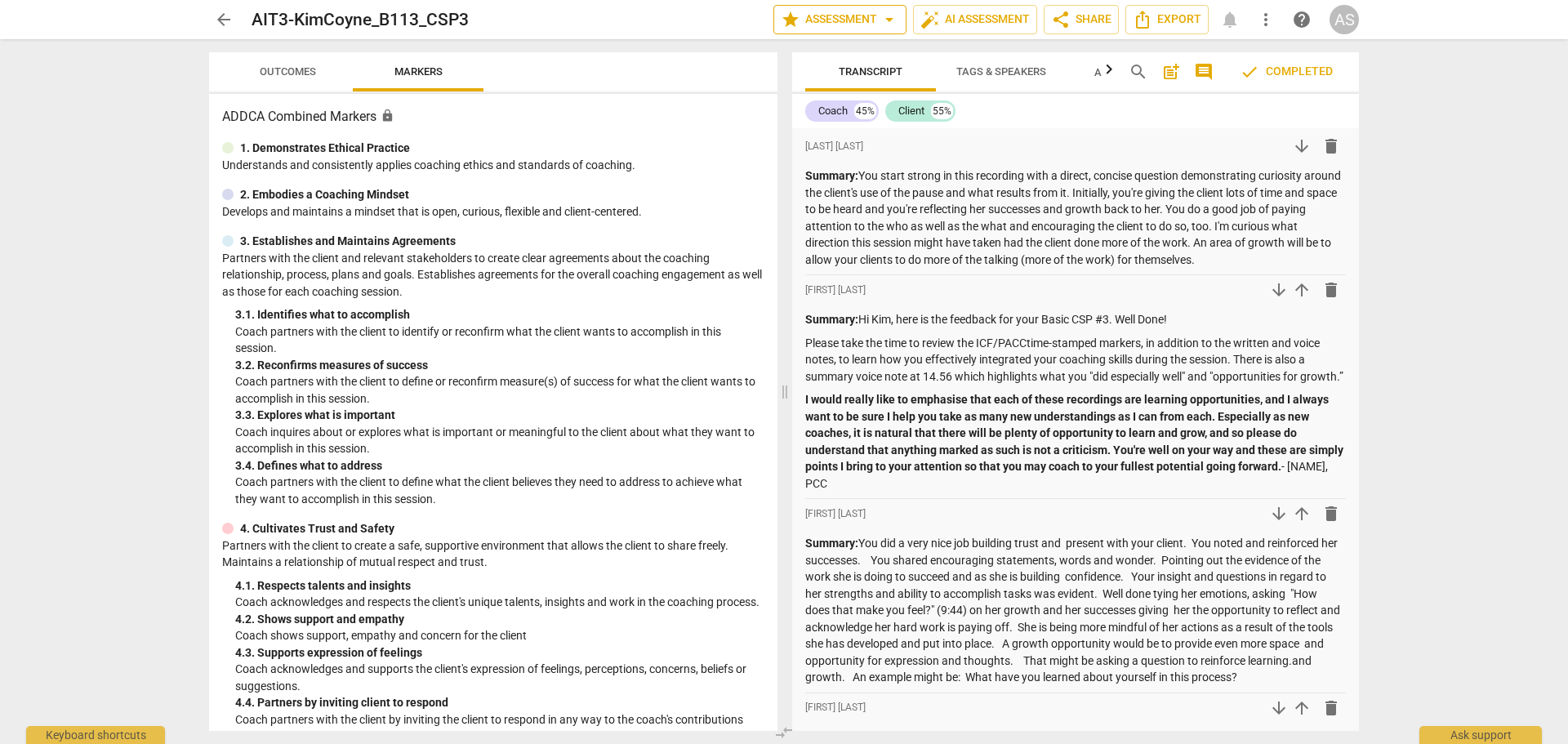click on "star    Assessment   arrow_drop_down" at bounding box center [840, 20] 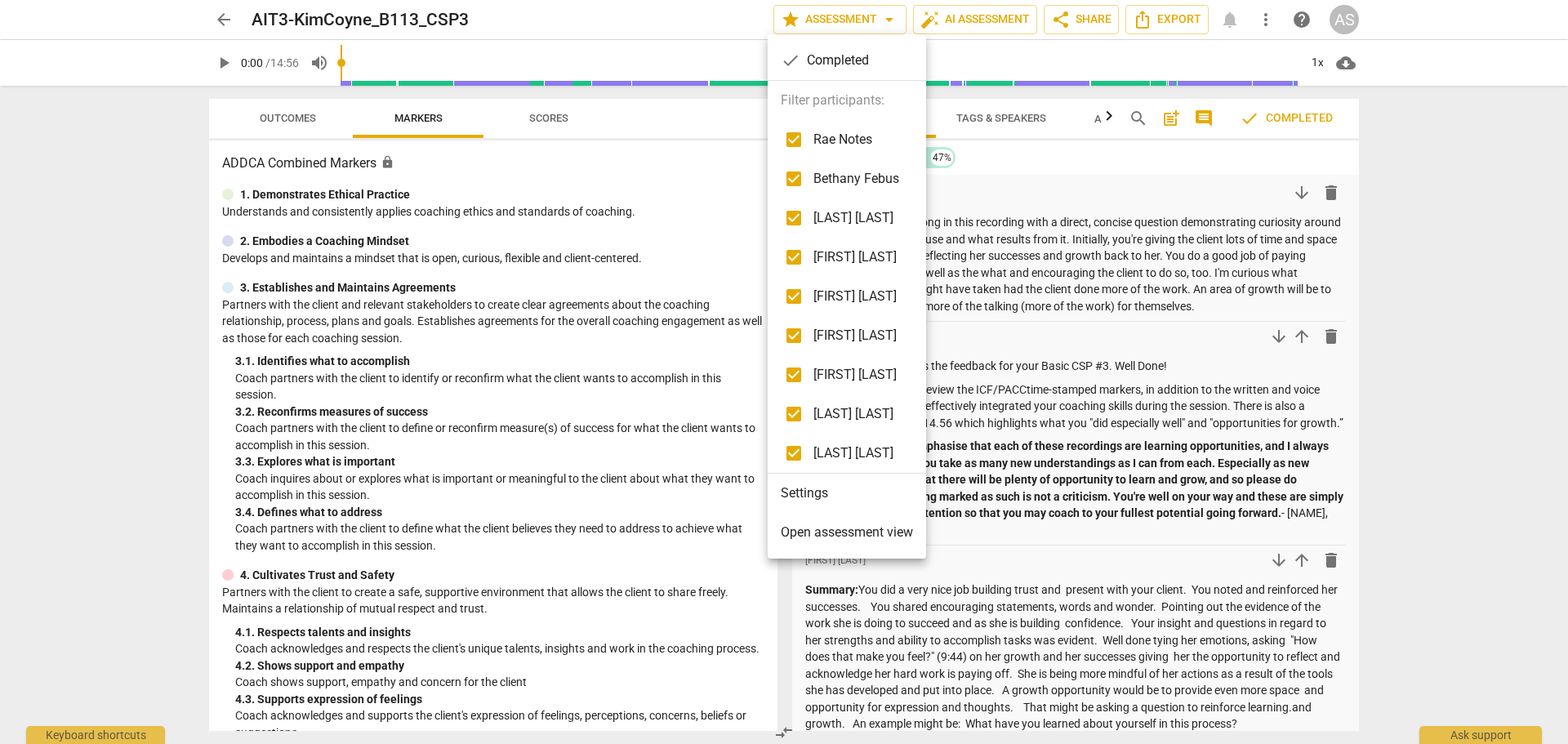 click at bounding box center [784, 372] 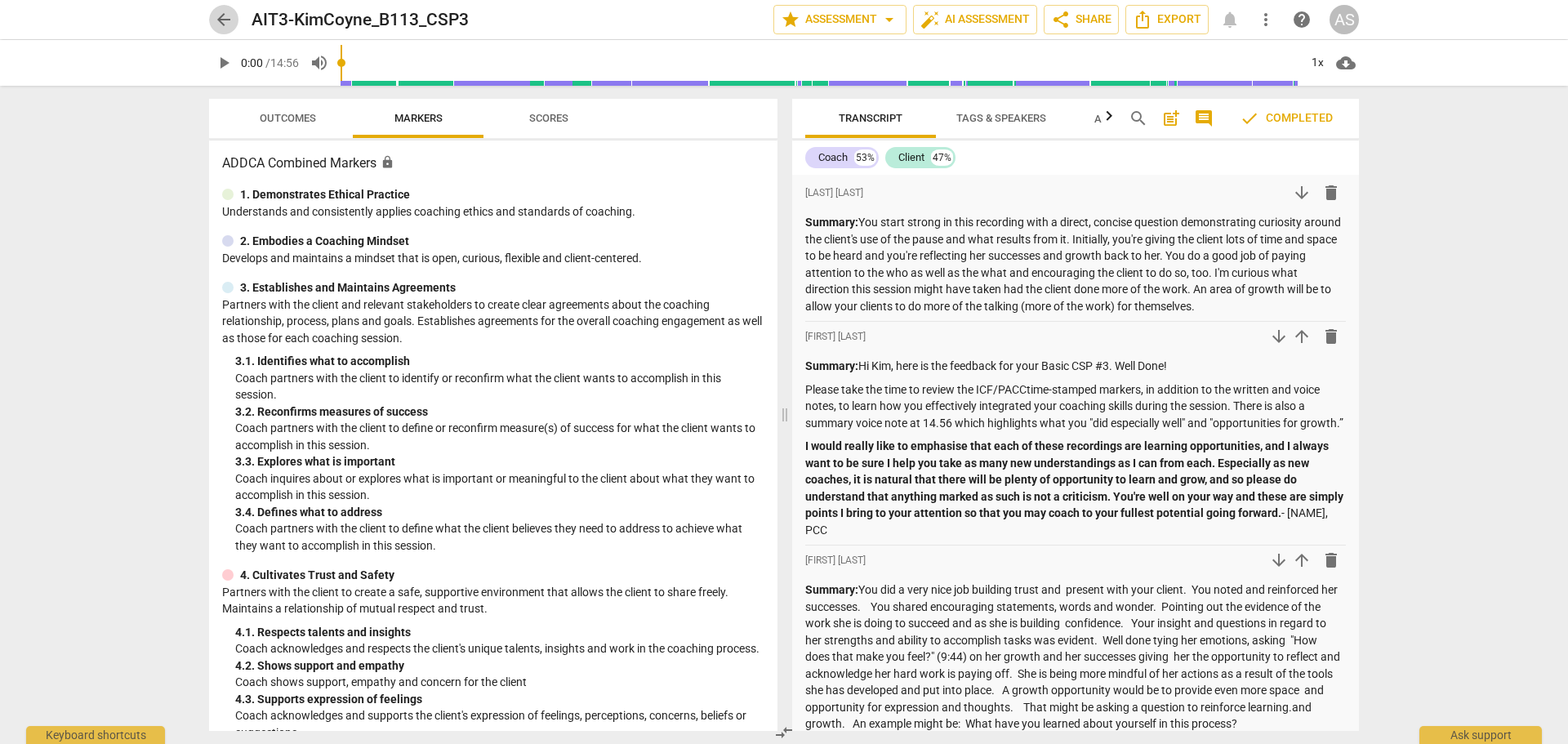 click on "arrow_back" at bounding box center [224, 20] 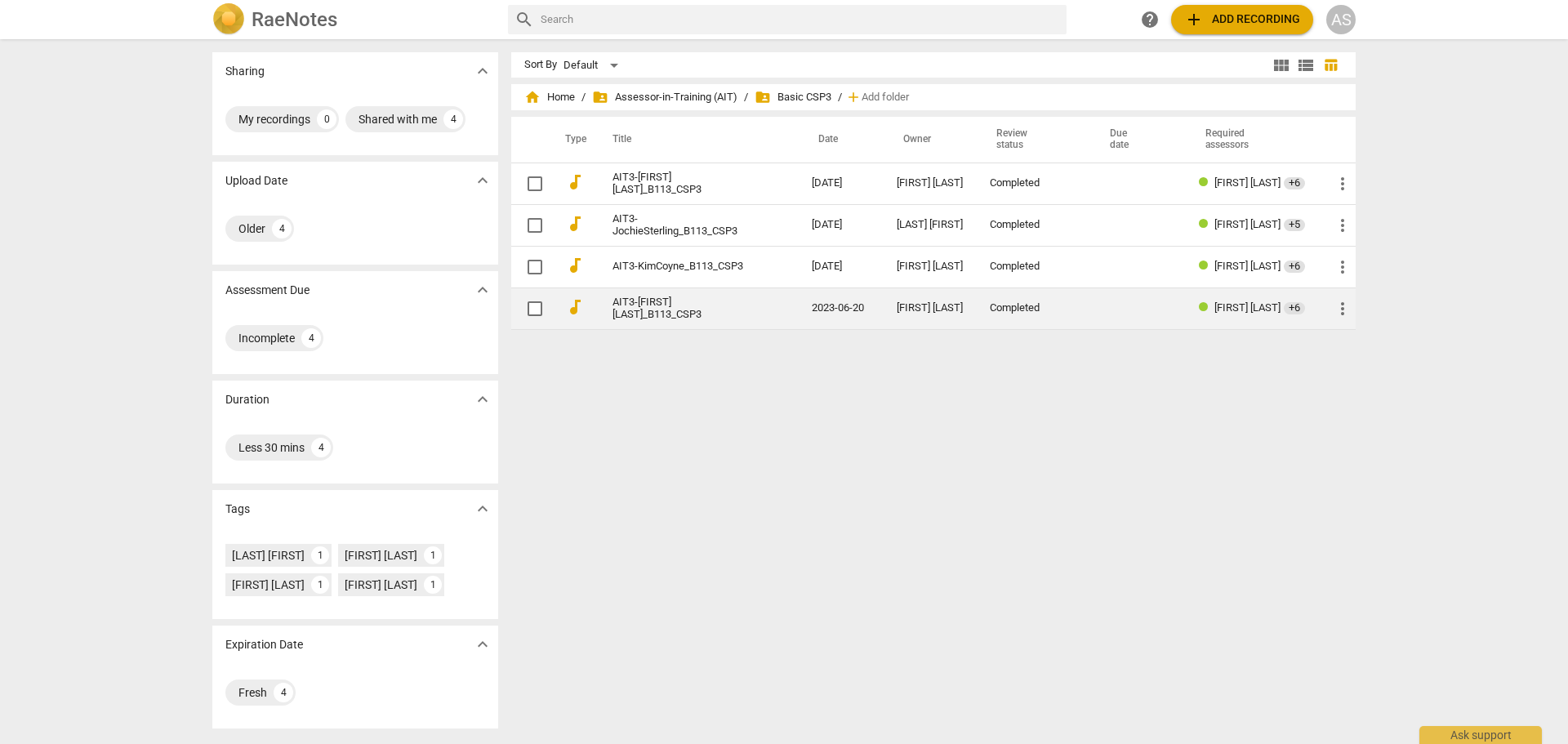 click on "[FIRST] [LAST]" at bounding box center [930, 308] 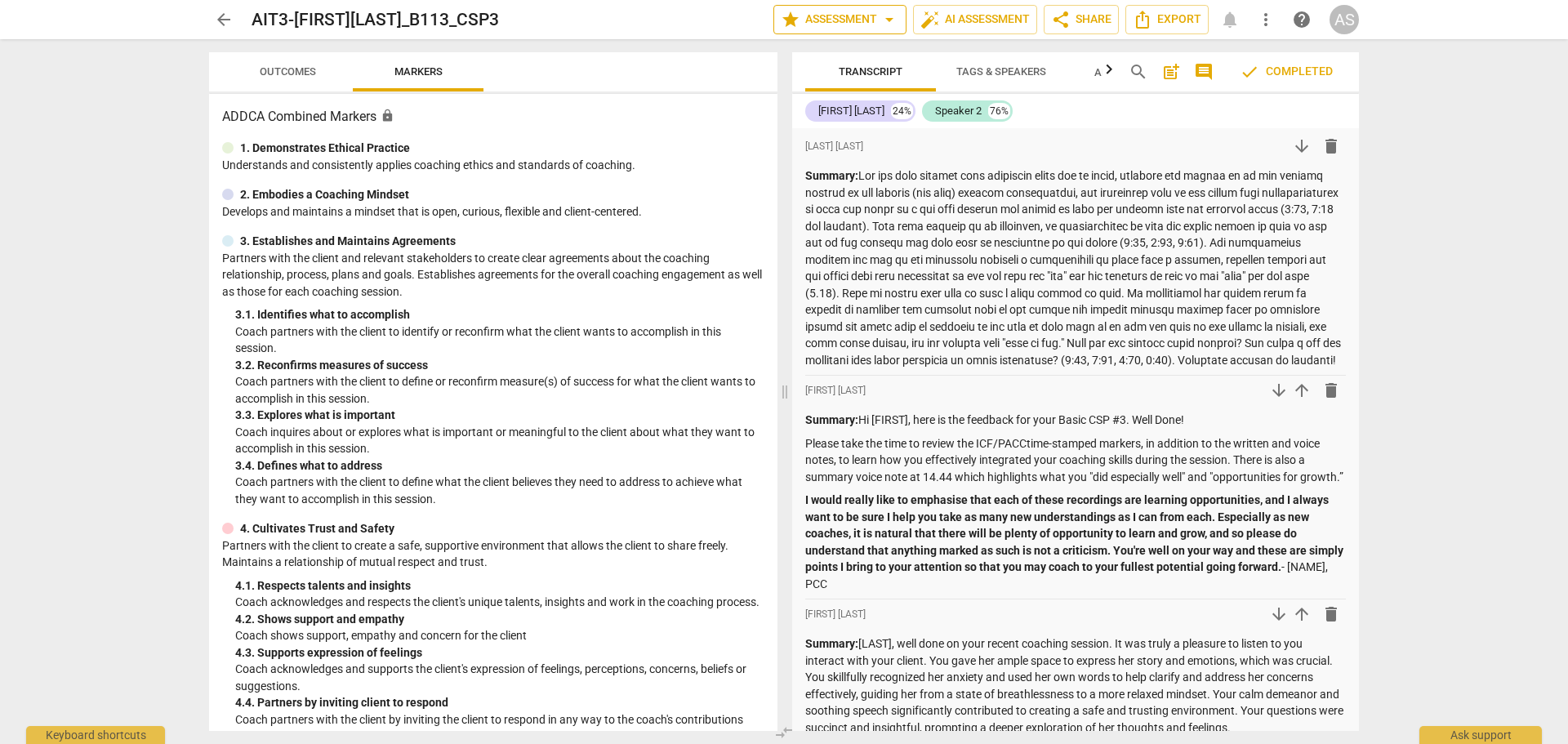 click on "star" at bounding box center [791, 20] 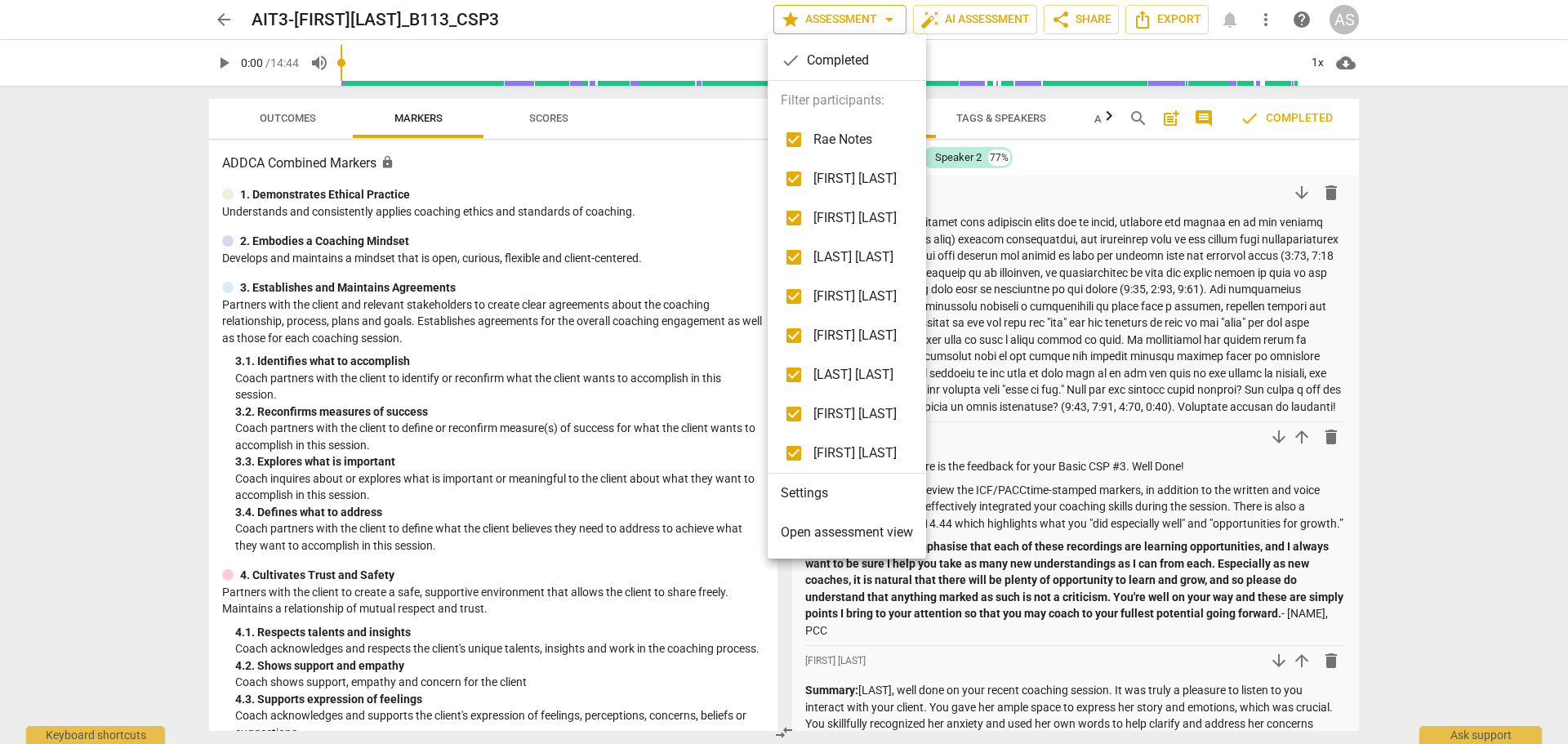 click at bounding box center [784, 372] 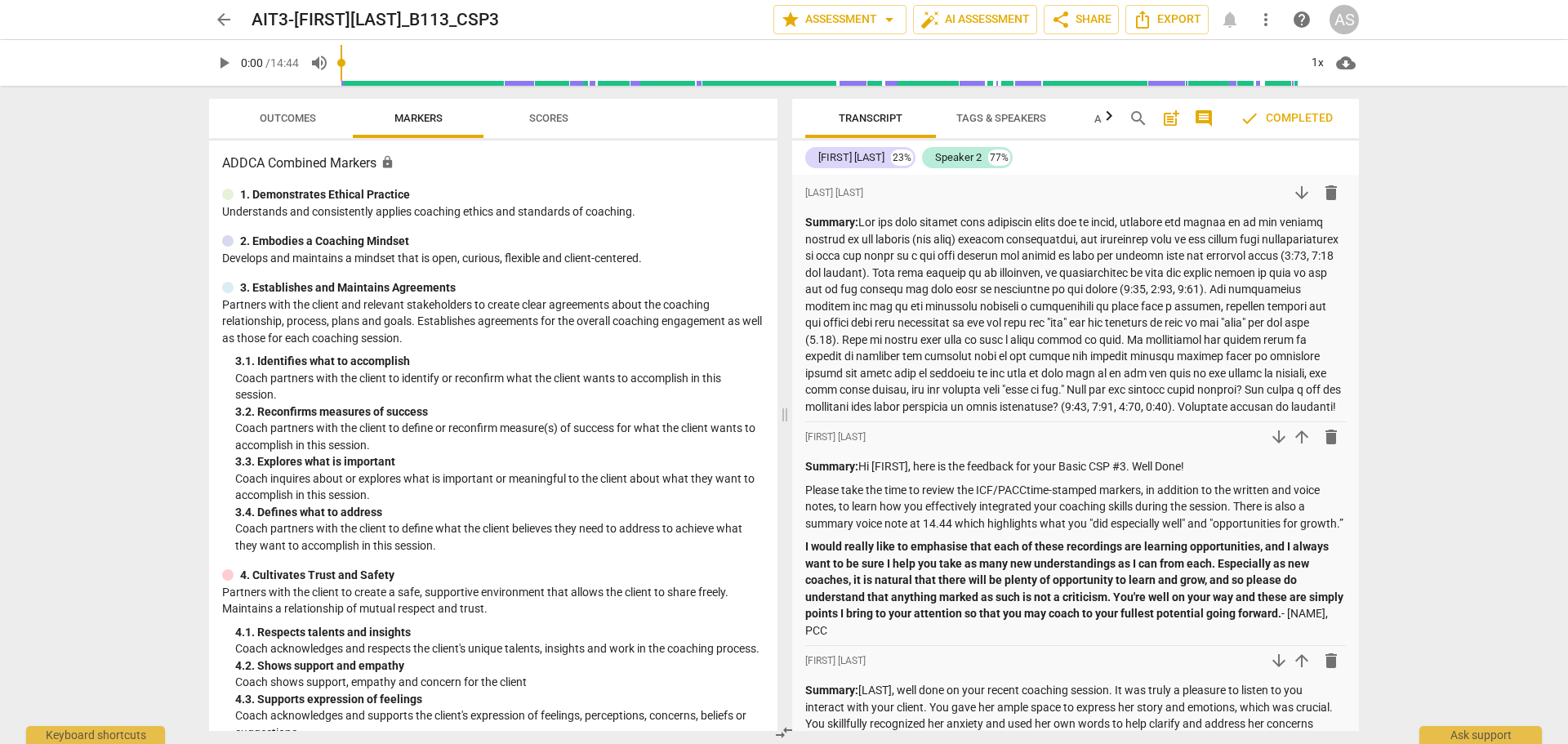 click on "arrow_back AIT3-[LAST][LAST]_B113_CSP3 edit star Assessment arrow_drop_down auto_fix_high AI Assessment share Share Export notifications more_vert help AS" at bounding box center [784, 20] 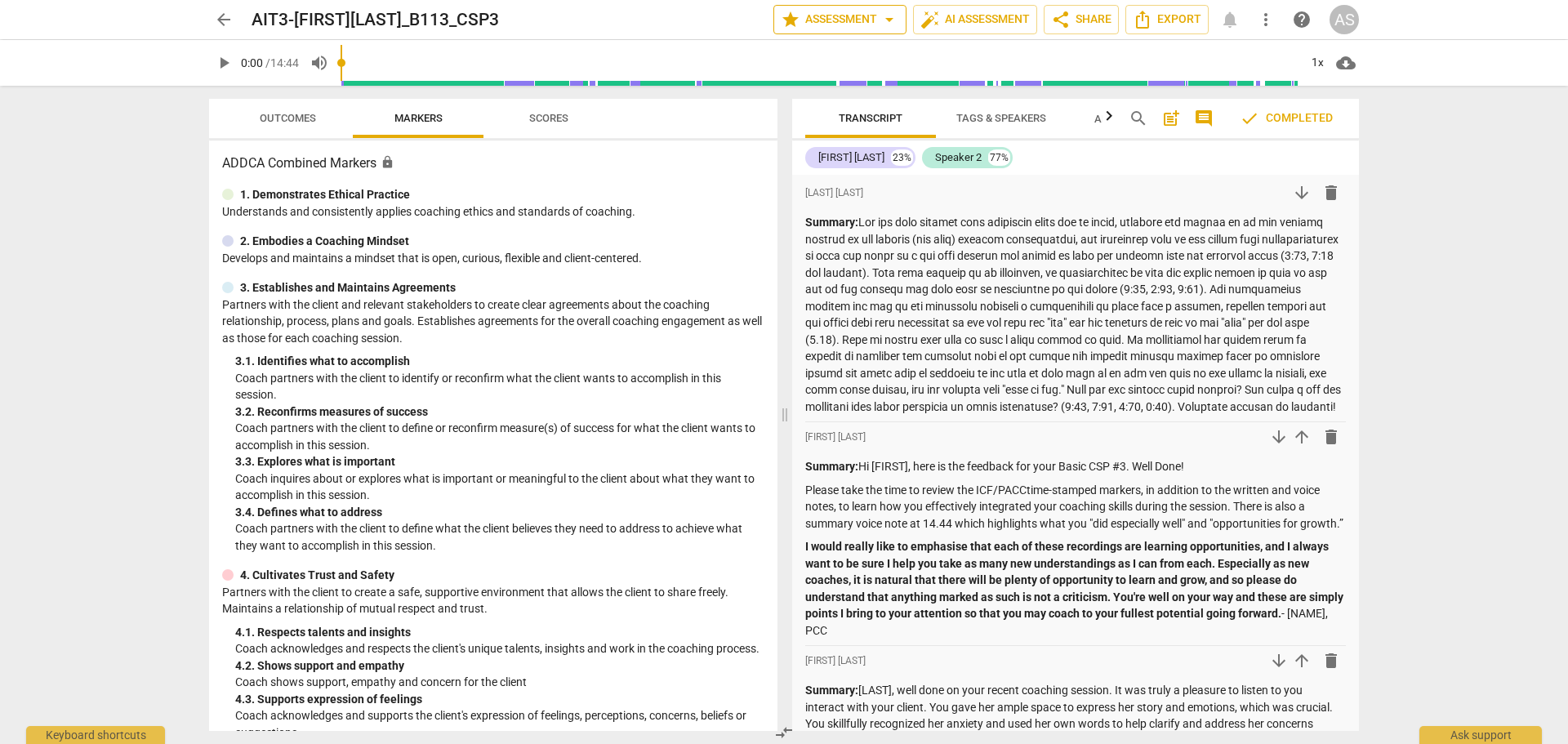 click on "star    Assessment   arrow_drop_down" at bounding box center (840, 20) 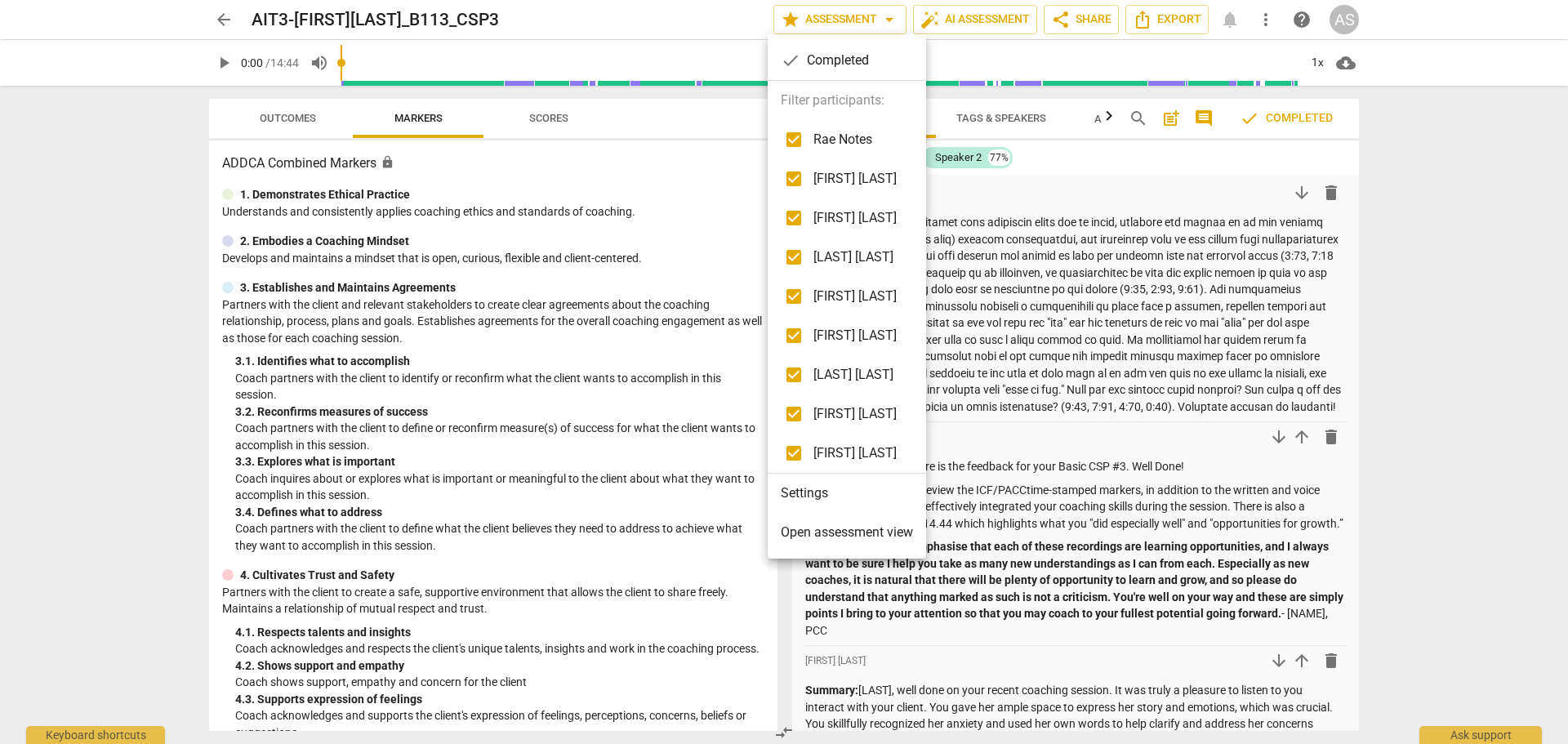 click at bounding box center [784, 372] 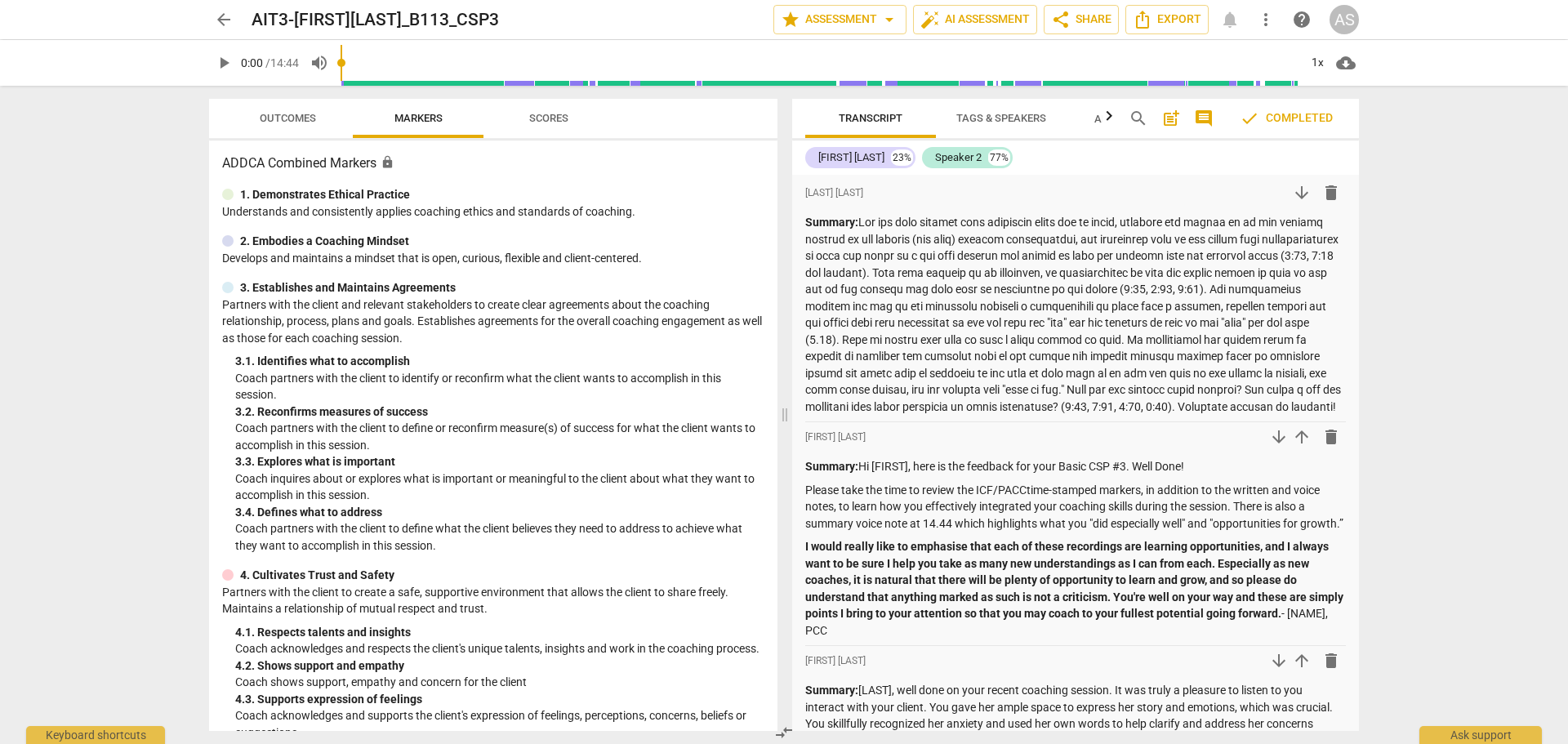click on "arrow_back" at bounding box center (224, 20) 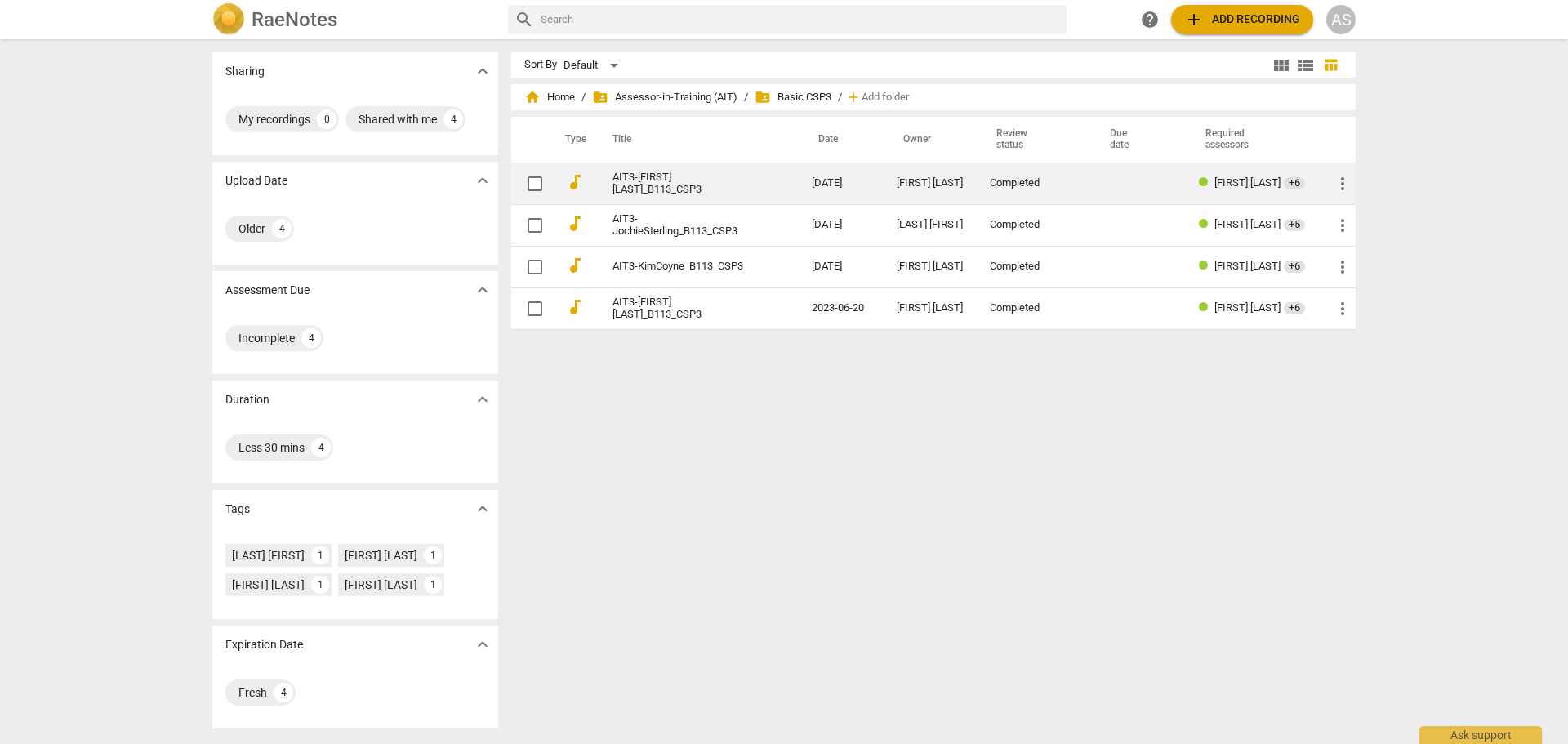click on "[FIRST] [LAST]" at bounding box center (930, 183) 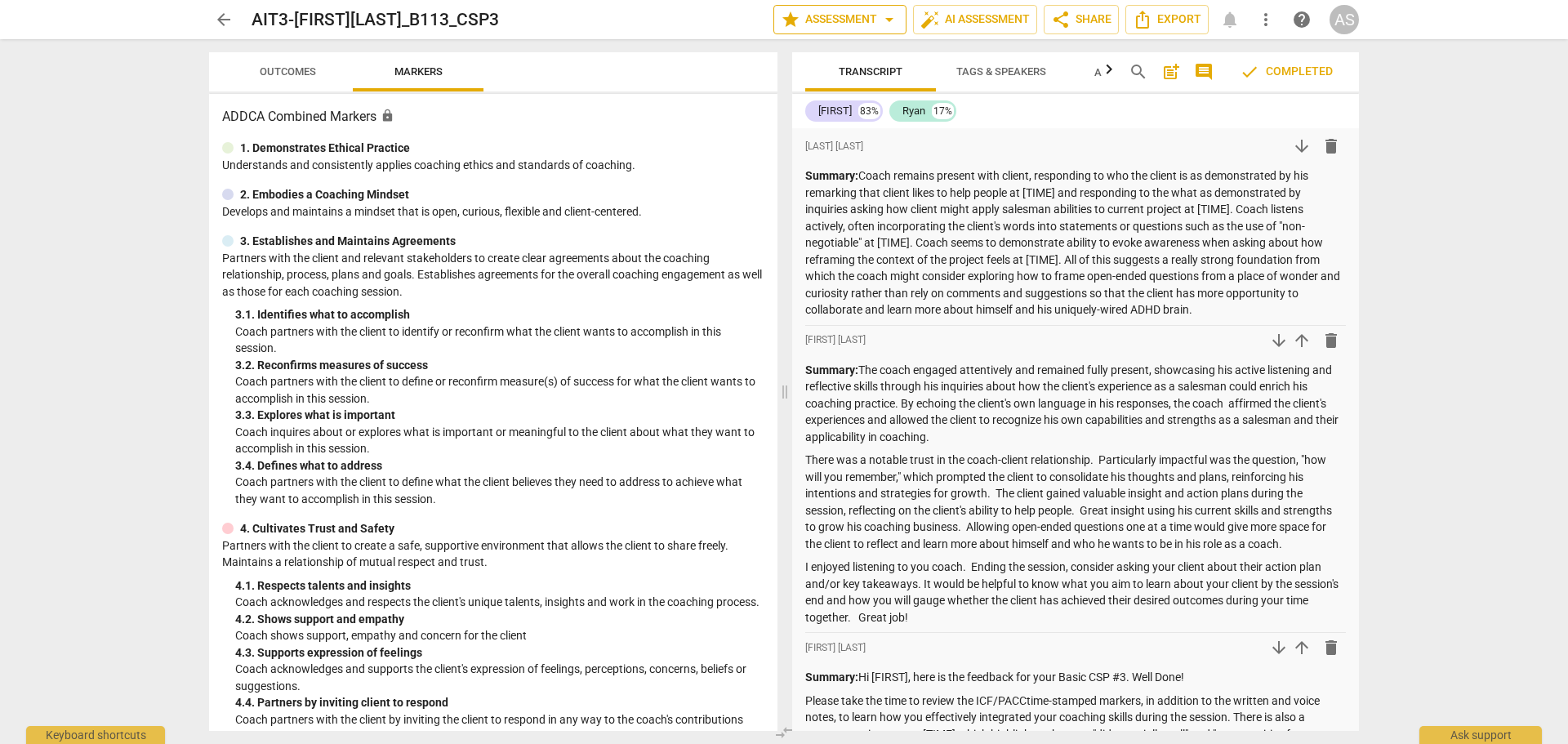 click on "star    Assessment   arrow_drop_down" at bounding box center (840, 20) 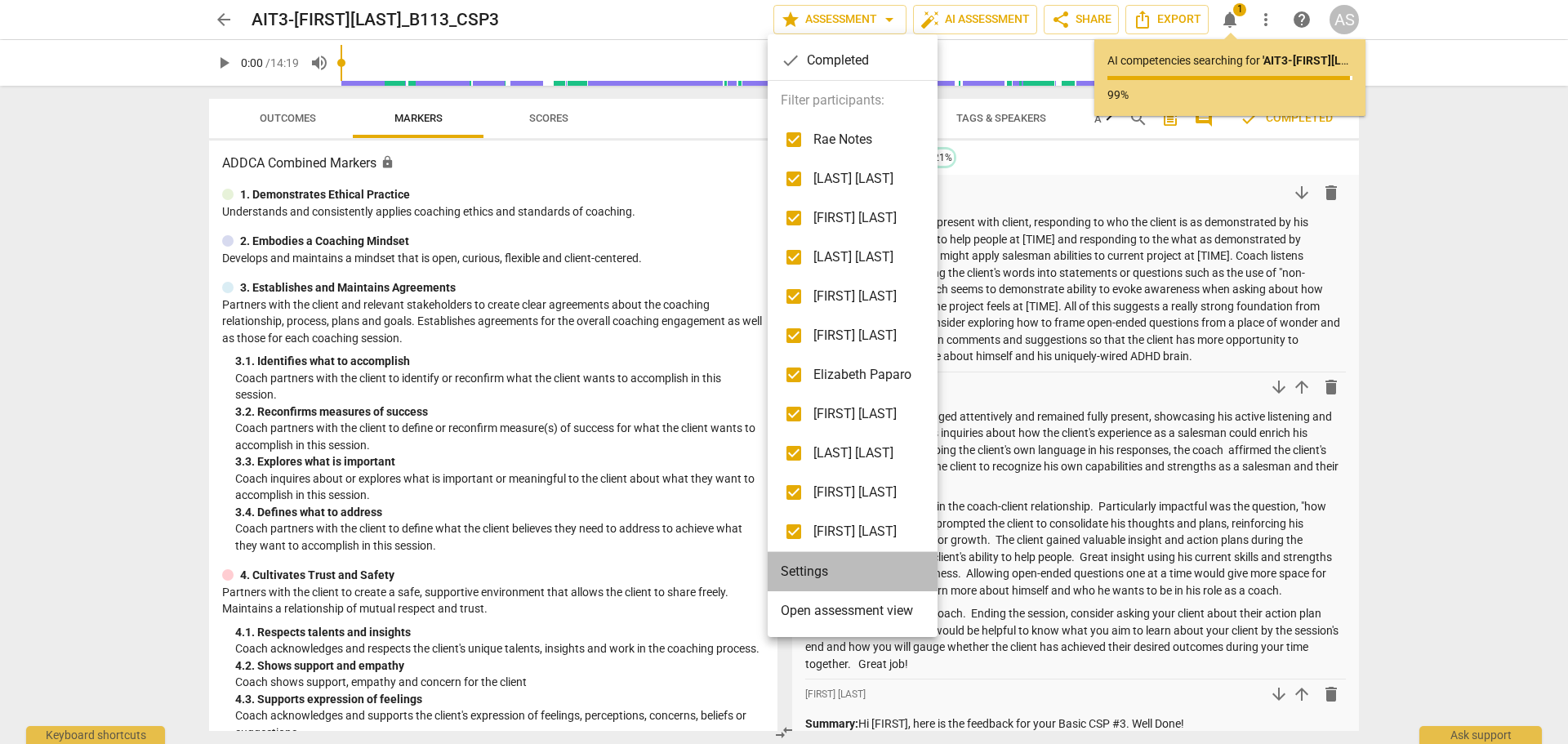 click on "Settings" at bounding box center (853, 572) 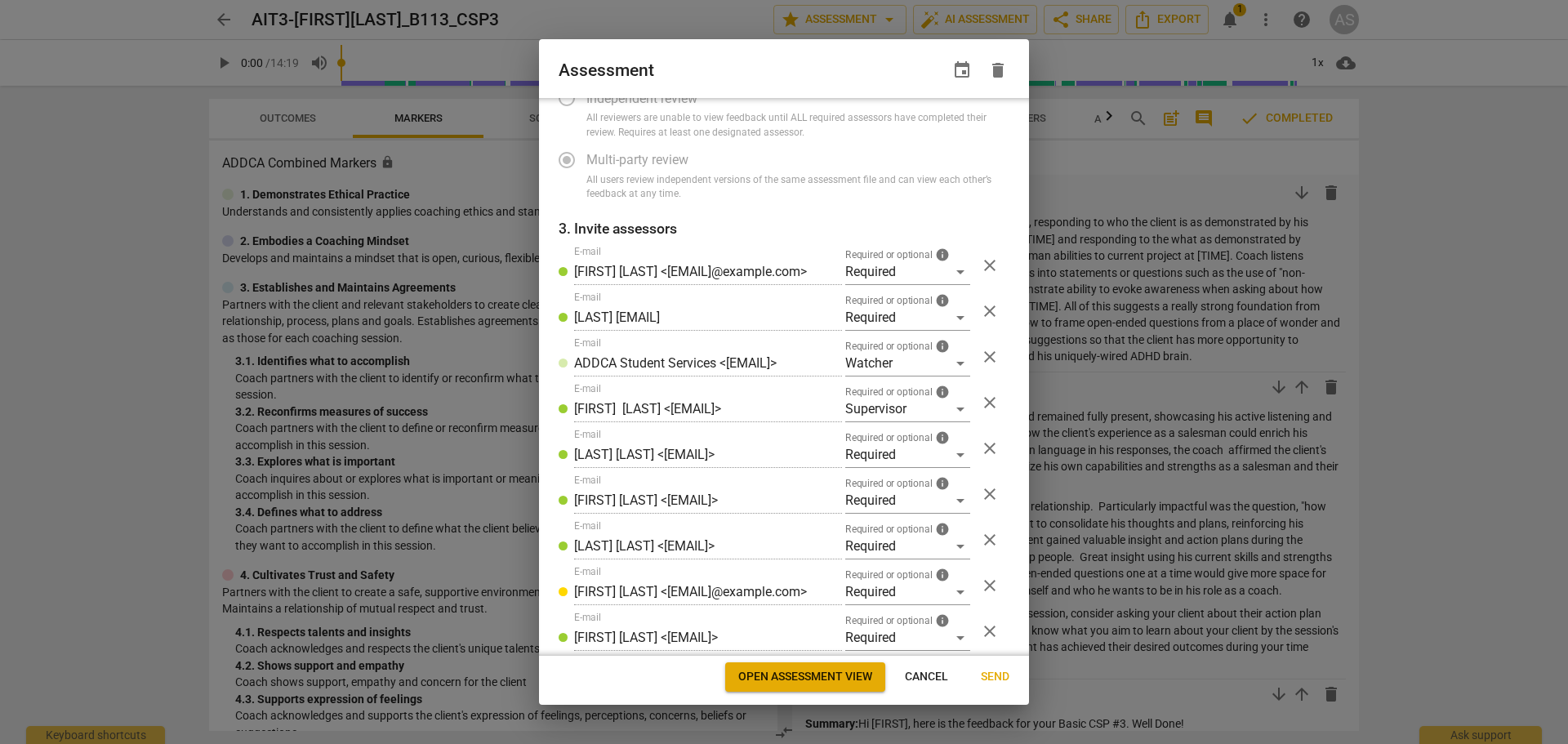 scroll, scrollTop: 216, scrollLeft: 0, axis: vertical 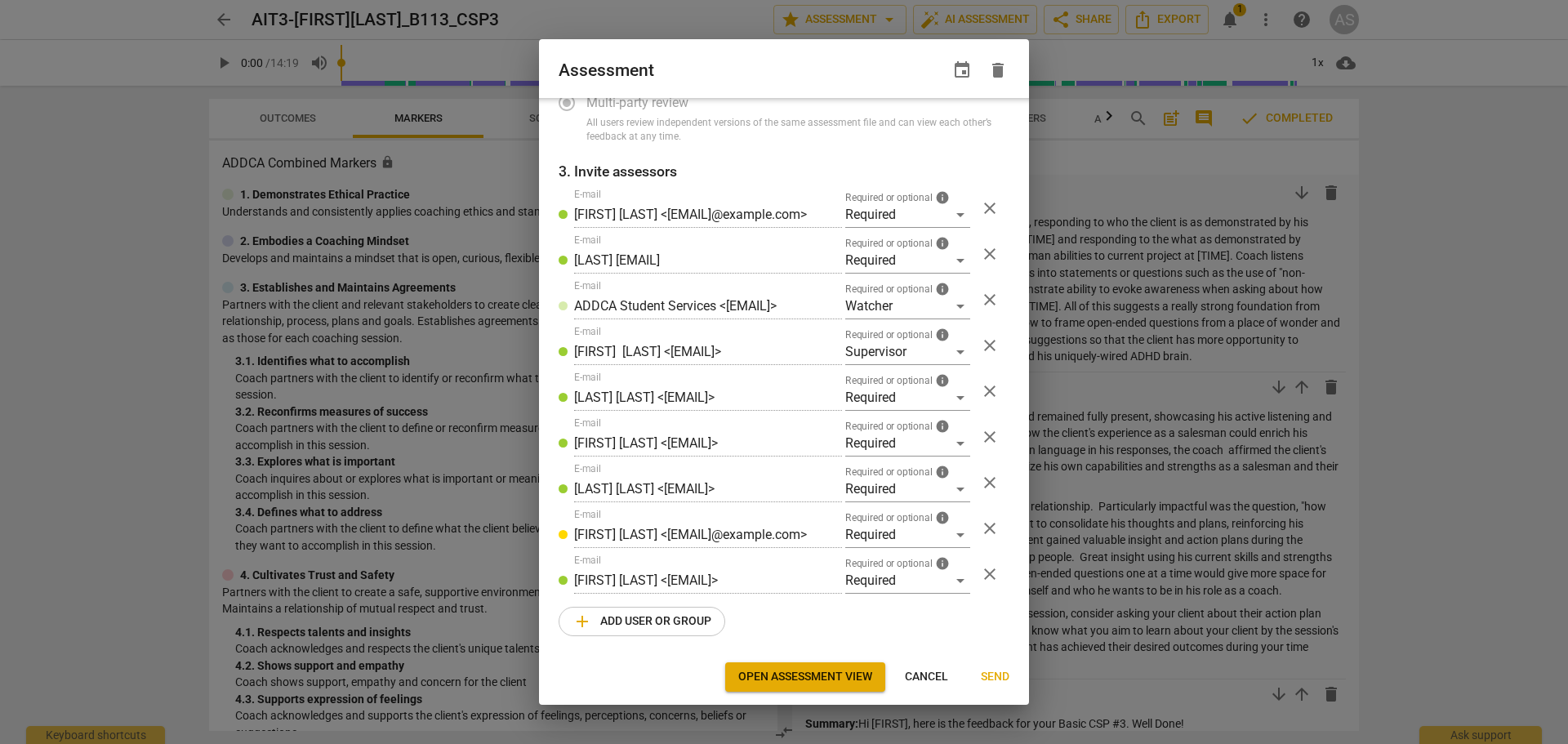 click on "add Add user or group" at bounding box center [642, 621] 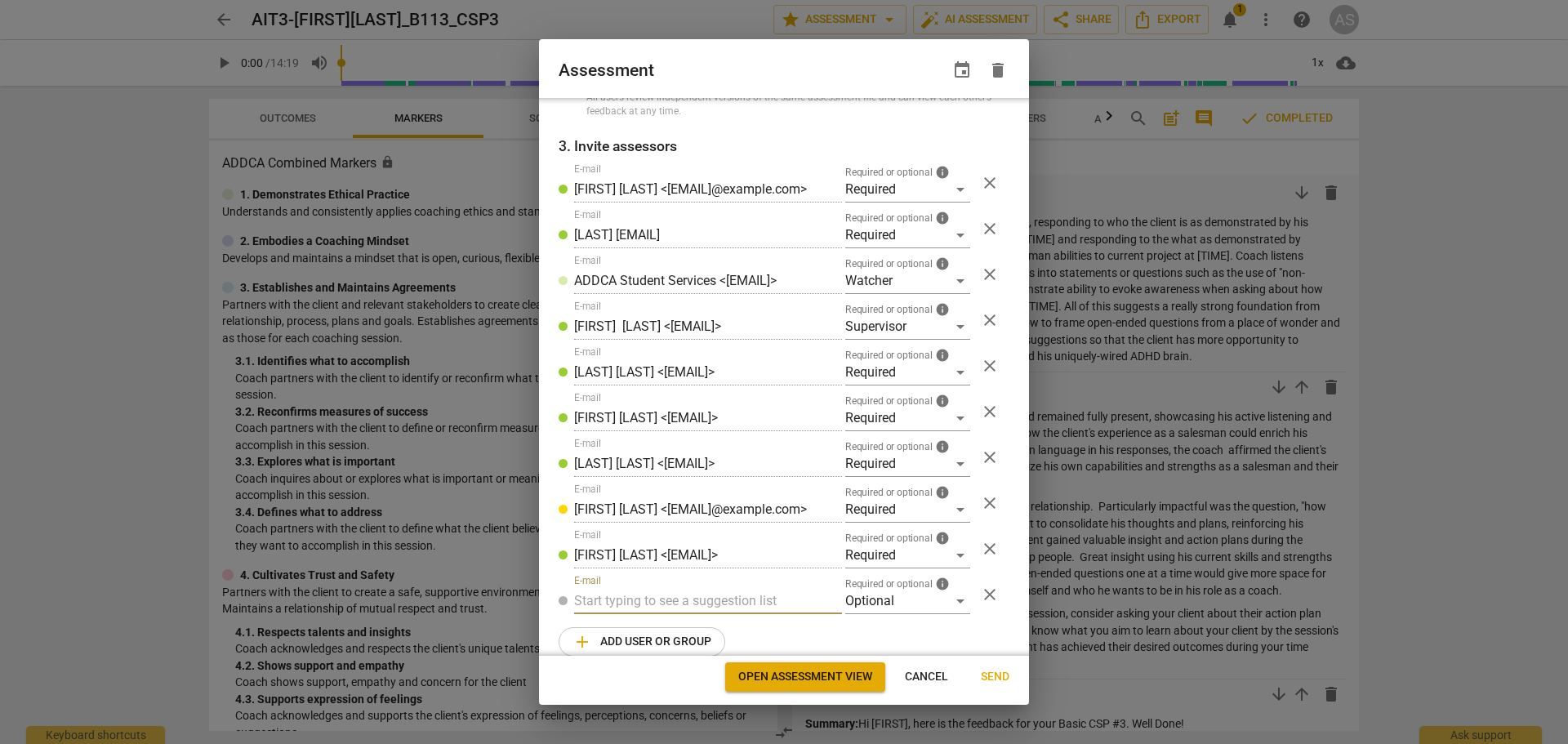 scroll, scrollTop: 261, scrollLeft: 0, axis: vertical 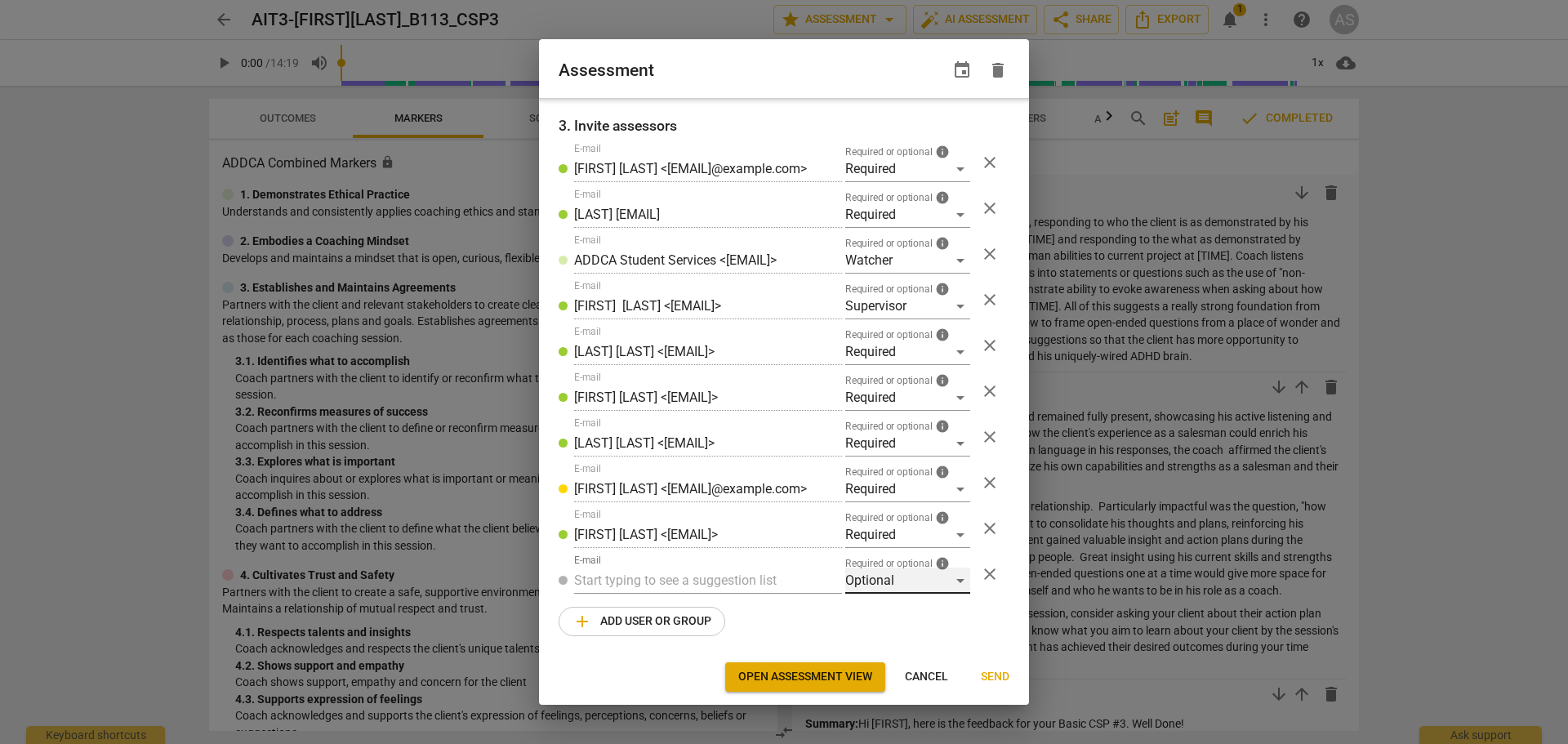 click on "Optional" at bounding box center (907, 581) 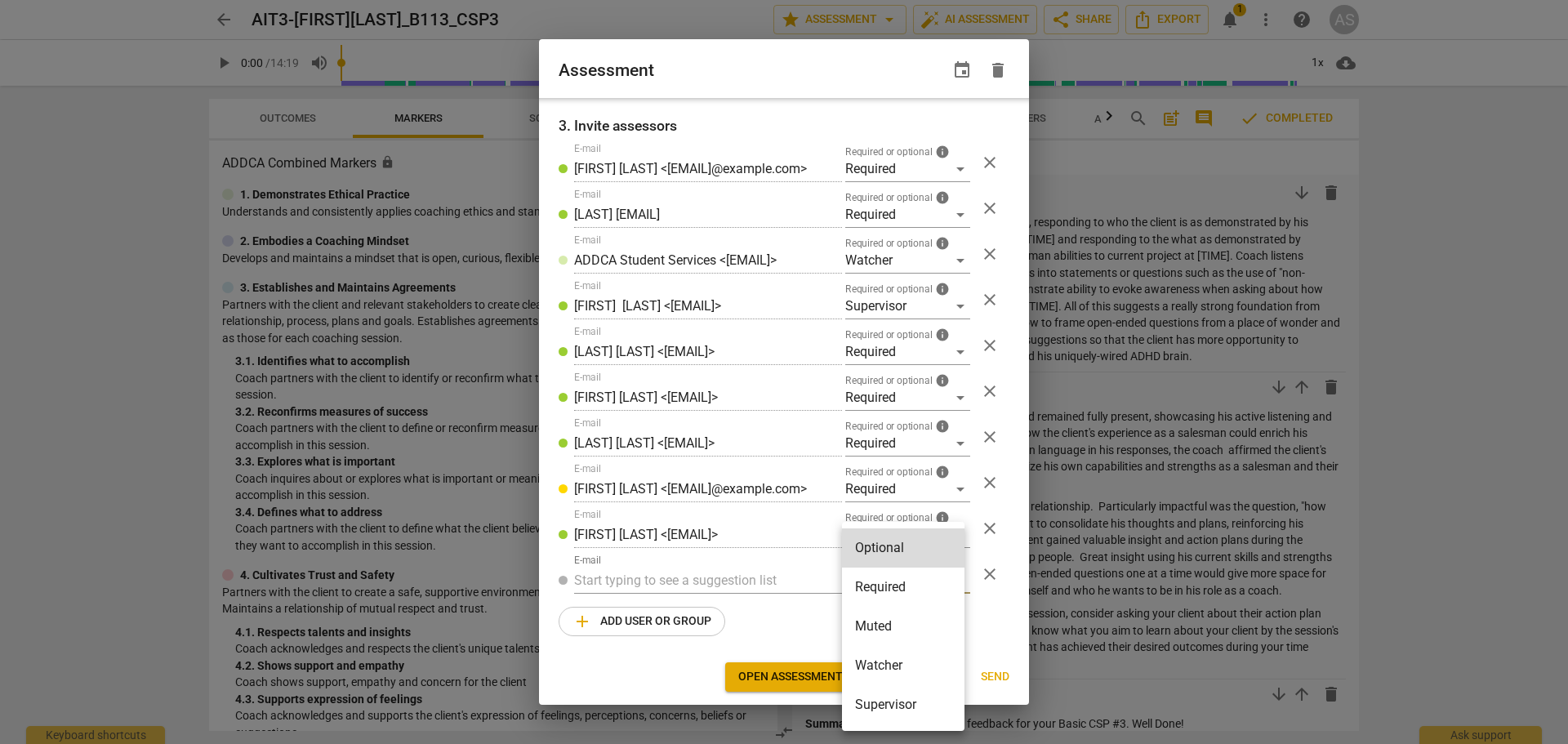 click on "Required" at bounding box center (903, 587) 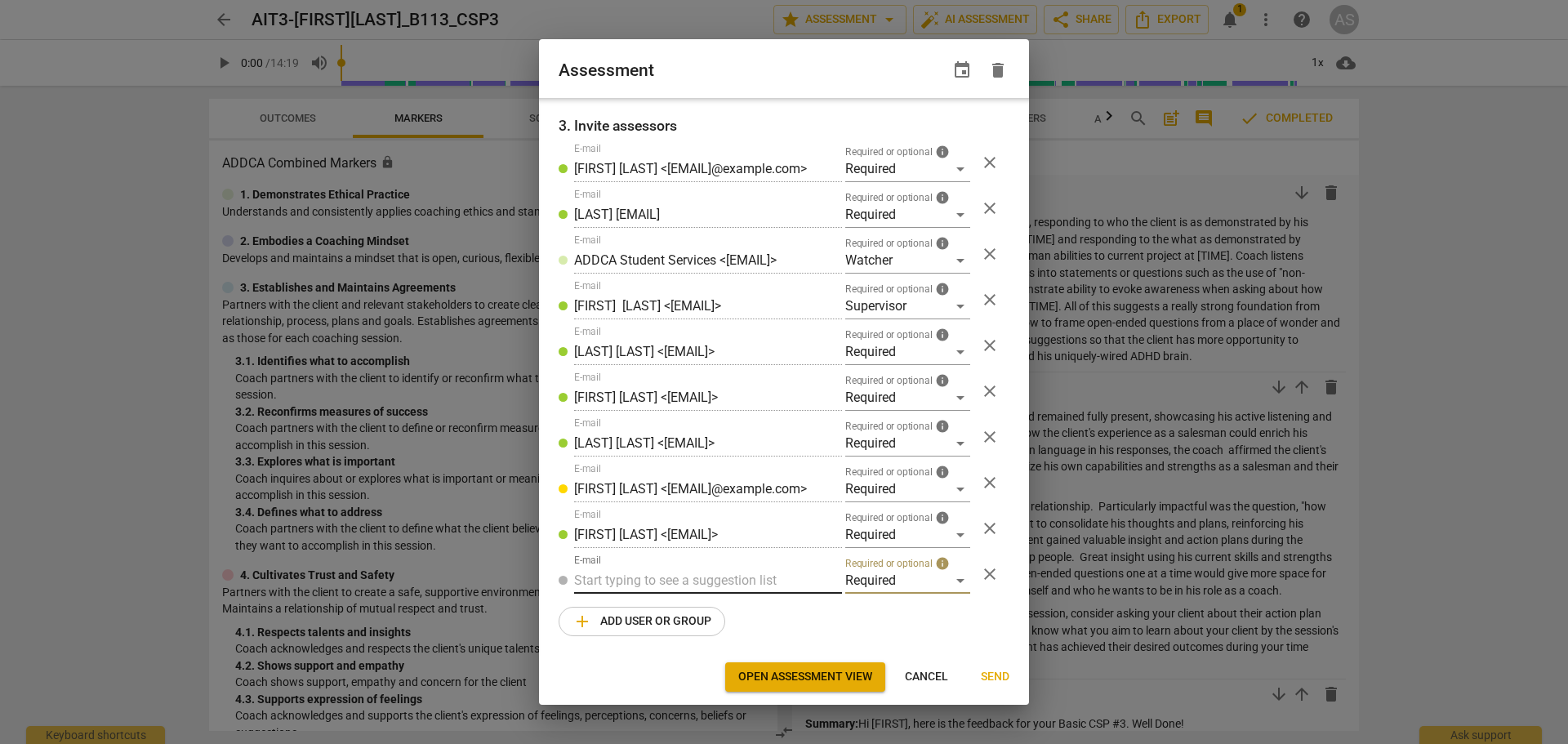 click at bounding box center (708, 581) 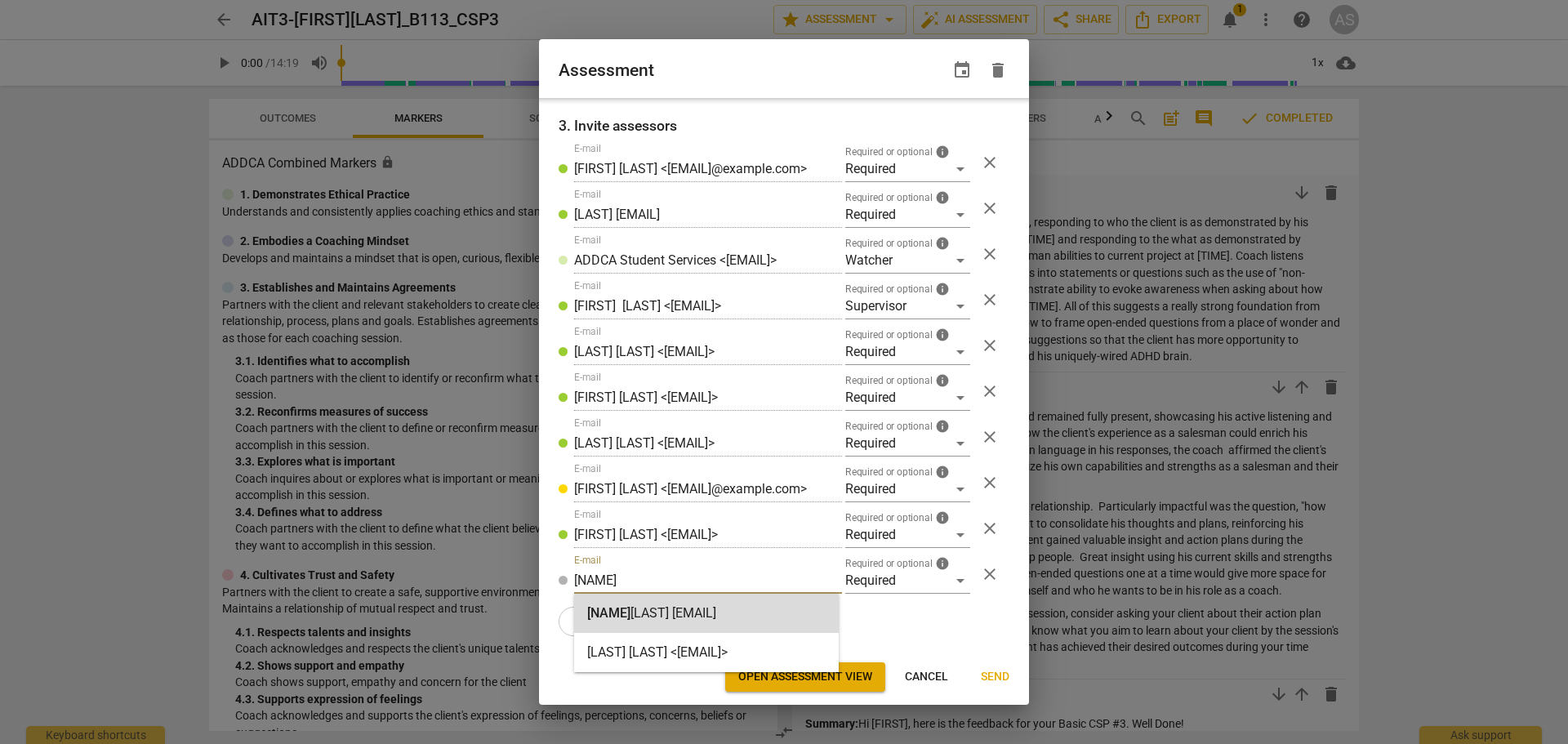 type on "[NAME]" 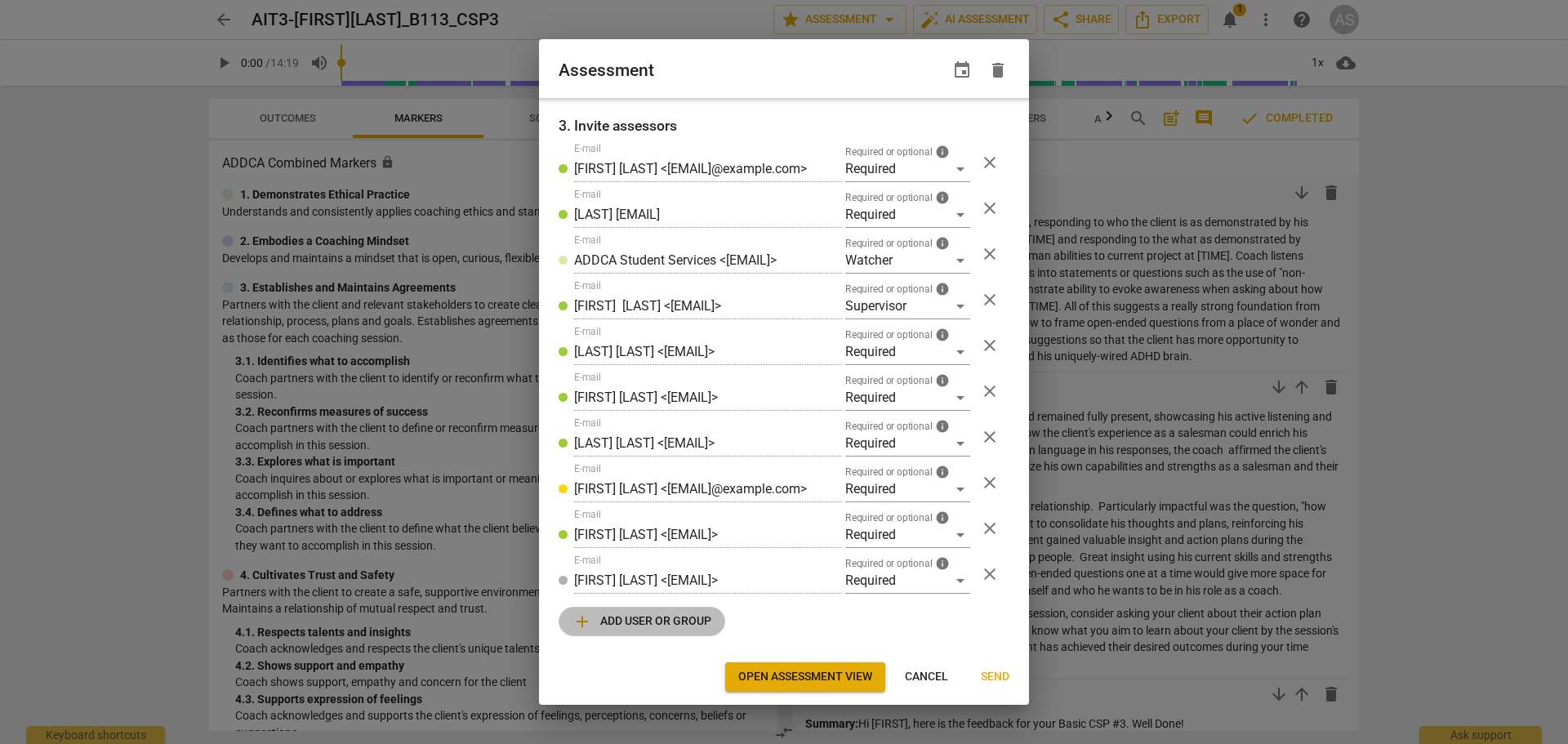 click on "add Add user or group" at bounding box center [642, 621] 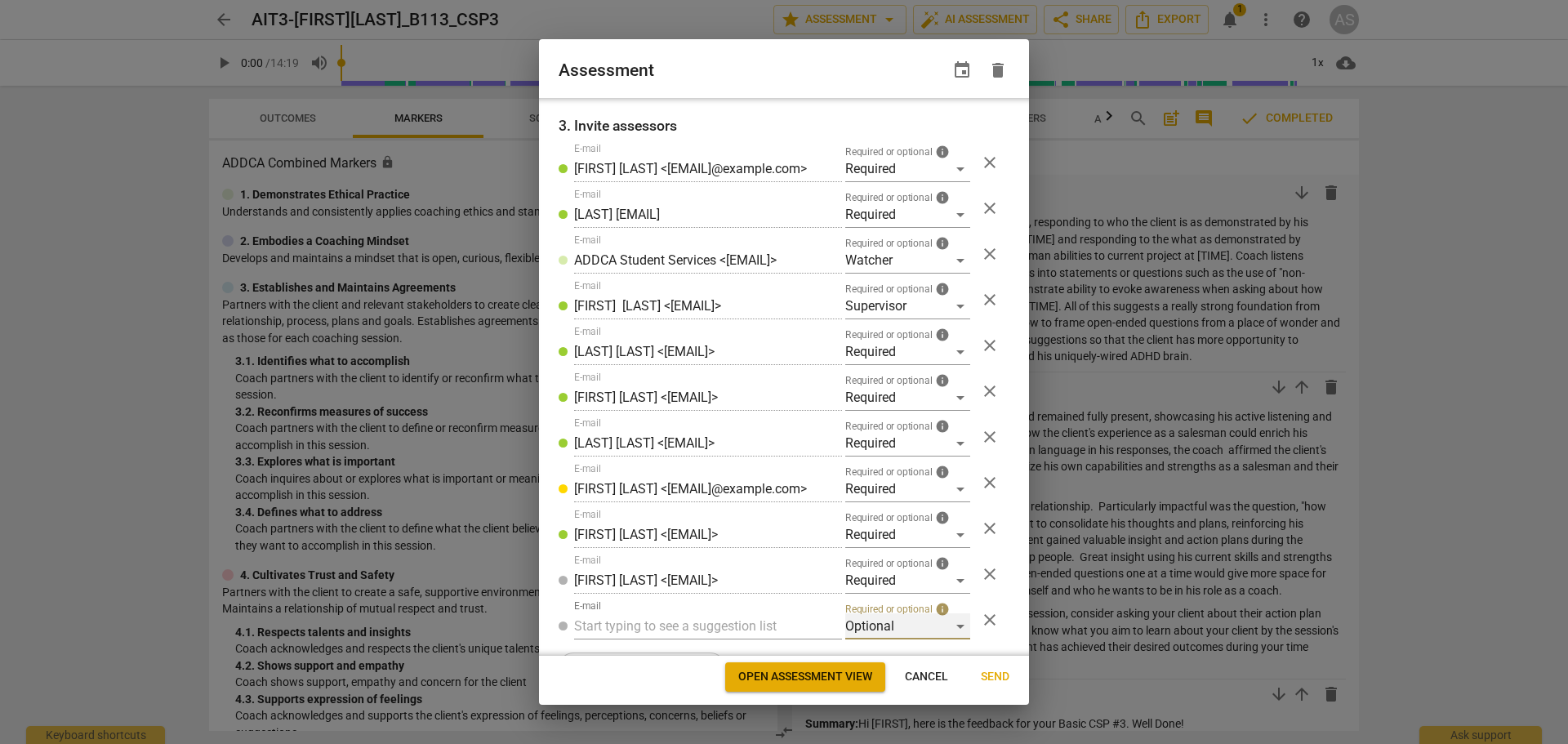 click on "Optional" at bounding box center [907, 626] 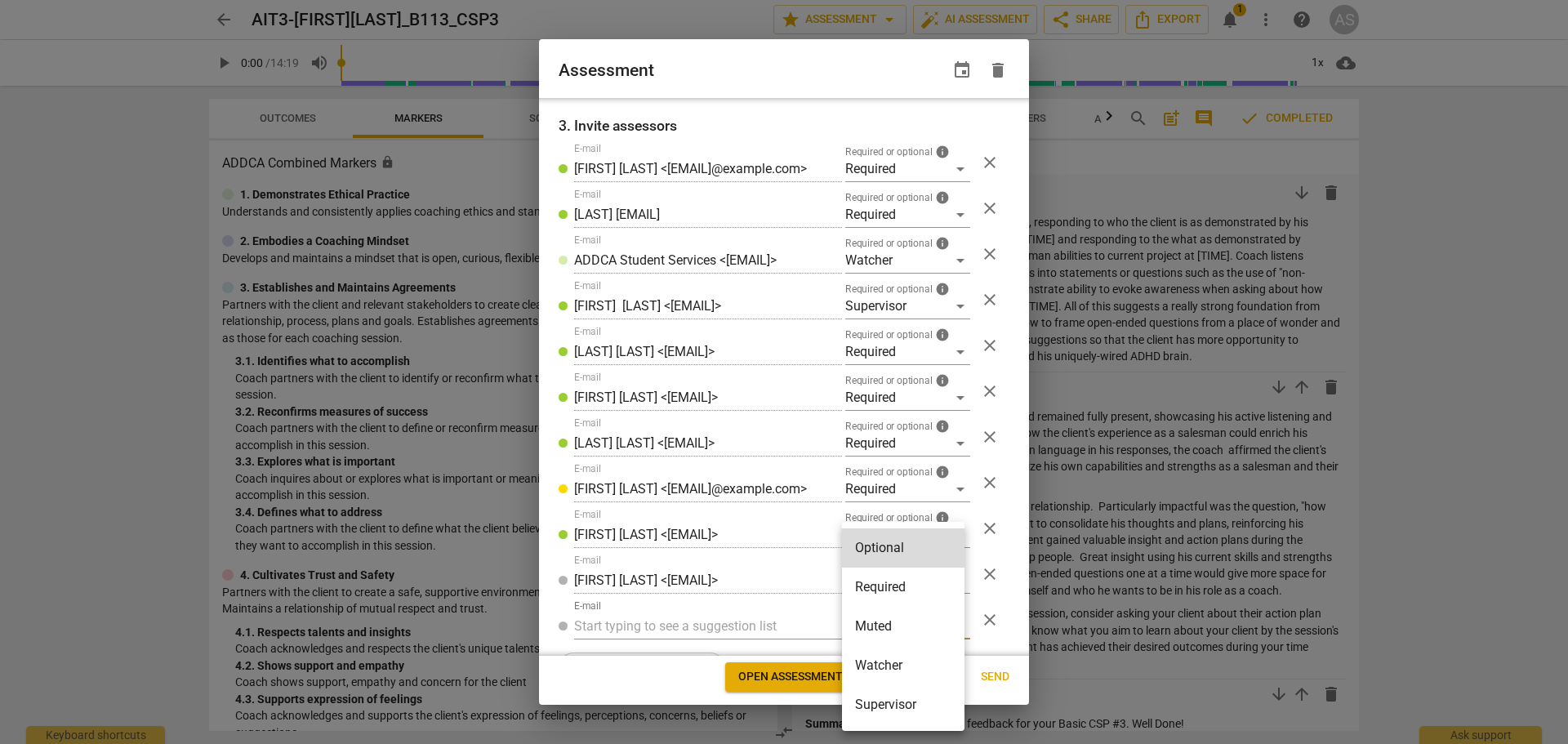 click on "Required" at bounding box center (903, 587) 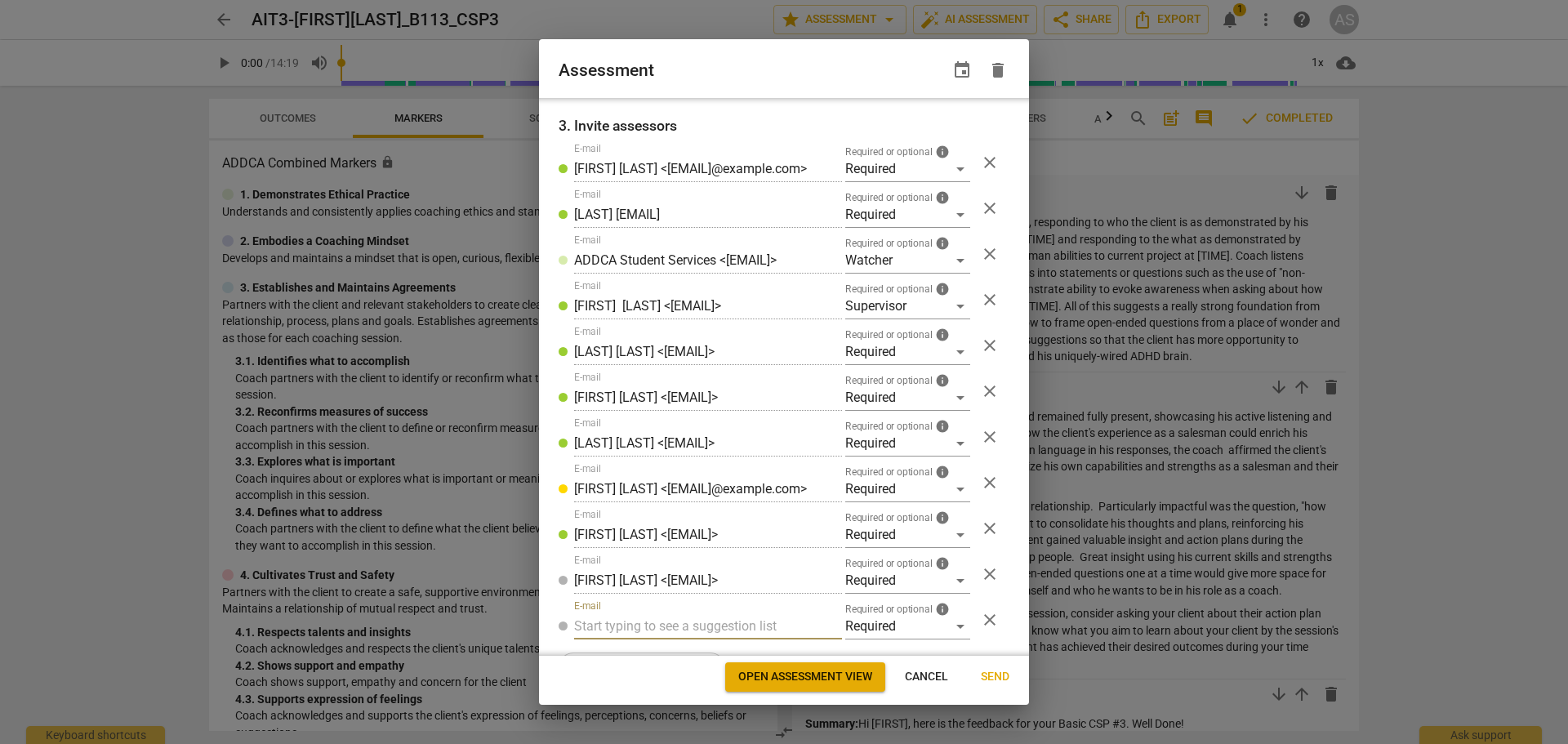 click at bounding box center [708, 626] 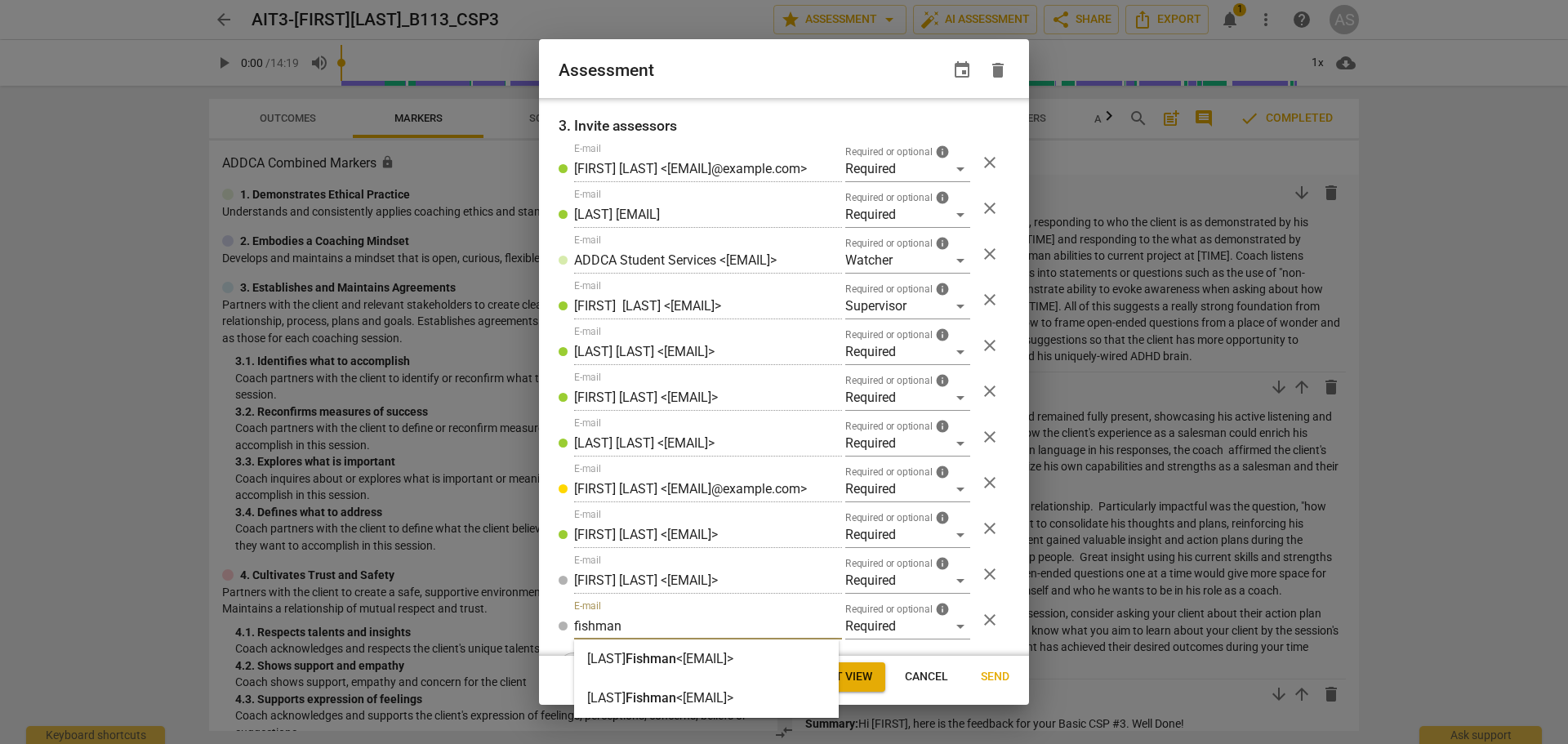 type on "fishman" 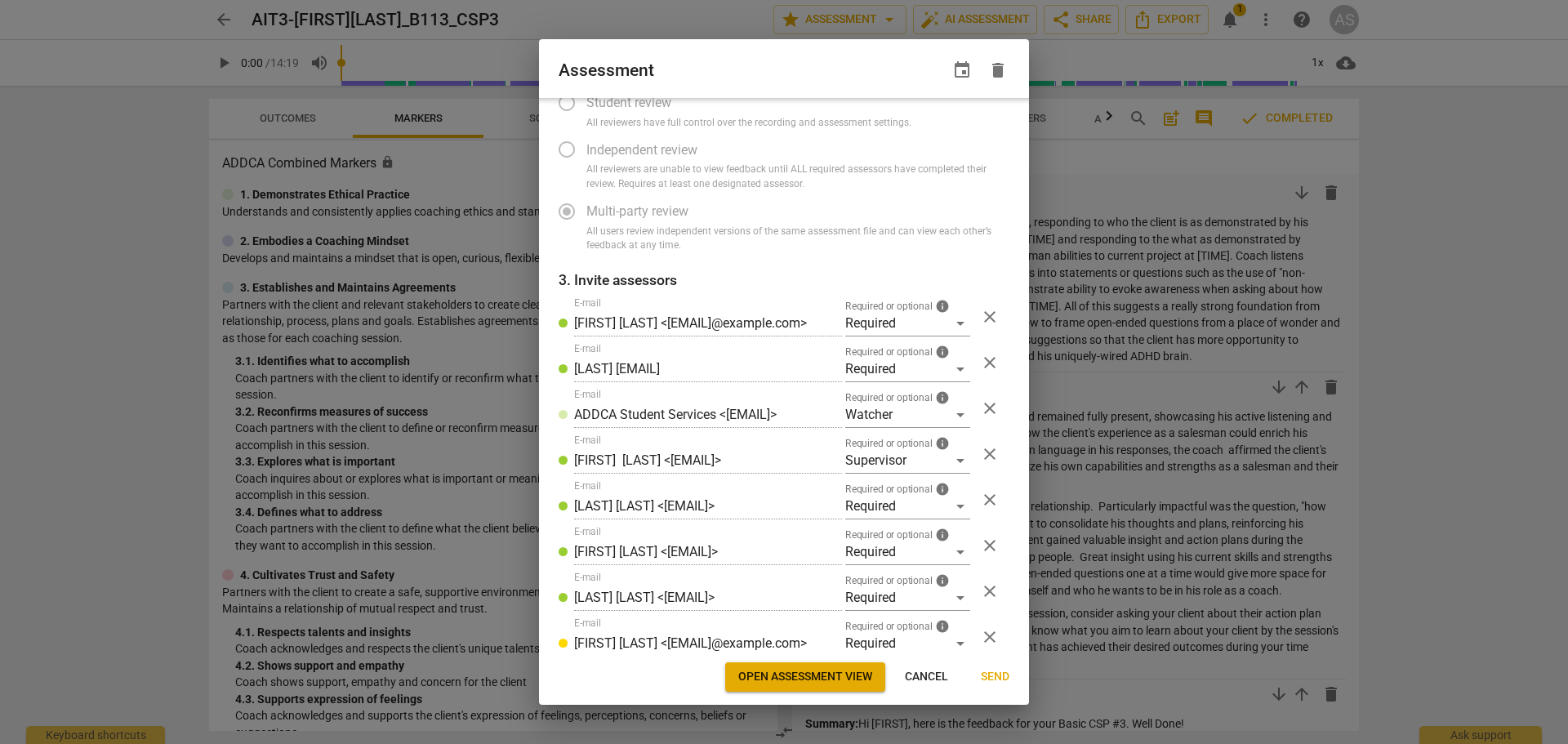 scroll, scrollTop: 307, scrollLeft: 0, axis: vertical 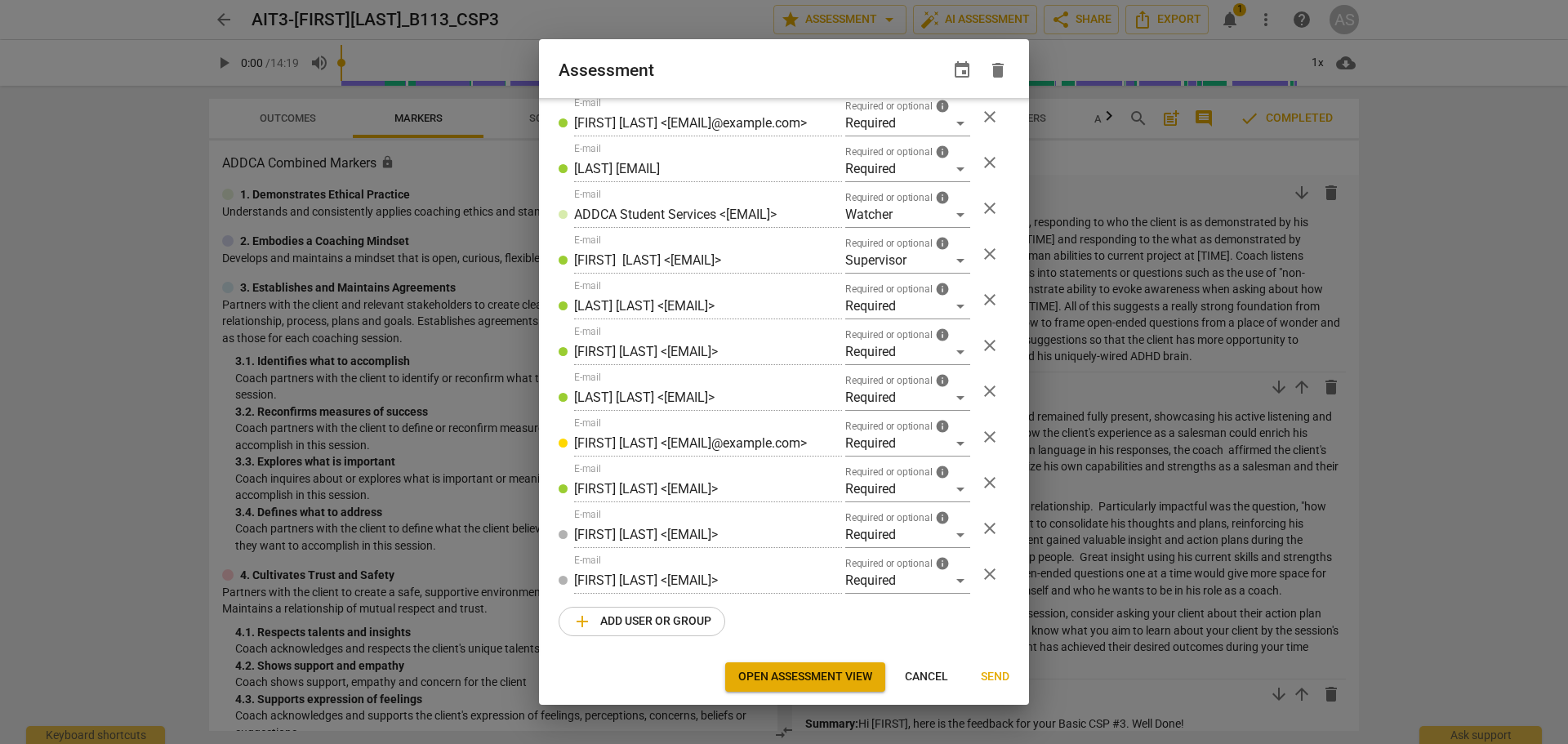 click on "Send" at bounding box center (995, 677) 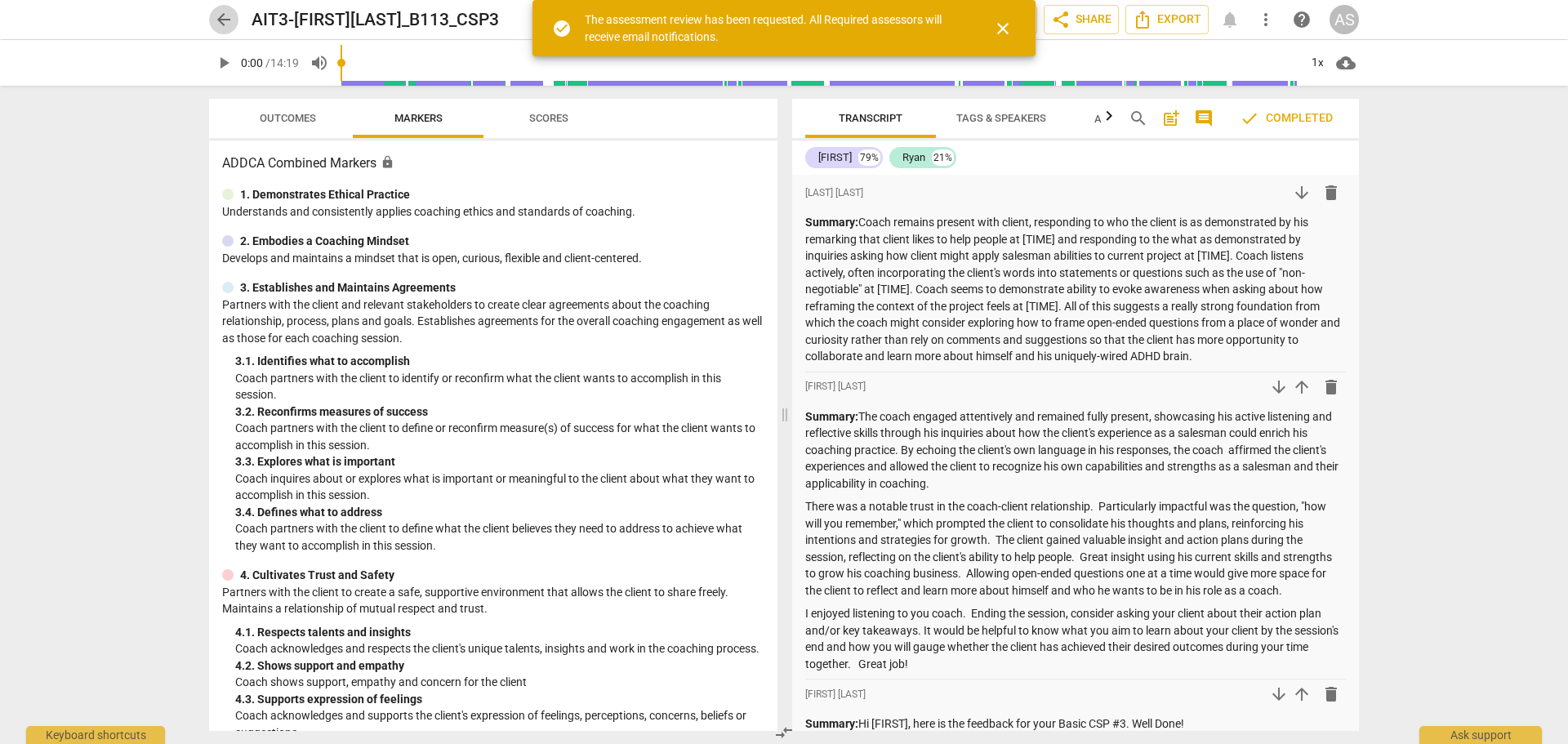 click on "arrow_back" at bounding box center (224, 20) 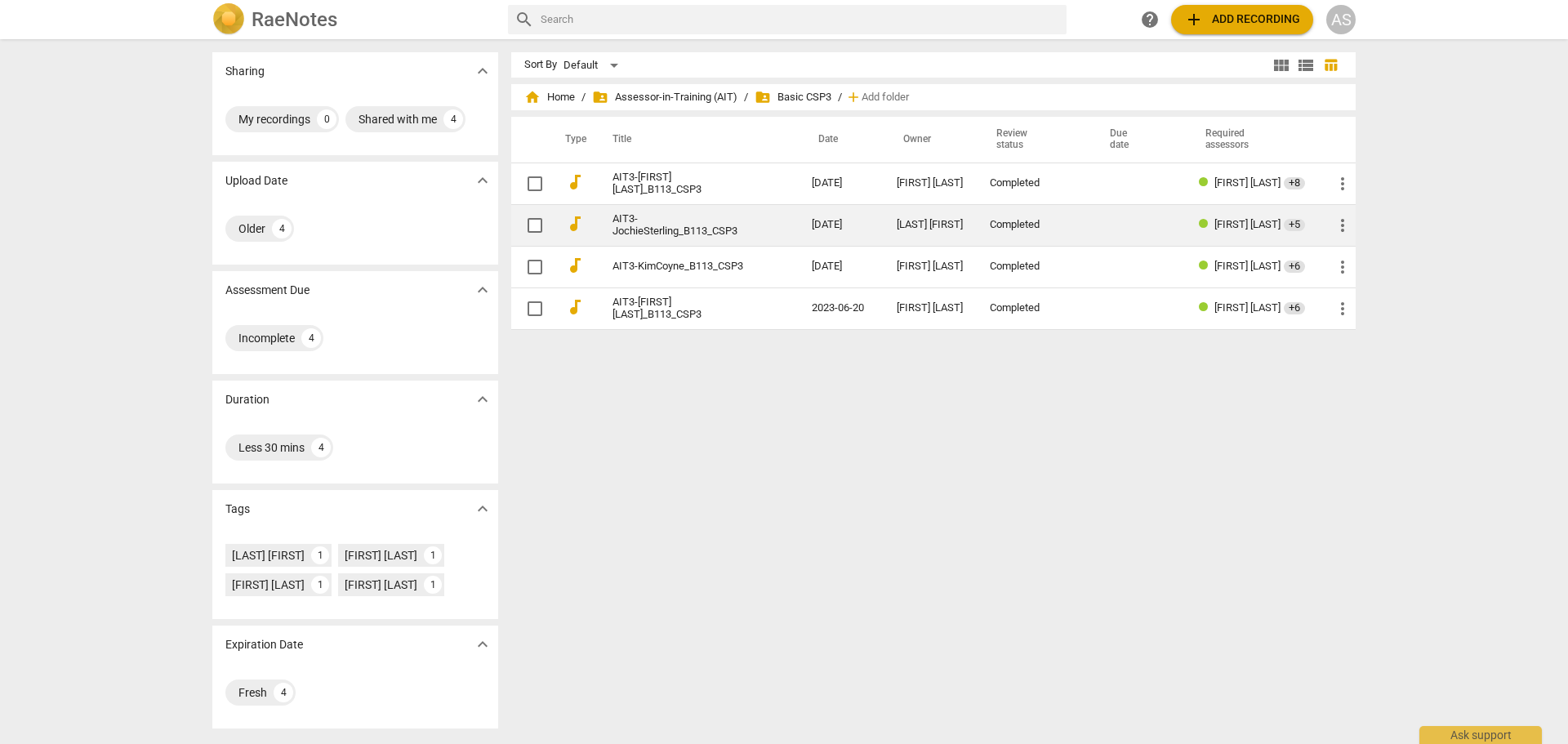 click on "audiotrack AIT3-[FIRST][LAST]_B113_CSP3 2023-06-21 [FIRST] [LAST] Completed [FIRST] [LAST] +5 more_vert" at bounding box center [933, 225] 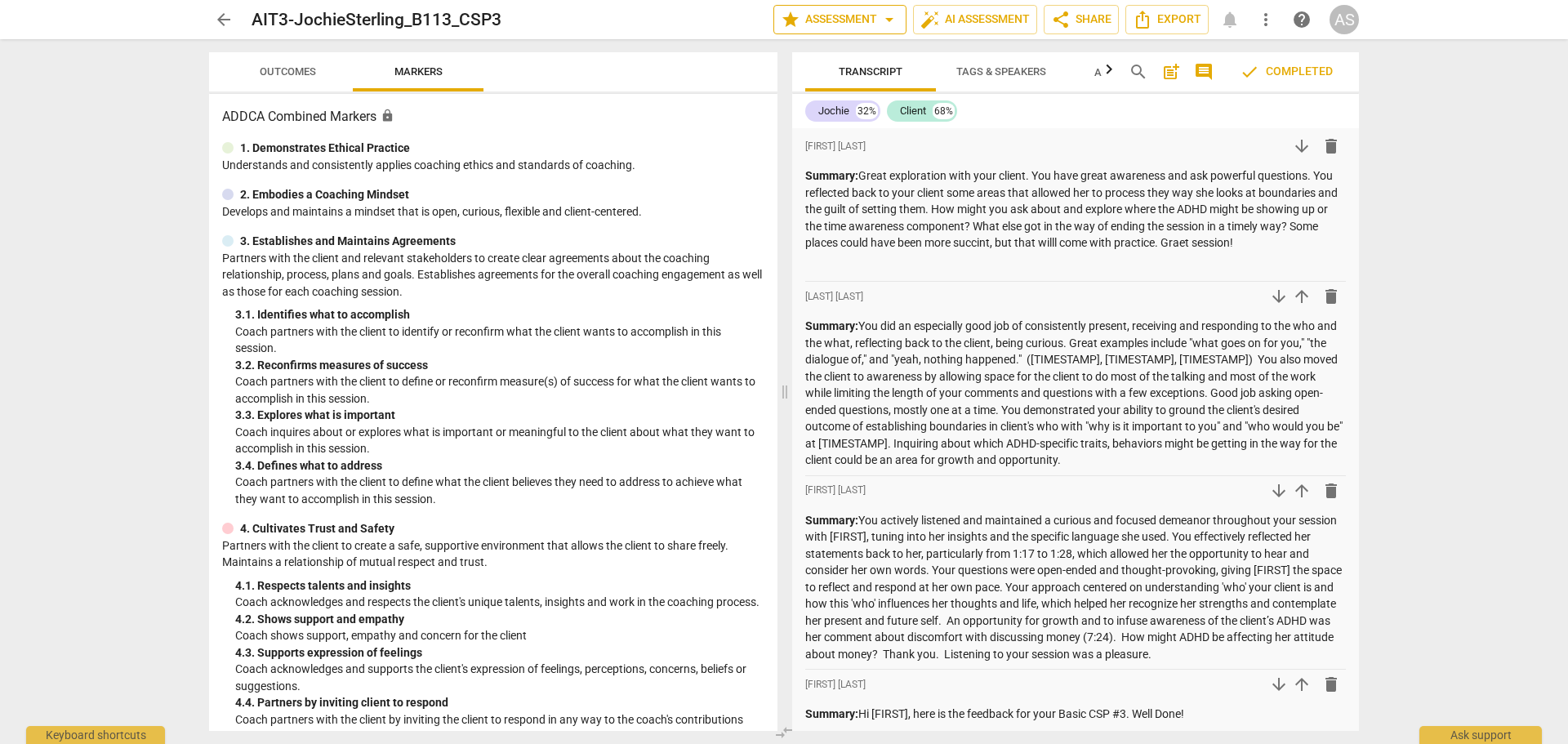 click on "star    Assessment   arrow_drop_down" at bounding box center [840, 20] 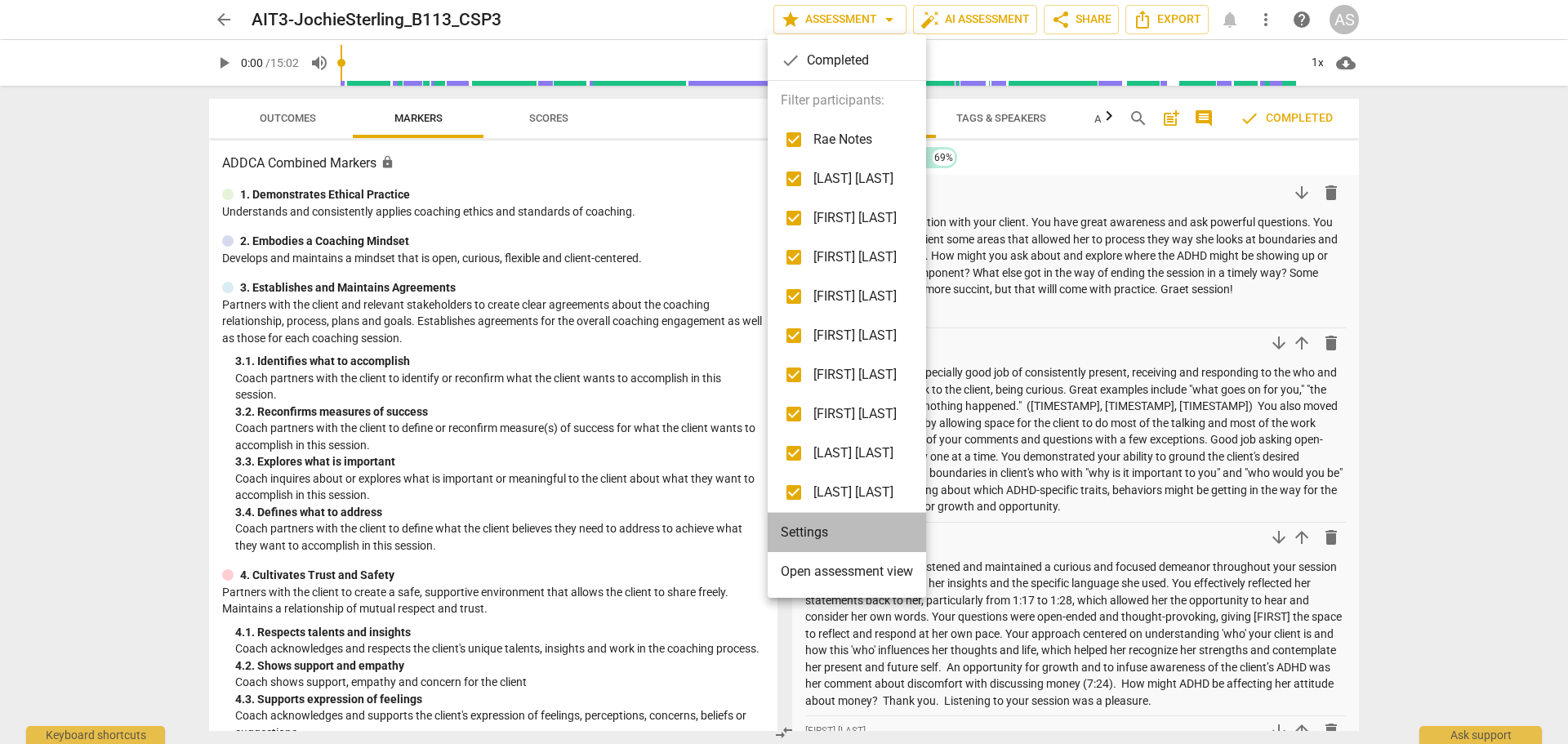 click on "Settings" at bounding box center [847, 532] 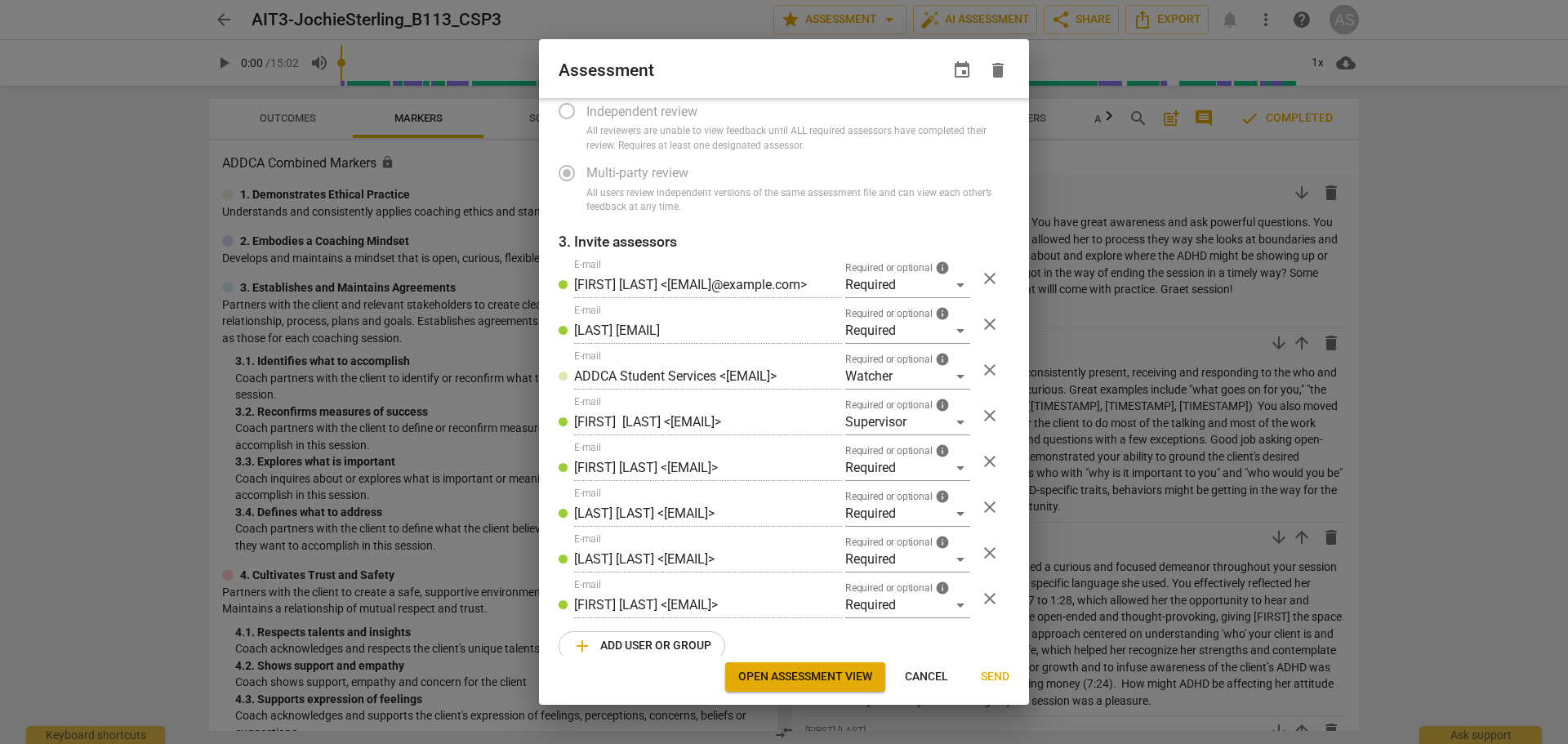 scroll, scrollTop: 170, scrollLeft: 0, axis: vertical 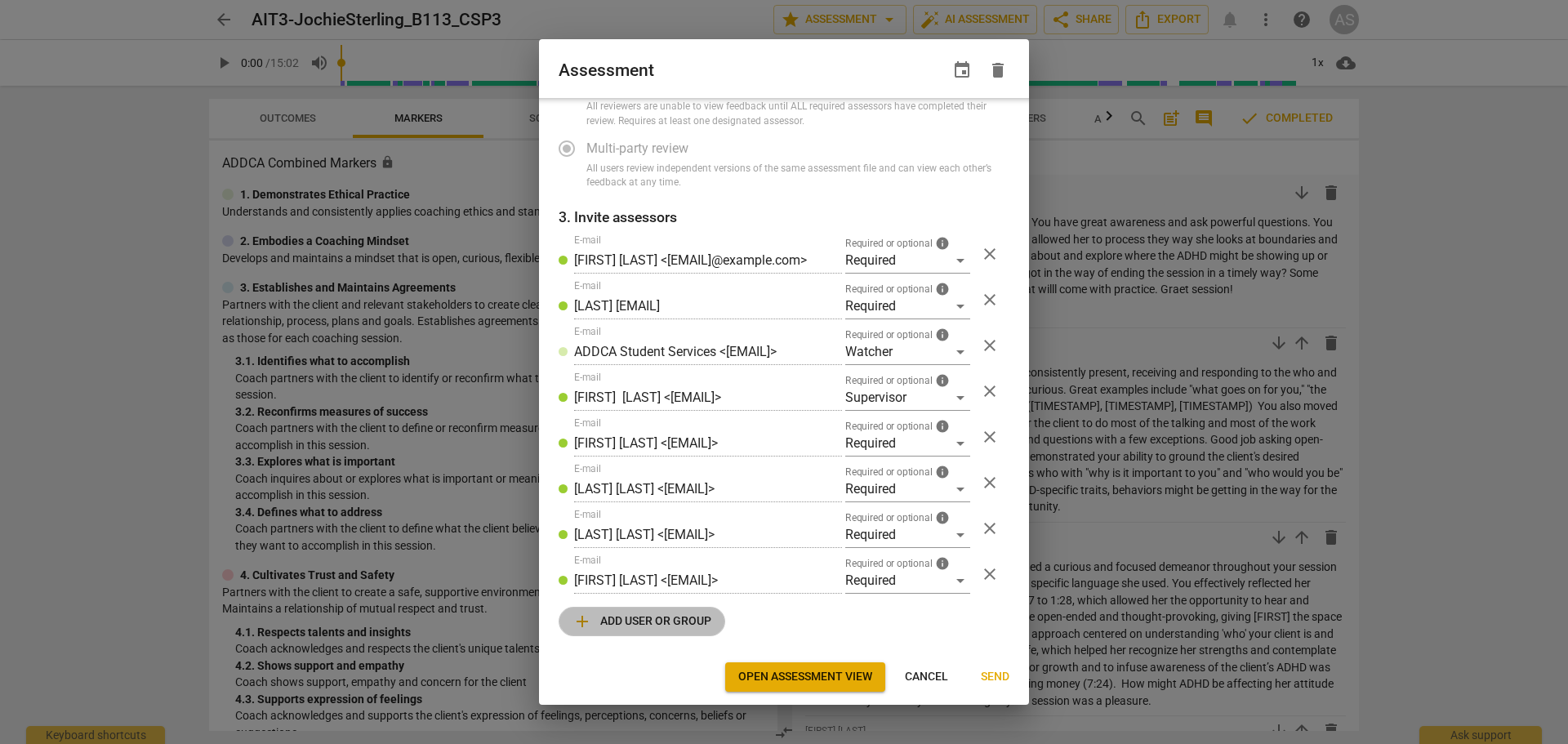 click on "add Add user or group" at bounding box center [642, 621] 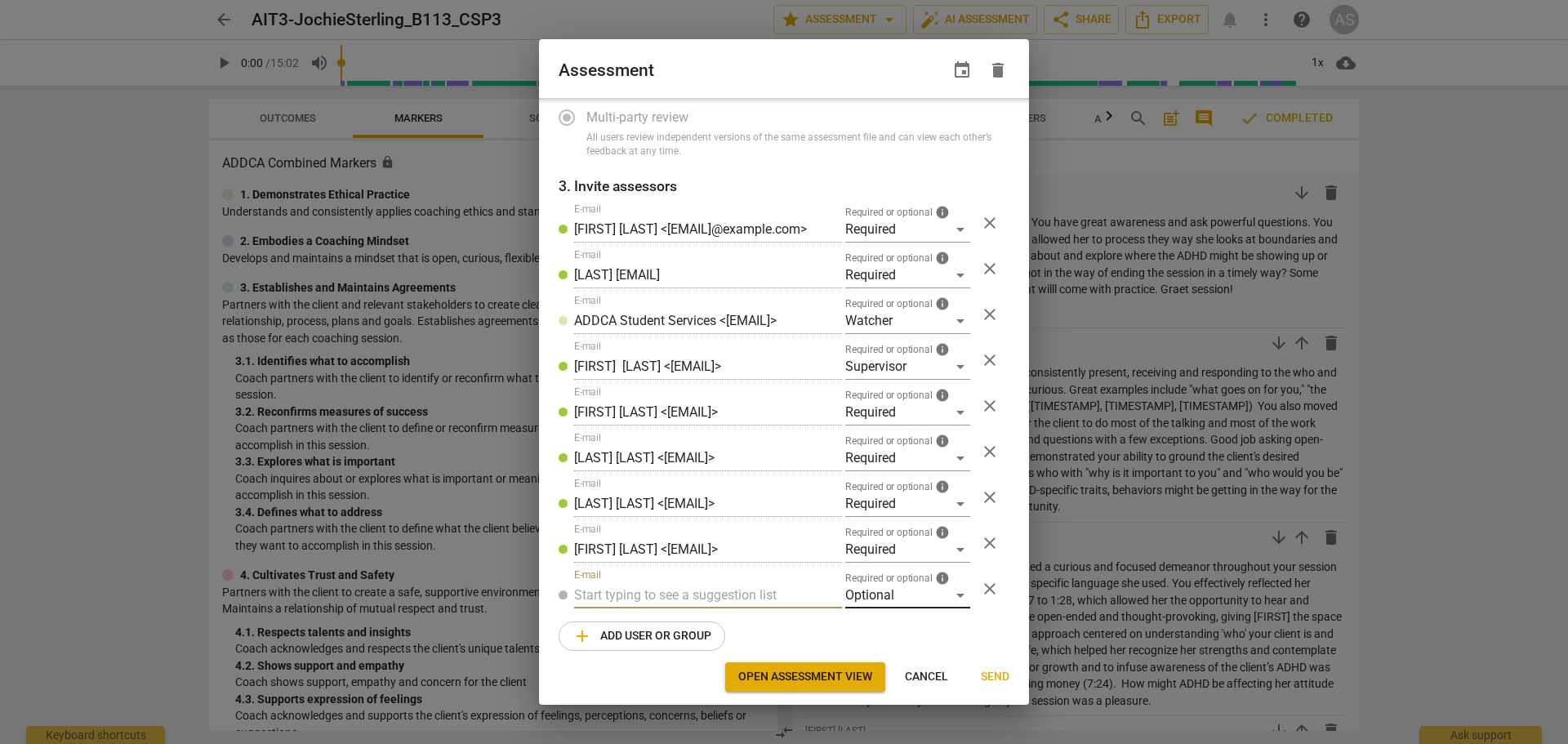 scroll, scrollTop: 216, scrollLeft: 0, axis: vertical 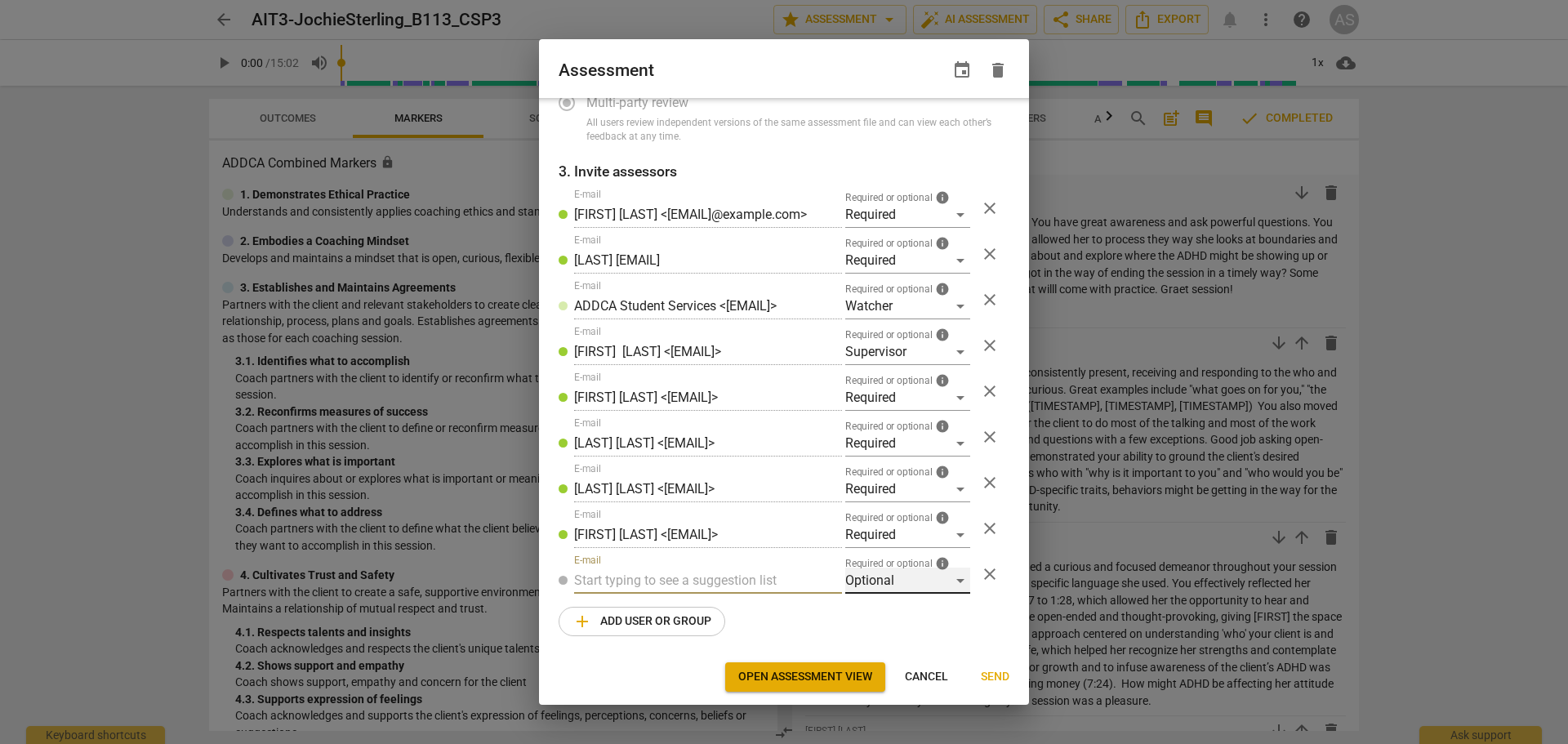 click on "Optional" at bounding box center (907, 581) 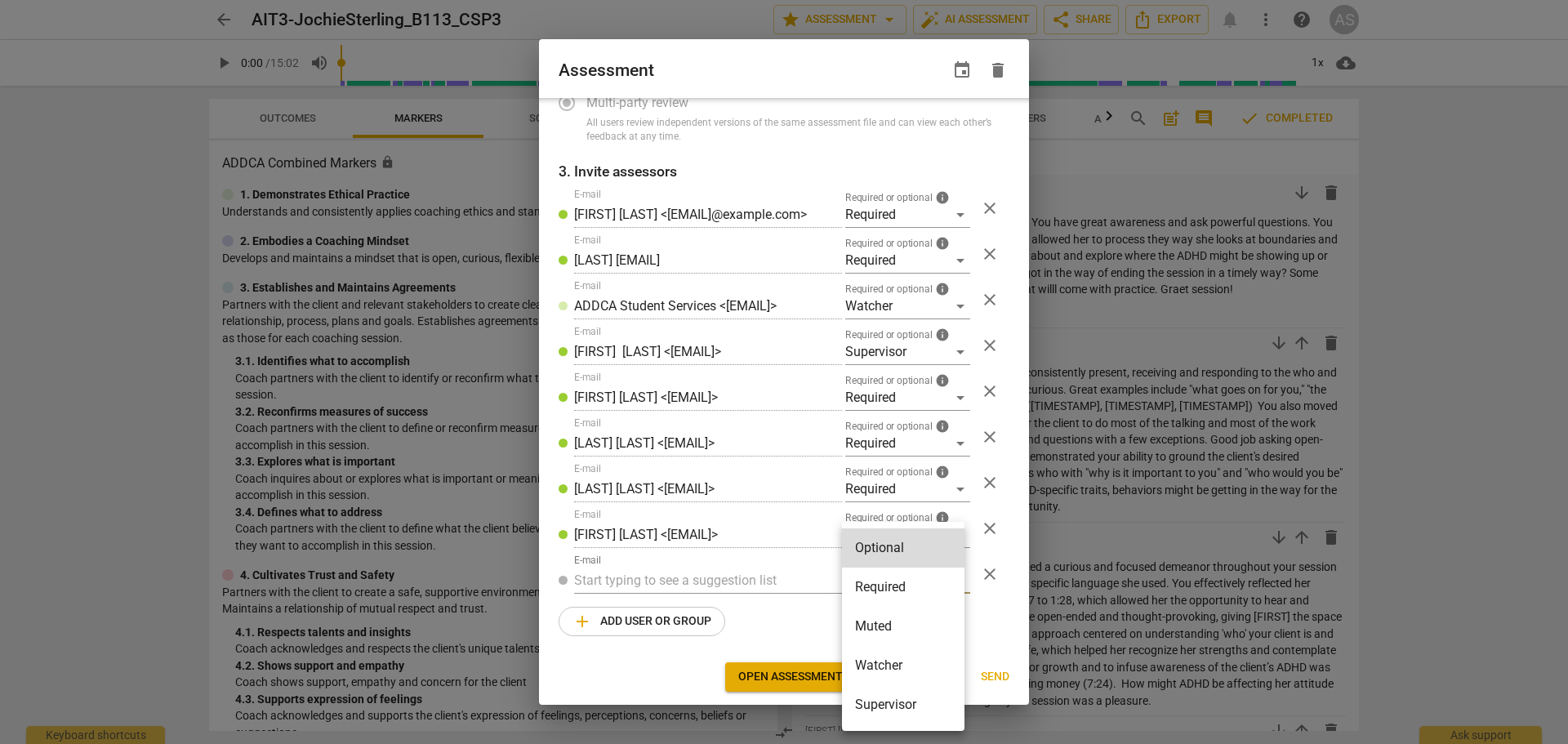 click on "Required" at bounding box center [903, 587] 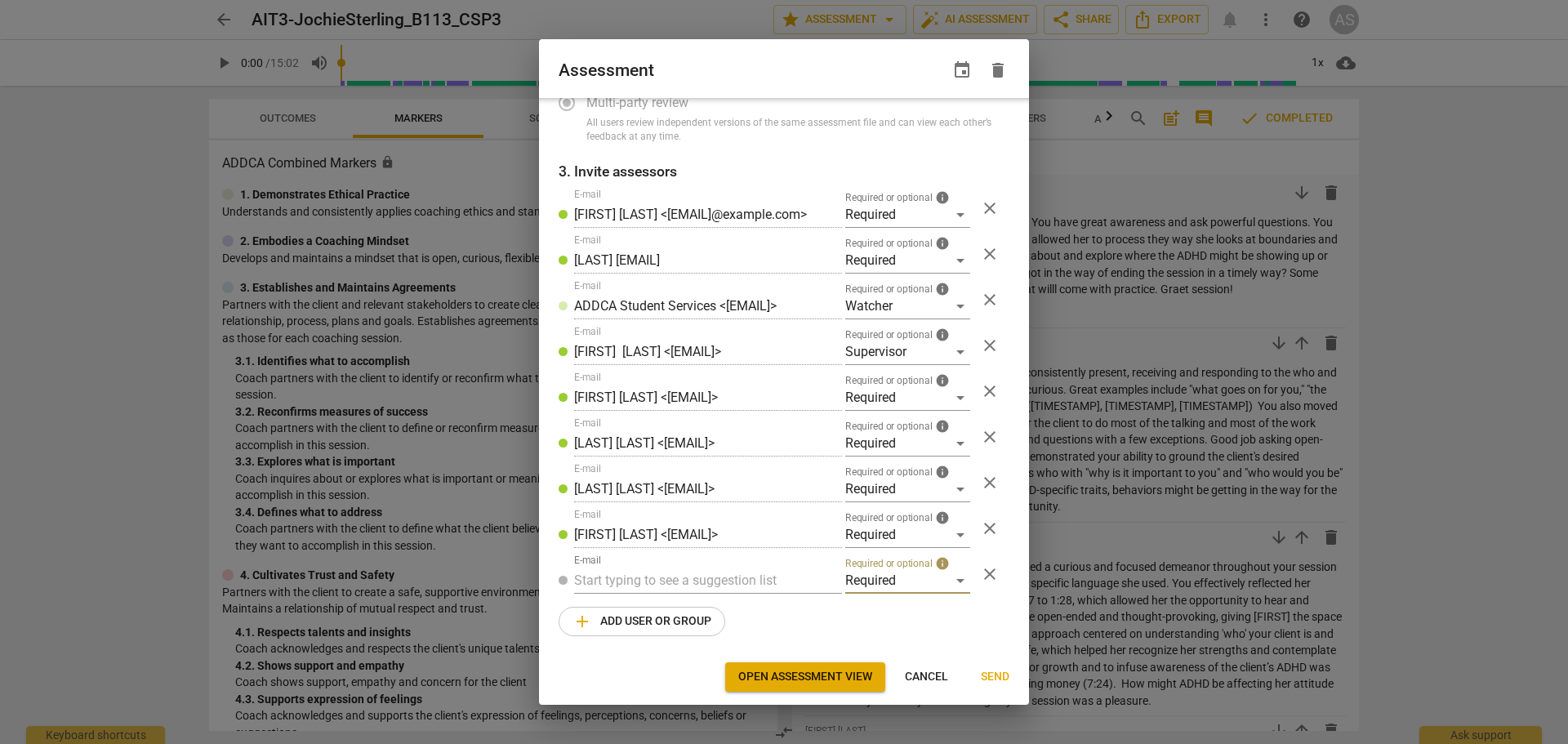 click on "E-mail" at bounding box center [708, 574] 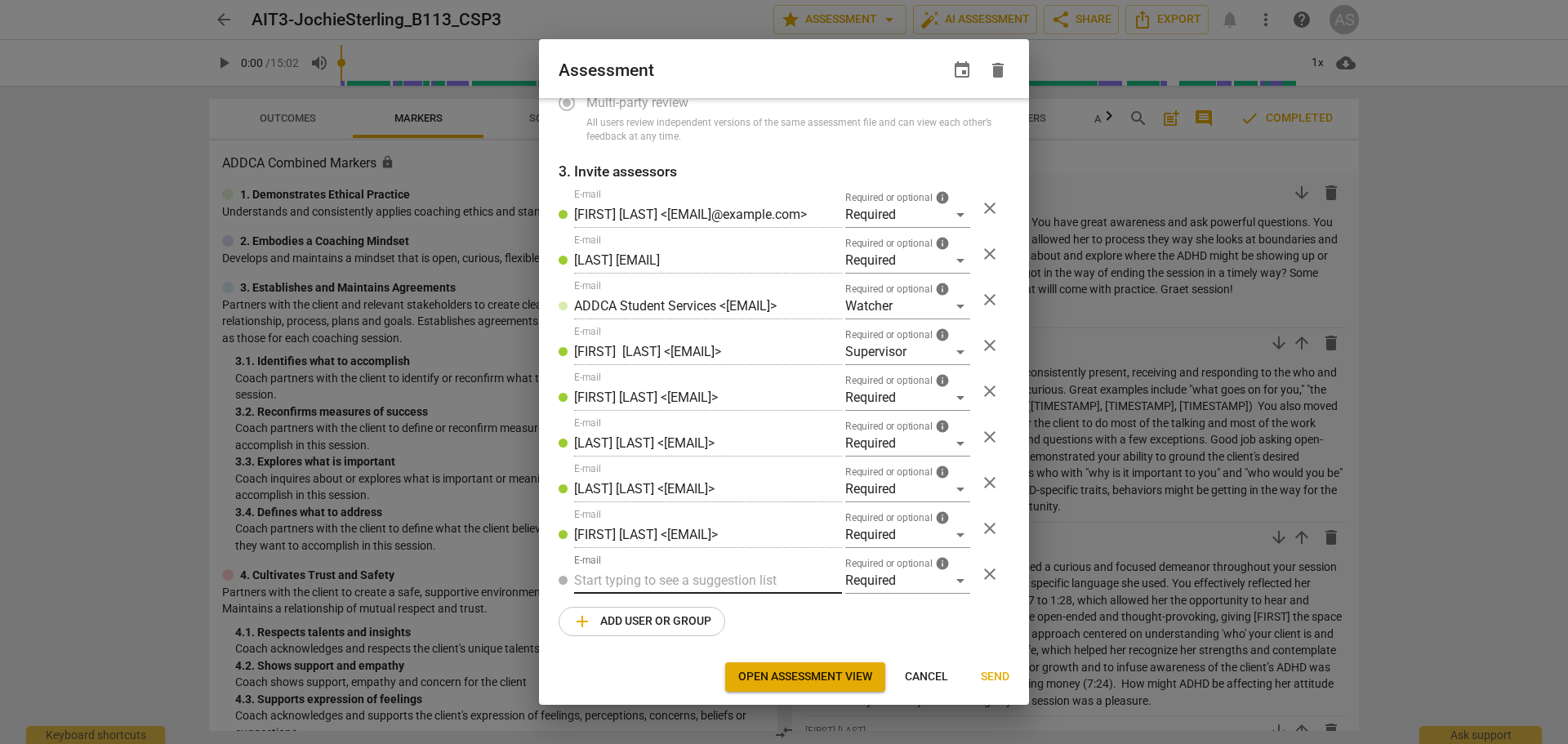 click at bounding box center [708, 581] 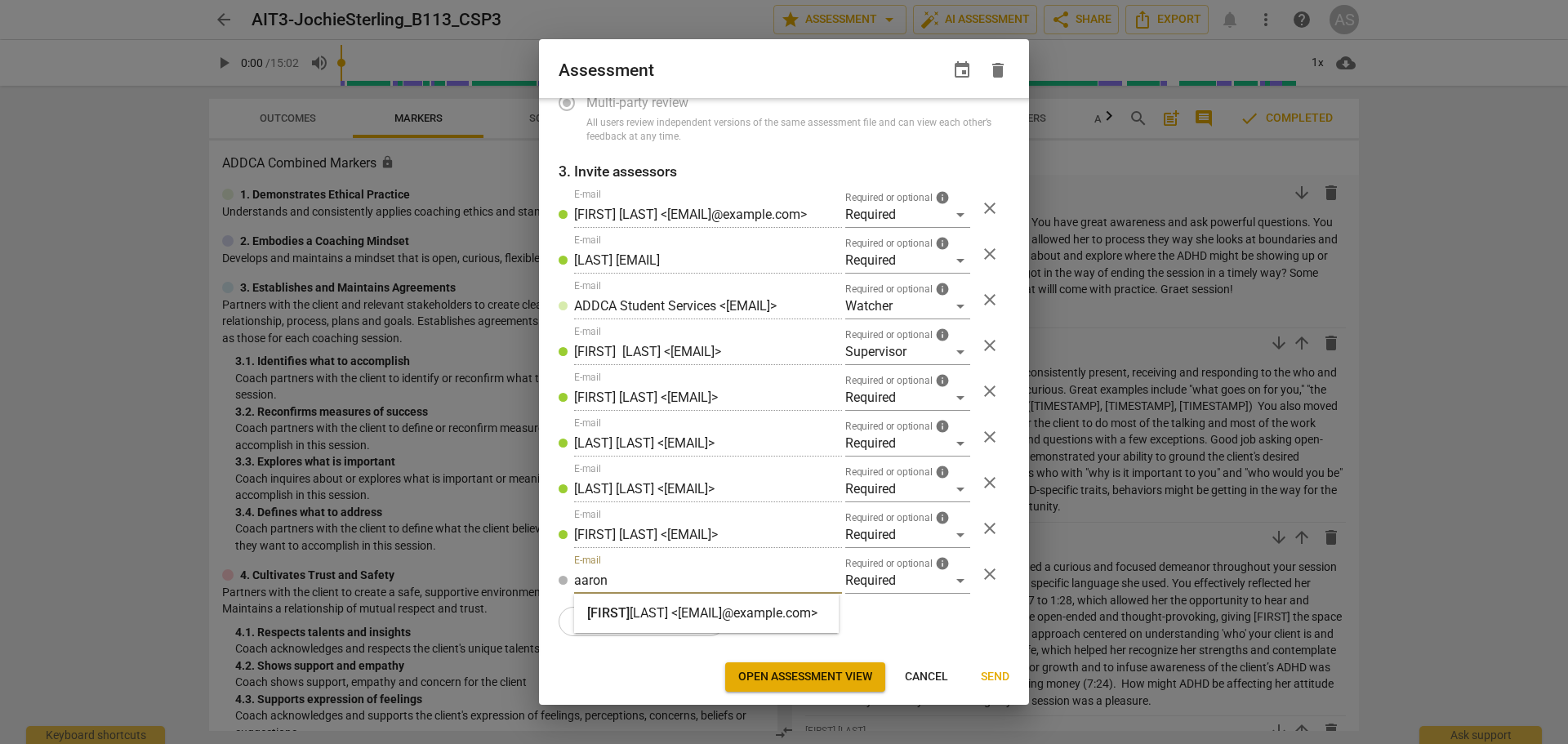 type on "aaron" 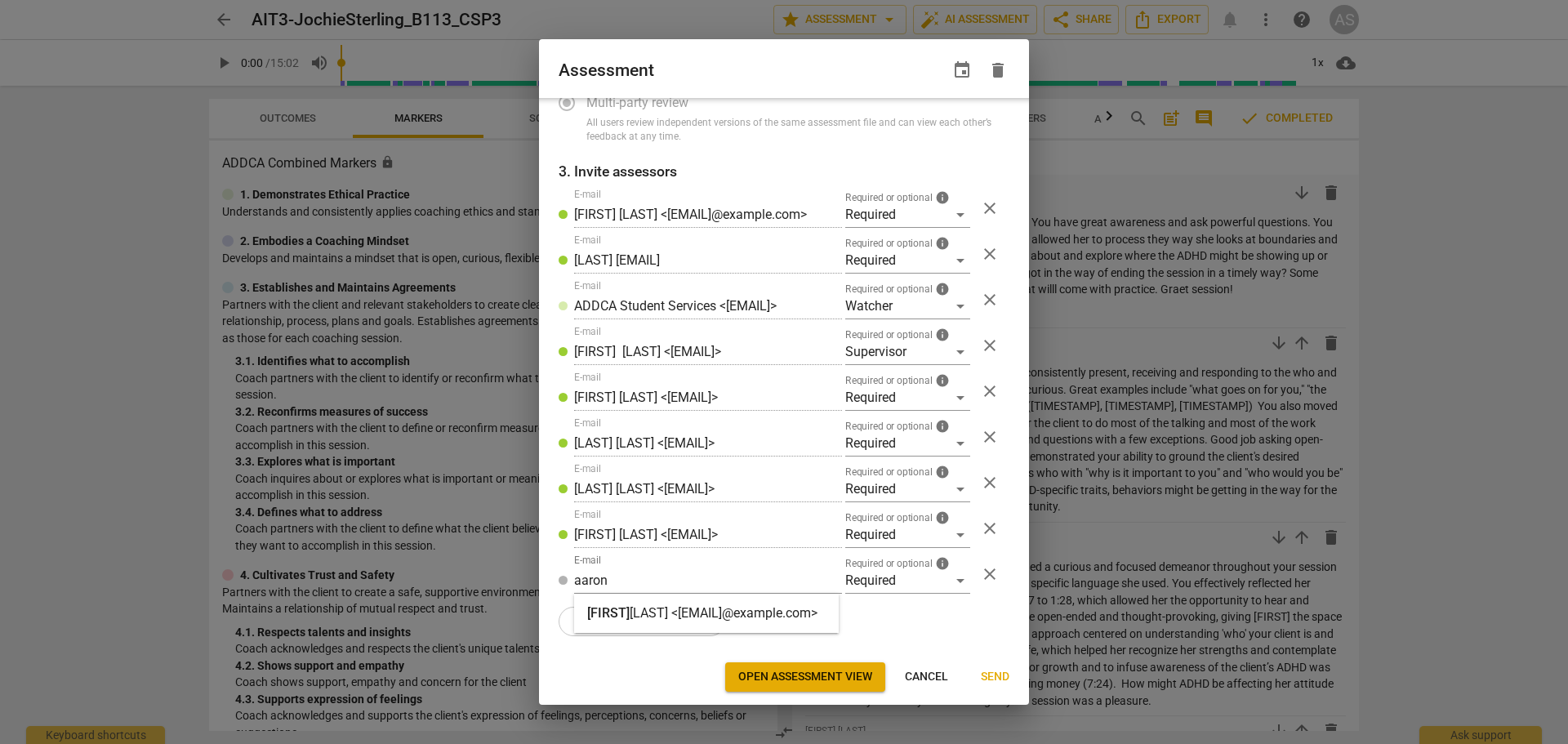 click on "[LAST] <[EMAIL]@example.com>" at bounding box center (724, 613) 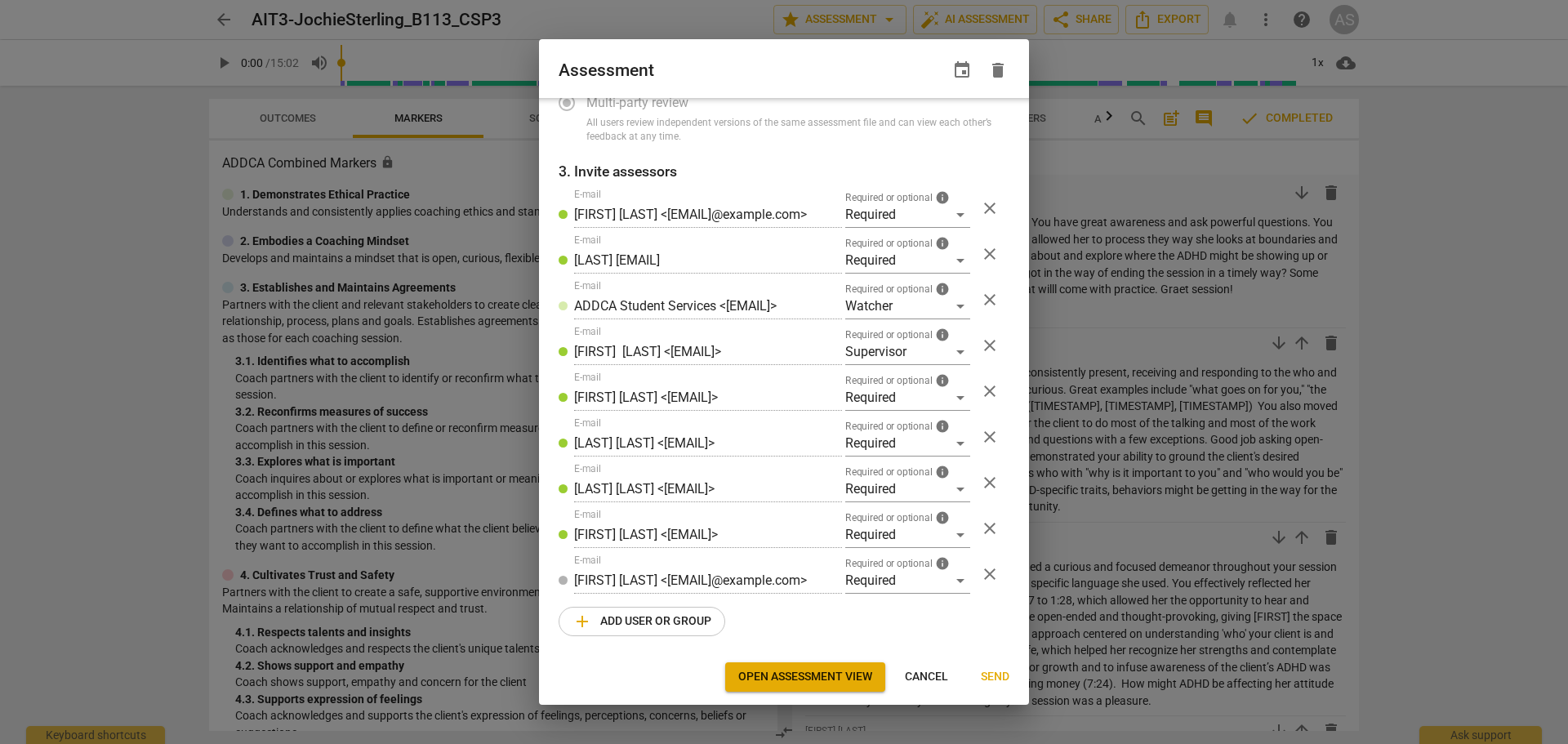 click on "add Add user or group" at bounding box center (642, 621) 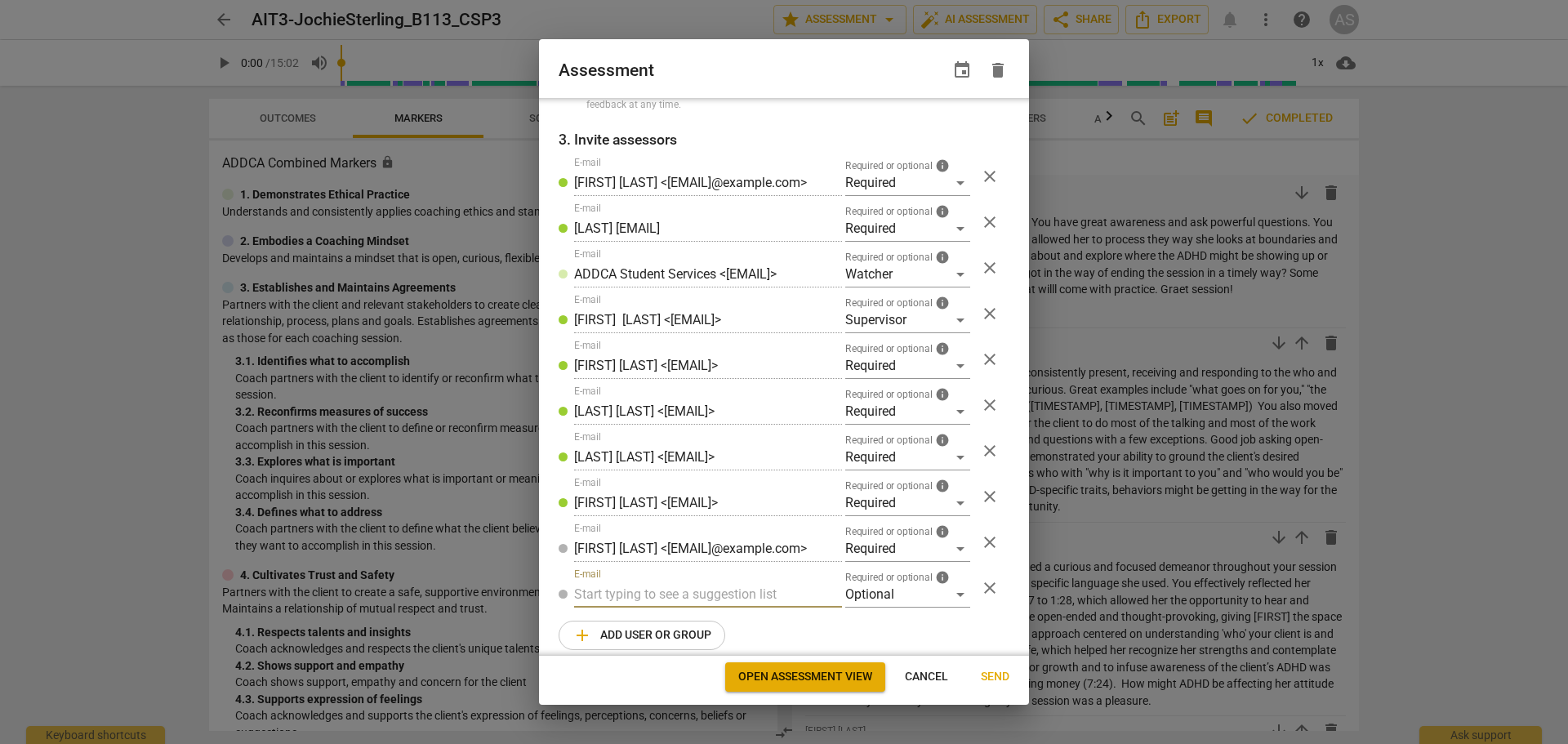 scroll, scrollTop: 261, scrollLeft: 0, axis: vertical 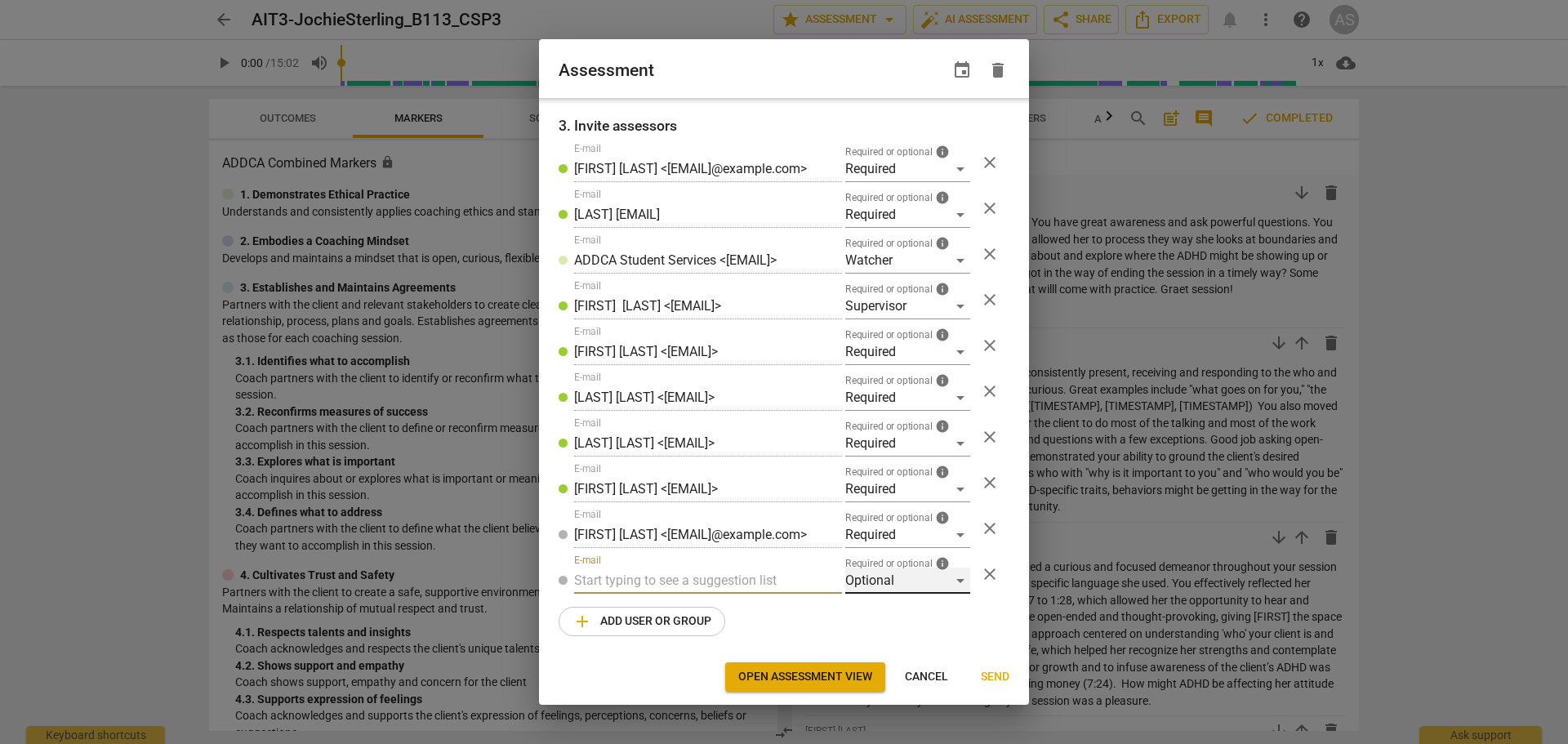 click on "Optional" at bounding box center [907, 581] 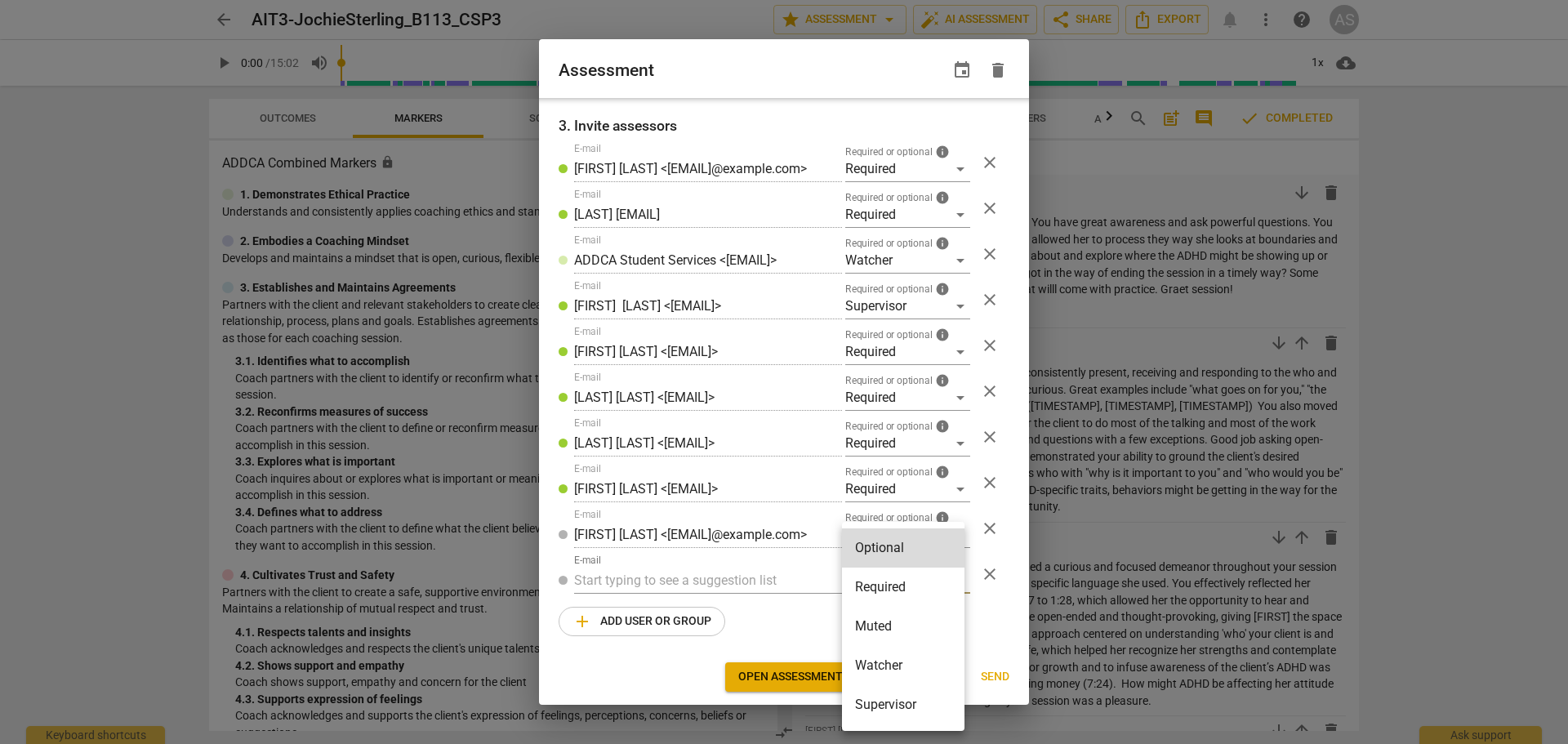 click on "Required" at bounding box center [903, 587] 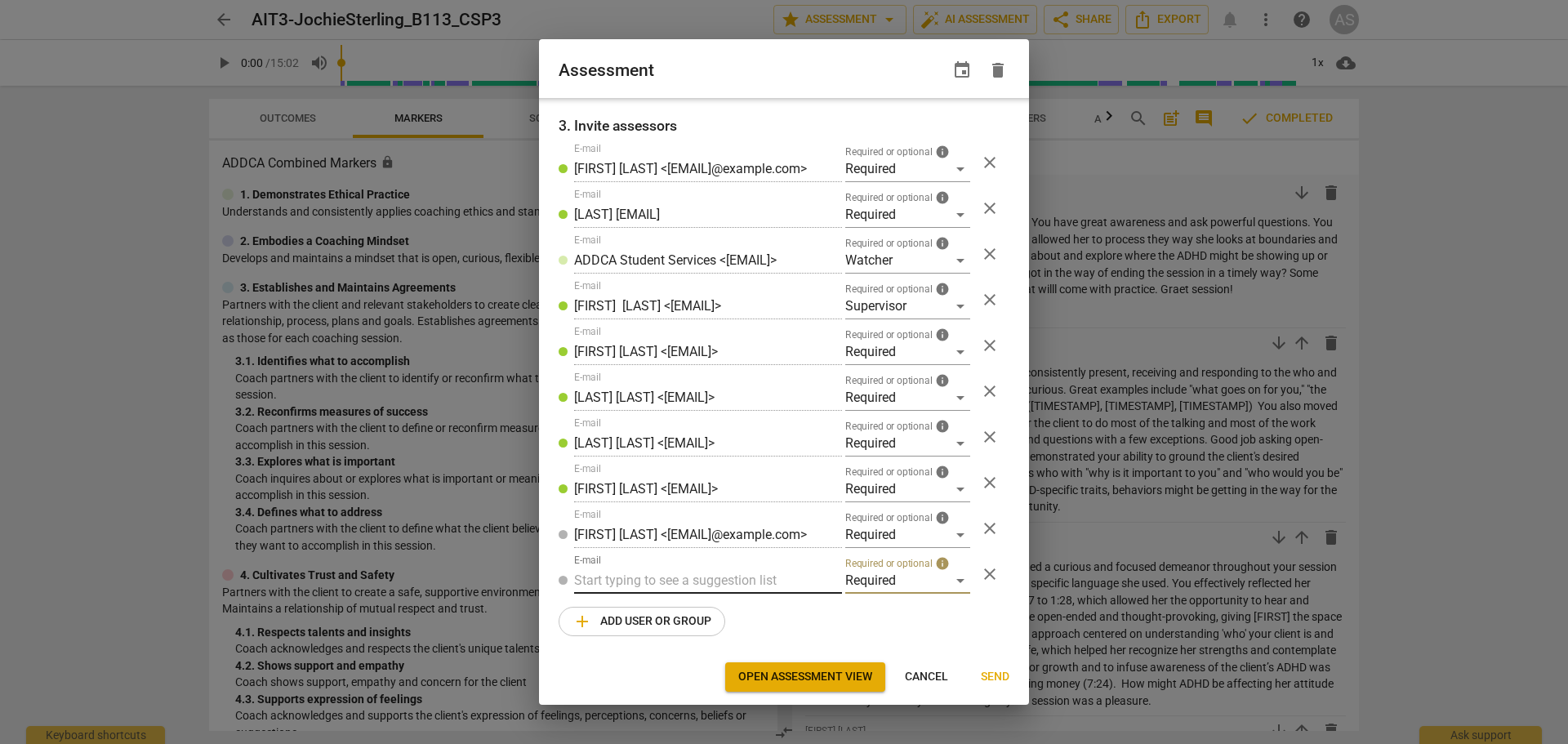 click at bounding box center (708, 581) 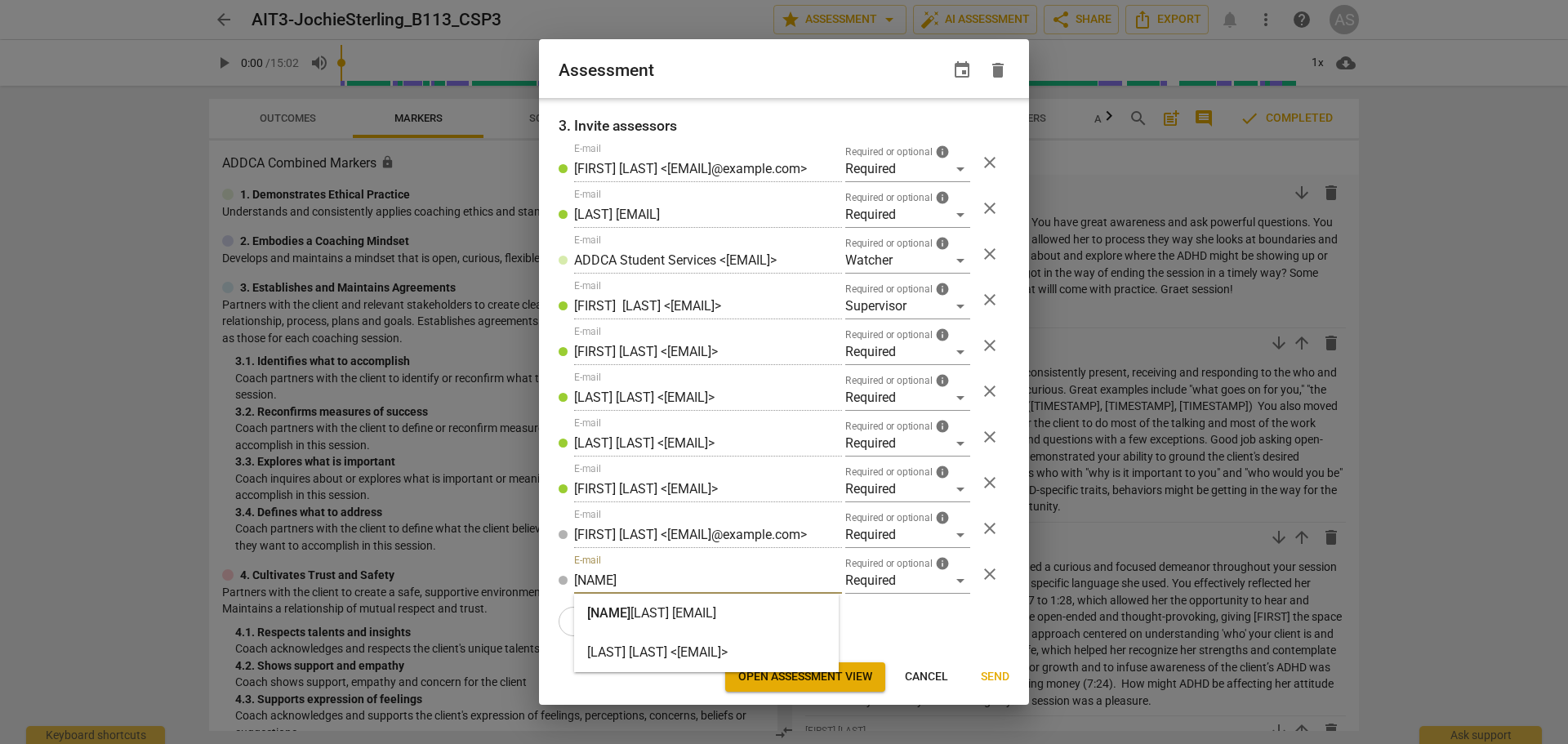 type on "[NAME]" 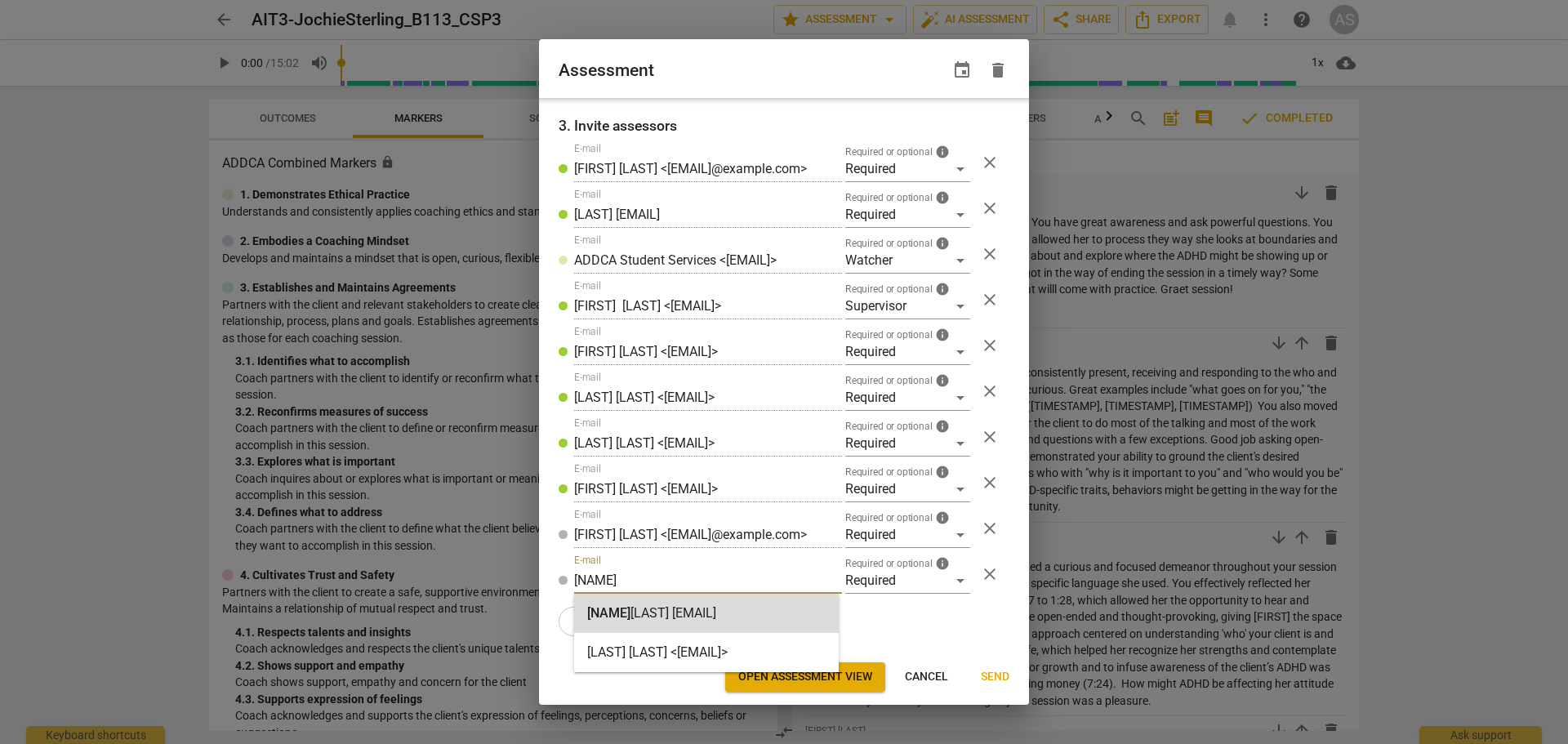 radio on "false" 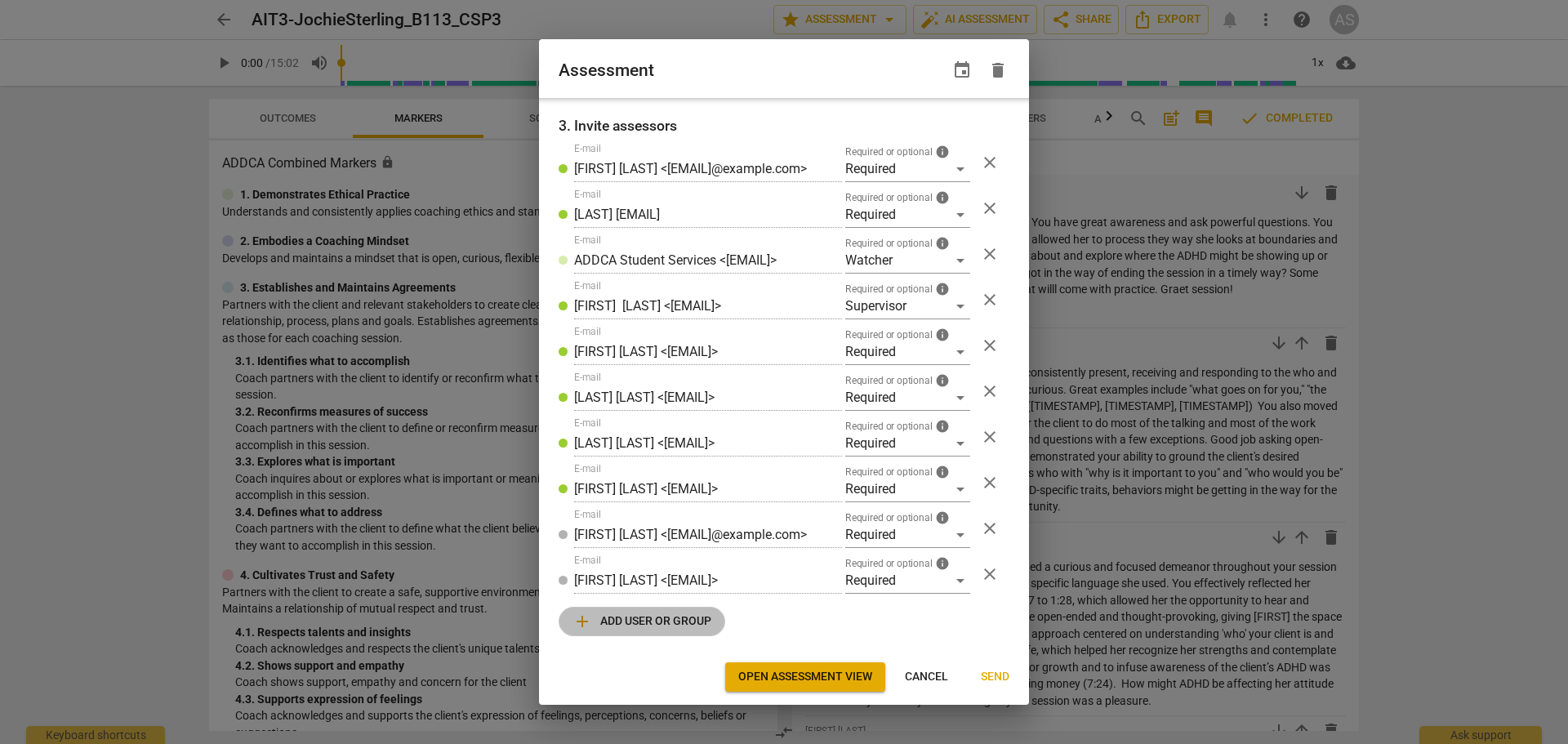 click on "add Add user or group" at bounding box center (642, 621) 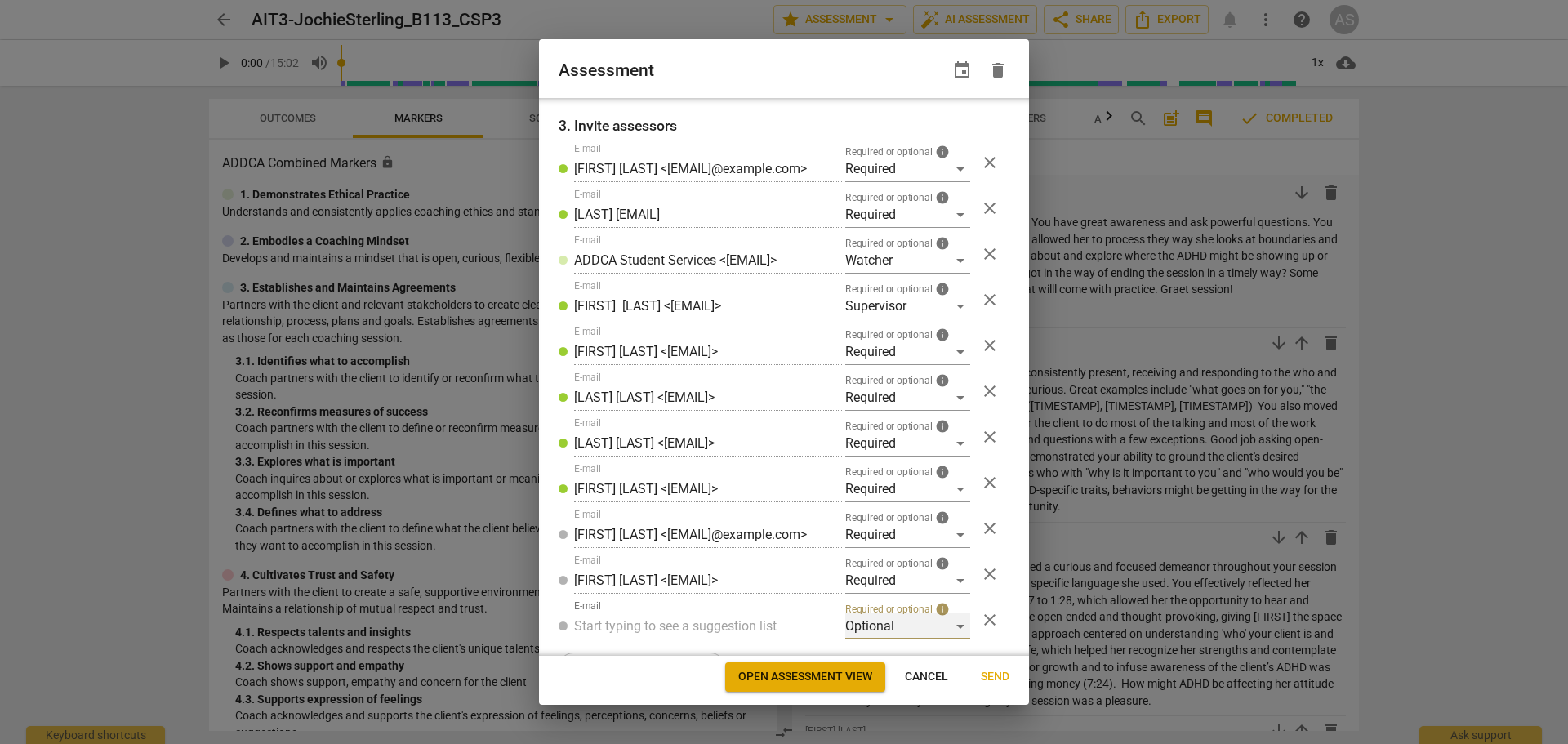 click on "Optional" at bounding box center [907, 626] 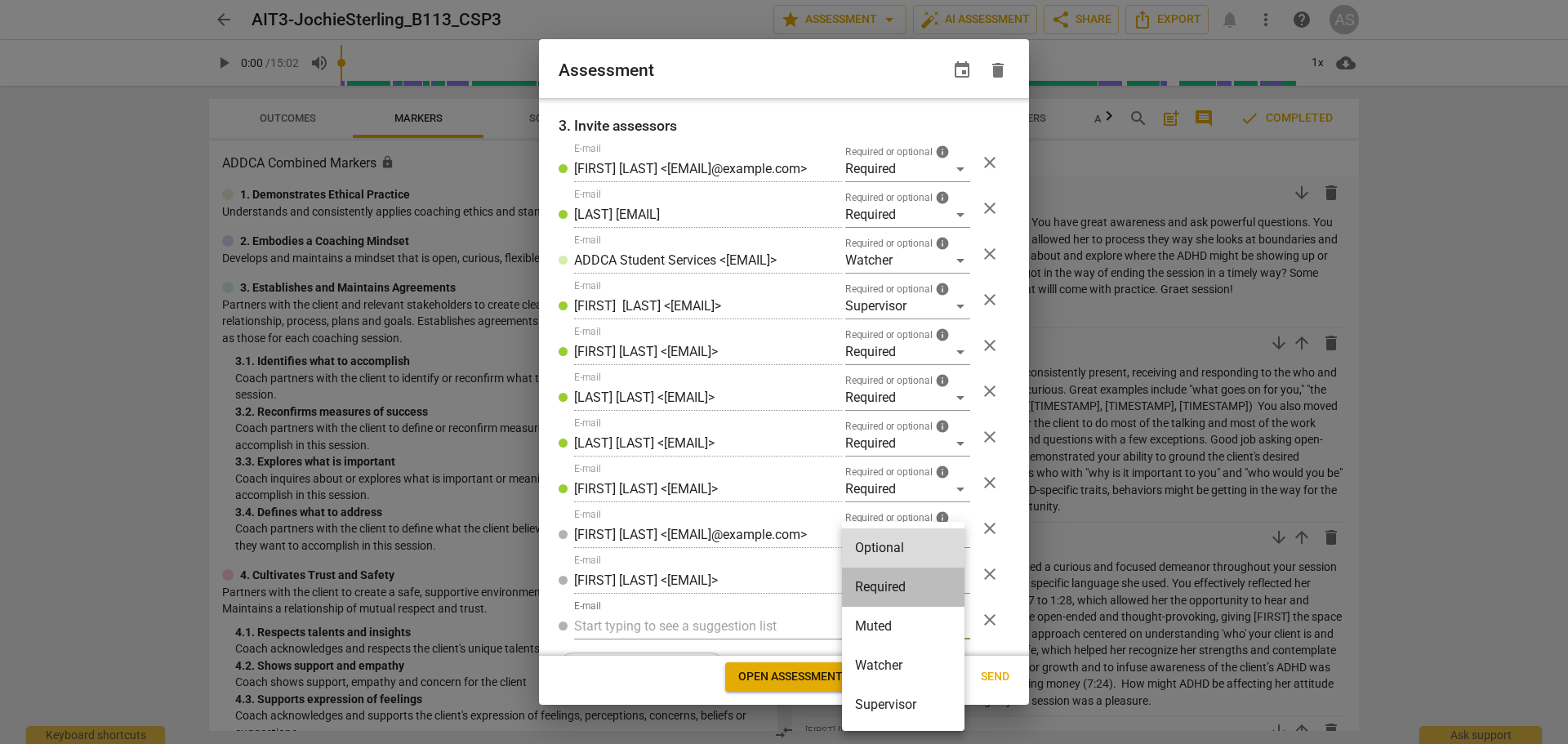 click on "Required" at bounding box center (903, 587) 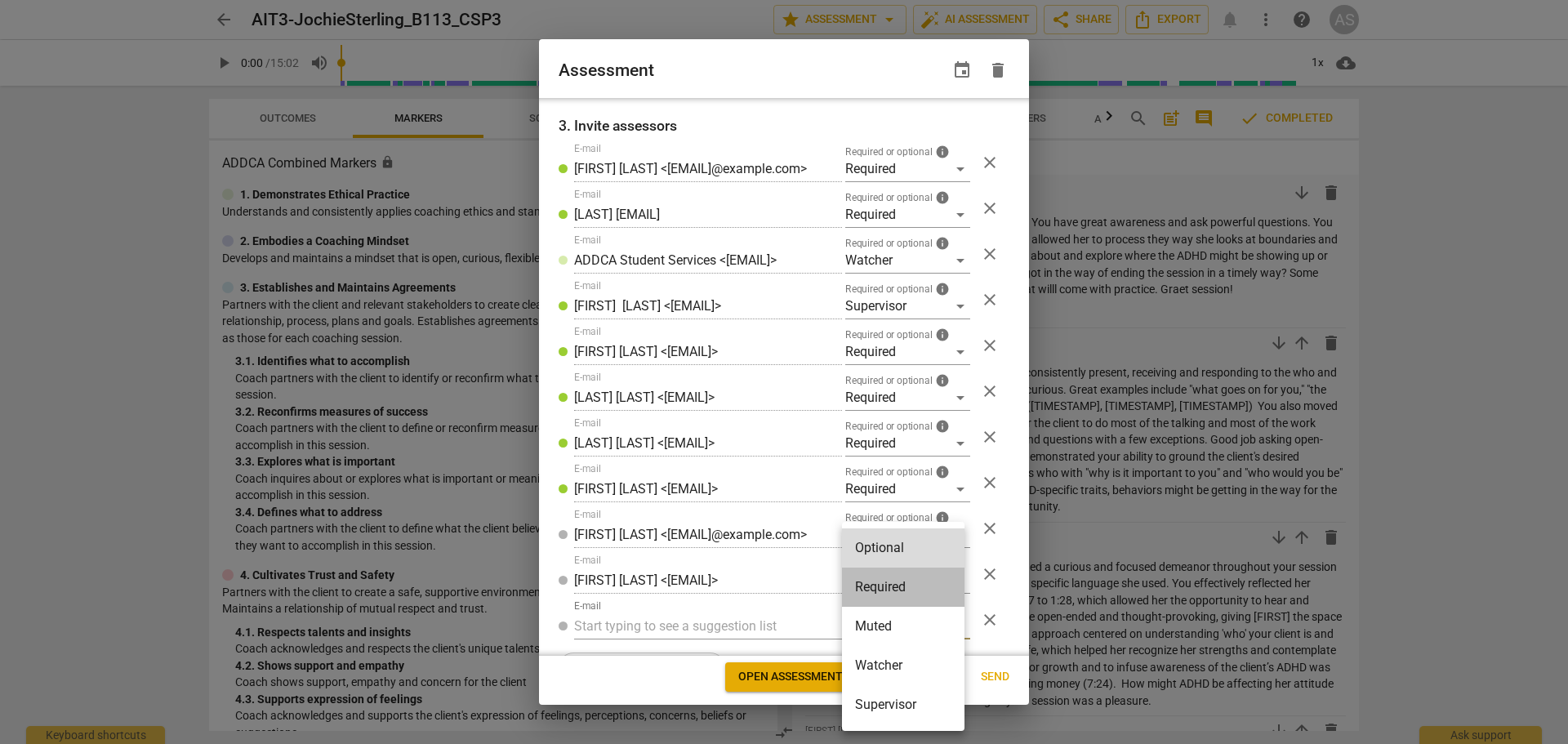 radio on "false" 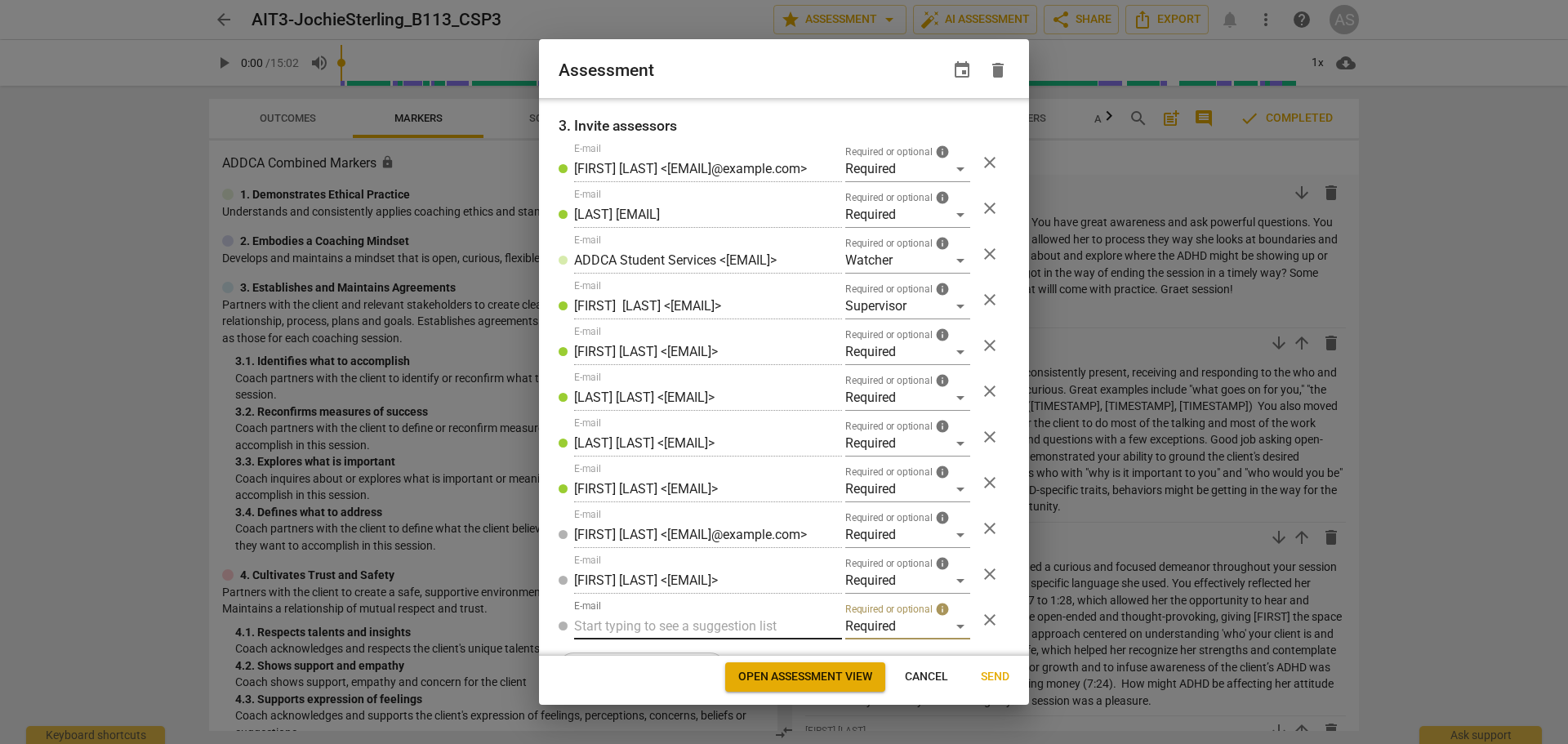 click at bounding box center (708, 626) 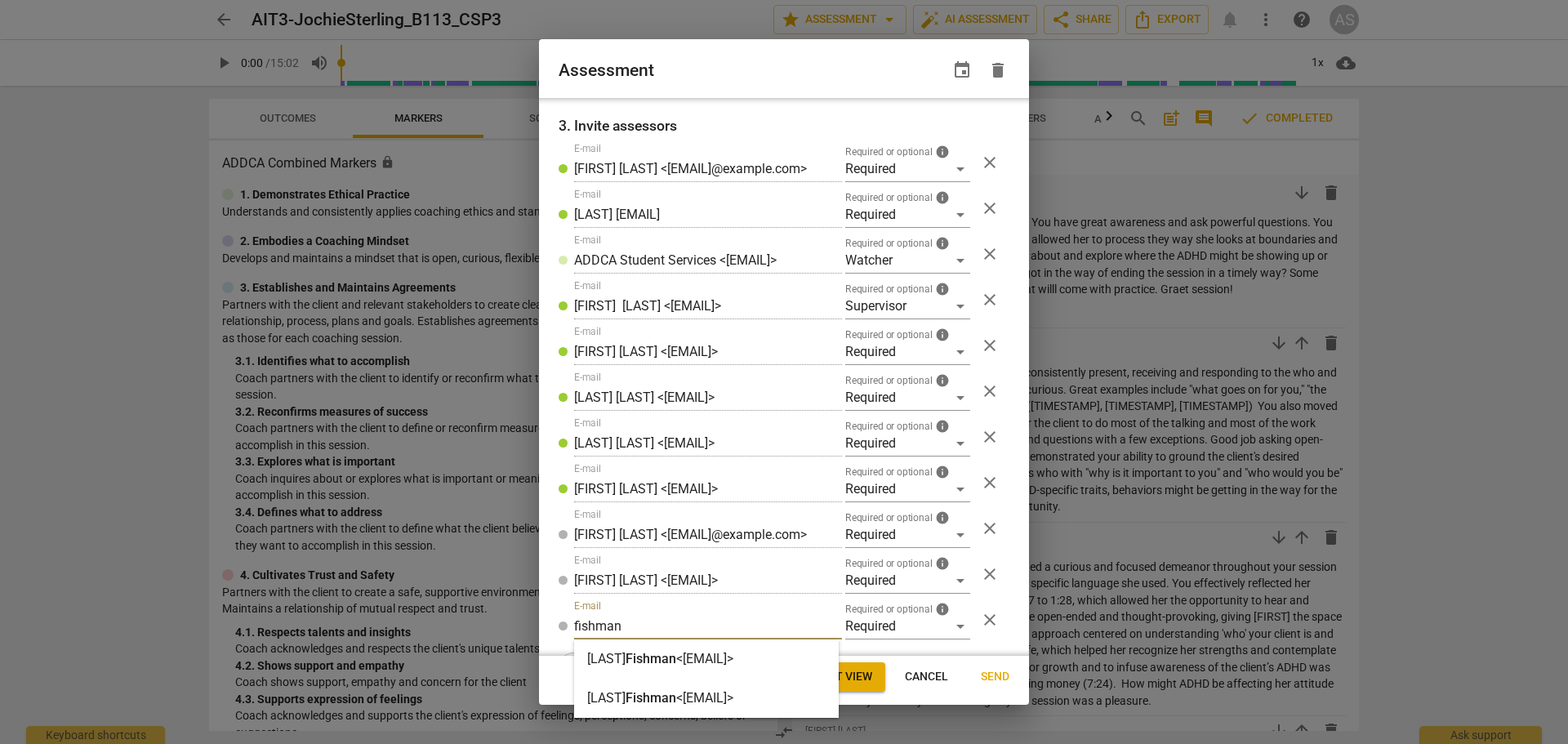 type on "fishman" 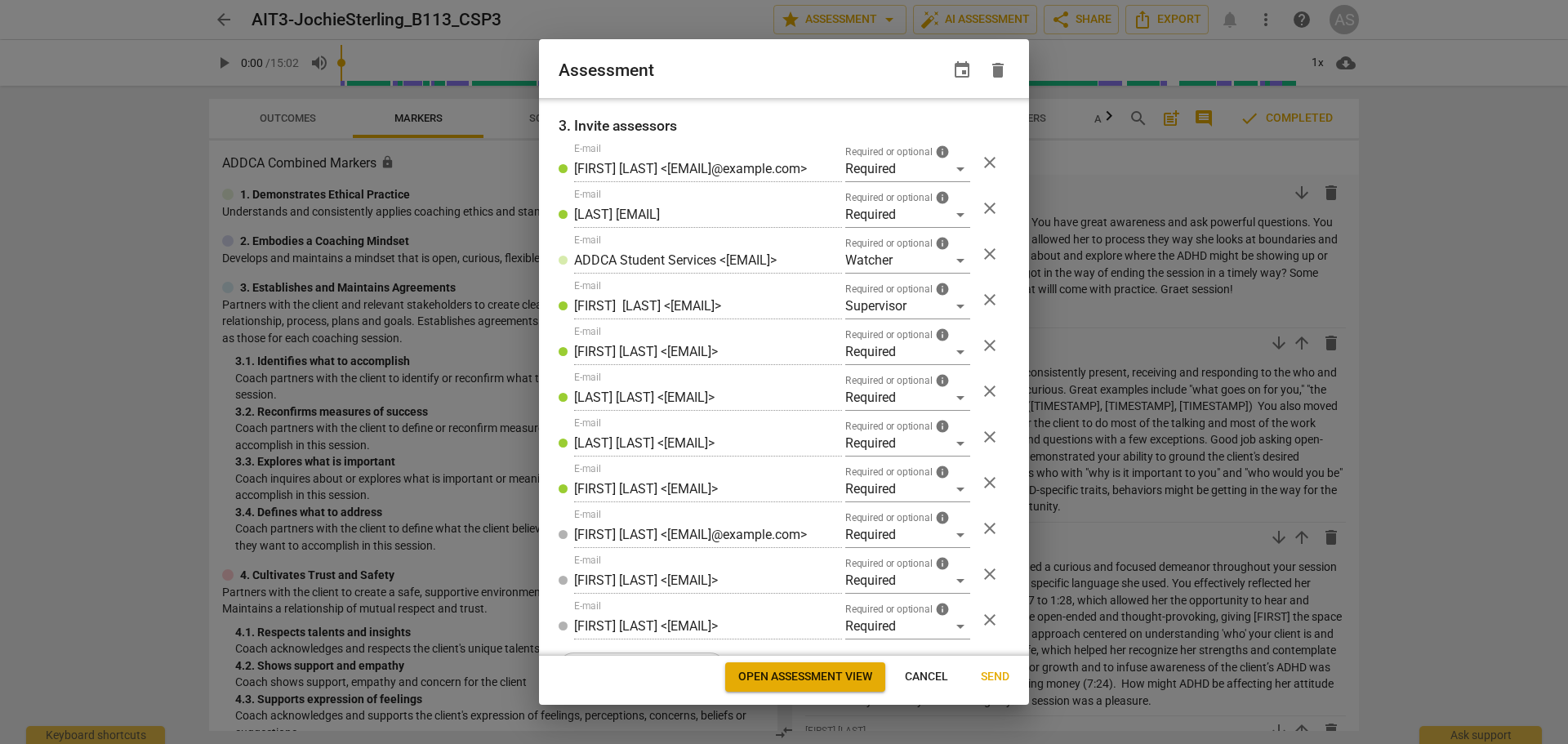 click on "Send" at bounding box center [995, 677] 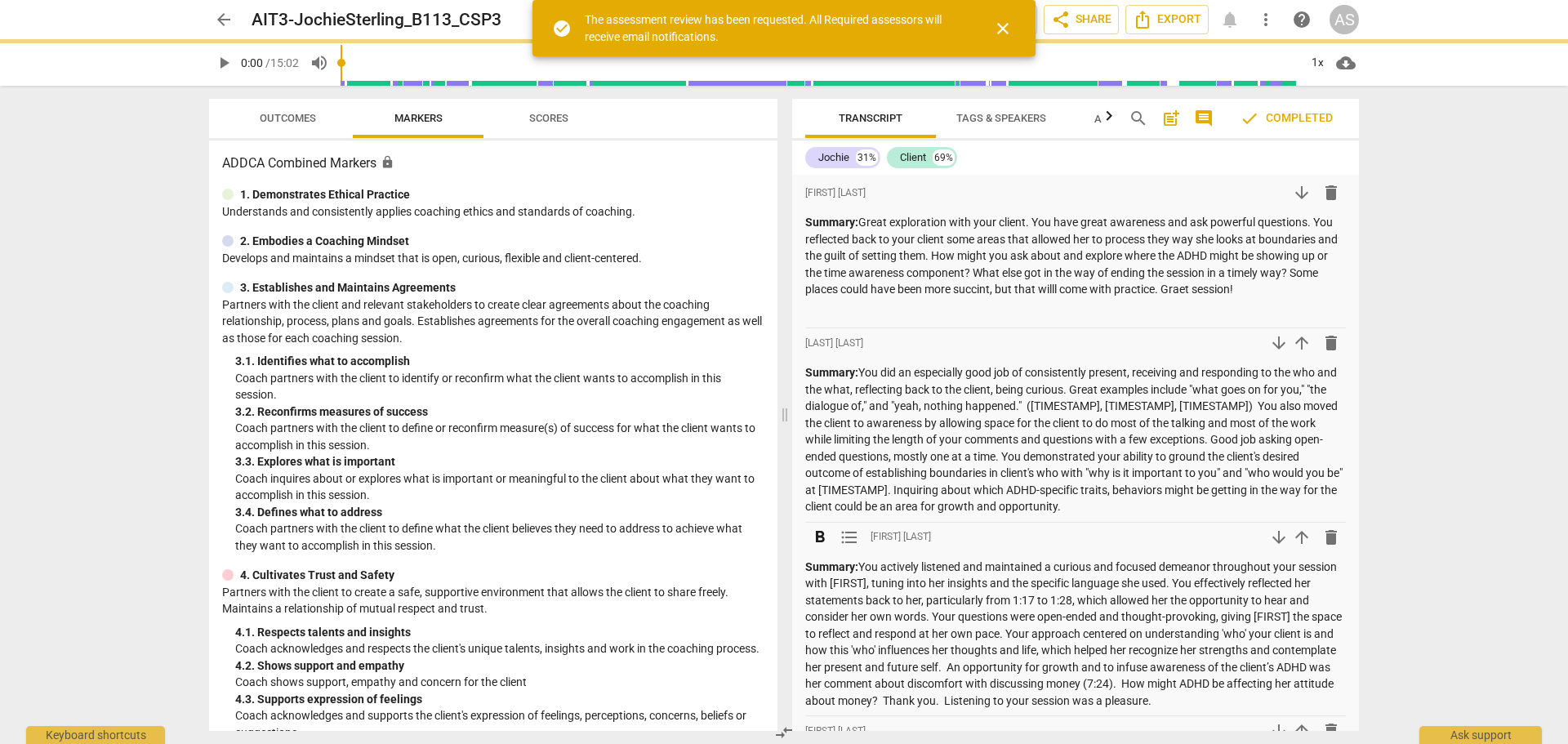 scroll, scrollTop: 170, scrollLeft: 0, axis: vertical 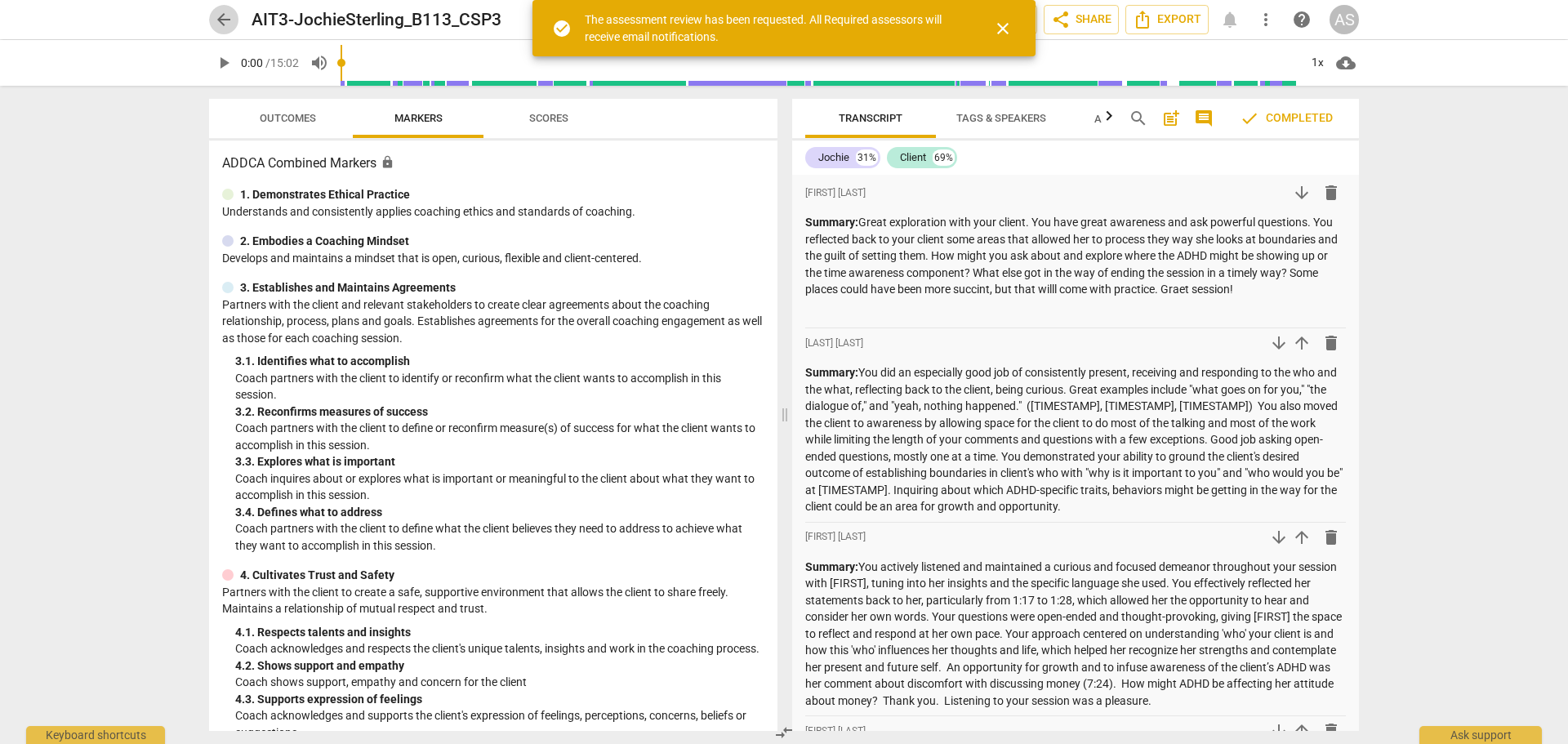 click on "arrow_back" at bounding box center [224, 20] 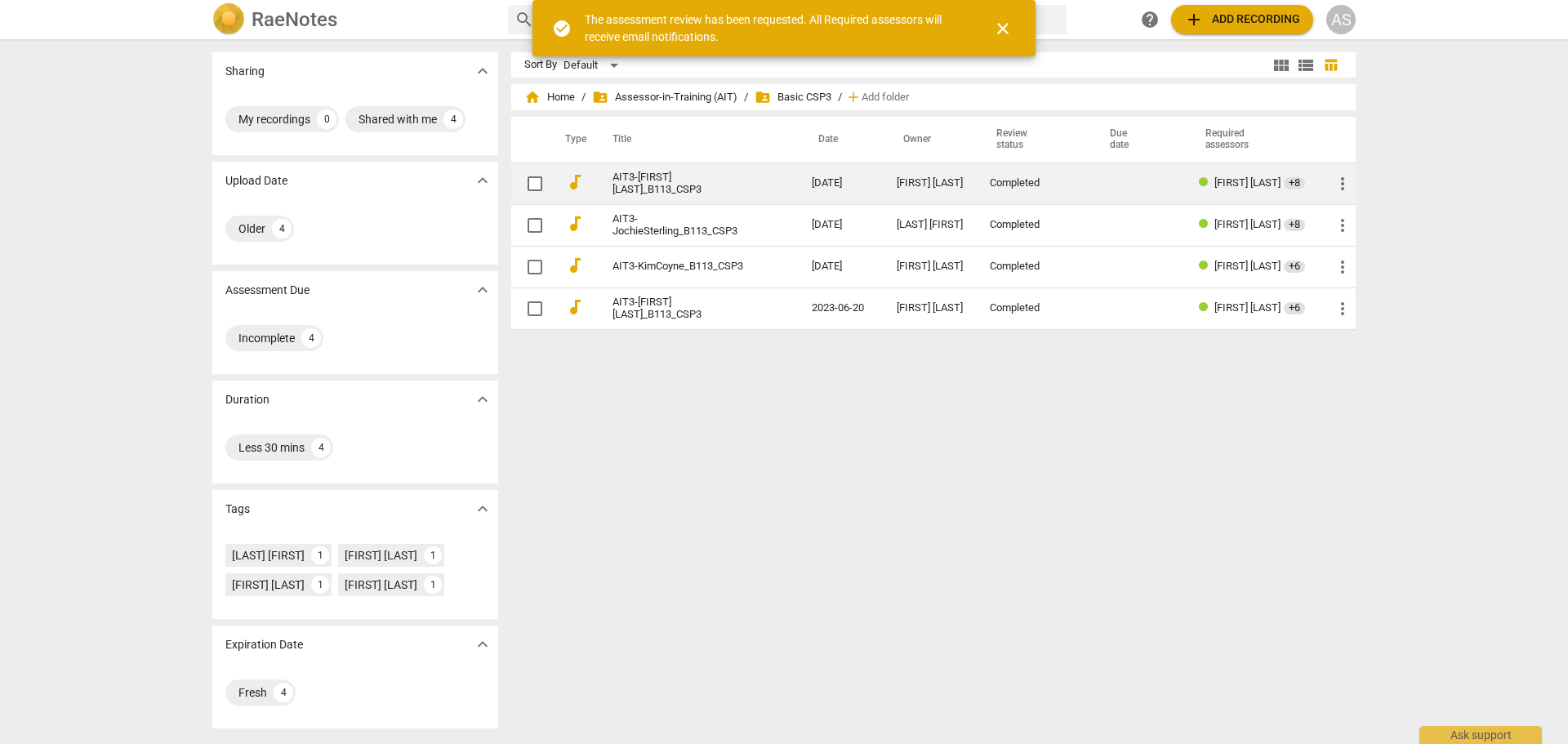 click on "AIT3-[FIRST][LAST]_B113_CSP3" at bounding box center (683, 184) 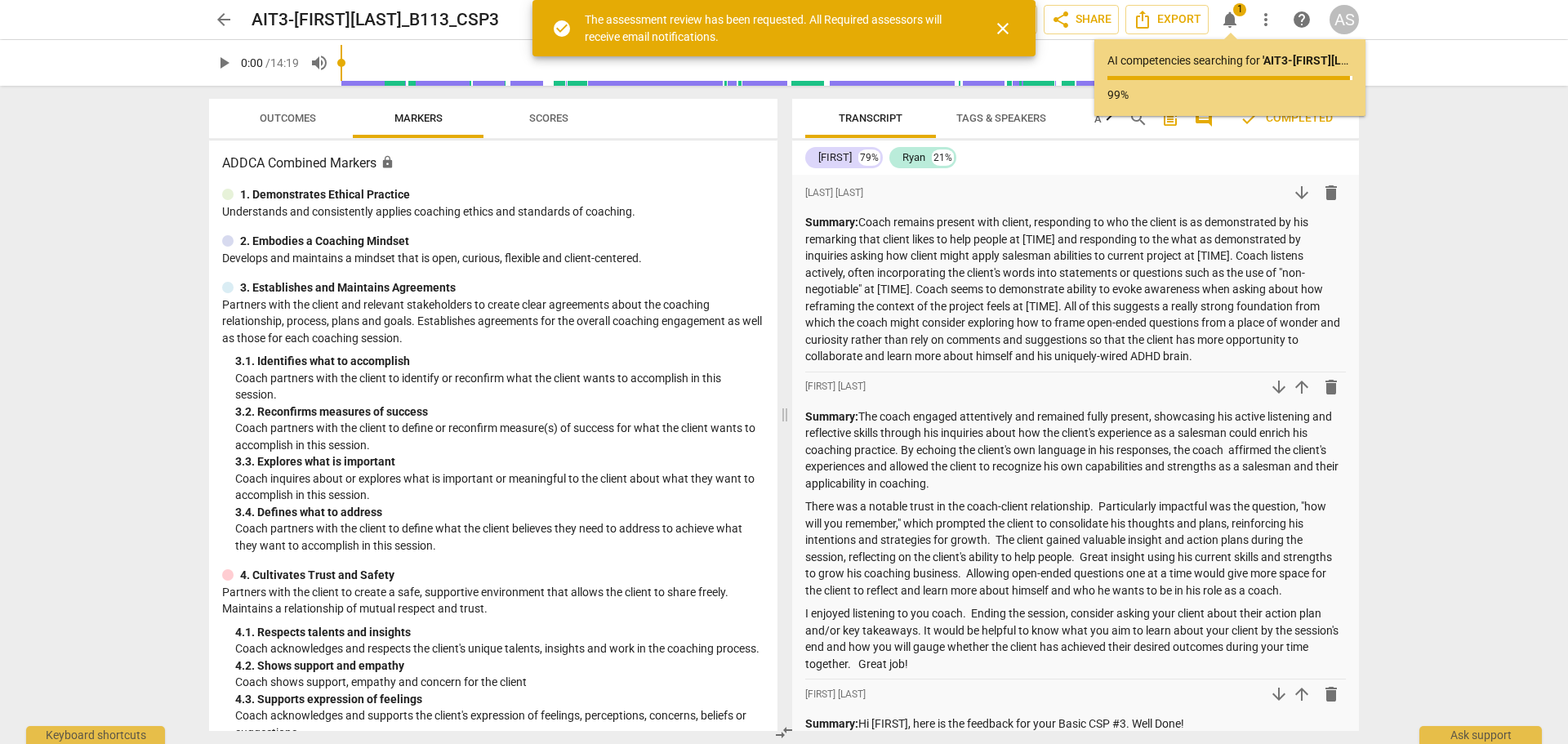 click on "close" at bounding box center (1003, 29) 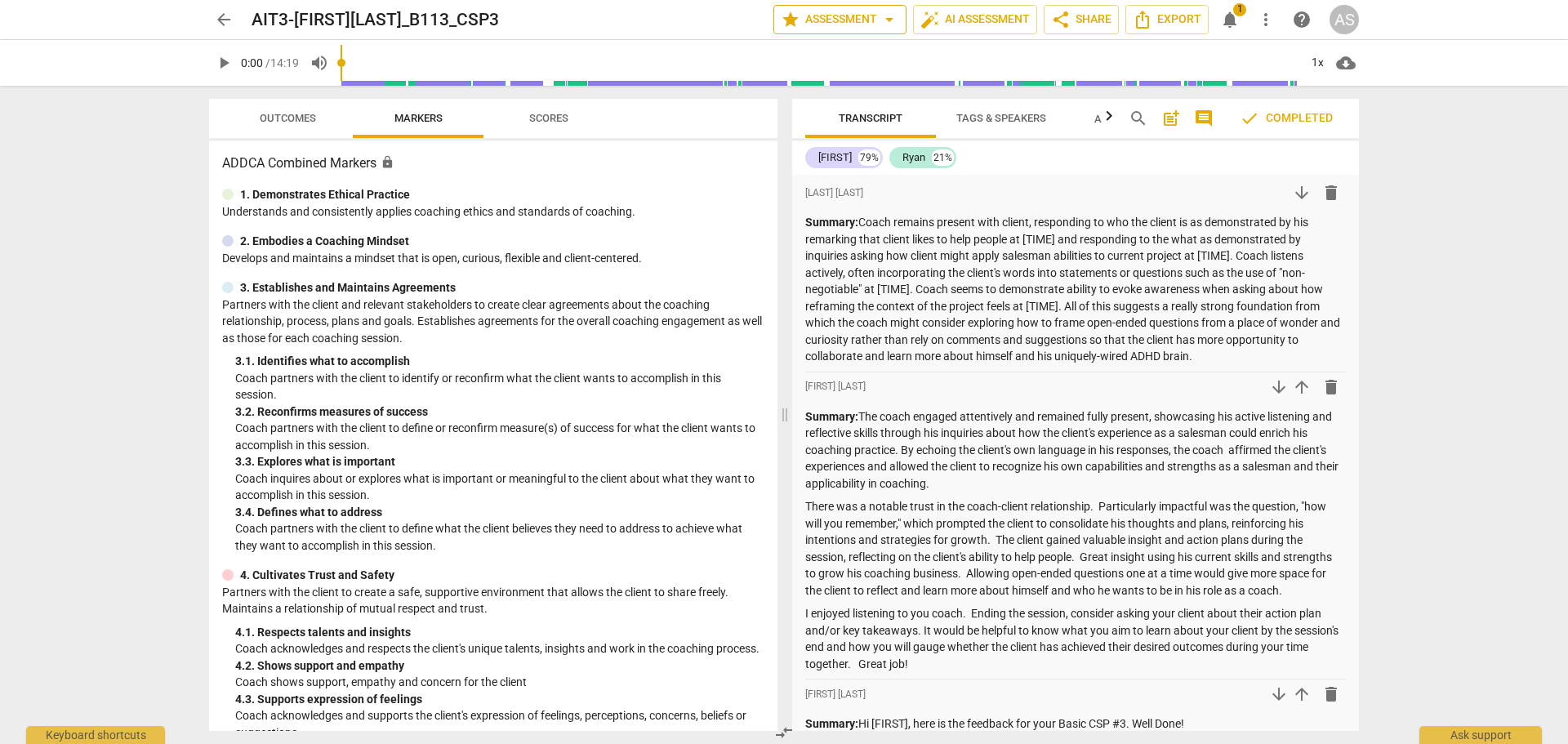 click on "star    Assessment   arrow_drop_down" at bounding box center [840, 20] 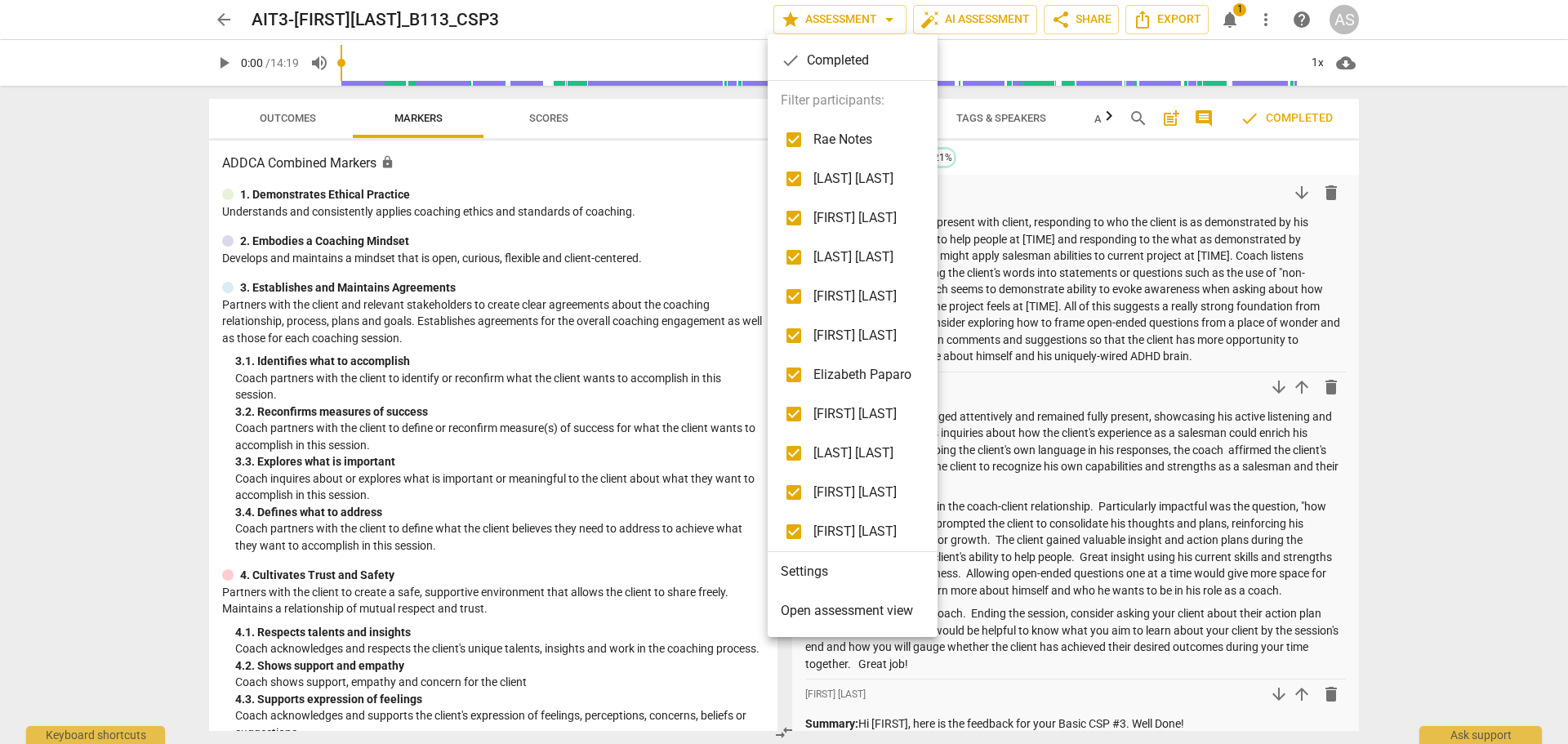 click on "Settings" at bounding box center [853, 572] 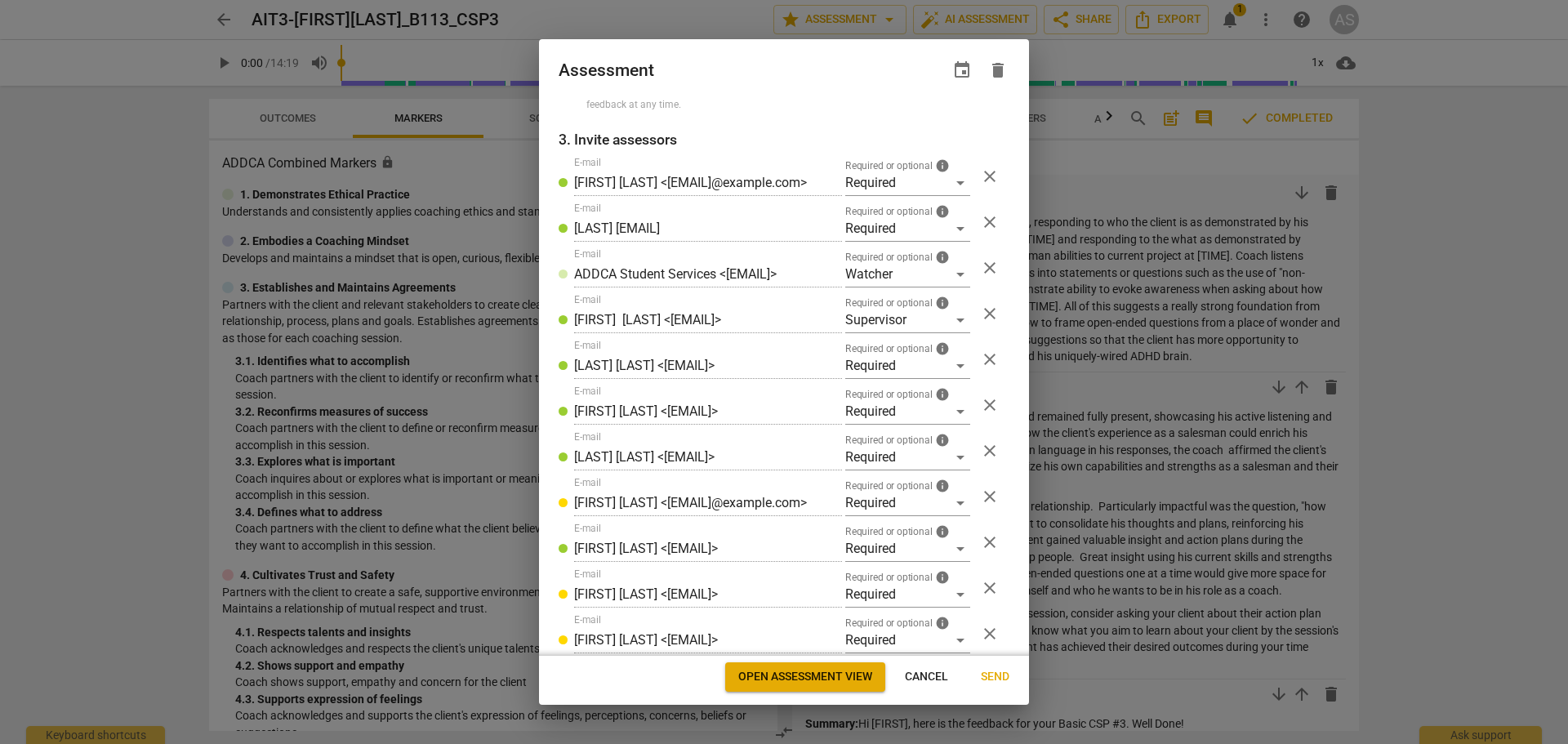 scroll, scrollTop: 307, scrollLeft: 0, axis: vertical 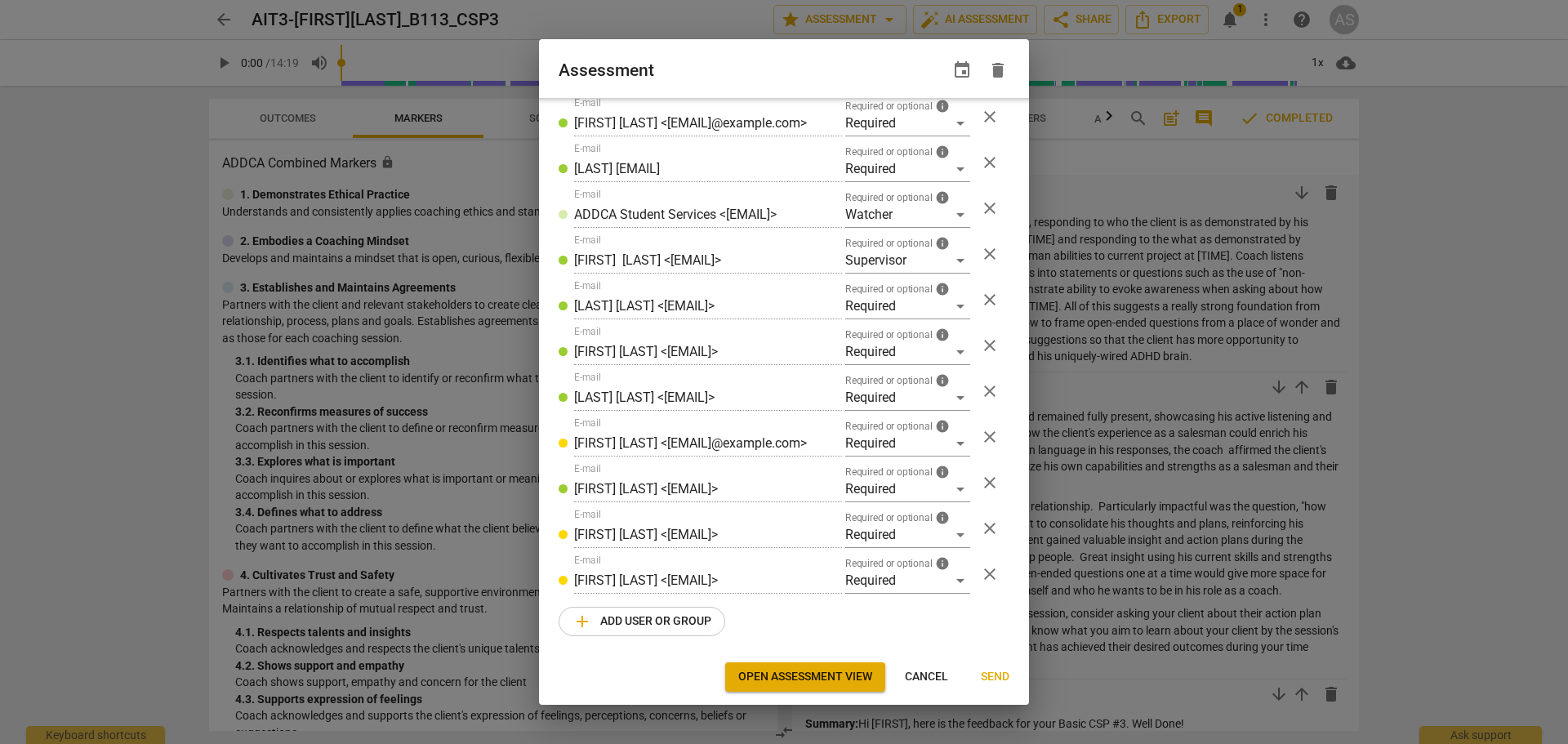 click on "Cancel" at bounding box center (926, 677) 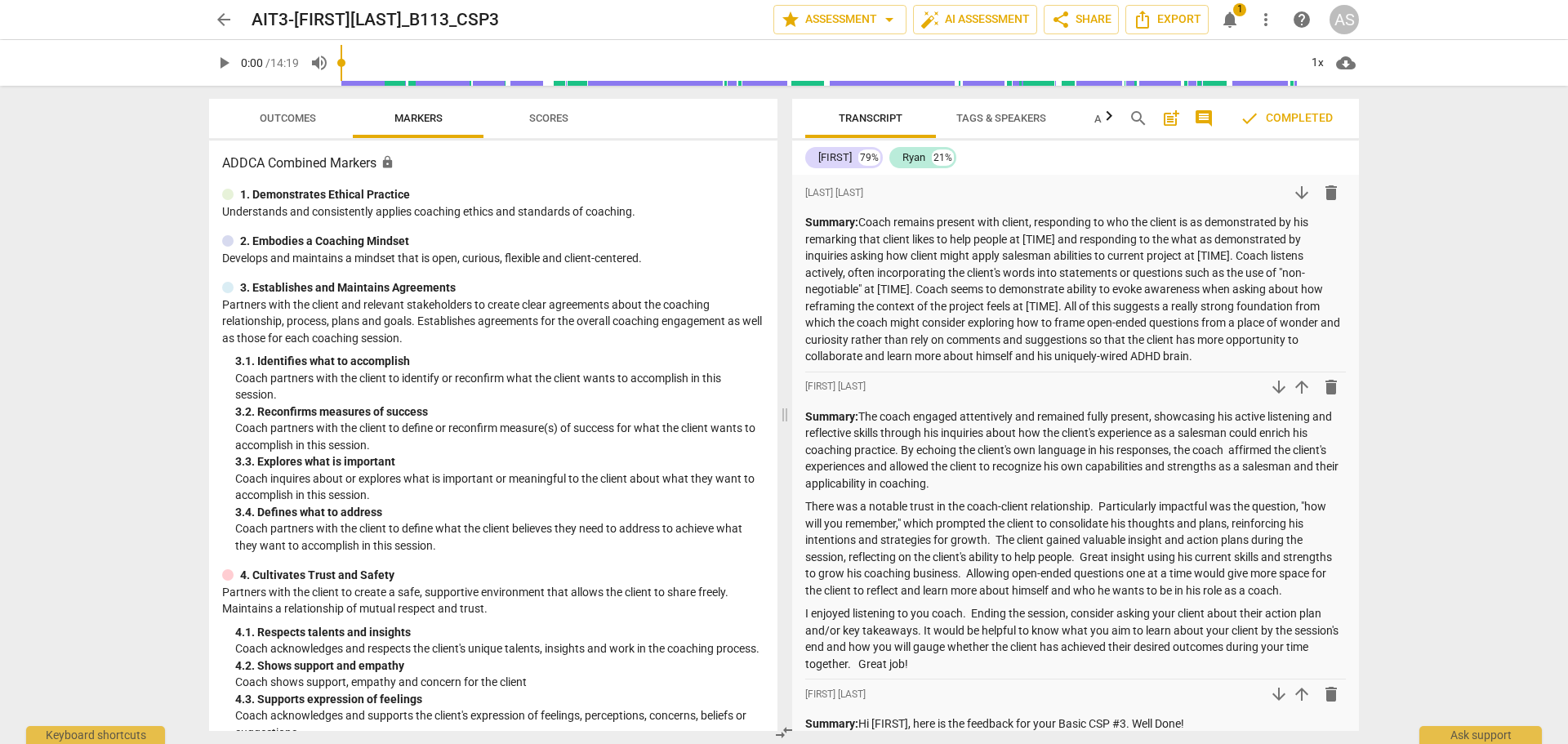 click on "Outcomes" at bounding box center (287, 118) 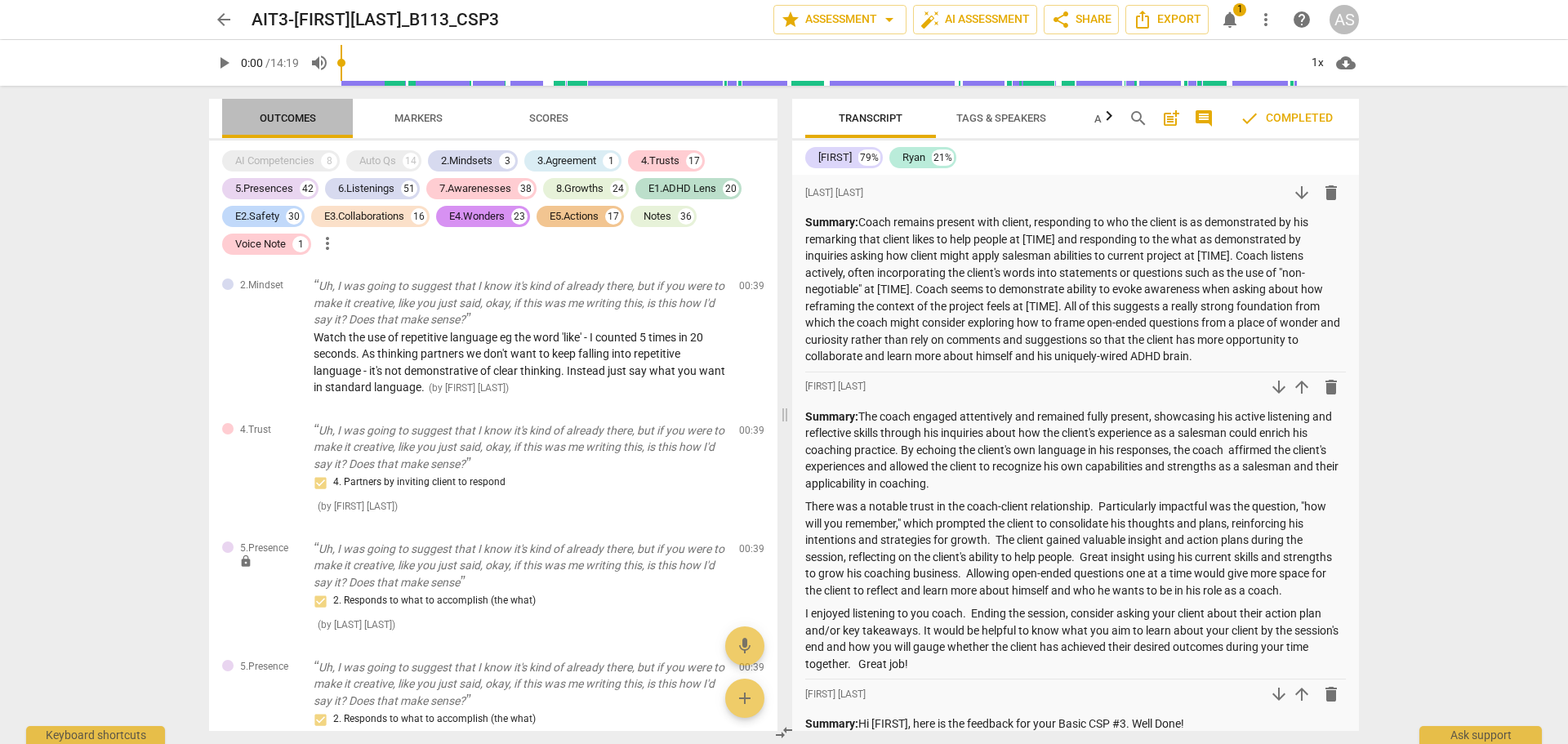 click on "Outcomes" at bounding box center [287, 118] 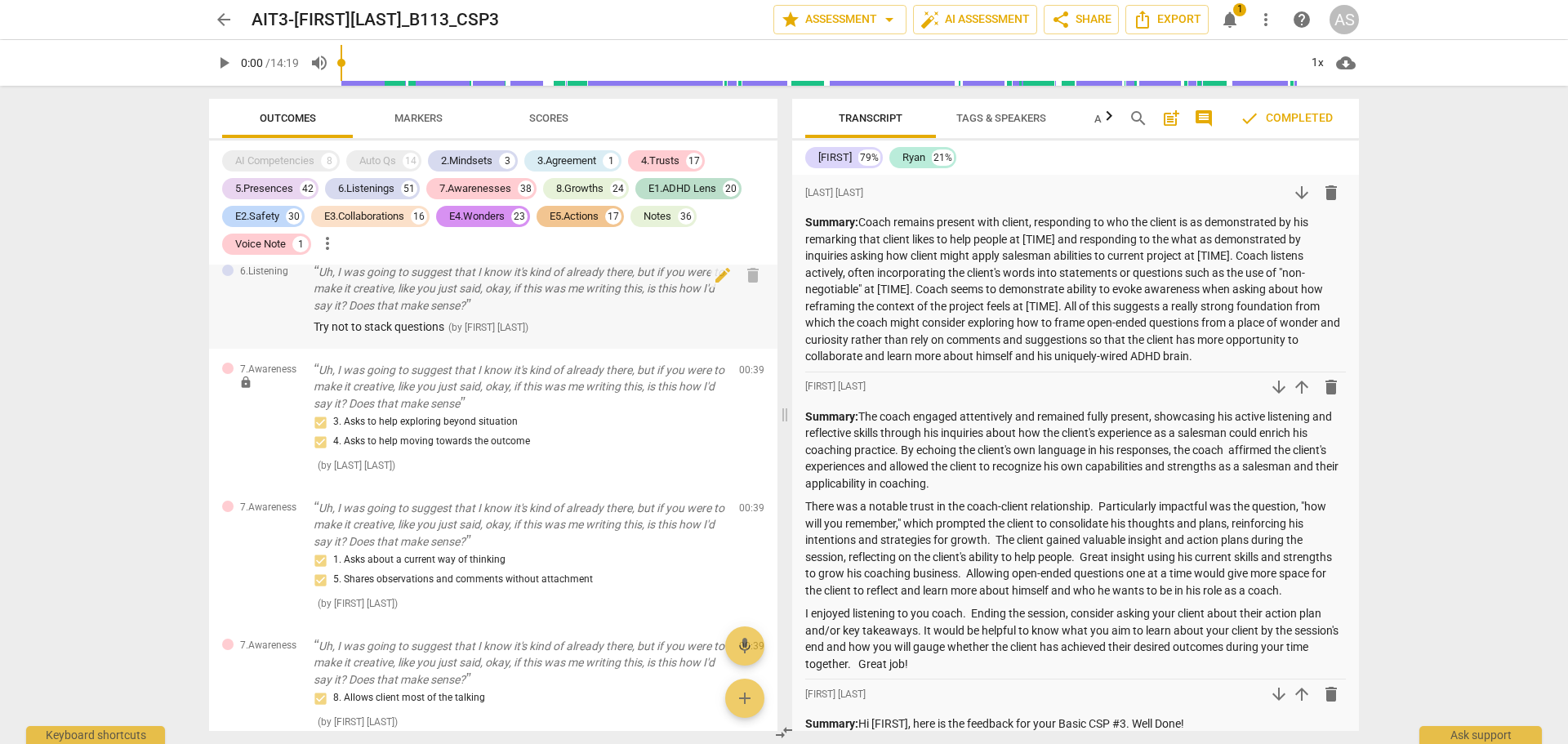 scroll, scrollTop: 898, scrollLeft: 0, axis: vertical 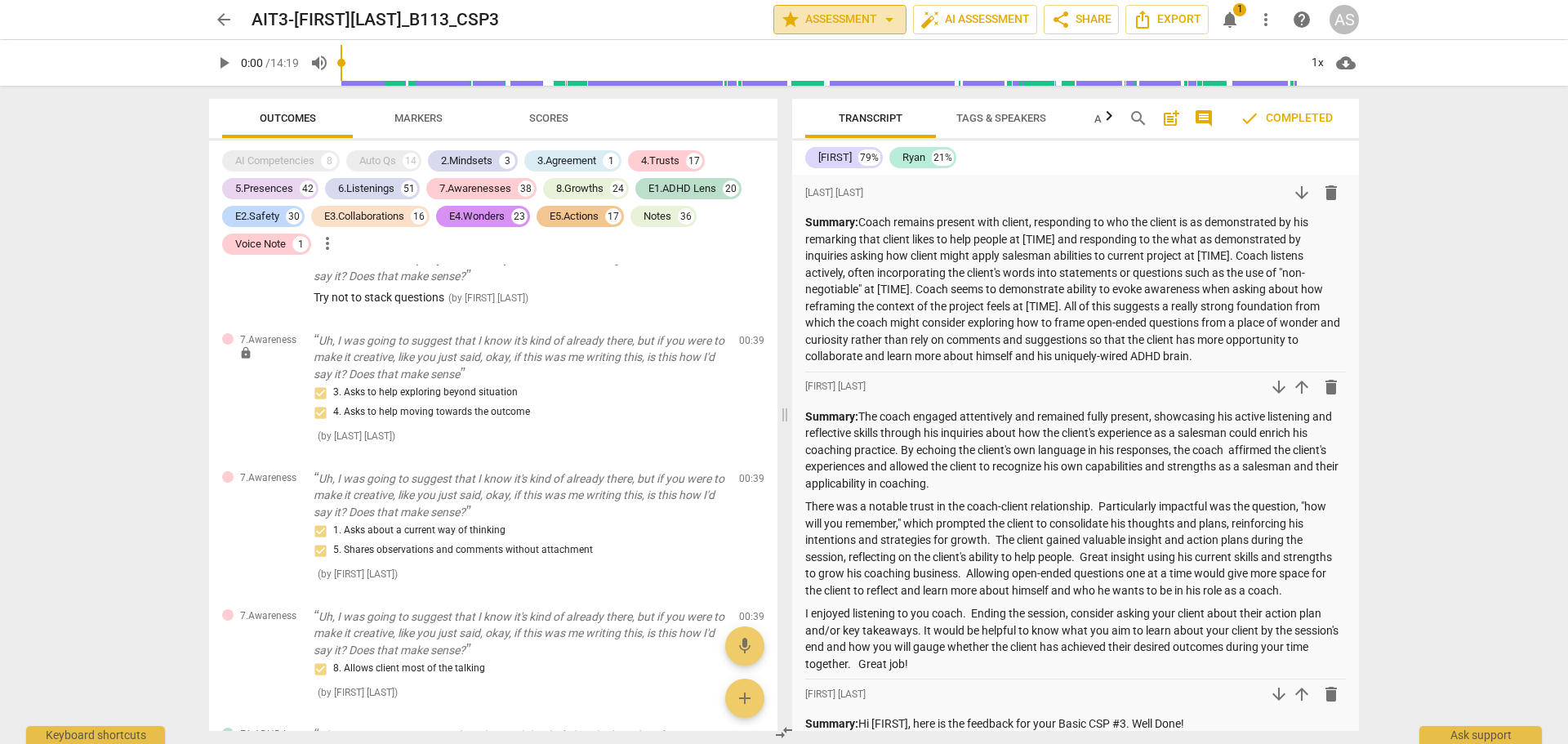 click on "star    Assessment   arrow_drop_down" at bounding box center (840, 20) 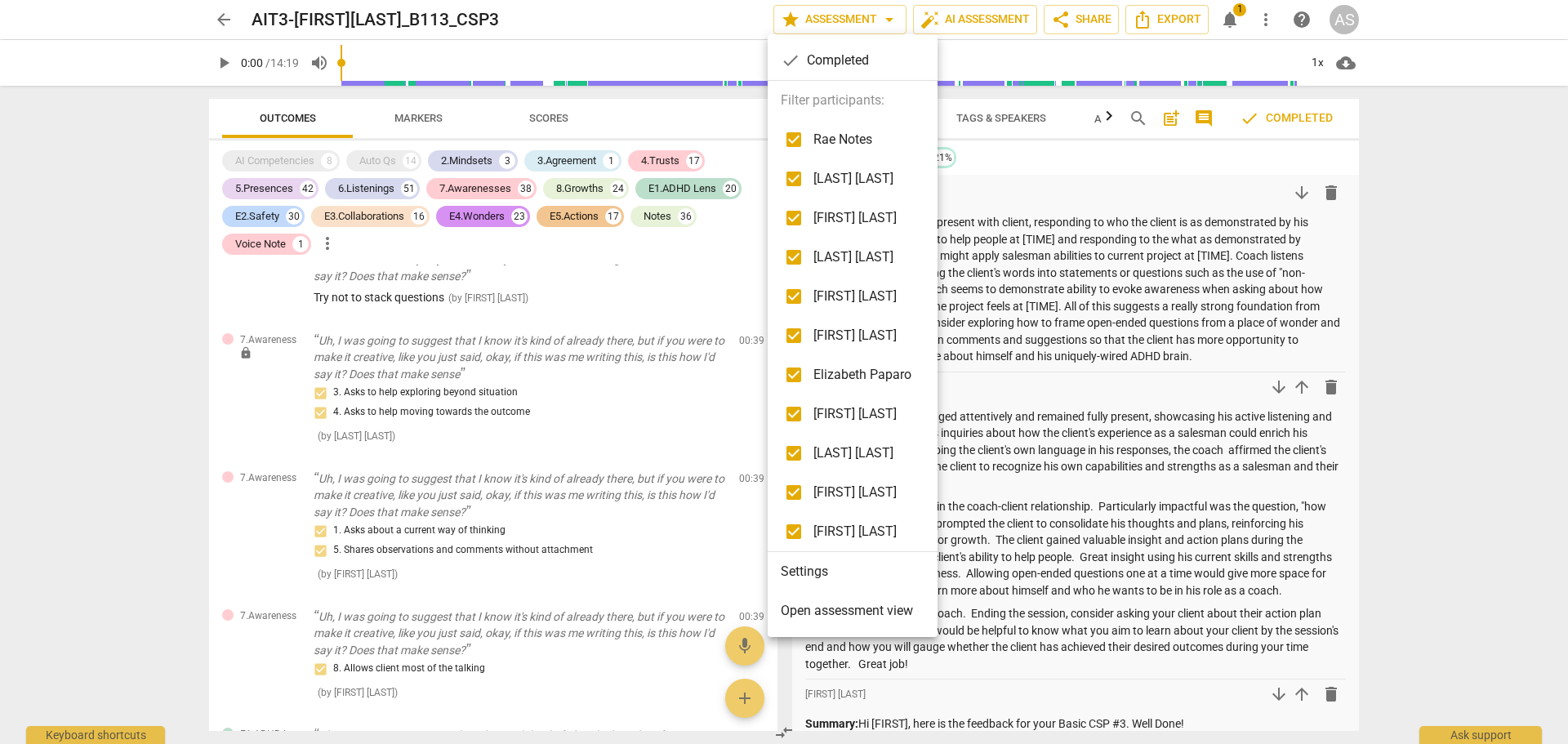 click at bounding box center (784, 372) 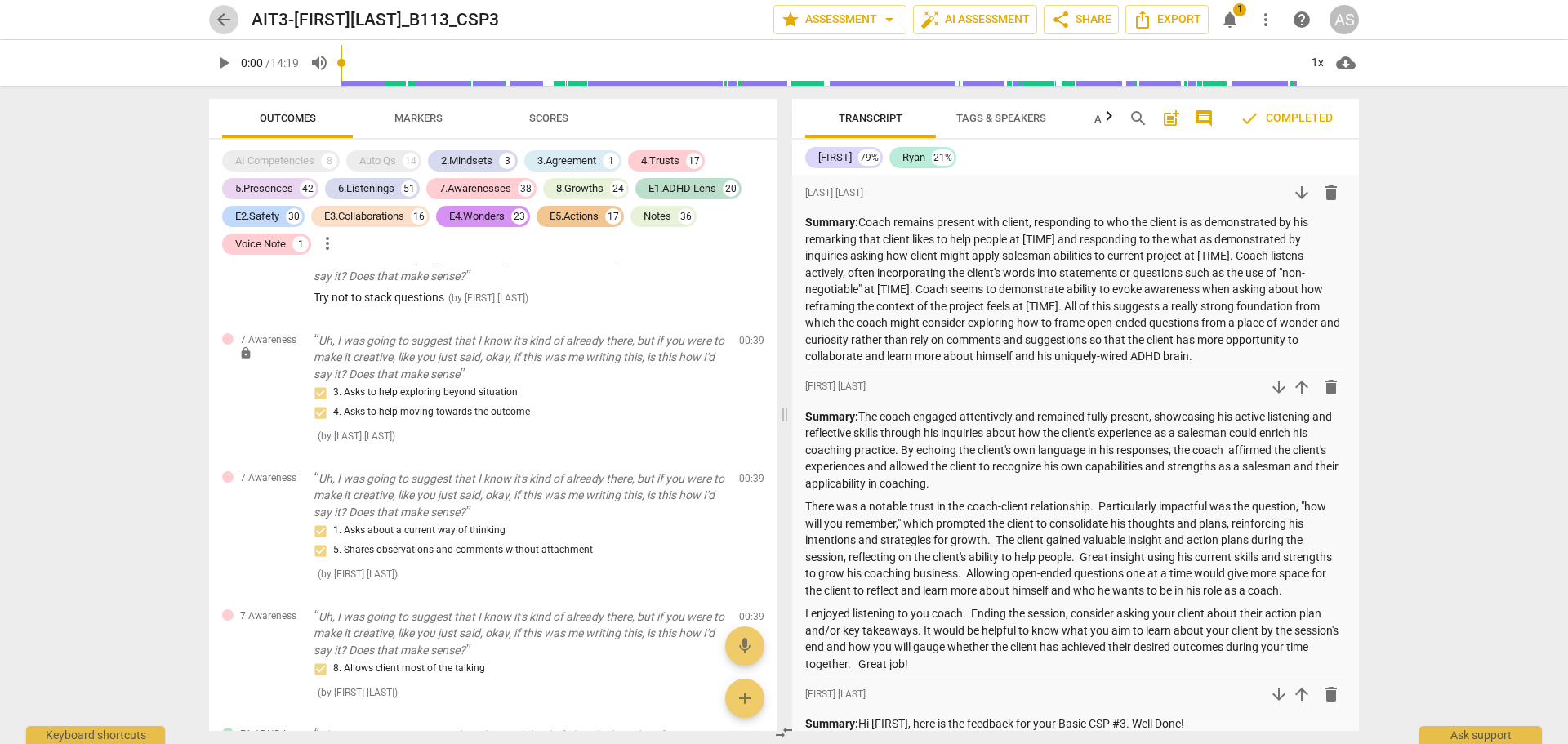 click on "arrow_back" at bounding box center (224, 20) 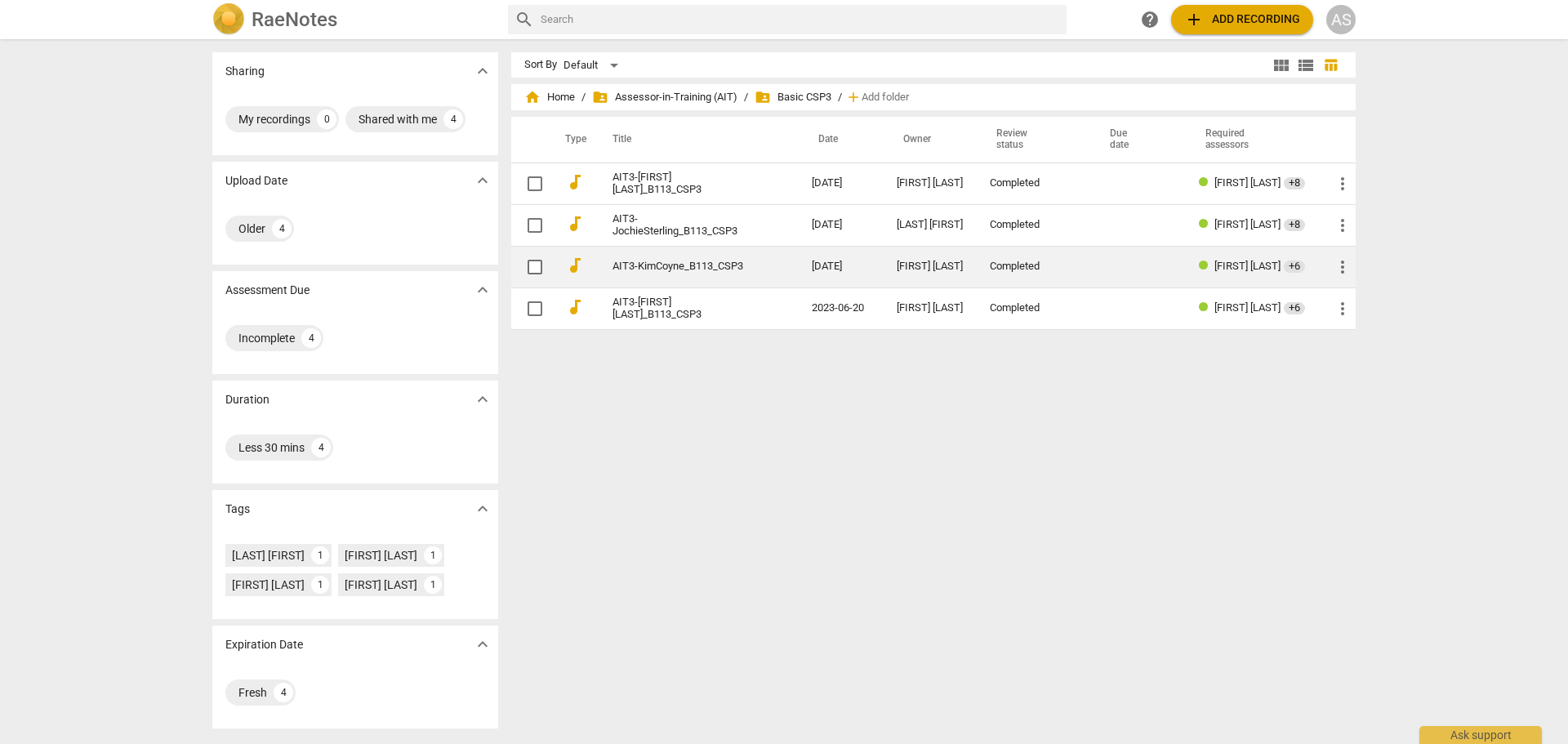 click on "AIT3-KimCoyne_B113_CSP3" at bounding box center [696, 266] 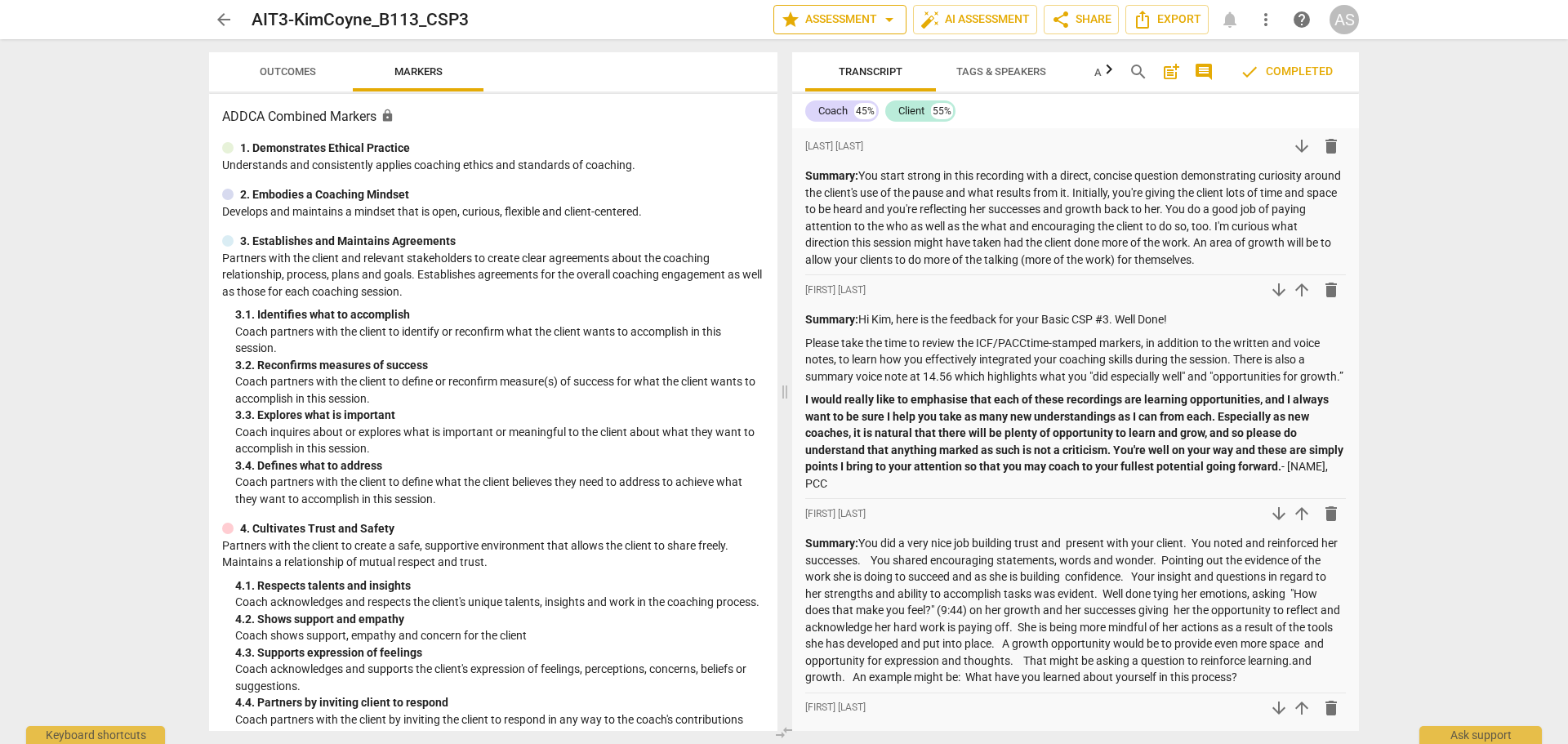 click on "star    Assessment   arrow_drop_down" at bounding box center [840, 20] 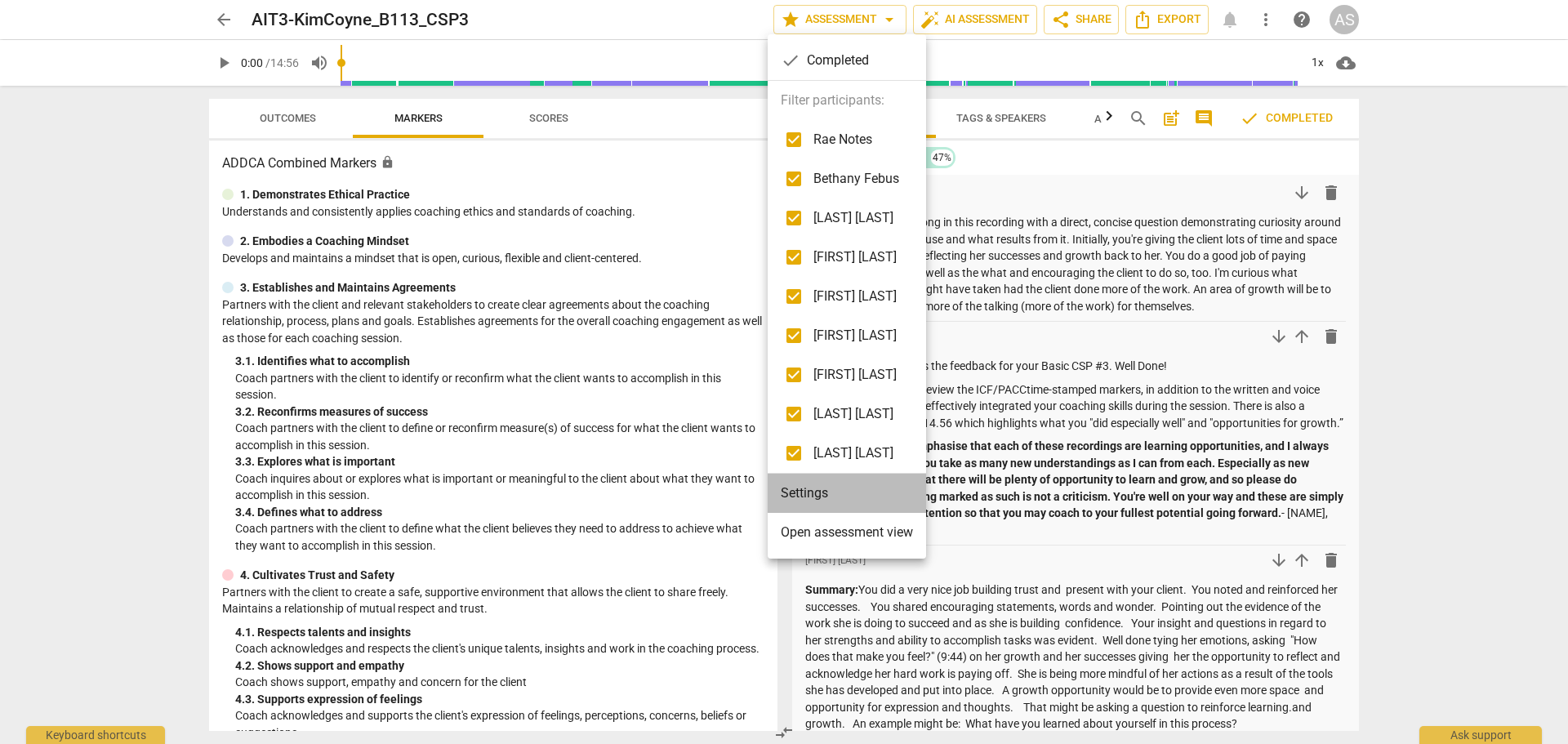 click on "Settings" at bounding box center (847, 493) 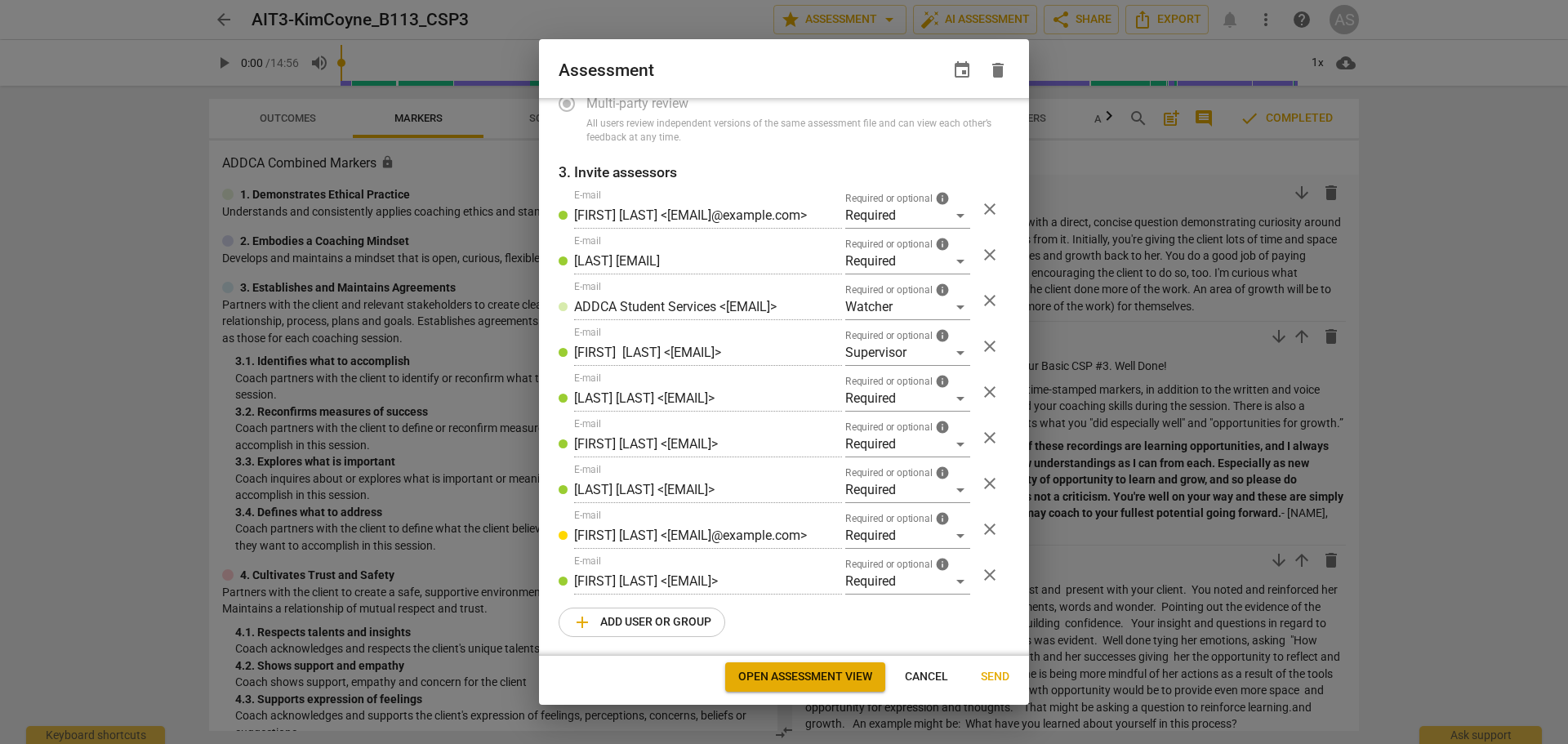 scroll, scrollTop: 216, scrollLeft: 0, axis: vertical 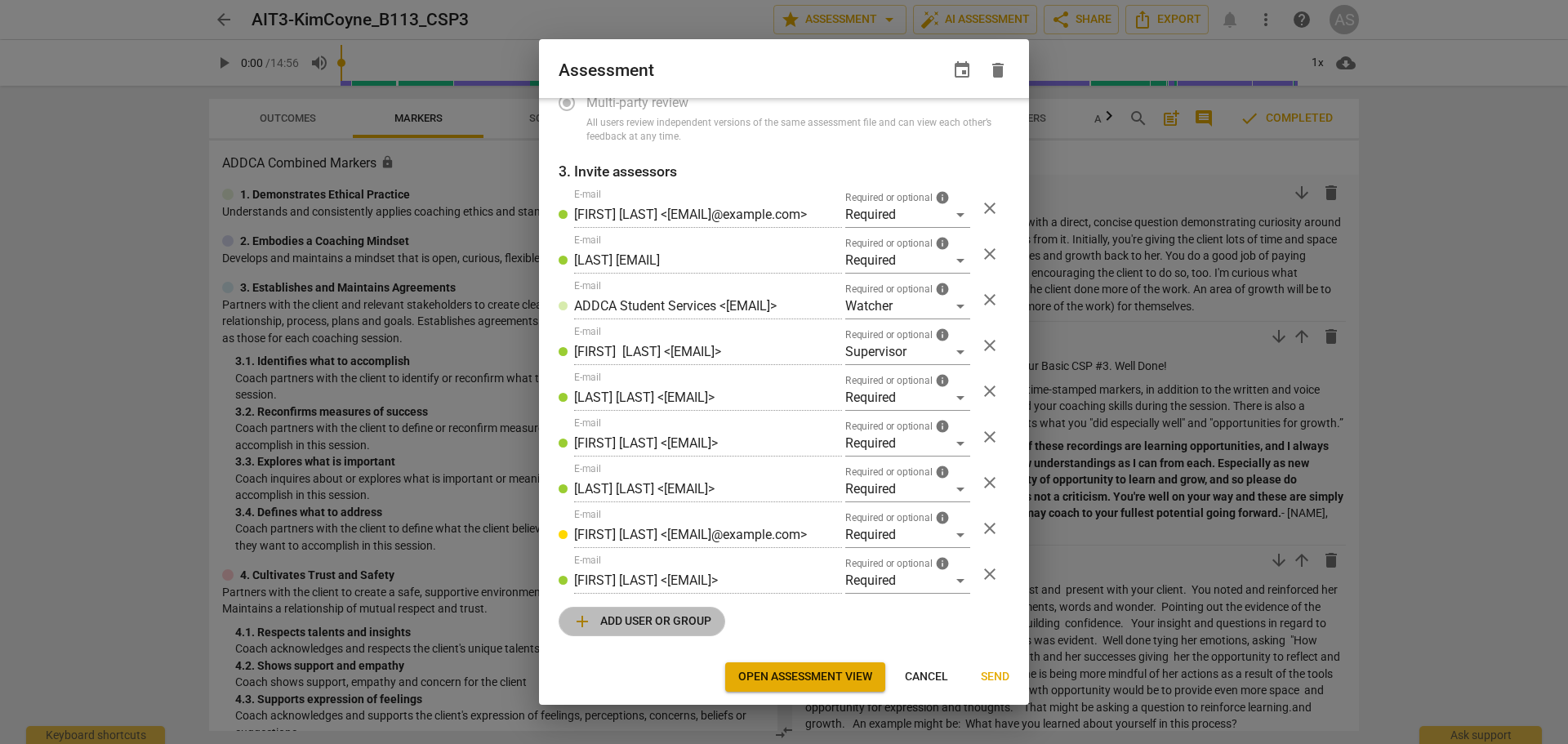 click on "add Add user or group" at bounding box center (642, 621) 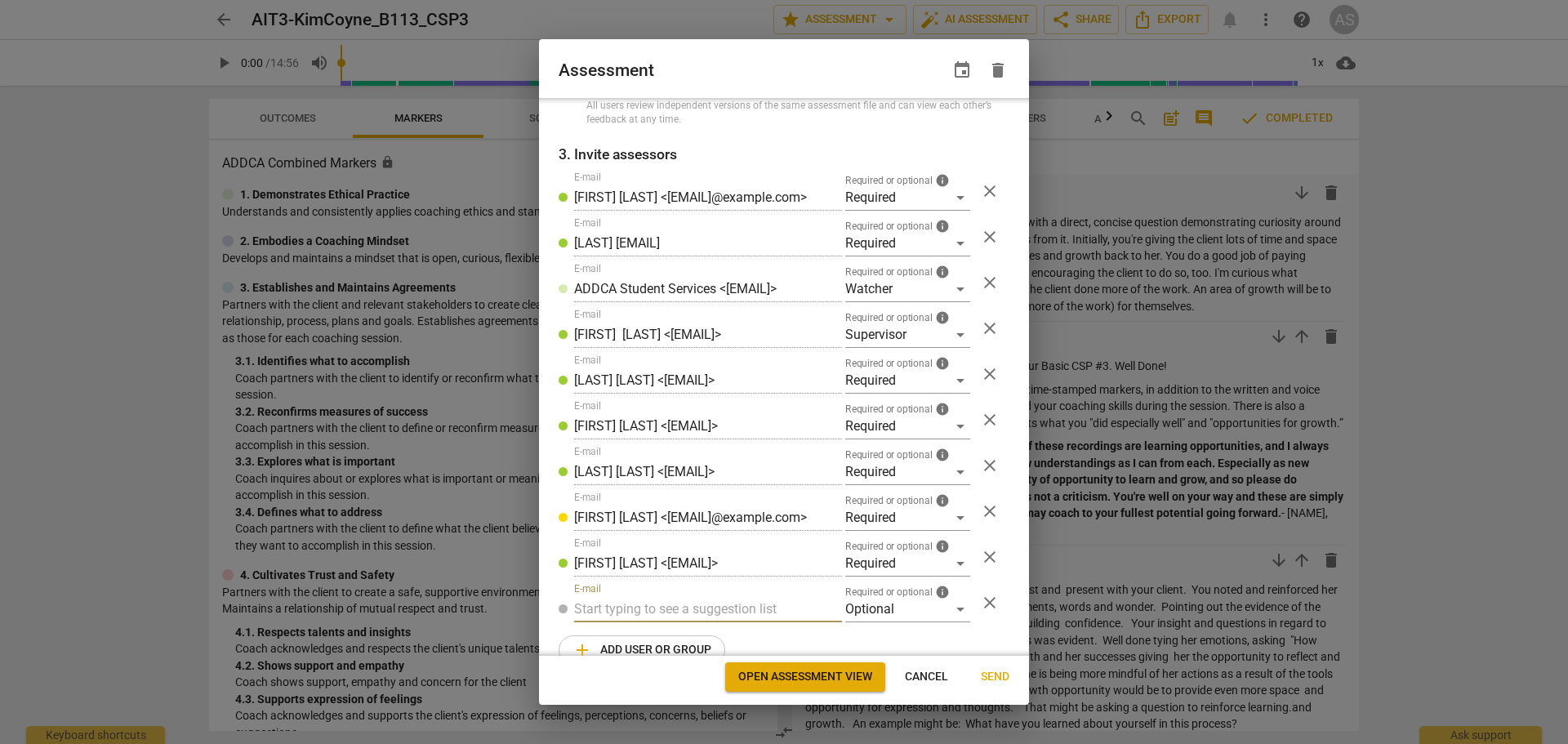 scroll, scrollTop: 261, scrollLeft: 0, axis: vertical 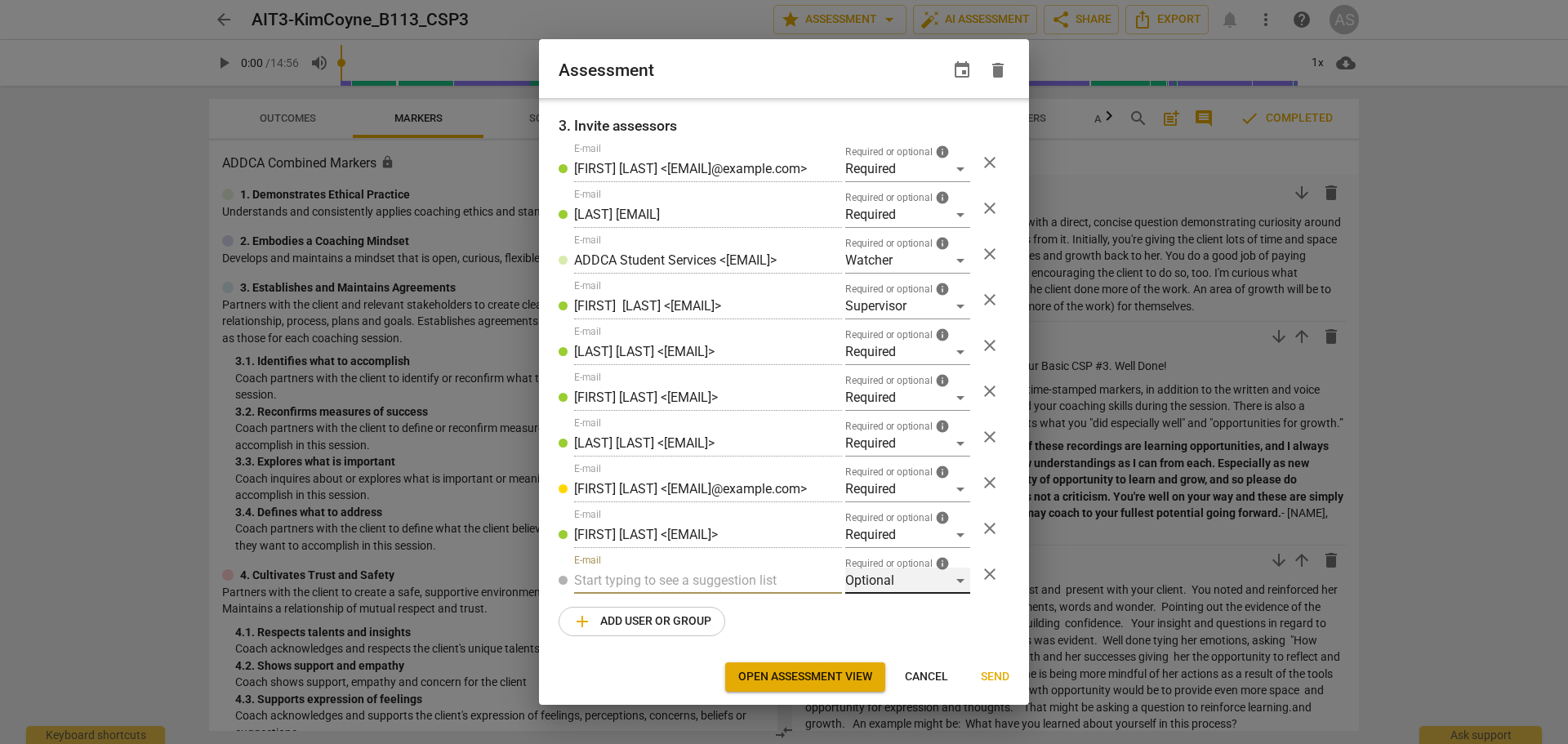 click on "Optional" at bounding box center (907, 581) 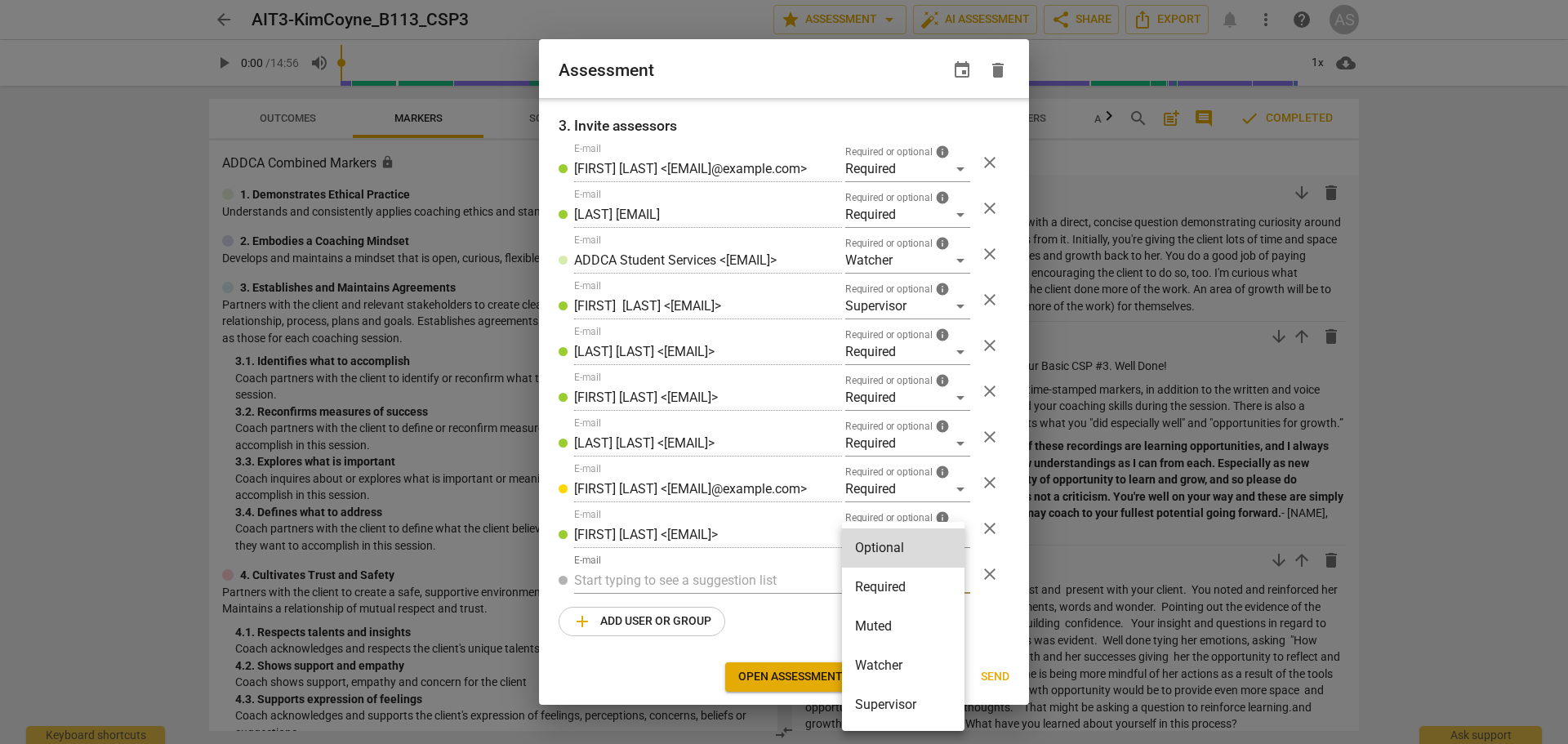 click on "Required" at bounding box center (903, 587) 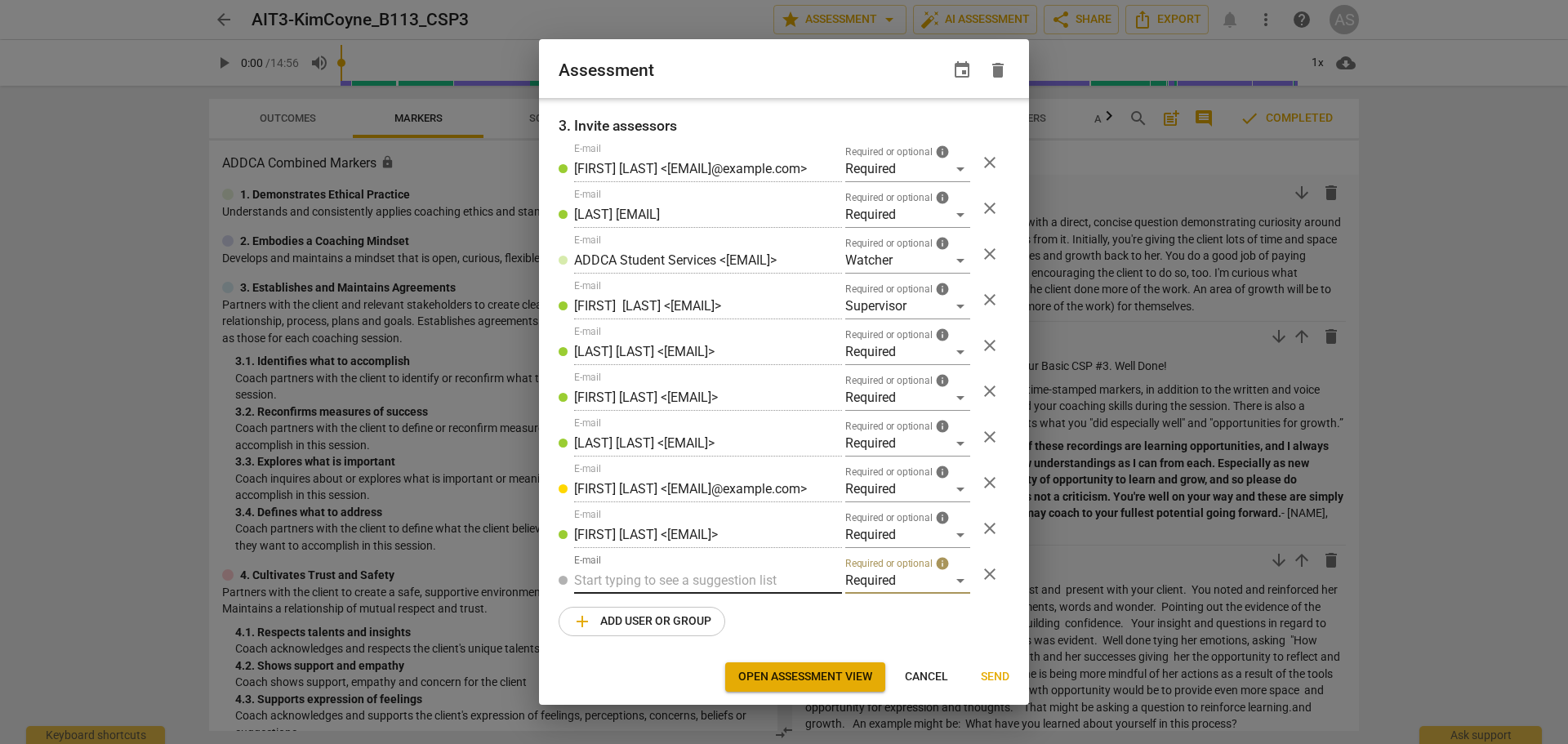 click at bounding box center (708, 581) 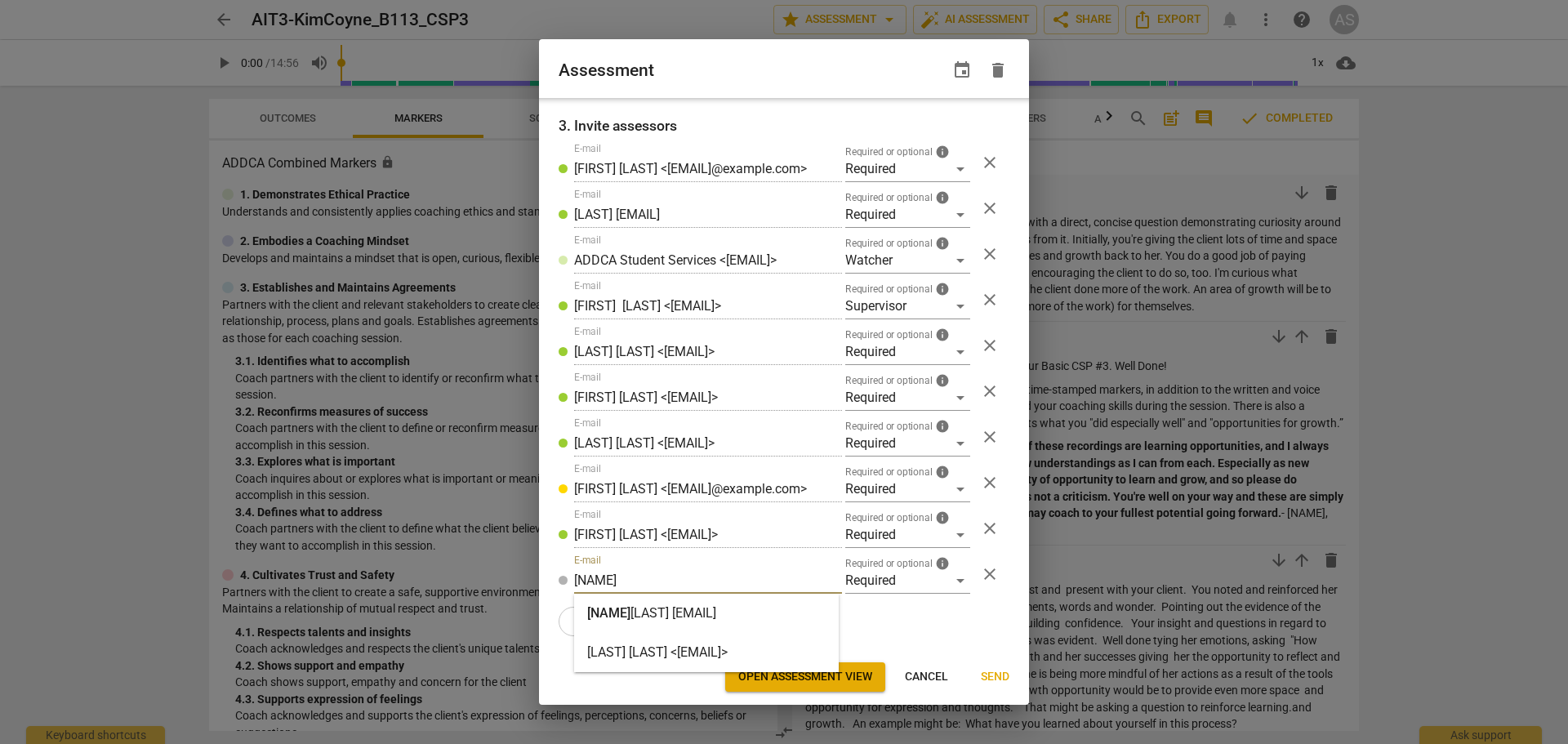 type on "[NAME]" 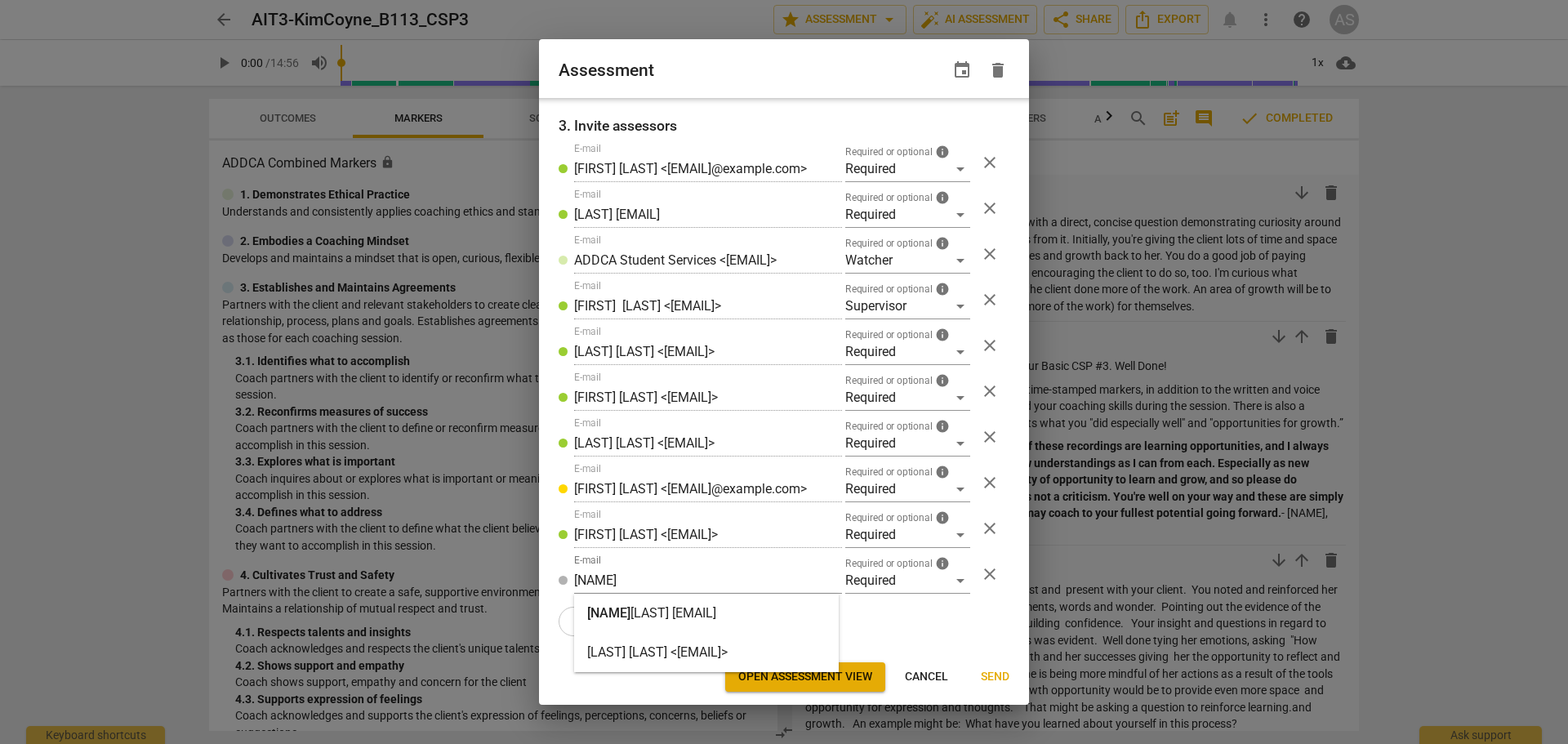 click on "[FIRST] [LAST] <[EMAIL]@example.com>" at bounding box center (706, 613) 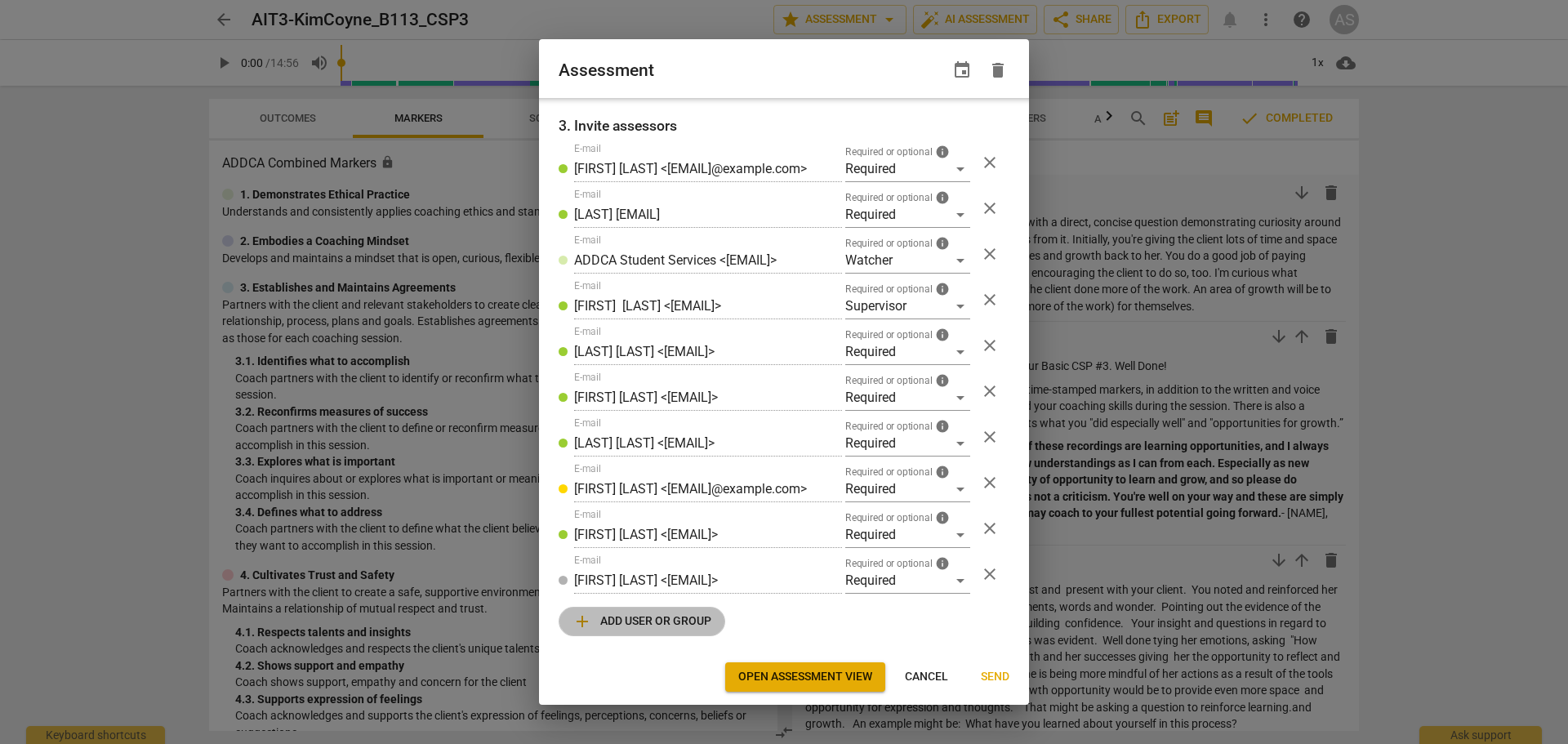 click on "add Add user or group" at bounding box center [642, 621] 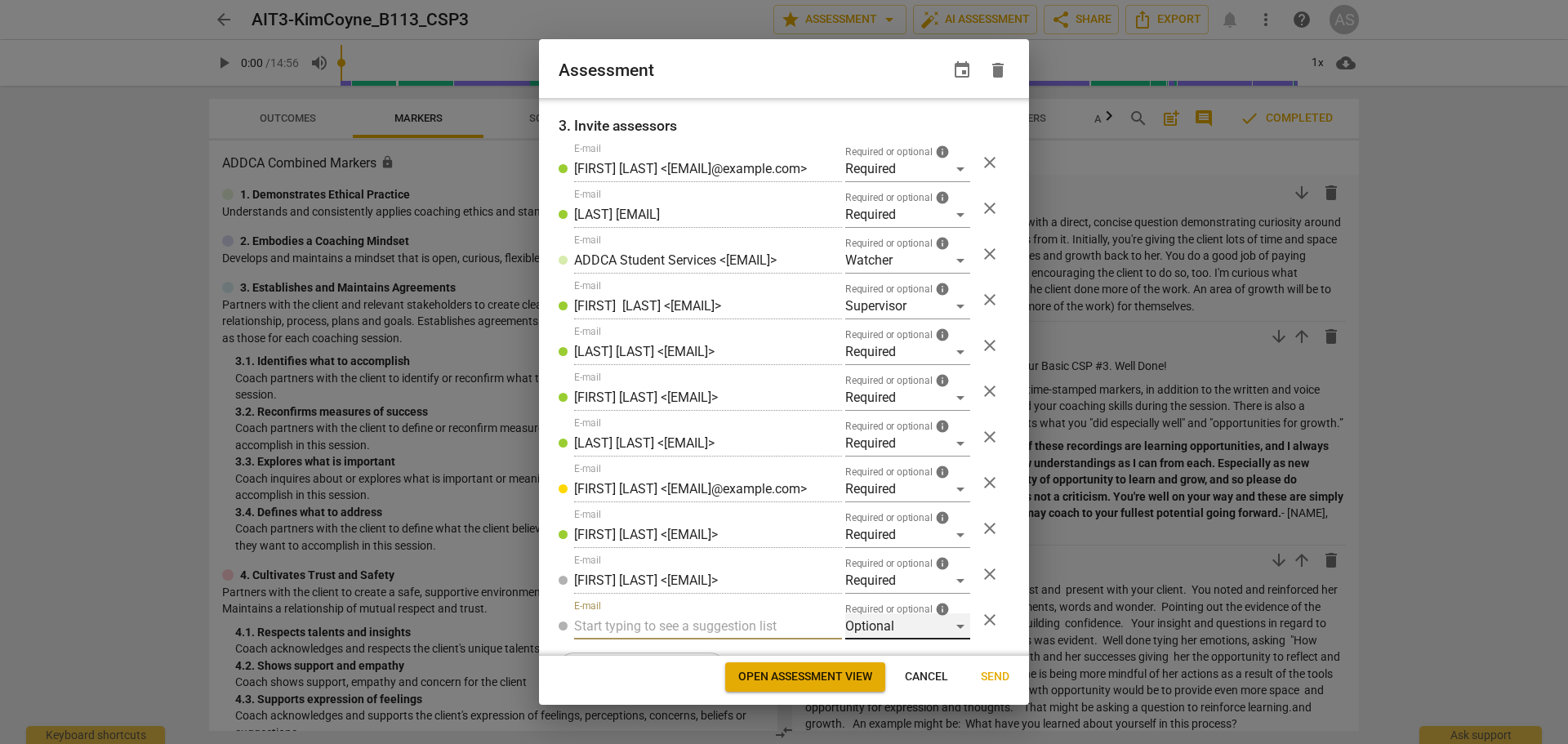 click on "Optional" at bounding box center [907, 626] 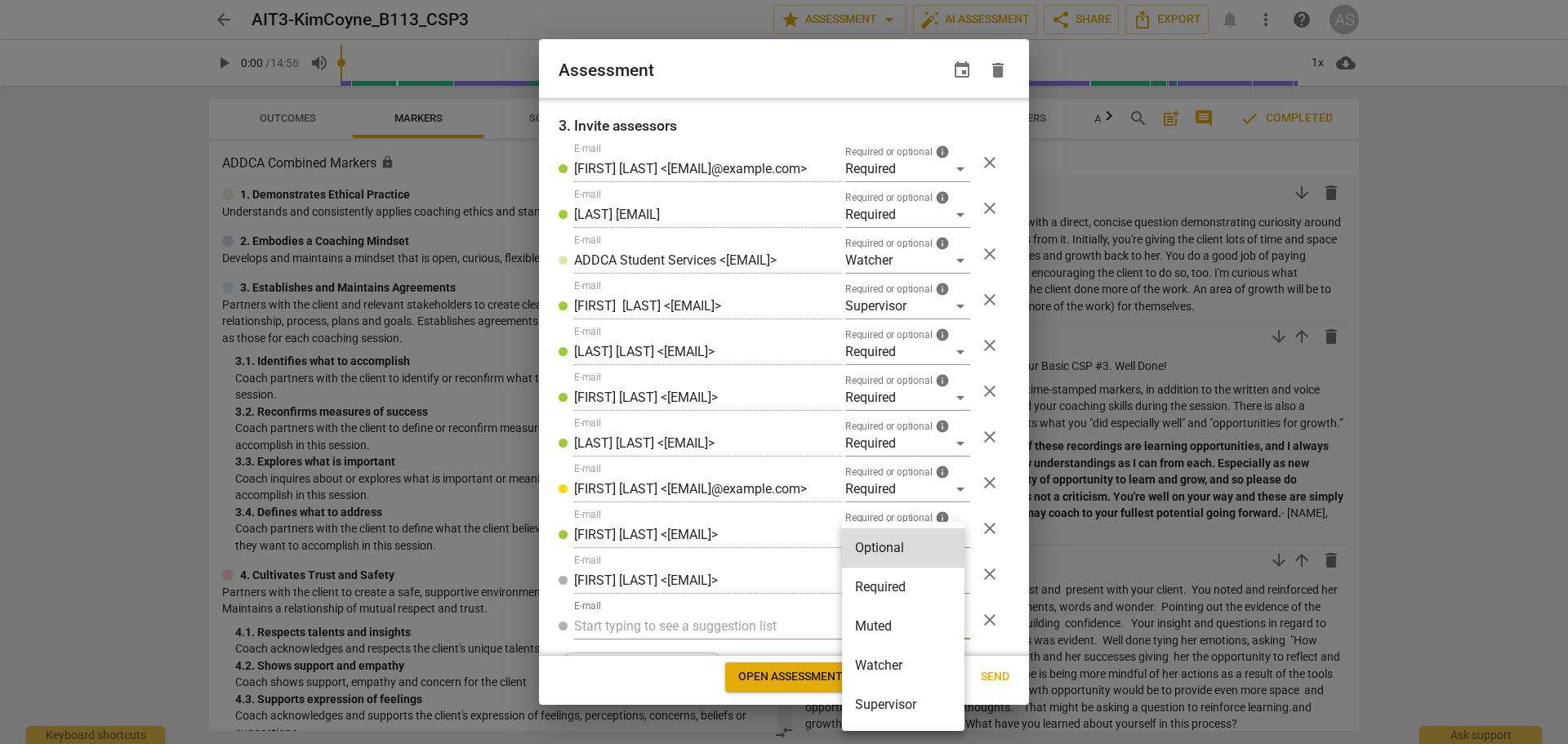 click on "Required" at bounding box center (903, 587) 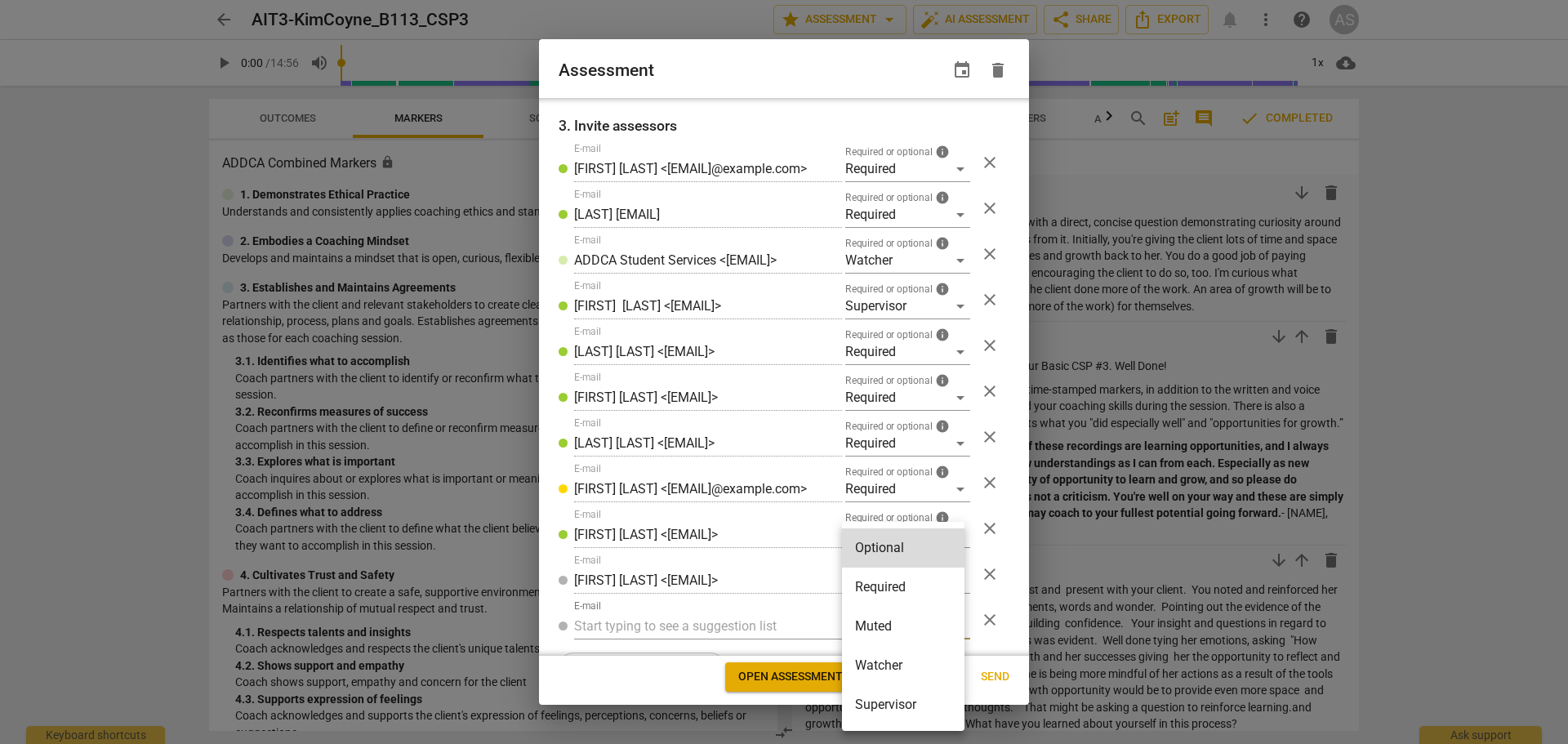 radio on "false" 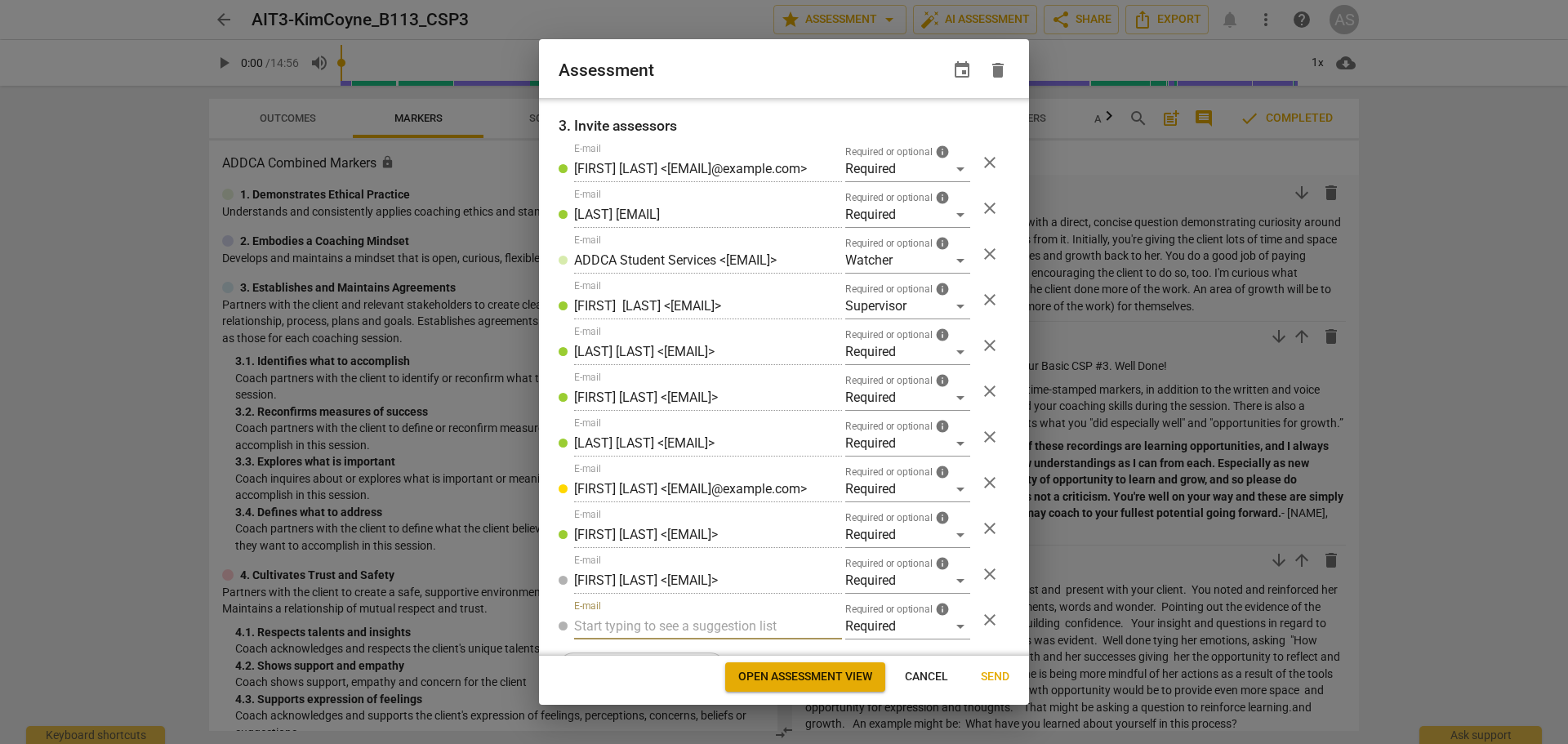 click at bounding box center (708, 626) 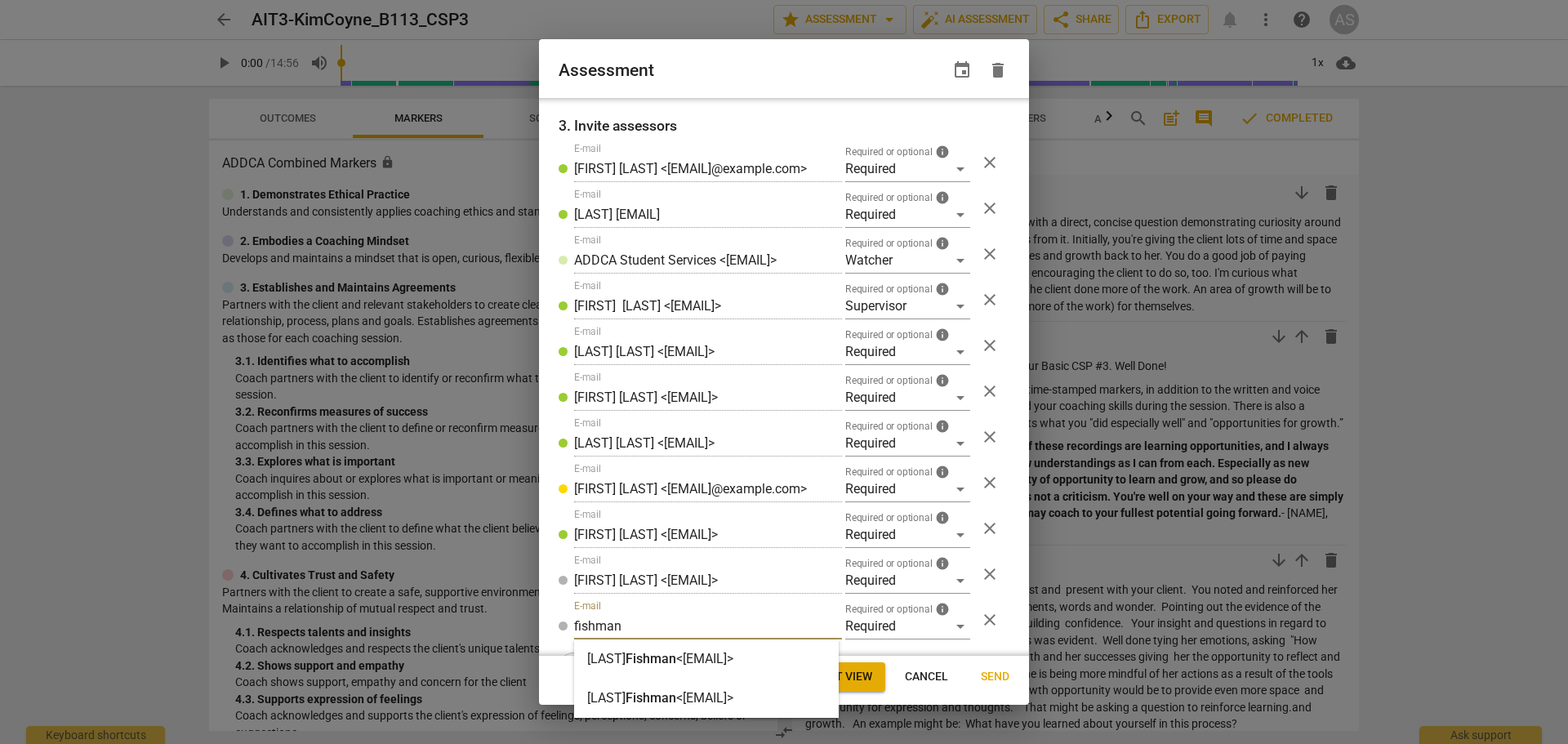 type on "fishman" 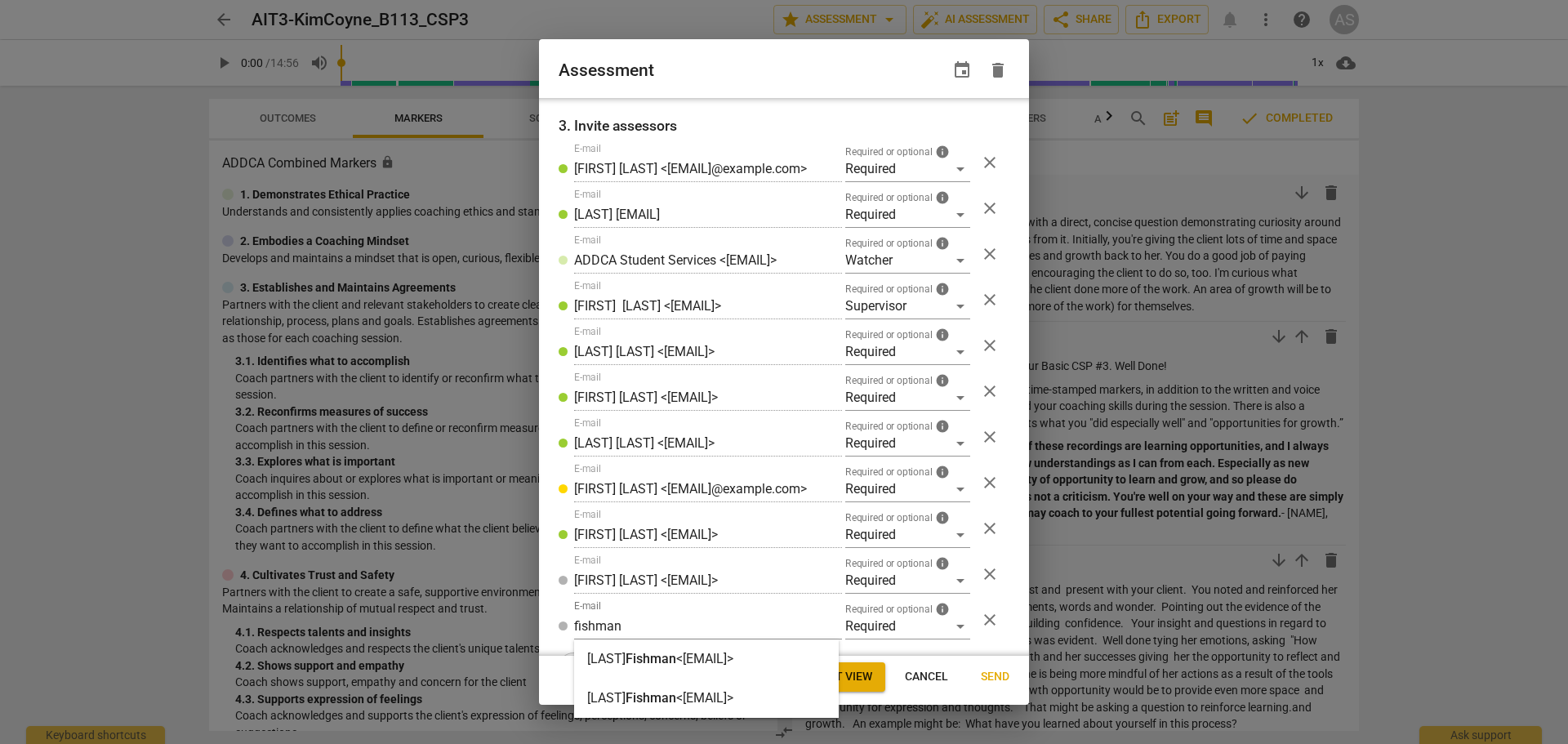 click on "<[EMAIL]>" at bounding box center (705, 697) 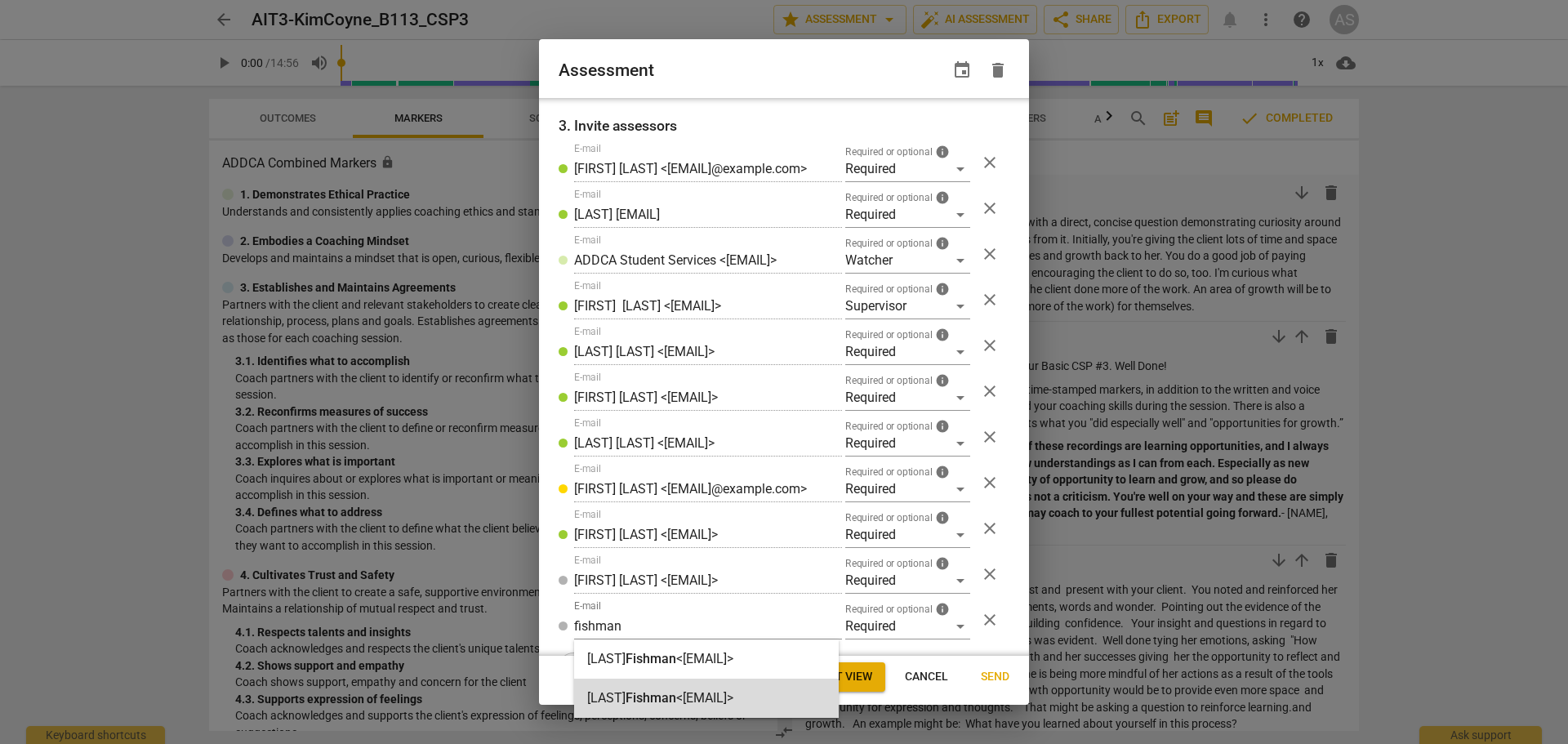 radio on "false" 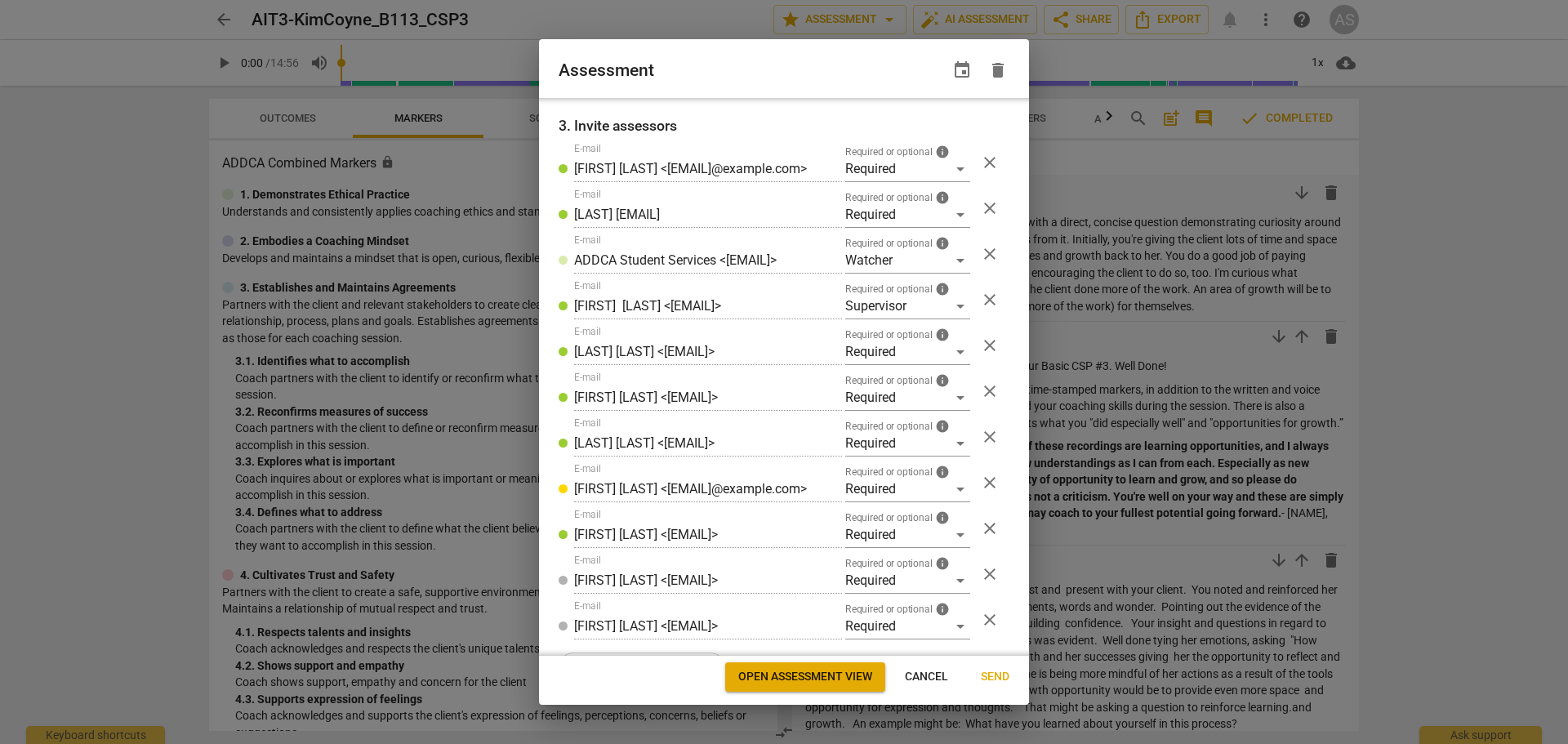 click on "Send" at bounding box center [995, 677] 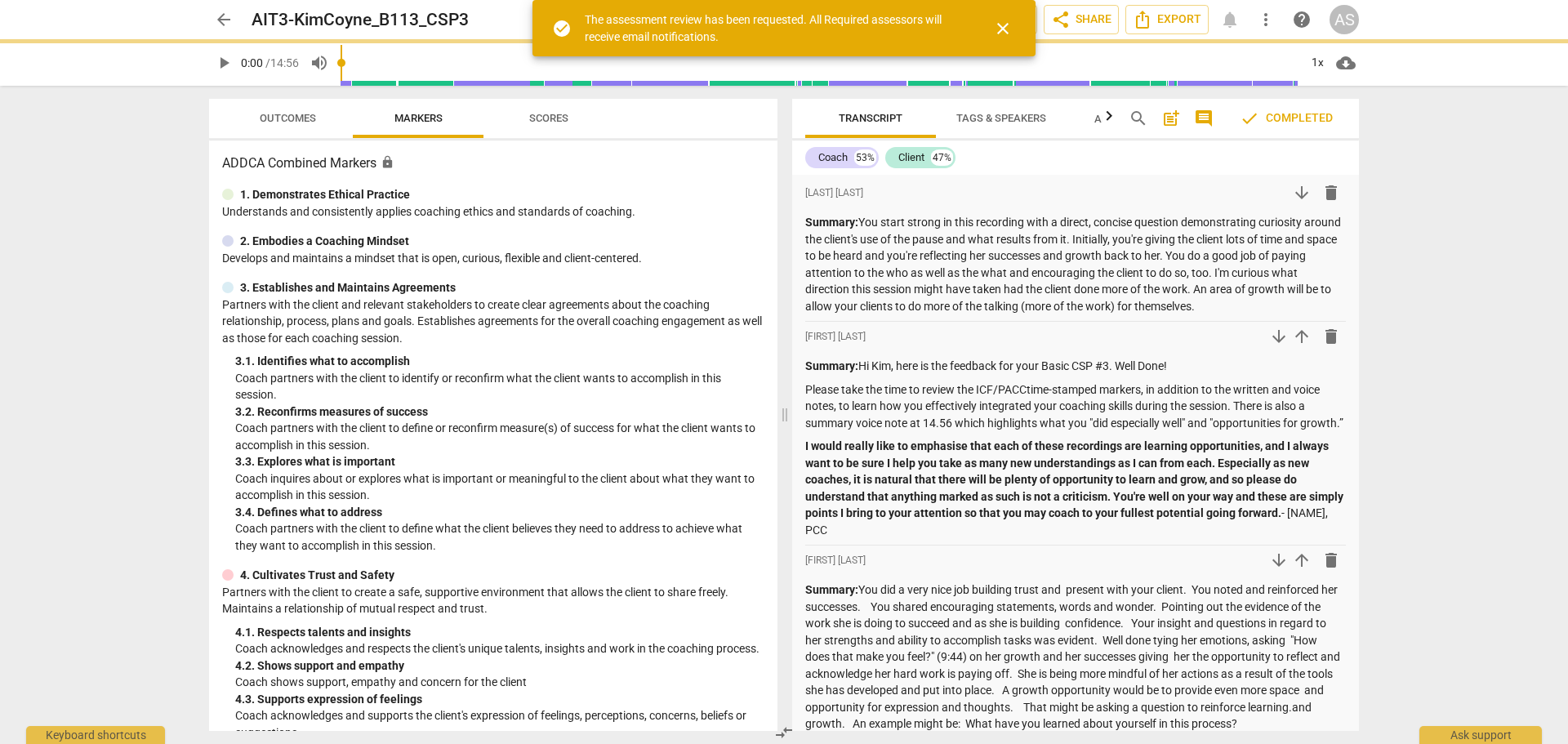 scroll, scrollTop: 216, scrollLeft: 0, axis: vertical 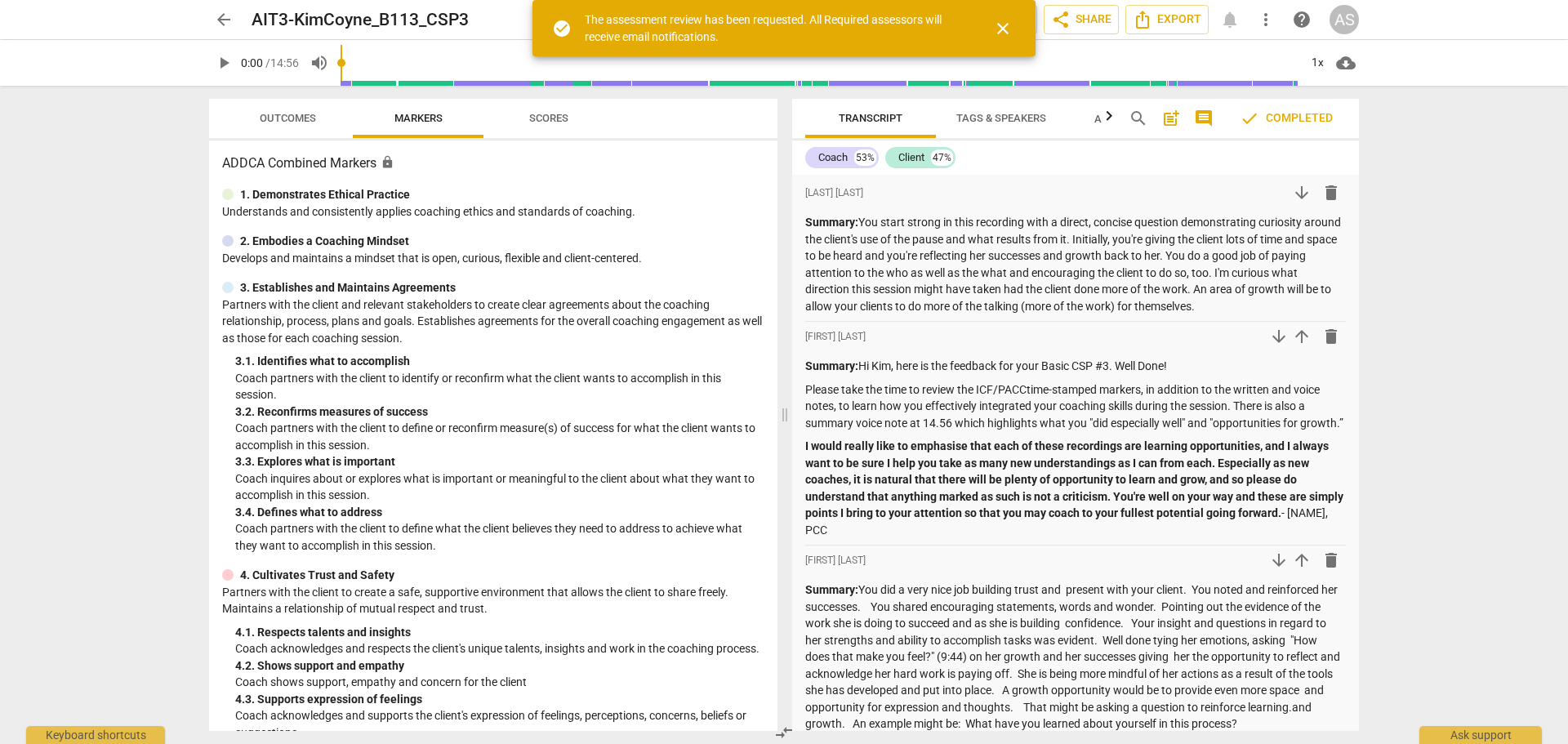 click on "arrow_back" at bounding box center (224, 20) 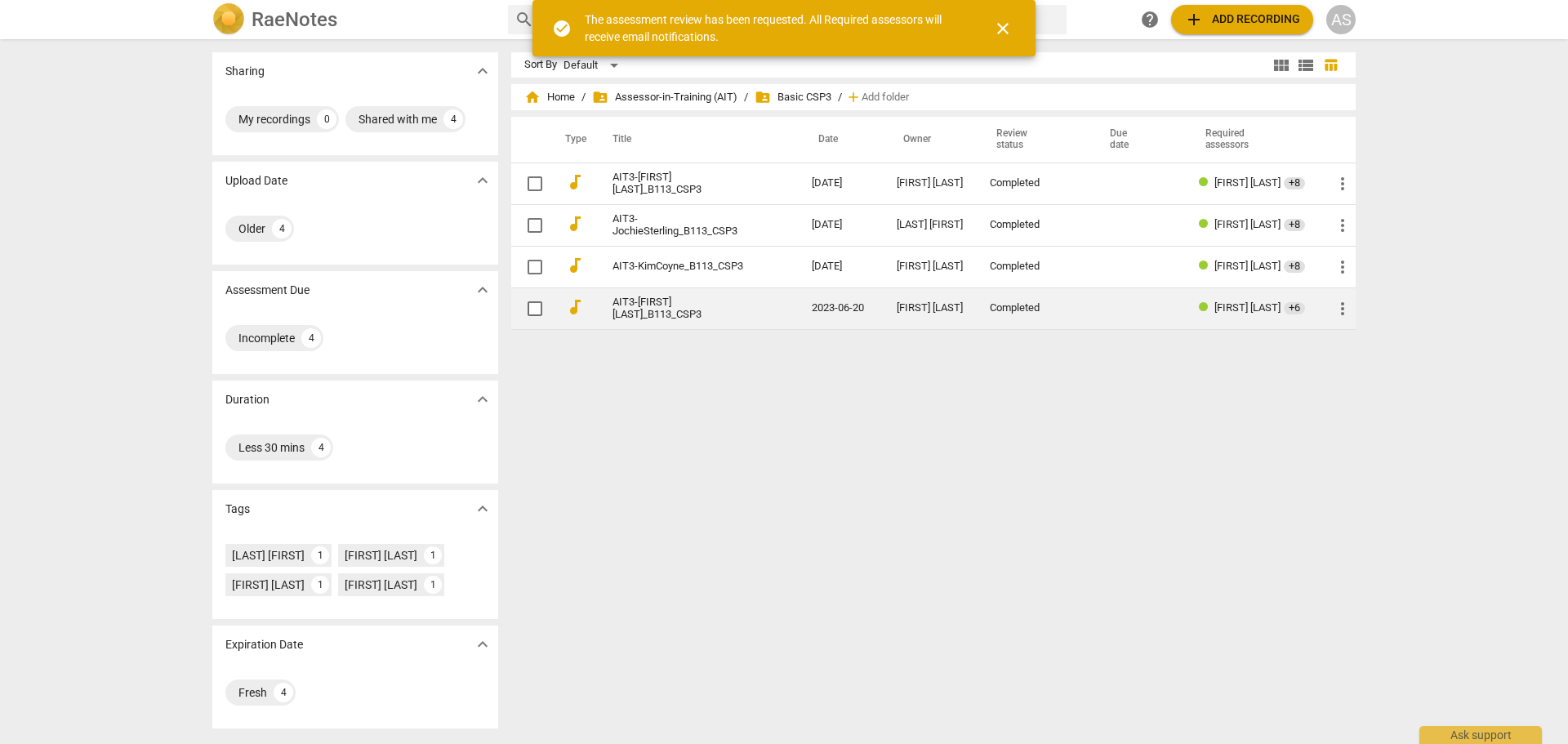 click on "2023-06-20" at bounding box center (841, 308) 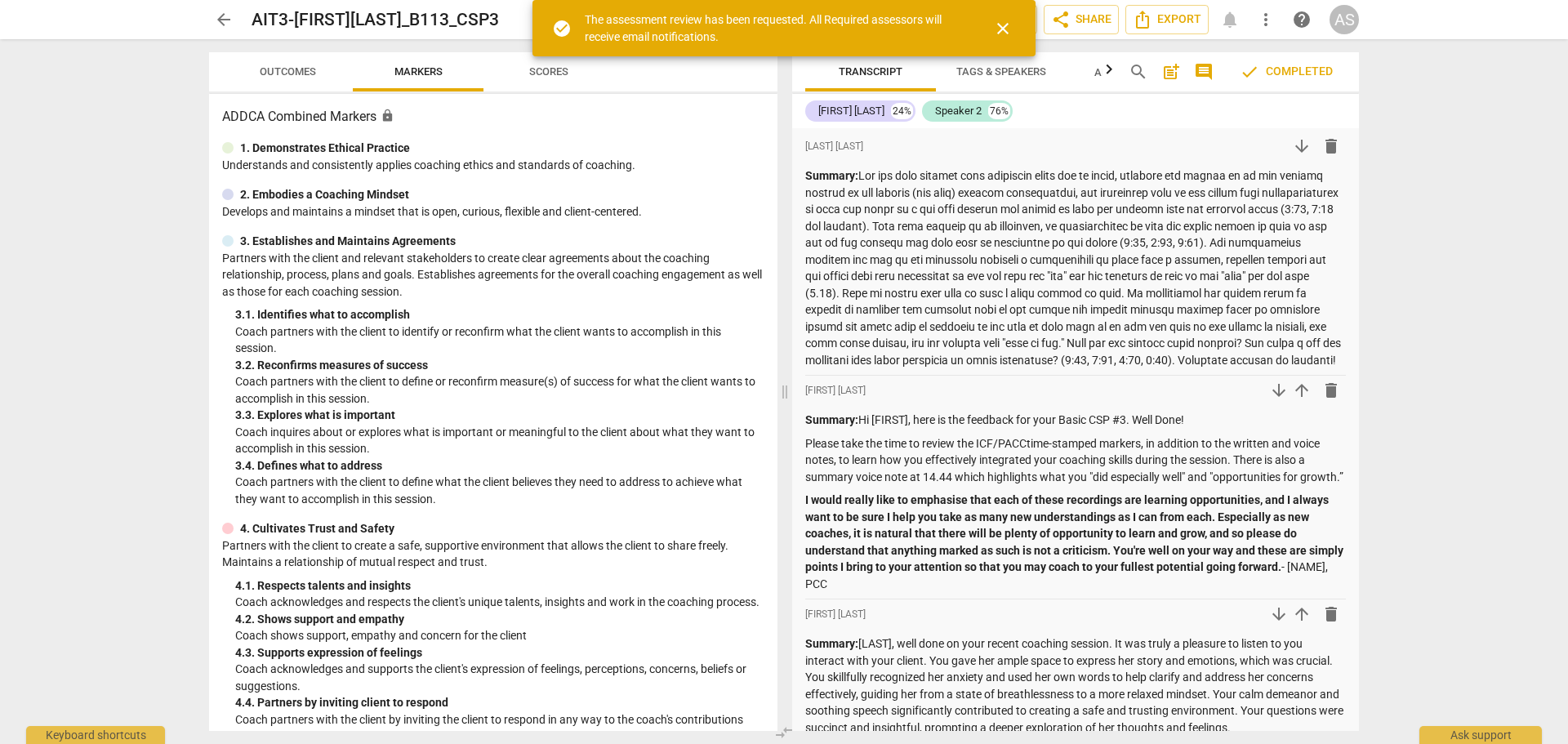 click on "close" at bounding box center (1003, 29) 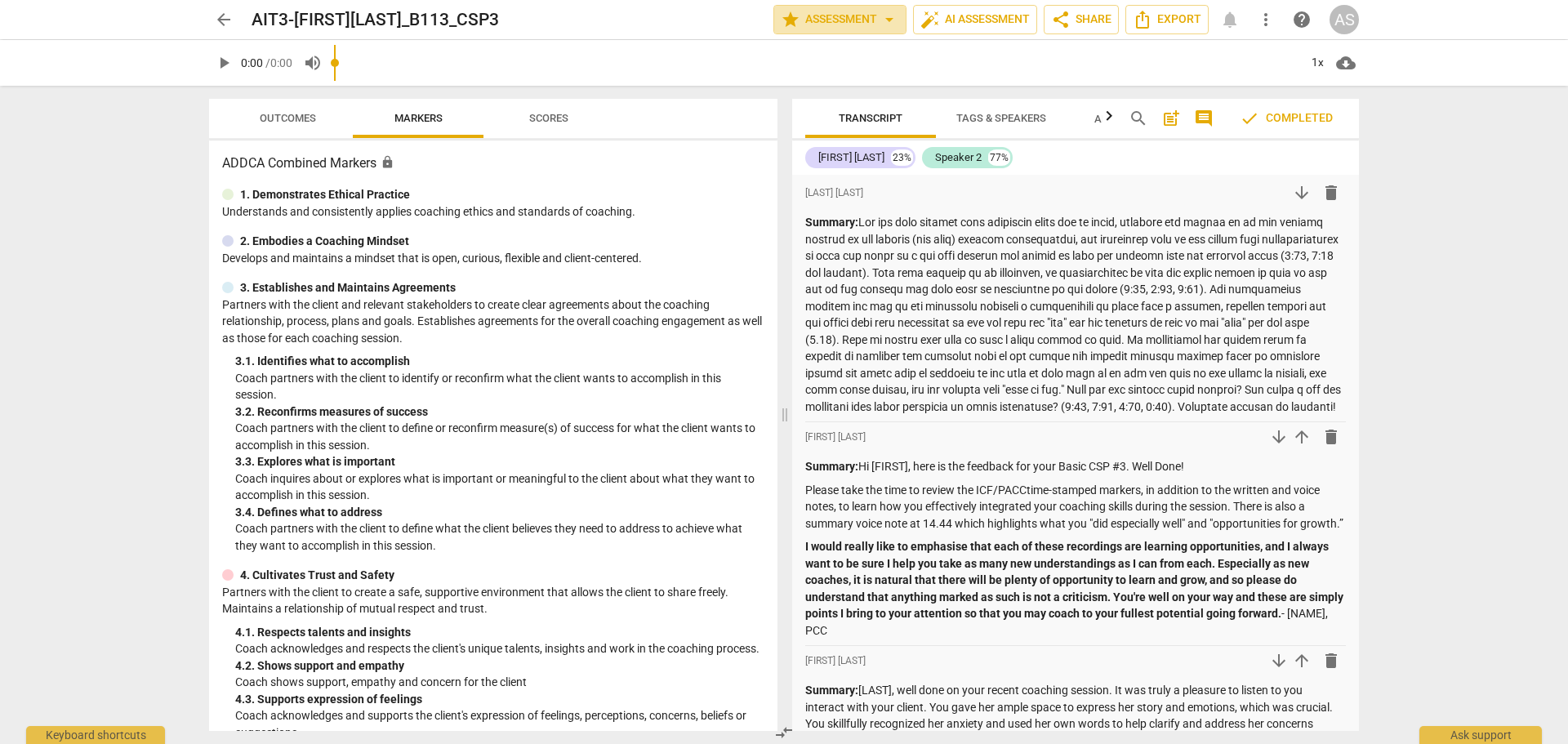click on "star    Assessment   arrow_drop_down" at bounding box center [840, 20] 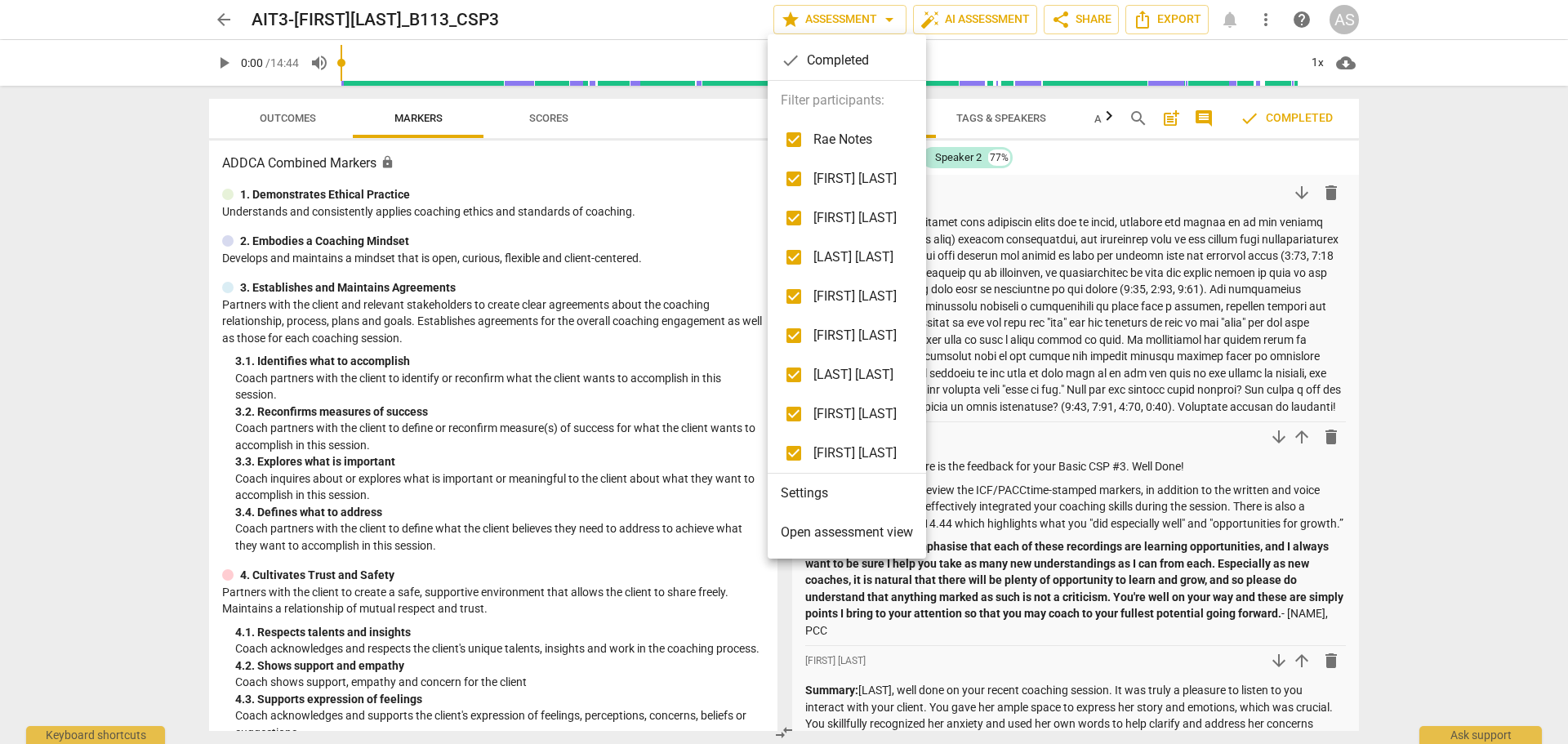 click on "Settings" at bounding box center [847, 493] 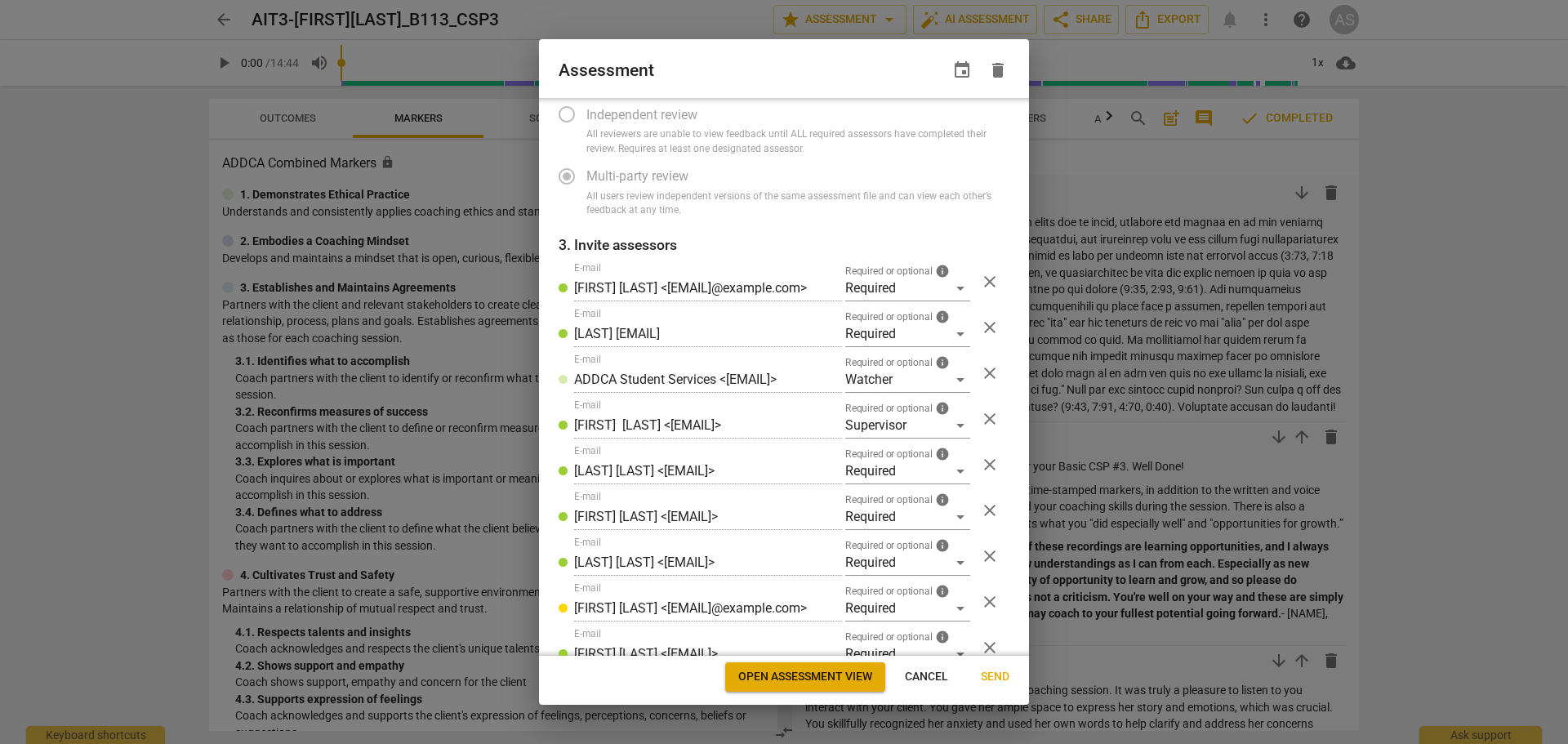 scroll, scrollTop: 216, scrollLeft: 0, axis: vertical 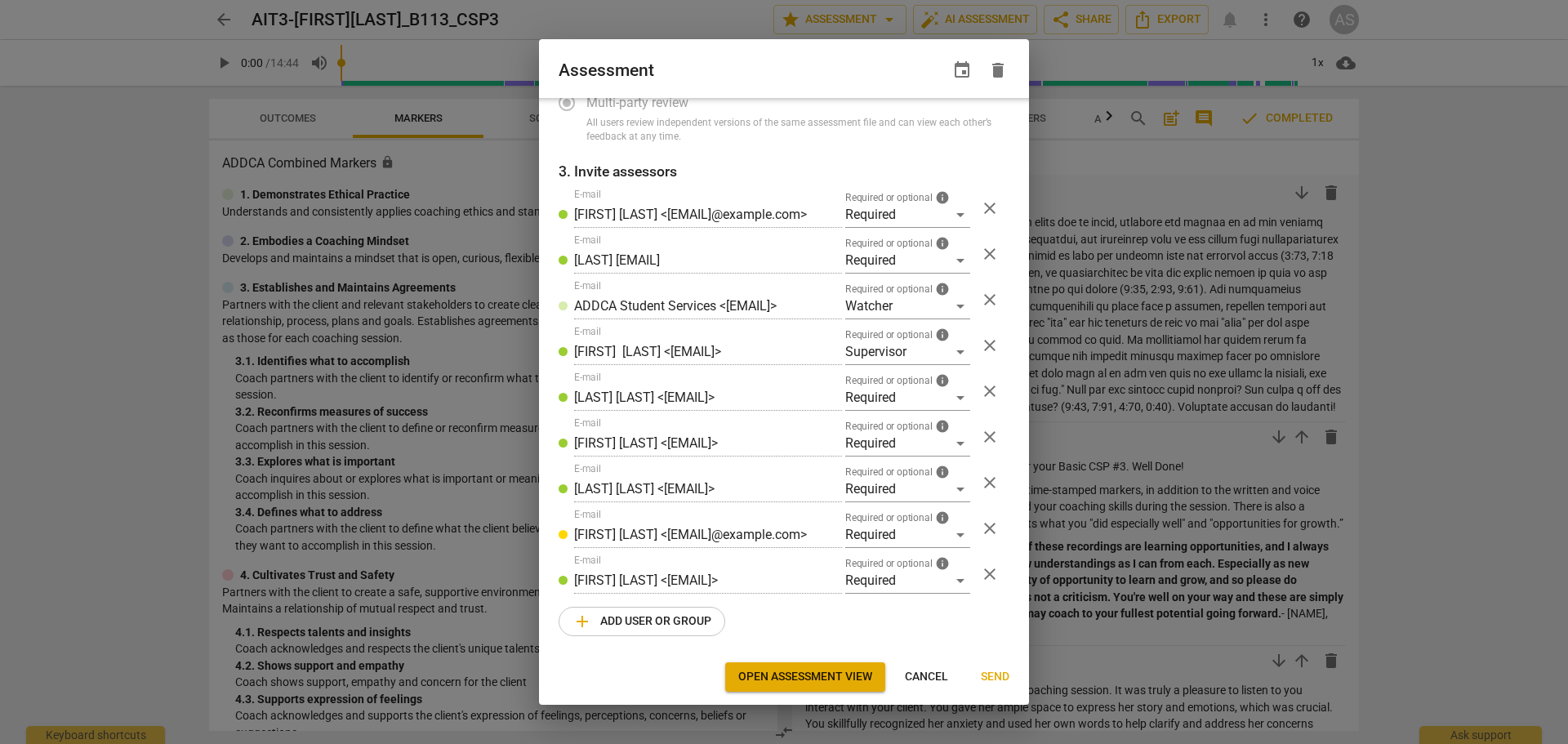 click on "add Add user or group" at bounding box center [642, 621] 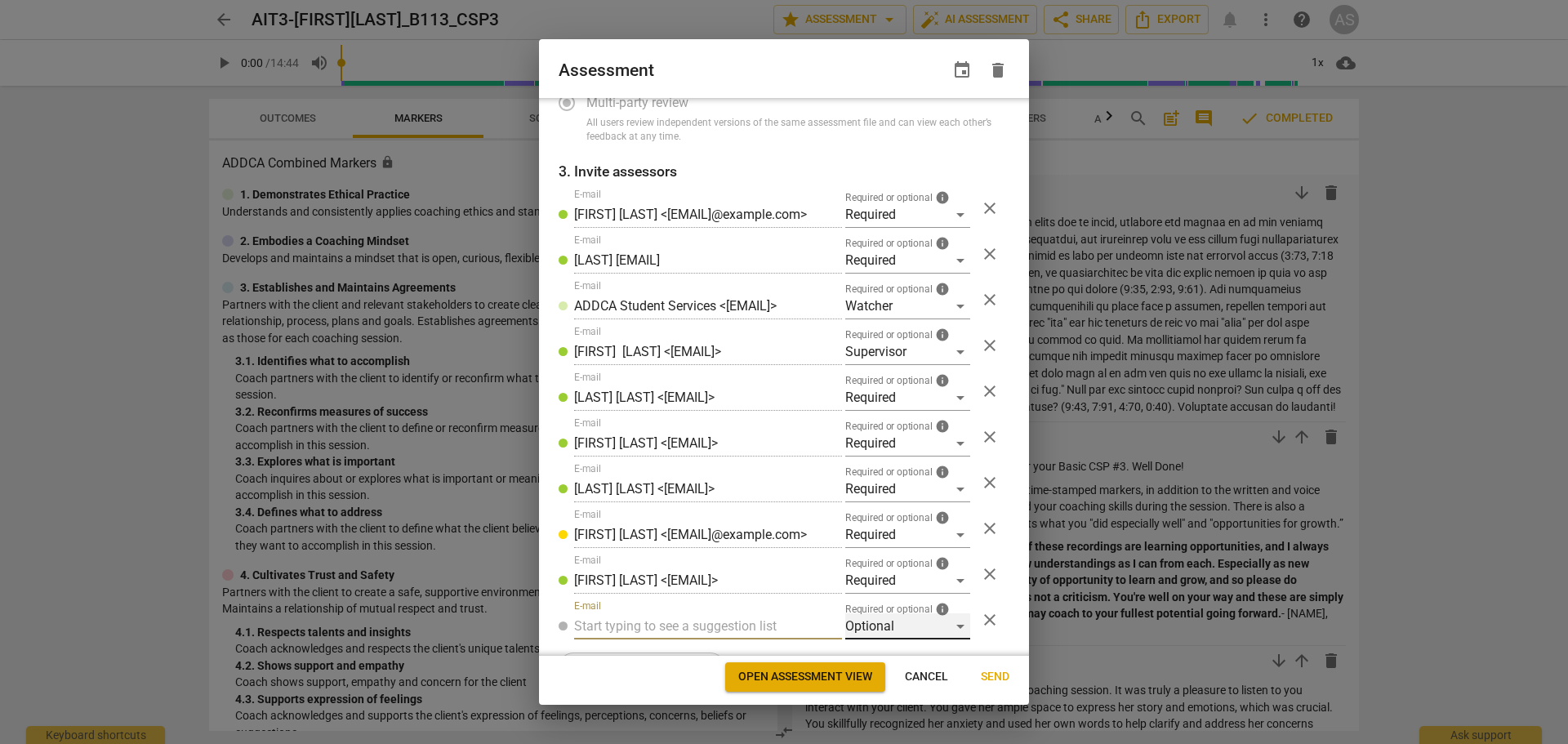 click on "Optional" at bounding box center (907, 626) 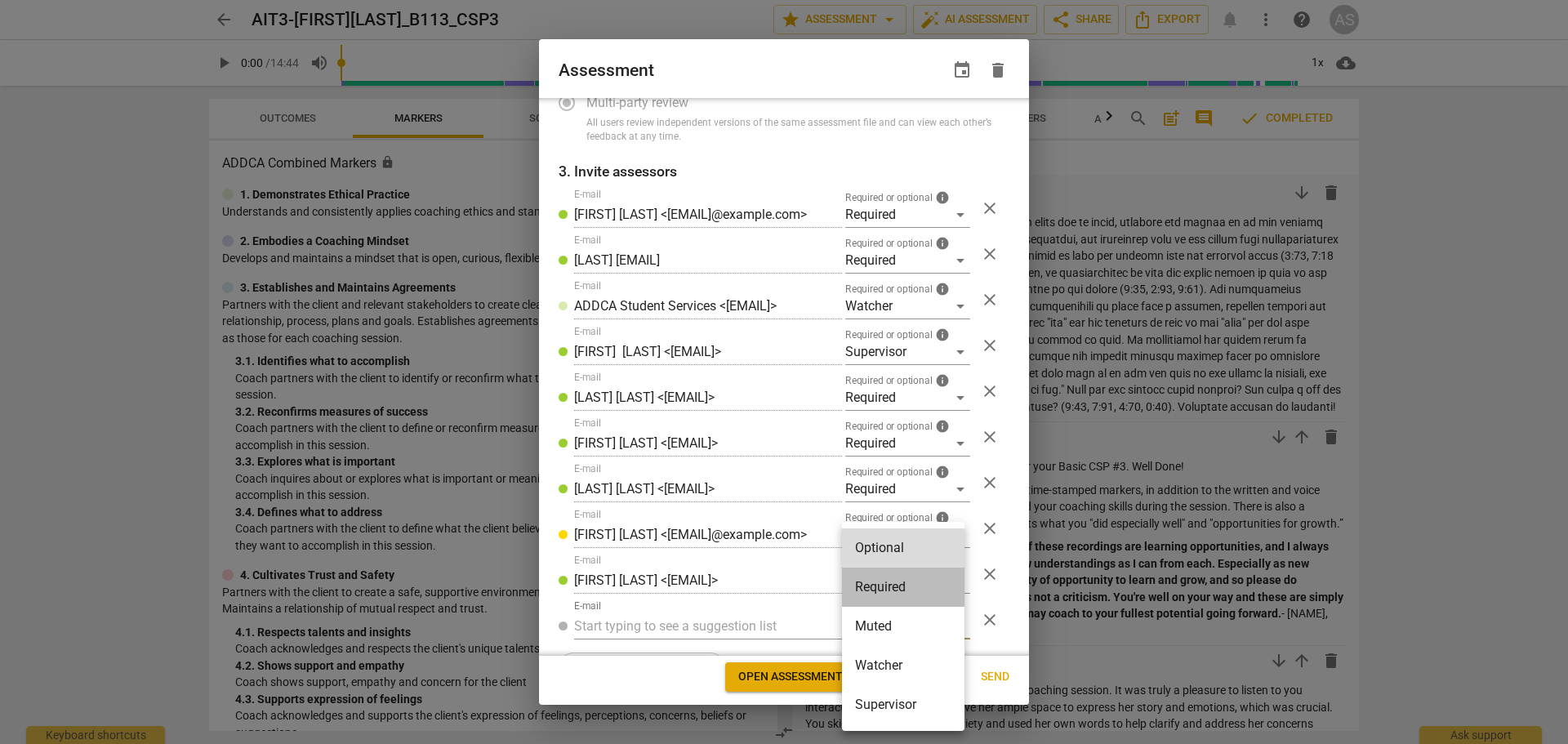 click on "Required" at bounding box center [903, 587] 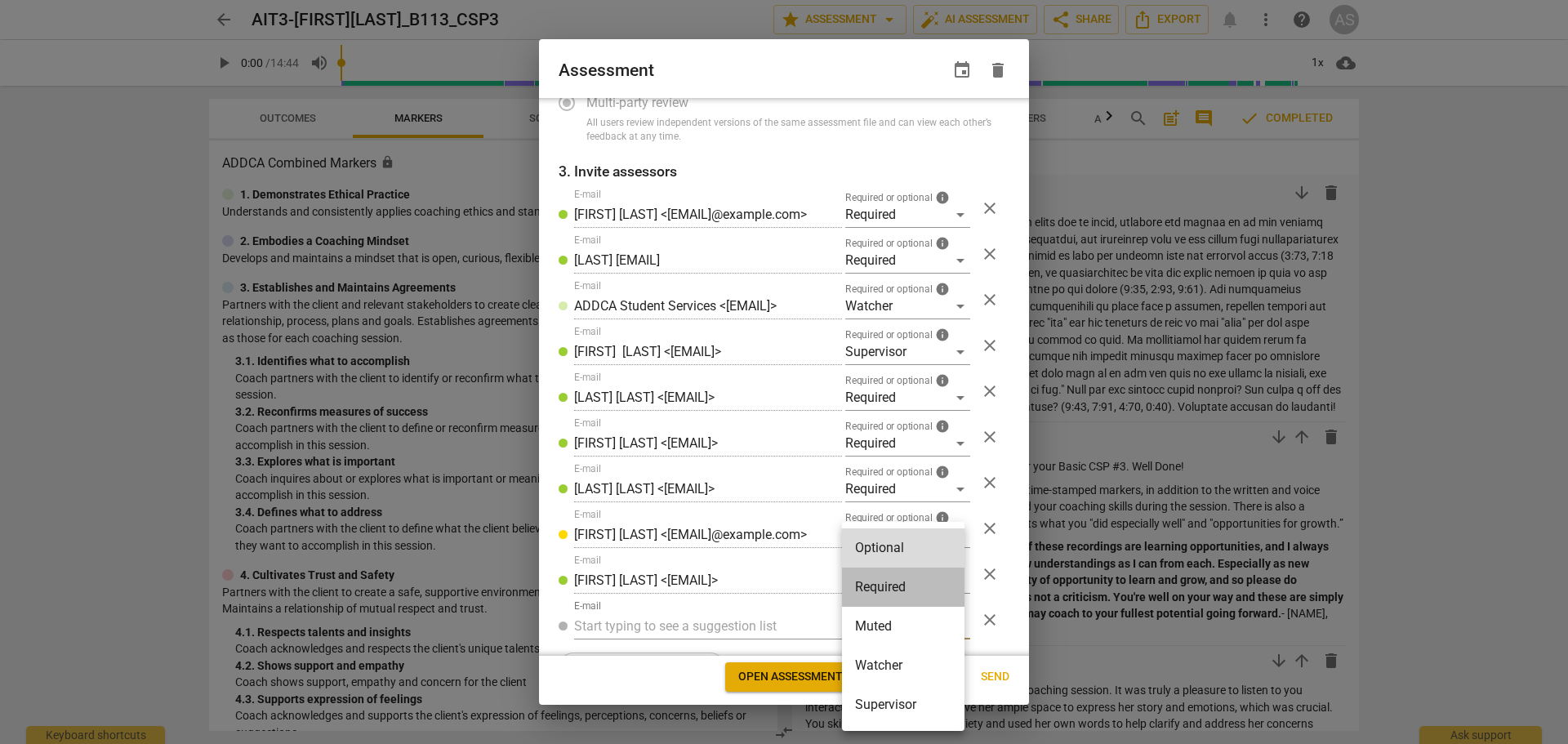 radio on "false" 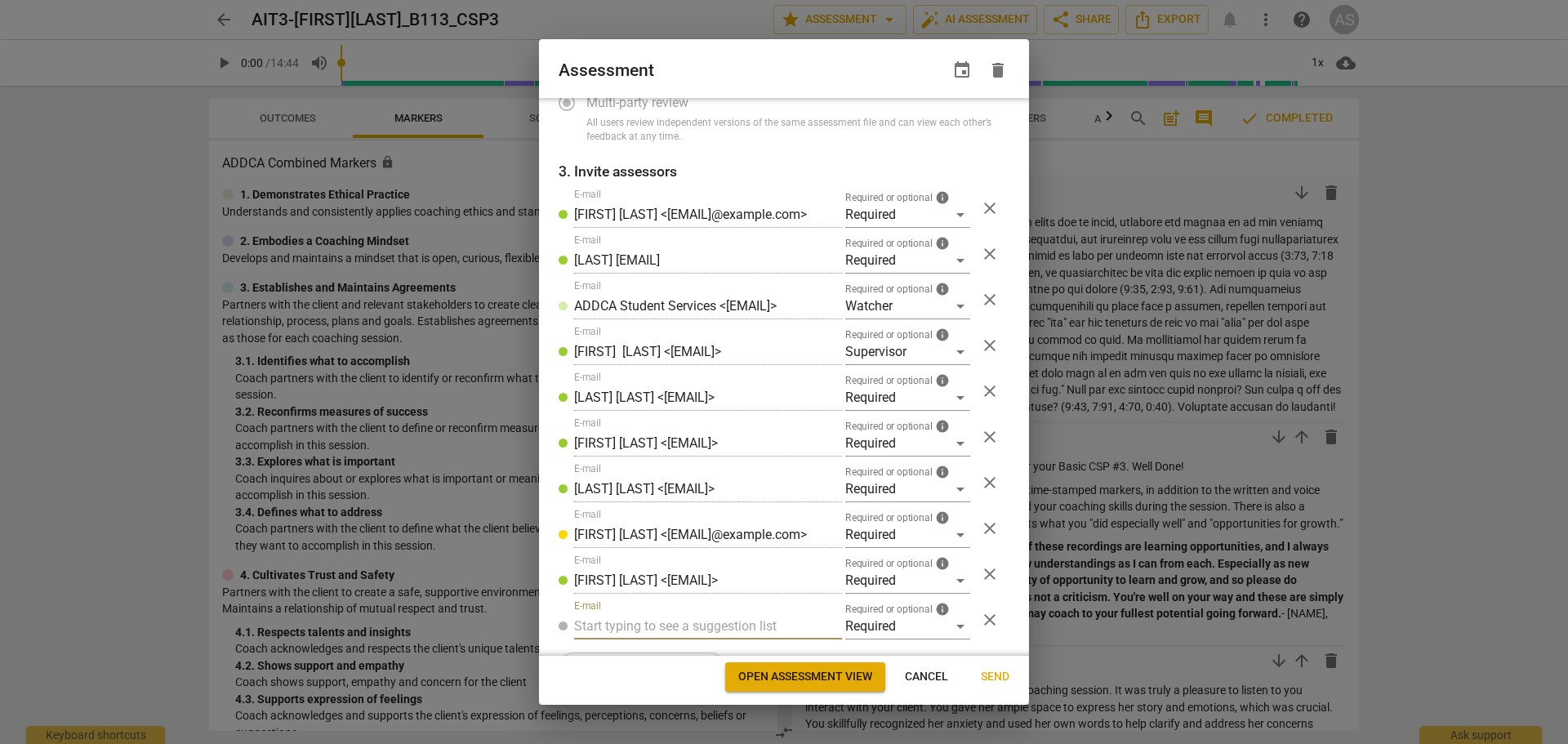 click at bounding box center (708, 626) 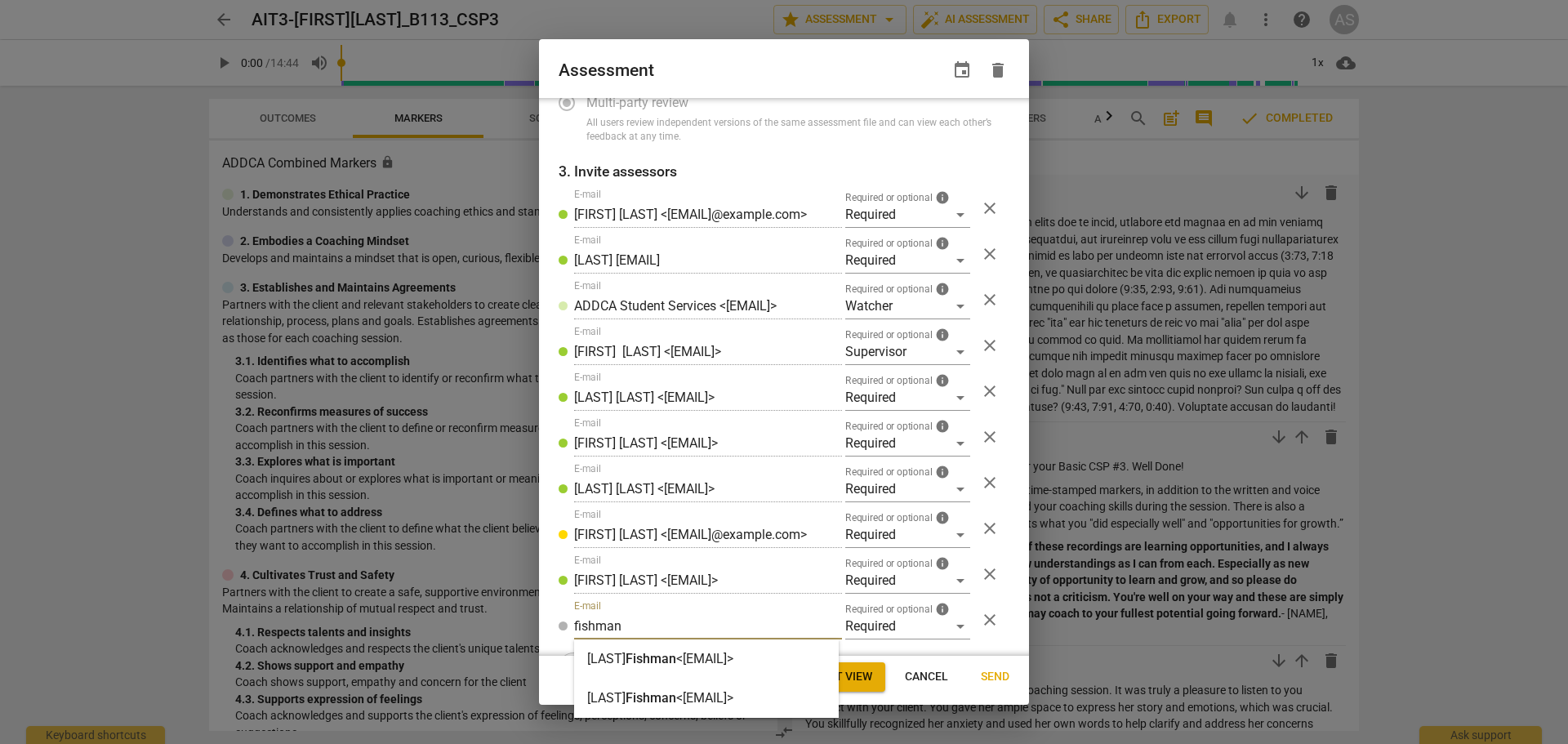 type on "fishman" 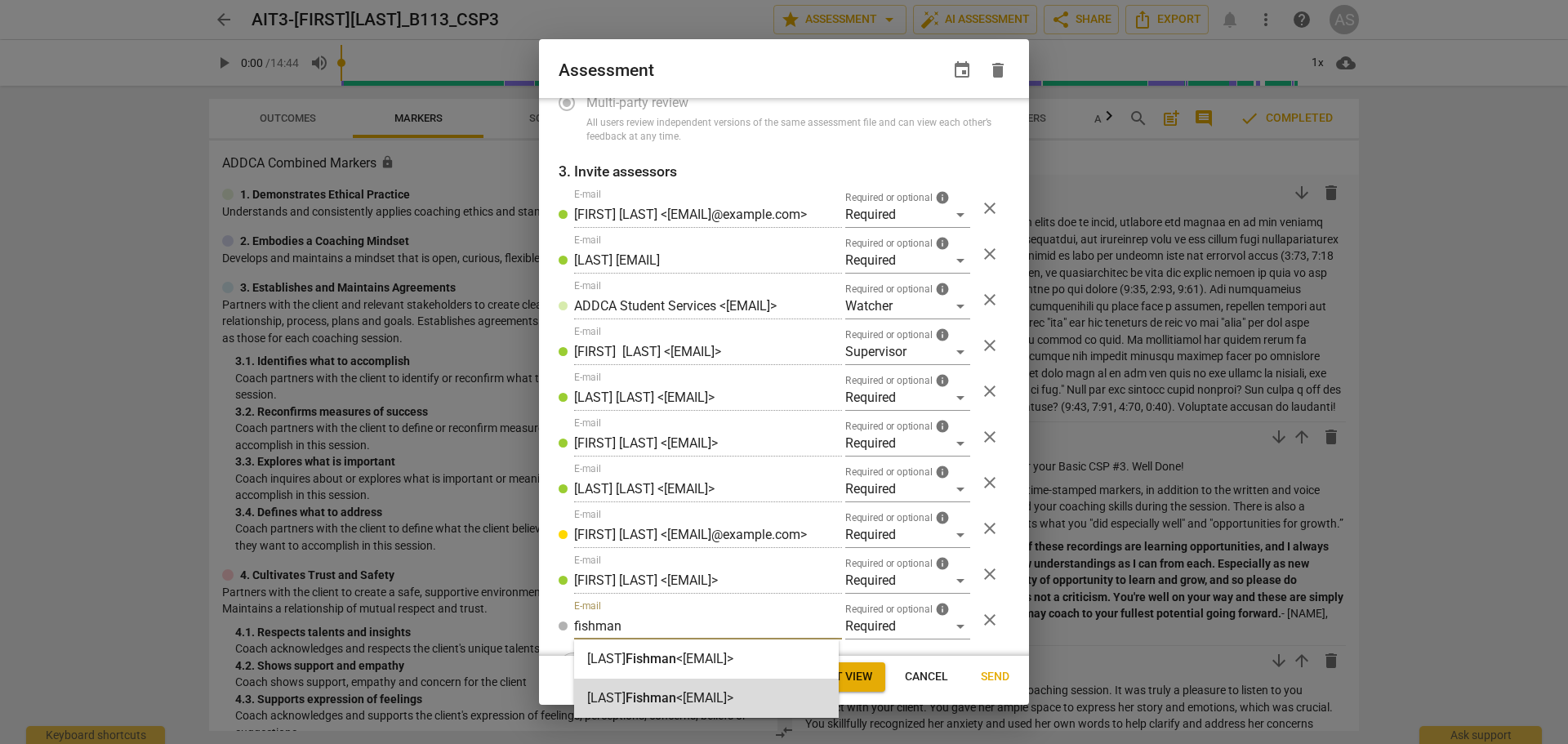 radio on "false" 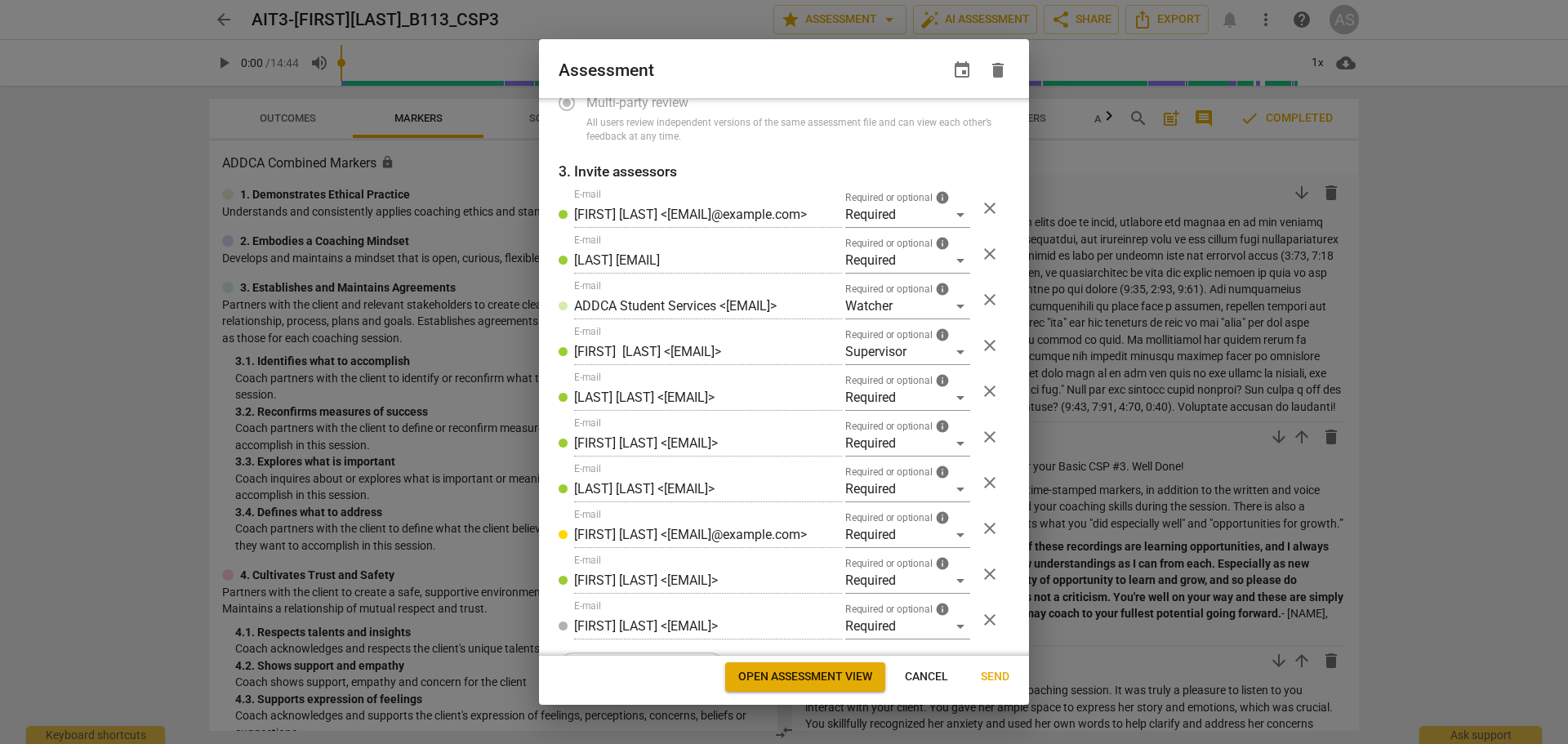 click on "add Add user or group" at bounding box center [642, 667] 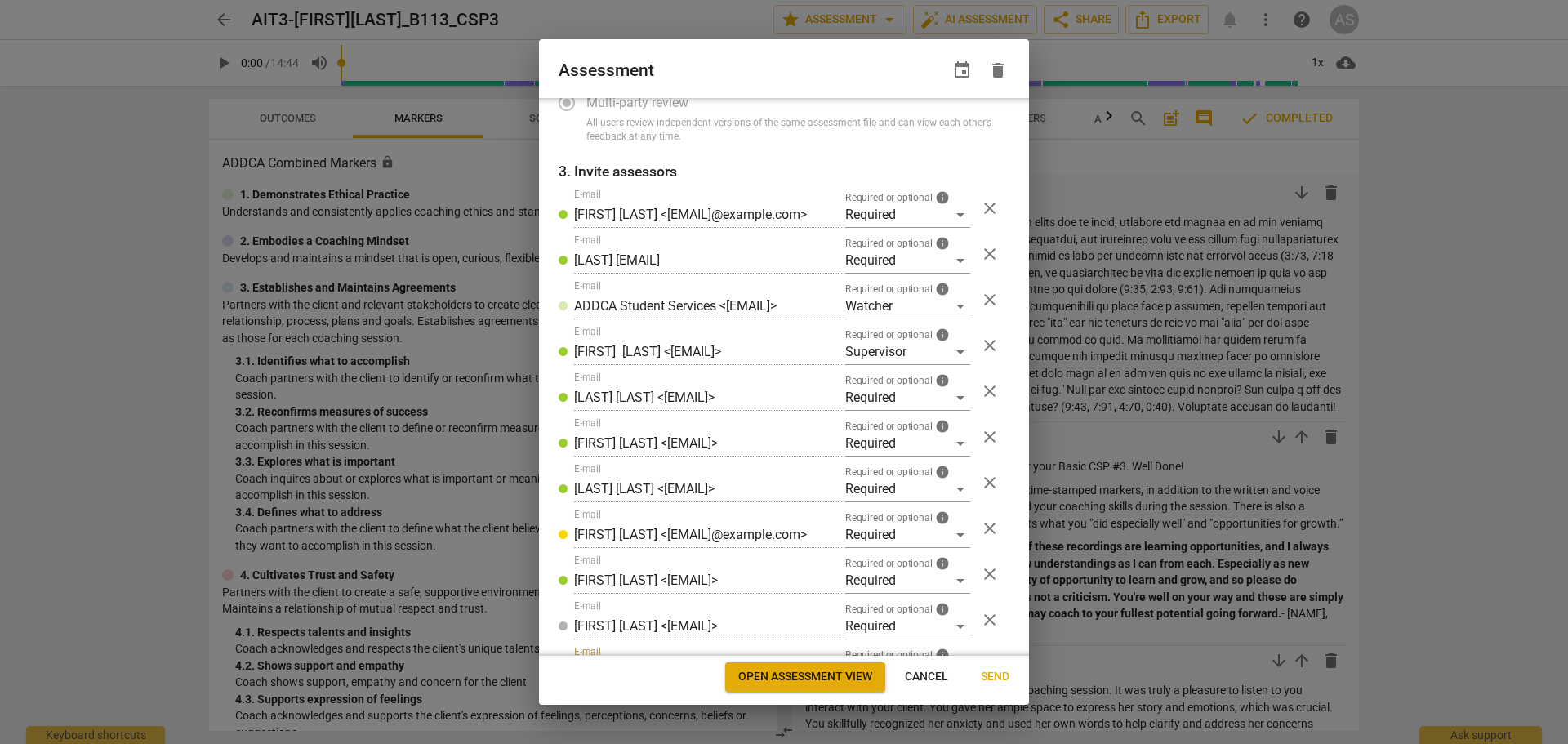 scroll, scrollTop: 261, scrollLeft: 0, axis: vertical 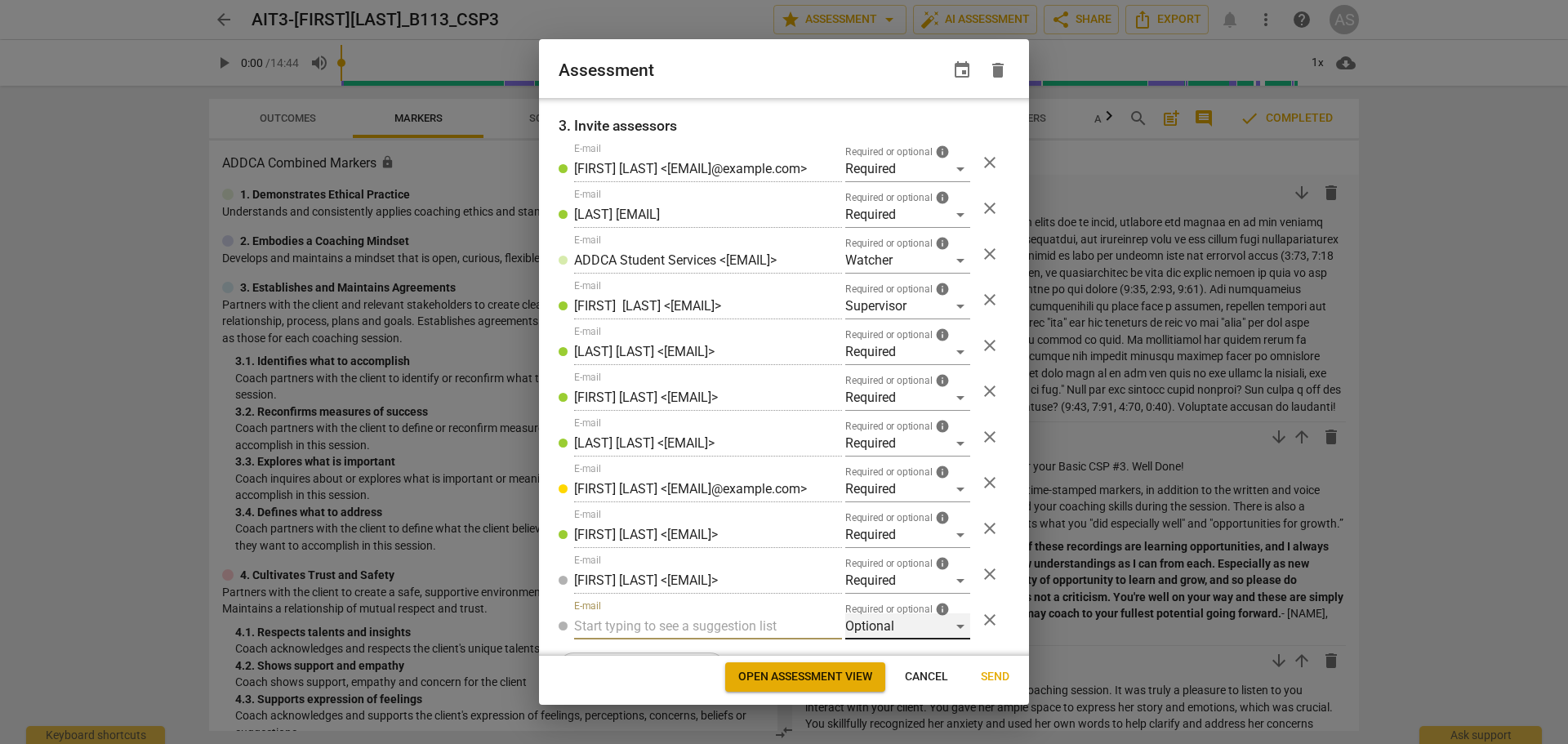 click on "Optional" at bounding box center (907, 626) 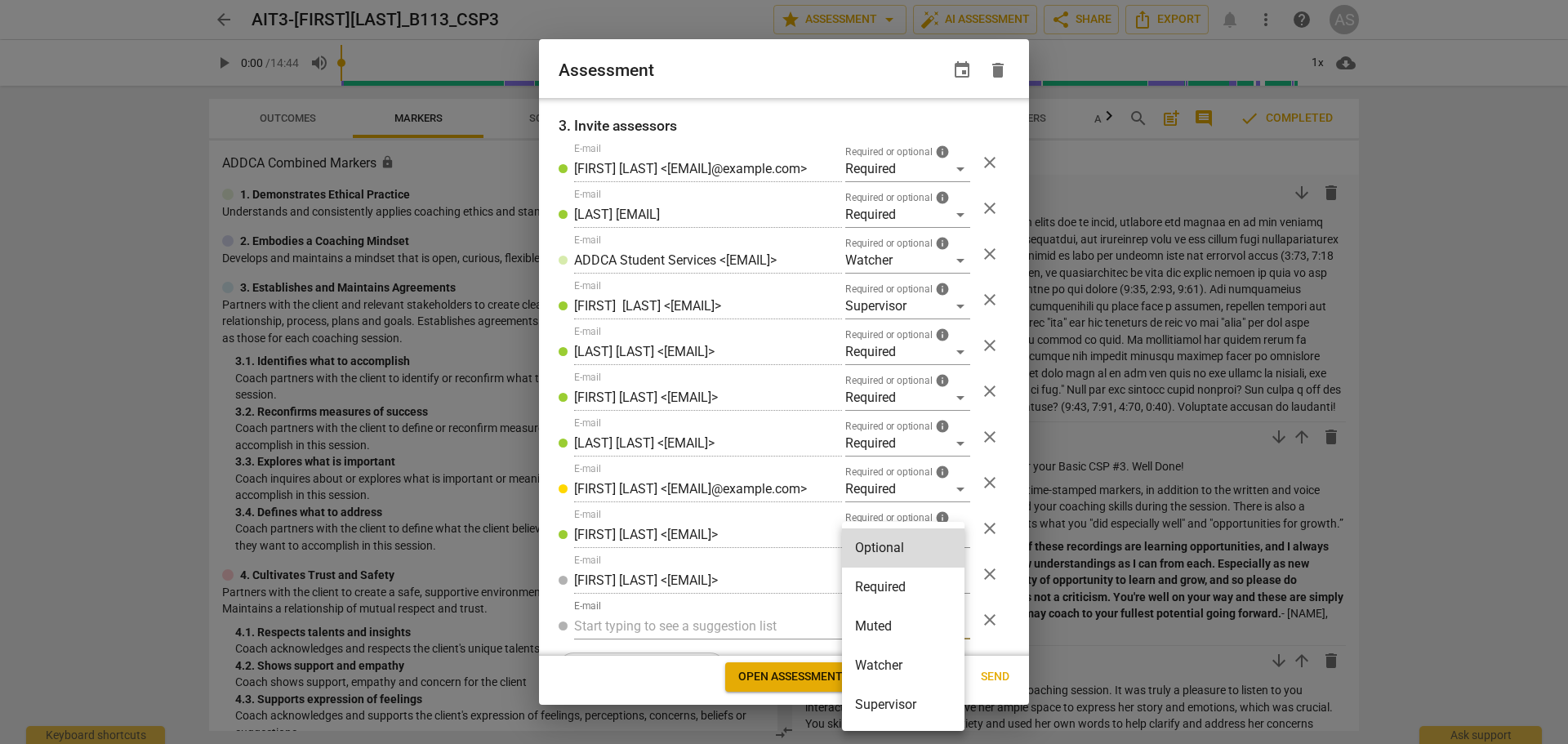 click on "Required" at bounding box center [903, 587] 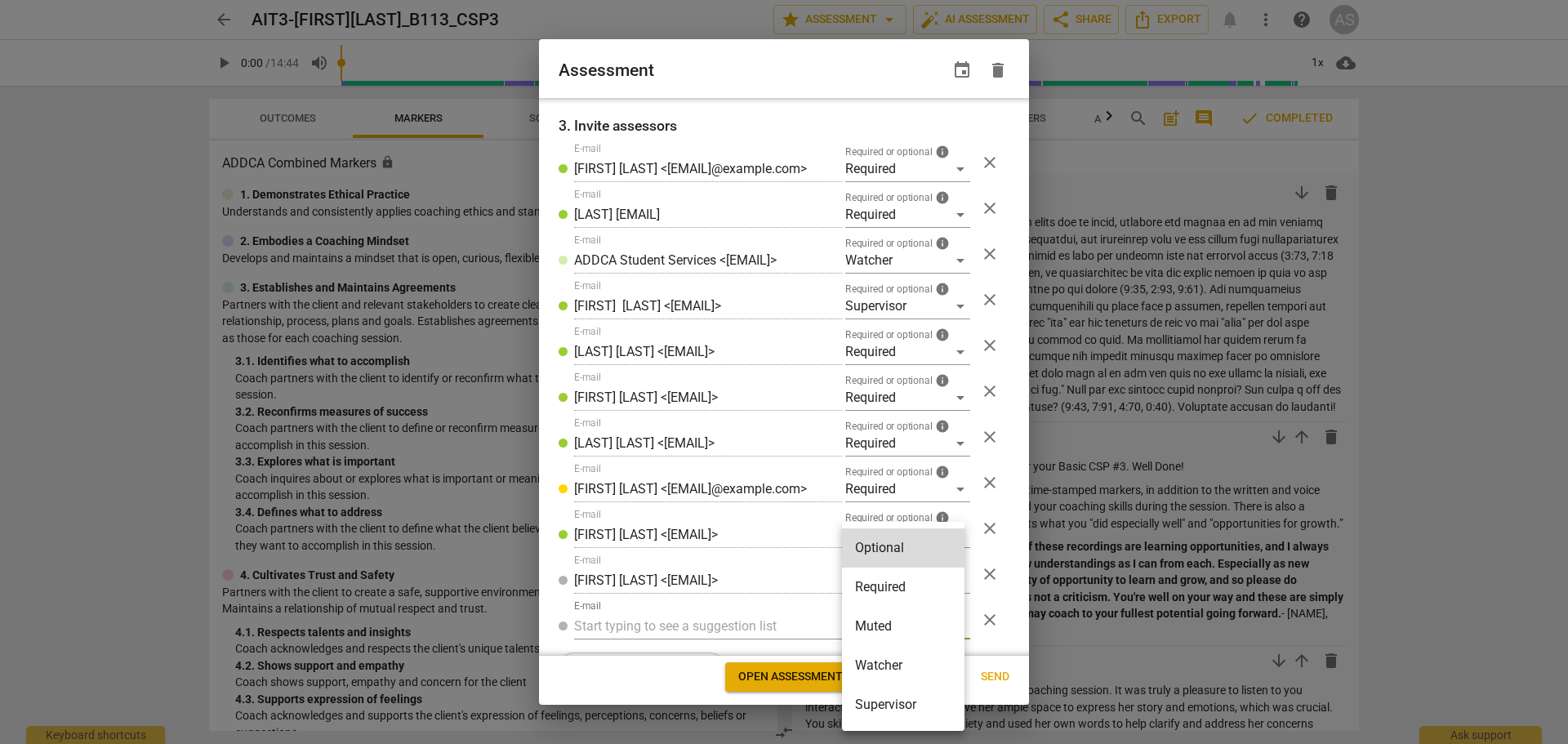 radio on "false" 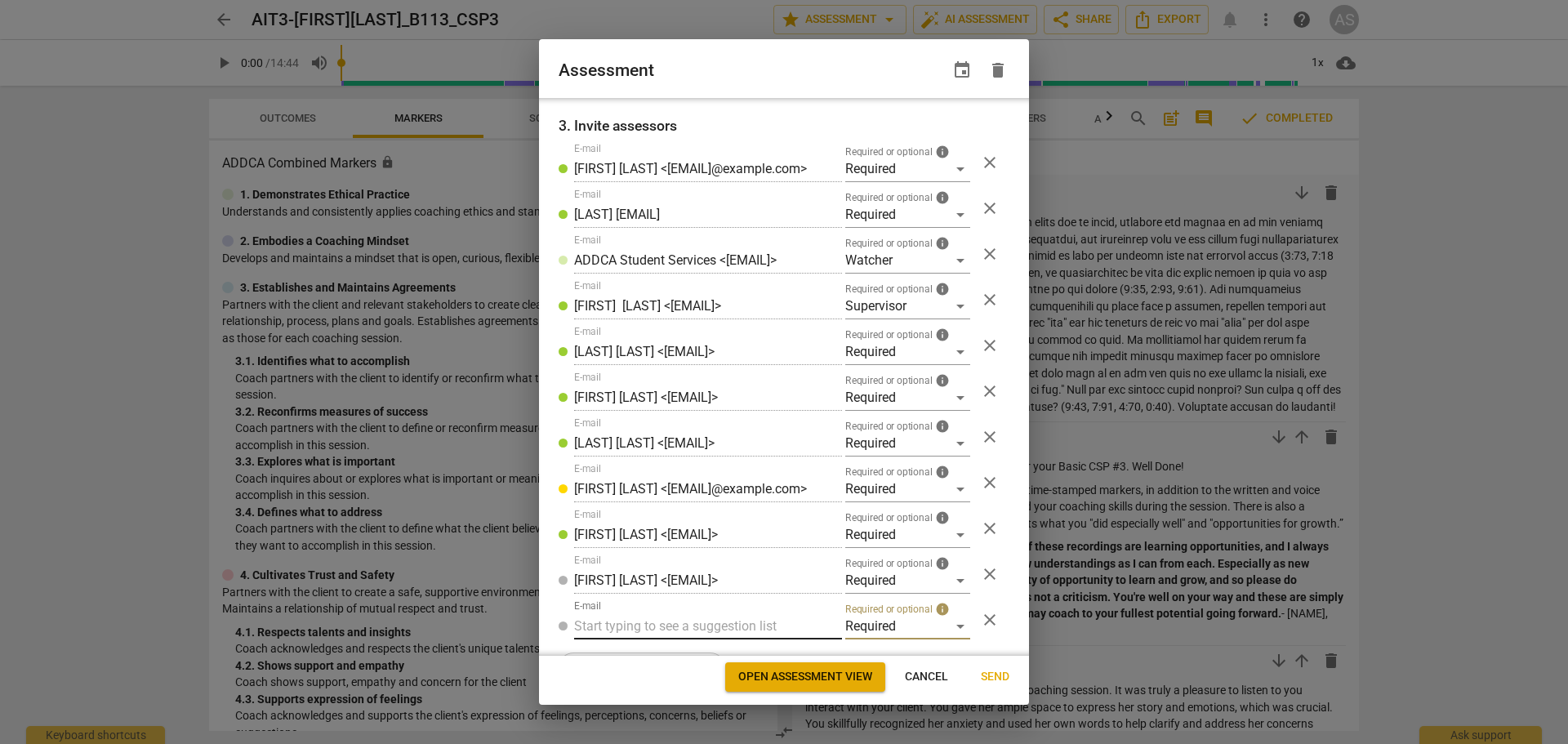 click at bounding box center (708, 626) 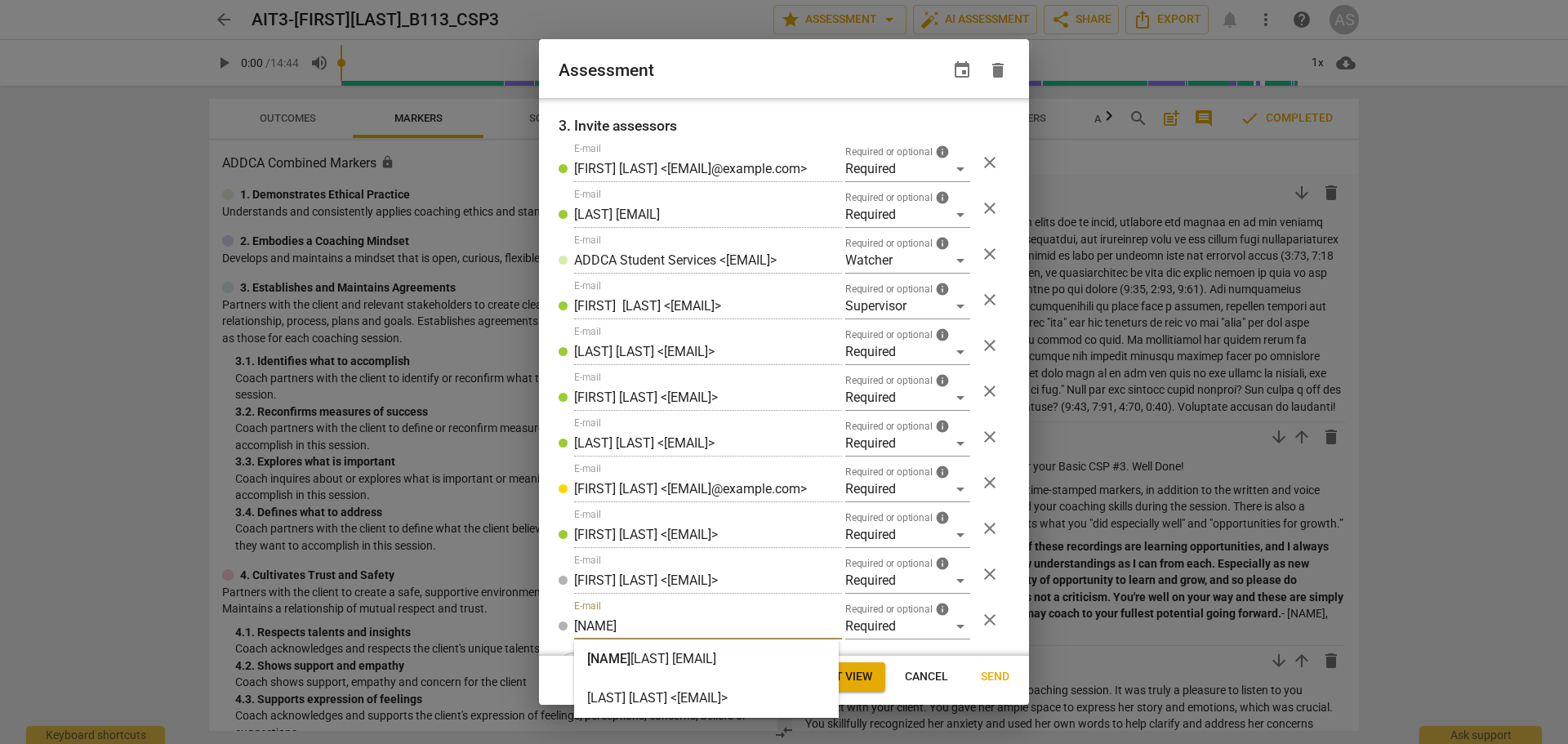 type on "[NAME]" 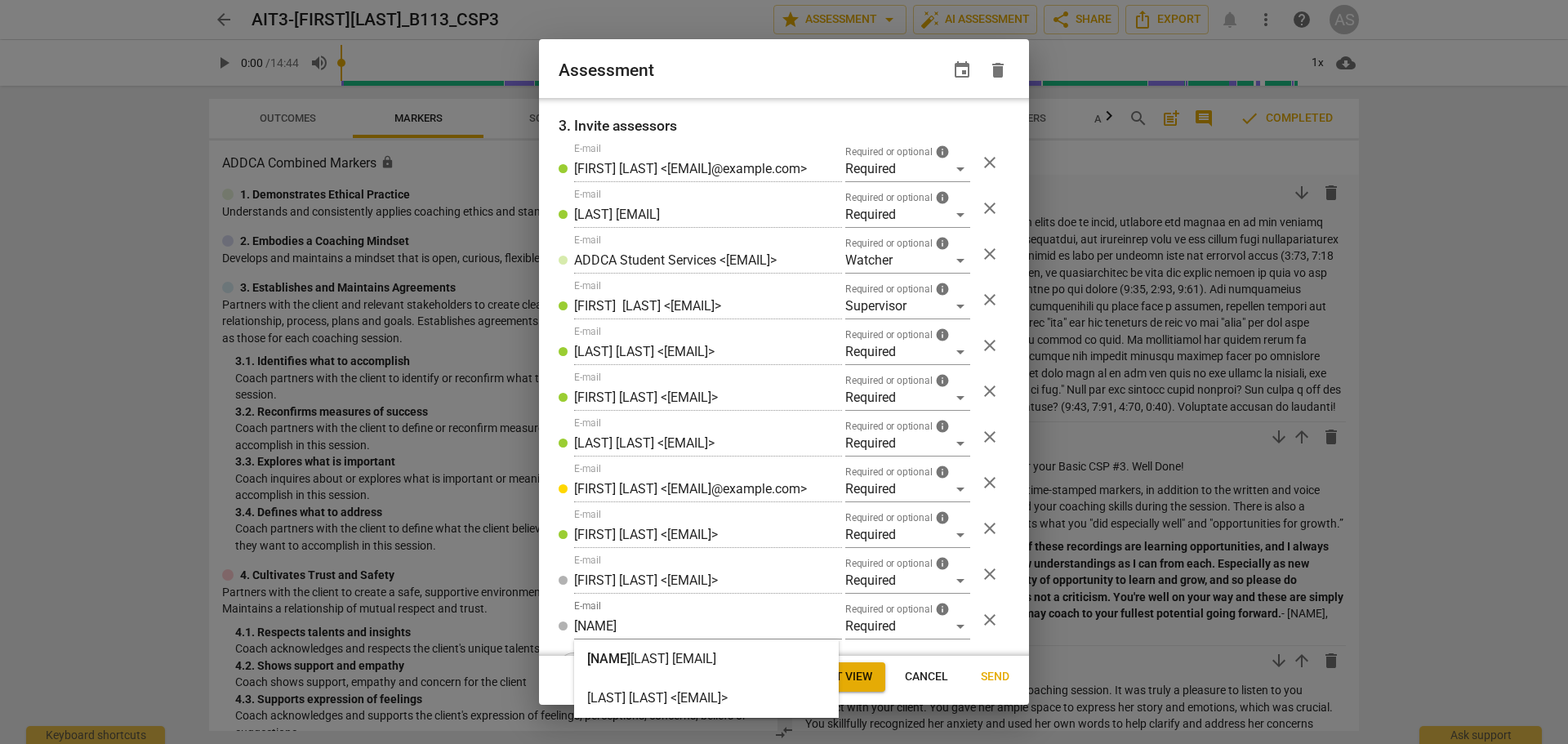 click on "[FIRST] [LAST] <[EMAIL]@example.com>" at bounding box center [706, 659] 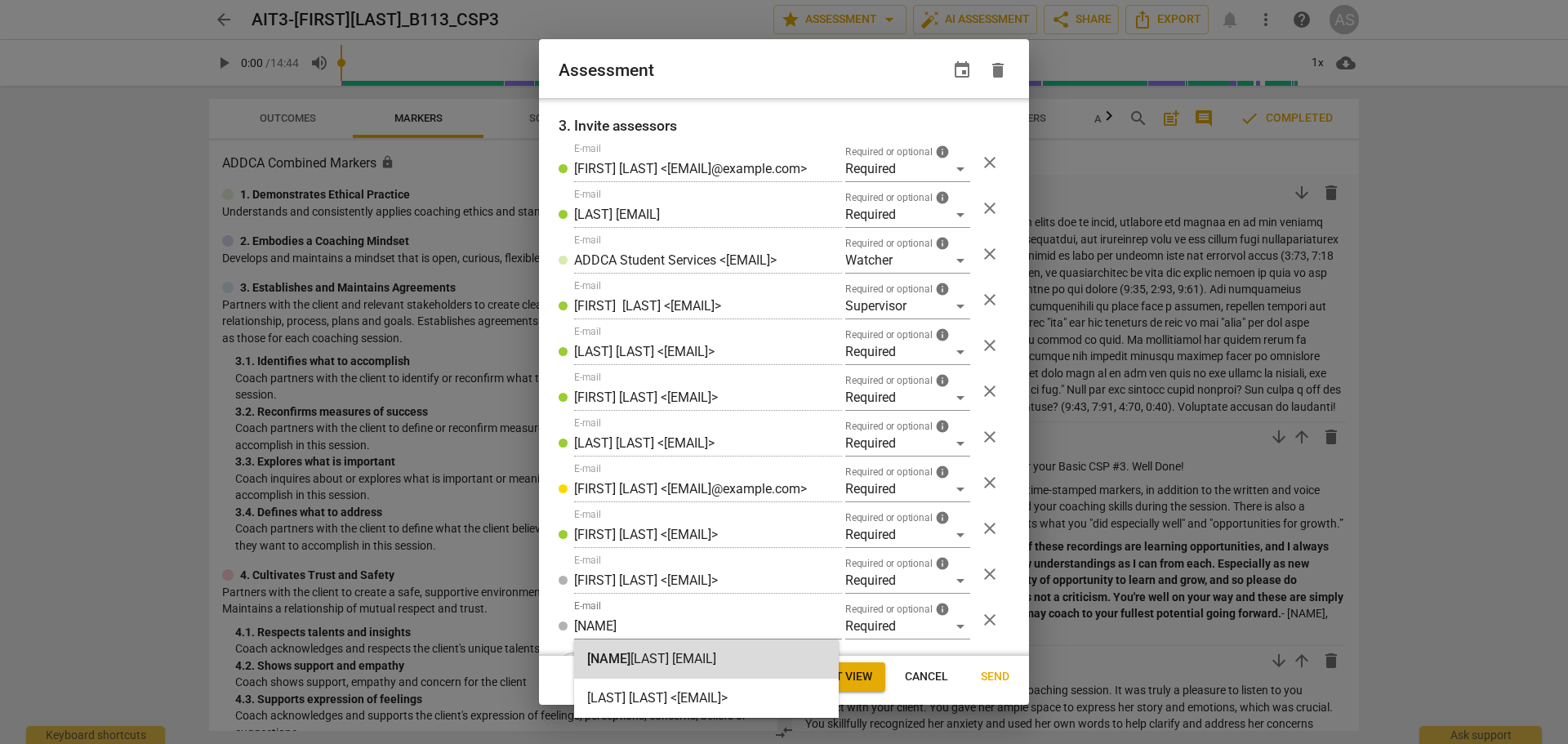 radio on "false" 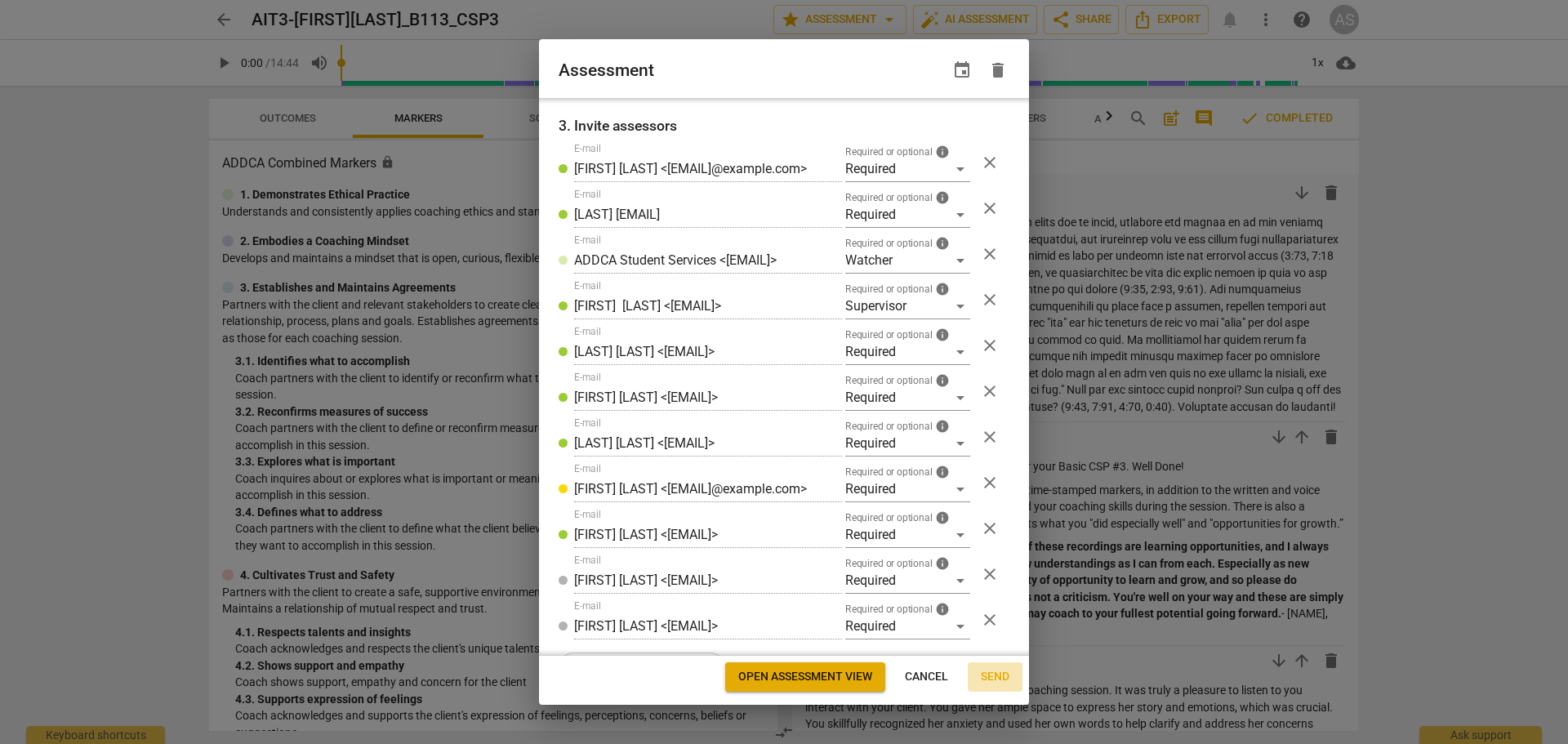 click on "Send" at bounding box center [995, 677] 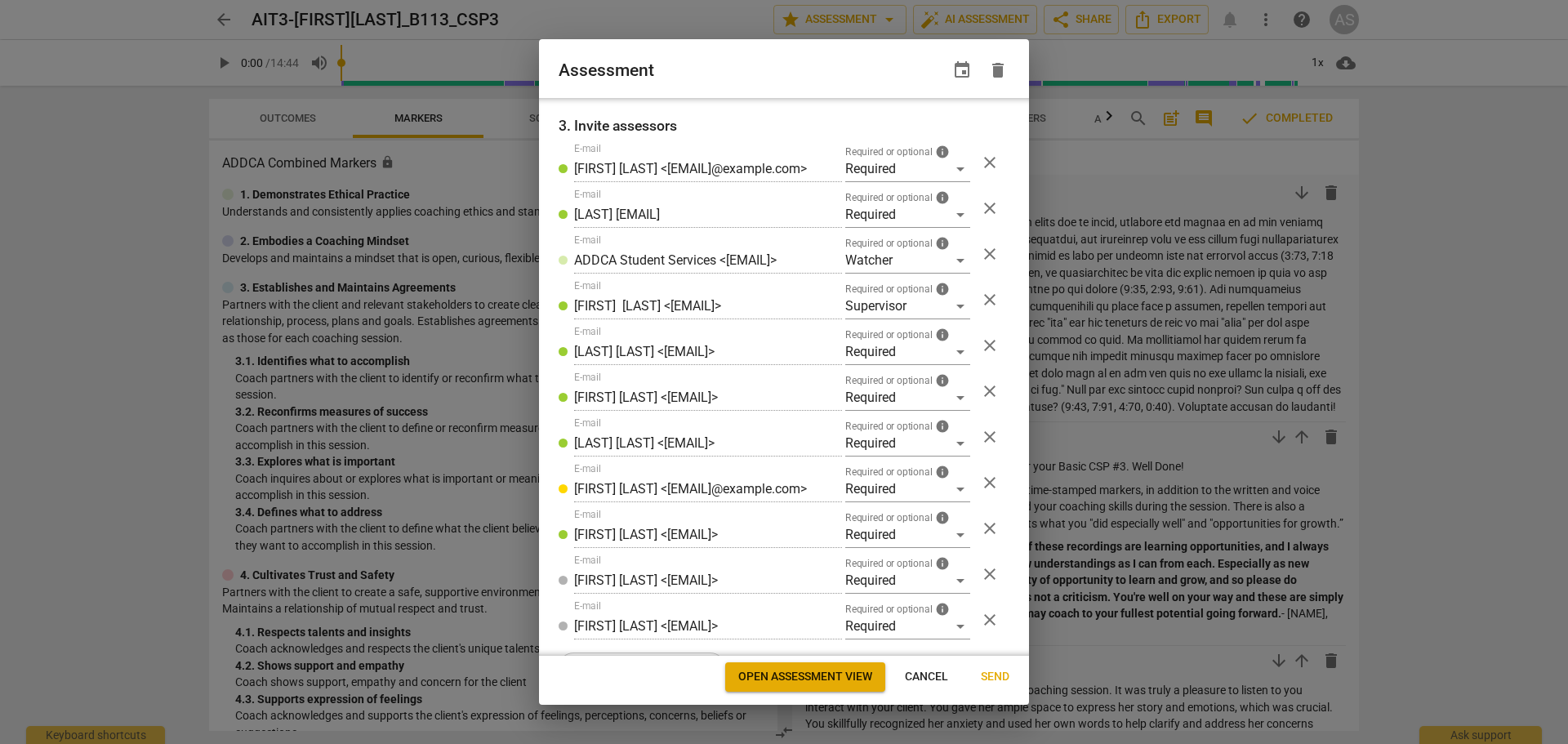 radio on "false" 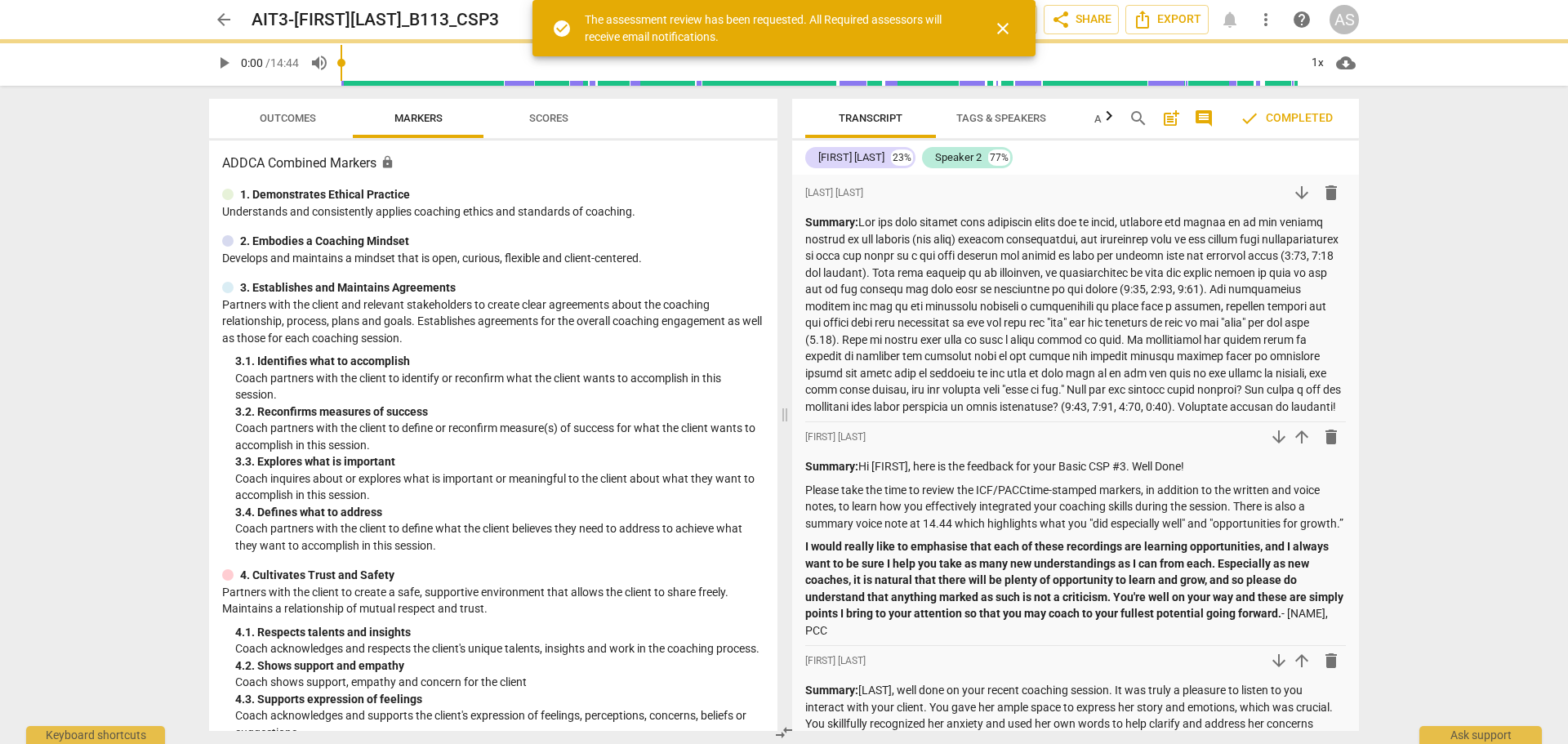 scroll, scrollTop: 216, scrollLeft: 0, axis: vertical 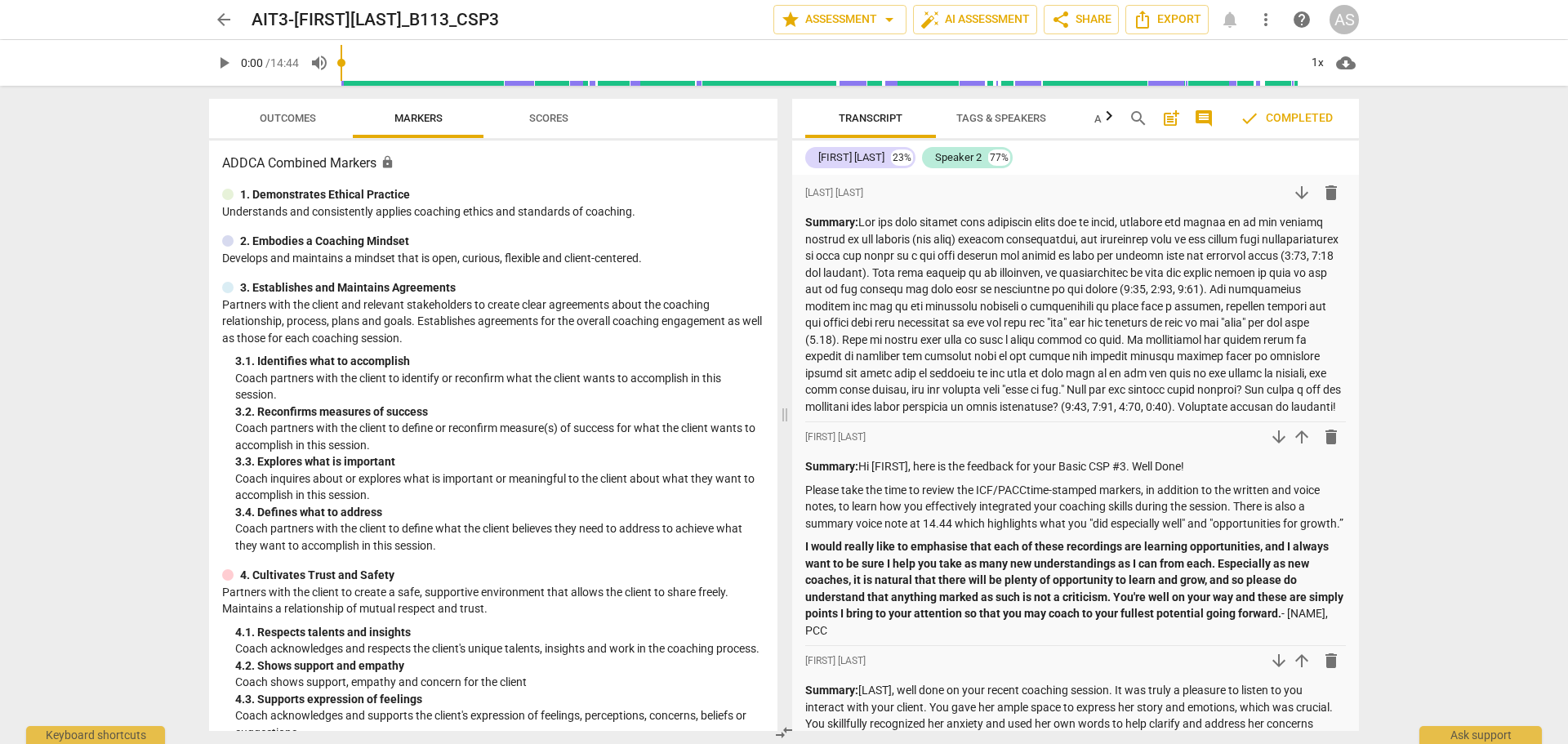 click on "arrow_back" at bounding box center (224, 20) 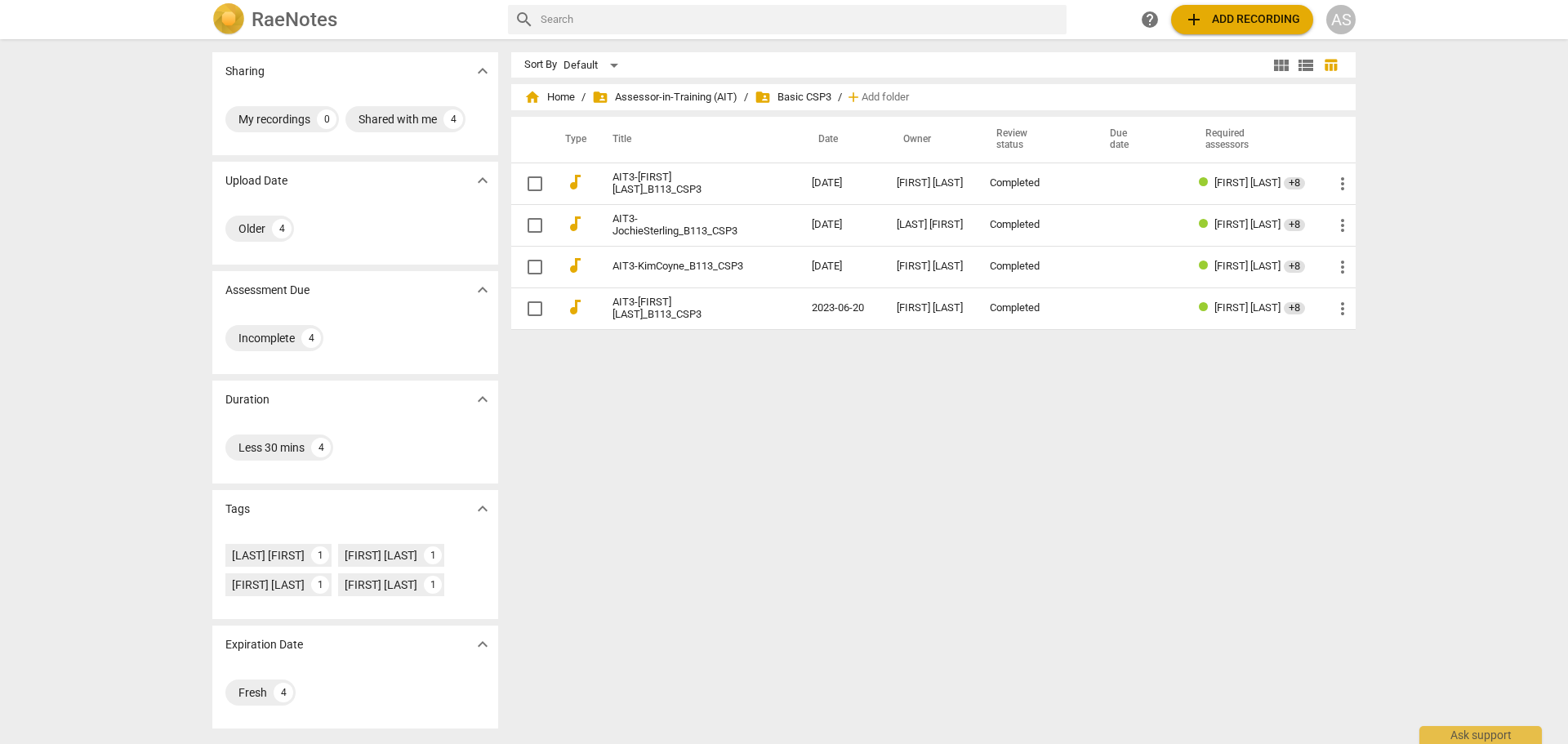click on "AS" at bounding box center (1341, 20) 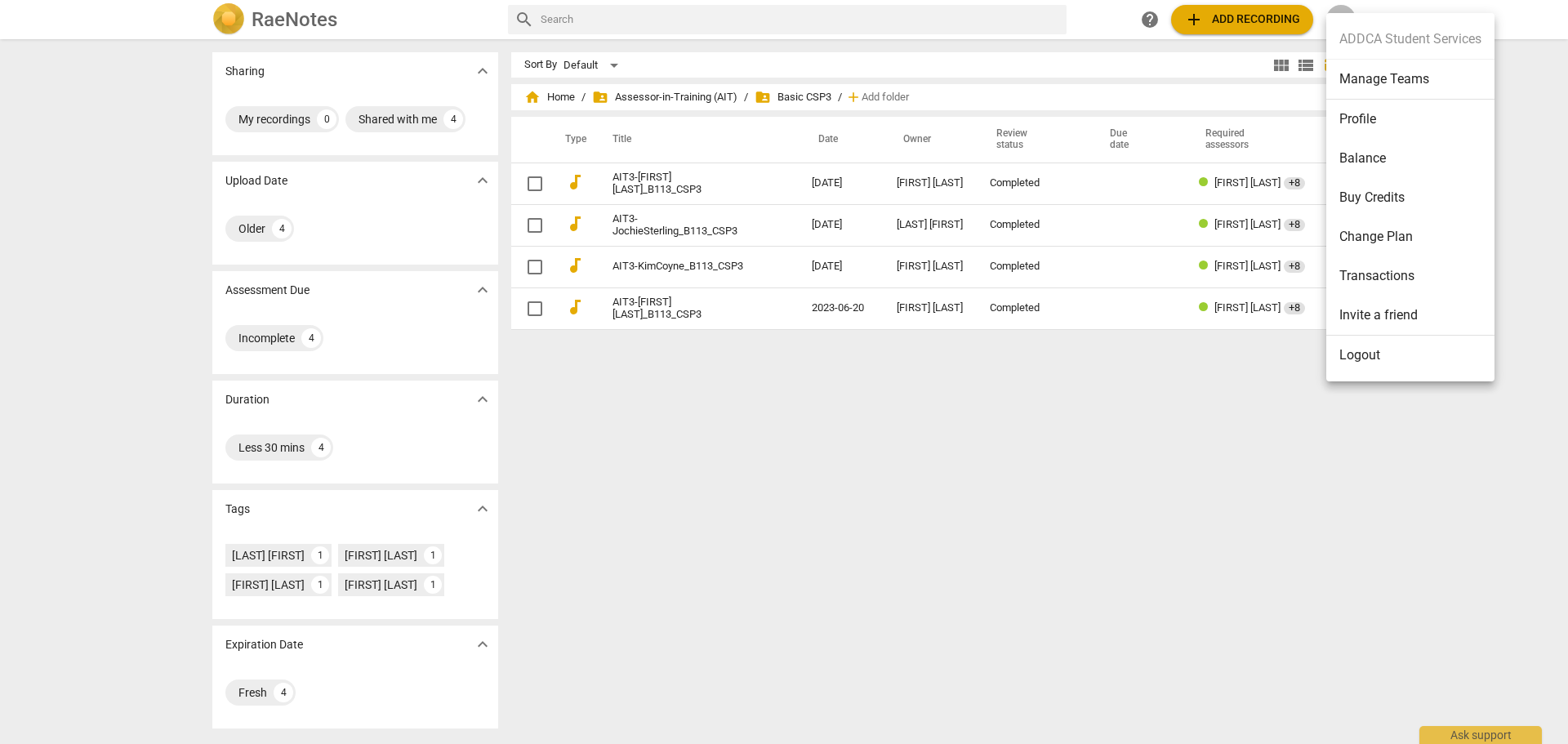 click on "Manage Teams" at bounding box center [1410, 79] 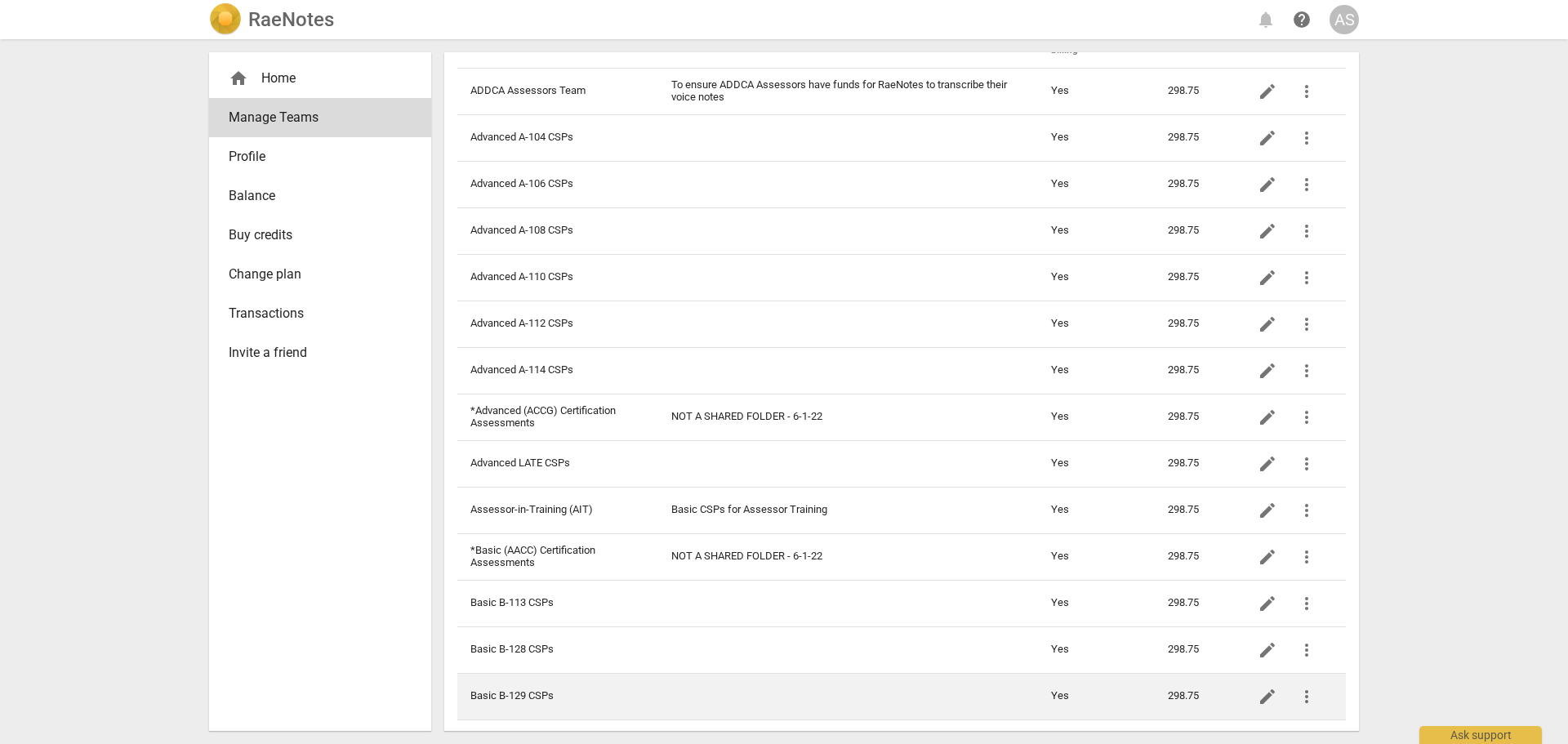 scroll, scrollTop: 163, scrollLeft: 0, axis: vertical 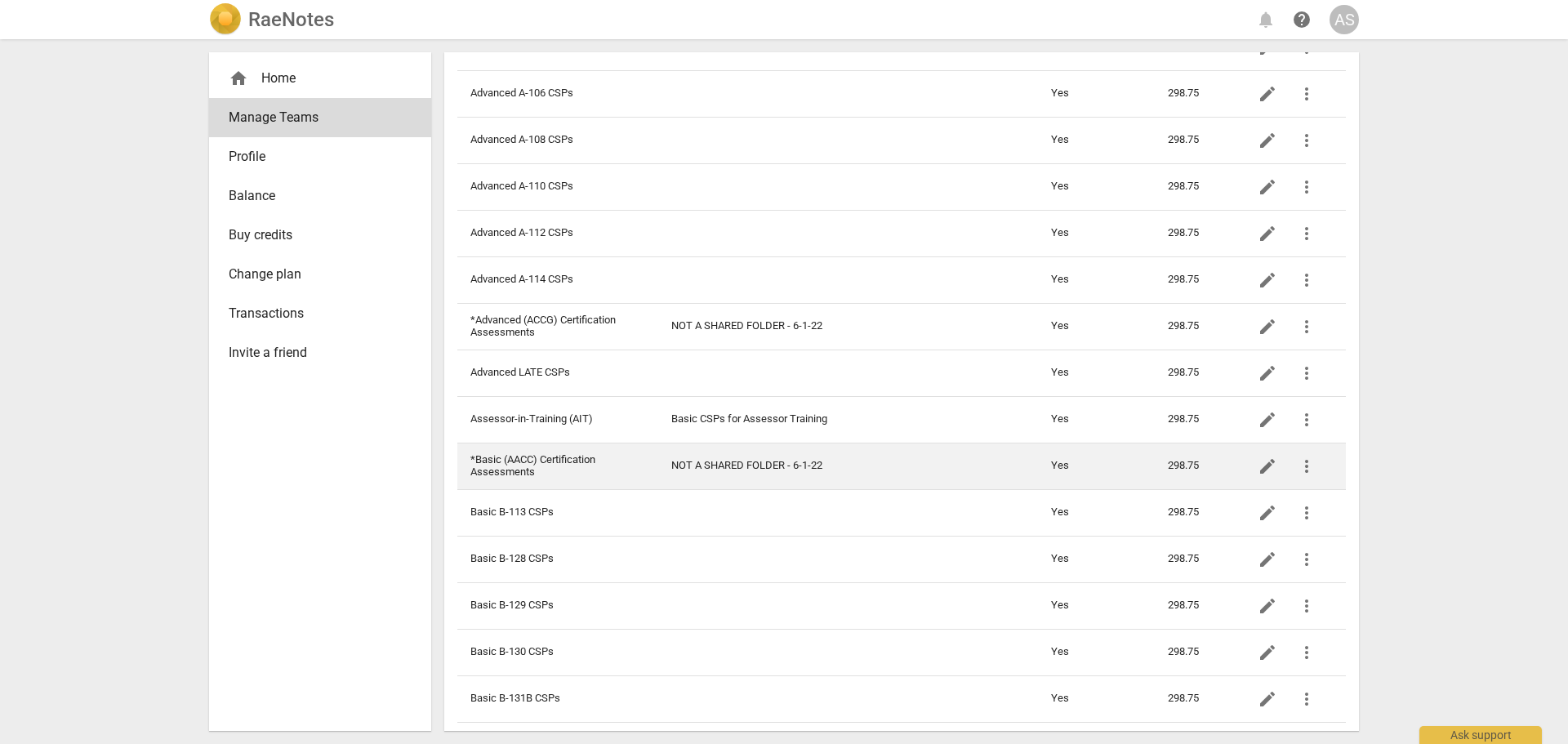 click on "*Basic (AACC) Certification Assessments" at bounding box center [558, 466] 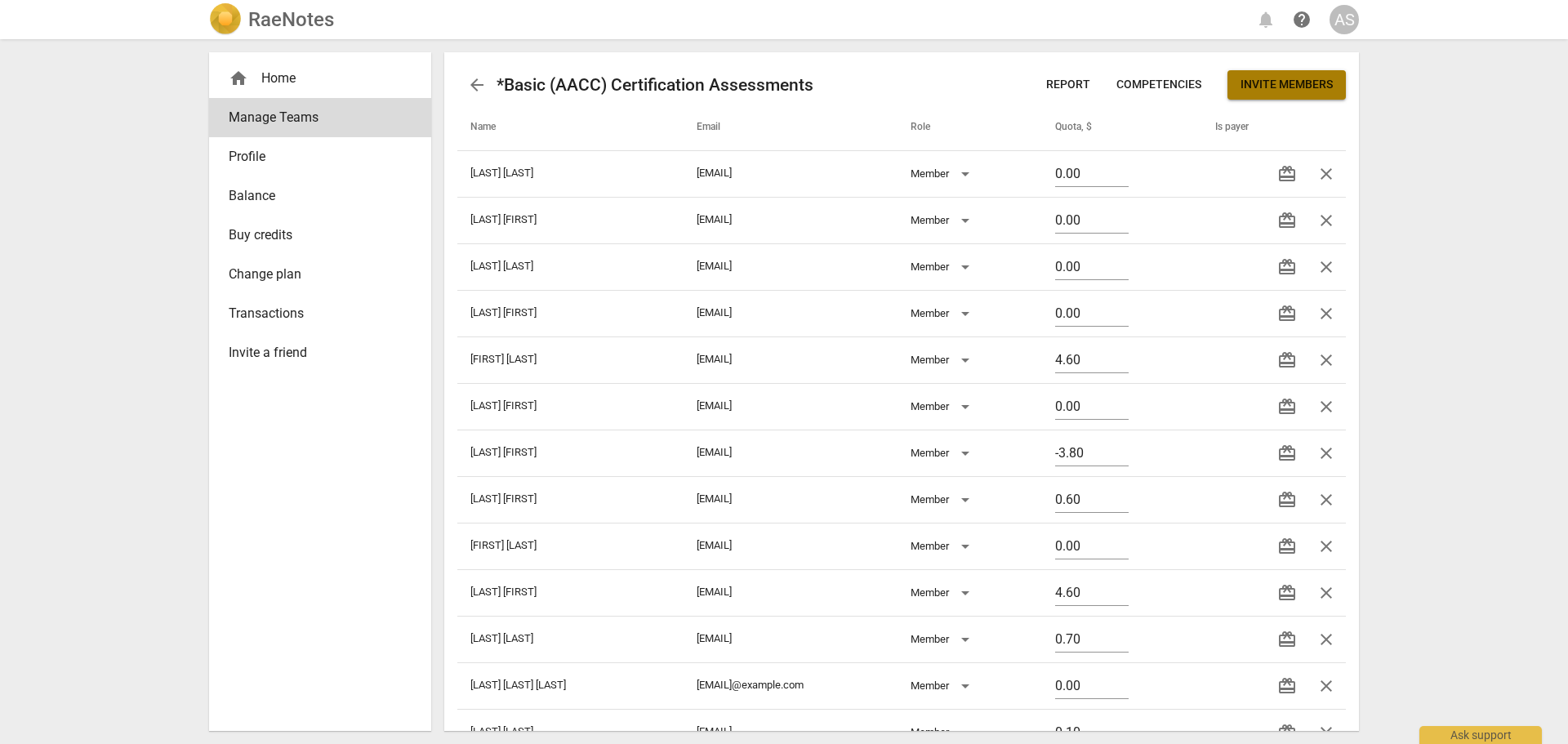 click on "Invite   members" at bounding box center (1286, 85) 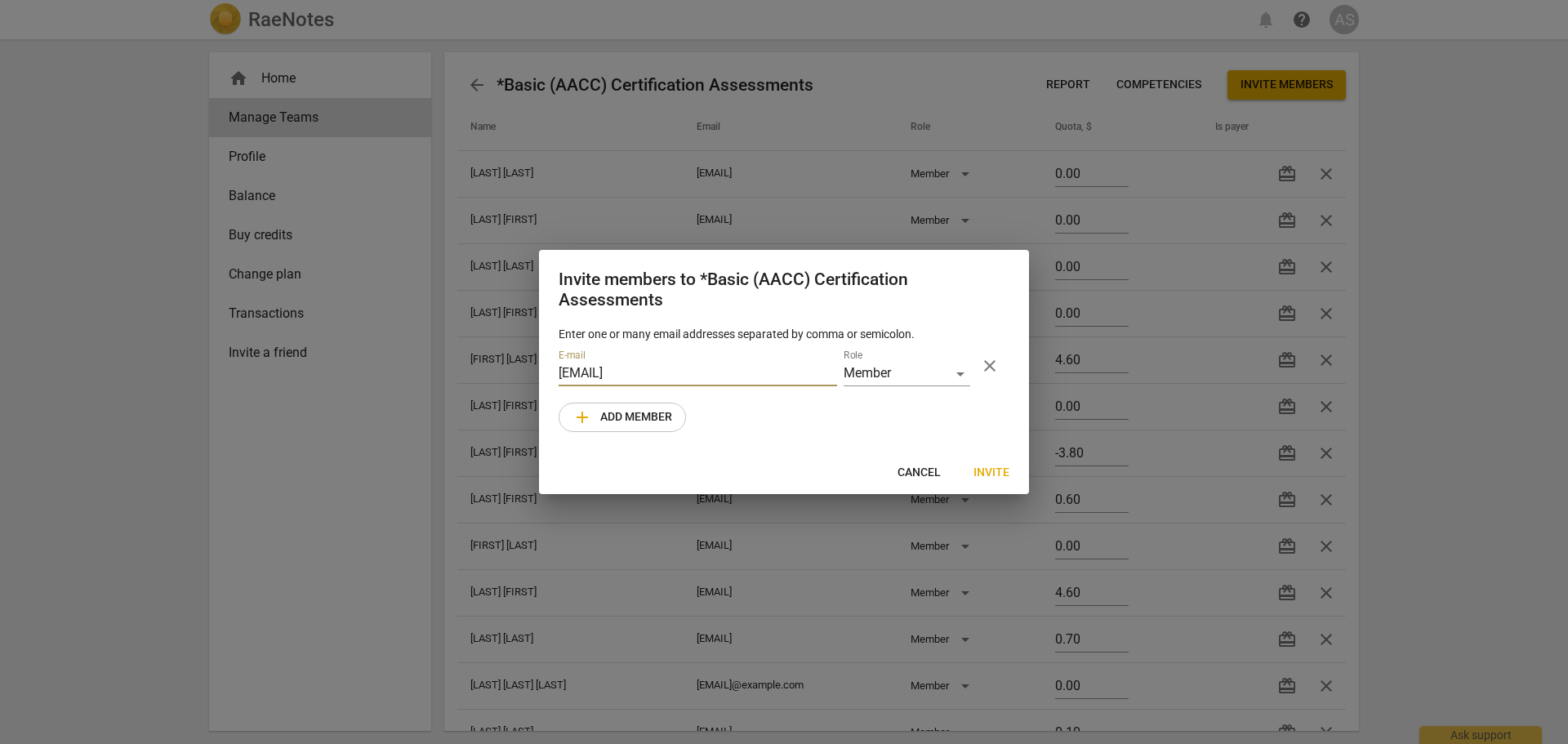 type on "[EMAIL]" 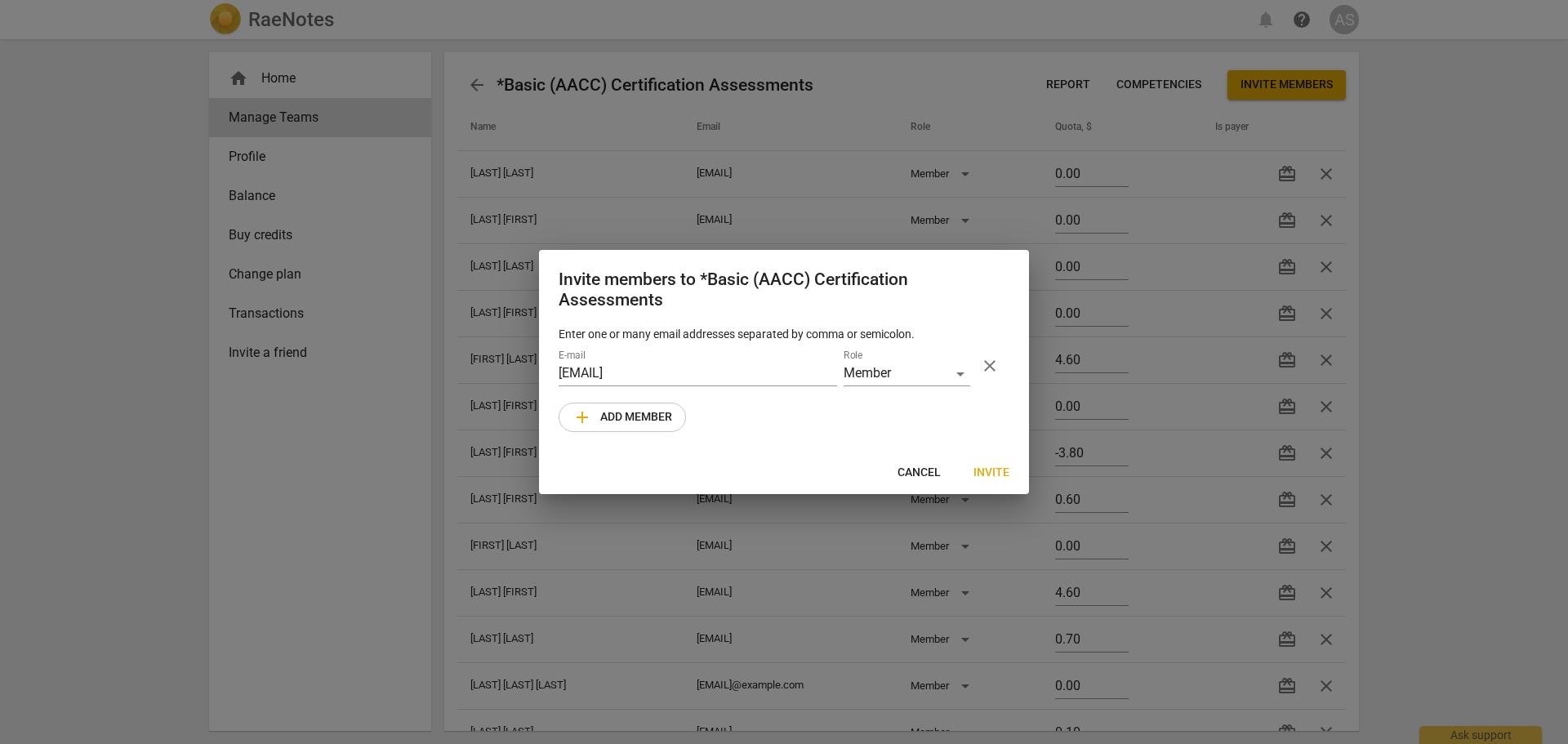 click on "Invite" at bounding box center (991, 473) 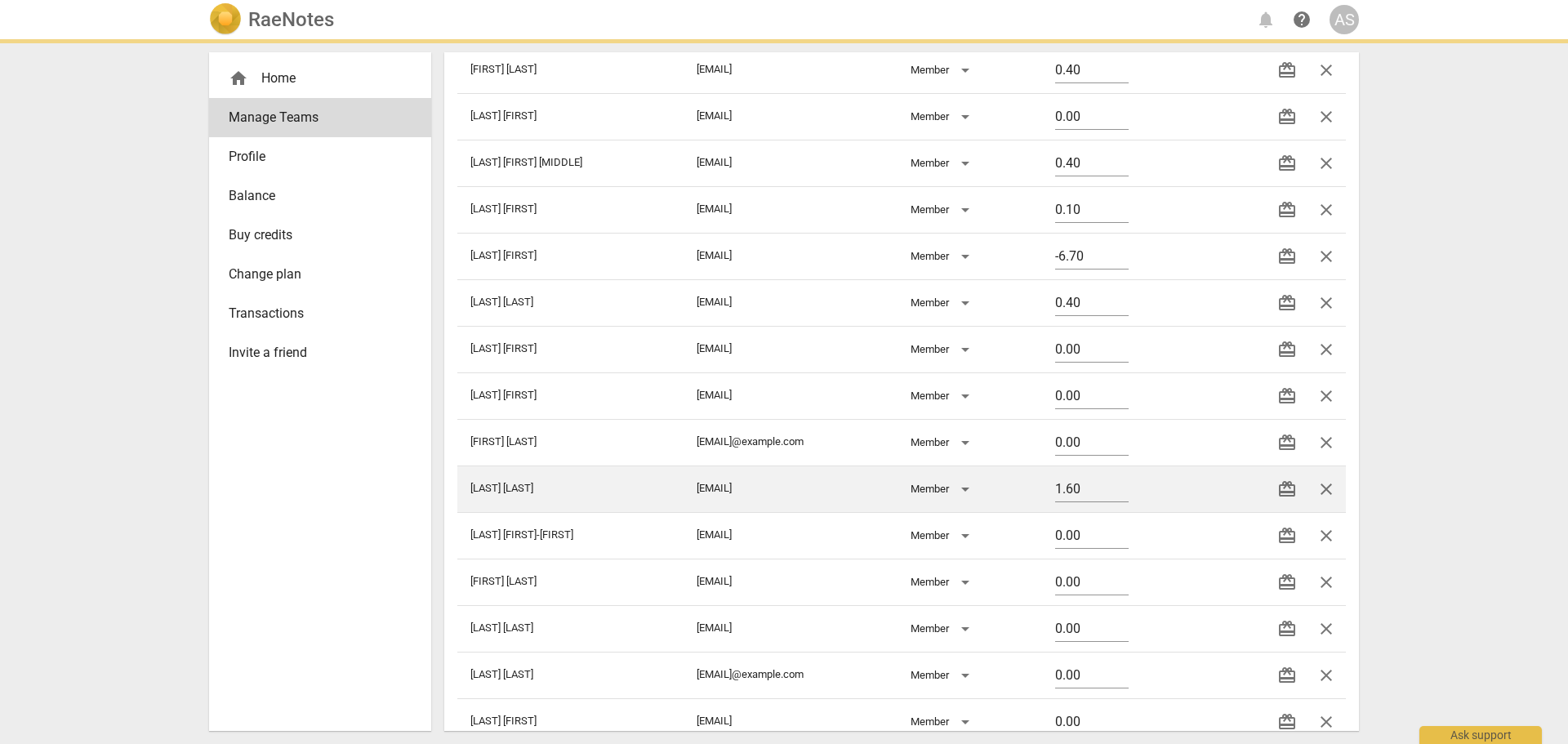 scroll, scrollTop: 4328, scrollLeft: 0, axis: vertical 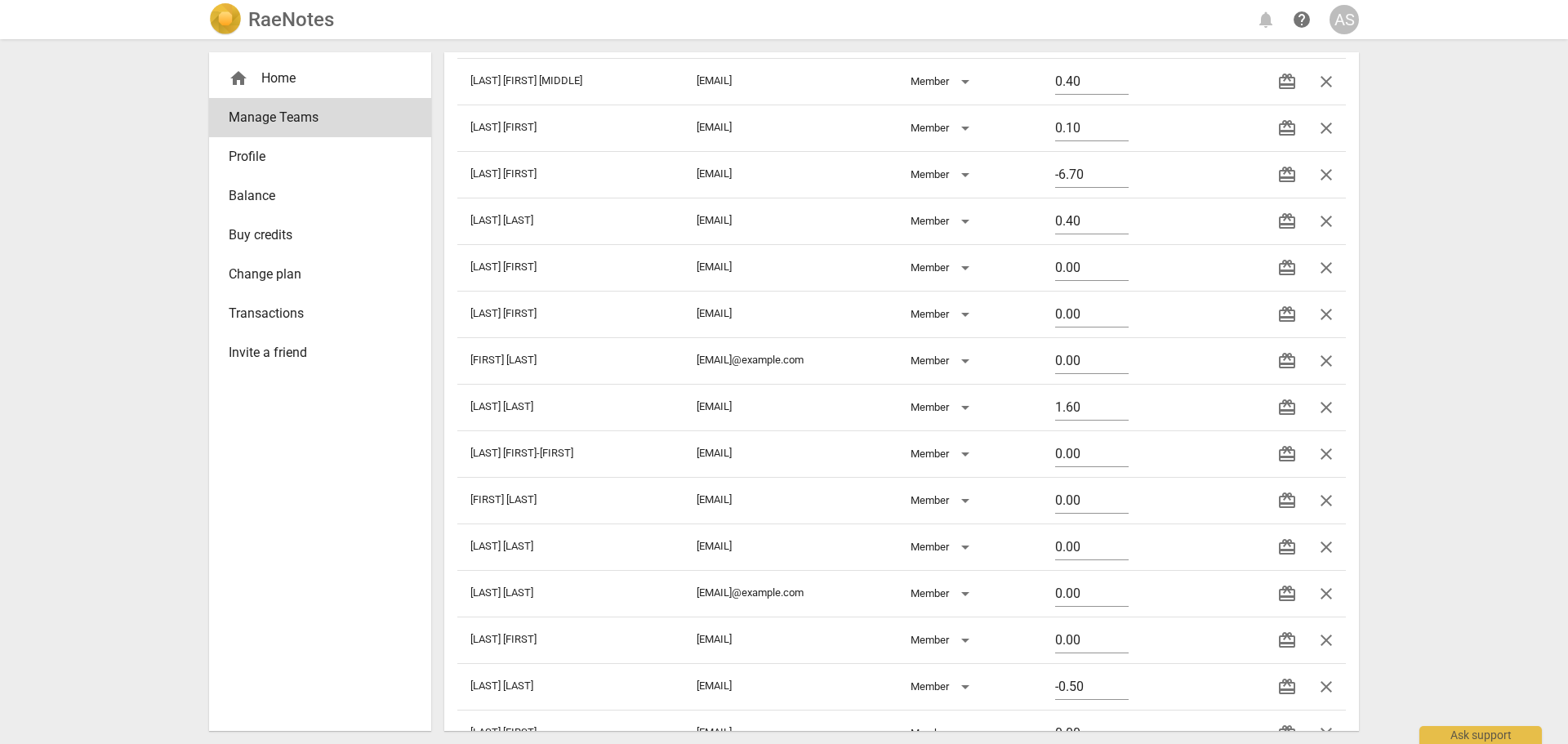 type 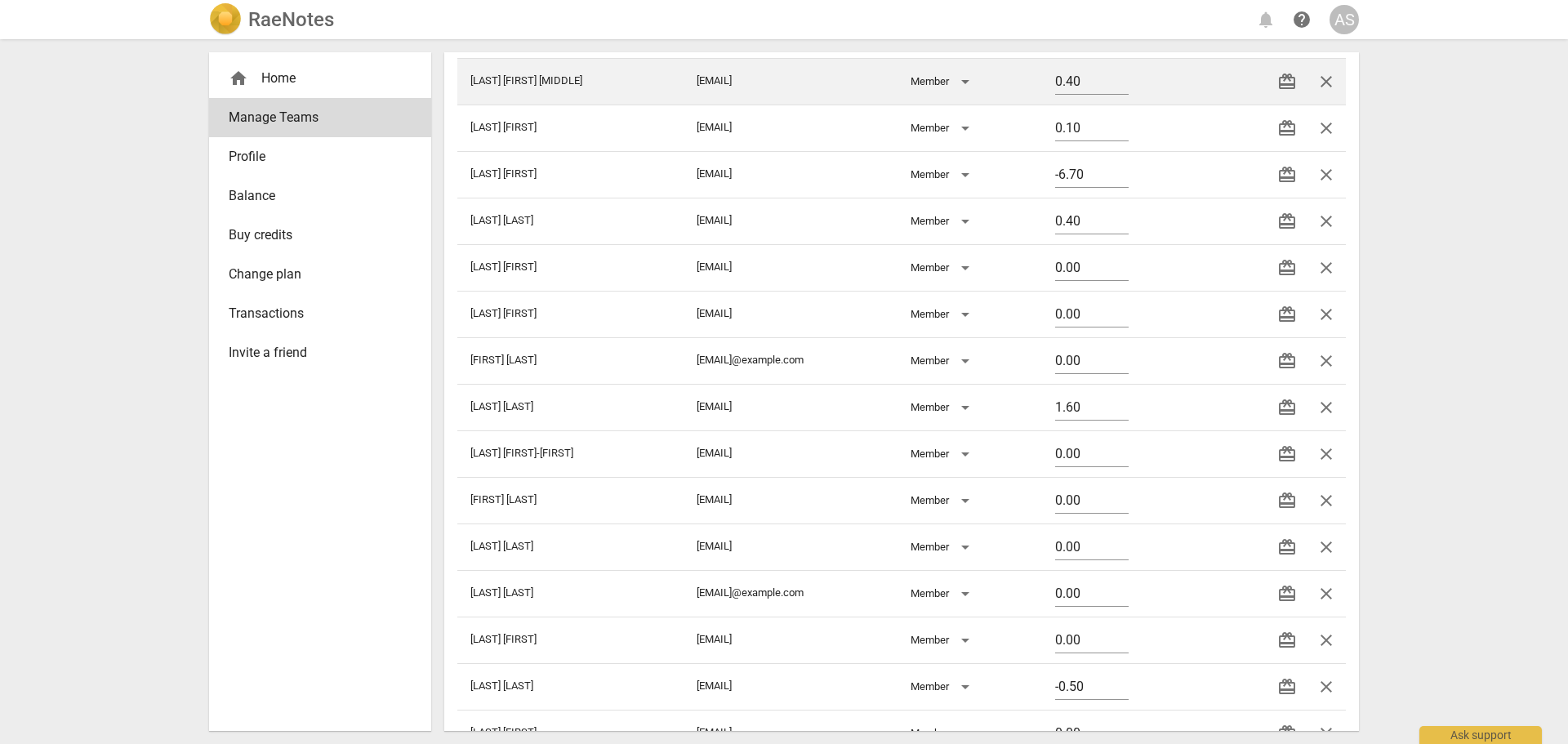 drag, startPoint x: 1318, startPoint y: 497, endPoint x: 865, endPoint y: 60, distance: 629.42672 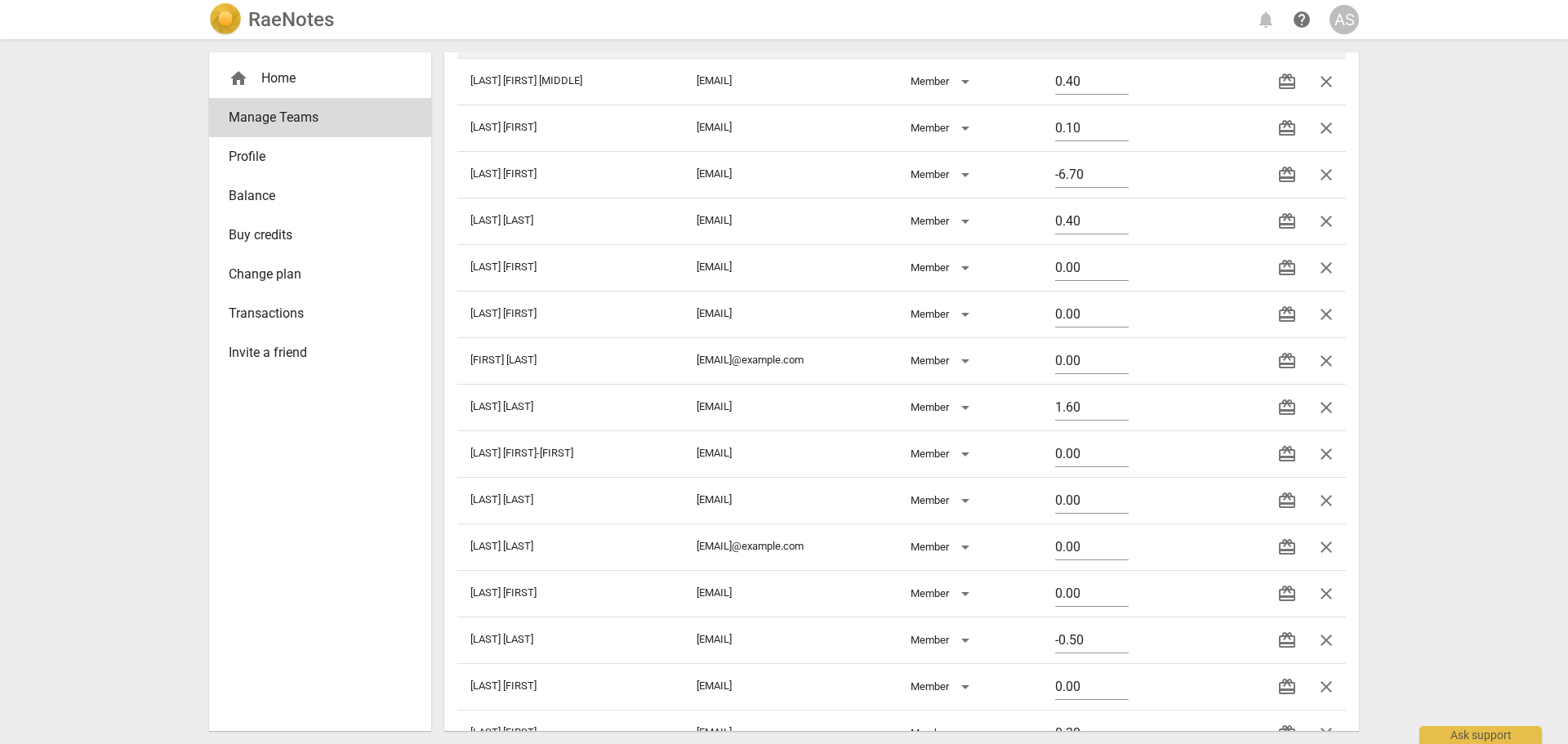click on "close" at bounding box center (1326, 547) 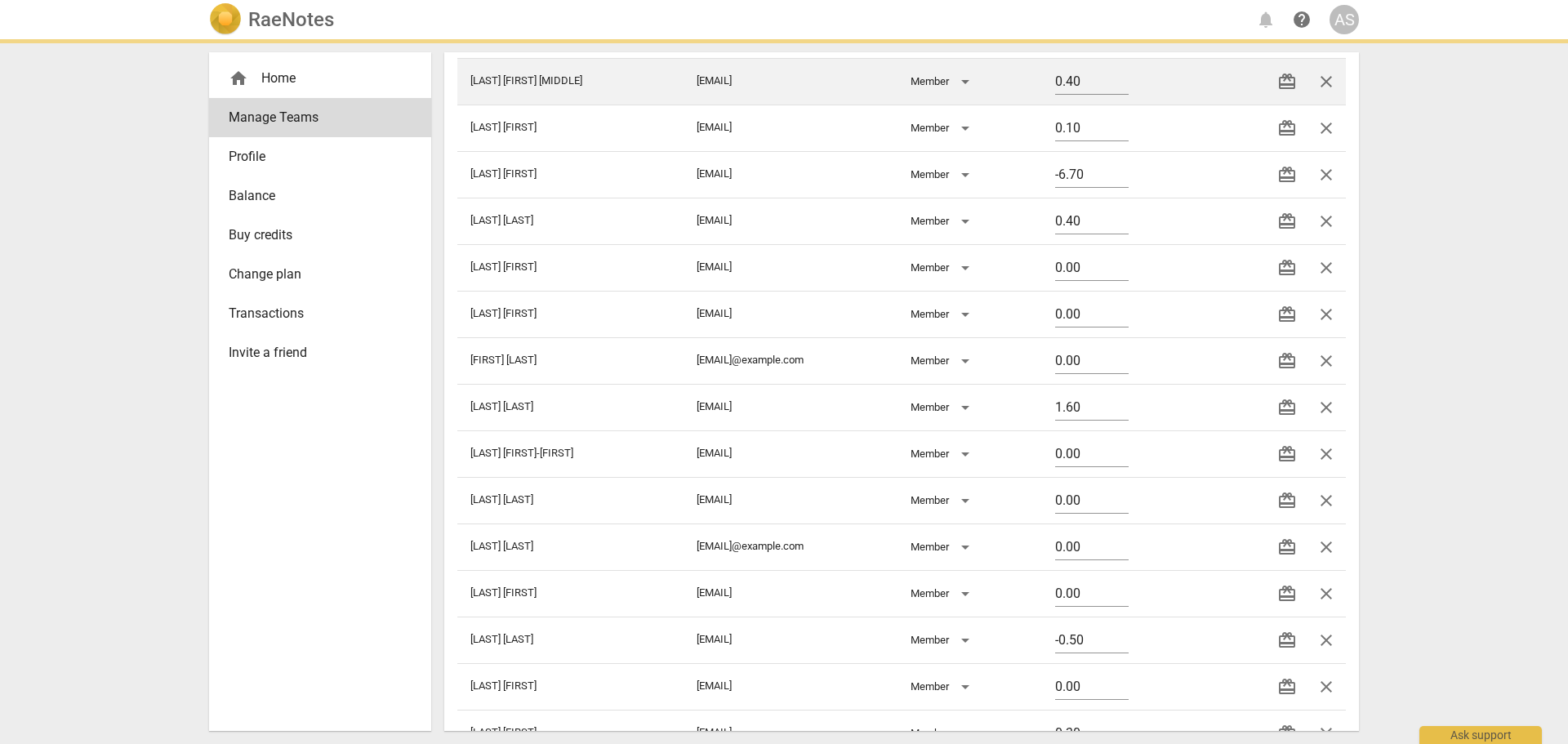 click on "close" at bounding box center [1326, 640] 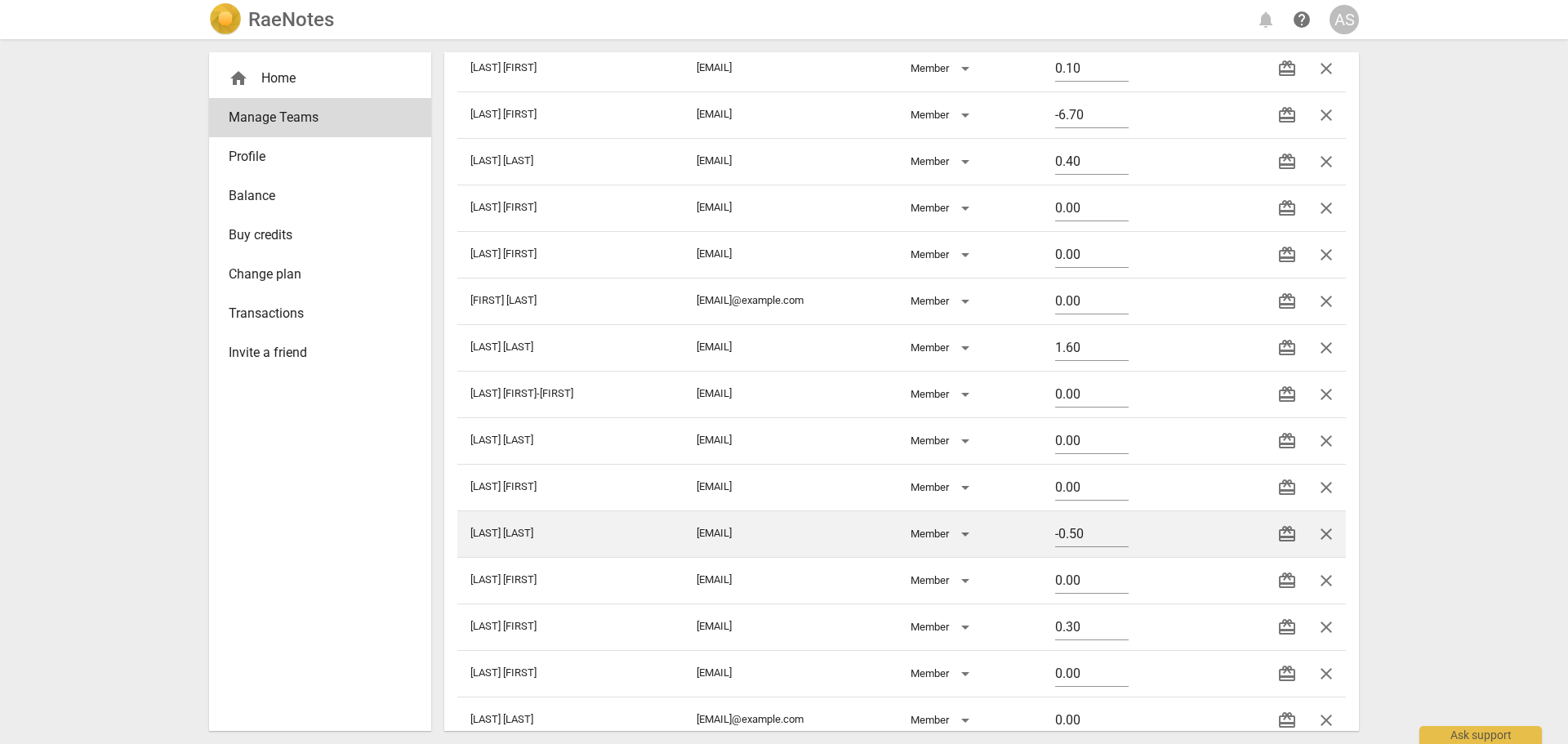 scroll, scrollTop: 4410, scrollLeft: 0, axis: vertical 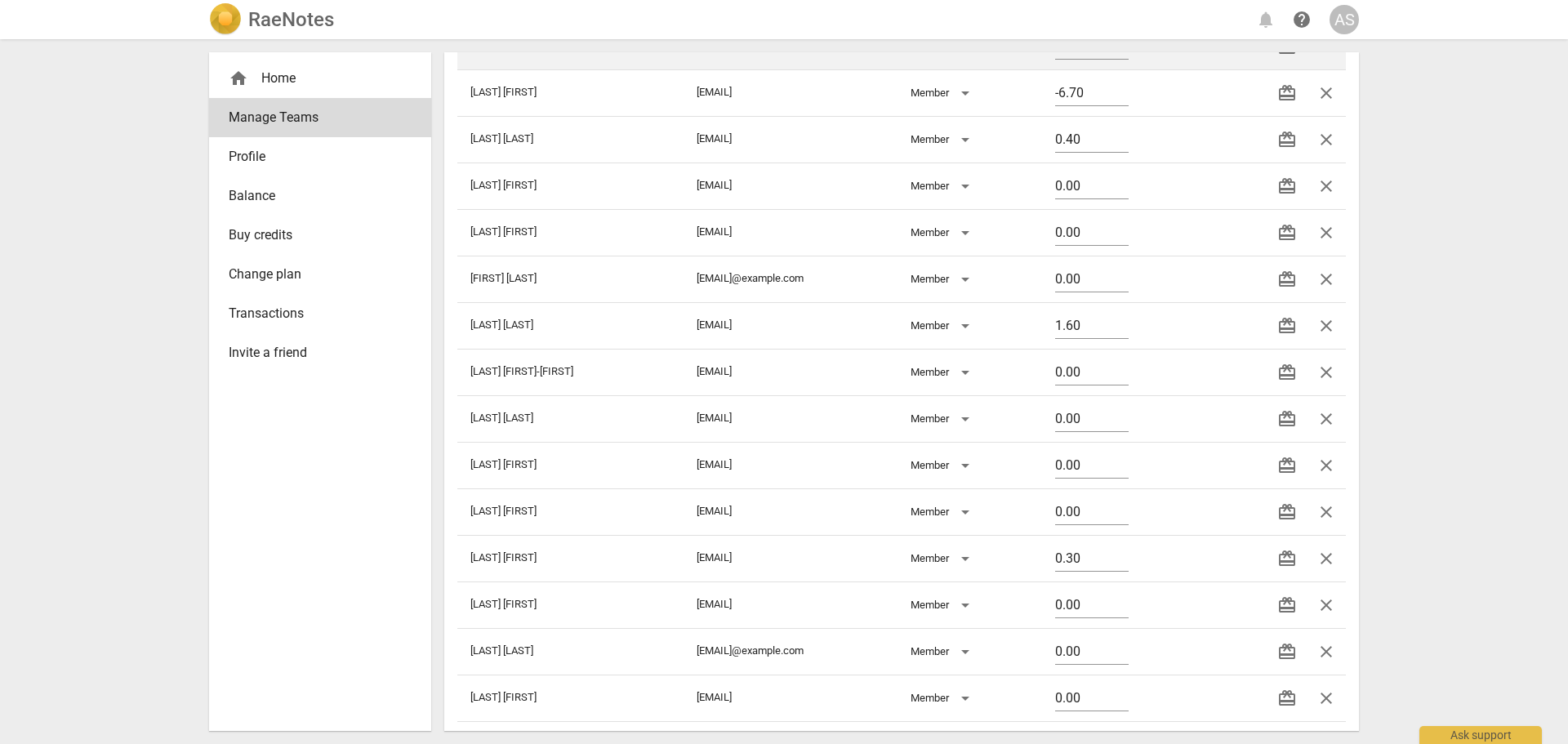 drag, startPoint x: 1325, startPoint y: 651, endPoint x: 857, endPoint y: 61, distance: 753.0764 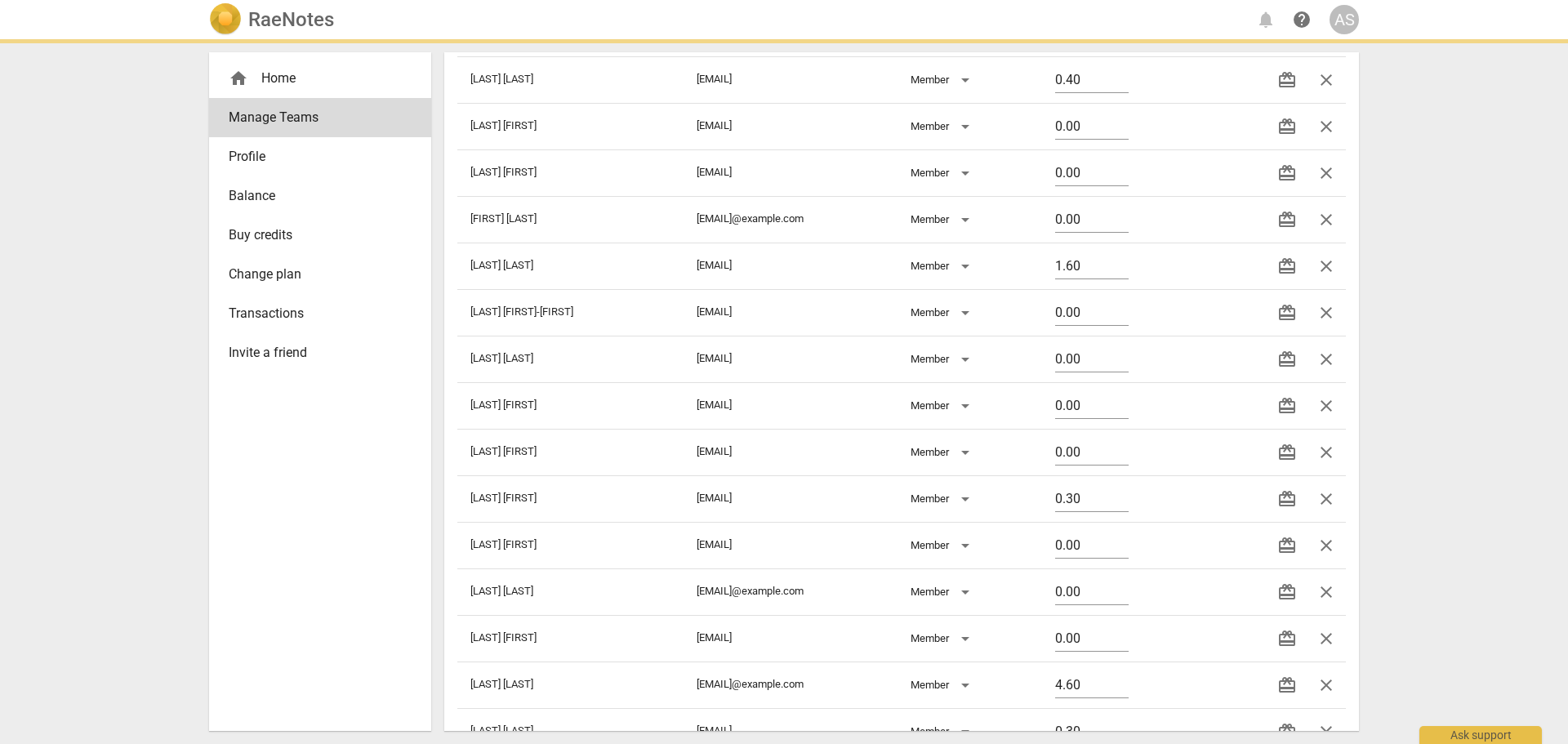 scroll, scrollTop: 4492, scrollLeft: 0, axis: vertical 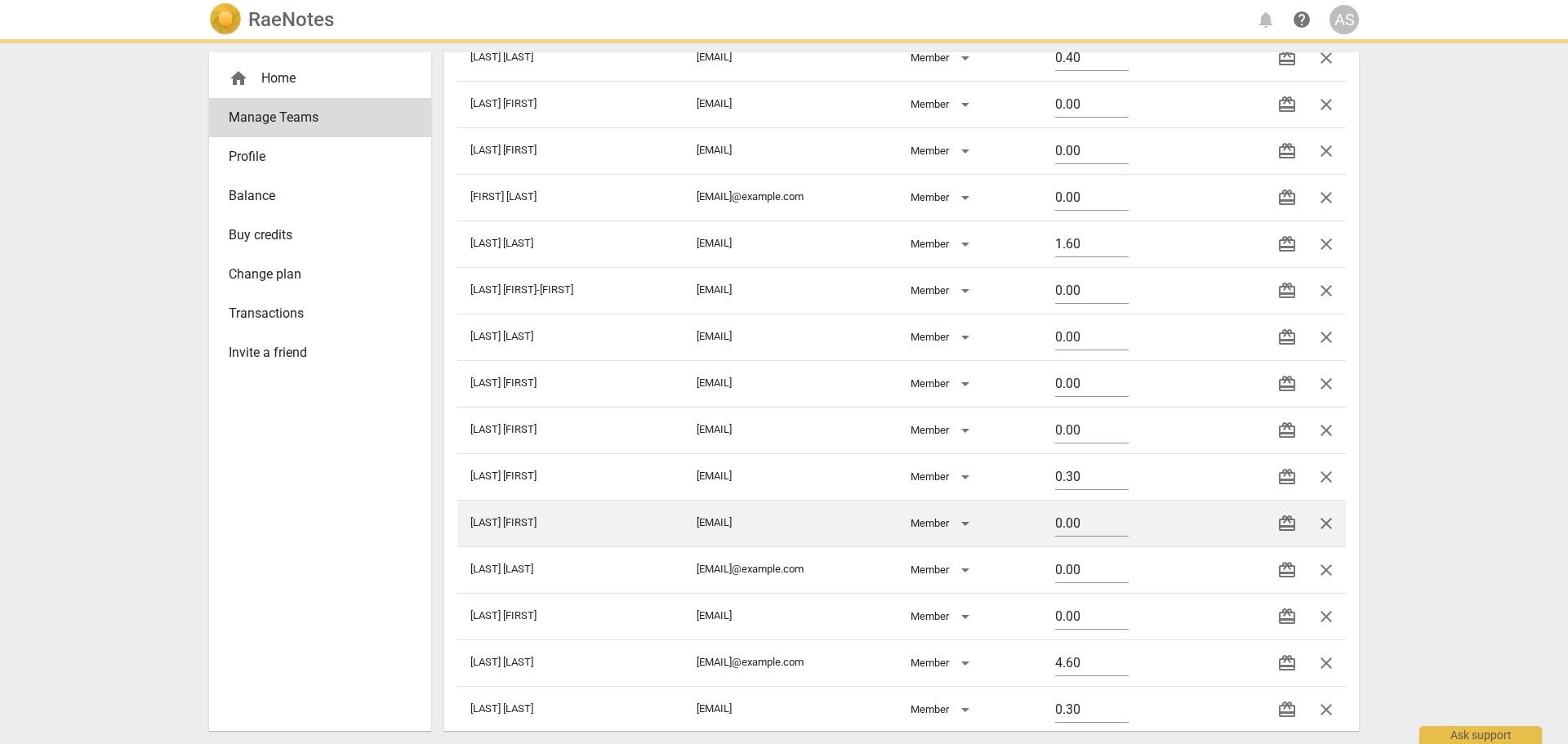 drag, startPoint x: 1321, startPoint y: 612, endPoint x: 1267, endPoint y: 529, distance: 99.0202 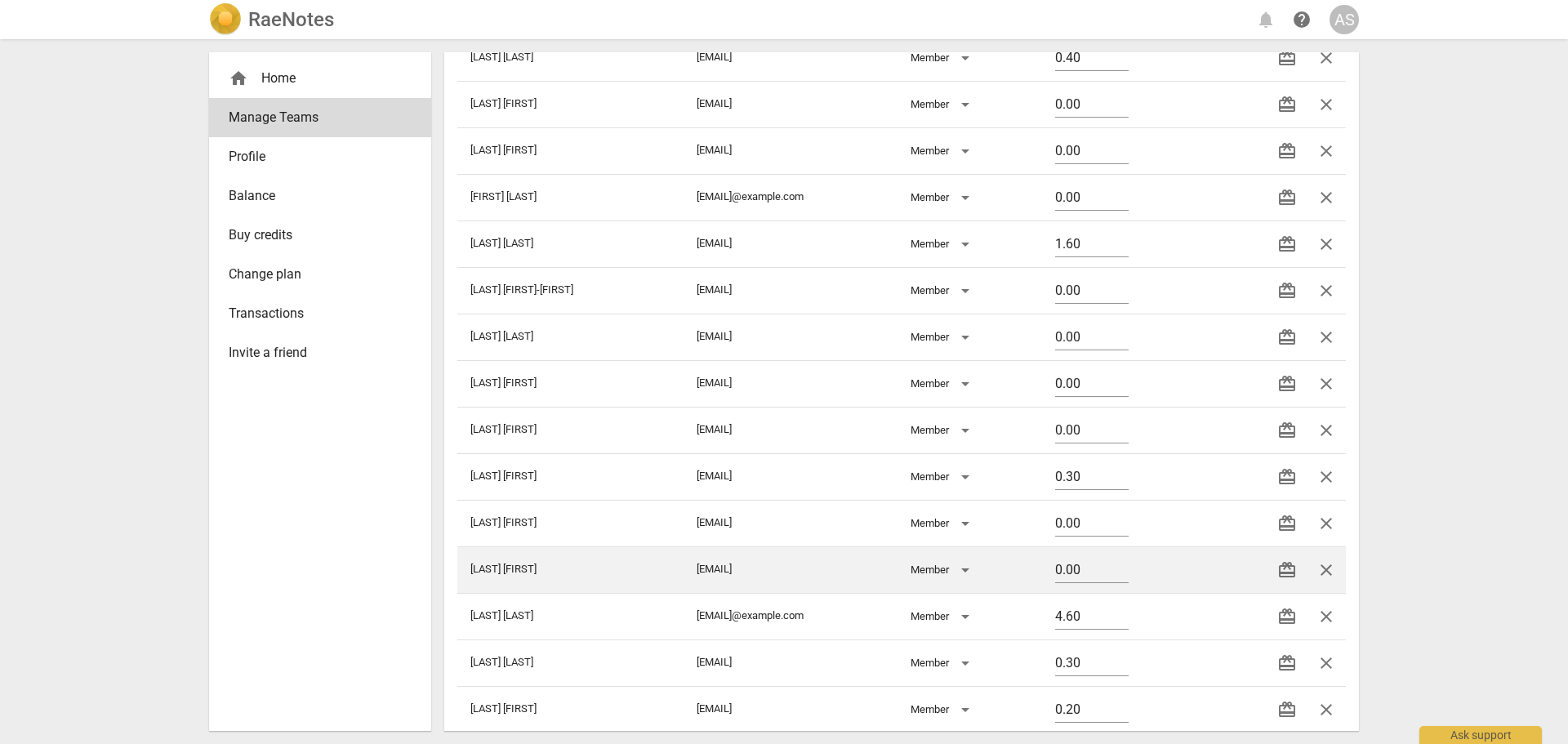 click on "close" at bounding box center (1326, 570) 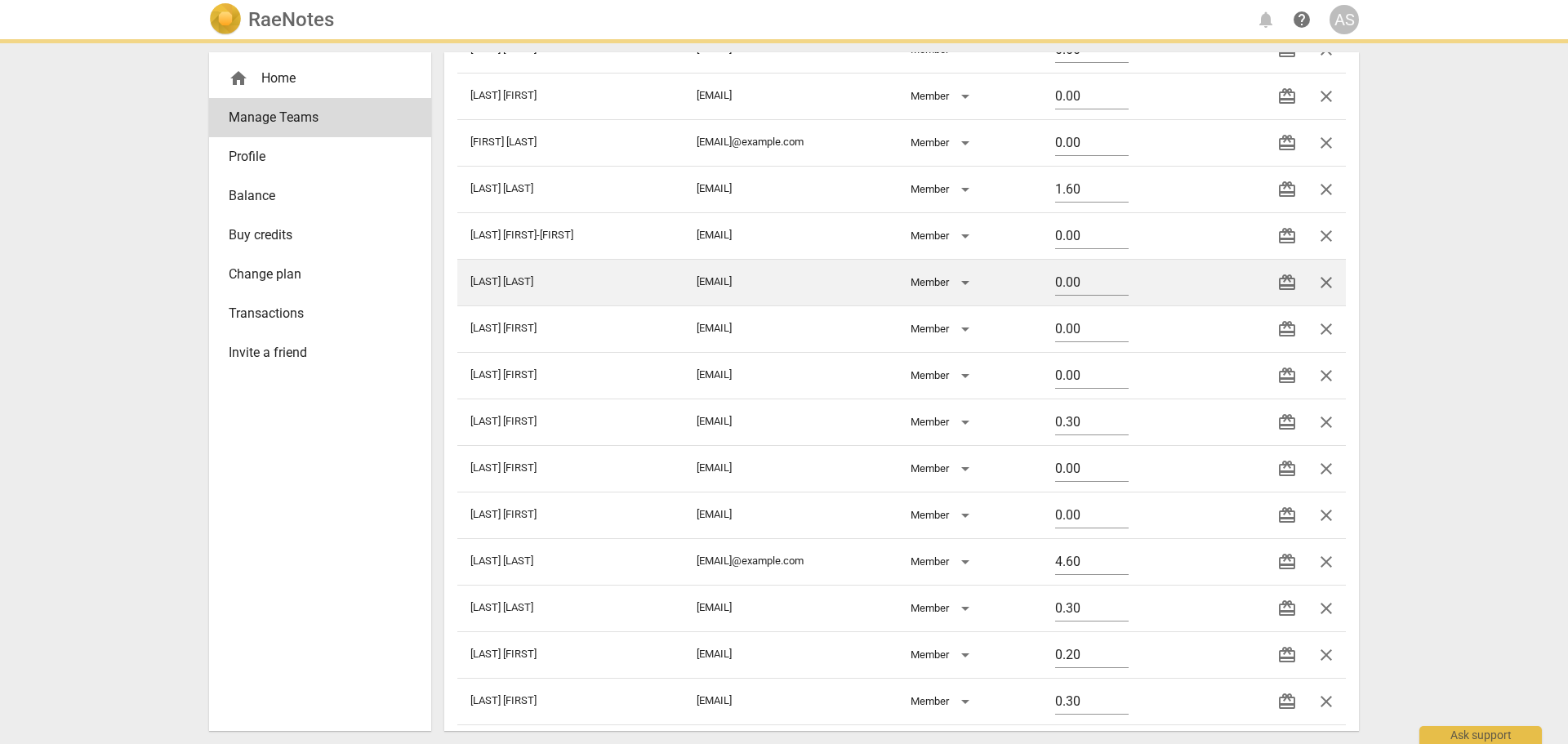 scroll, scrollTop: 4573, scrollLeft: 0, axis: vertical 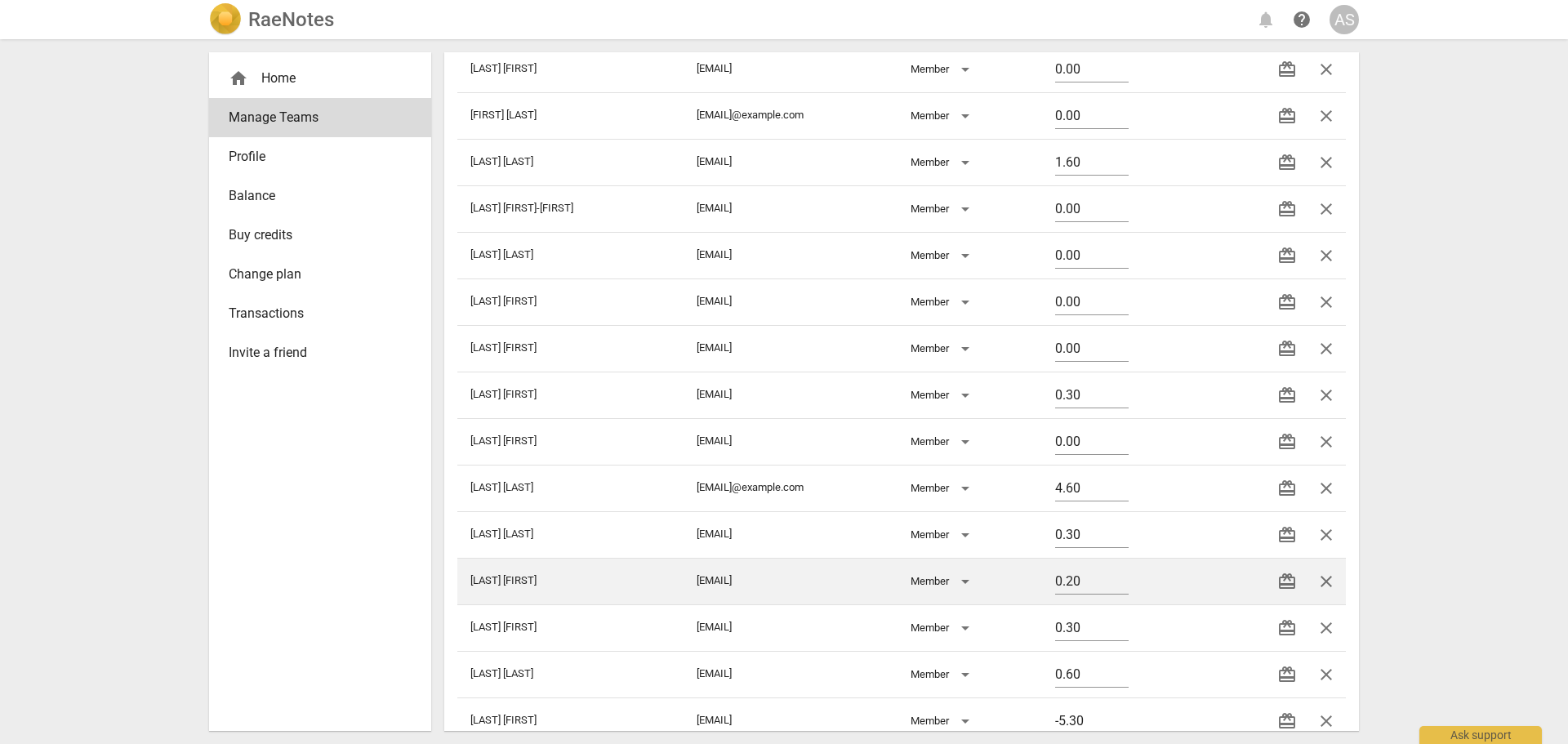 click on "close" at bounding box center (1326, 581) 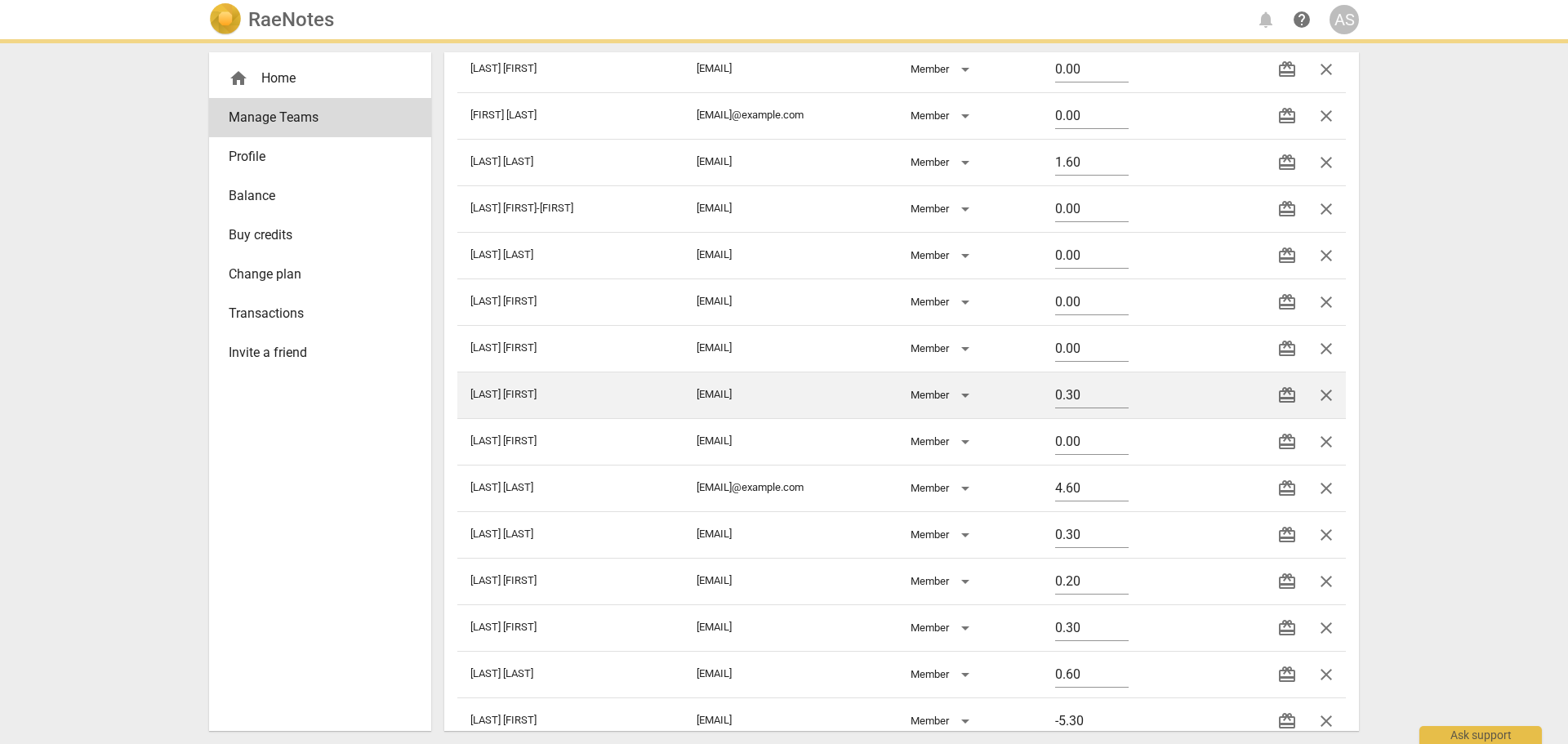 scroll, scrollTop: 4655, scrollLeft: 0, axis: vertical 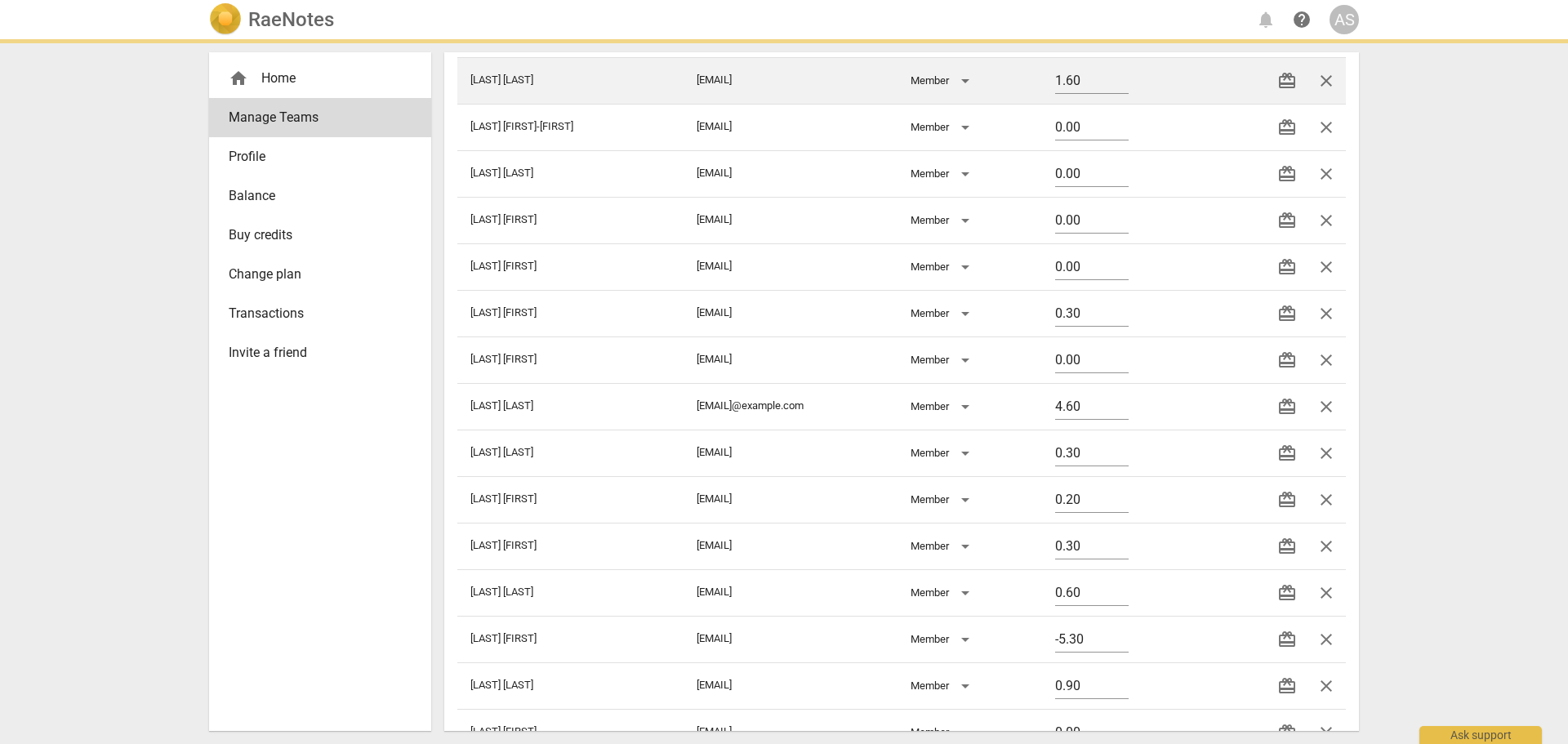 click on "close" at bounding box center (1326, 593) 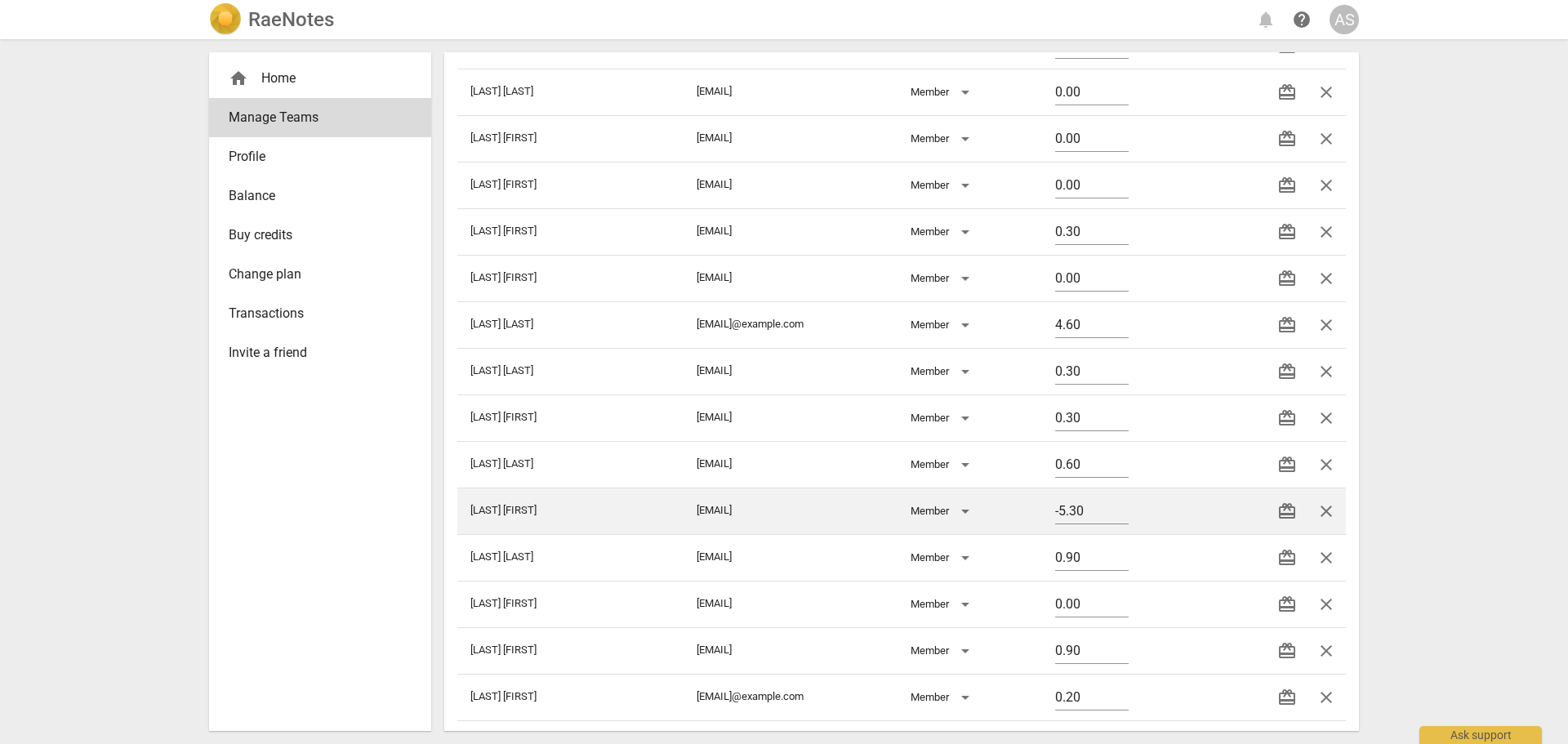 scroll, scrollTop: 4818, scrollLeft: 0, axis: vertical 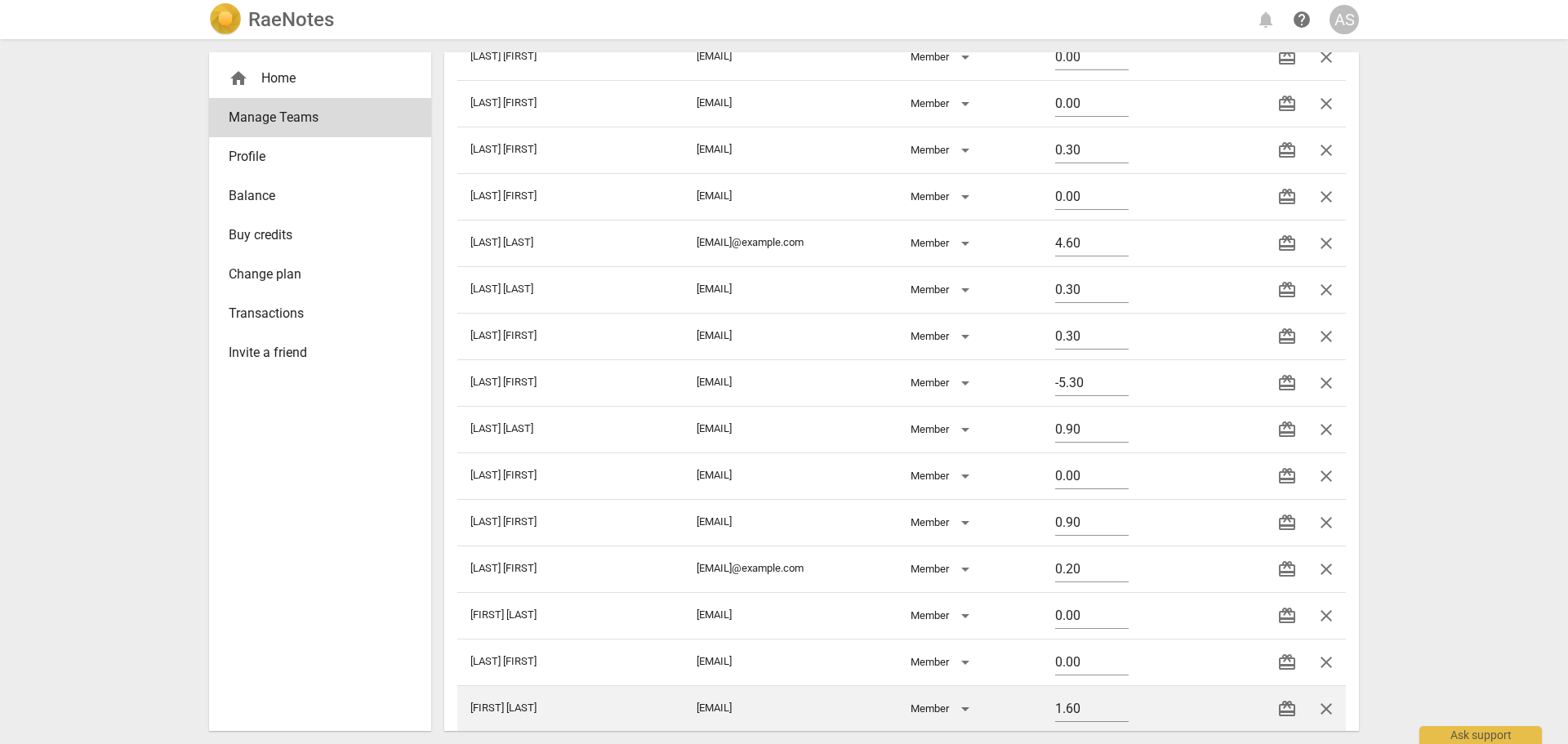 click on "close" at bounding box center (1326, 709) 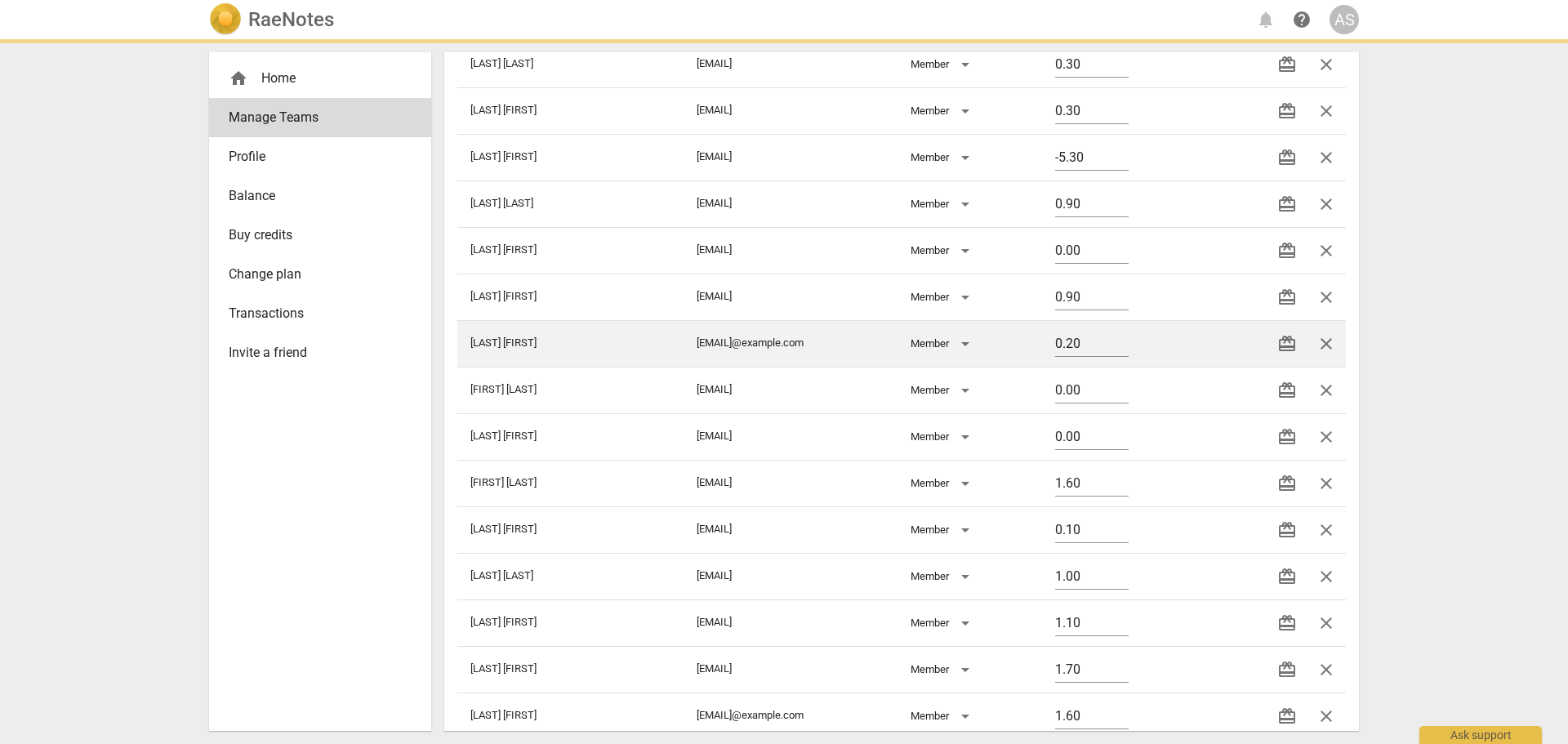 scroll, scrollTop: 5063, scrollLeft: 0, axis: vertical 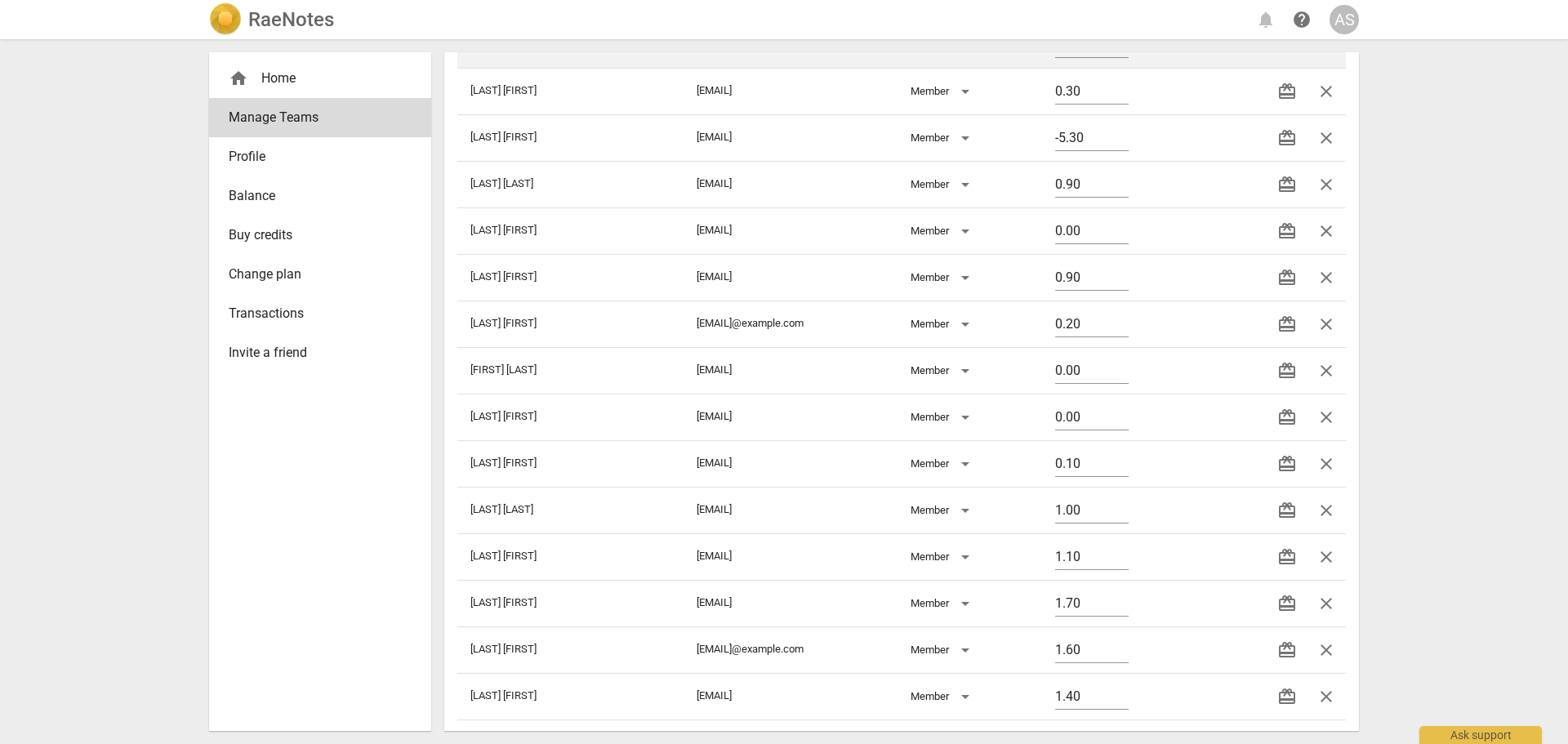 click on "close" at bounding box center (1326, 510) 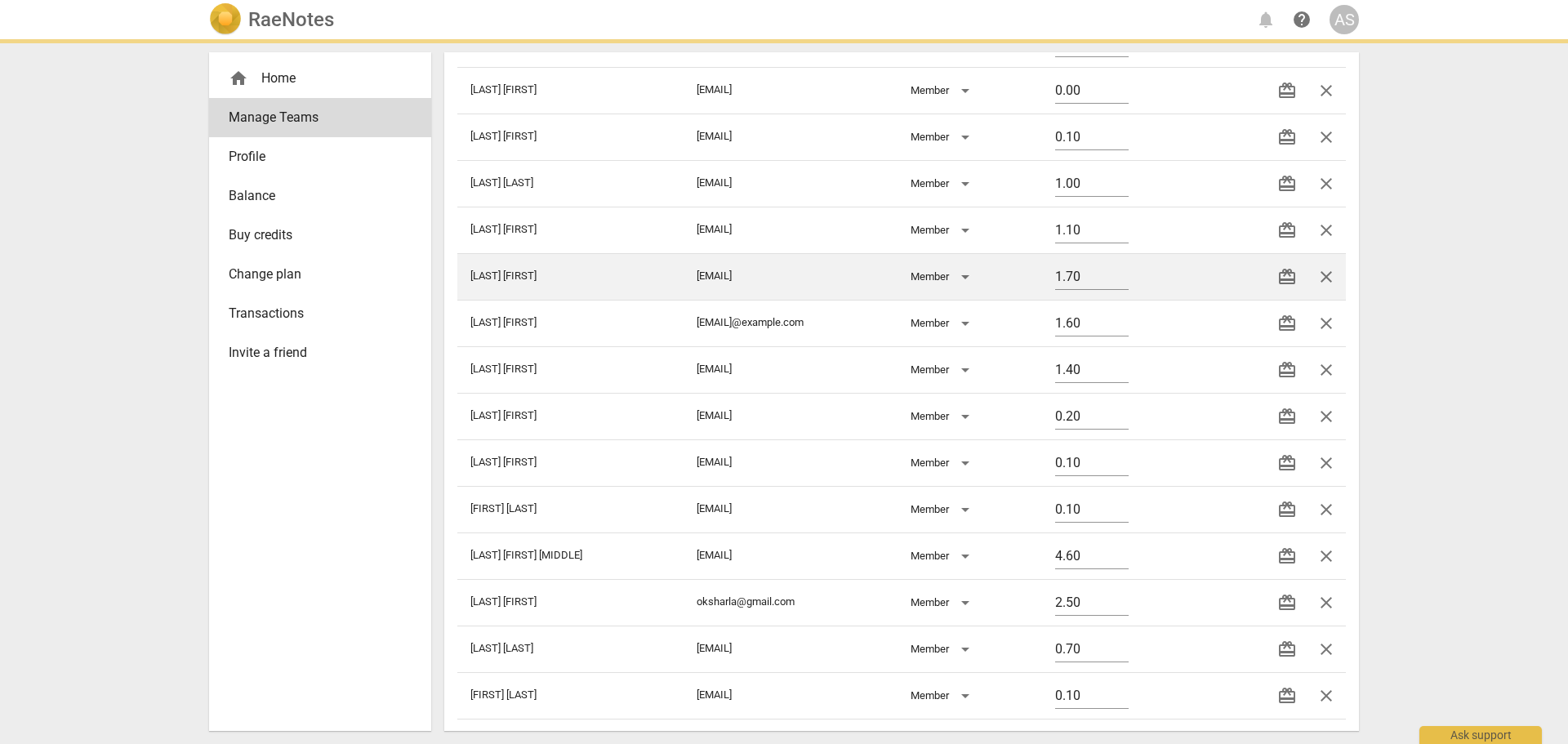 scroll, scrollTop: 5472, scrollLeft: 0, axis: vertical 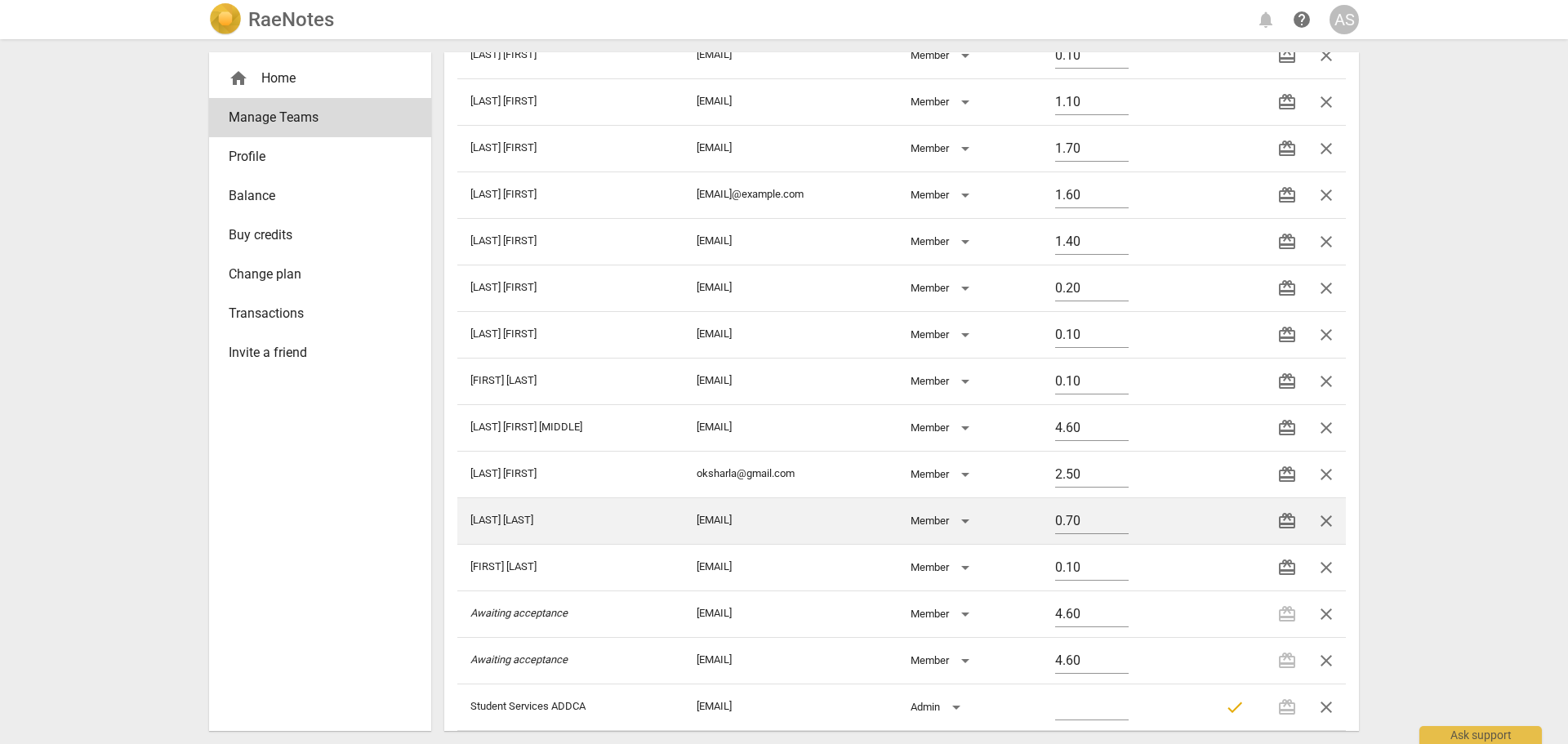click on "close" at bounding box center (1326, 521) 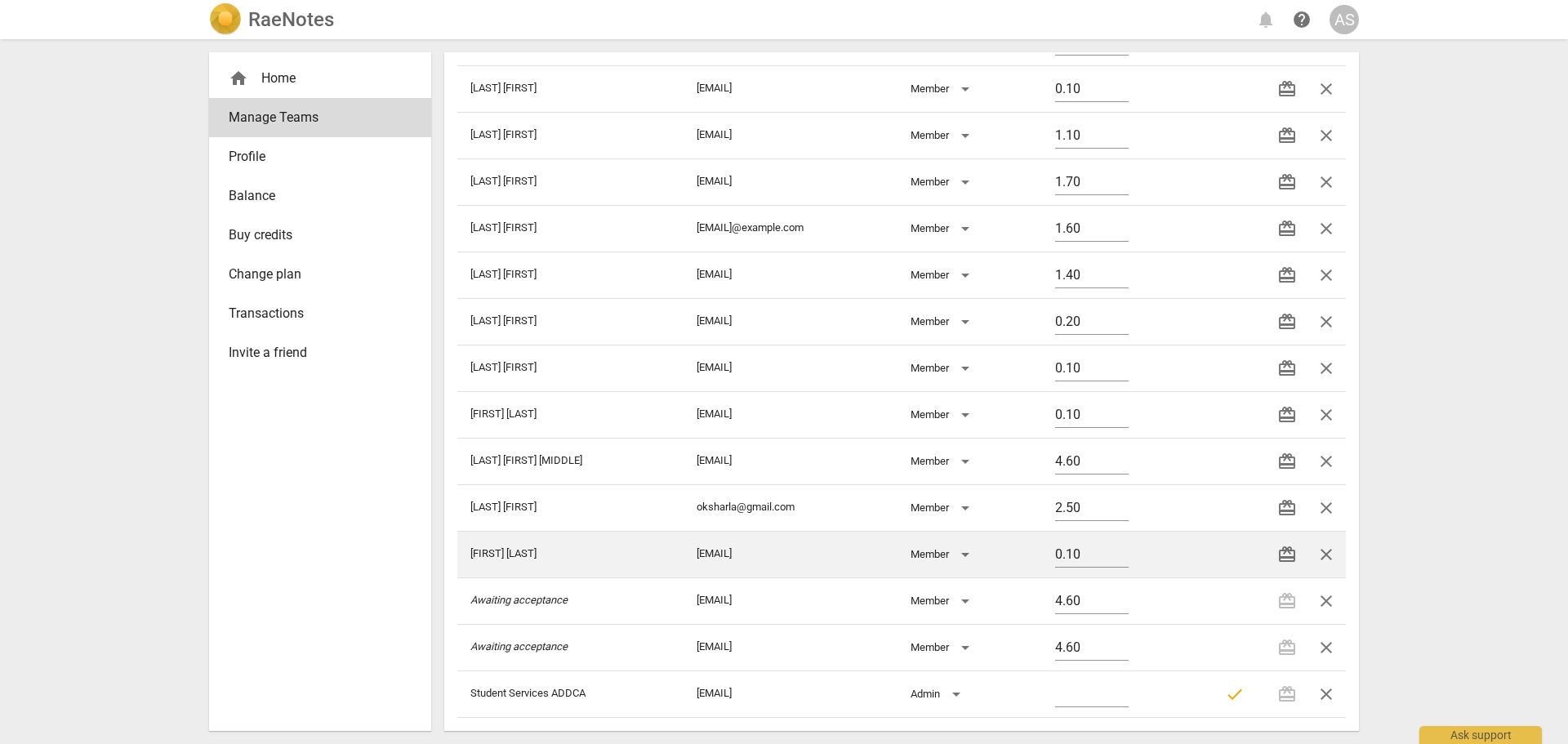 scroll, scrollTop: 5438, scrollLeft: 0, axis: vertical 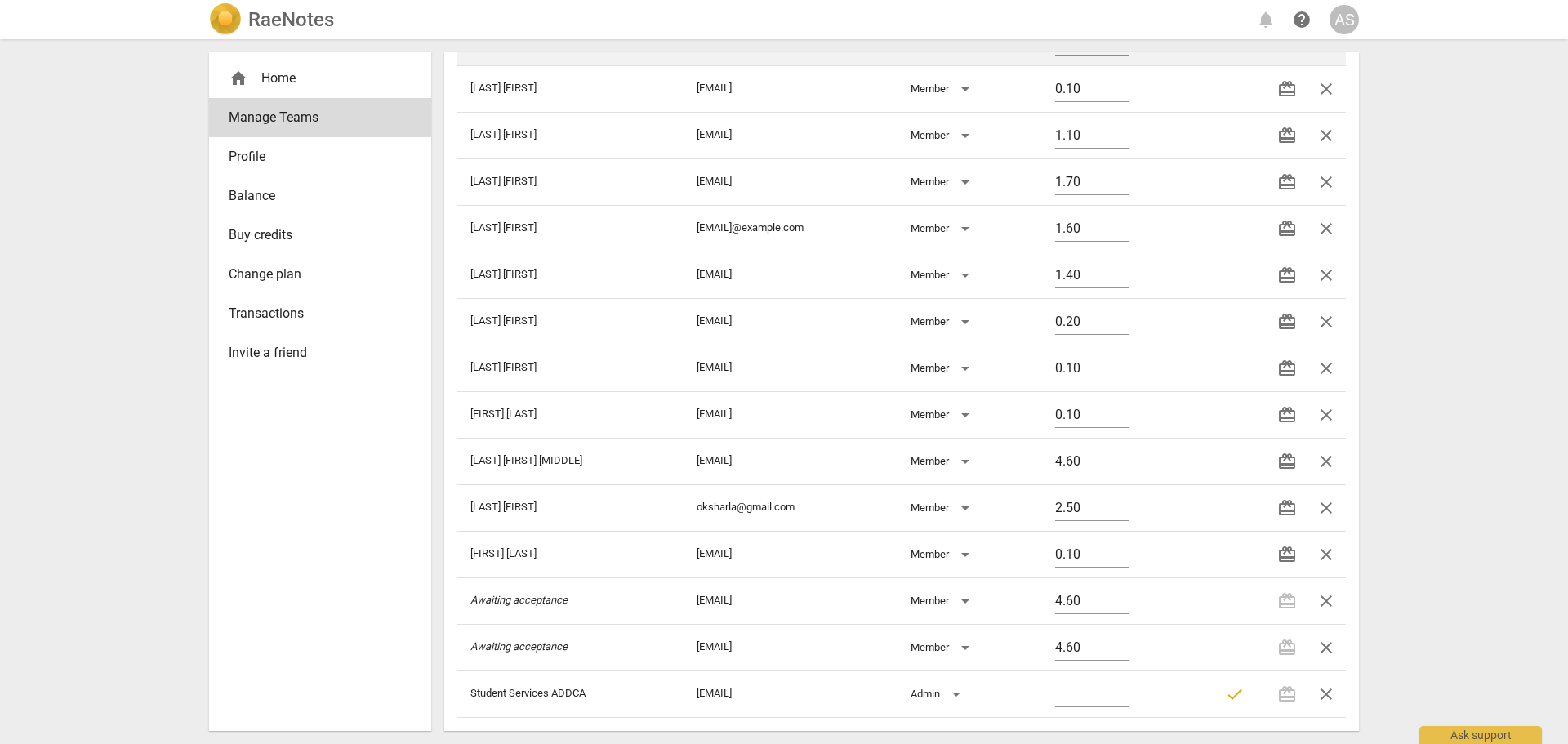 drag, startPoint x: 1320, startPoint y: 554, endPoint x: 853, endPoint y: 59, distance: 680.5248 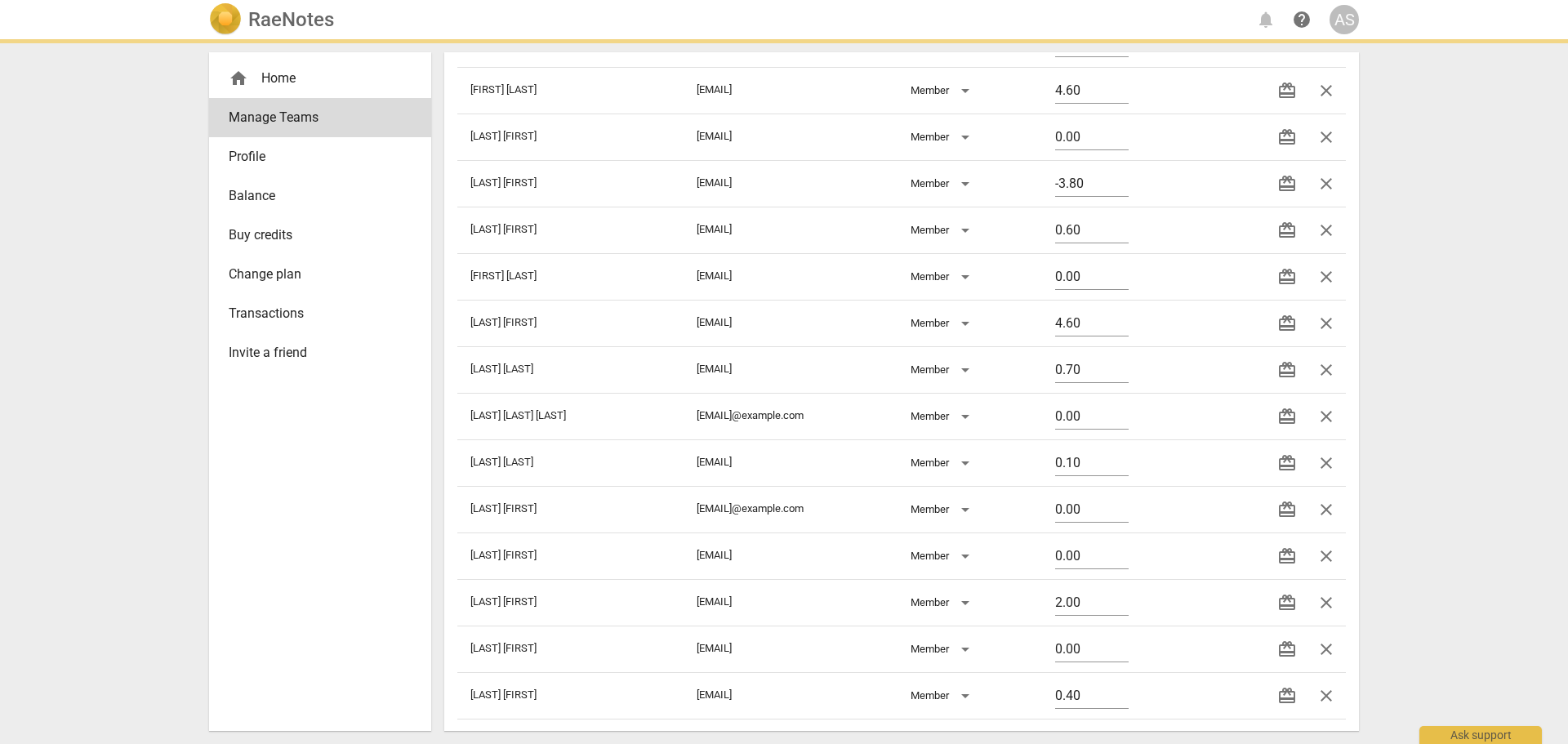 scroll, scrollTop: 0, scrollLeft: 0, axis: both 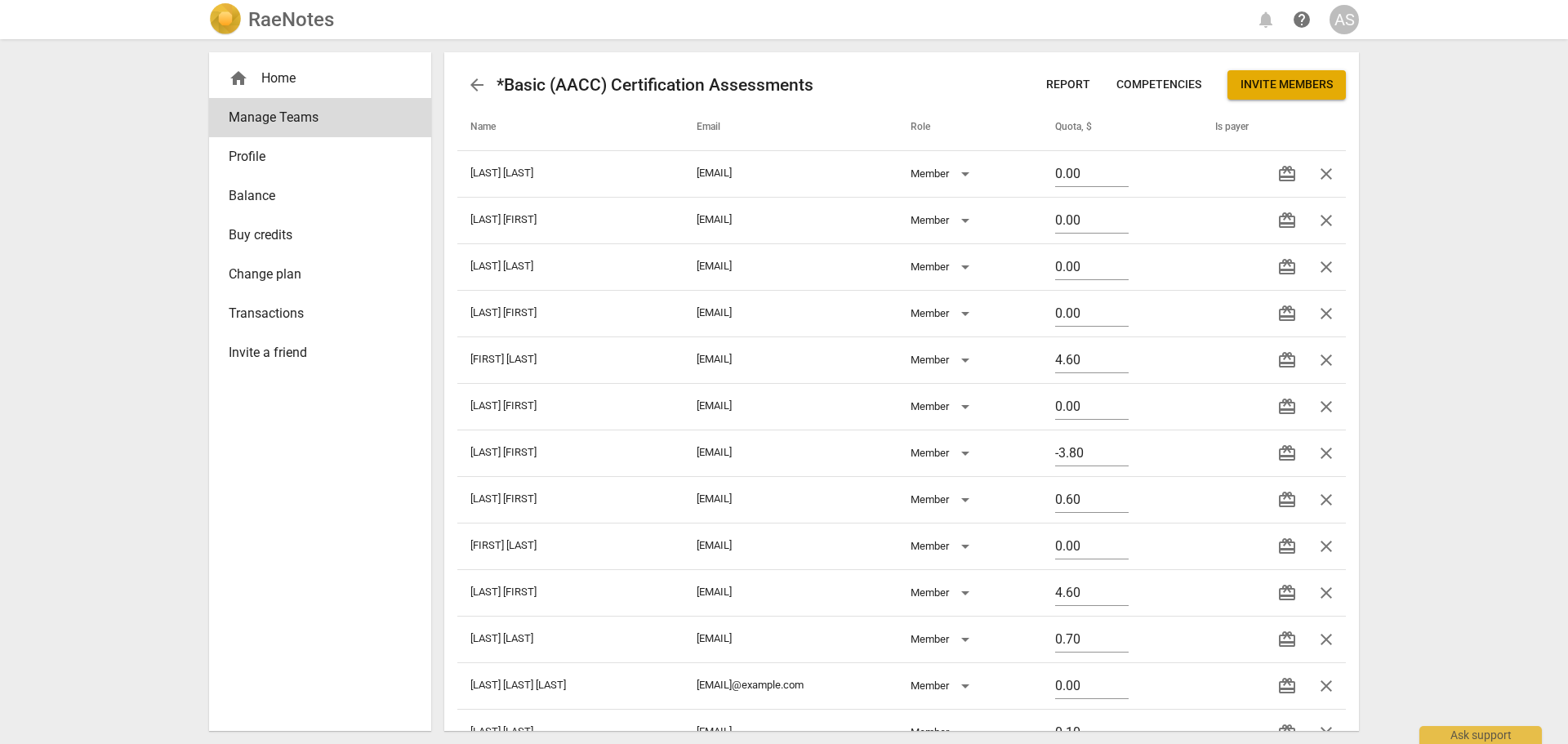 drag, startPoint x: 1317, startPoint y: 306, endPoint x: 858, endPoint y: 57, distance: 522.18962 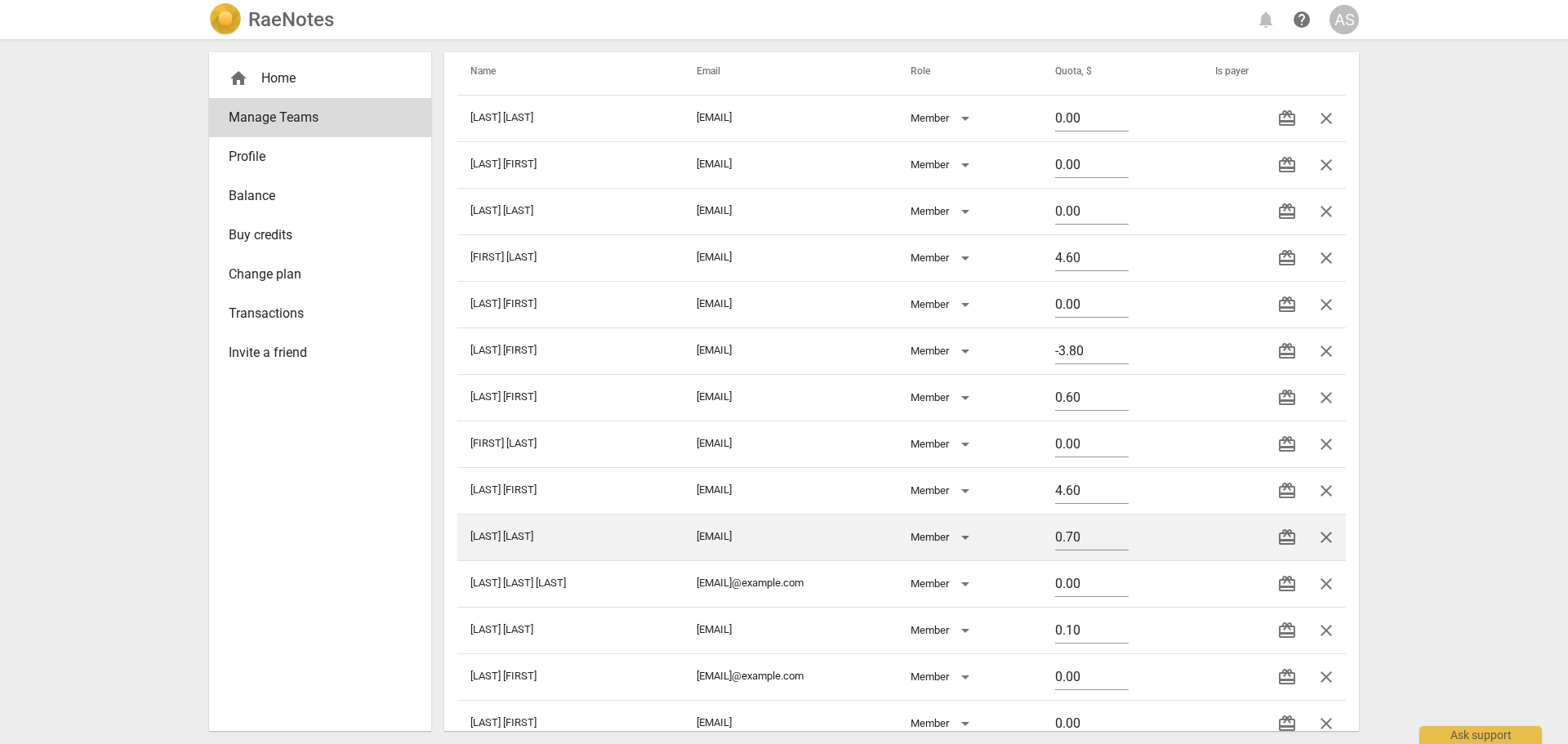 scroll, scrollTop: 82, scrollLeft: 0, axis: vertical 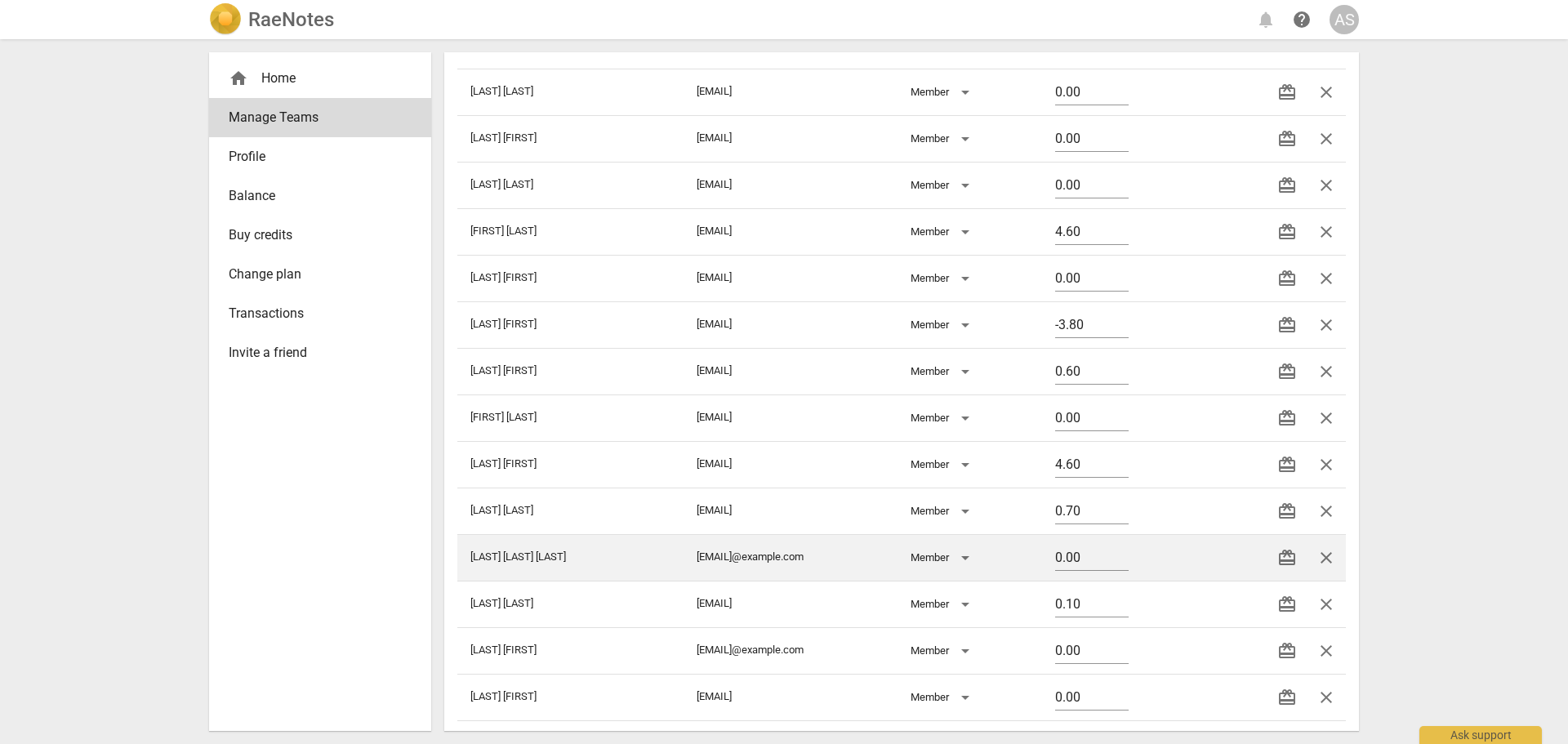 click on "close" at bounding box center [1326, 558] 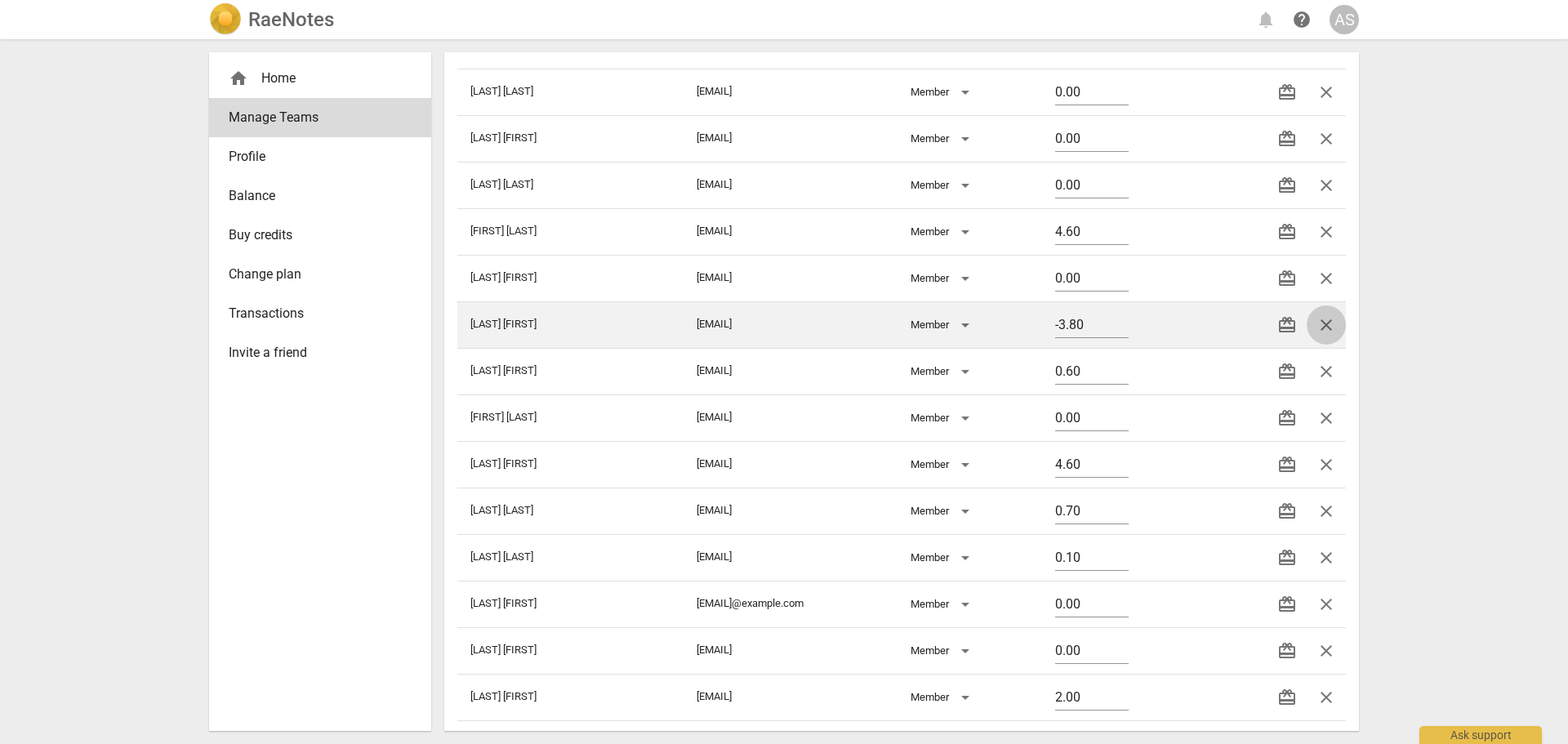 click on "close" at bounding box center (1326, 325) 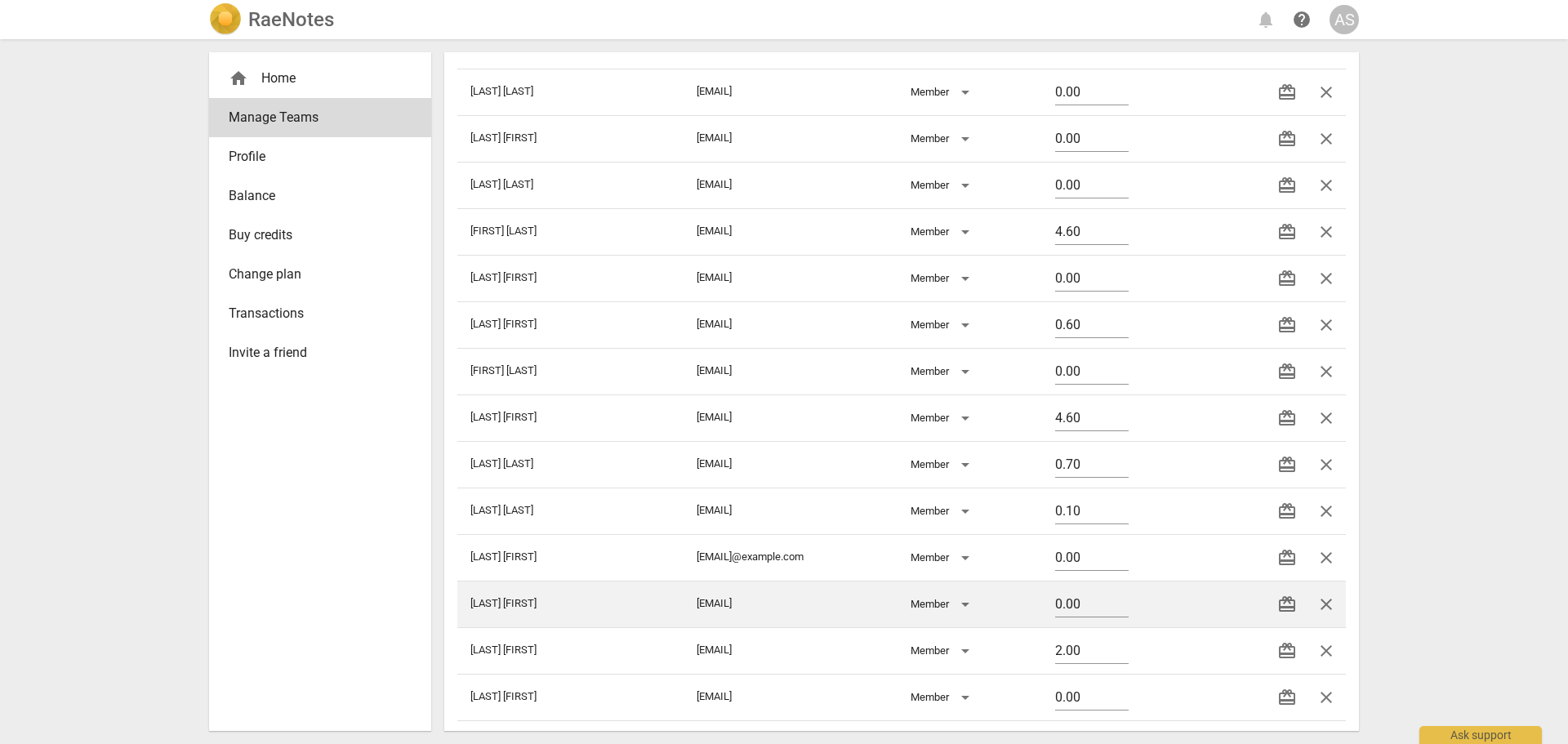 click on "close" at bounding box center [1326, 604] 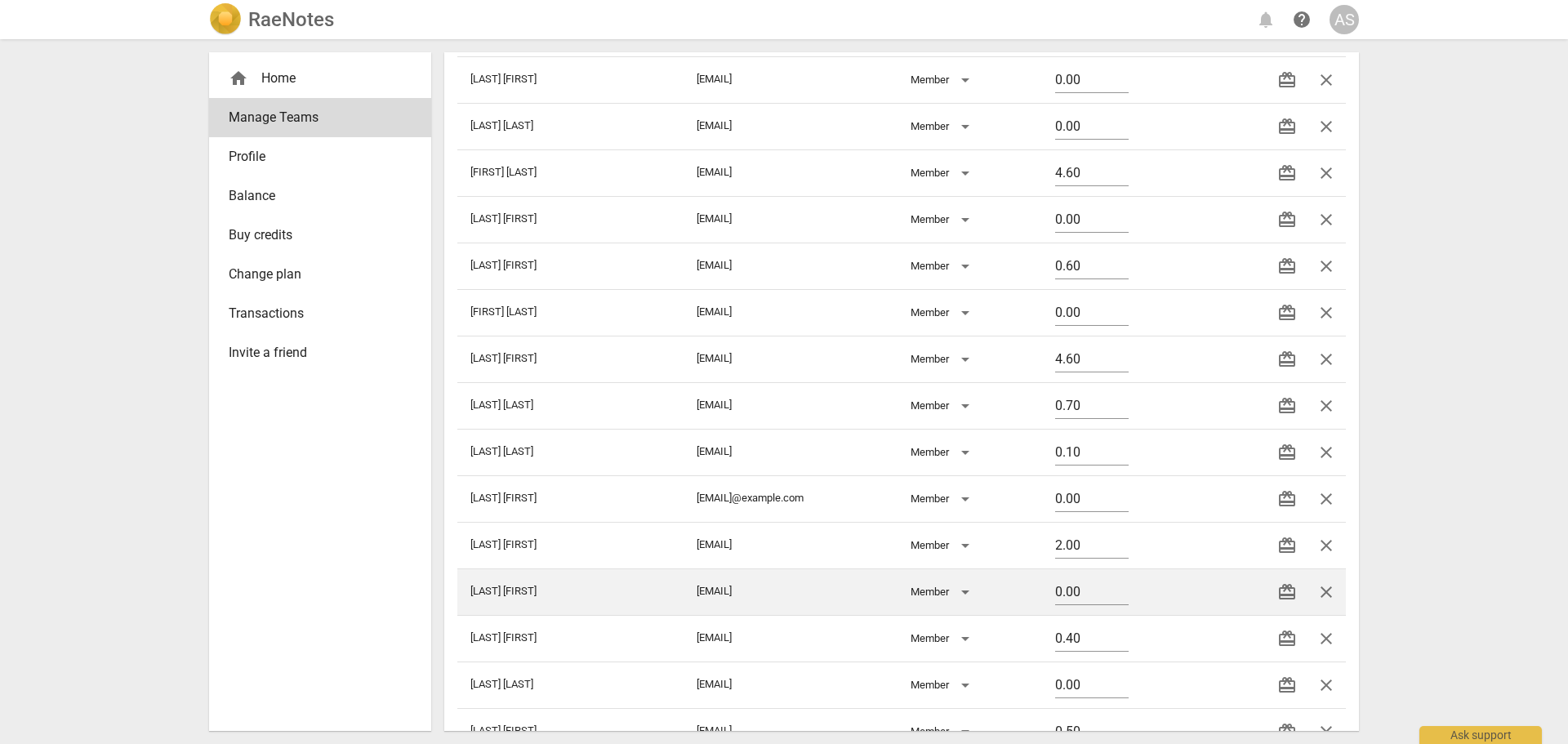 scroll, scrollTop: 163, scrollLeft: 0, axis: vertical 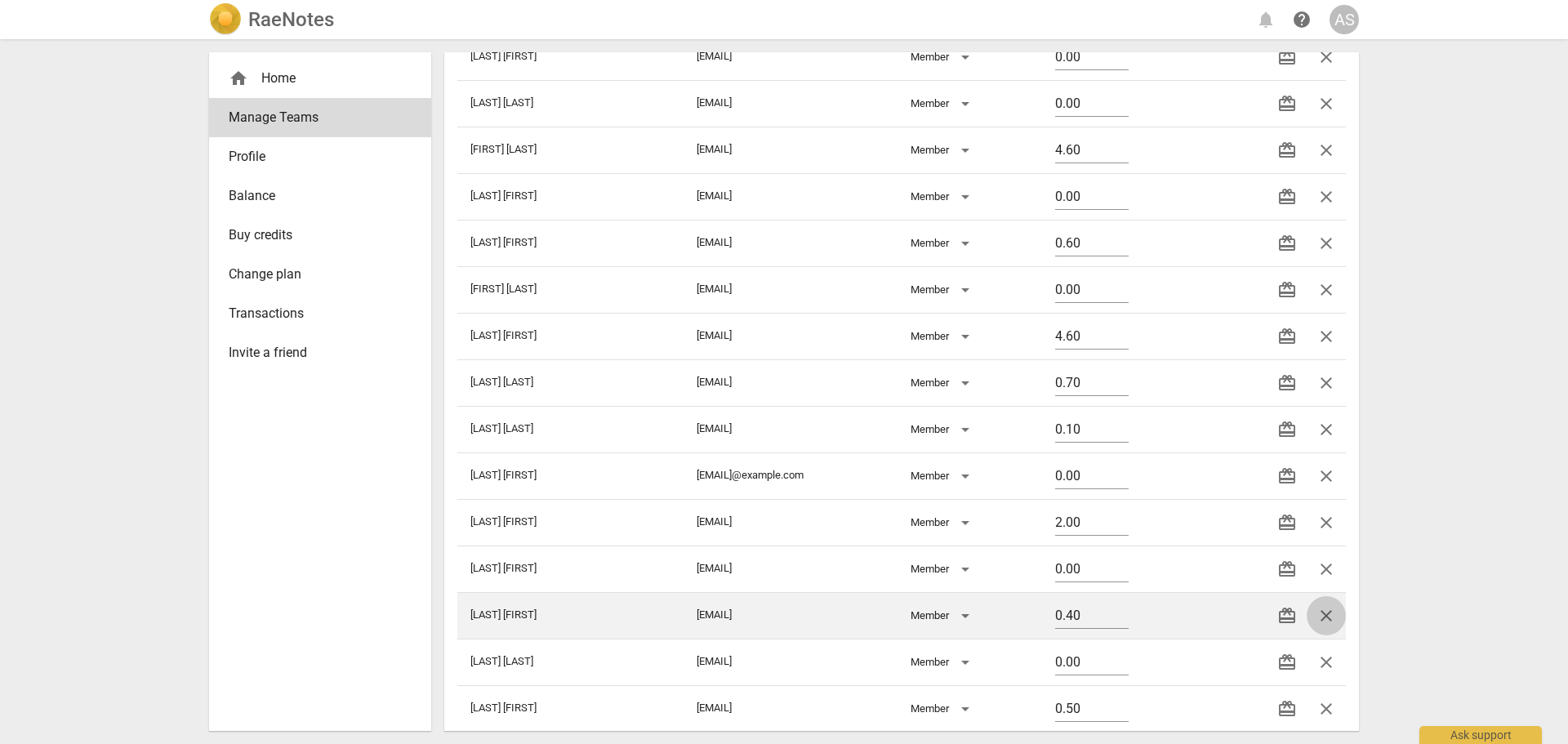 click on "close" at bounding box center [1326, 616] 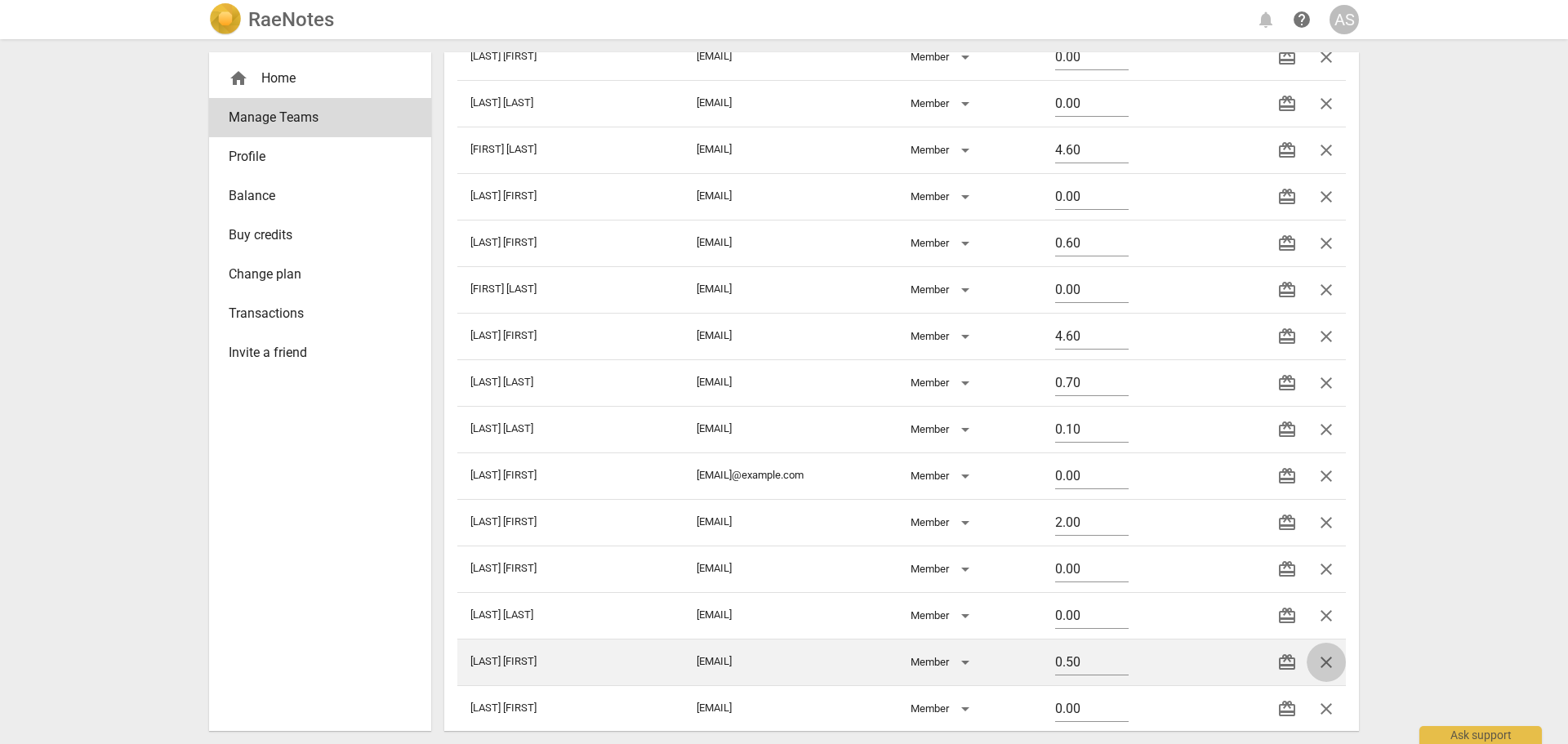 click on "close" at bounding box center [1326, 662] 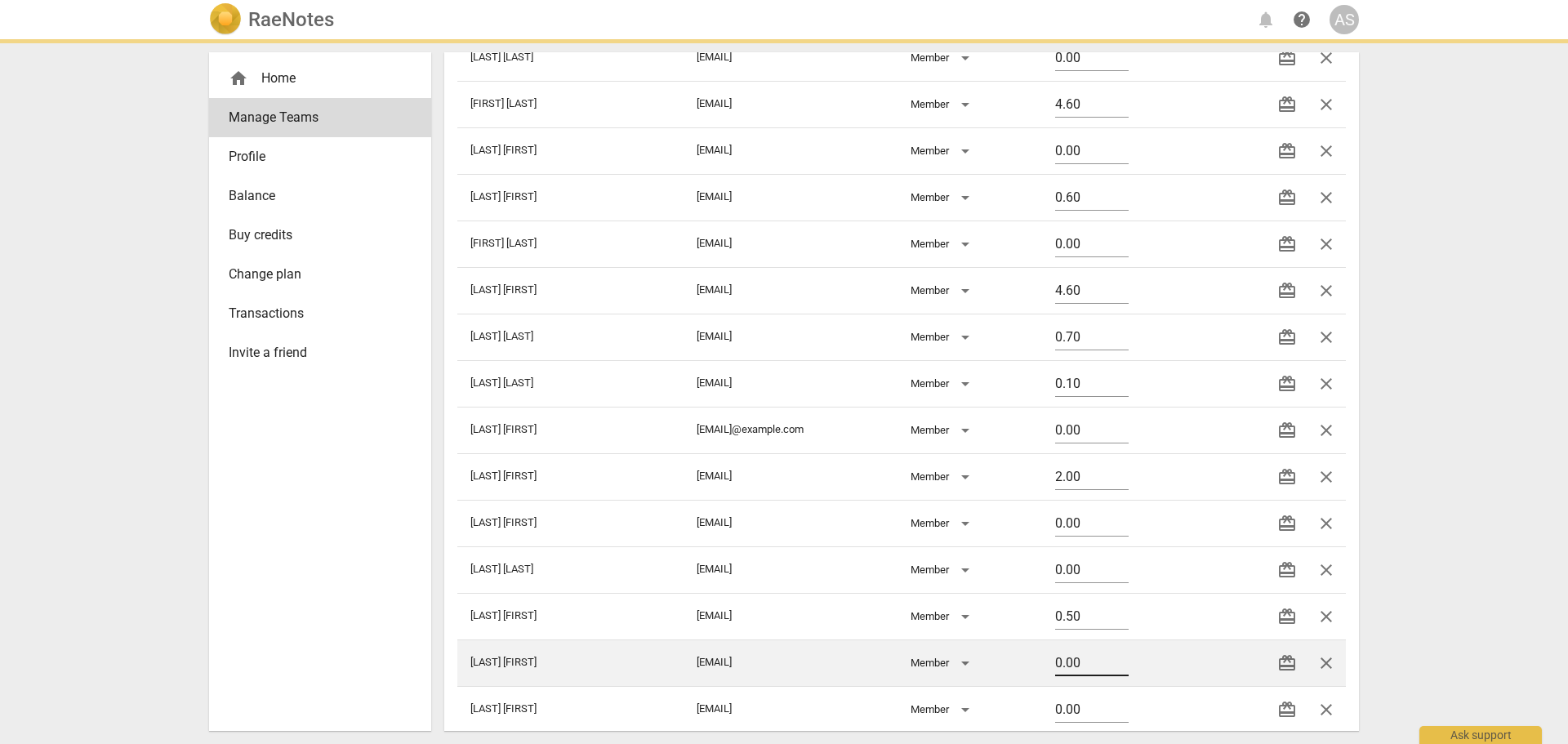 scroll, scrollTop: 245, scrollLeft: 0, axis: vertical 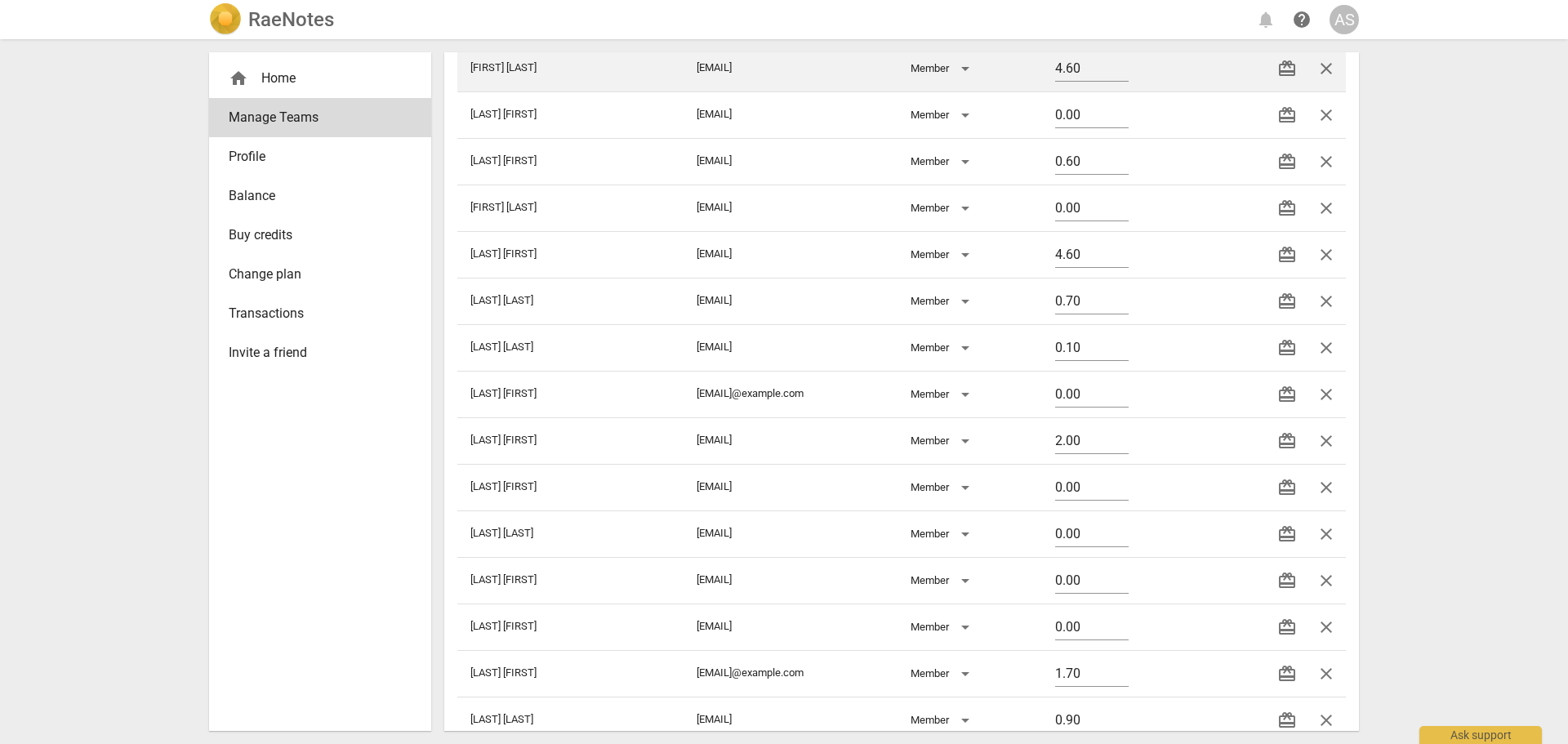 drag, startPoint x: 1312, startPoint y: 569, endPoint x: 862, endPoint y: 56, distance: 682.3994 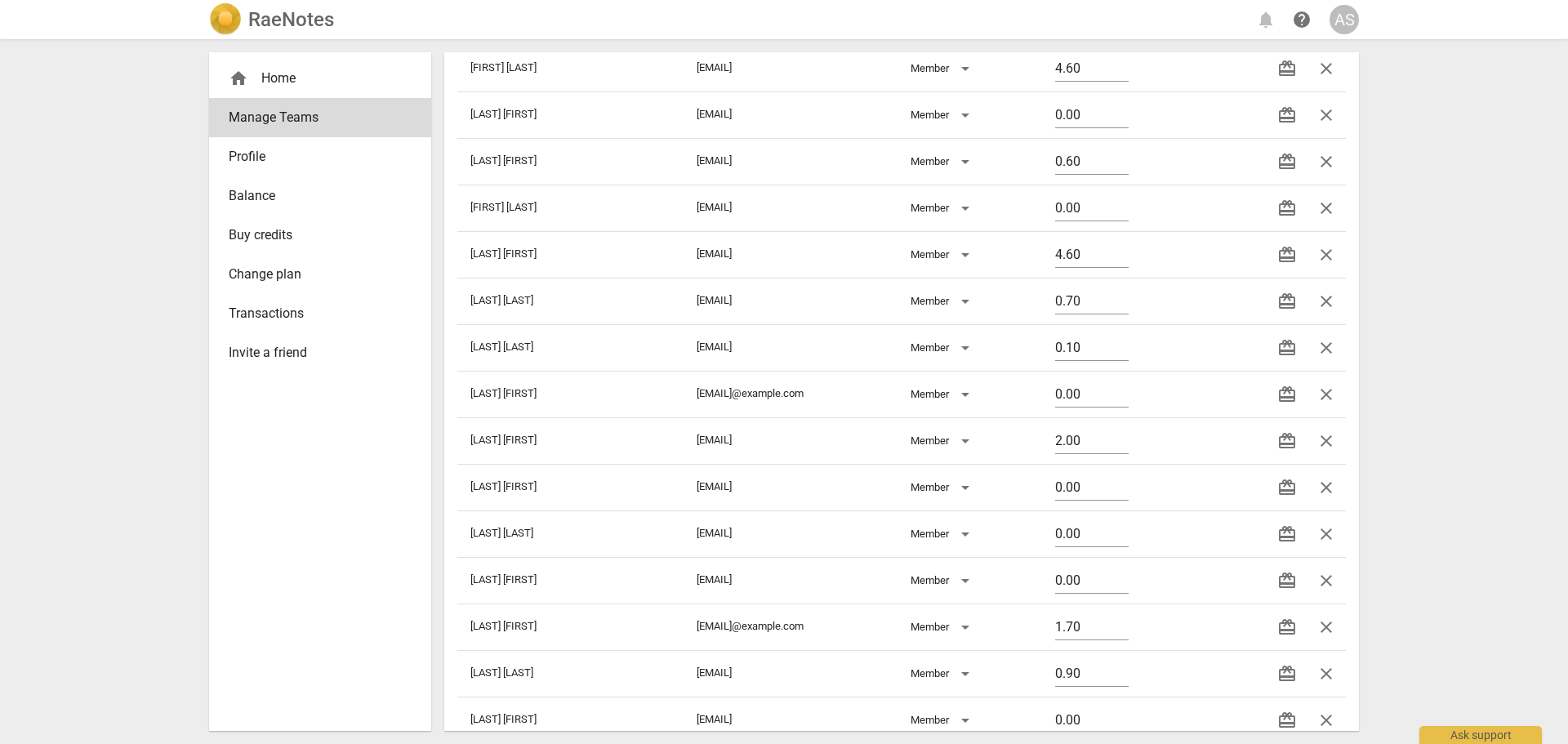 drag, startPoint x: 1325, startPoint y: 577, endPoint x: 858, endPoint y: 48, distance: 705.6416 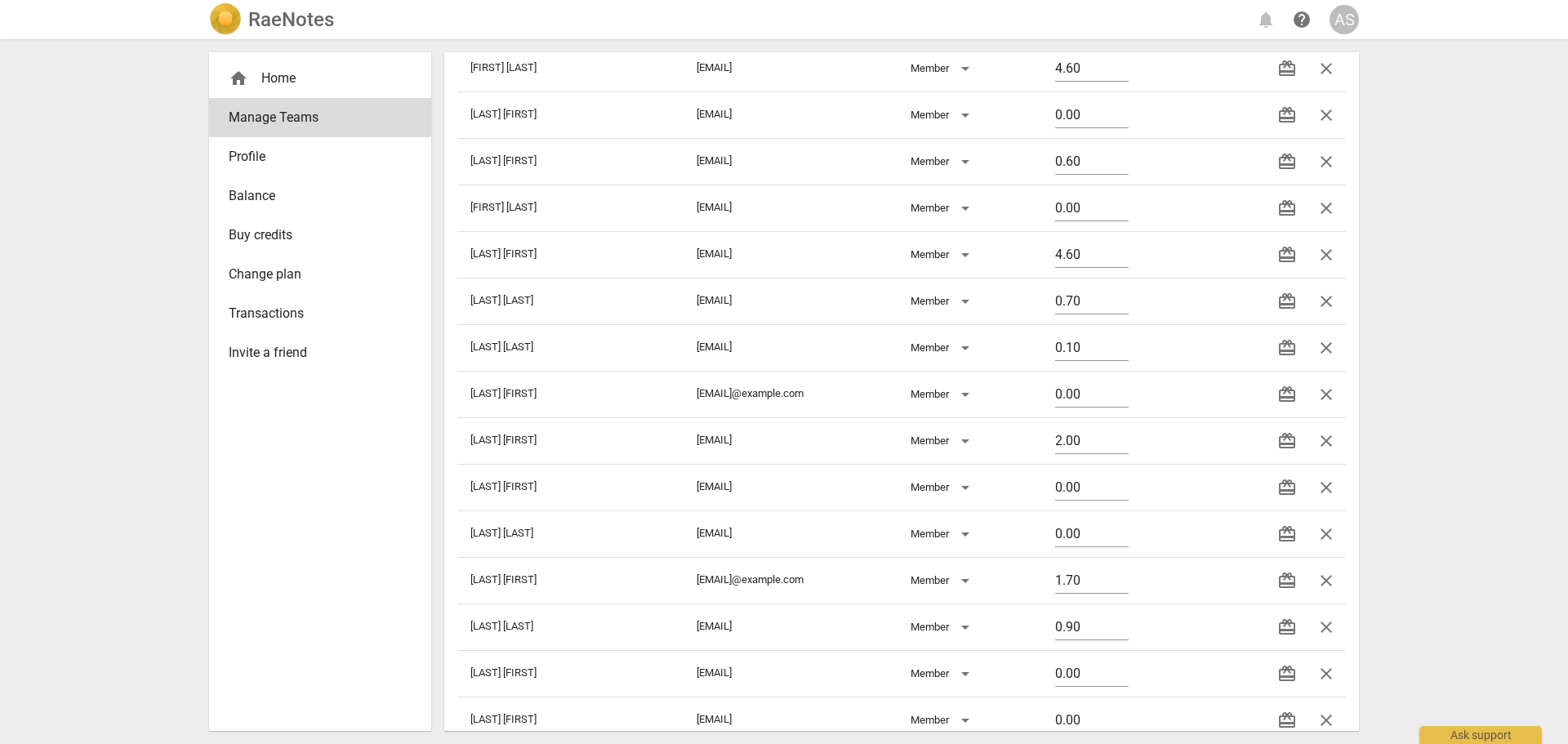 drag, startPoint x: 1325, startPoint y: 579, endPoint x: 874, endPoint y: 48, distance: 696.6793 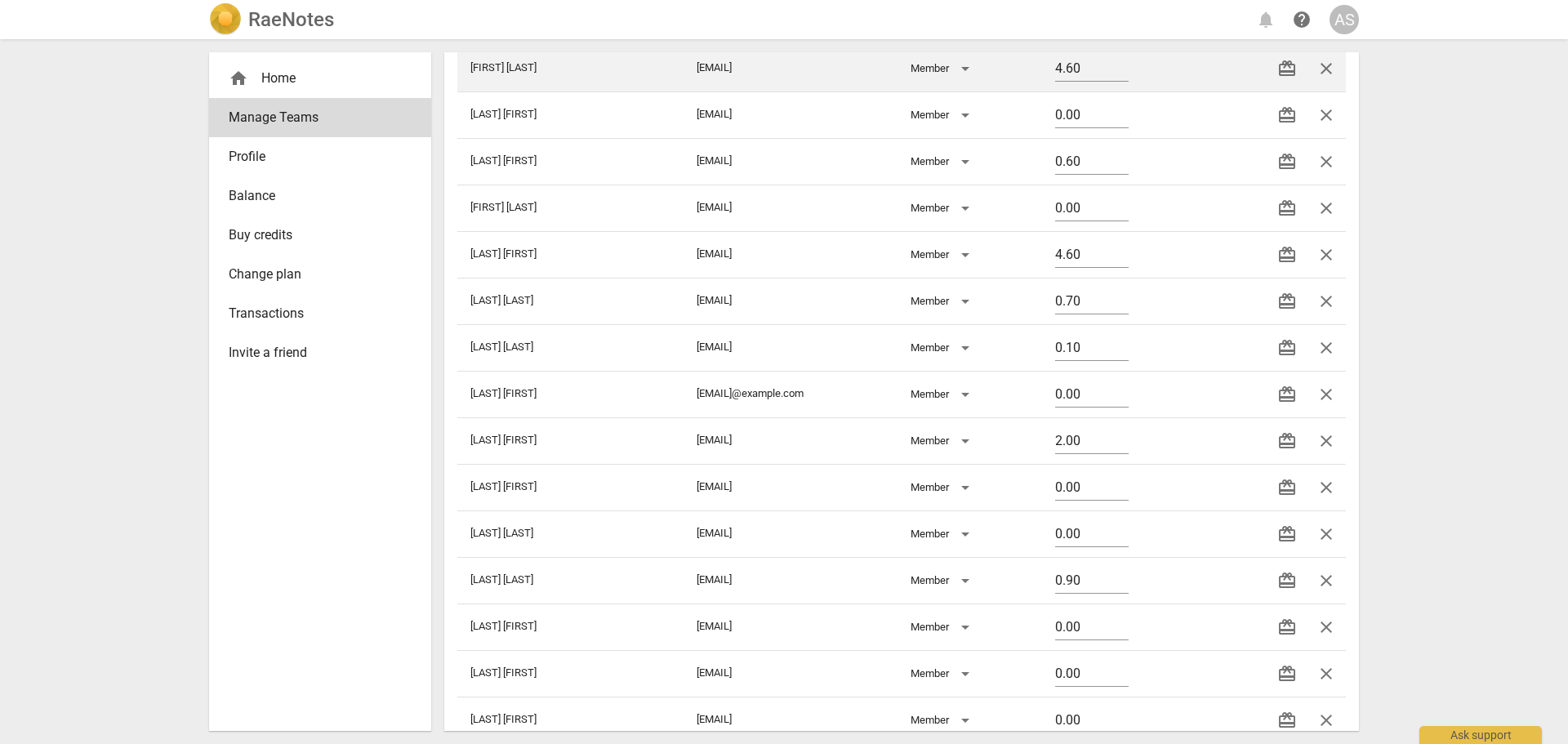 drag, startPoint x: 1319, startPoint y: 621, endPoint x: 855, endPoint y: 59, distance: 728.7935 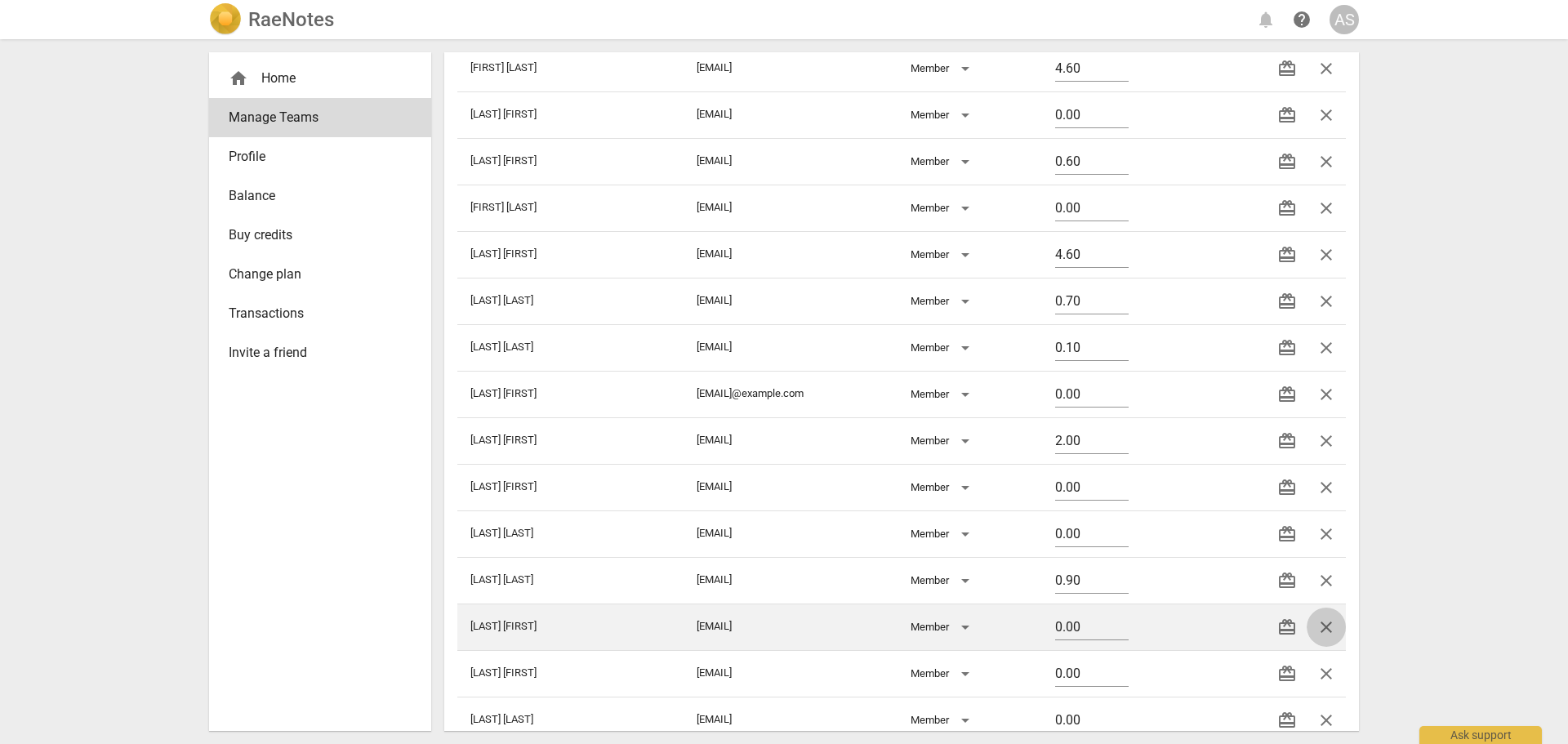drag, startPoint x: 1321, startPoint y: 624, endPoint x: 852, endPoint y: 59, distance: 734.29286 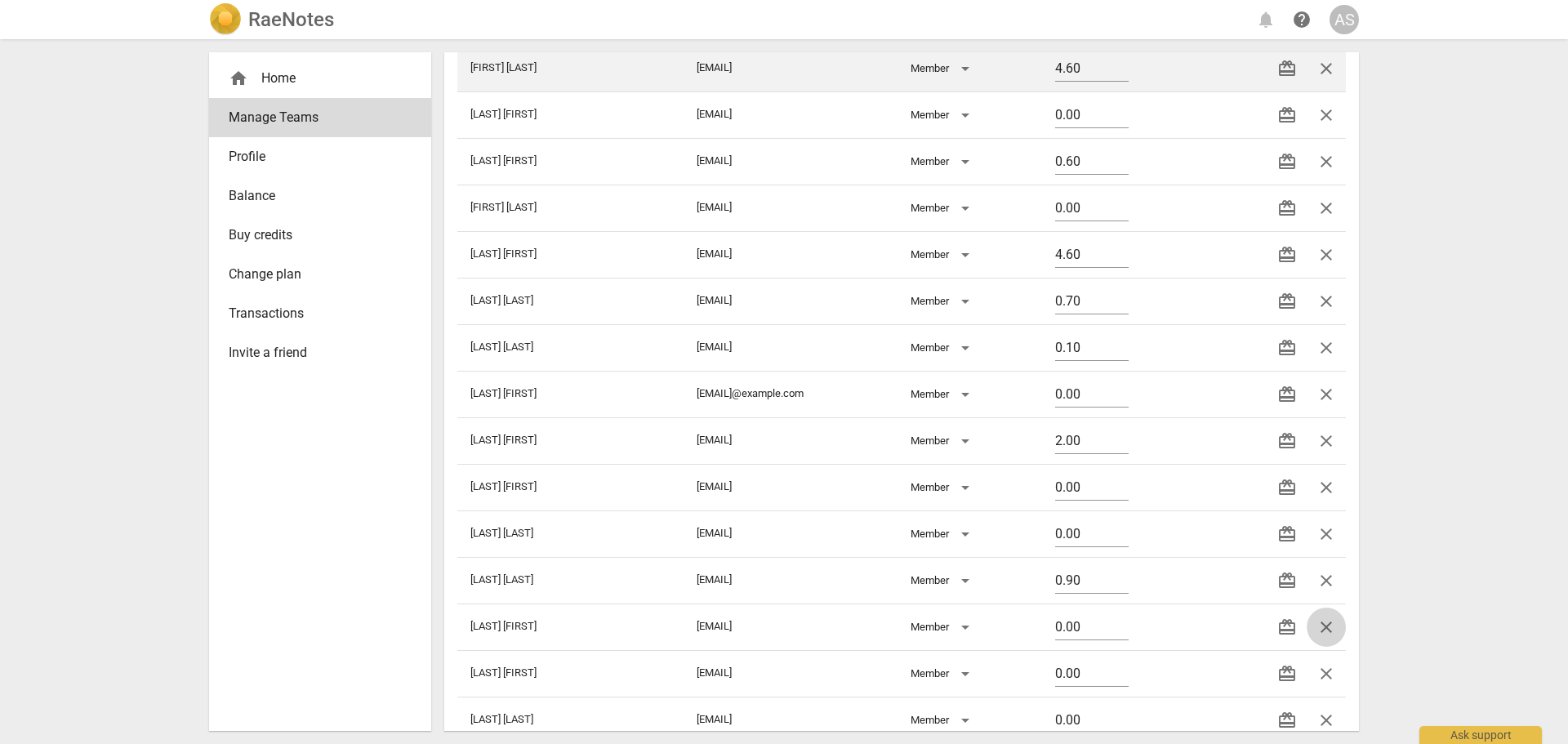 click on "close" at bounding box center [1326, 627] 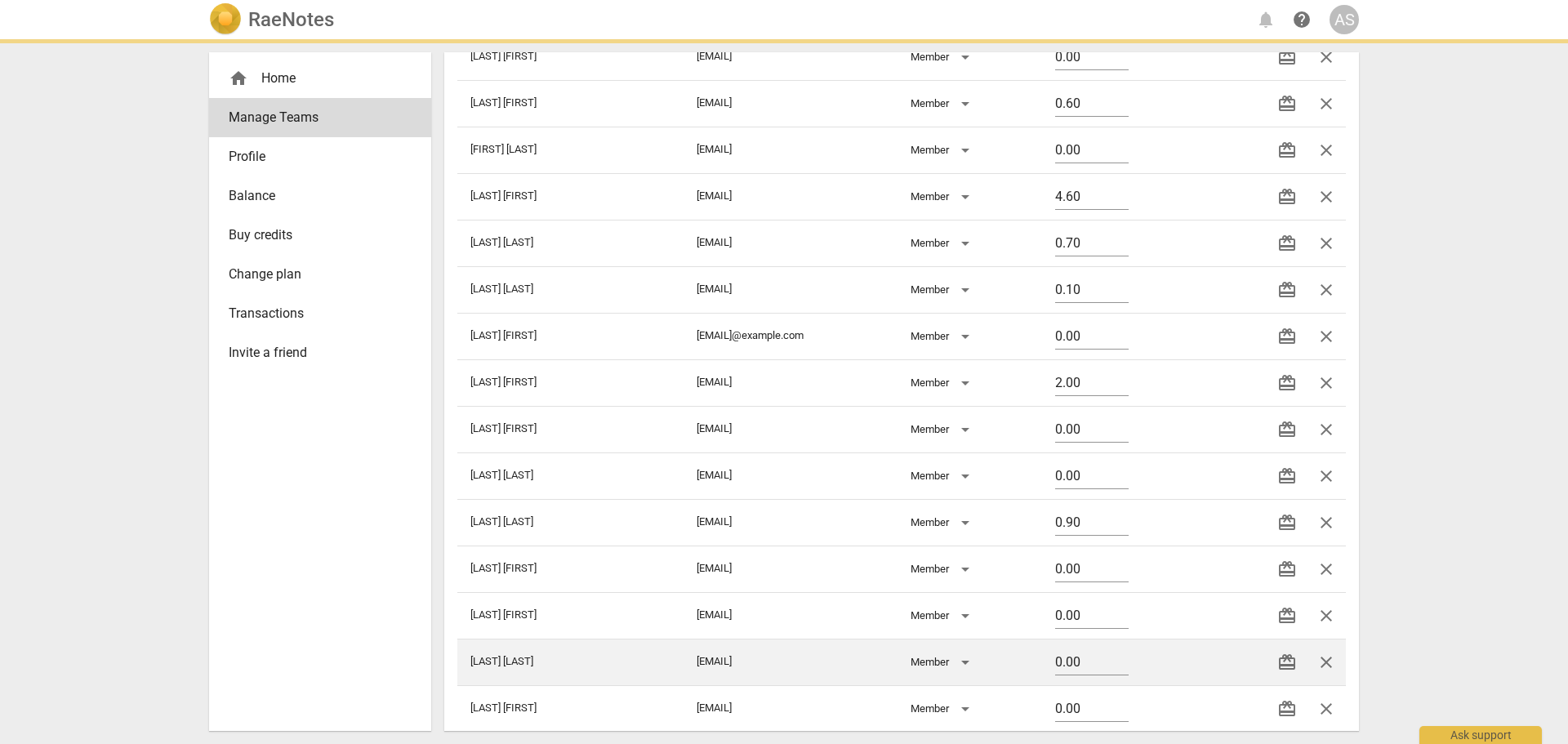 scroll, scrollTop: 327, scrollLeft: 0, axis: vertical 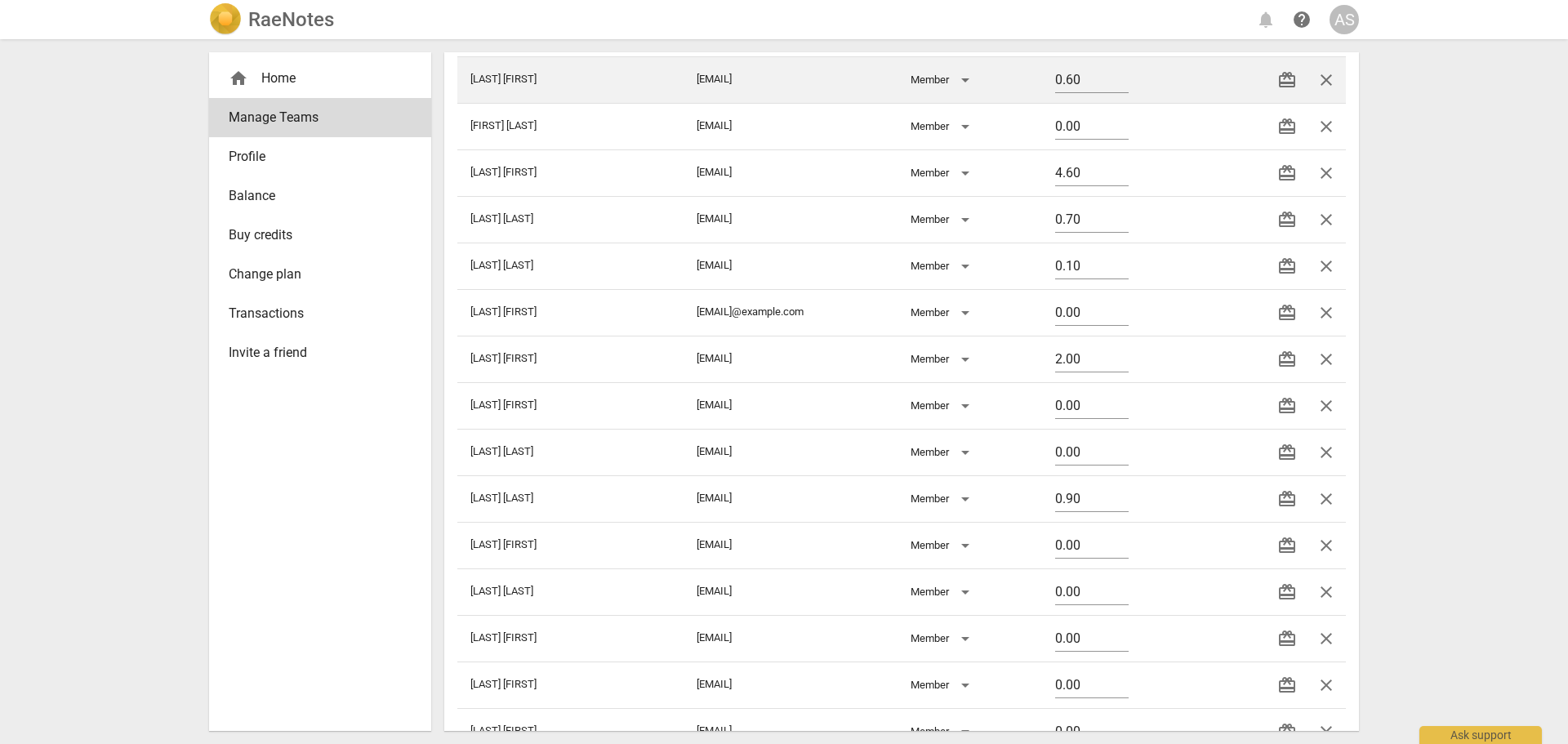 drag, startPoint x: 1323, startPoint y: 546, endPoint x: 857, endPoint y: 60, distance: 673.31419 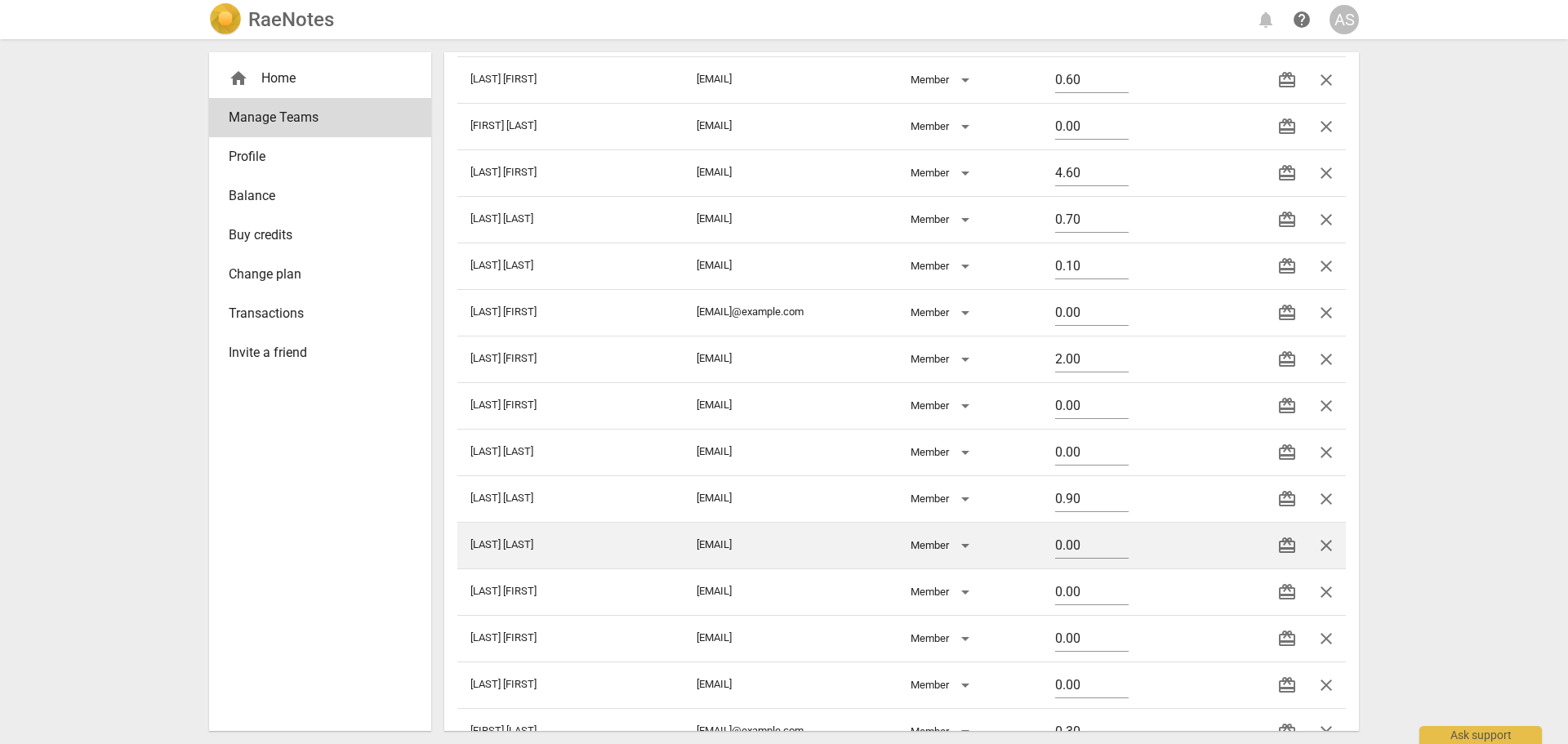 click on "close" at bounding box center (1326, 546) 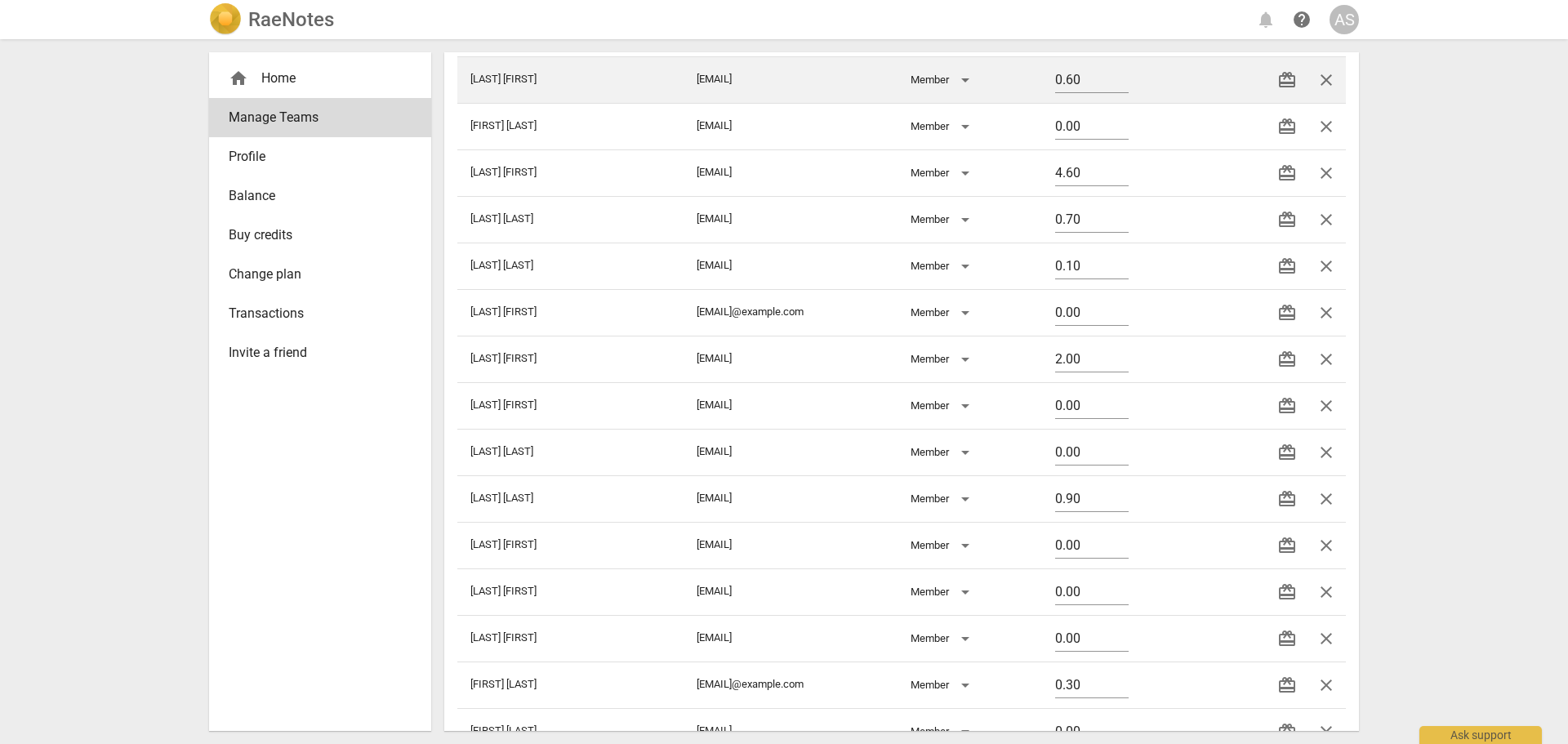 drag, startPoint x: 1321, startPoint y: 546, endPoint x: 855, endPoint y: 56, distance: 676.2071 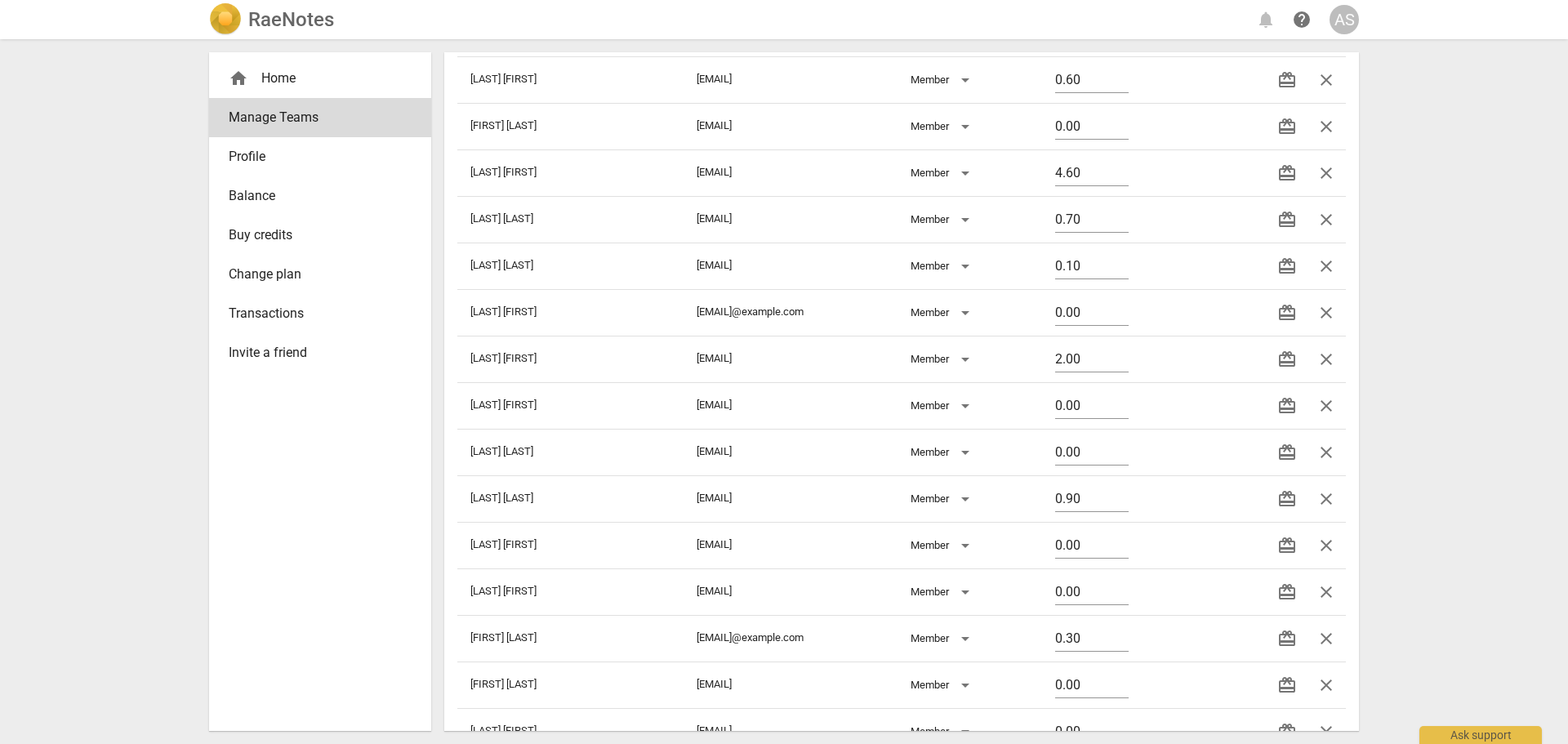 click on "close" at bounding box center (1326, 546) 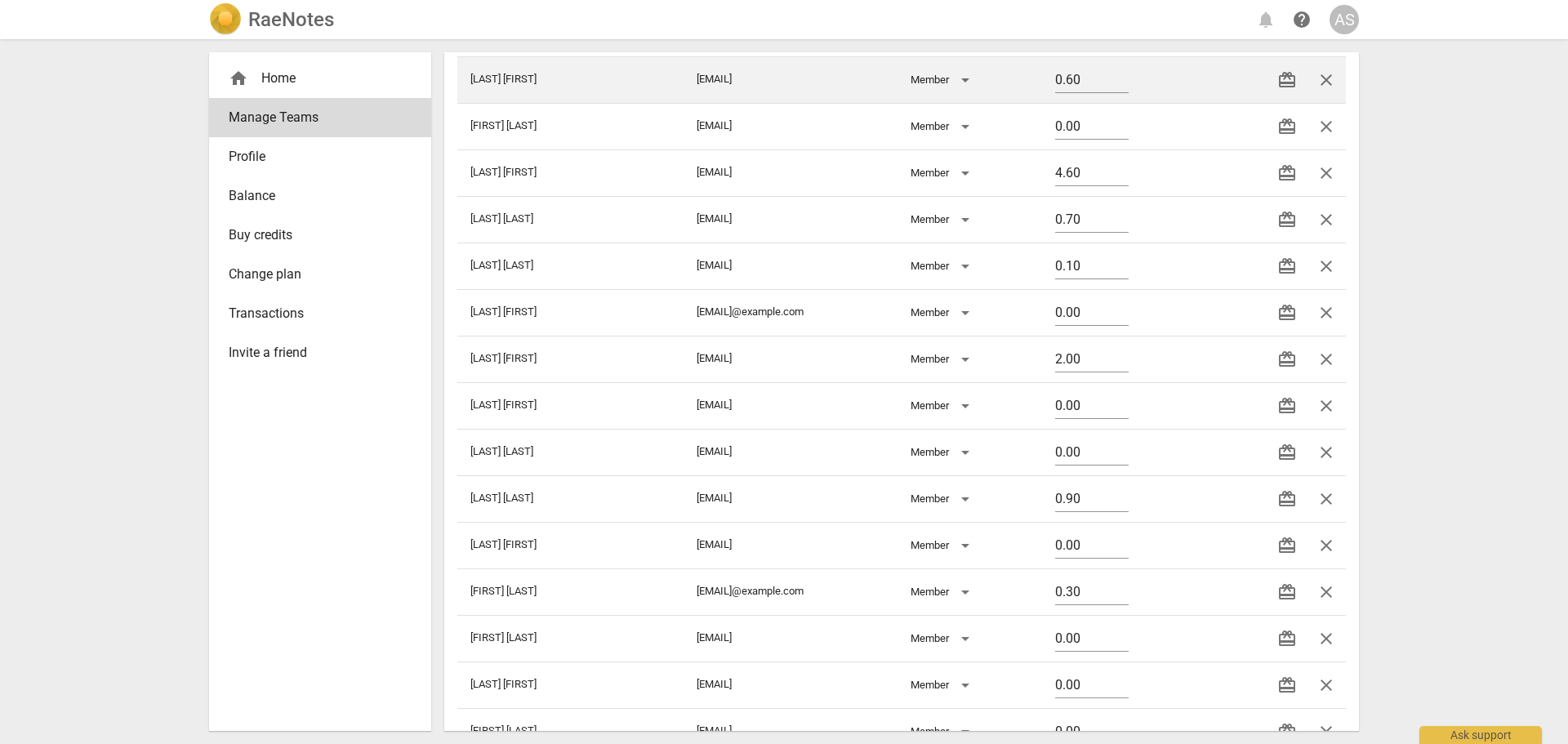 click on "close" at bounding box center [1326, 546] 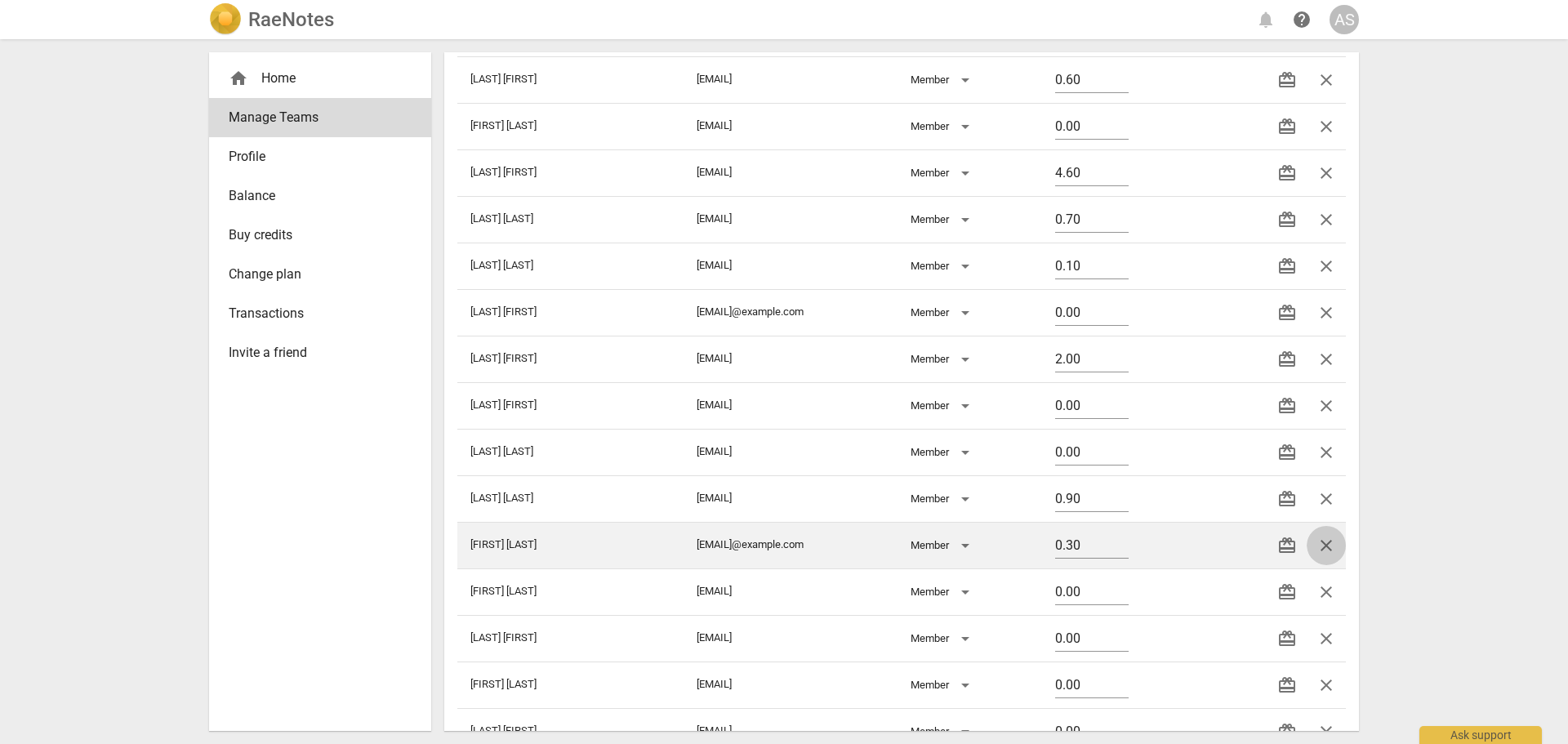 click on "close" at bounding box center (1326, 546) 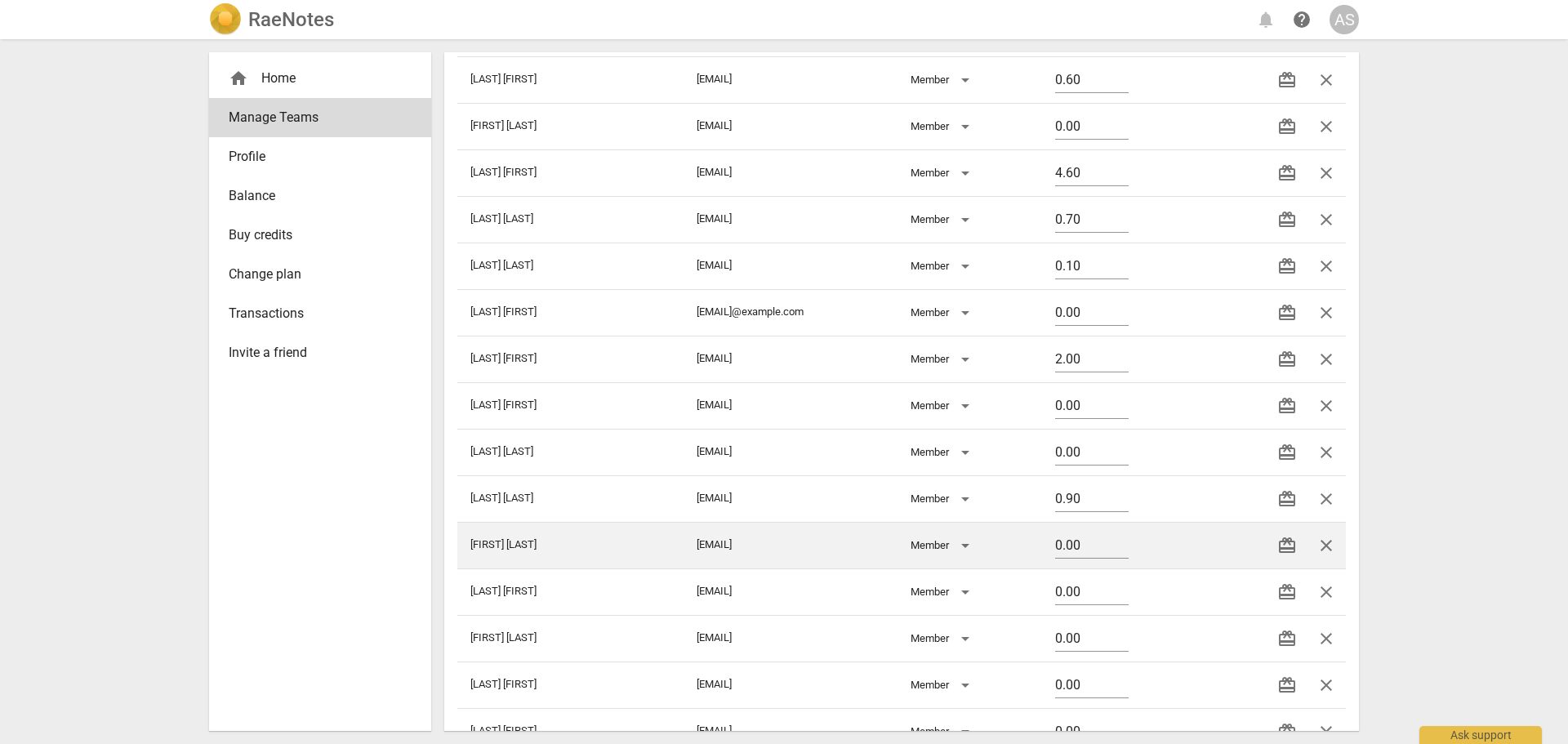 click on "close" at bounding box center (1326, 546) 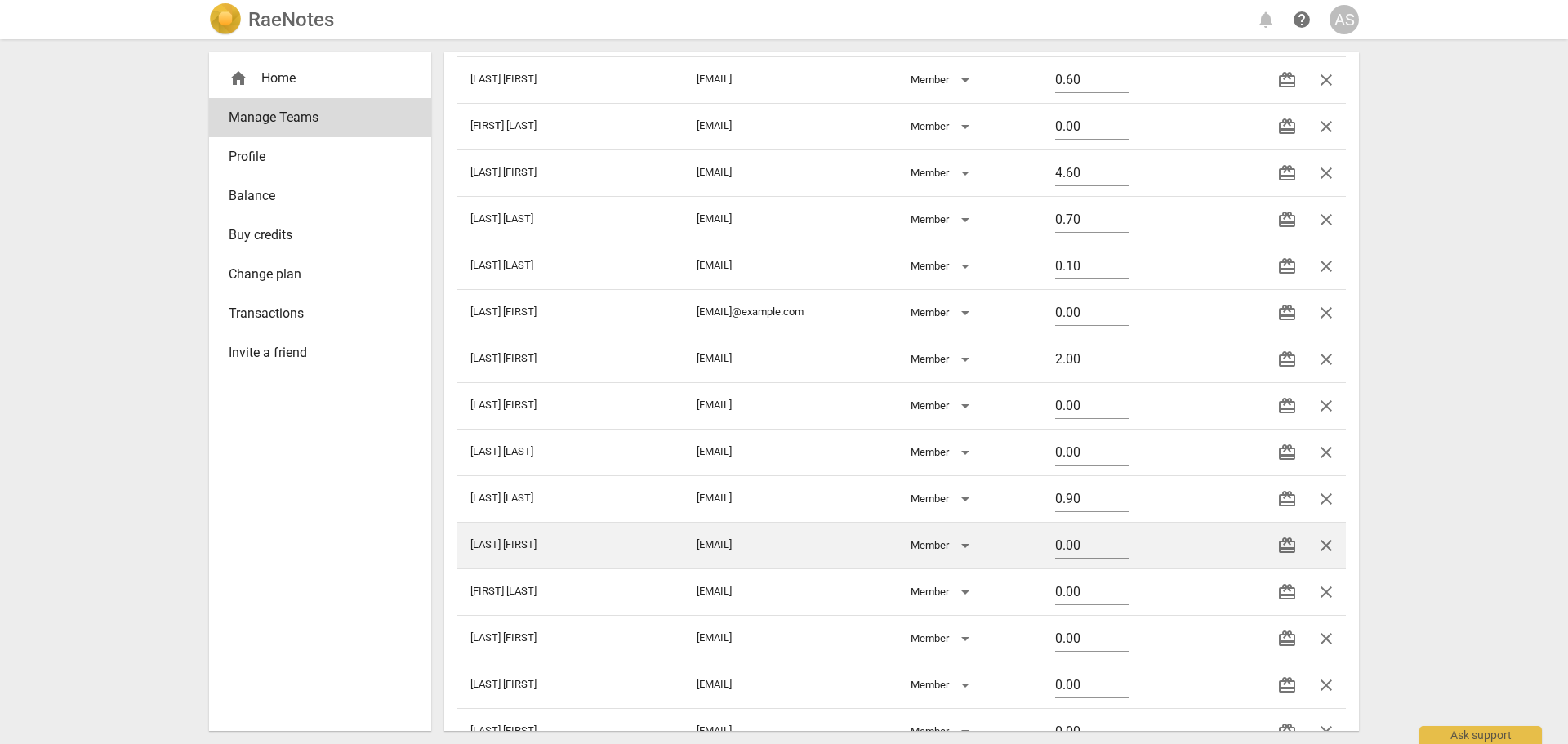 click on "close" at bounding box center (1326, 546) 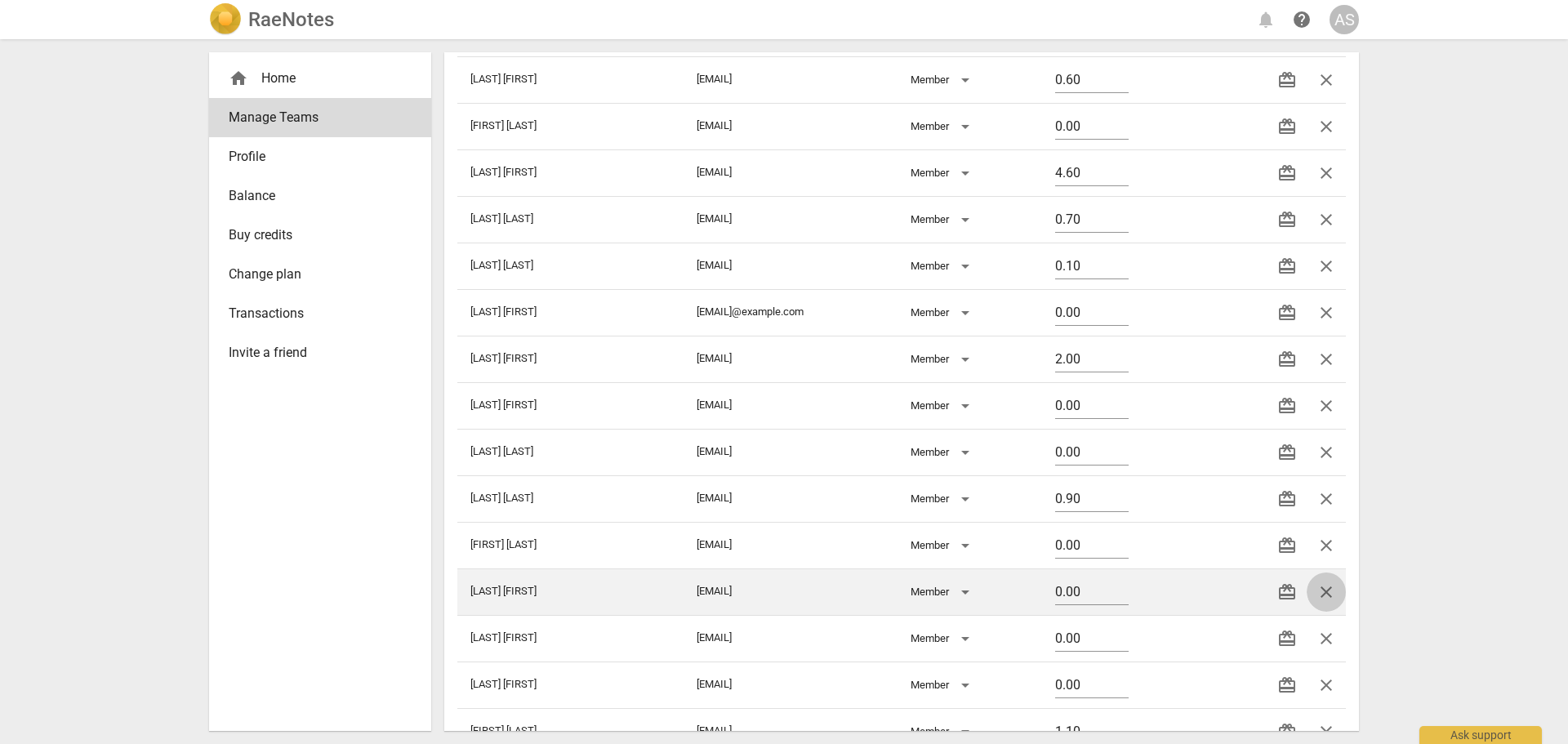 click on "close" at bounding box center (1326, 592) 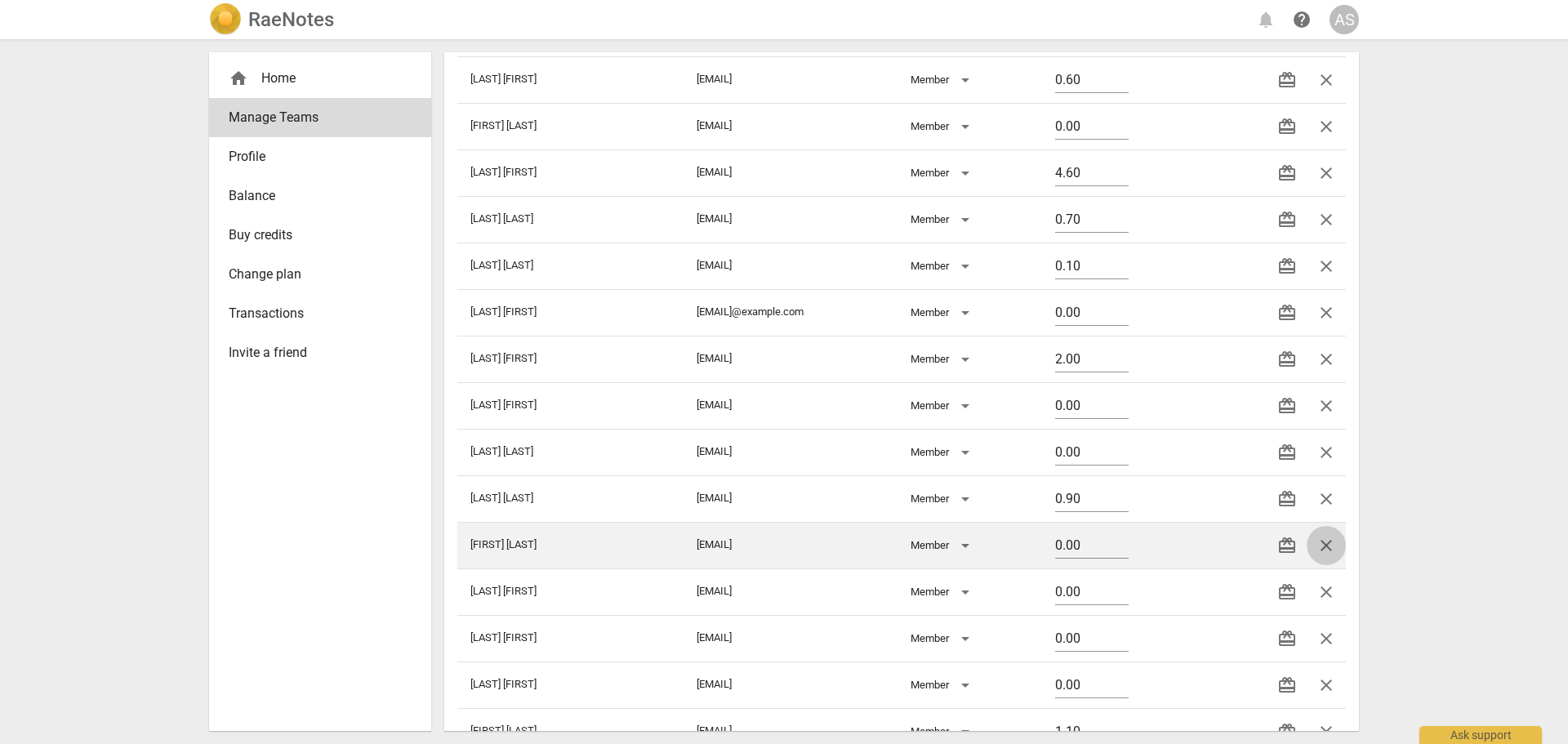 click on "close" at bounding box center (1326, 546) 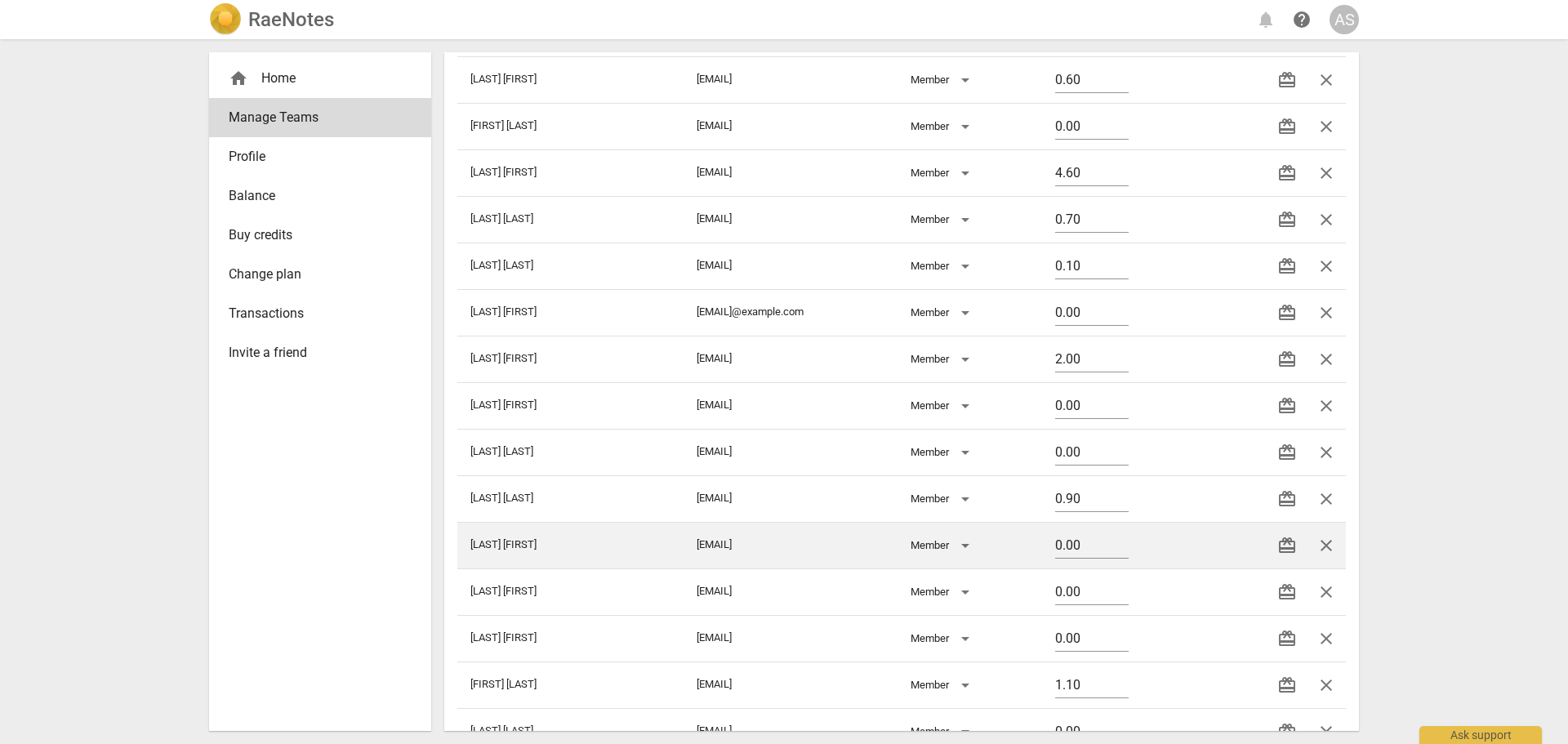 click on "close" at bounding box center [1326, 546] 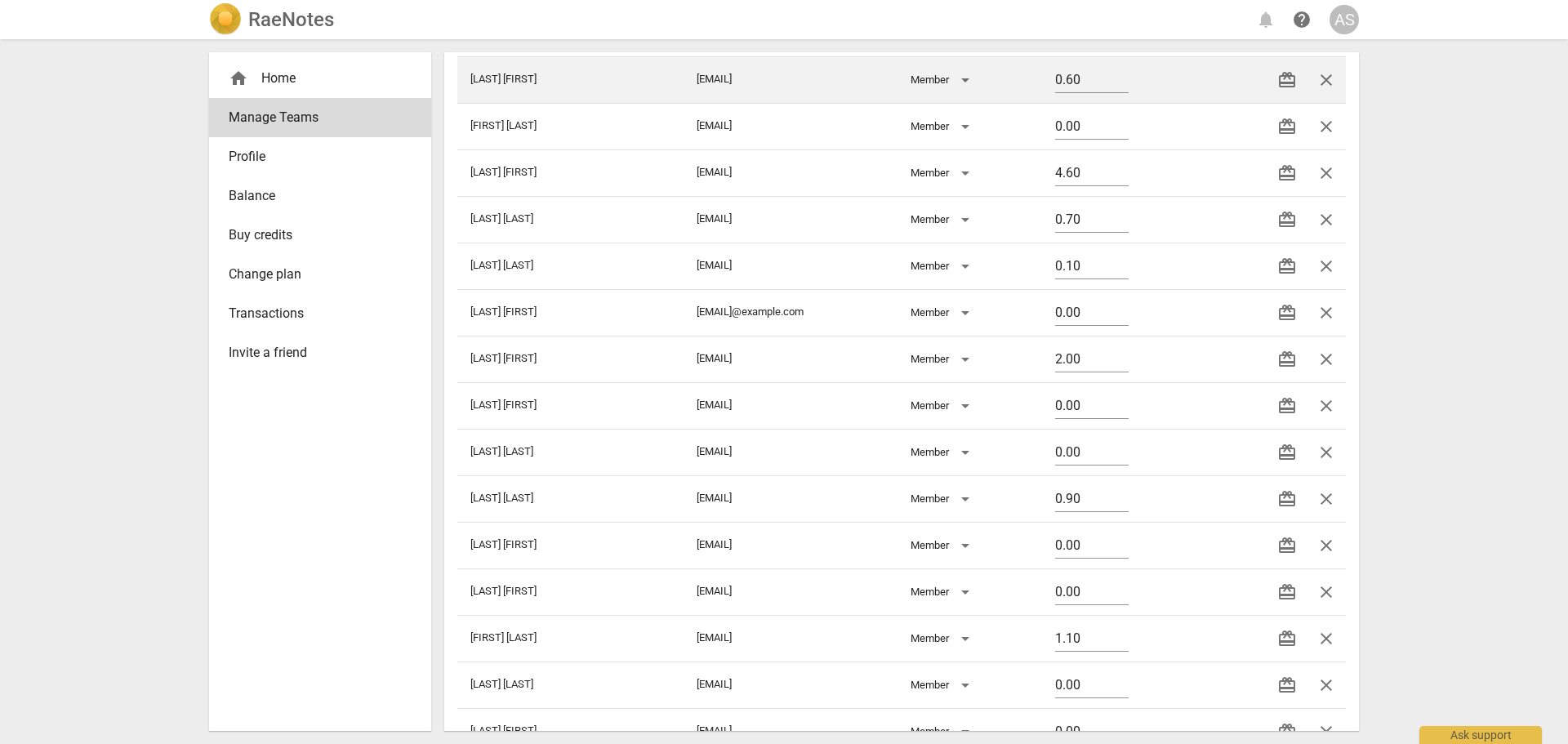drag, startPoint x: 1325, startPoint y: 541, endPoint x: 844, endPoint y: 59, distance: 680.9442 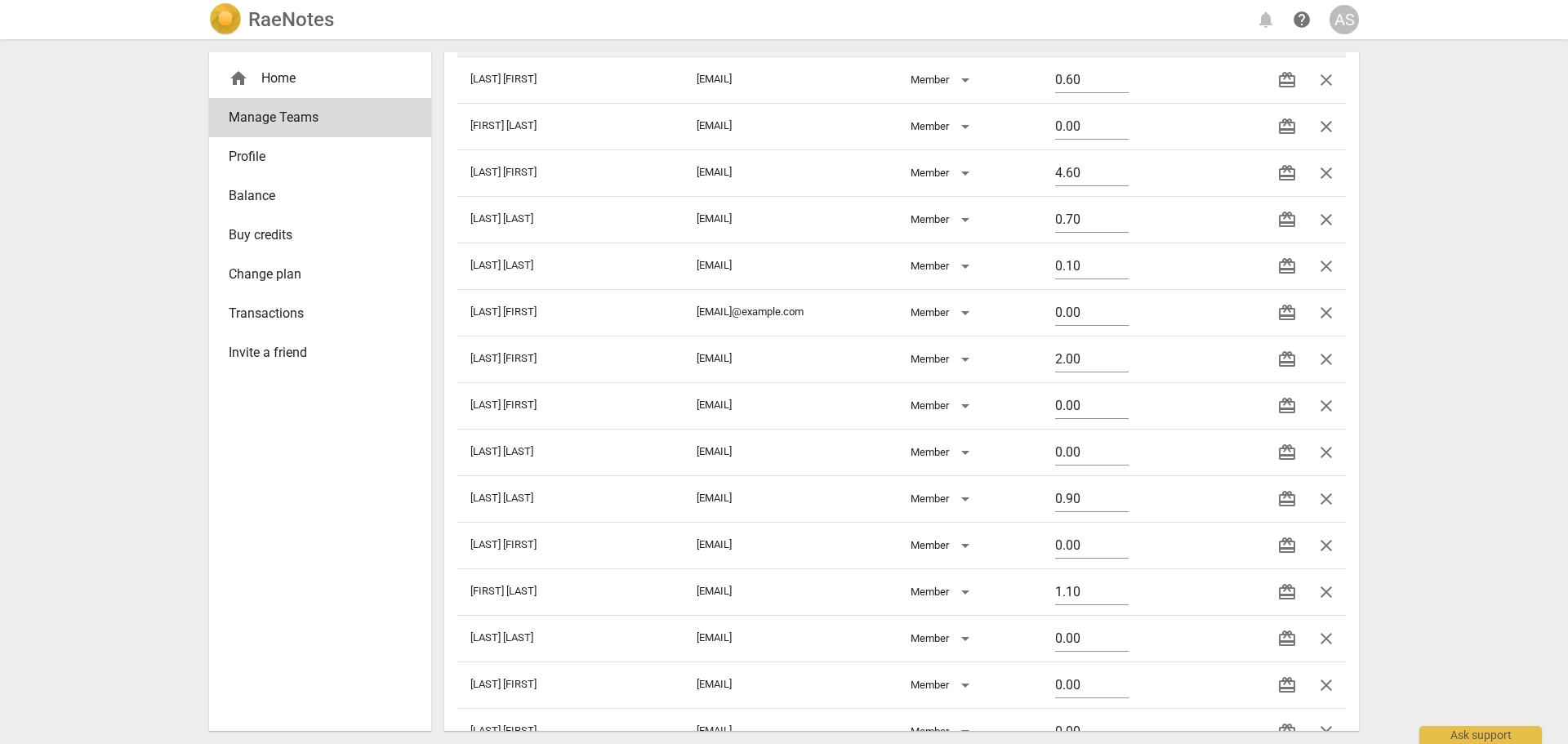 drag, startPoint x: 1324, startPoint y: 550, endPoint x: 875, endPoint y: 53, distance: 669.78355 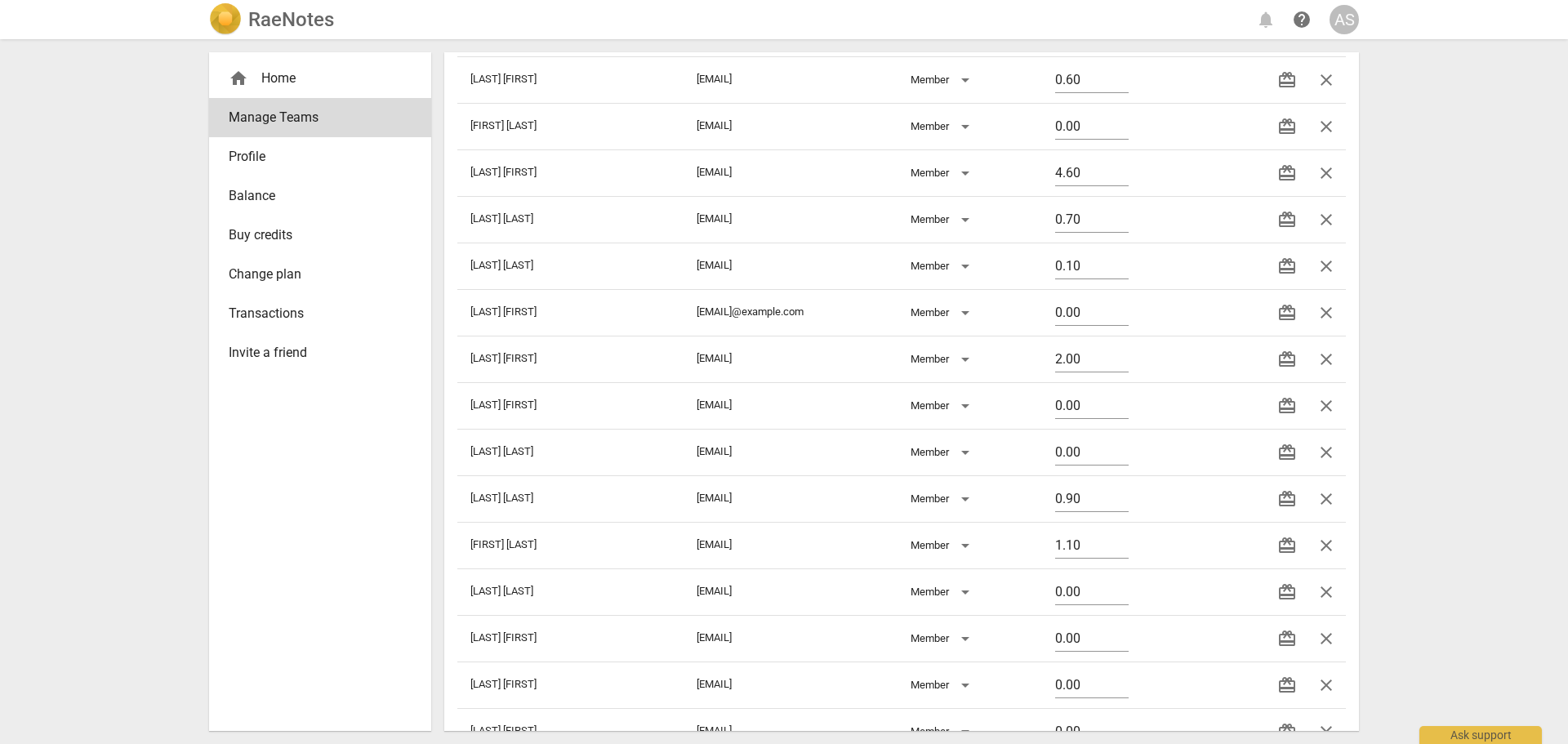 click on "RaeNotes notifications help AS home Home Manage Teams Profile Balance Buy credits Change plan Transactions Invite a friend arrow_back *Basic (AACC) Certification Assessments Report Competencies Invite members Name Email Role Quota, $ Is payer [LAST] [FIRST] [EMAIL] Member 0.00 redeem close [LAST] [FIRST] [EMAIL] Member 0.00 redeem close [LAST] [FIRST] [EMAIL] Member 0.00 redeem close [LAST] [FIRST] [EMAIL] Member 4.60 redeem close [LAST] [FIRST] [EMAIL] Member 0.00 redeem close [LAST] [FIRST] [EMAIL] Member 0.60 redeem close [LAST] [FIRST] [EMAIL] Member 0.00 redeem close [LAST] [FIRST] [EMAIL] Member 4.60 redeem close [LAST] [FIRST] [EMAIL] Member 0.70 redeem close [LAST] [FIRST] [EMAIL] Member 0.10 redeem close [LAST] [FIRST] [EMAIL] Member 0.00 redeem close [LAST] [FIRST] [EMAIL] Member 2.00 redeem close [LAST] [FIRST]" at bounding box center (784, 372) 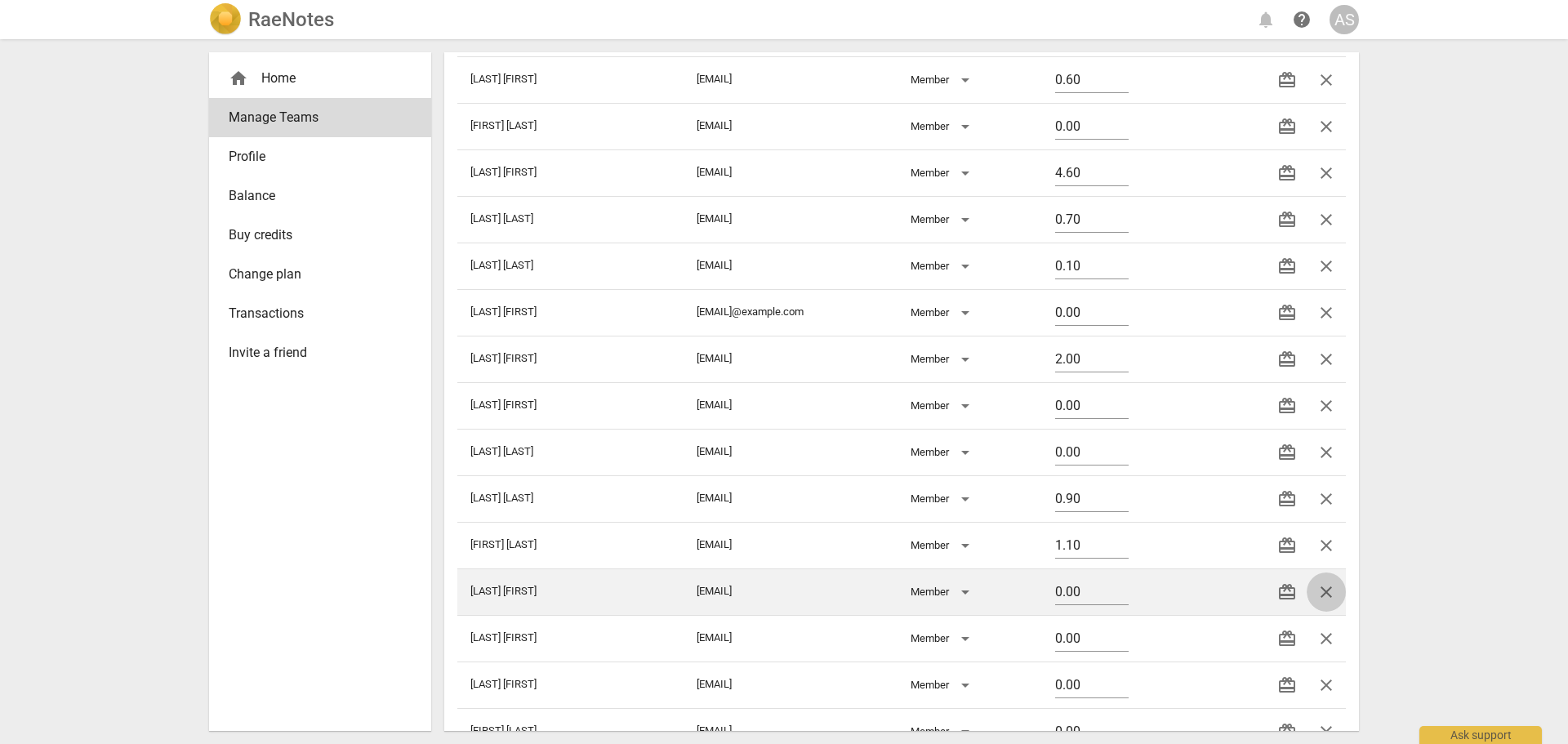 click on "close" at bounding box center [1326, 592] 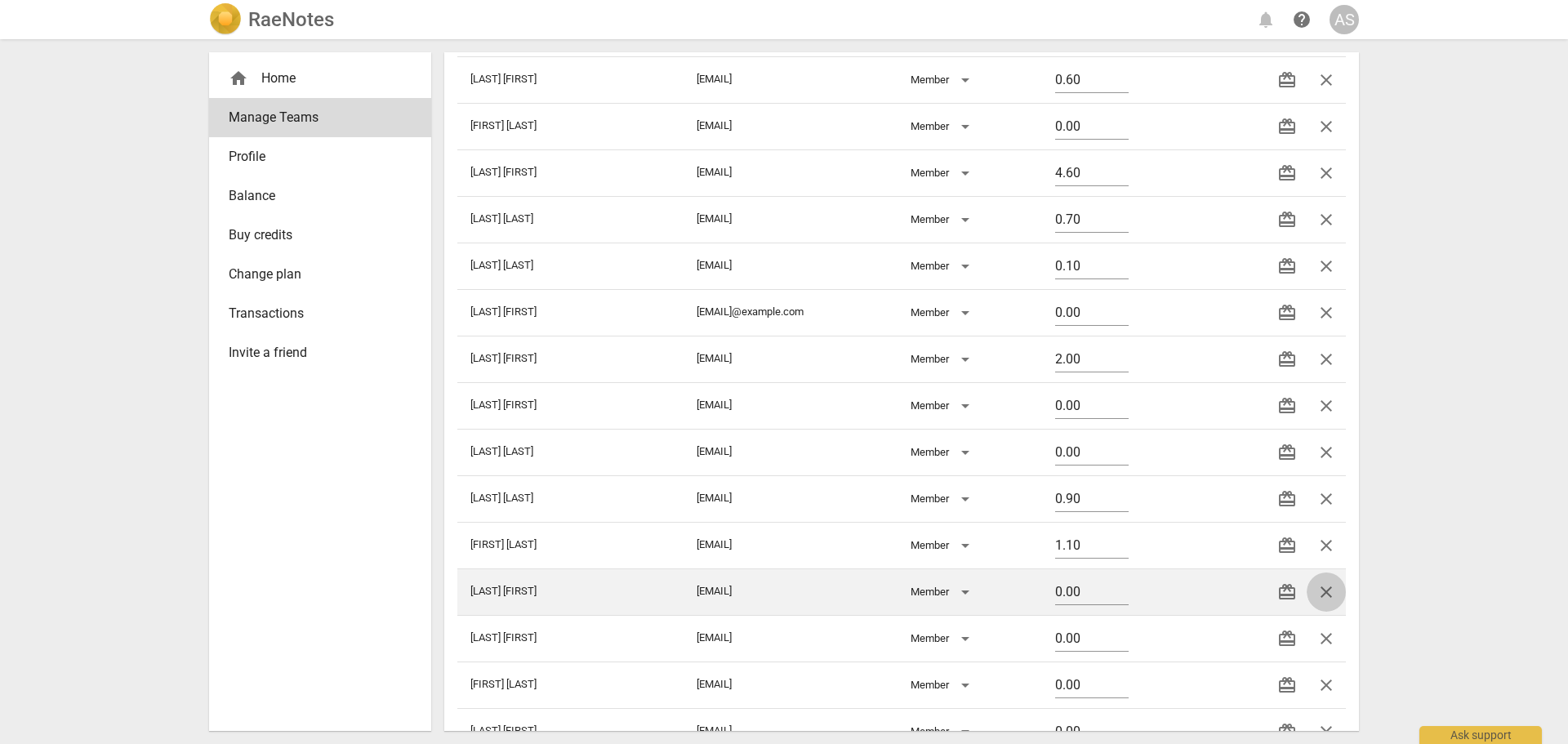 click on "close" at bounding box center [1326, 592] 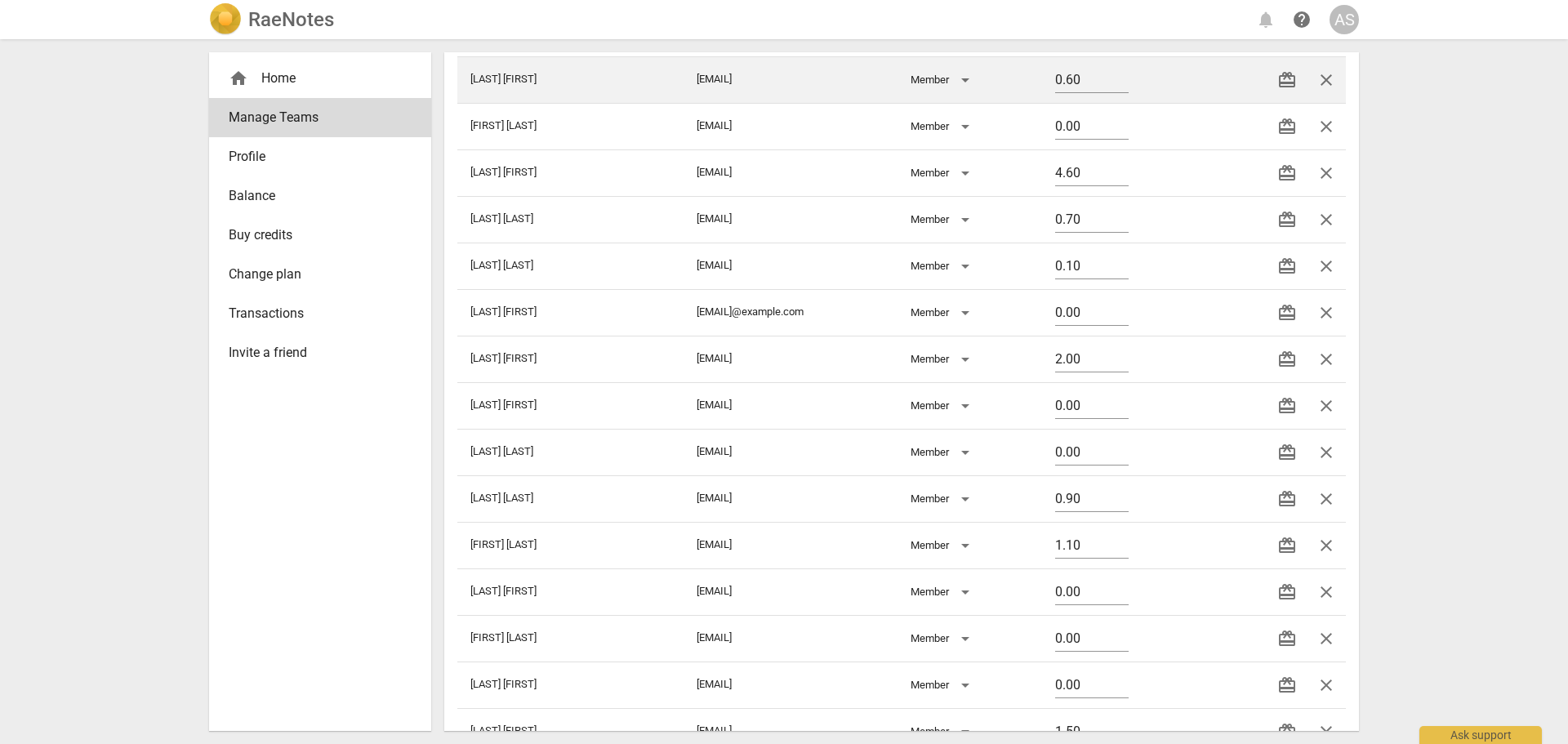 drag, startPoint x: 1327, startPoint y: 590, endPoint x: 867, endPoint y: 70, distance: 694.26 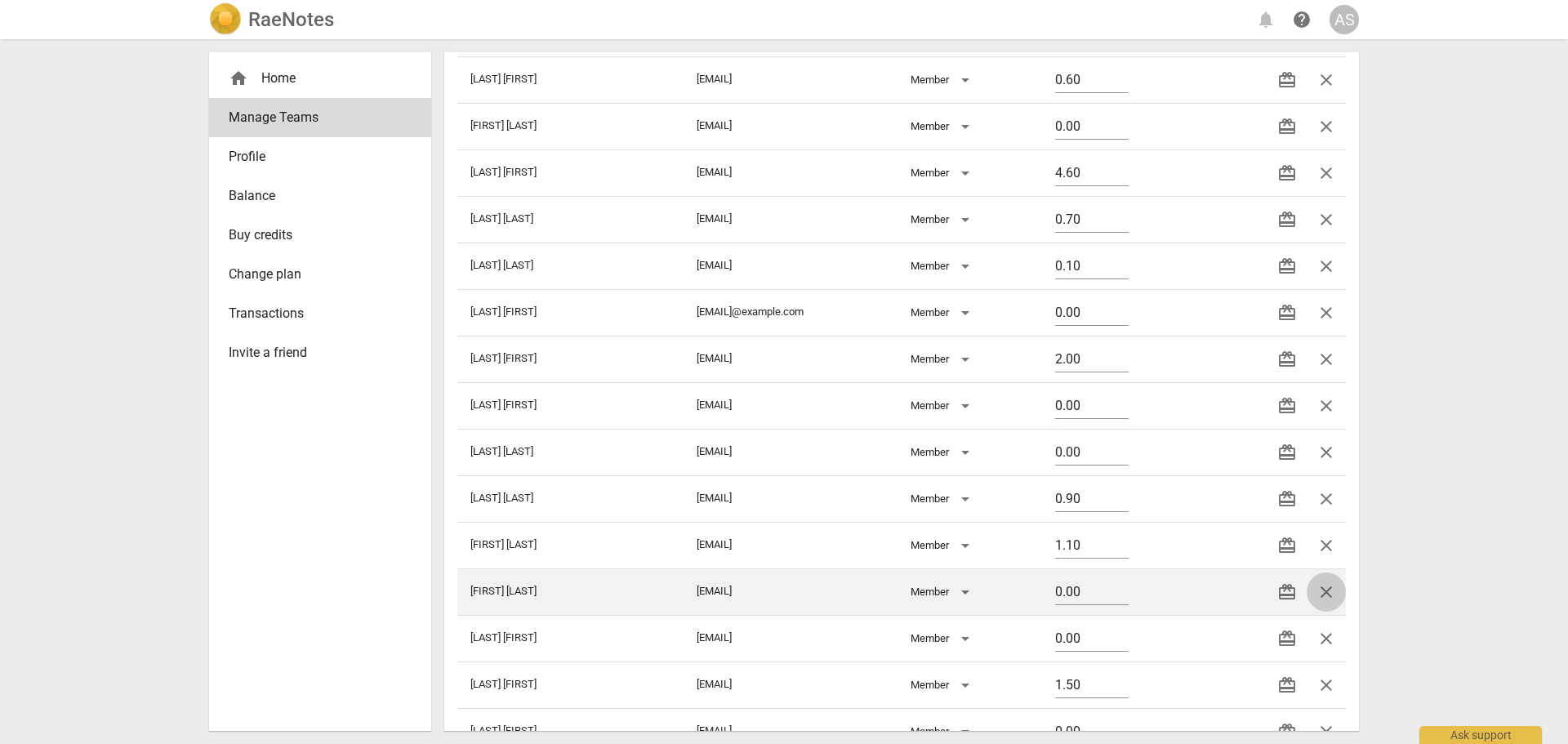 click on "close" at bounding box center [1326, 592] 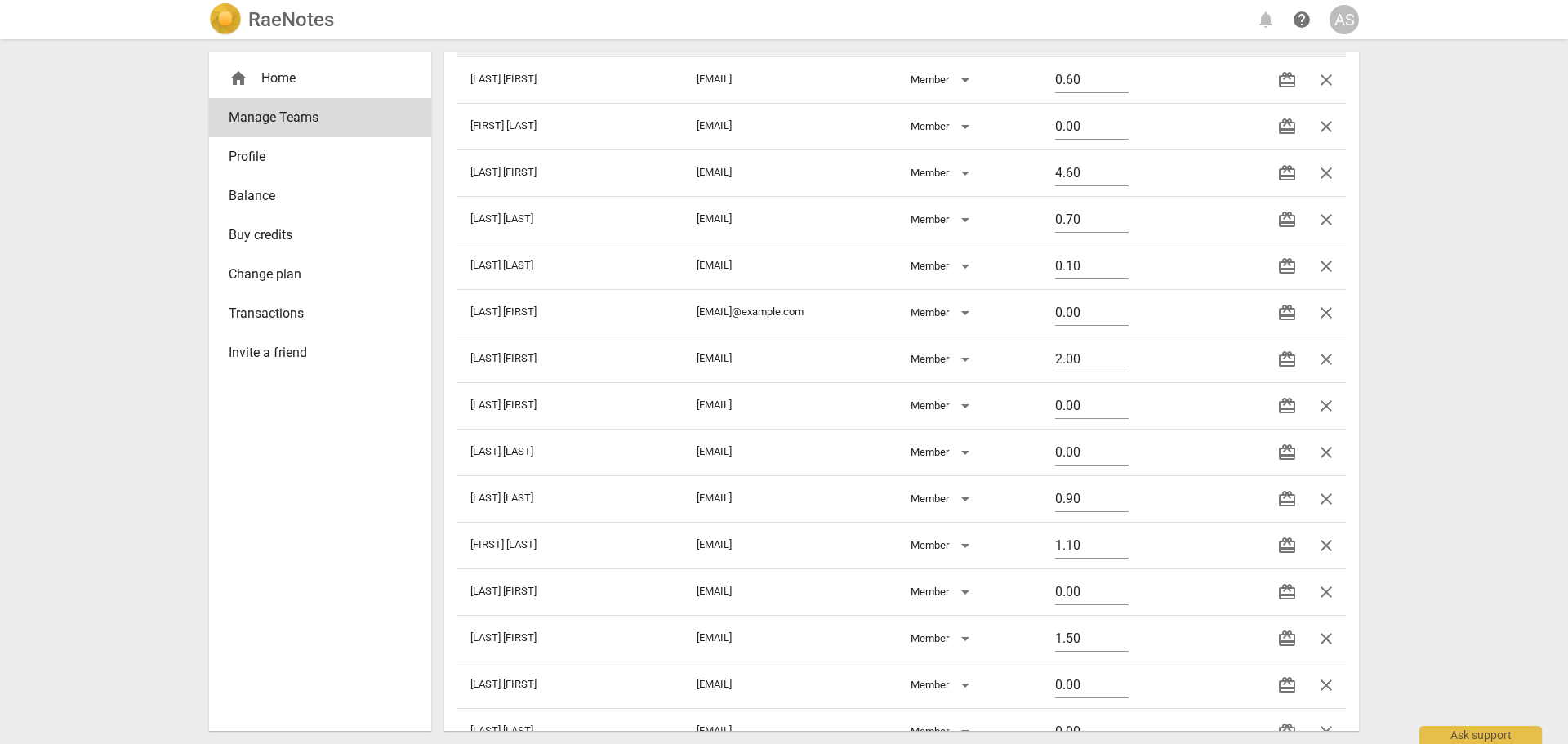 drag, startPoint x: 1321, startPoint y: 582, endPoint x: 862, endPoint y: 56, distance: 698.1096 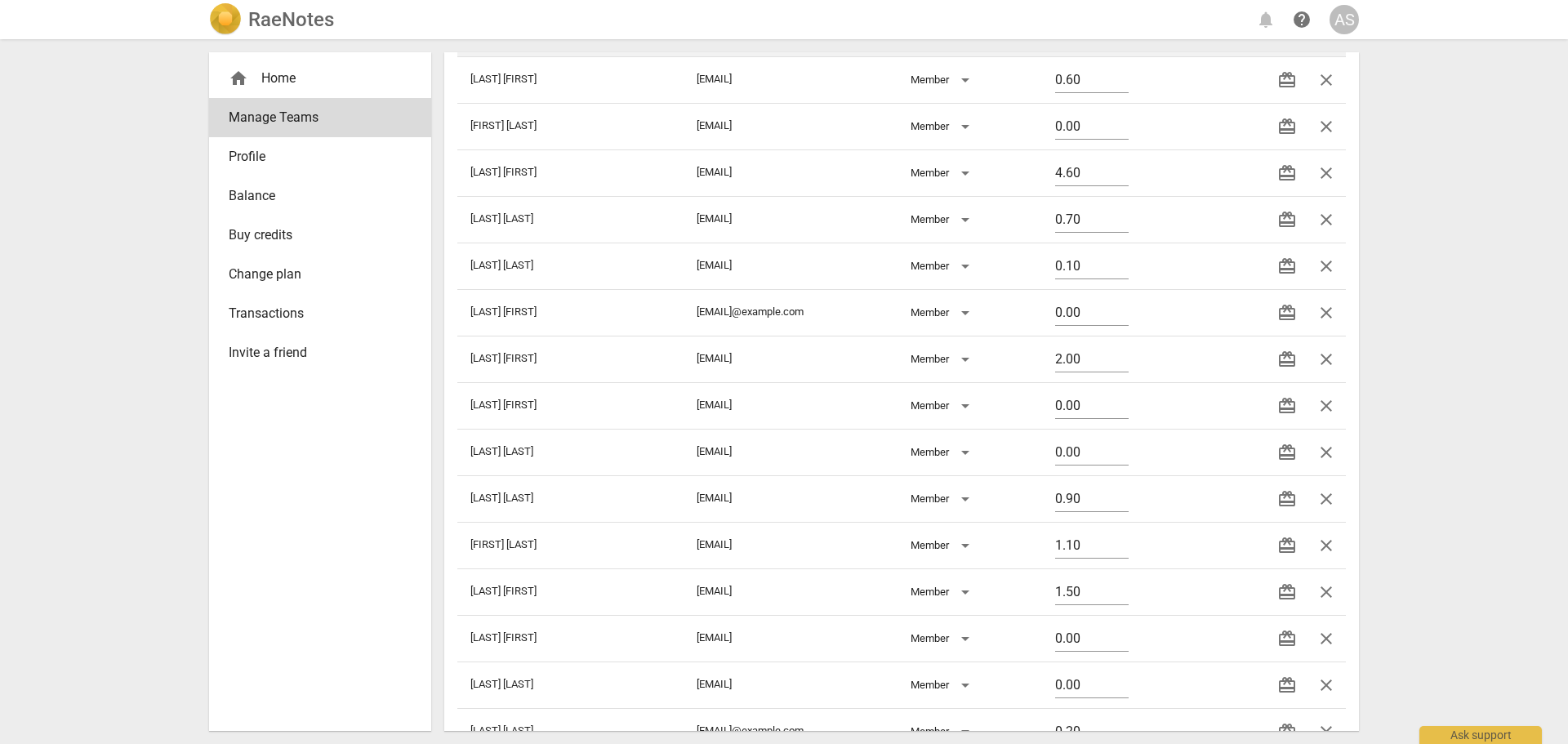 drag, startPoint x: 1324, startPoint y: 581, endPoint x: 860, endPoint y: 54, distance: 702.15739 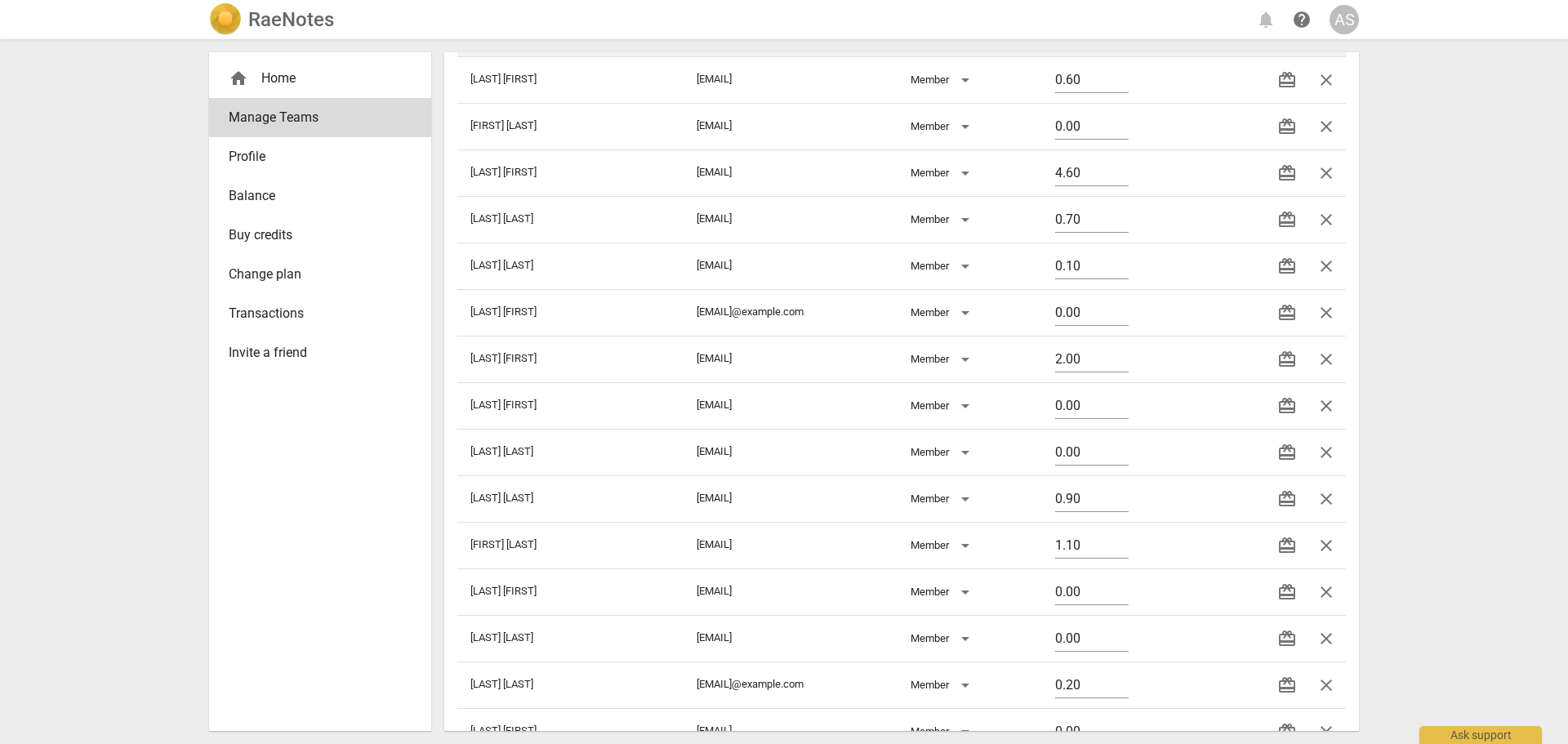 drag, startPoint x: 1320, startPoint y: 589, endPoint x: 857, endPoint y: 55, distance: 706.7708 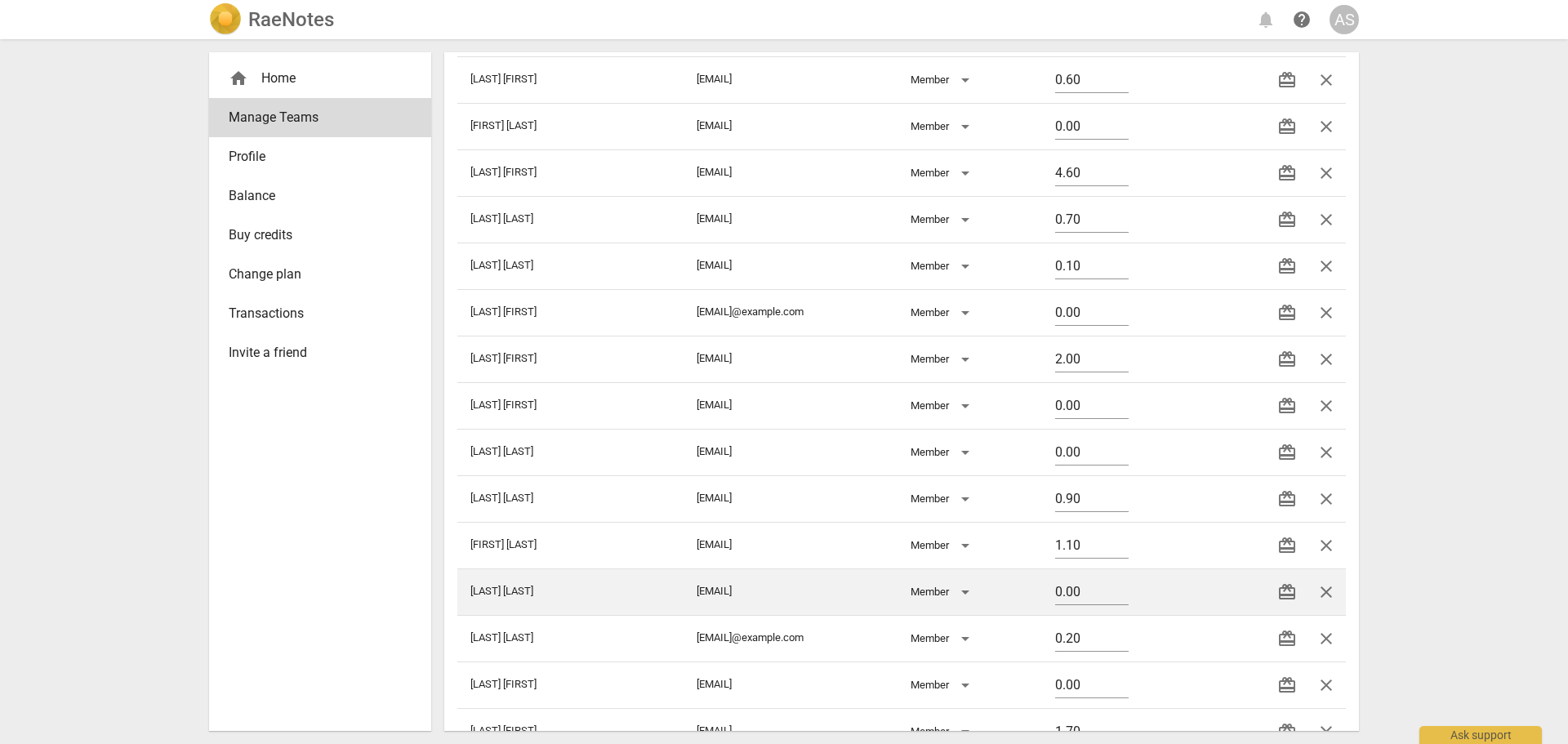 click on "close" at bounding box center (1326, 592) 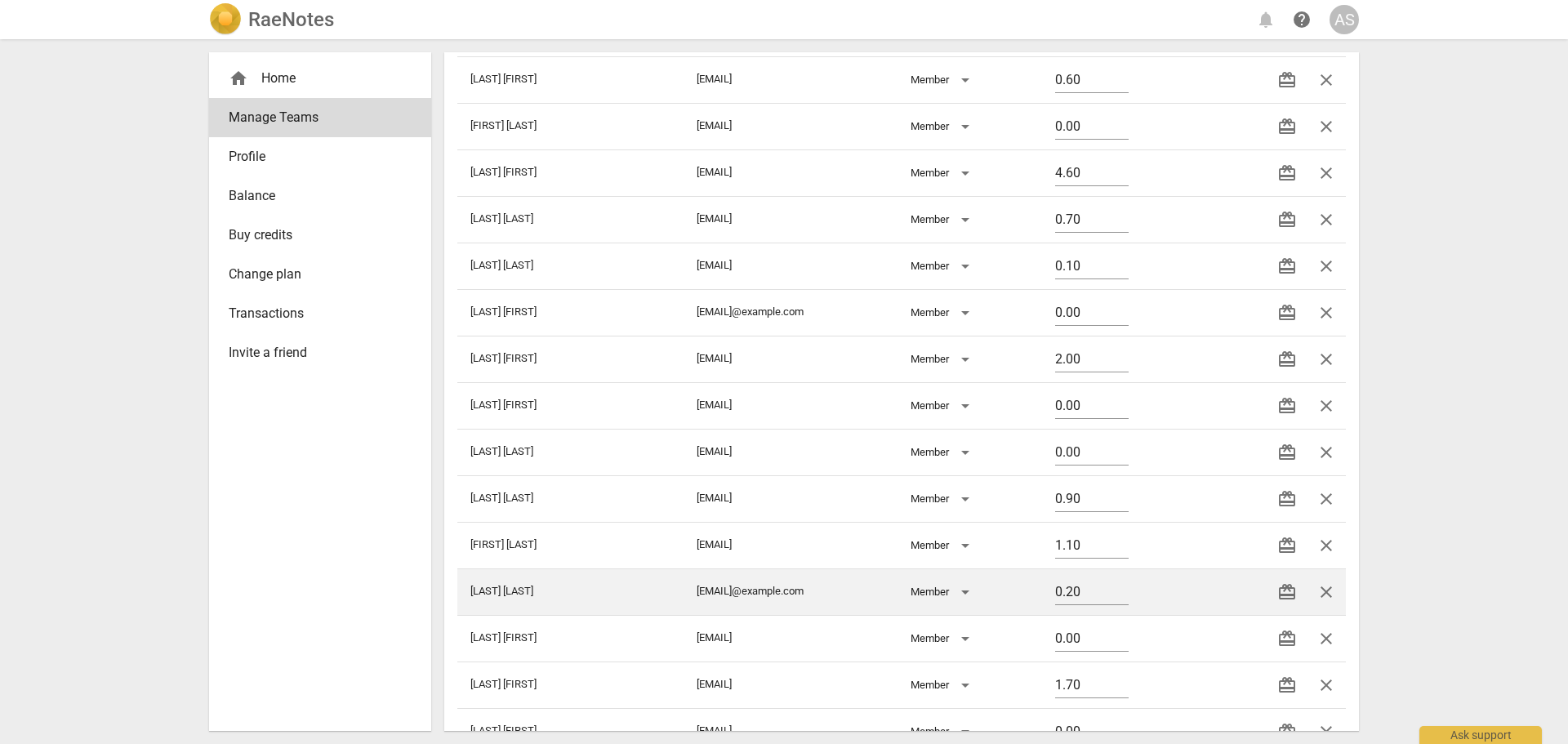 click on "close" at bounding box center [1326, 592] 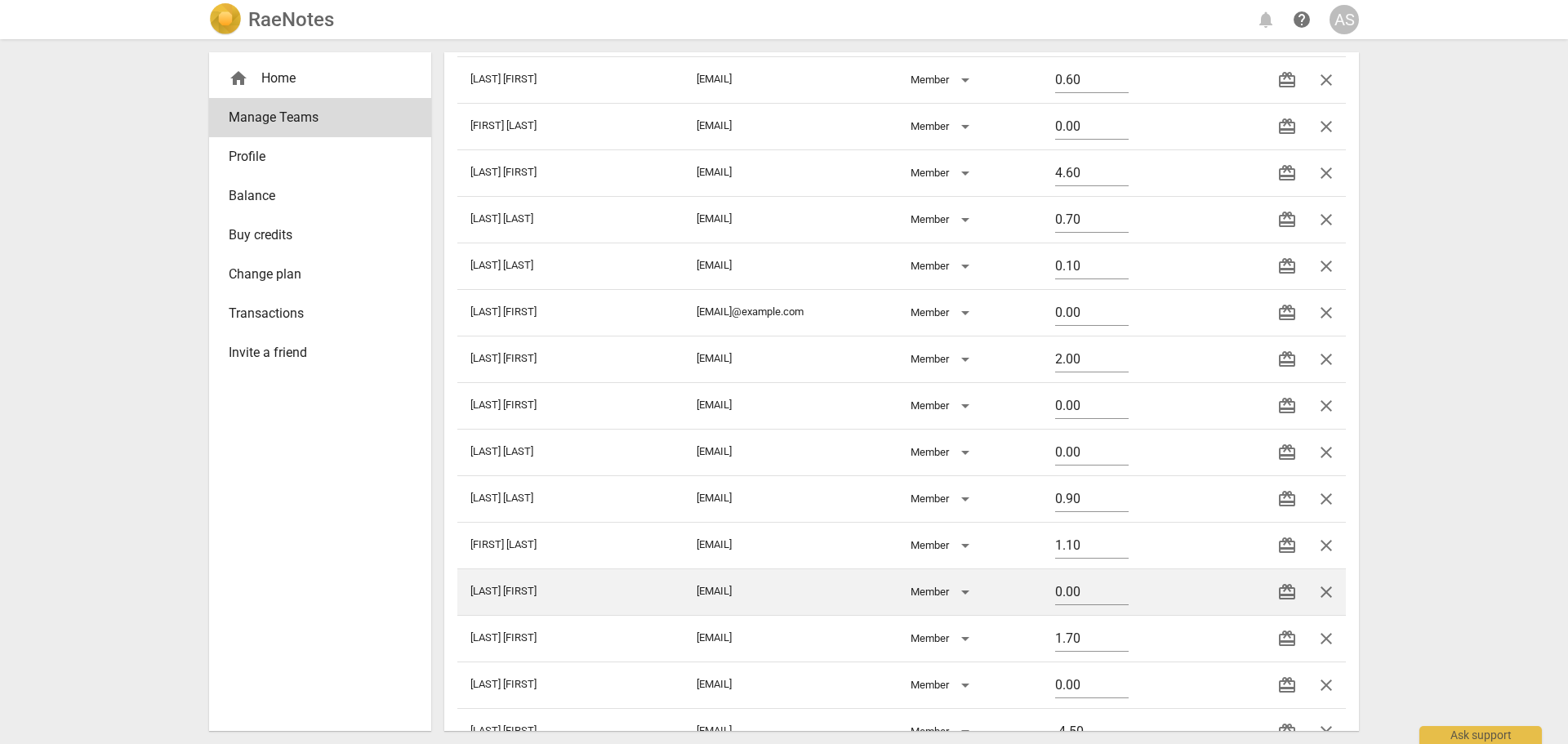 click on "close" at bounding box center [1326, 592] 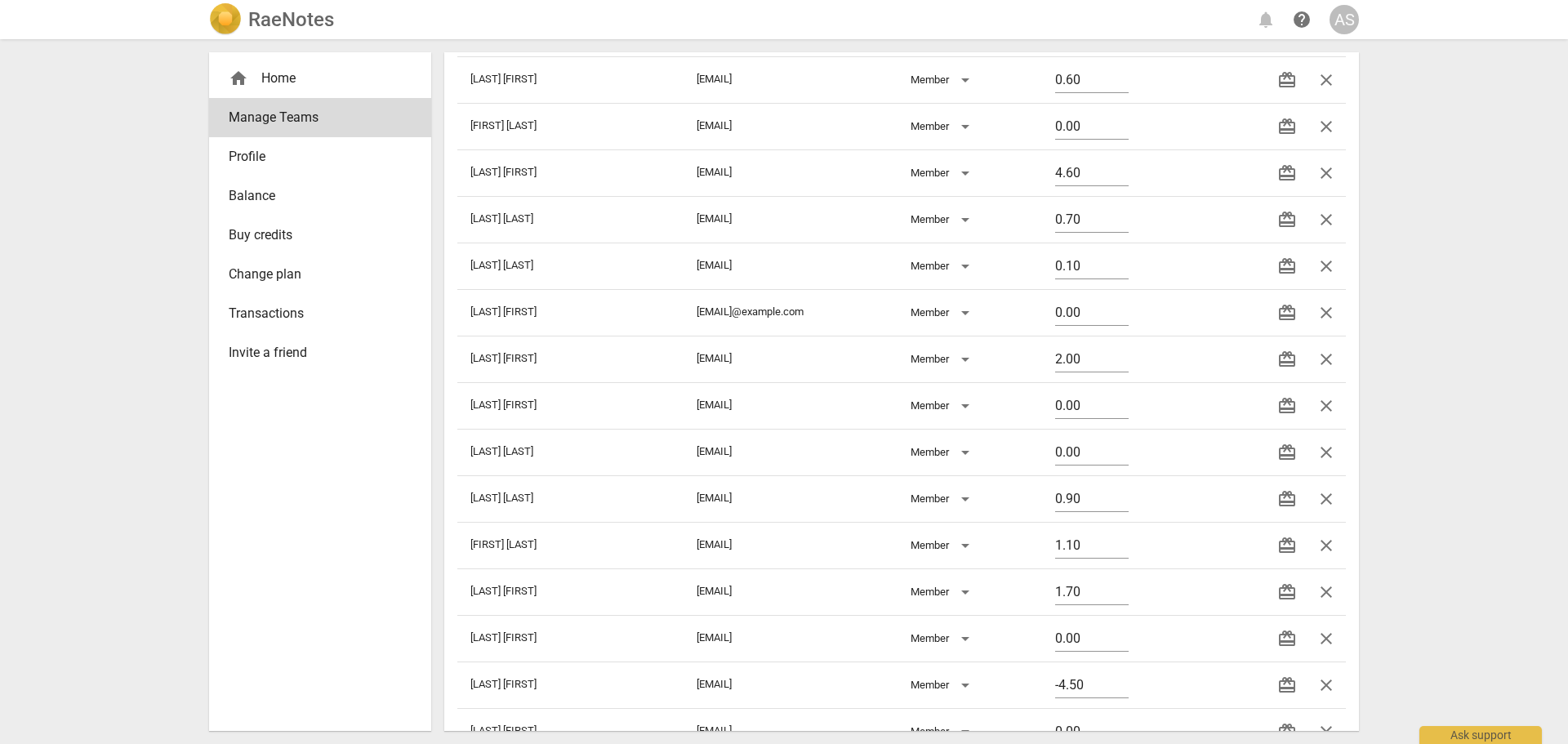 drag, startPoint x: 1317, startPoint y: 631, endPoint x: 851, endPoint y: 51, distance: 744.0134 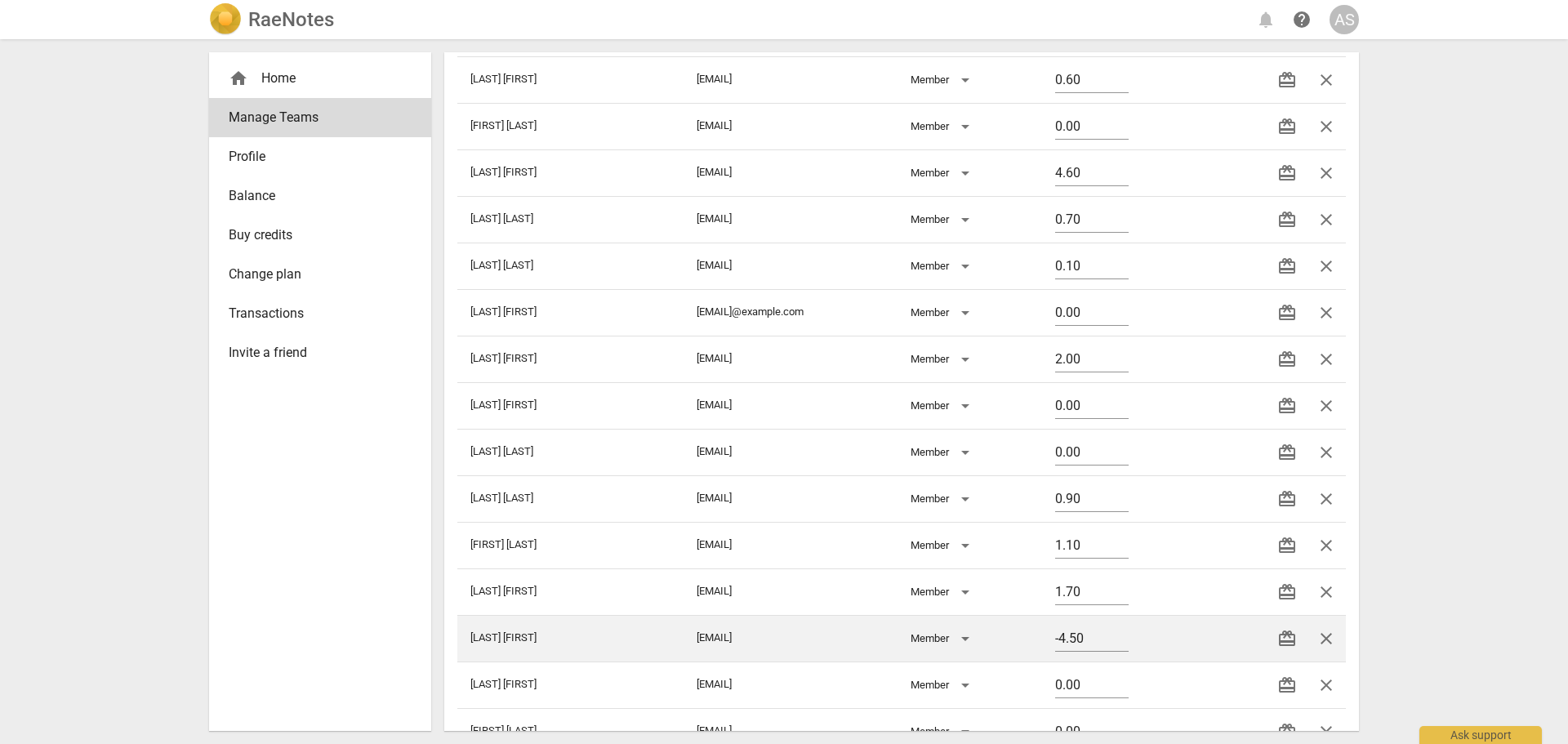 click on "close" at bounding box center [1326, 639] 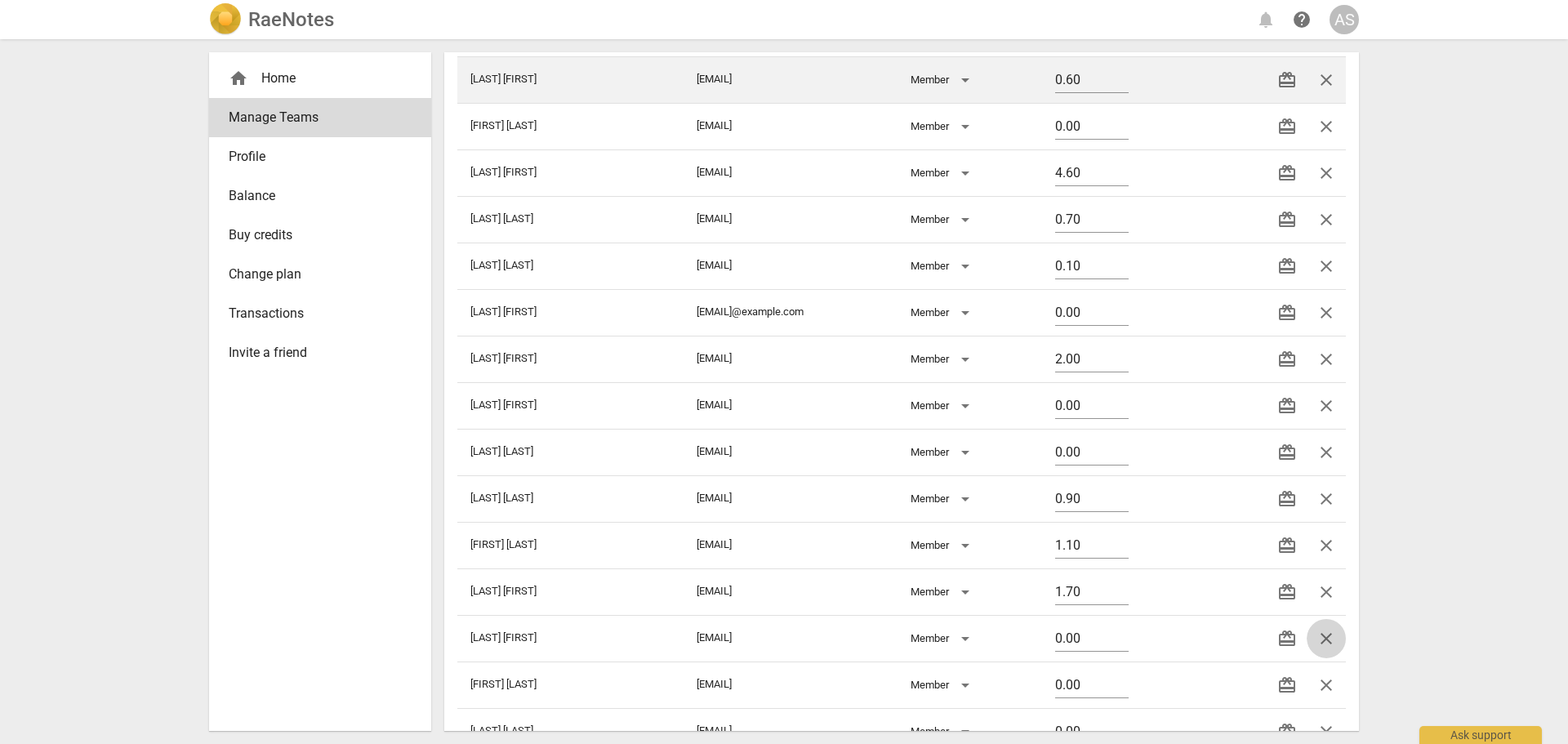 drag, startPoint x: 1319, startPoint y: 626, endPoint x: 852, endPoint y: 60, distance: 733.78812 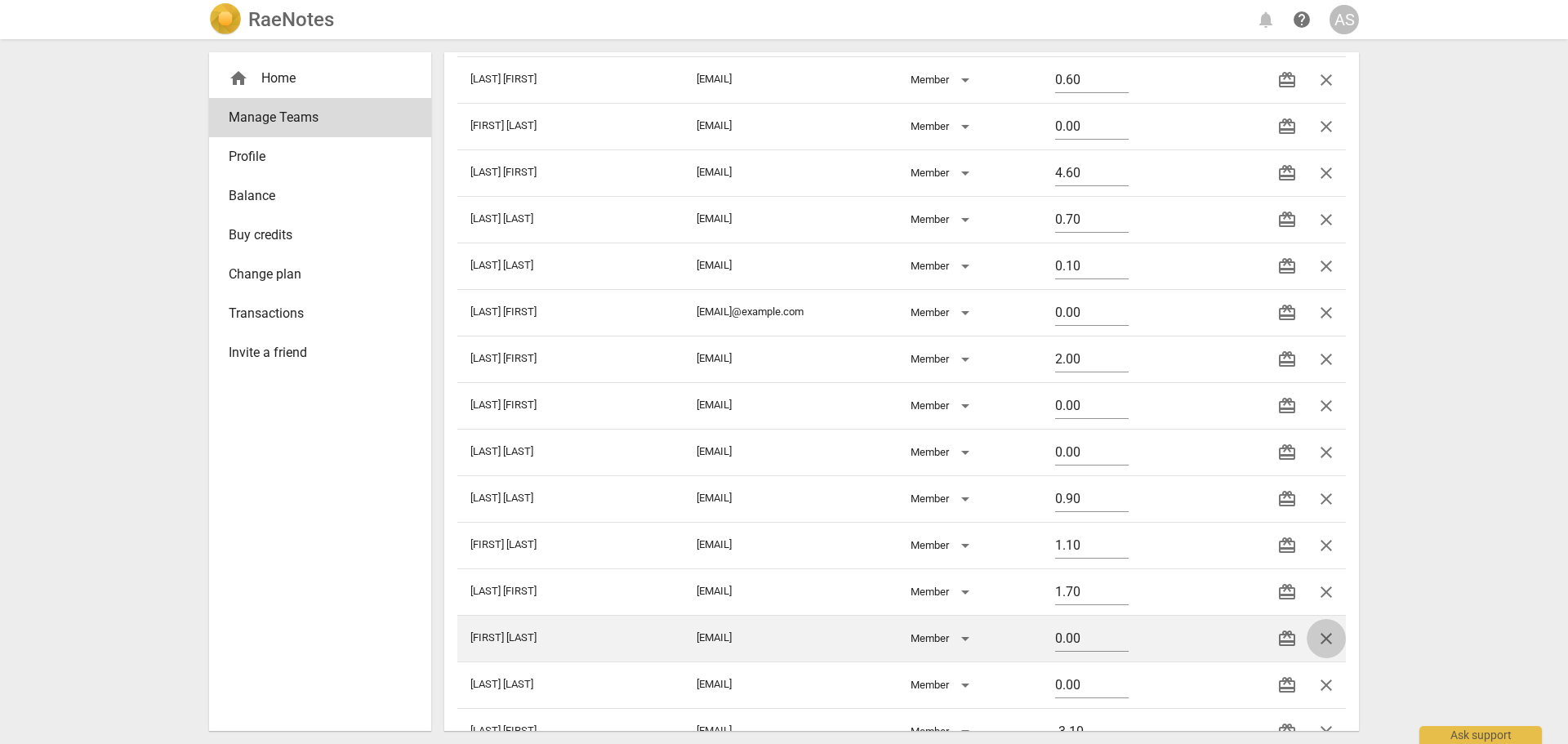 click on "close" at bounding box center [1326, 639] 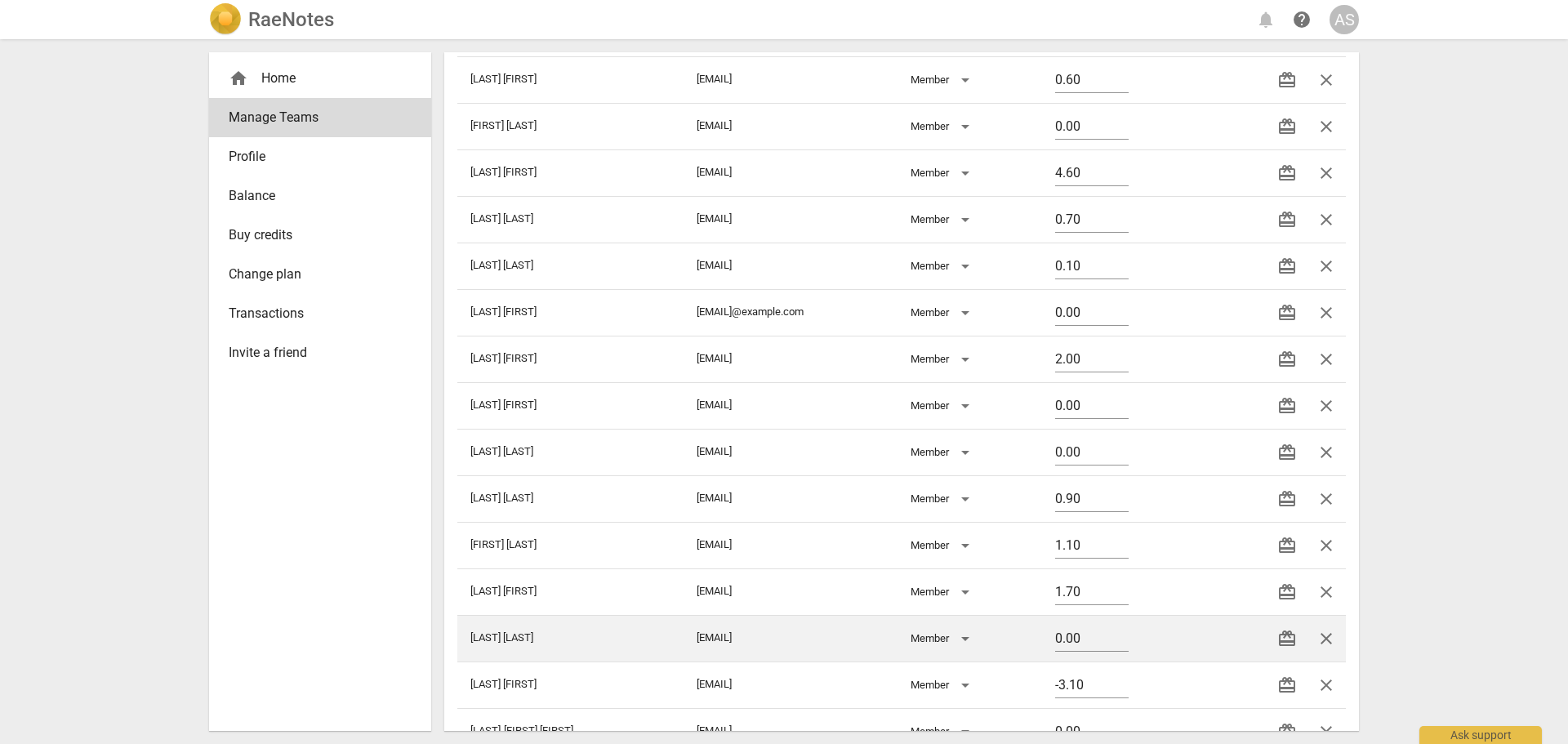 click on "close" at bounding box center (1326, 639) 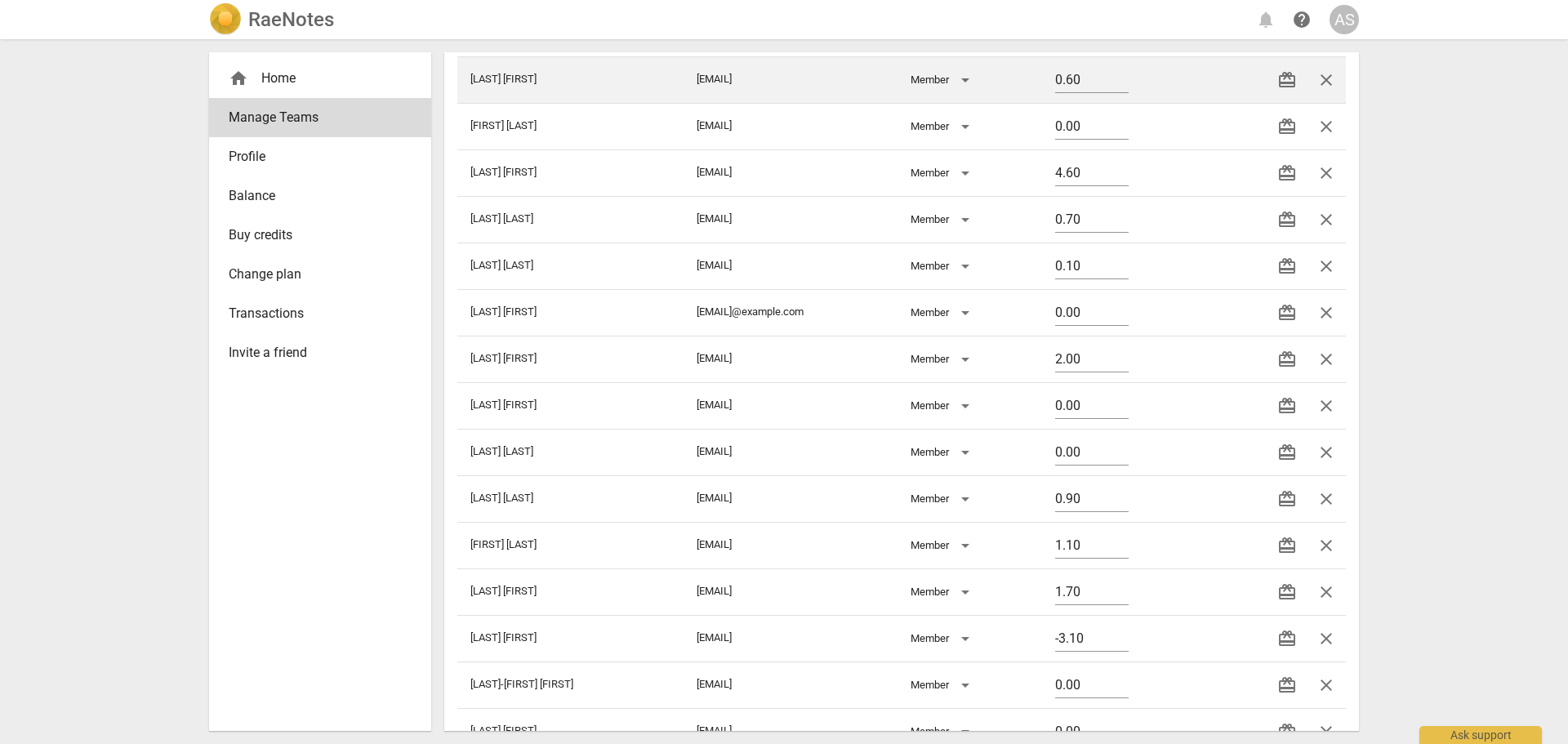 drag, startPoint x: 1321, startPoint y: 636, endPoint x: 854, endPoint y: 60, distance: 741.52883 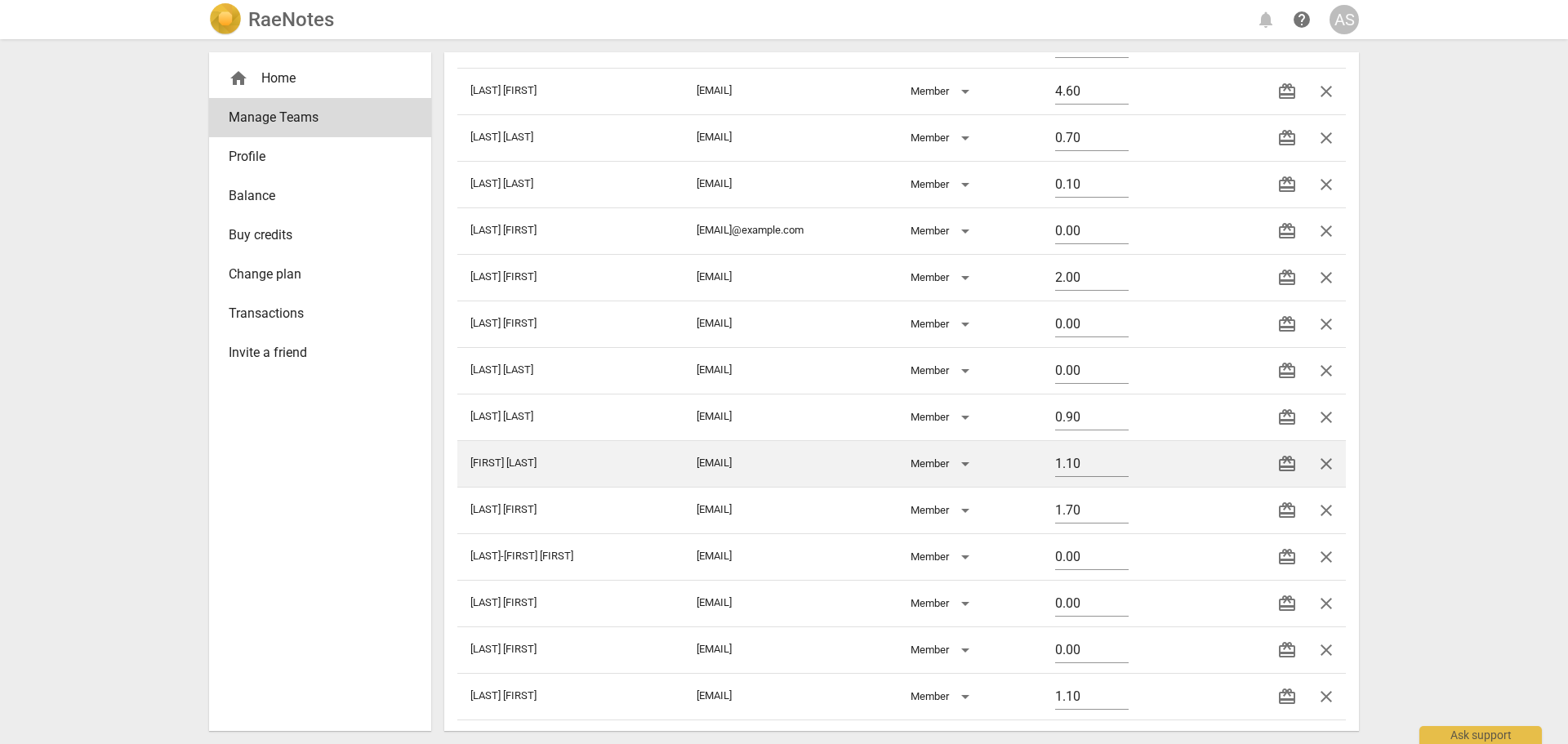 scroll, scrollTop: 327, scrollLeft: 0, axis: vertical 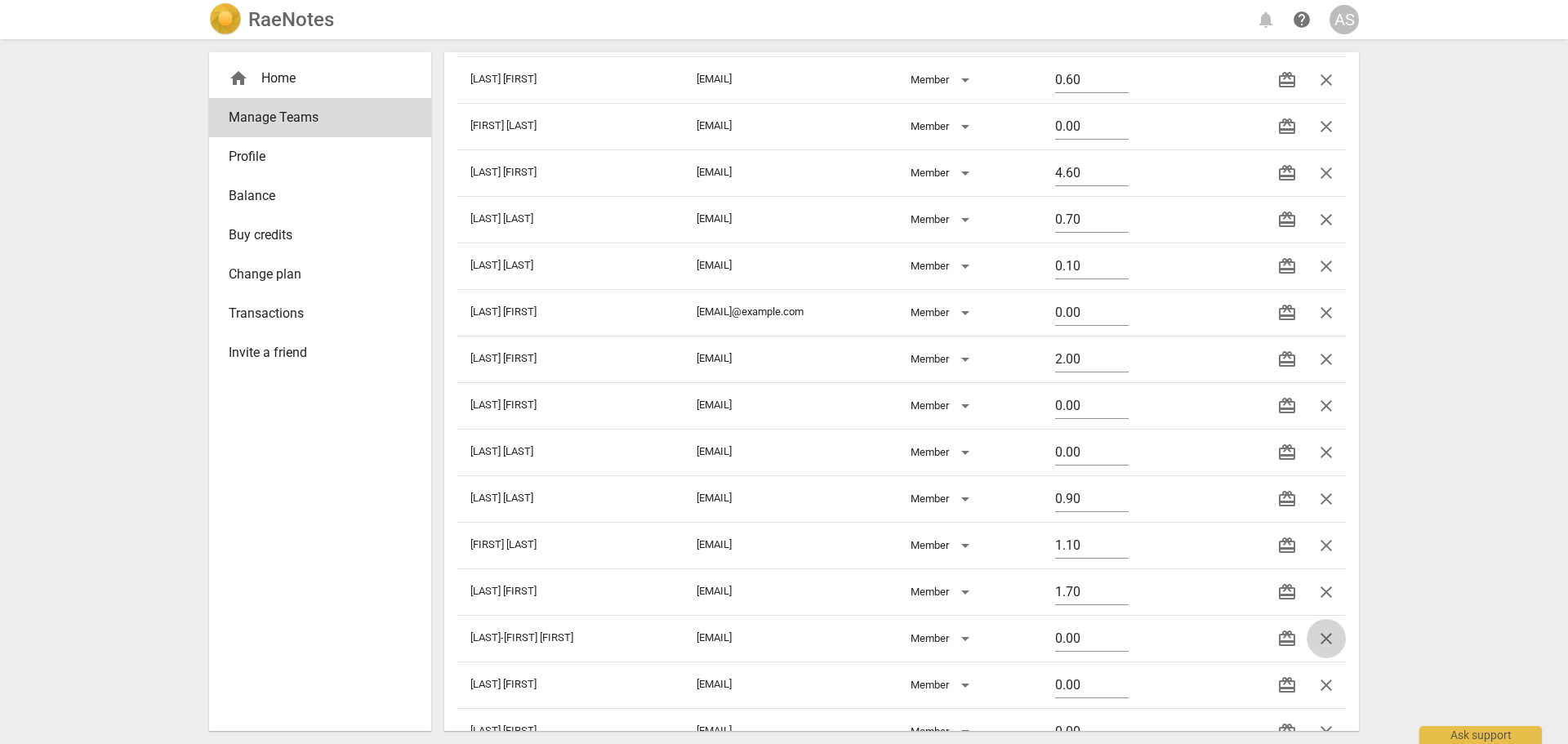 drag, startPoint x: 1321, startPoint y: 646, endPoint x: 849, endPoint y: 49, distance: 761.047 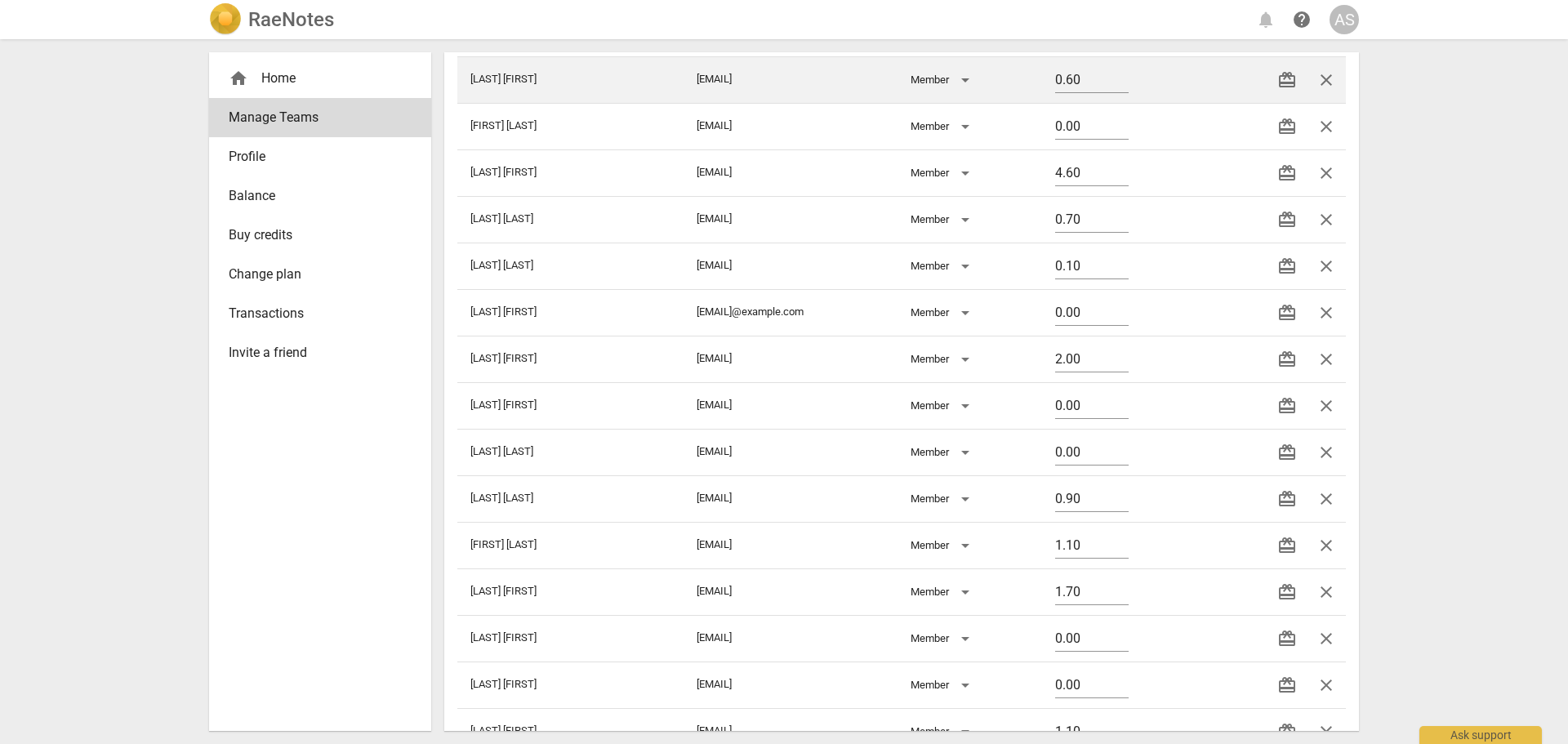 drag, startPoint x: 1313, startPoint y: 631, endPoint x: 866, endPoint y: 58, distance: 726.731 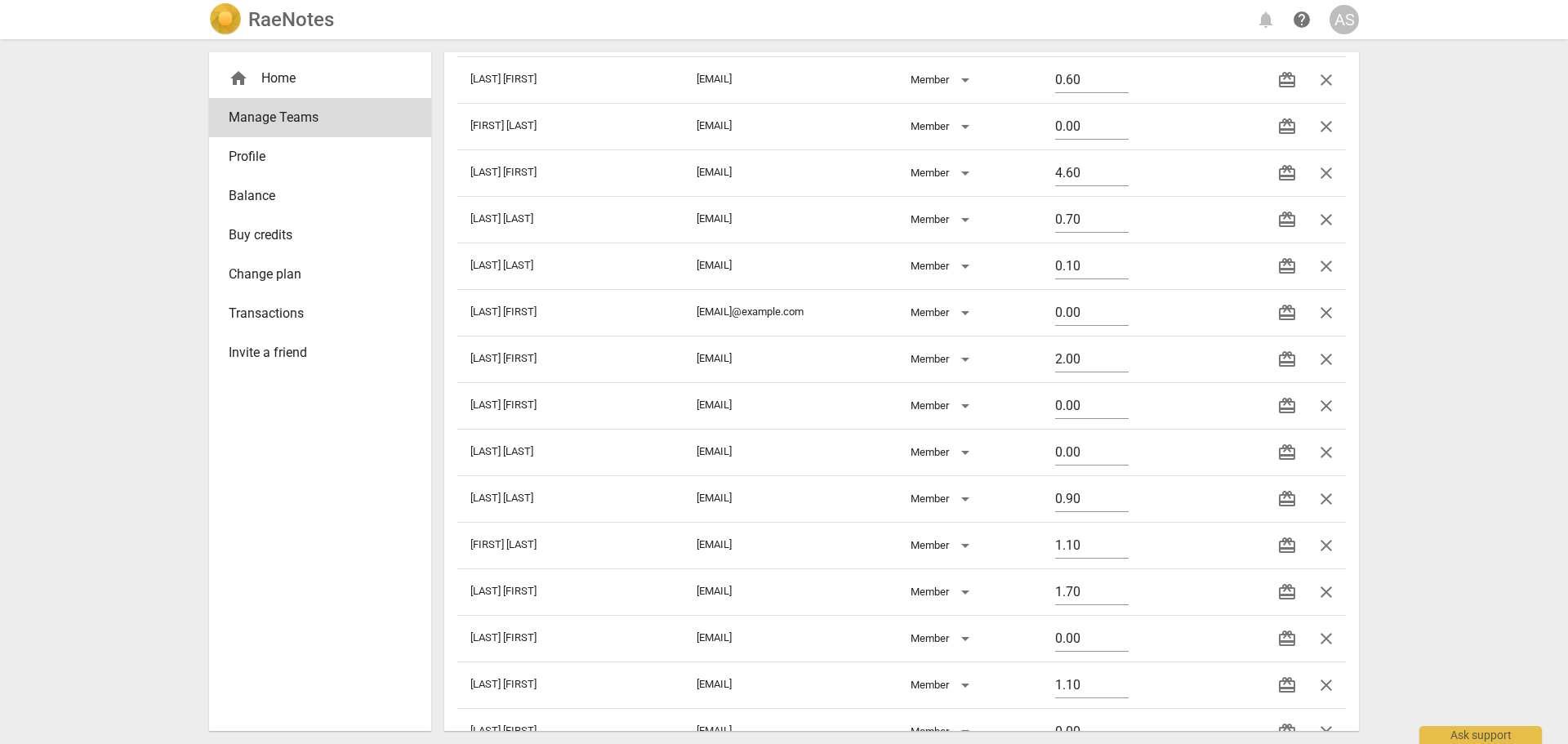 drag, startPoint x: 1321, startPoint y: 687, endPoint x: 858, endPoint y: 50, distance: 787.4884 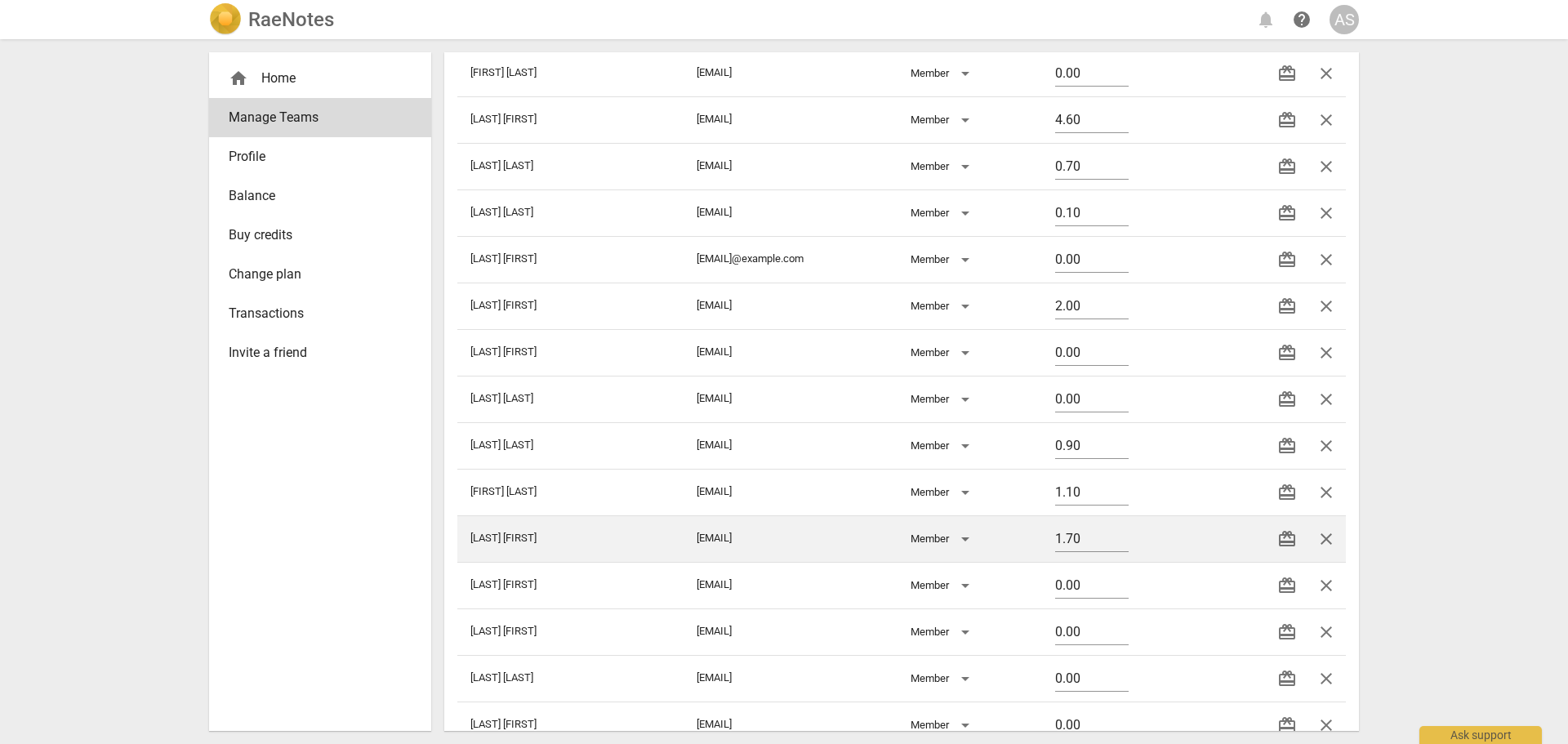 scroll, scrollTop: 408, scrollLeft: 0, axis: vertical 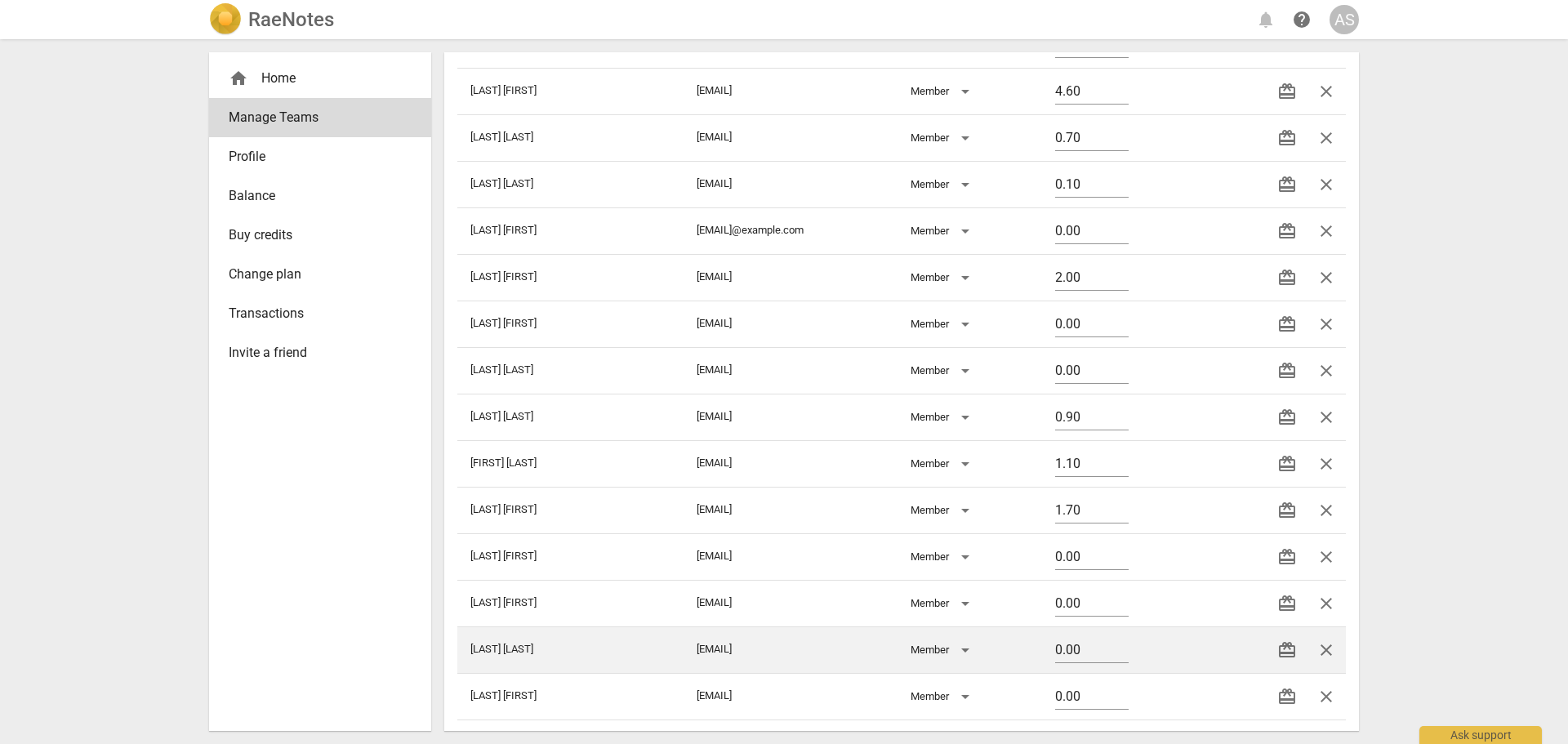 click on "close" at bounding box center (1326, 650) 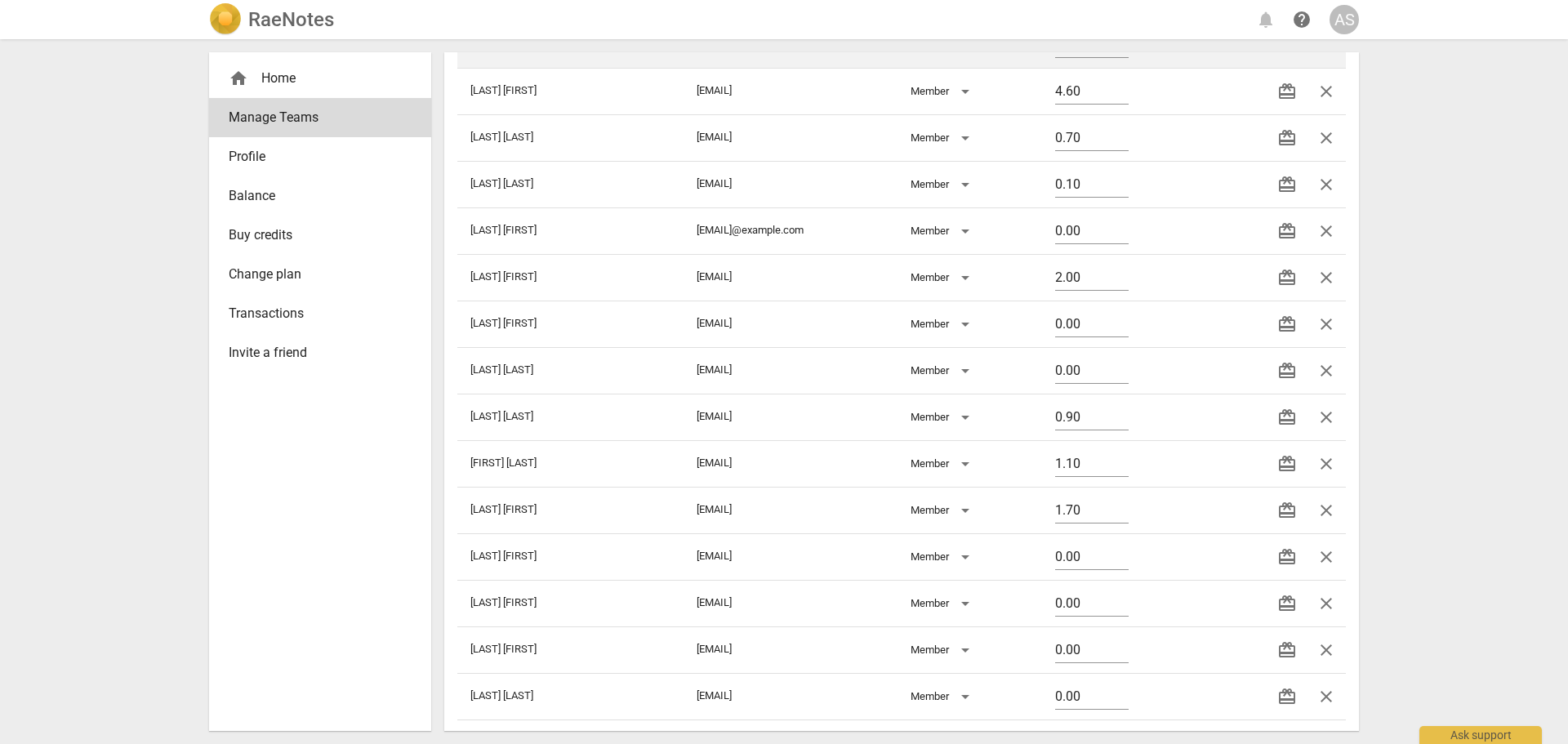 drag, startPoint x: 1326, startPoint y: 649, endPoint x: 853, endPoint y: 52, distance: 761.66791 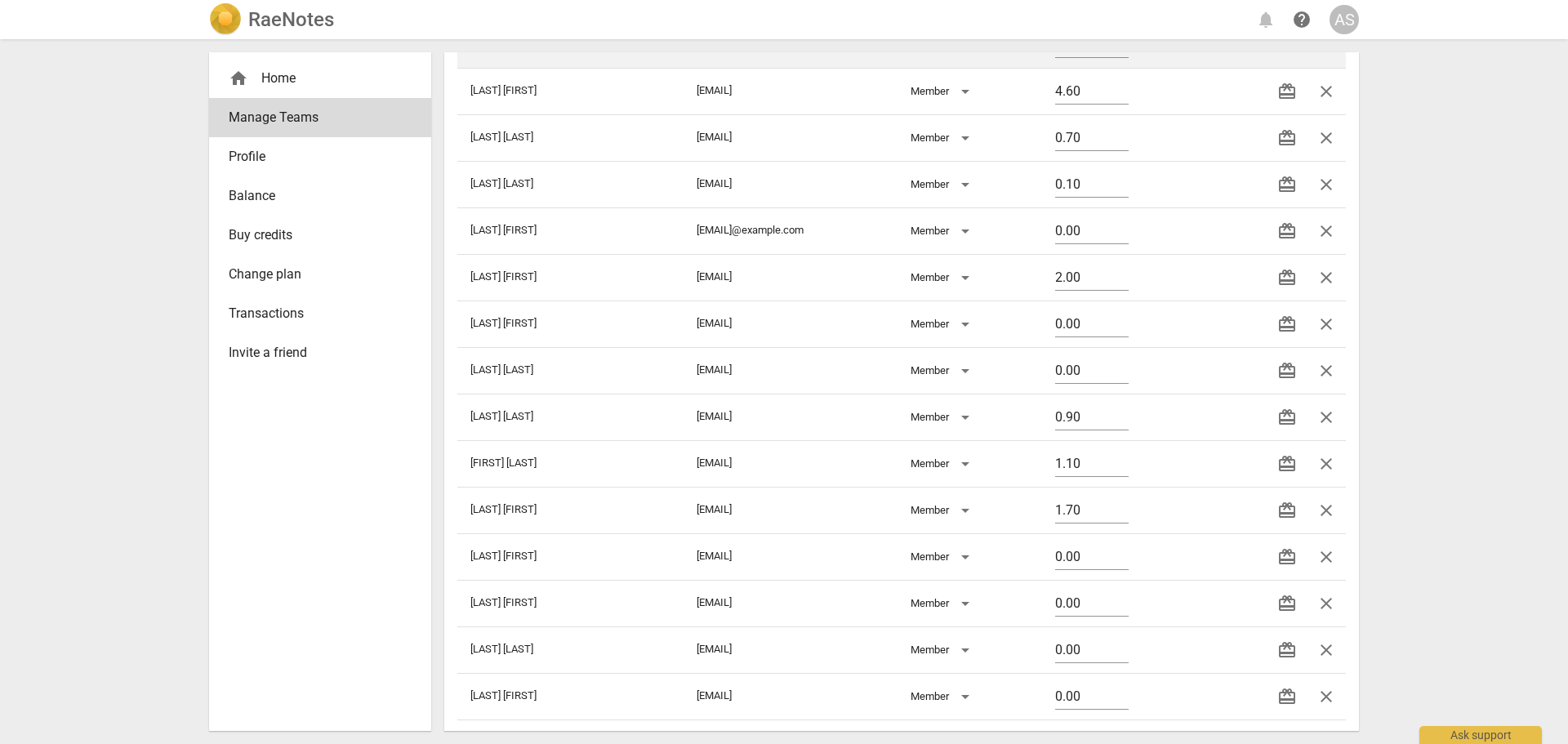 drag, startPoint x: 1327, startPoint y: 644, endPoint x: 854, endPoint y: 53, distance: 756.9742 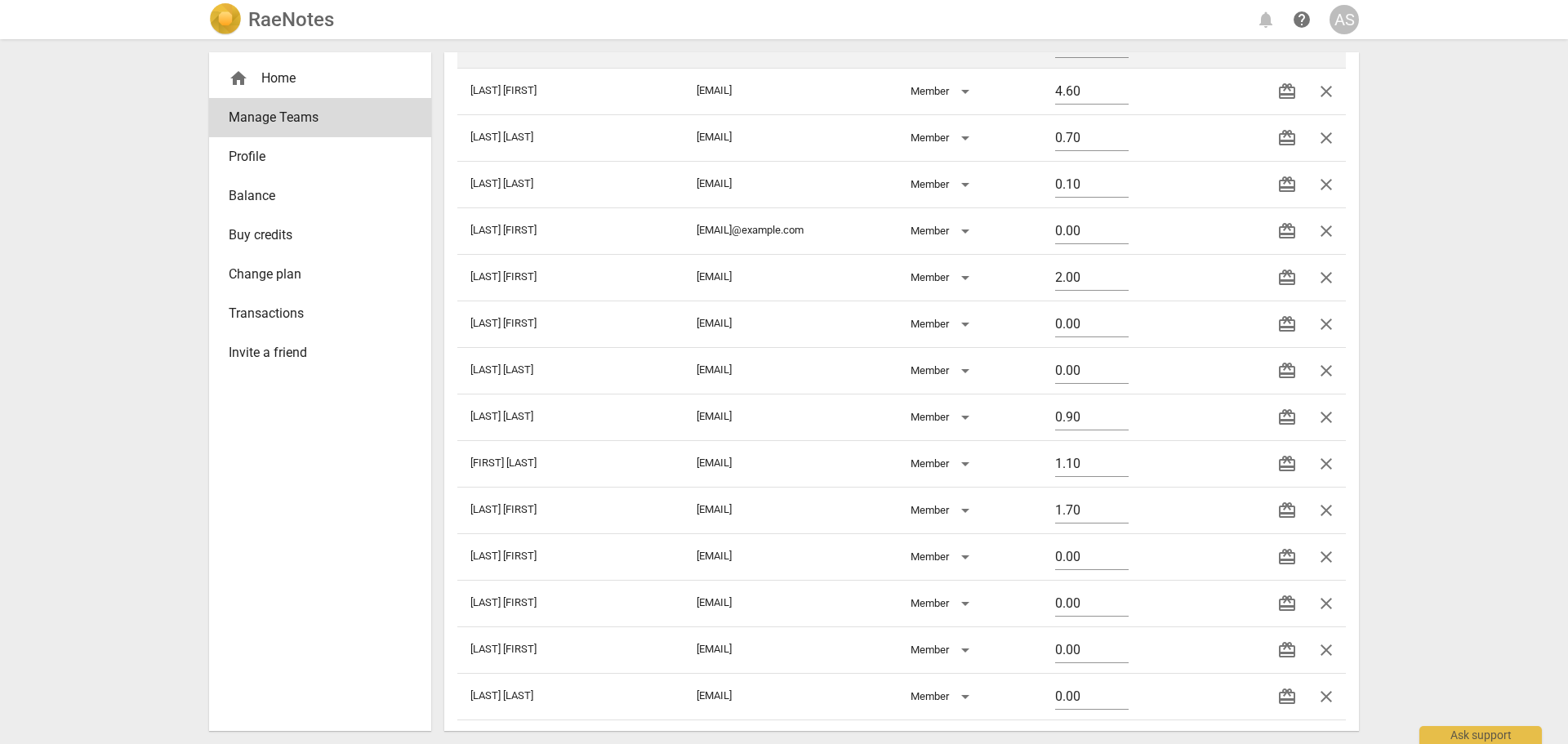 drag, startPoint x: 1318, startPoint y: 641, endPoint x: 848, endPoint y: 56, distance: 750.41655 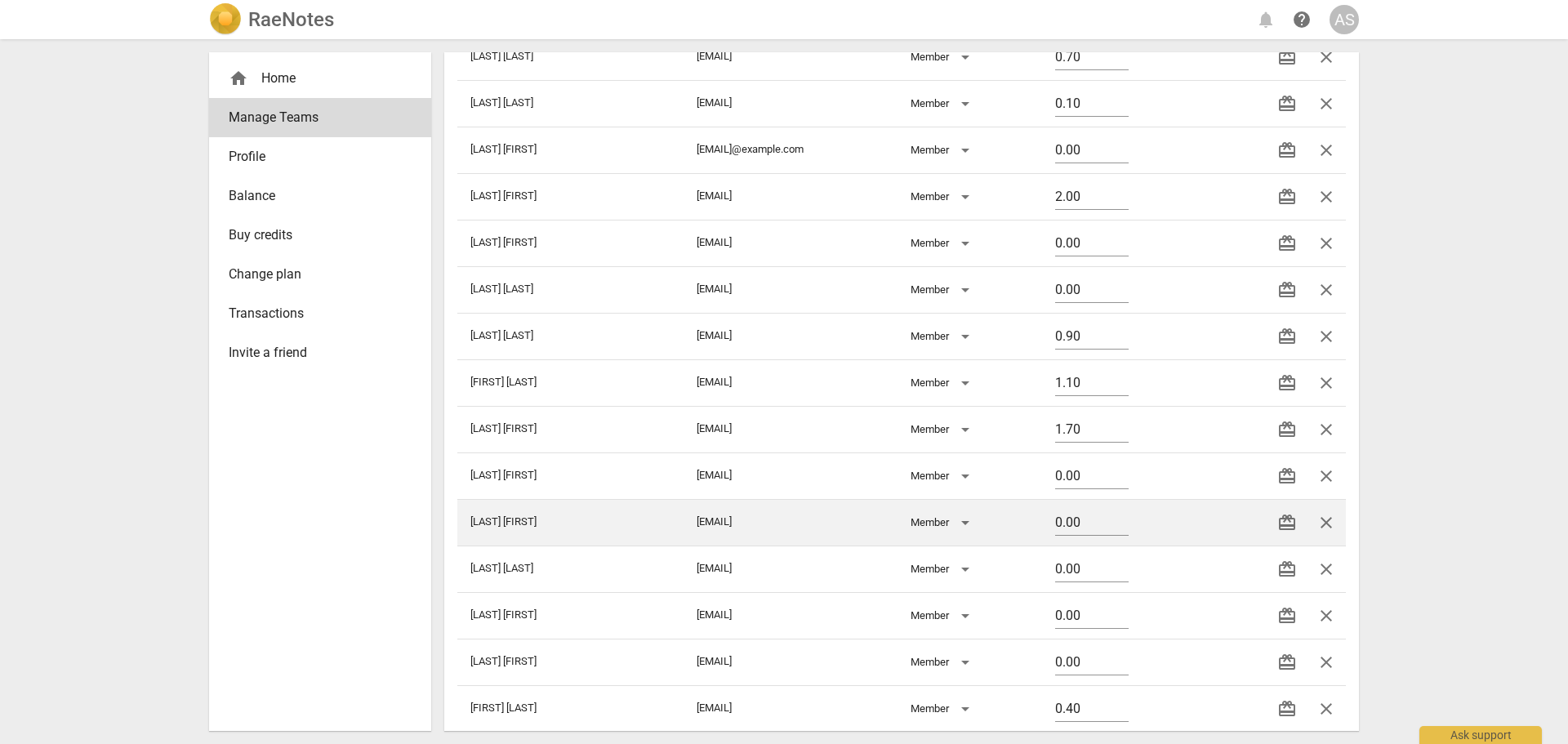 scroll, scrollTop: 490, scrollLeft: 0, axis: vertical 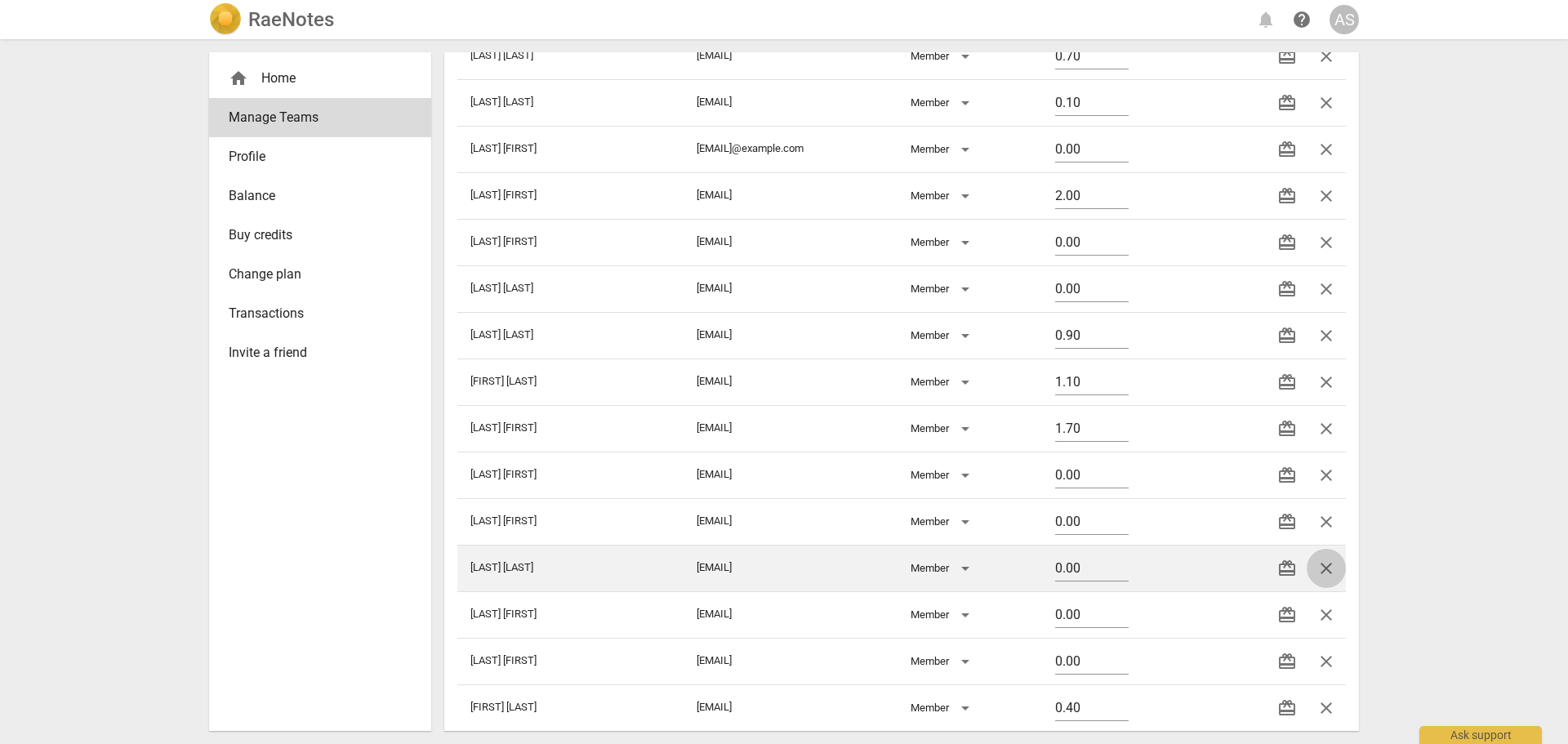 click on "close" at bounding box center (1326, 568) 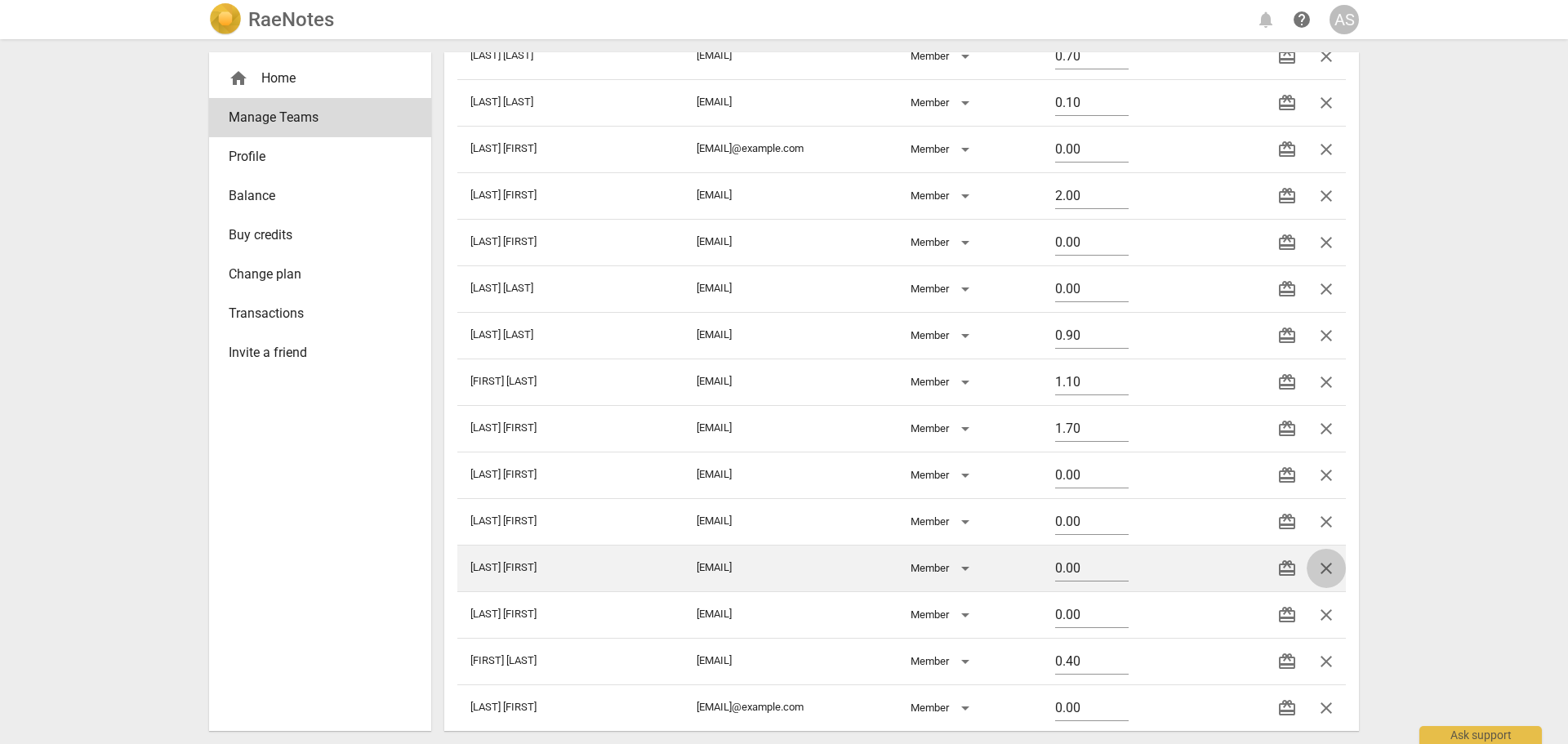 click on "close" at bounding box center [1326, 568] 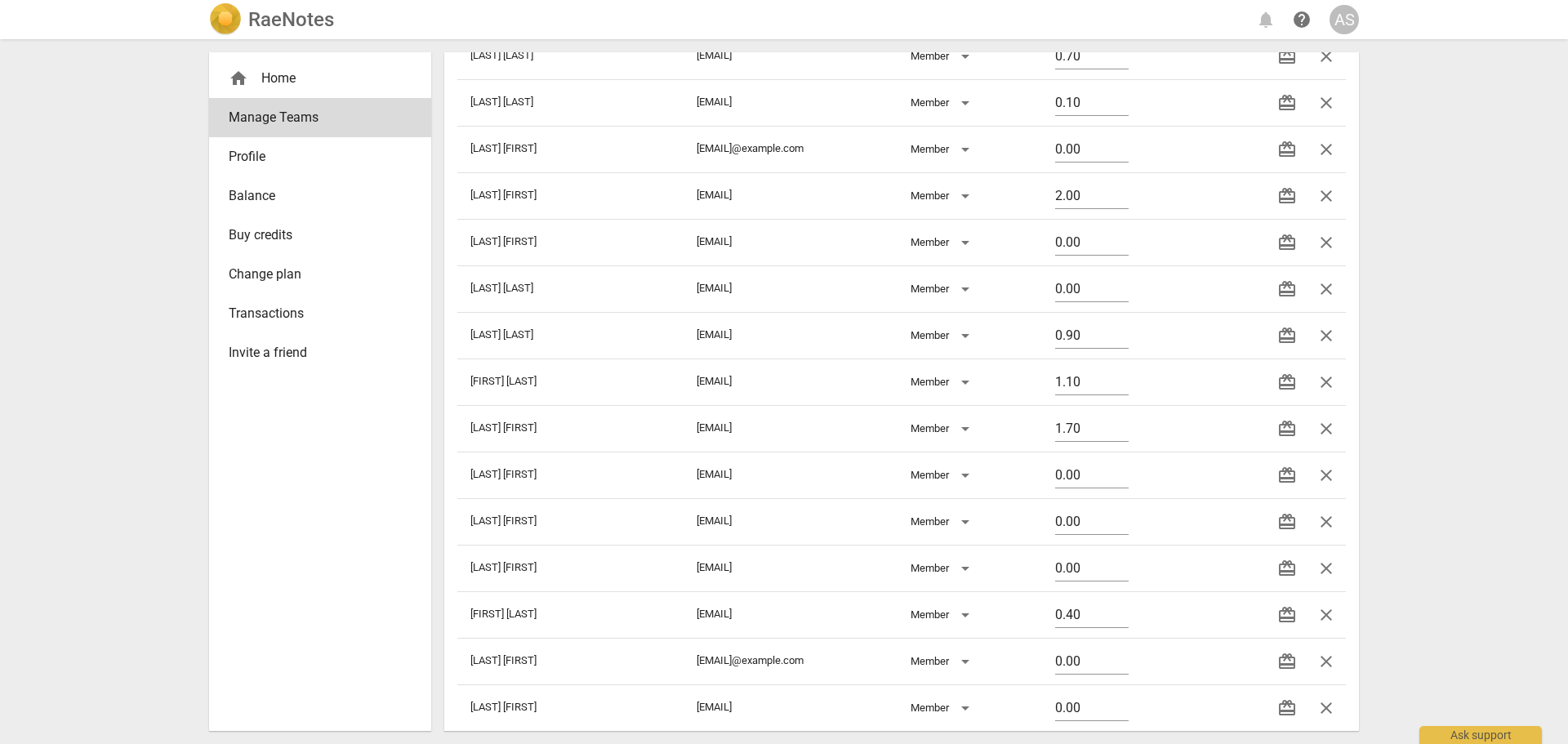 drag, startPoint x: 1324, startPoint y: 561, endPoint x: 844, endPoint y: 48, distance: 702.54466 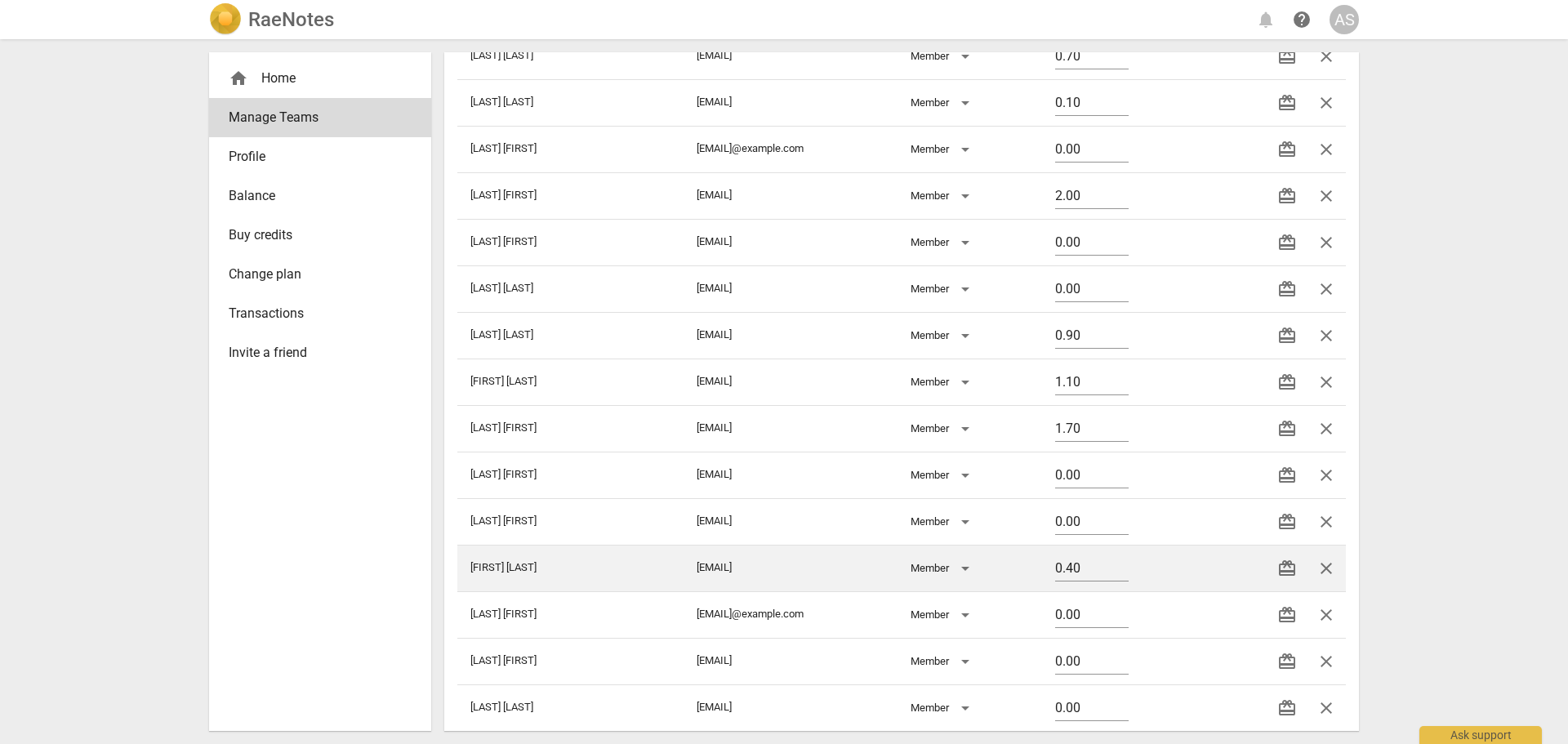 click on "close" at bounding box center [1326, 568] 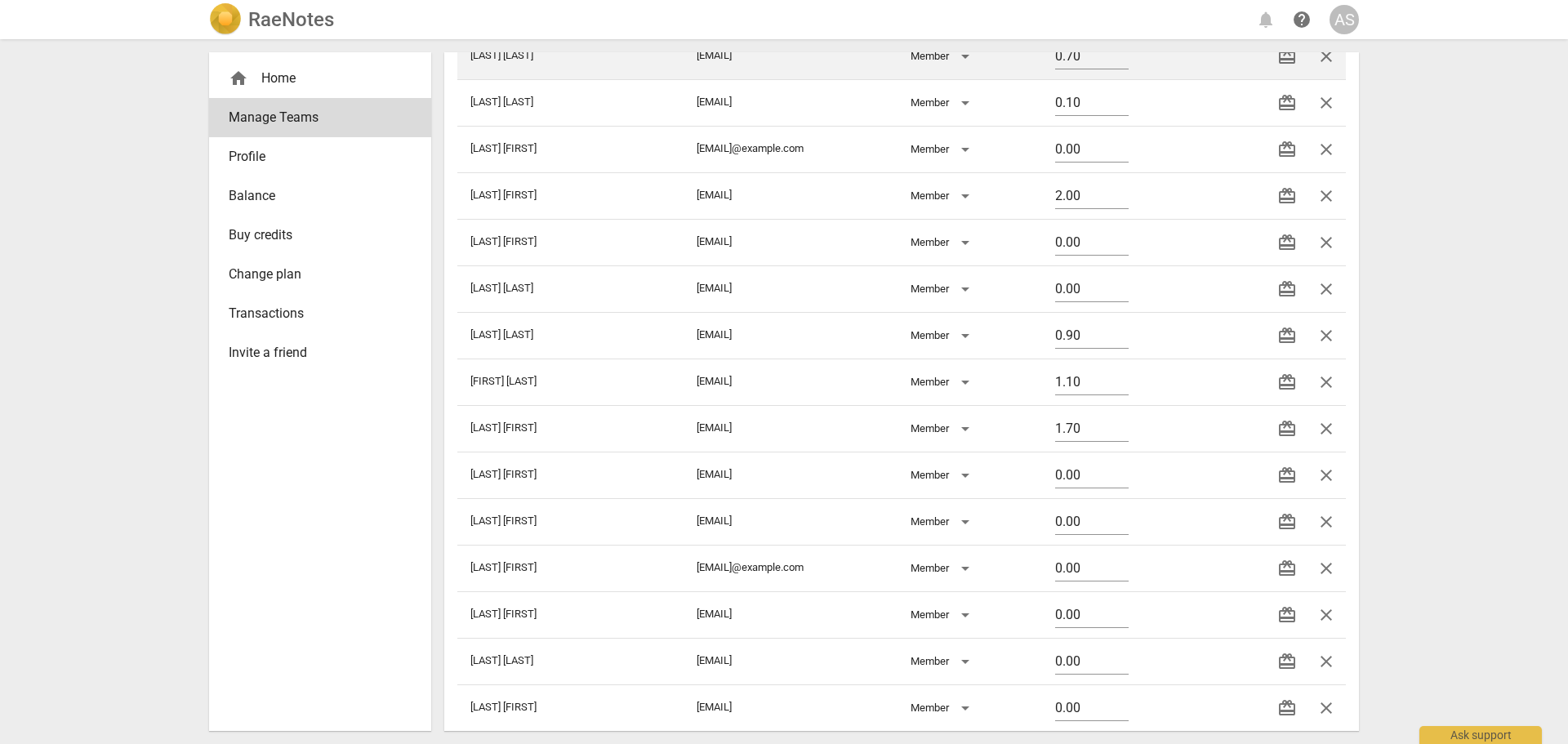 drag, startPoint x: 1316, startPoint y: 568, endPoint x: 862, endPoint y: 55, distance: 685.044 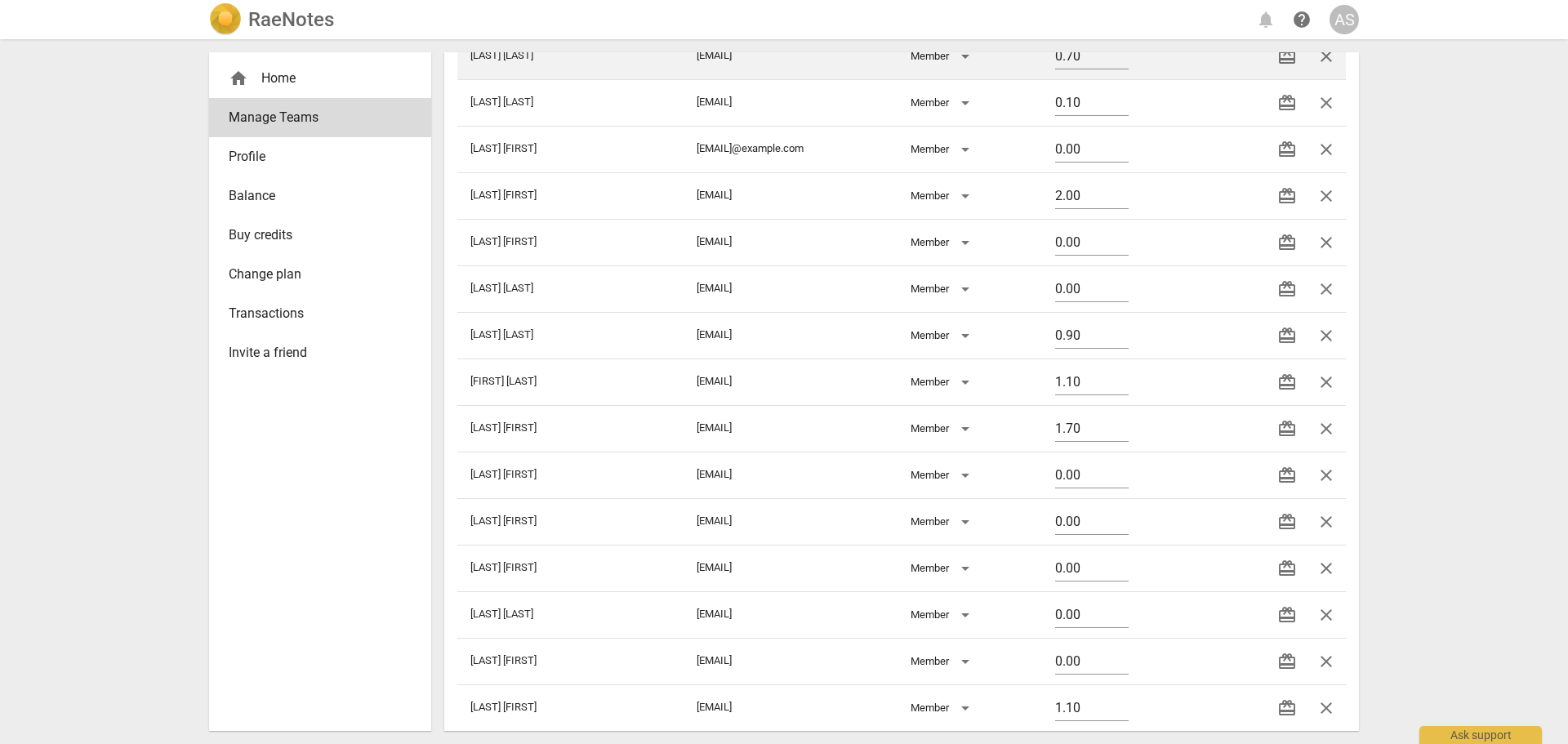 click on "close" at bounding box center (1326, 568) 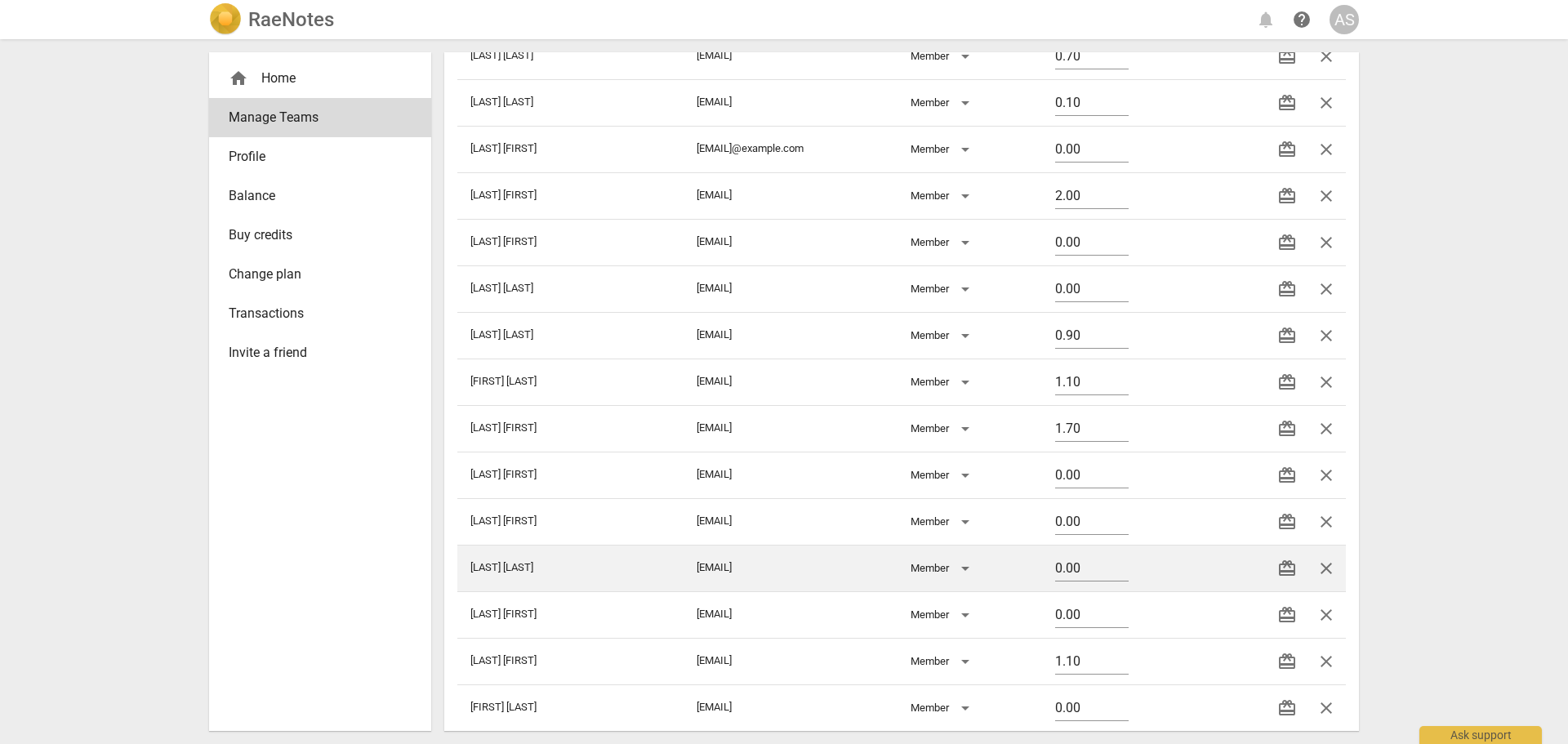 click on "close" at bounding box center (1326, 568) 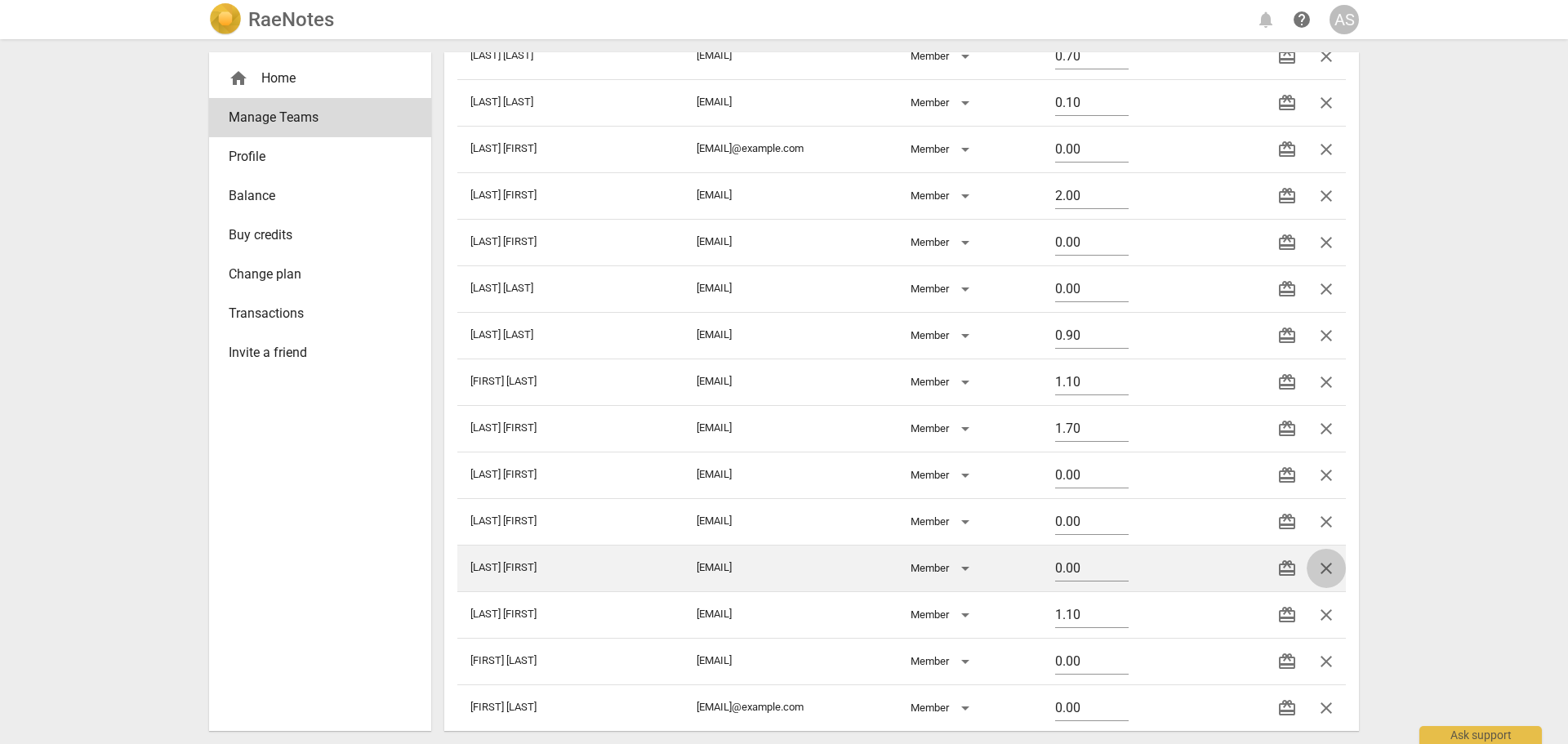 click on "close" at bounding box center (1326, 568) 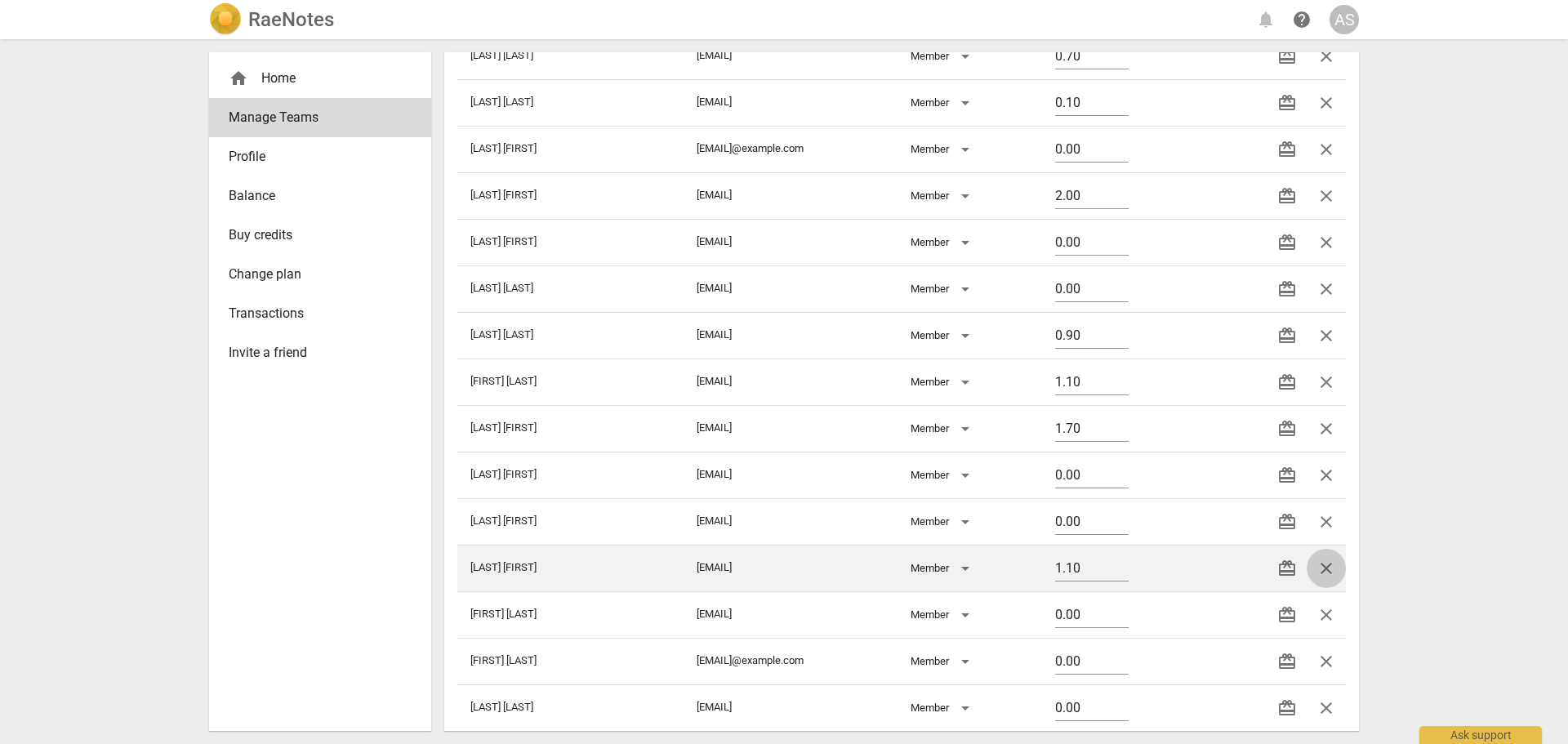 click on "close" at bounding box center [1326, 568] 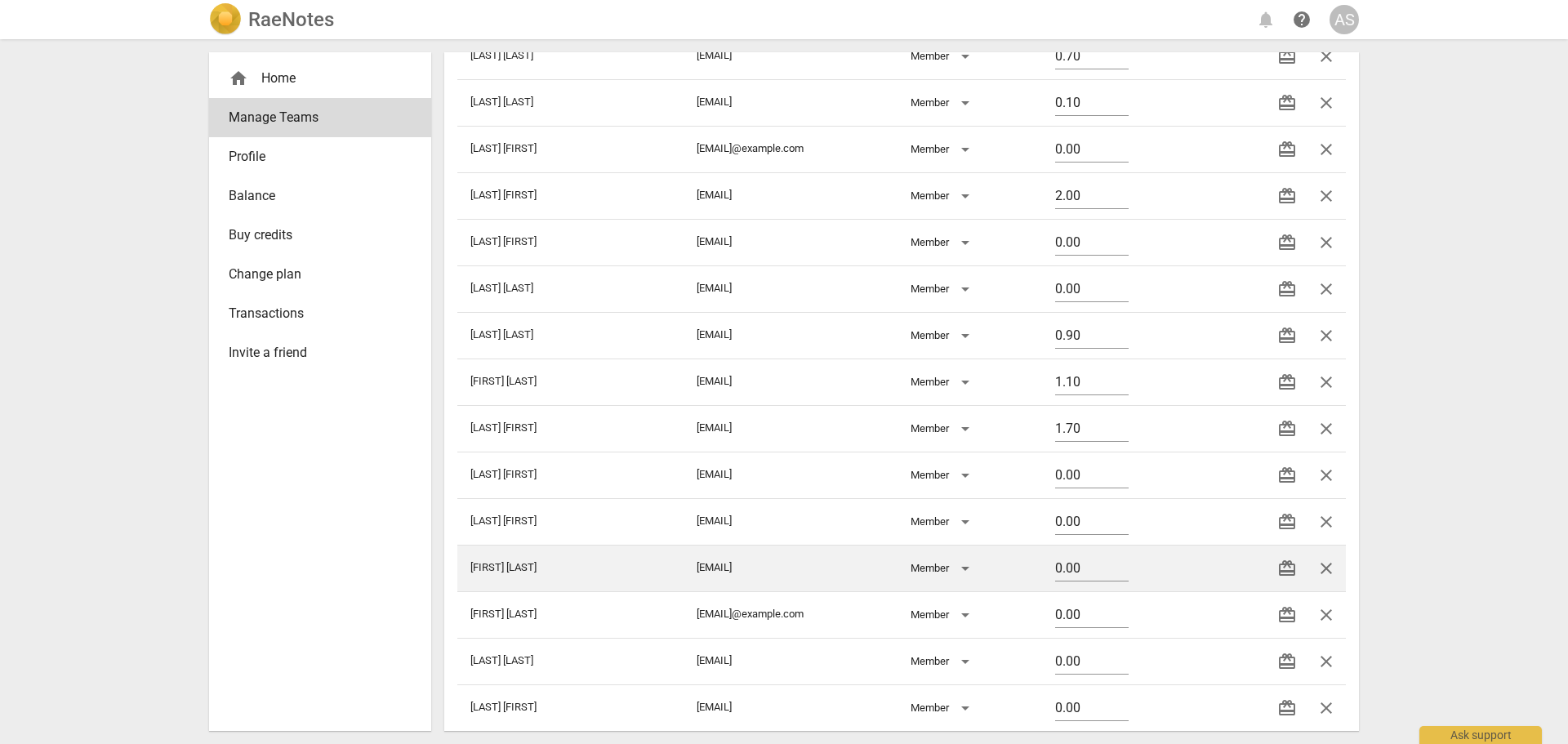 click on "close" at bounding box center (1326, 568) 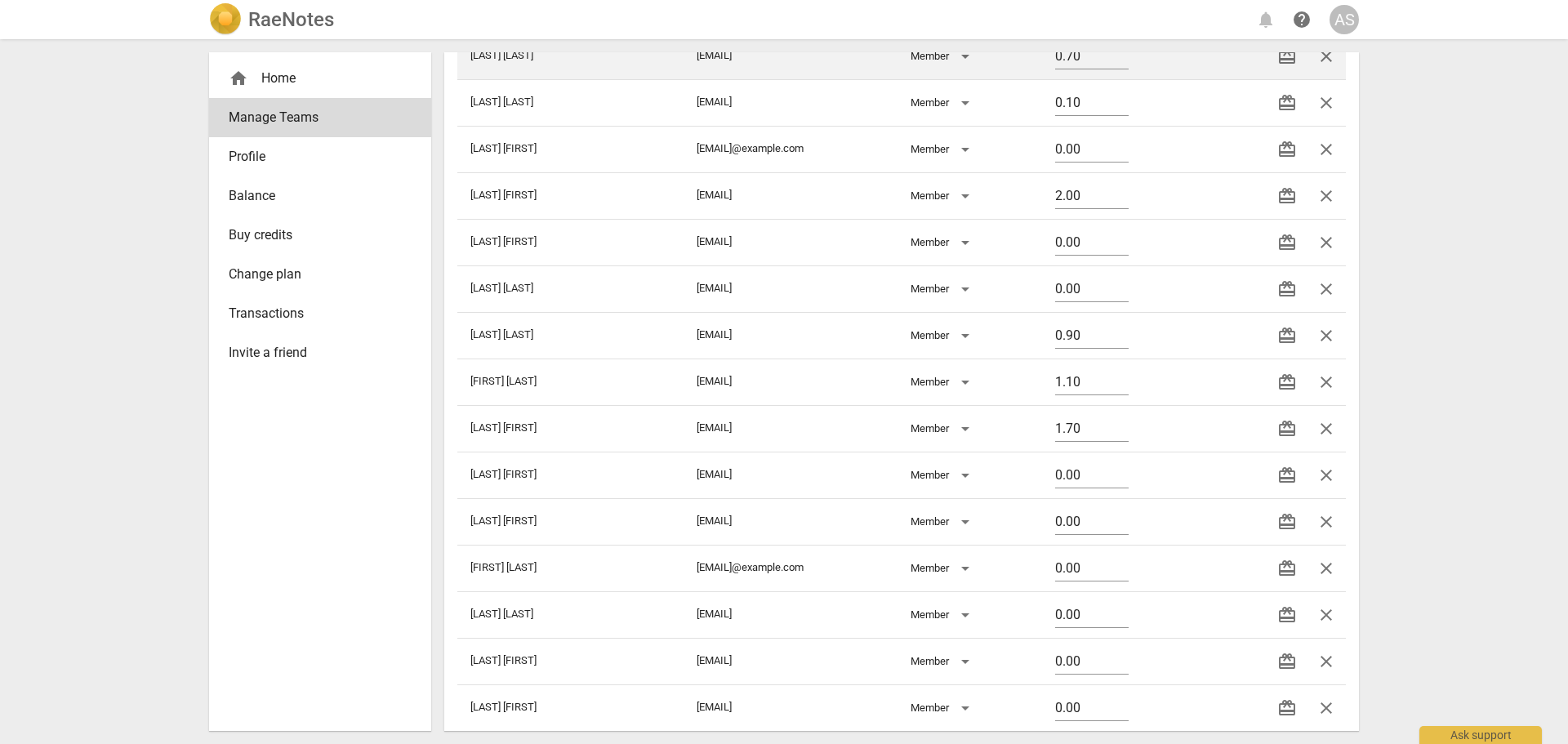 drag, startPoint x: 1330, startPoint y: 562, endPoint x: 845, endPoint y: 56, distance: 700.9001 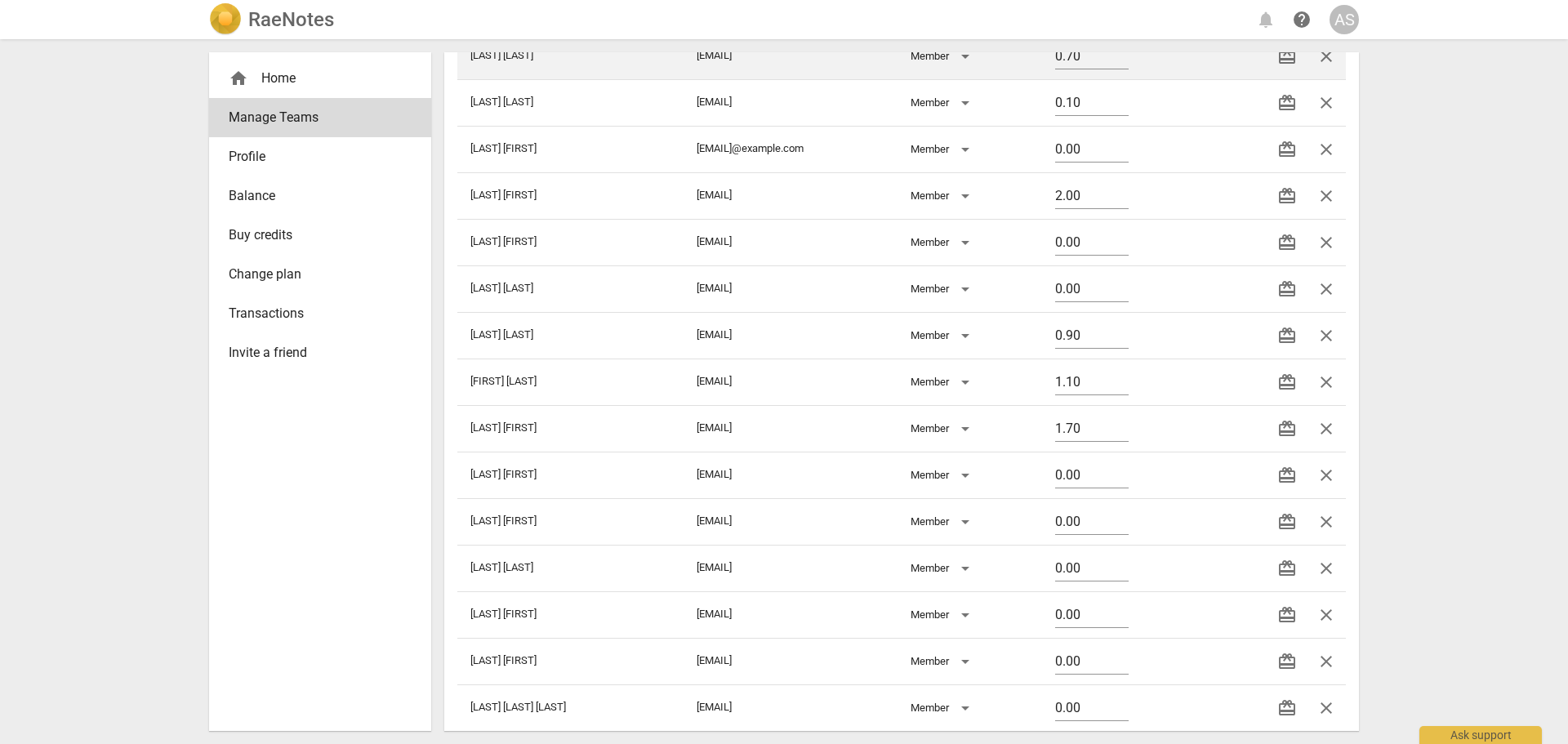 drag, startPoint x: 1316, startPoint y: 574, endPoint x: 866, endPoint y: 56, distance: 686.16616 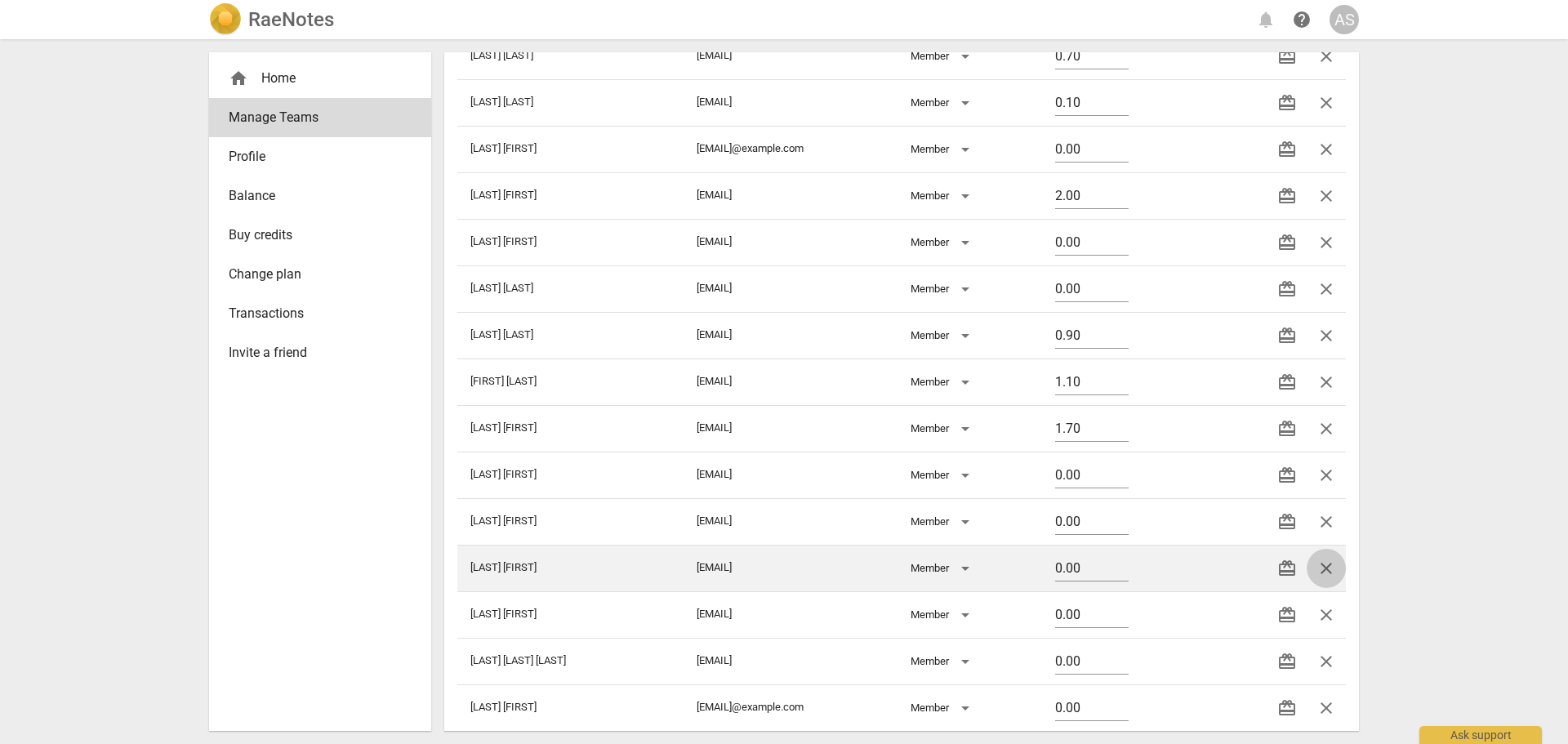 click on "close" at bounding box center (1326, 568) 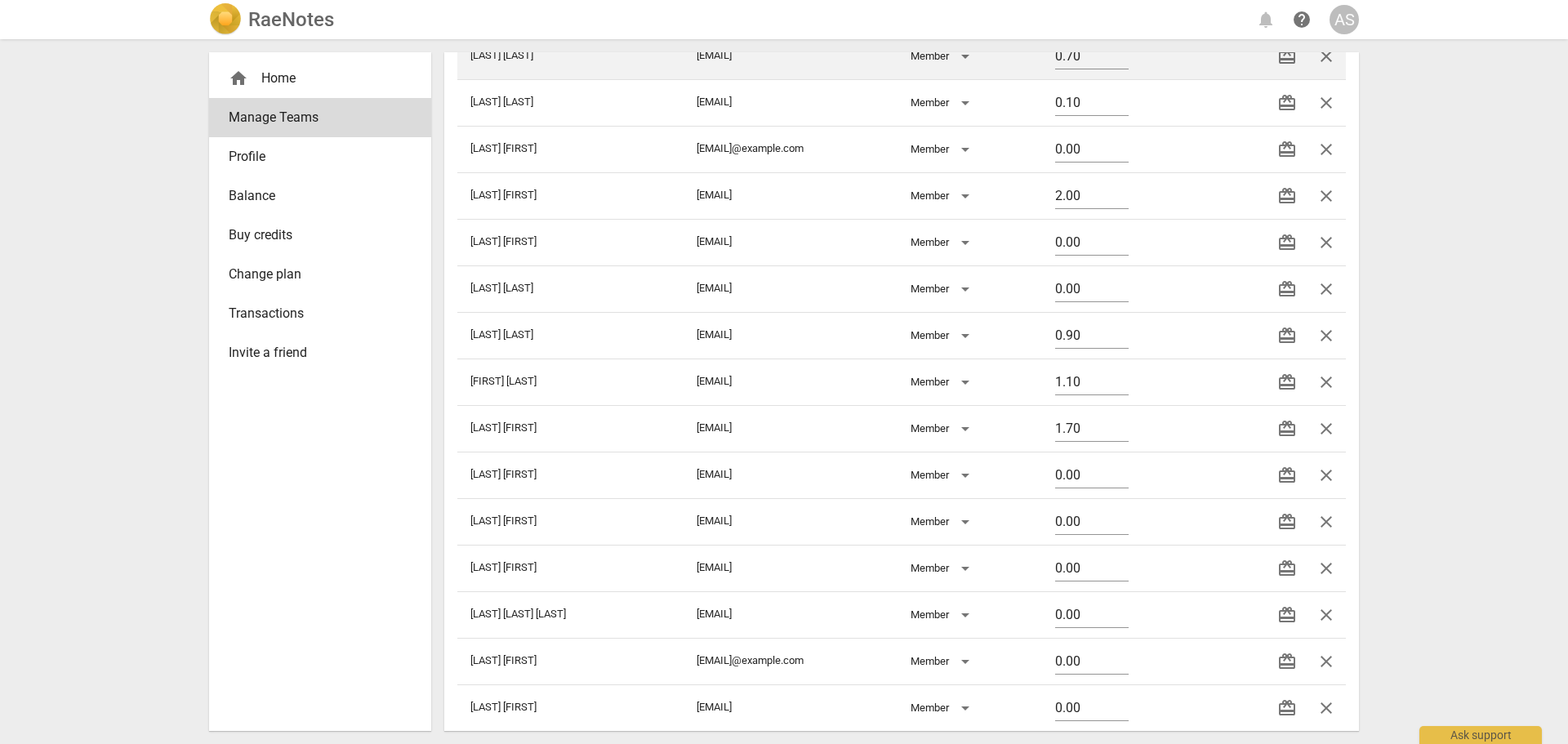 drag, startPoint x: 1325, startPoint y: 570, endPoint x: 846, endPoint y: 56, distance: 702.59305 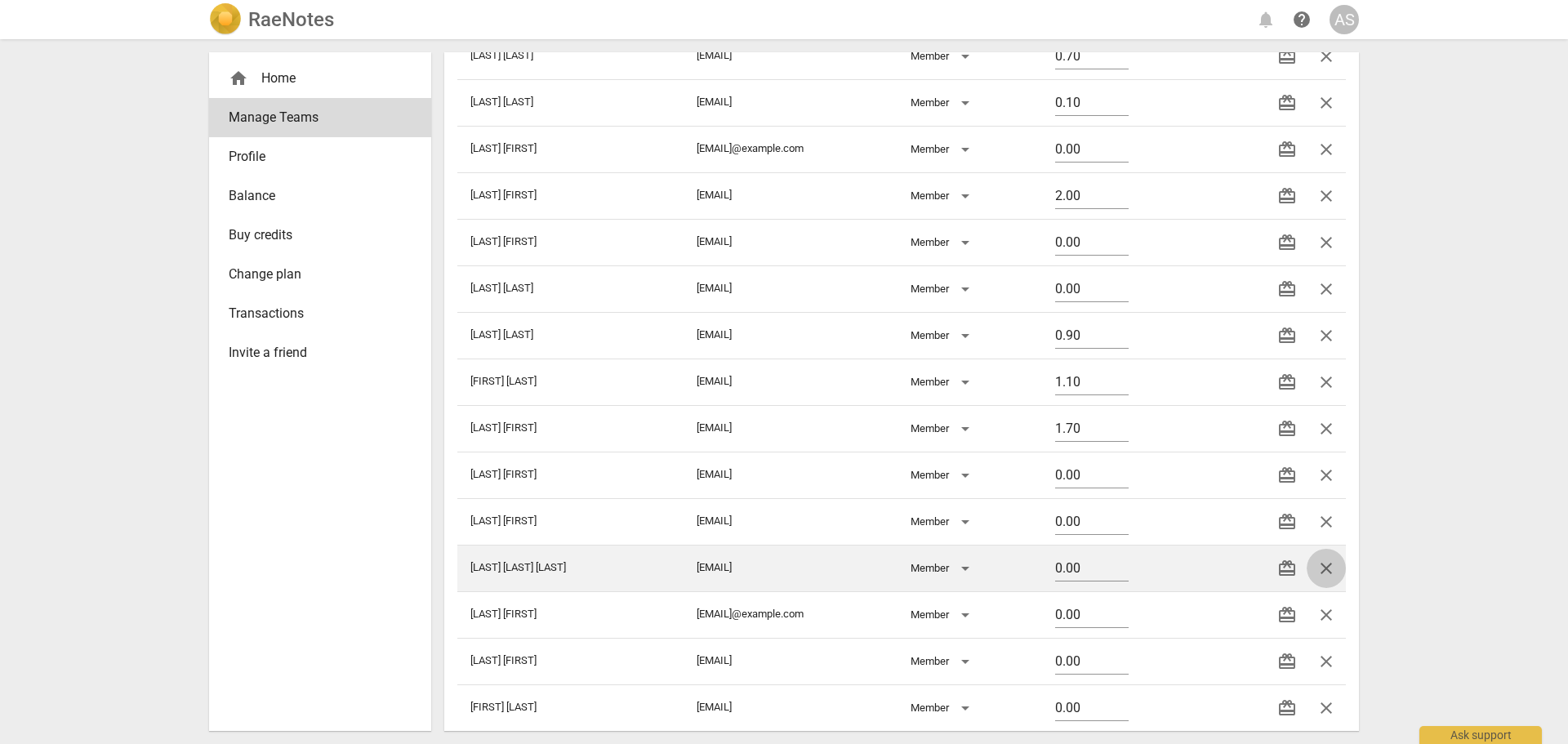 click on "close" at bounding box center [1326, 568] 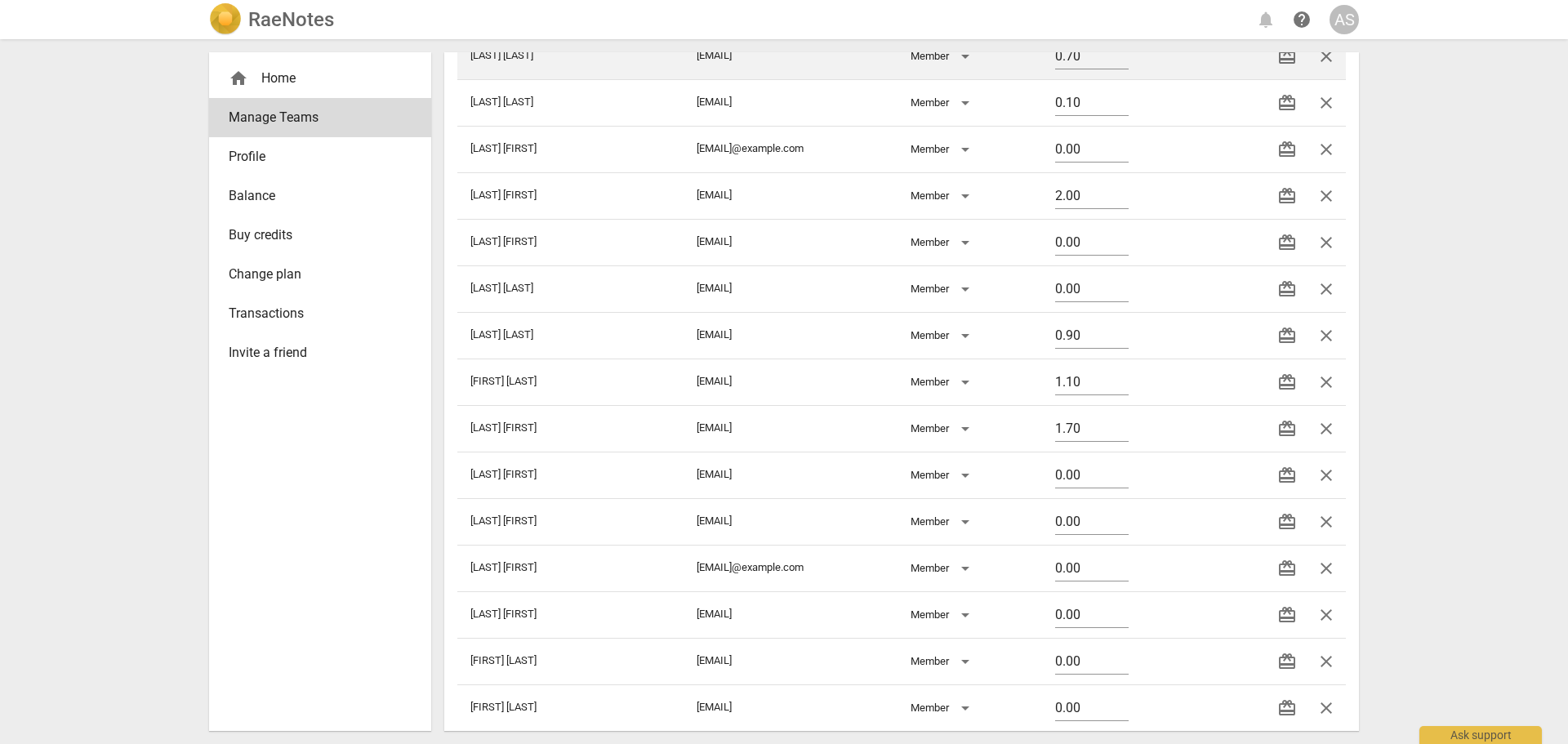 drag, startPoint x: 1328, startPoint y: 614, endPoint x: 855, endPoint y: 65, distance: 724.65854 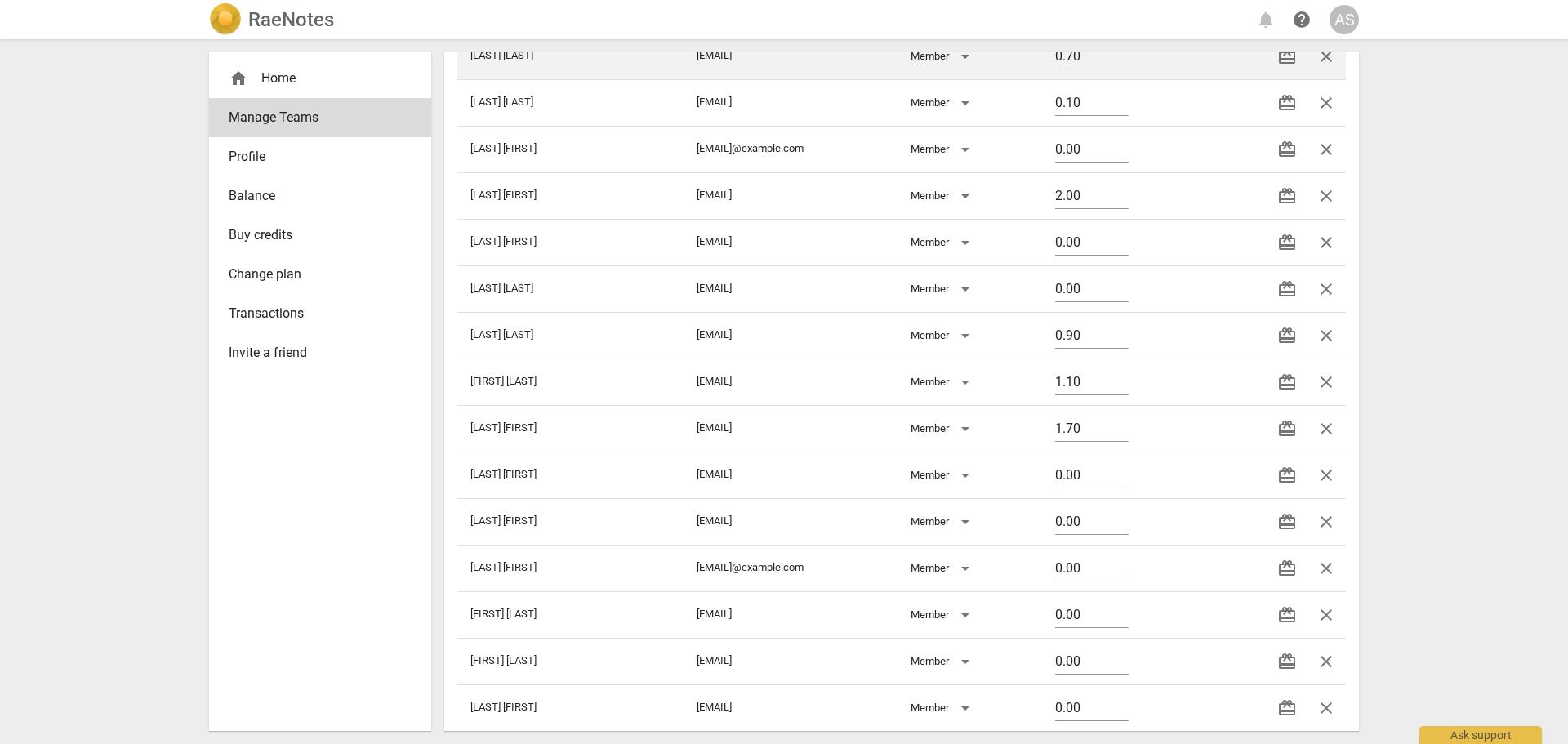 drag, startPoint x: 1312, startPoint y: 607, endPoint x: 852, endPoint y: 63, distance: 712.41561 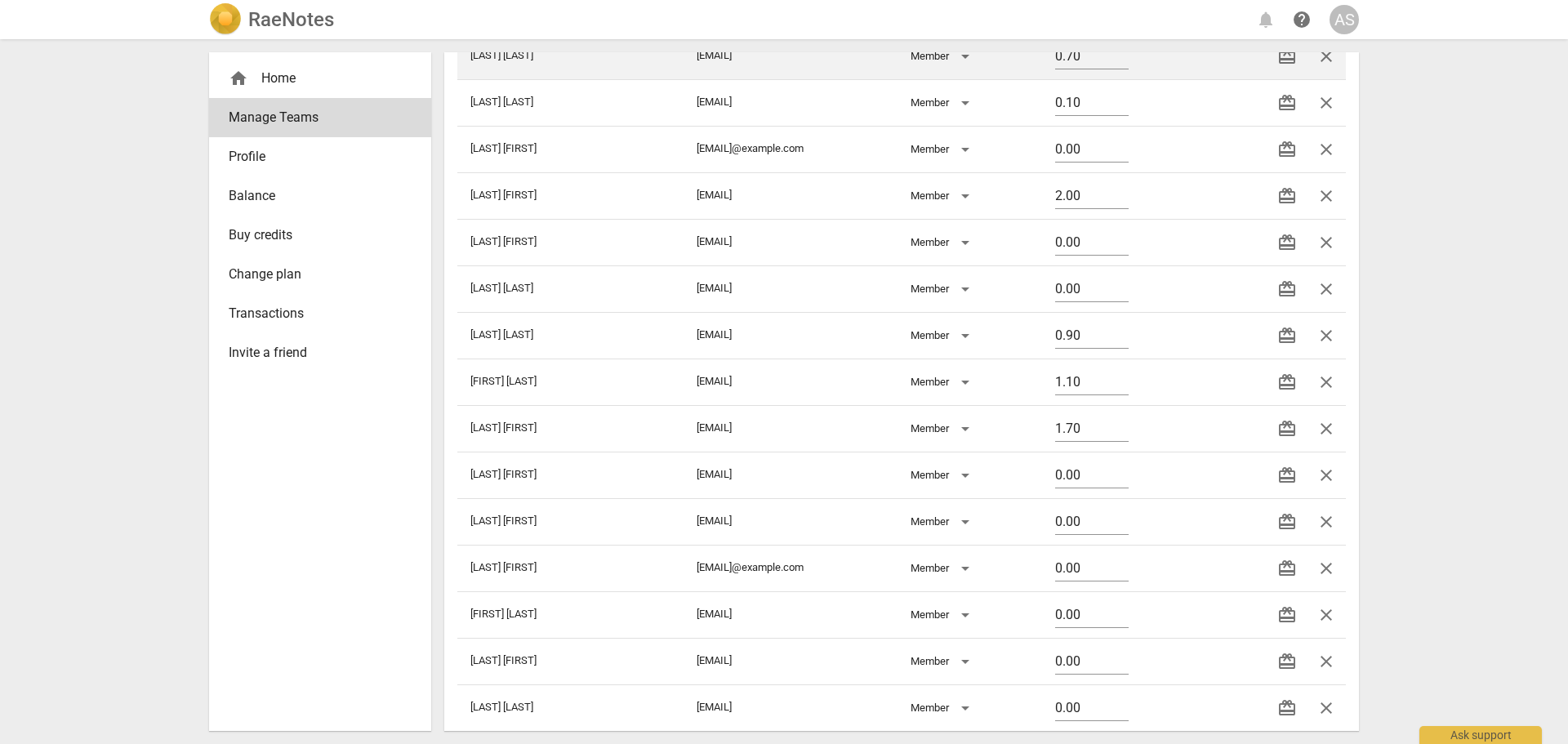 drag, startPoint x: 1316, startPoint y: 607, endPoint x: 846, endPoint y: 58, distance: 722.704 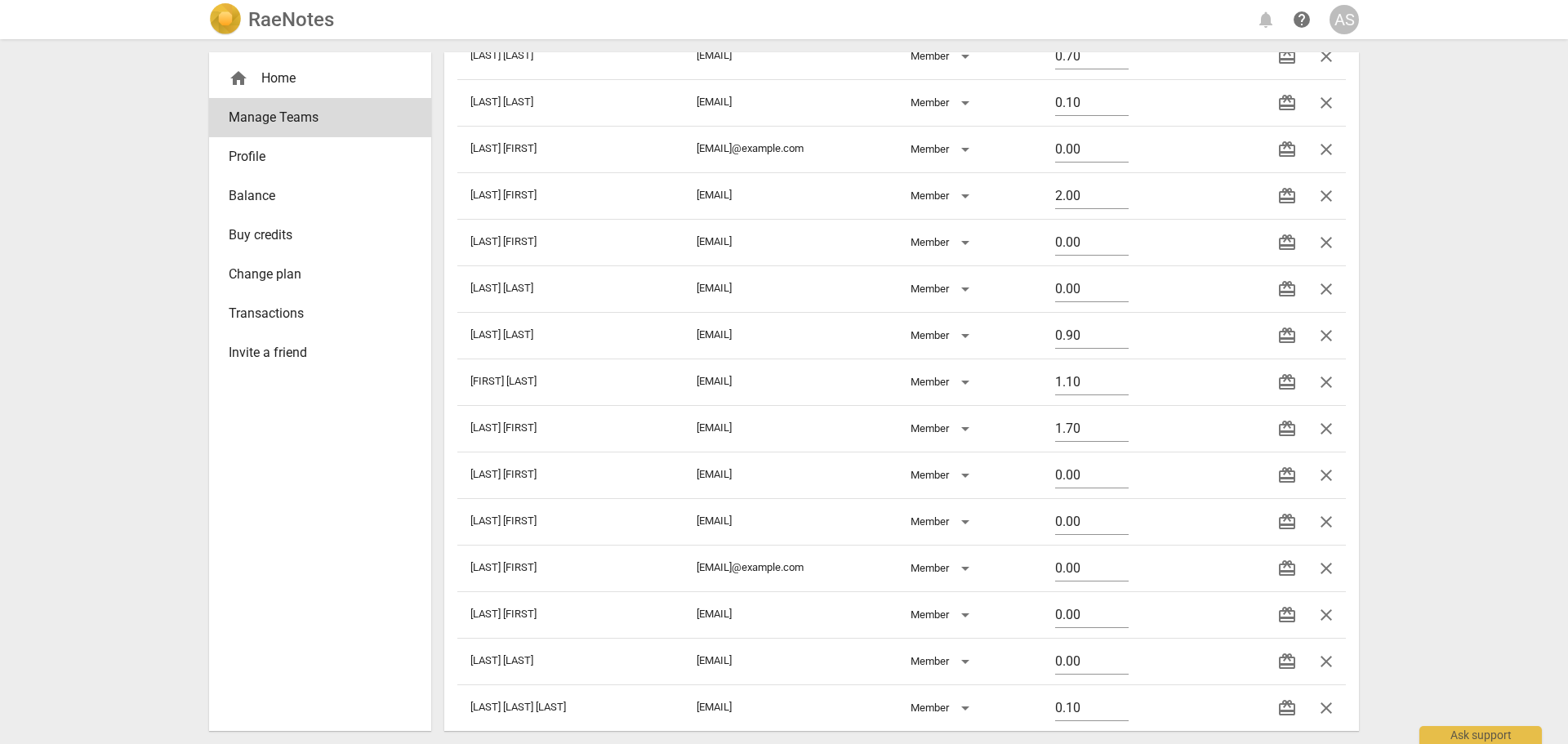 drag, startPoint x: 1324, startPoint y: 612, endPoint x: 853, endPoint y: 47, distance: 735.57189 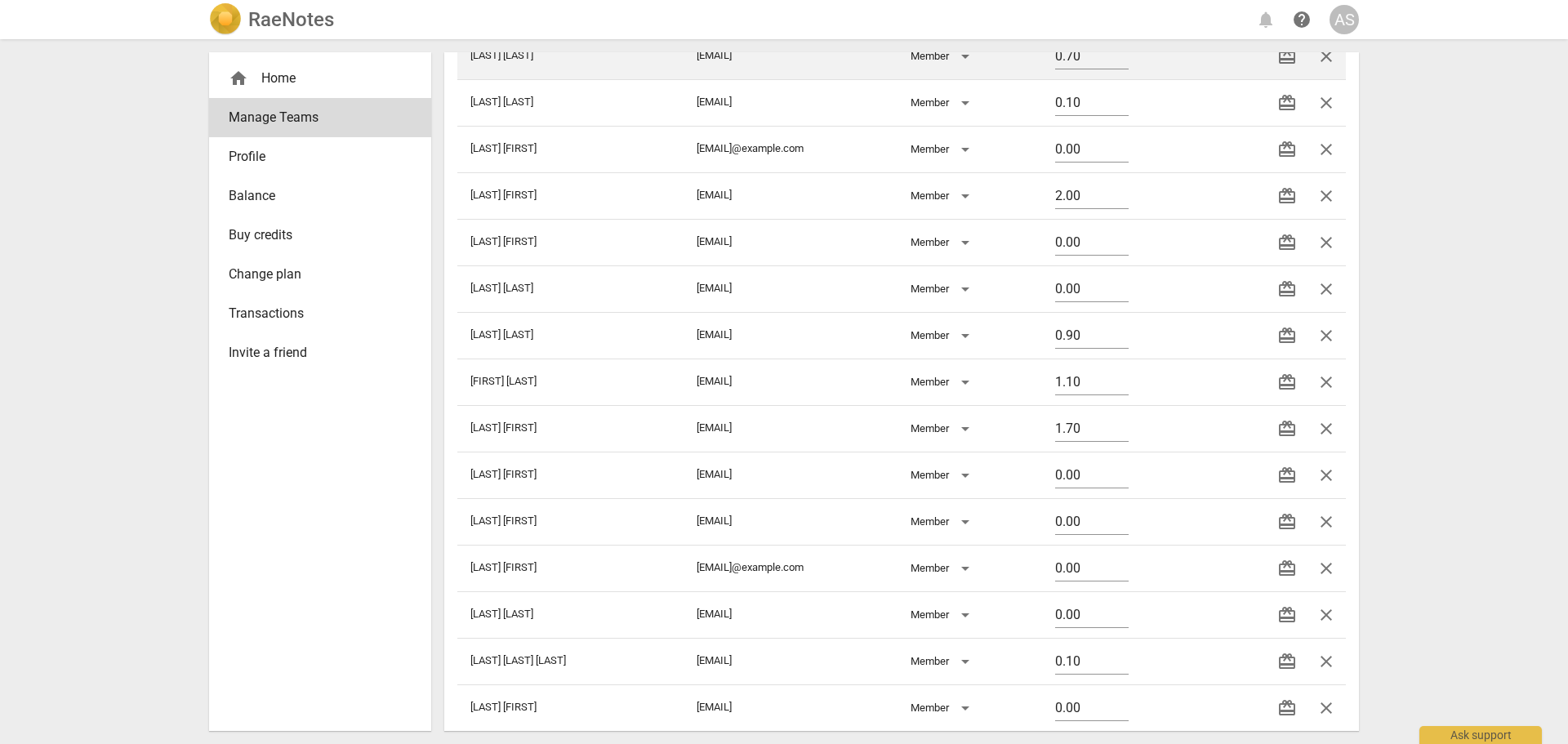 drag, startPoint x: 1315, startPoint y: 613, endPoint x: 841, endPoint y: 58, distance: 729.86369 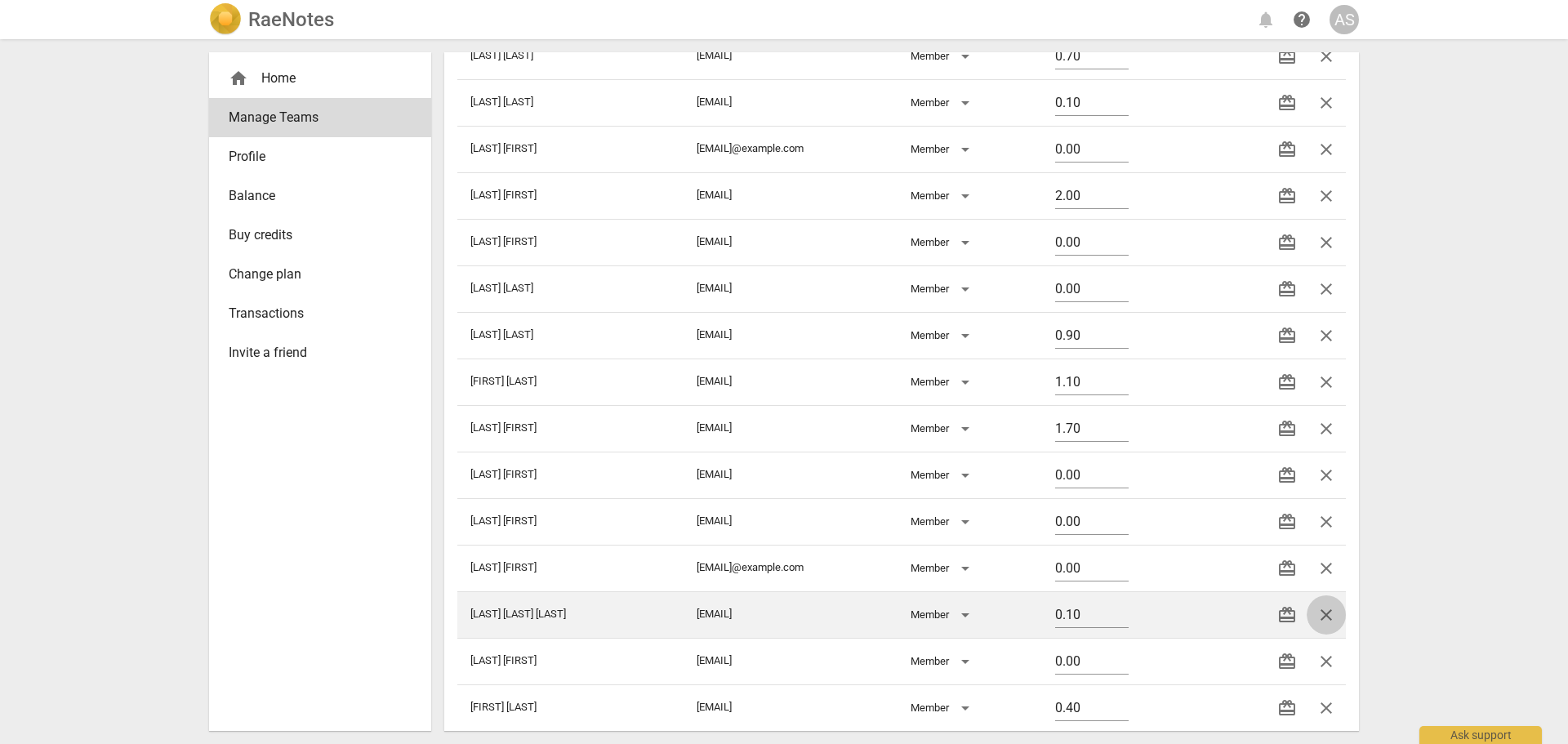 click on "close" at bounding box center [1326, 615] 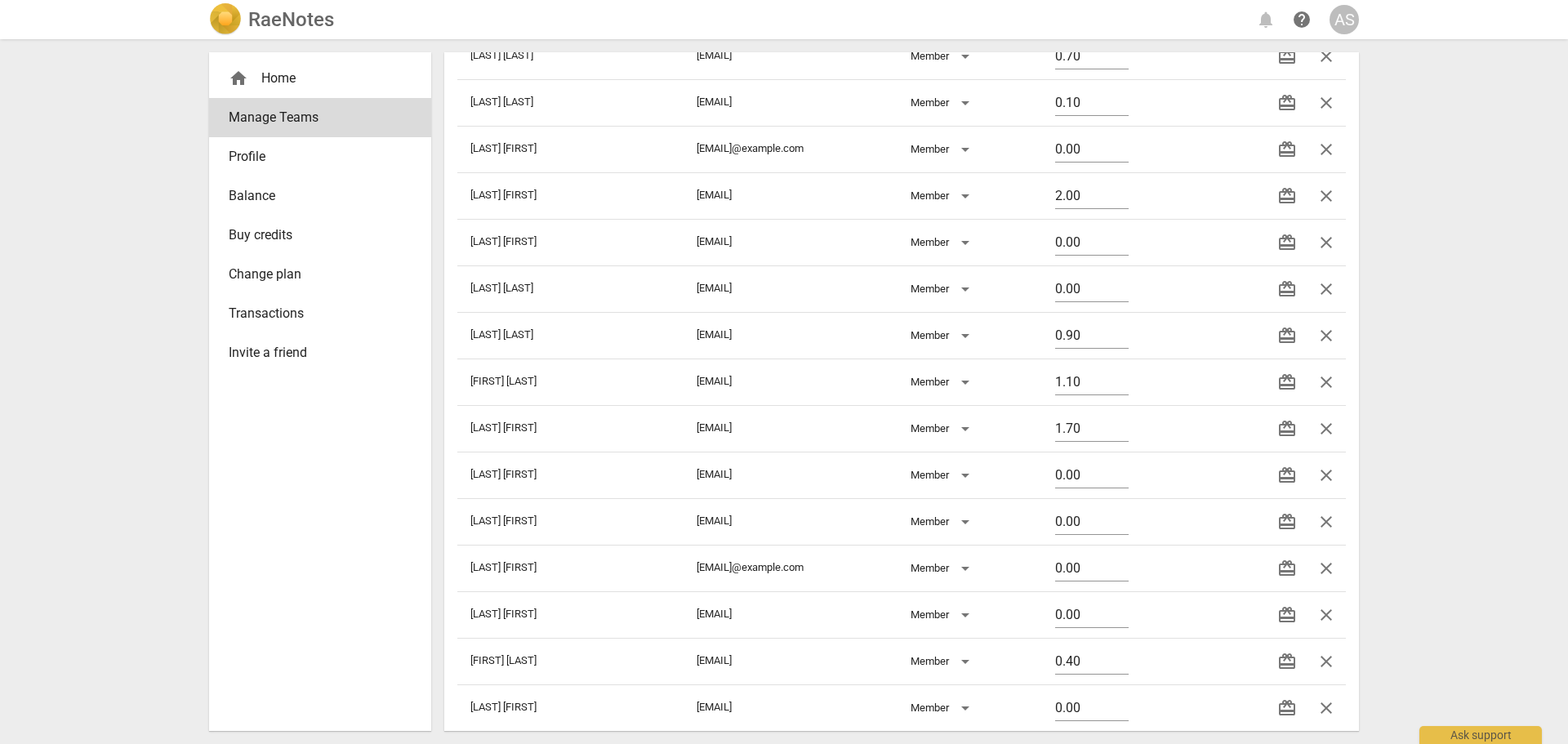 drag, startPoint x: 1328, startPoint y: 618, endPoint x: 854, endPoint y: 48, distance: 741.3339 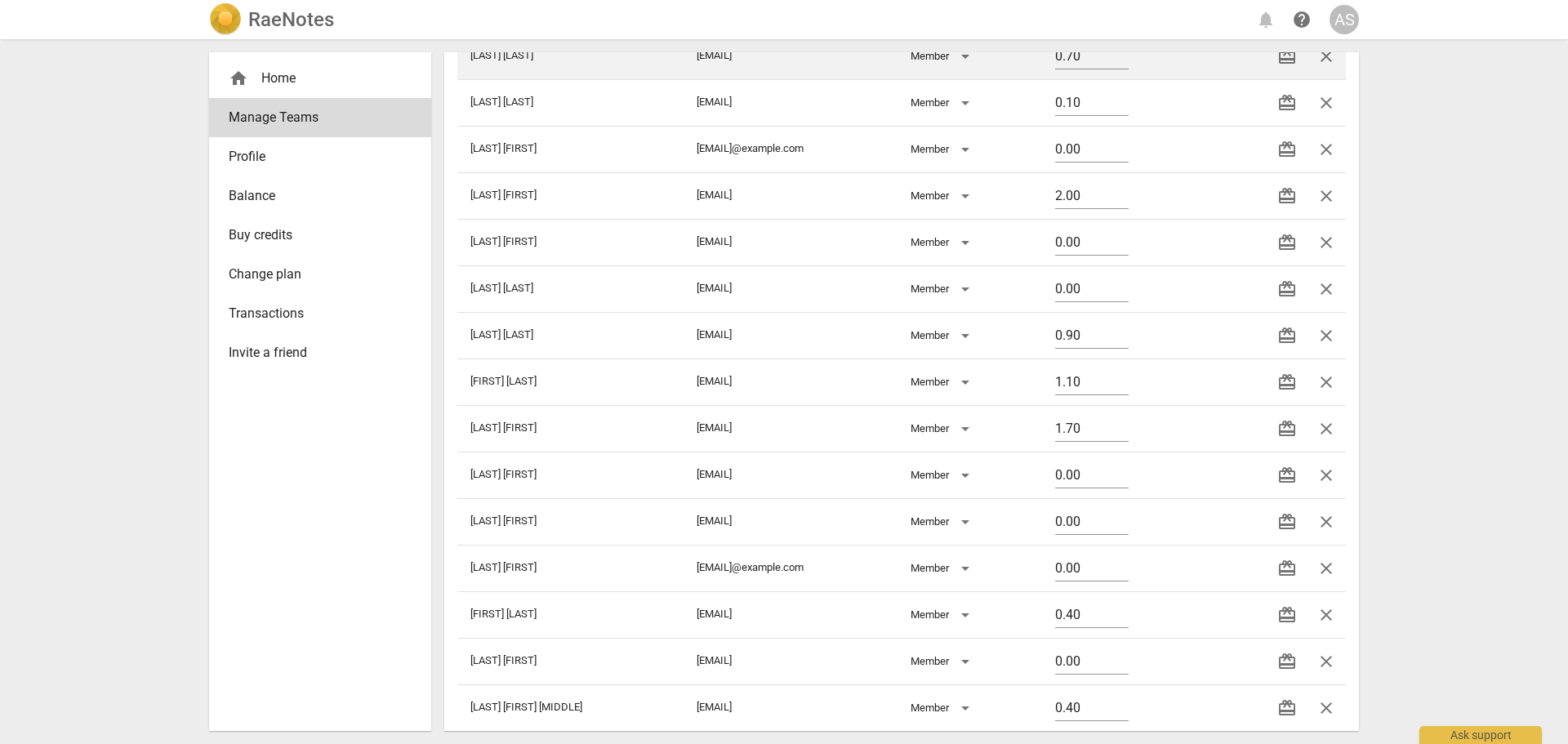 drag, startPoint x: 1319, startPoint y: 607, endPoint x: 858, endPoint y: 56, distance: 718.4163 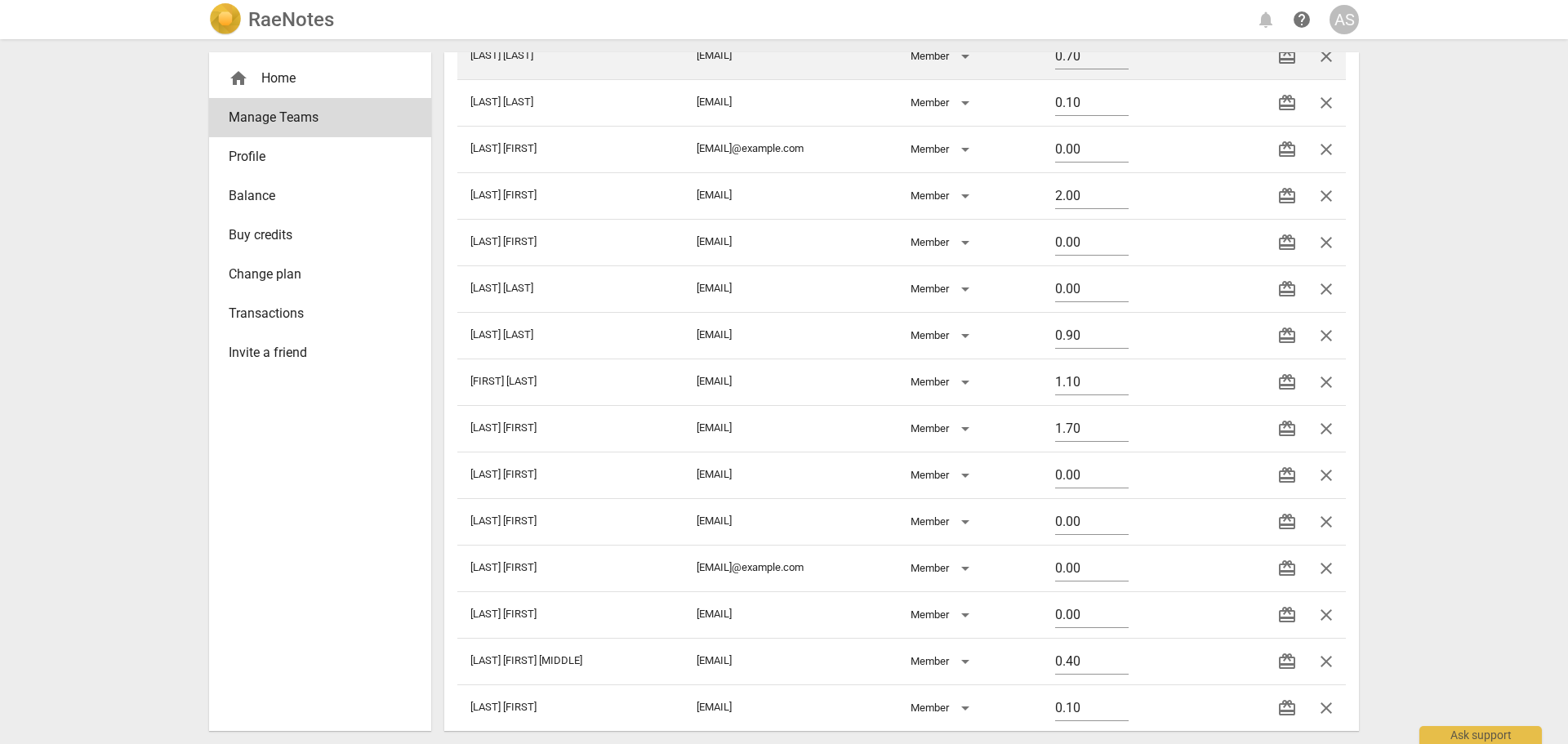 drag, startPoint x: 1328, startPoint y: 608, endPoint x: 852, endPoint y: 55, distance: 729.6472 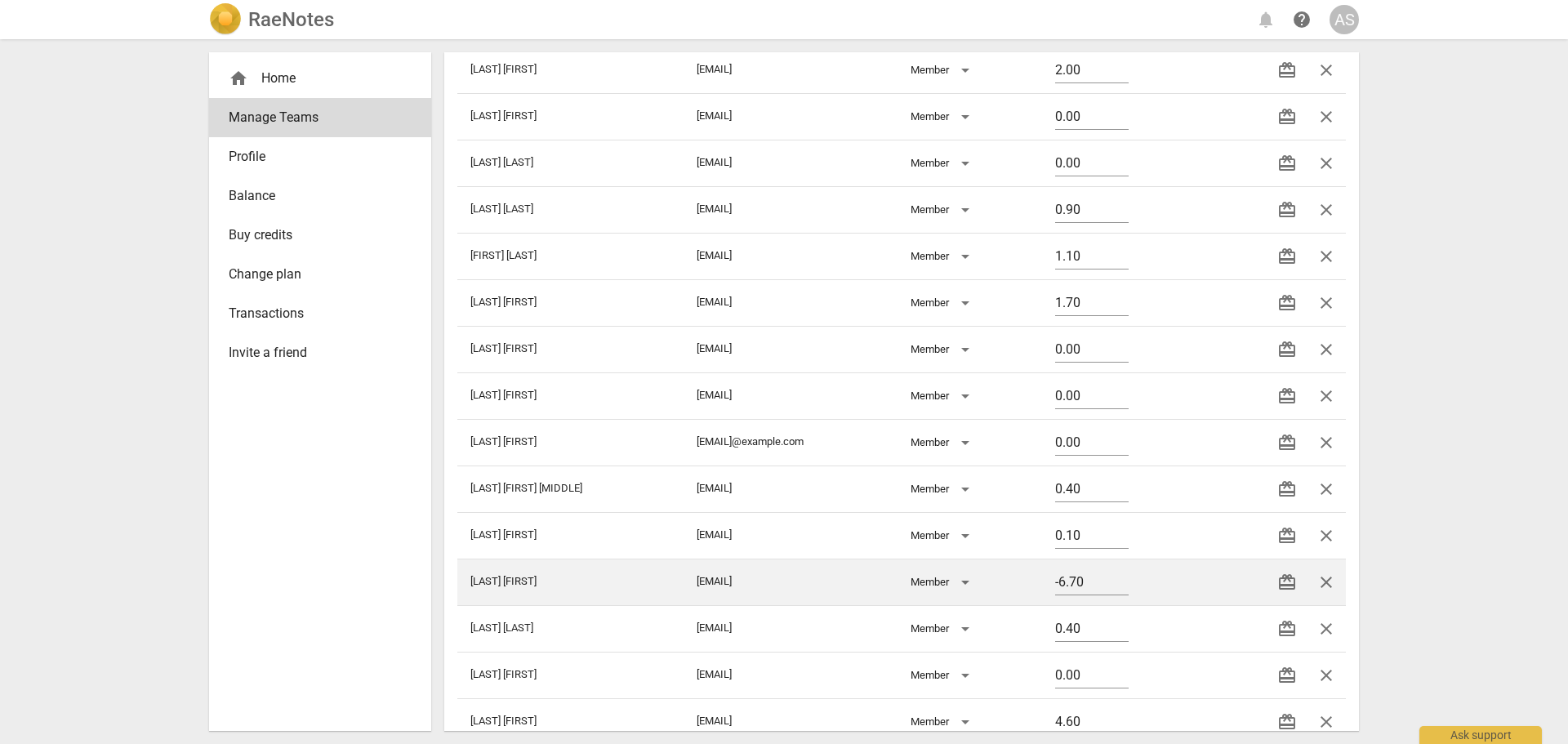 scroll, scrollTop: 653, scrollLeft: 0, axis: vertical 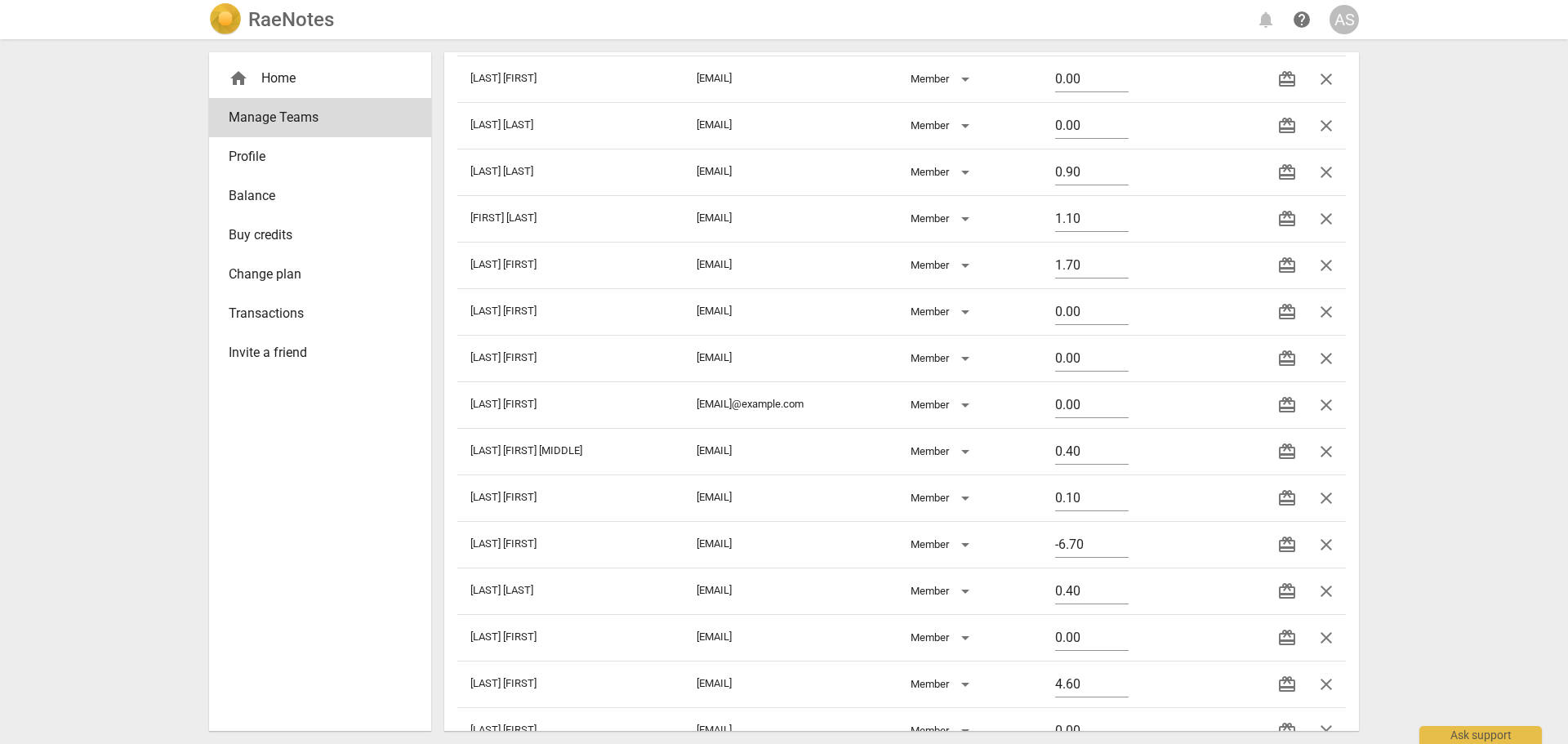 drag, startPoint x: 1330, startPoint y: 541, endPoint x: 1468, endPoint y: 126, distance: 437.3431 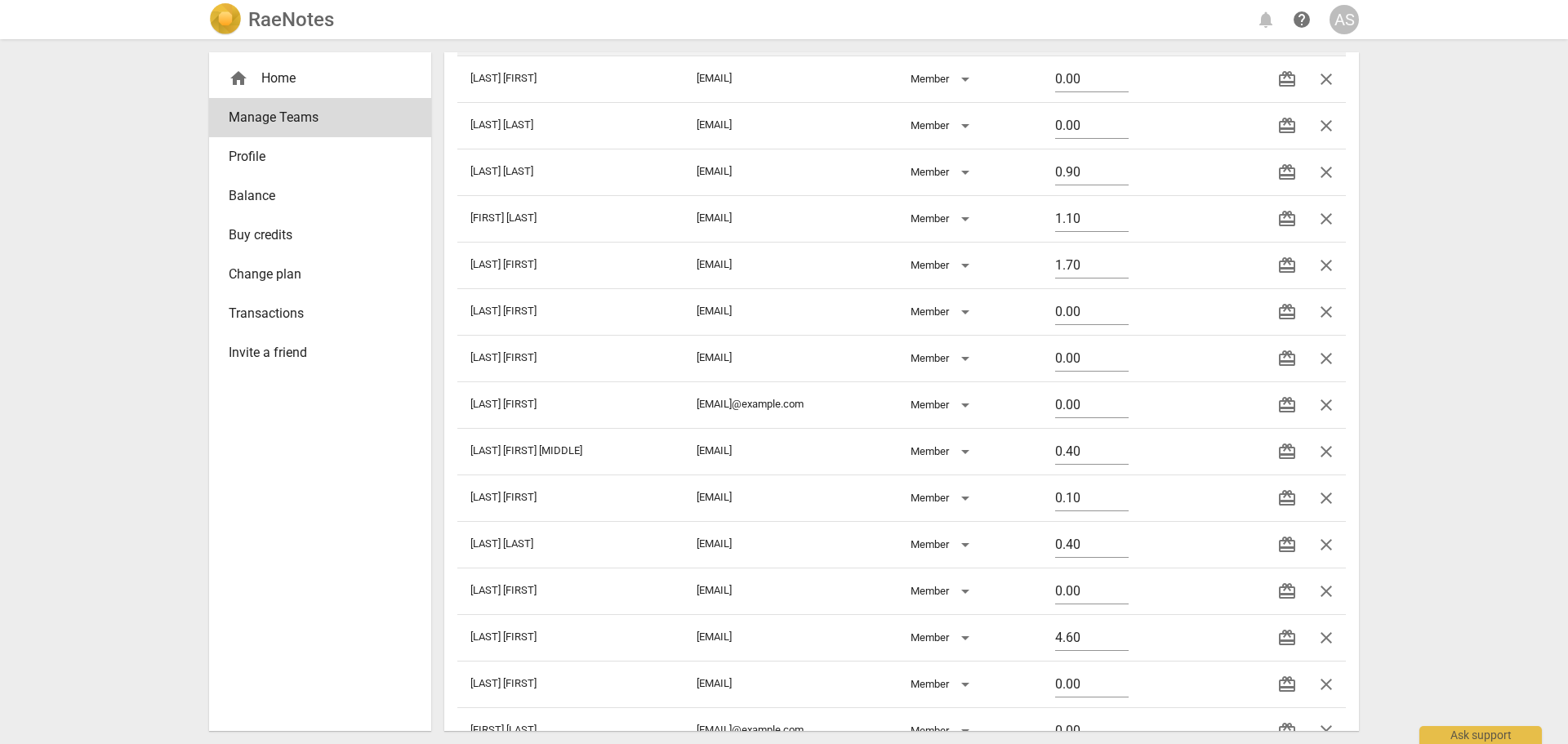 drag, startPoint x: 1319, startPoint y: 675, endPoint x: 854, endPoint y: 55, distance: 775 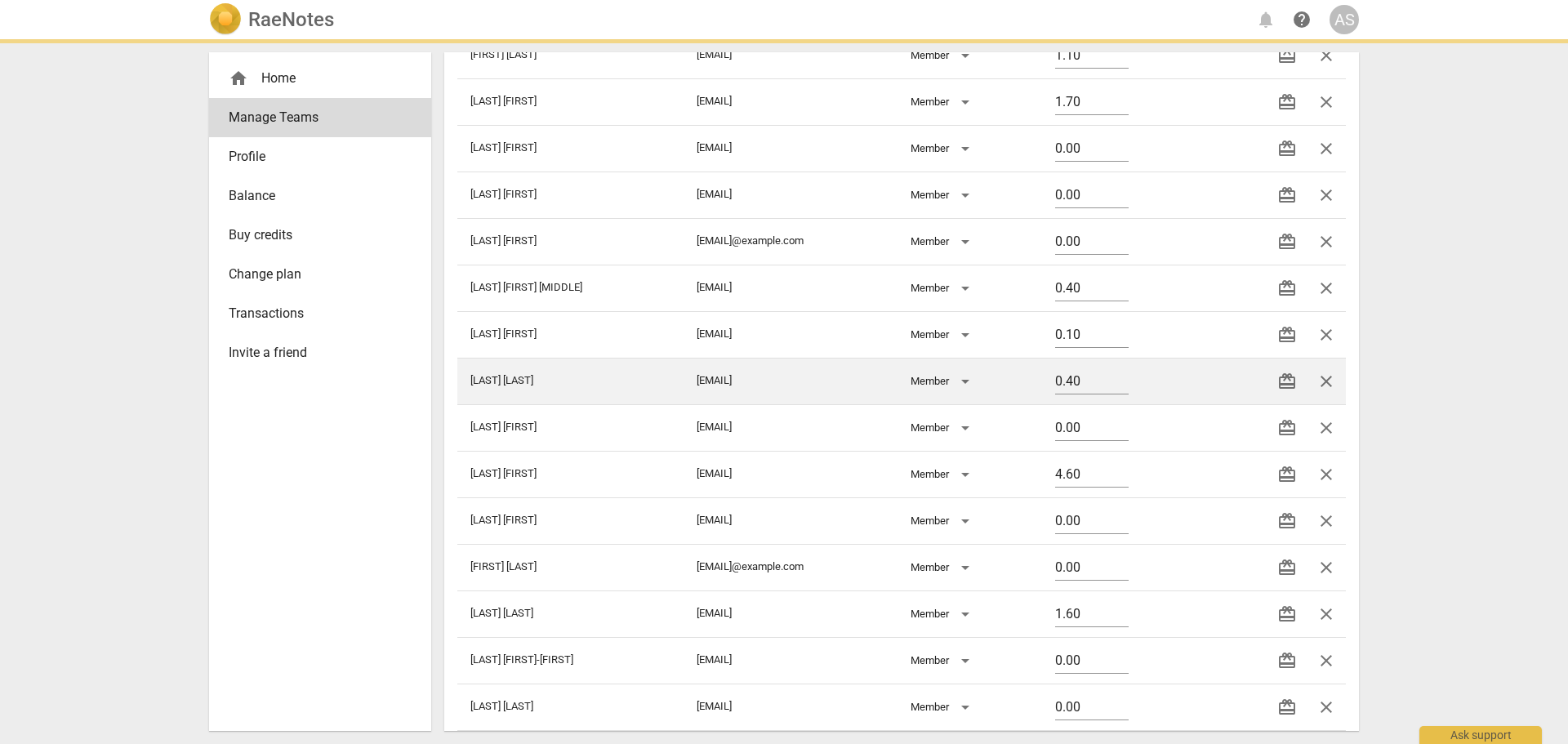 scroll, scrollTop: 898, scrollLeft: 0, axis: vertical 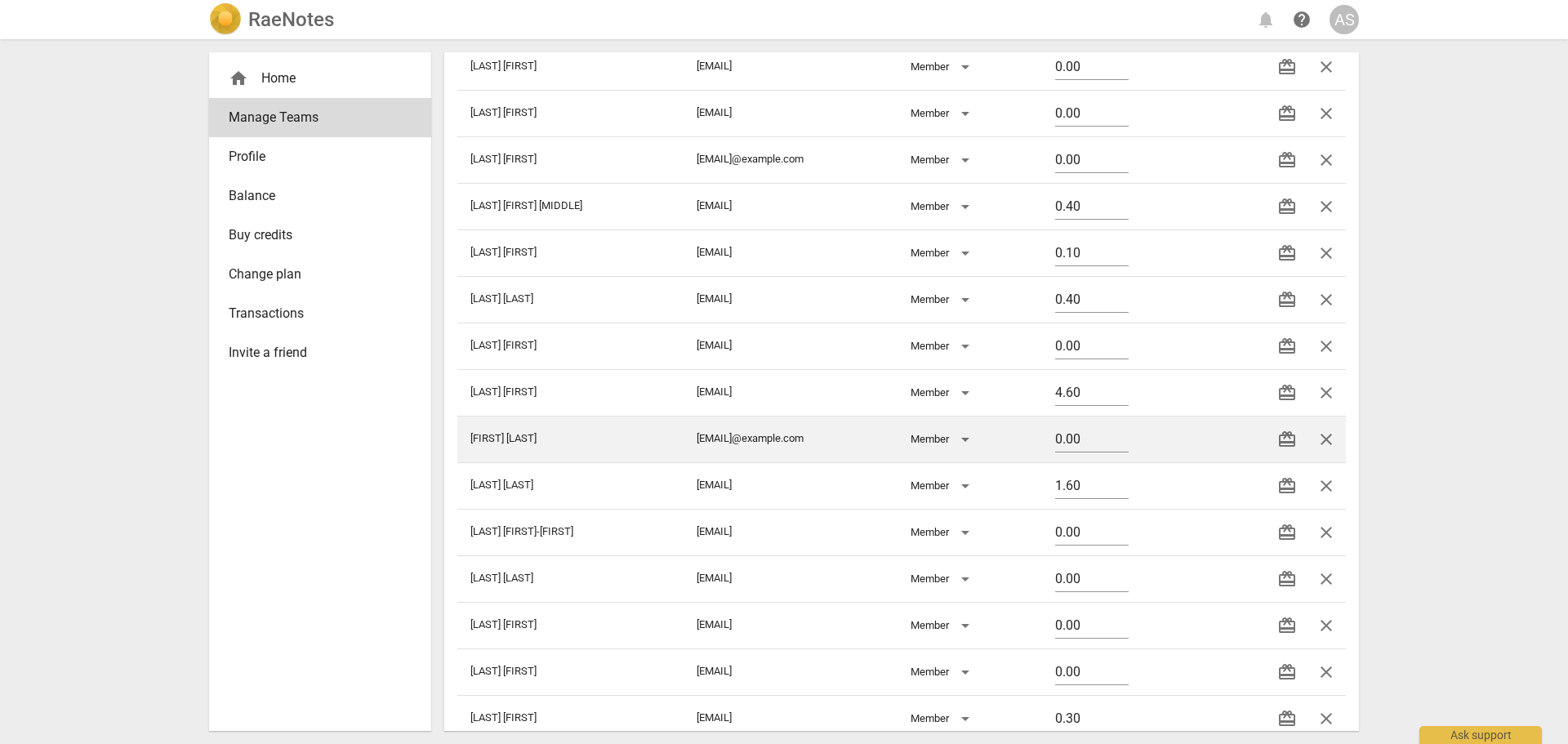 click on "close" at bounding box center (1326, 439) 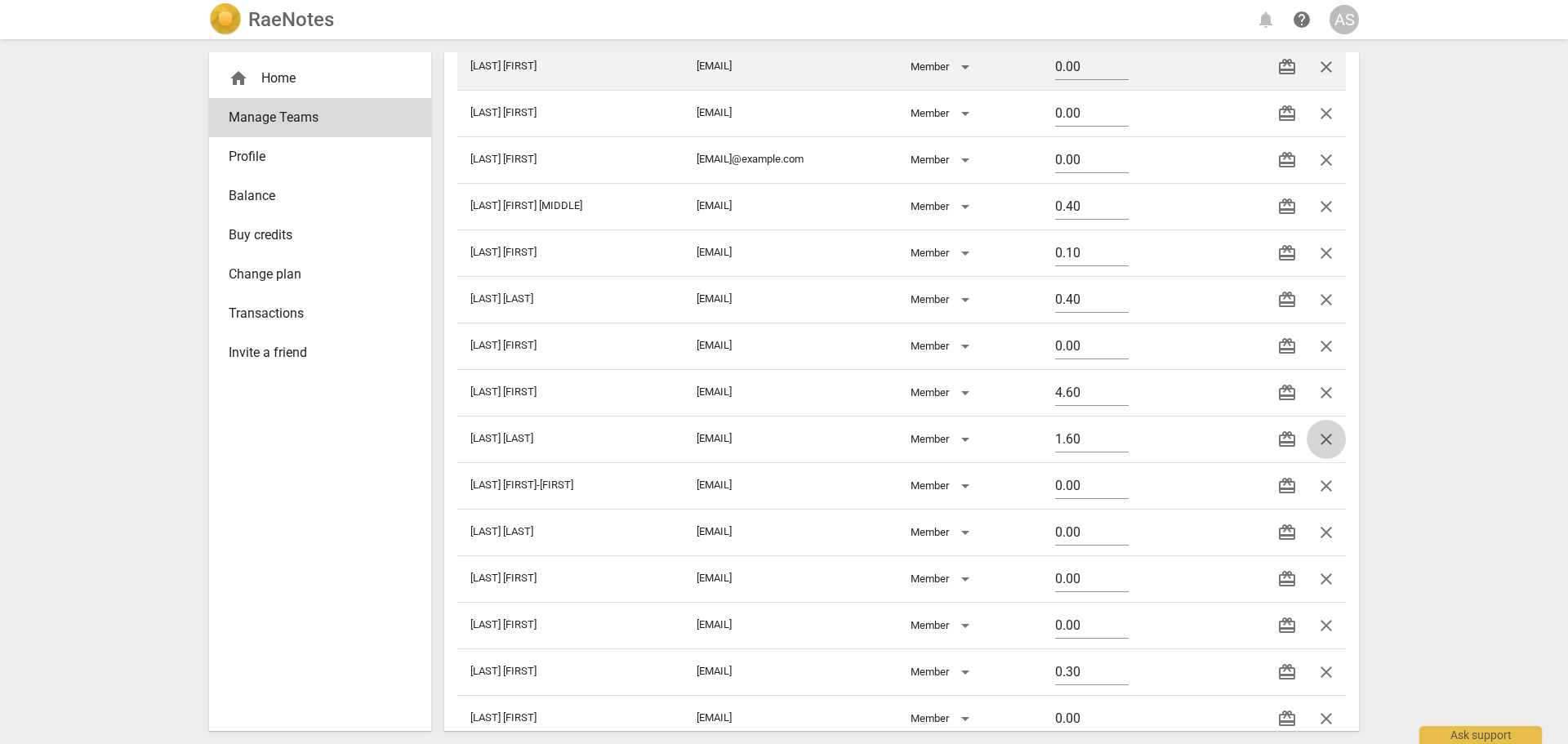 drag, startPoint x: 1328, startPoint y: 430, endPoint x: 858, endPoint y: 53, distance: 602.51888 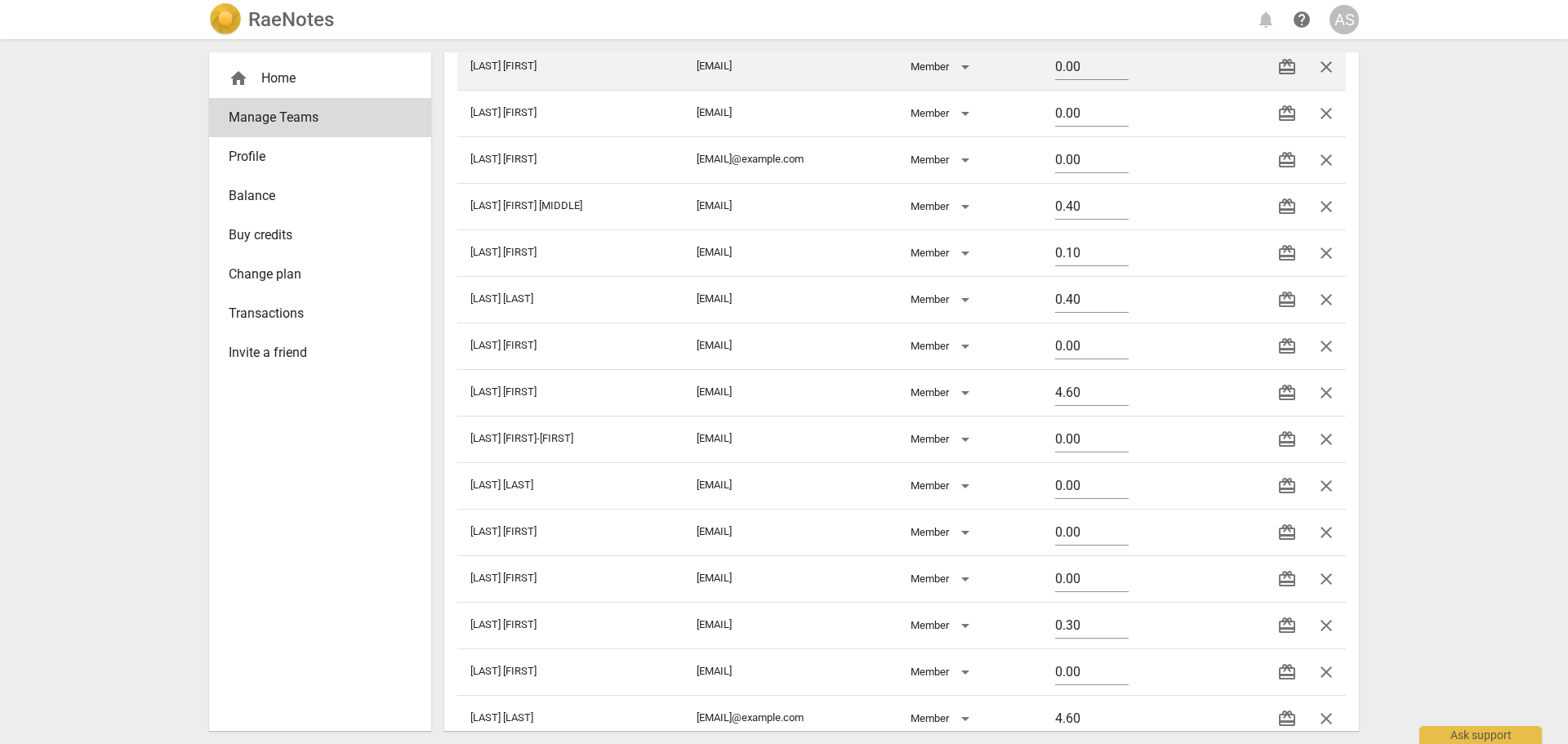 click on "close" at bounding box center (1326, 486) 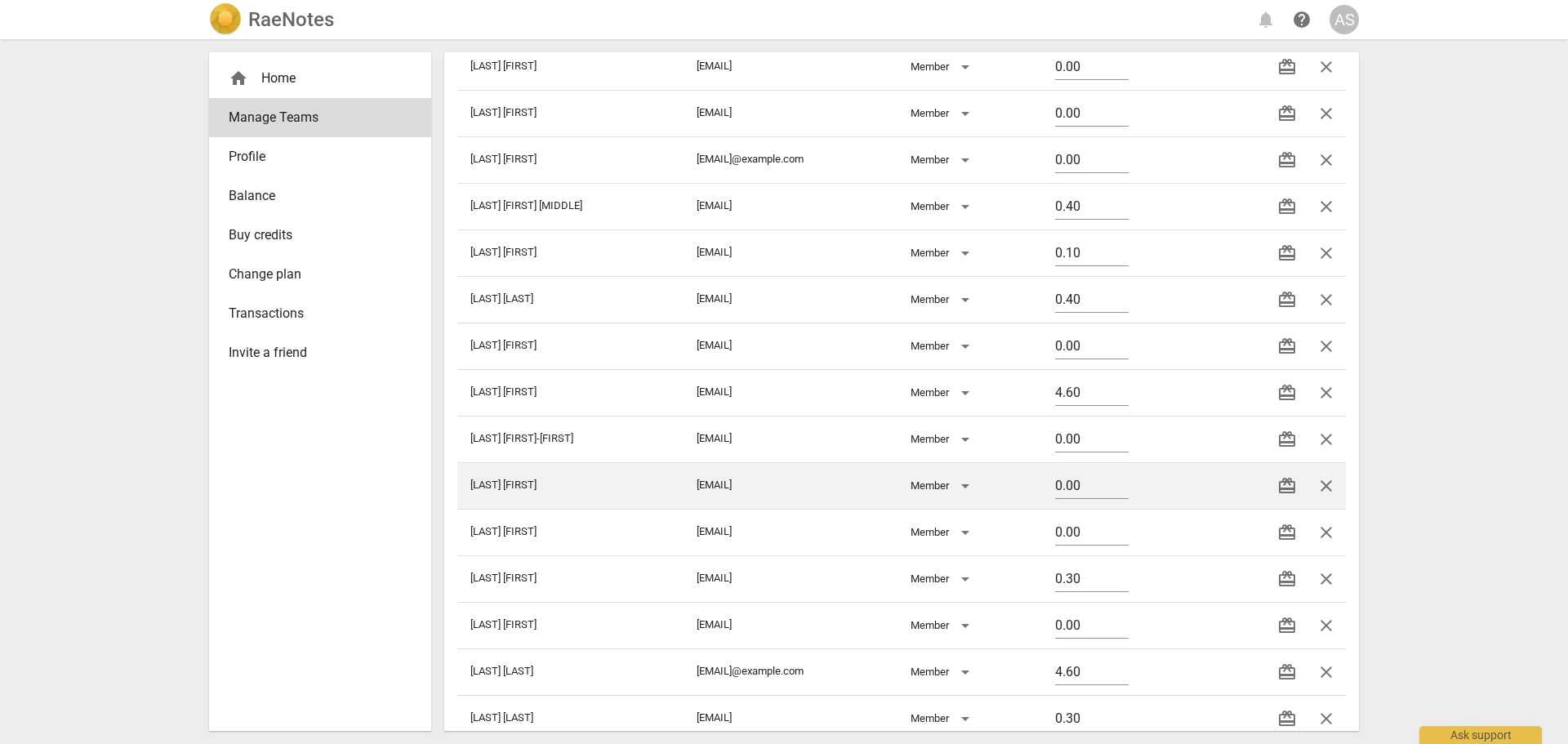 click on "close" at bounding box center (1326, 486) 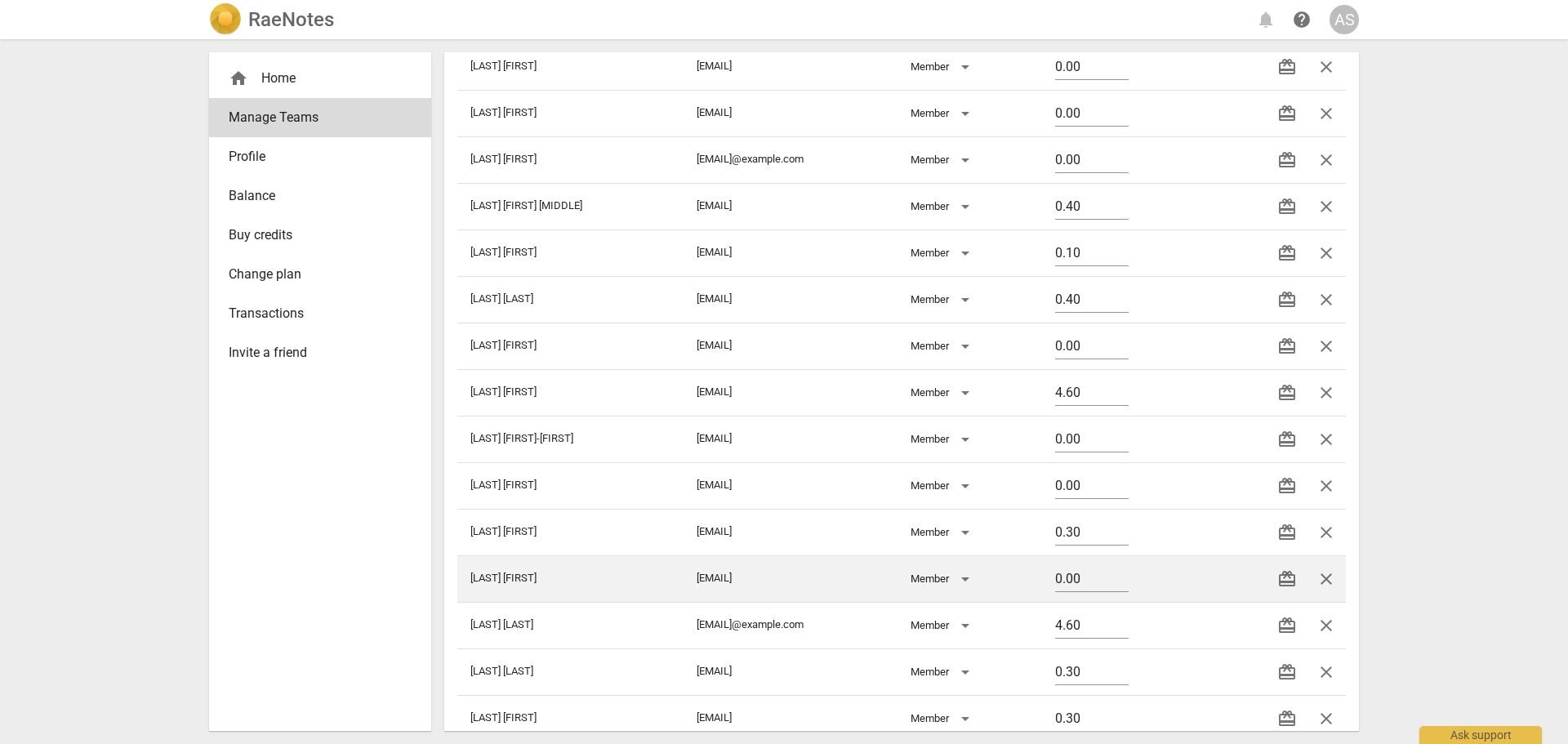 scroll, scrollTop: 1062, scrollLeft: 0, axis: vertical 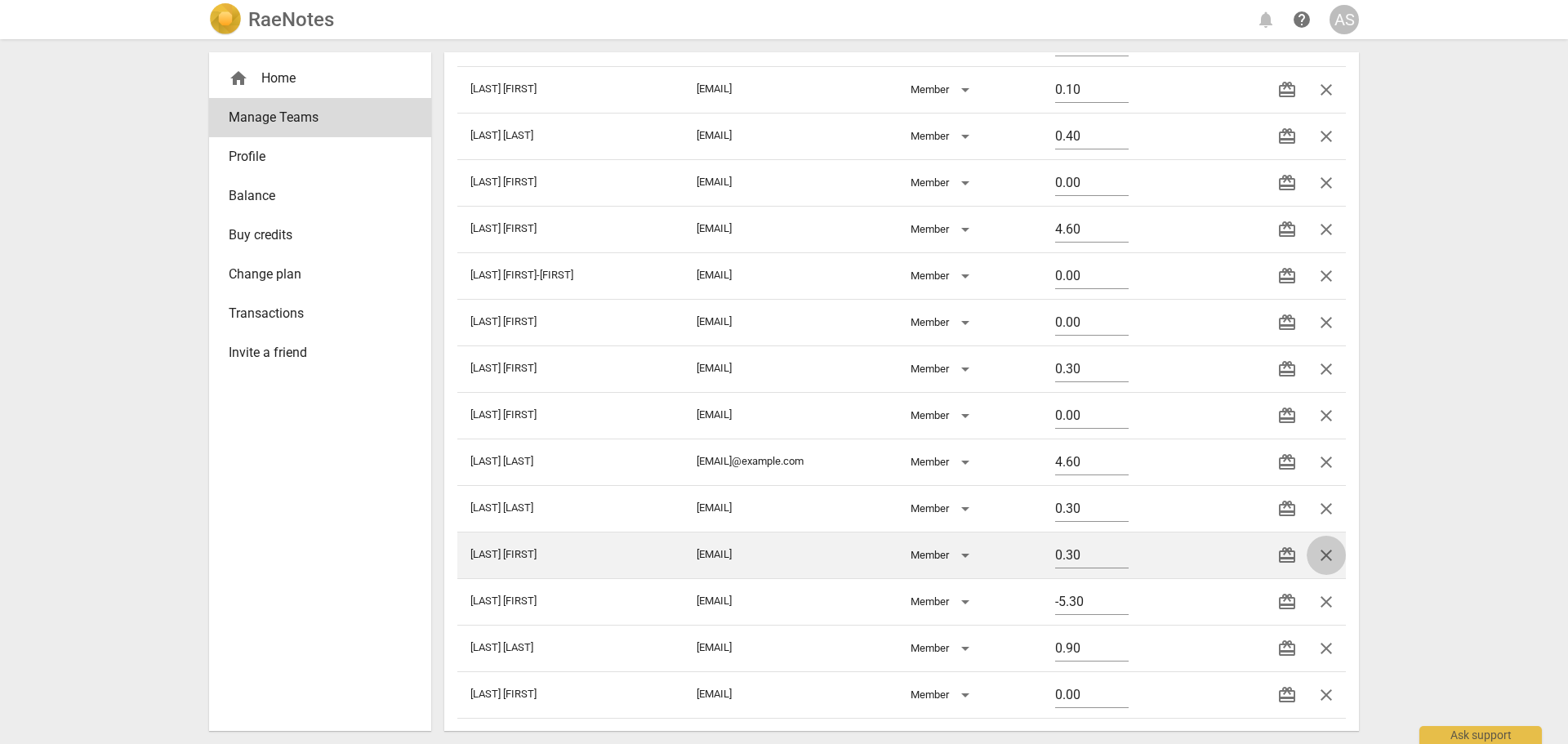 click on "close" at bounding box center (1326, 555) 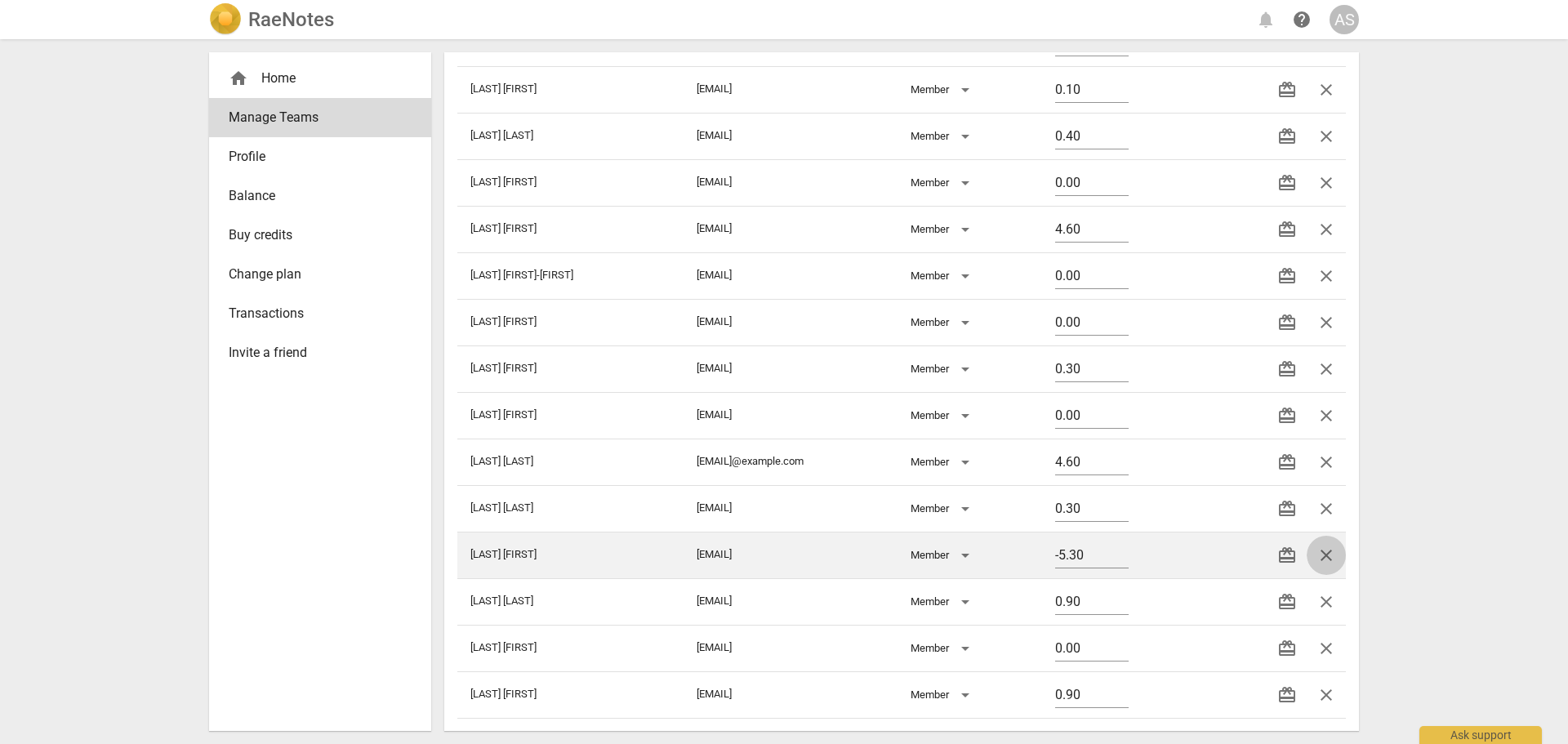 click on "close" at bounding box center (1326, 555) 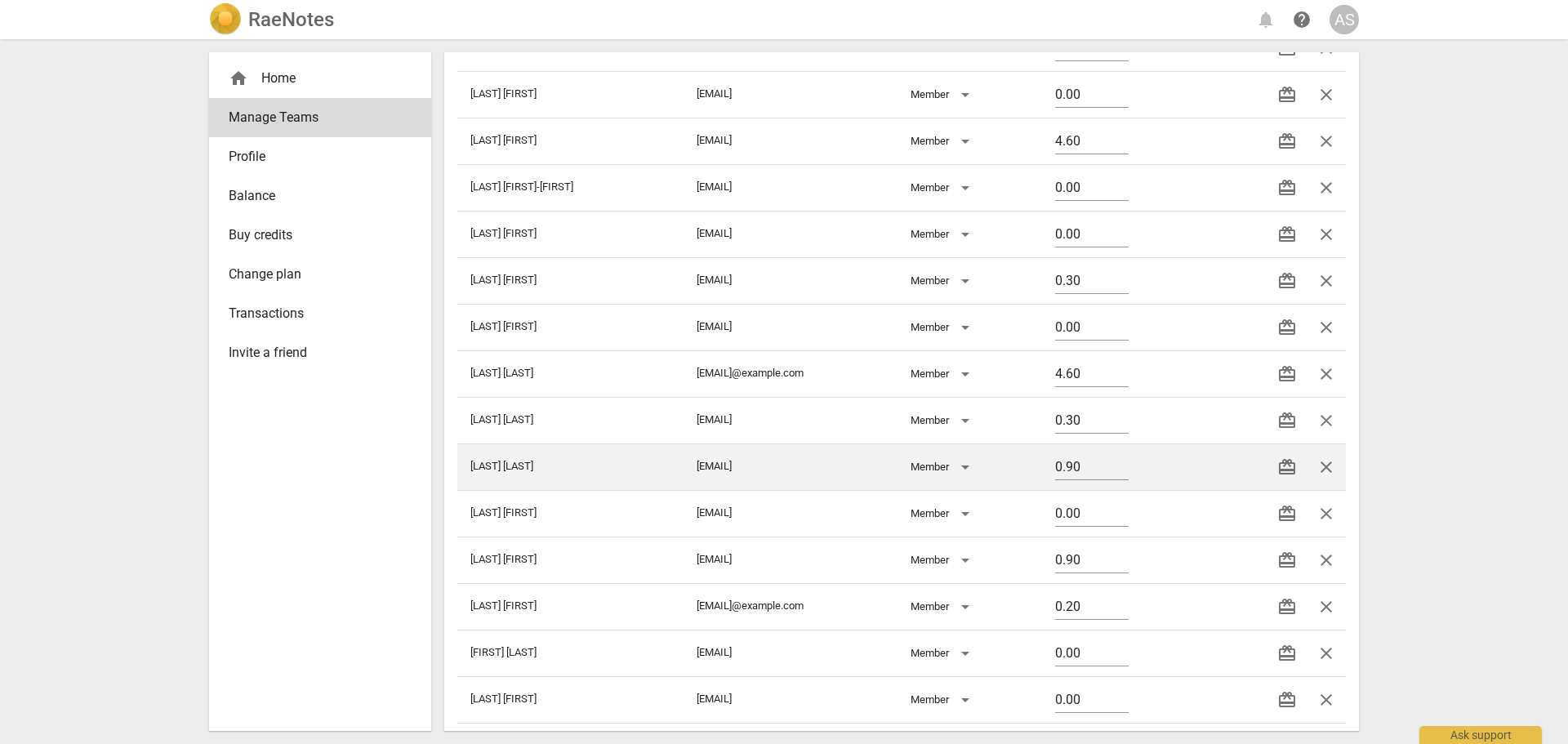 scroll, scrollTop: 1225, scrollLeft: 0, axis: vertical 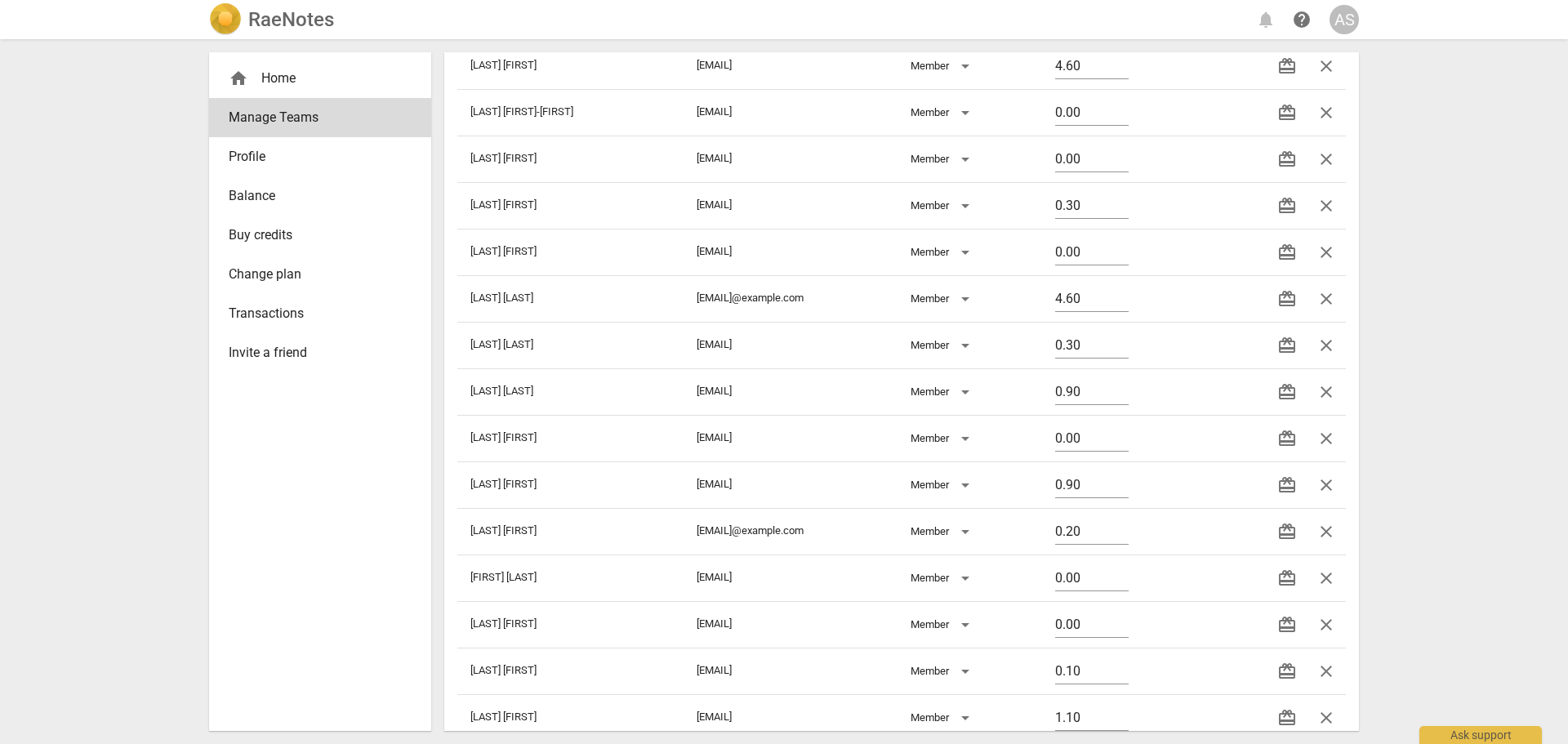 click on "close" at bounding box center (1326, 485) 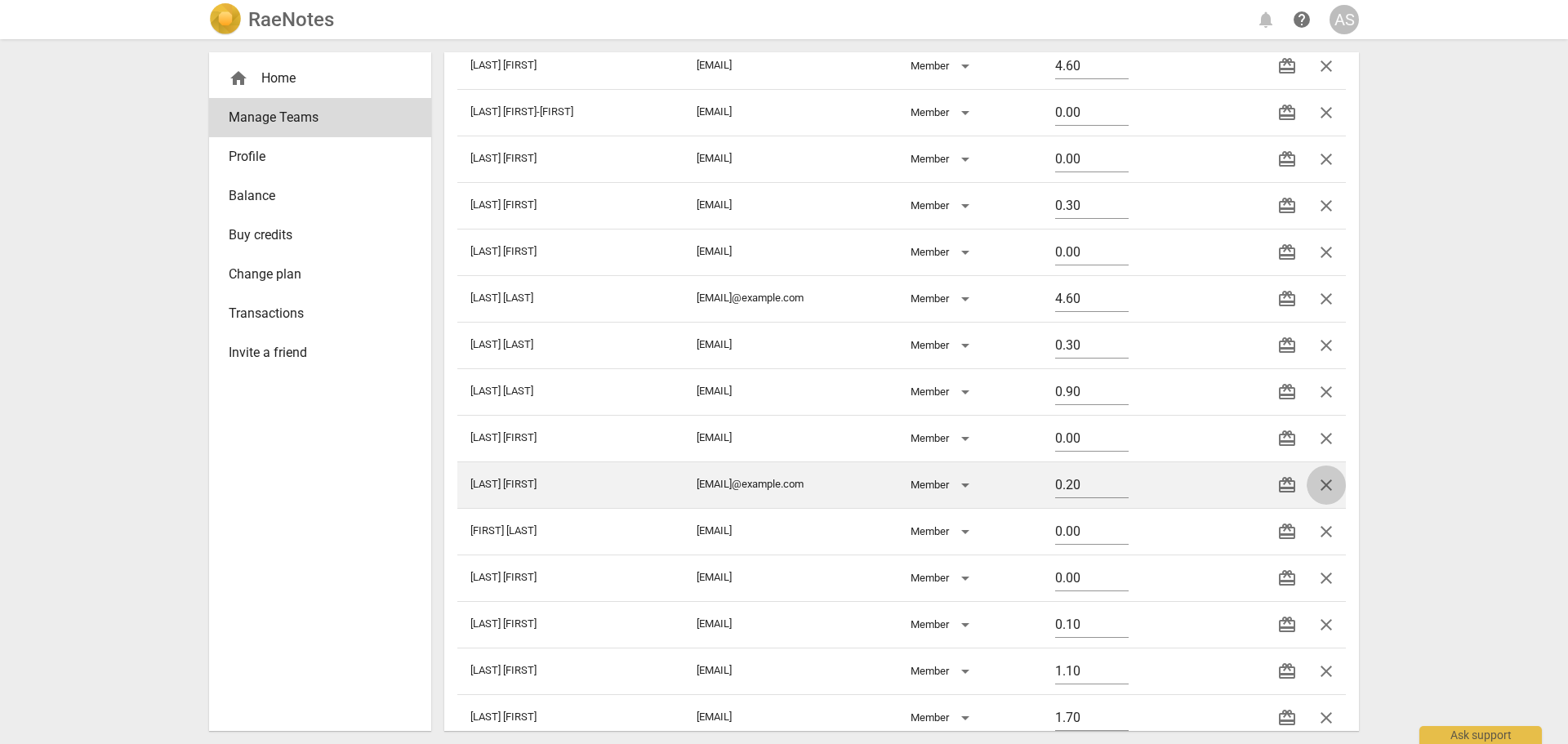 click on "close" at bounding box center (1326, 485) 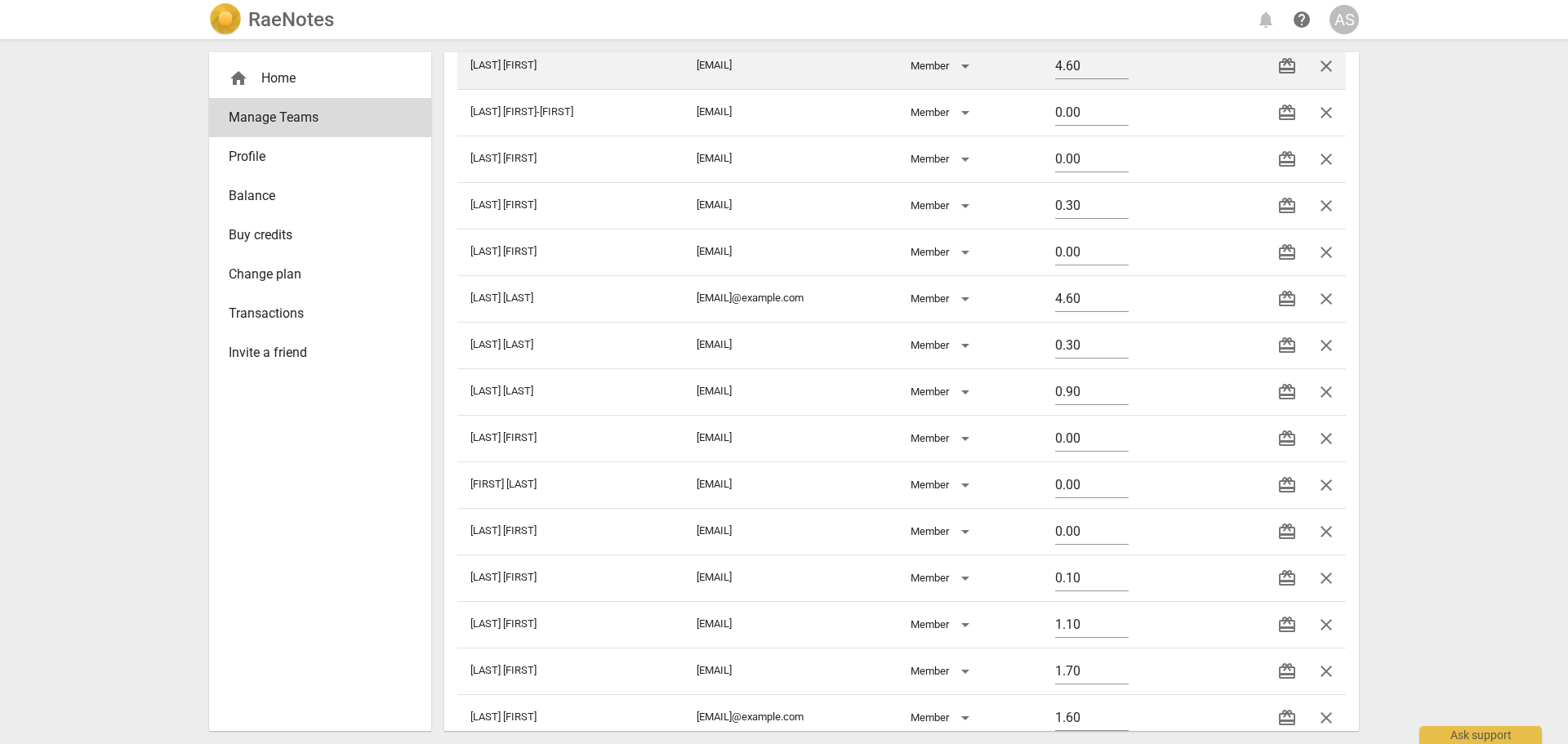 click on "close" at bounding box center [1326, 578] 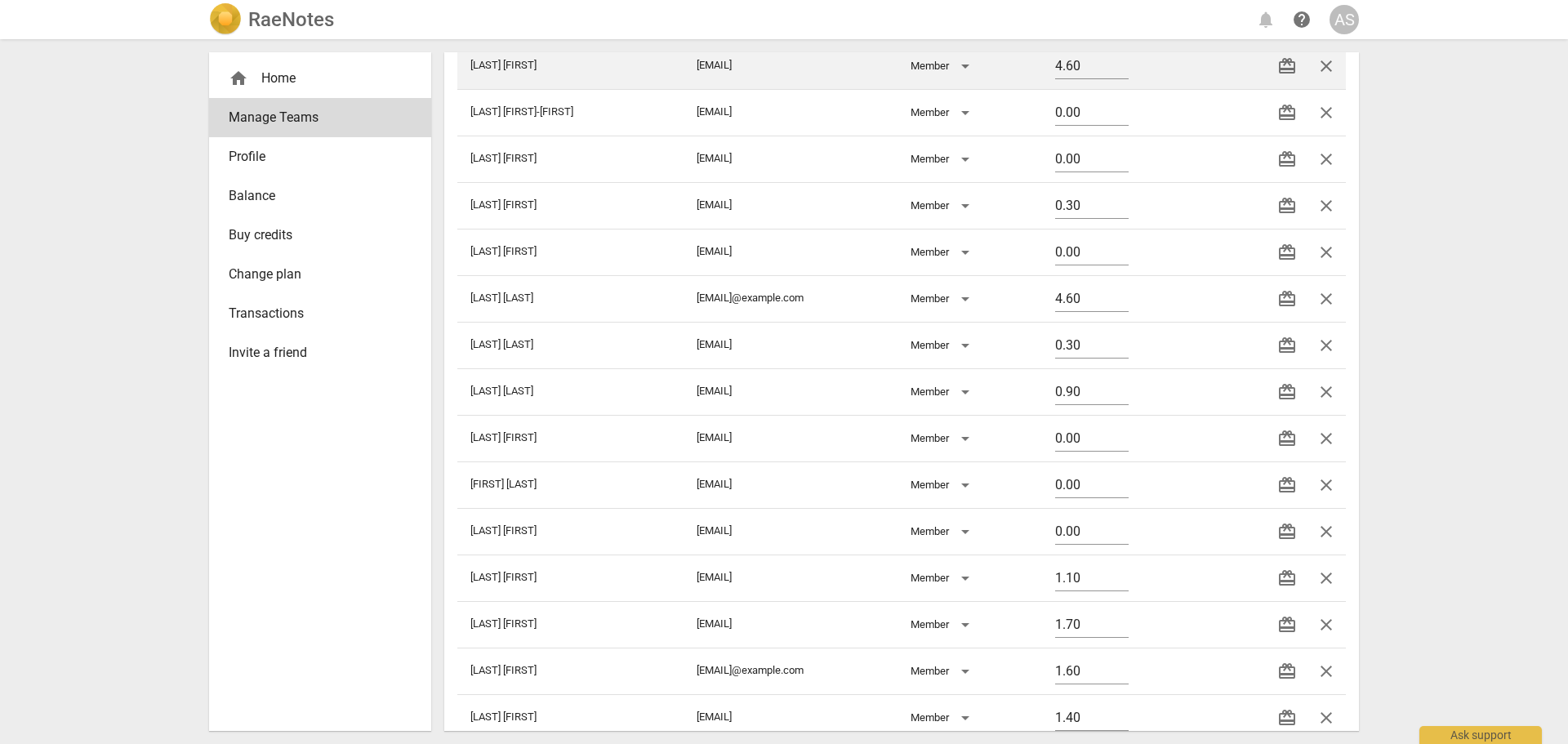 drag, startPoint x: 1325, startPoint y: 585, endPoint x: 871, endPoint y: 58, distance: 695.58968 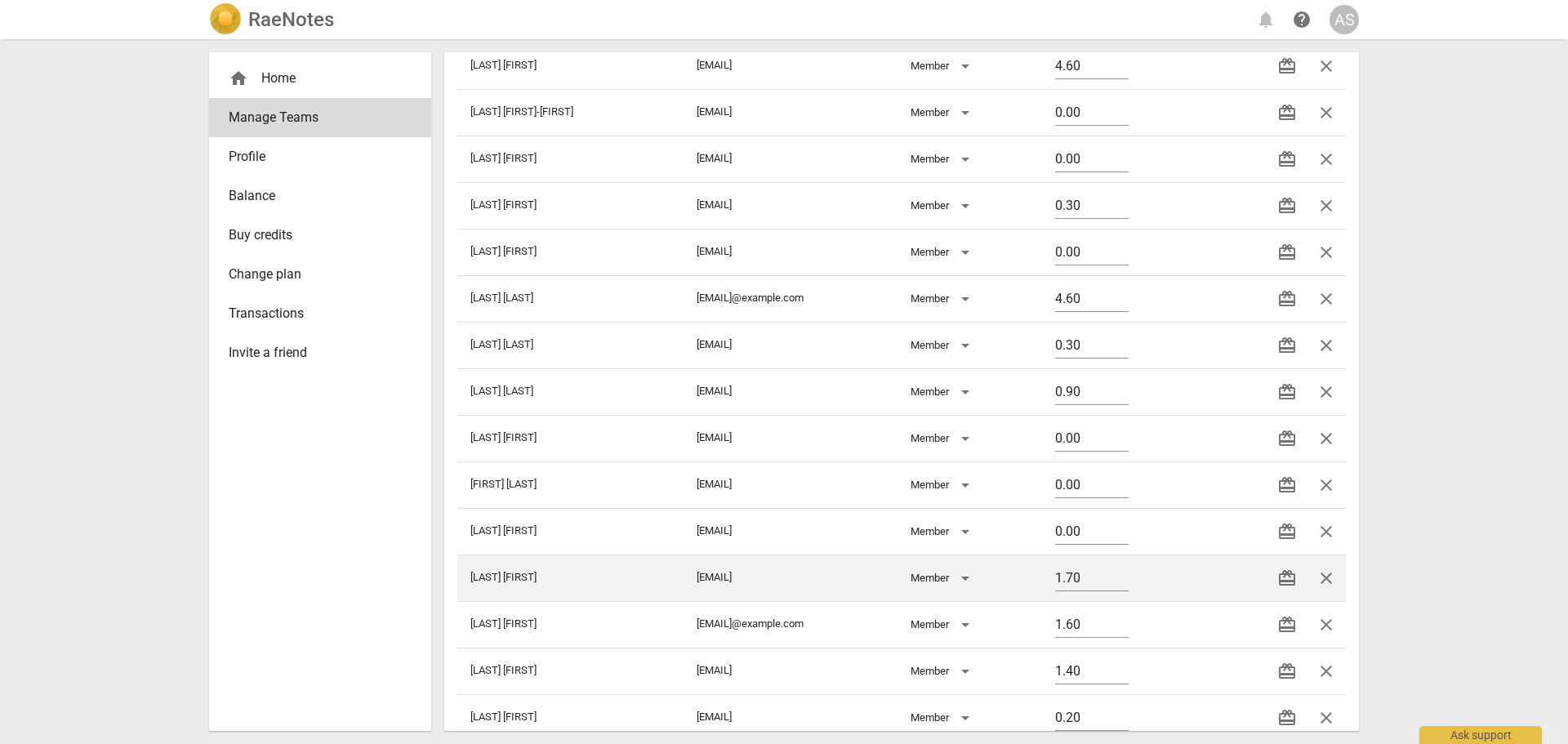 click on "close" at bounding box center (1326, 578) 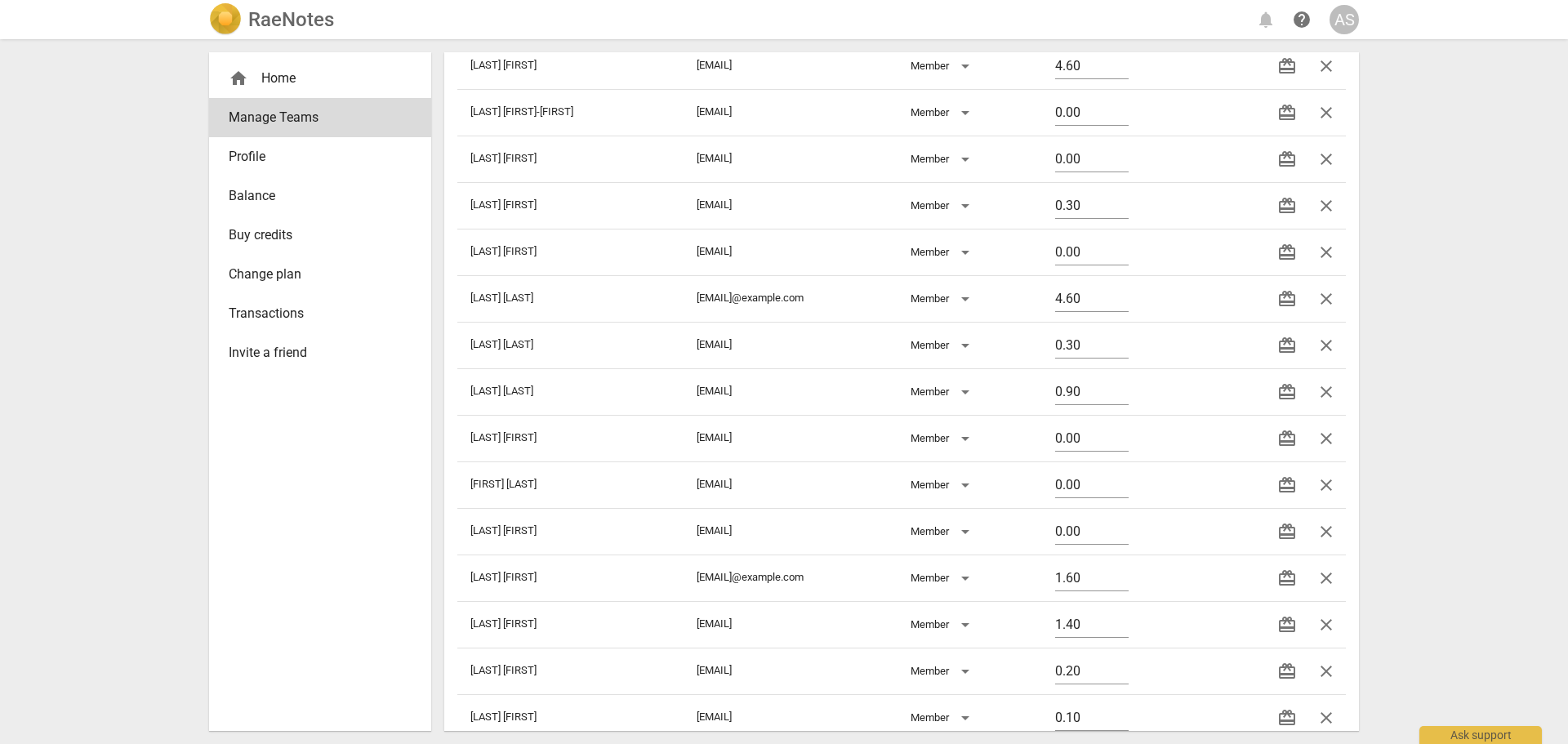 drag, startPoint x: 1316, startPoint y: 568, endPoint x: 858, endPoint y: 49, distance: 692.18856 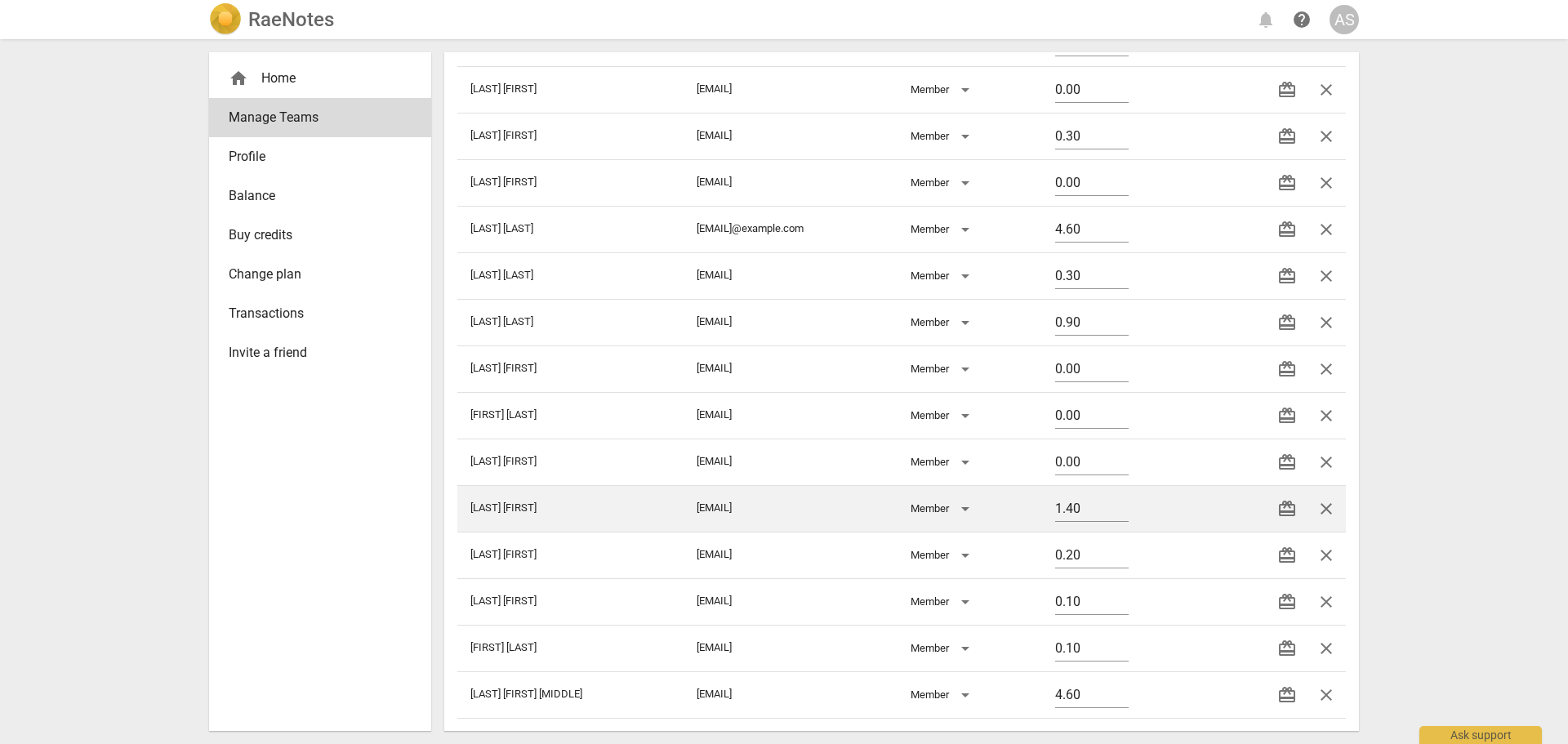 scroll, scrollTop: 1307, scrollLeft: 0, axis: vertical 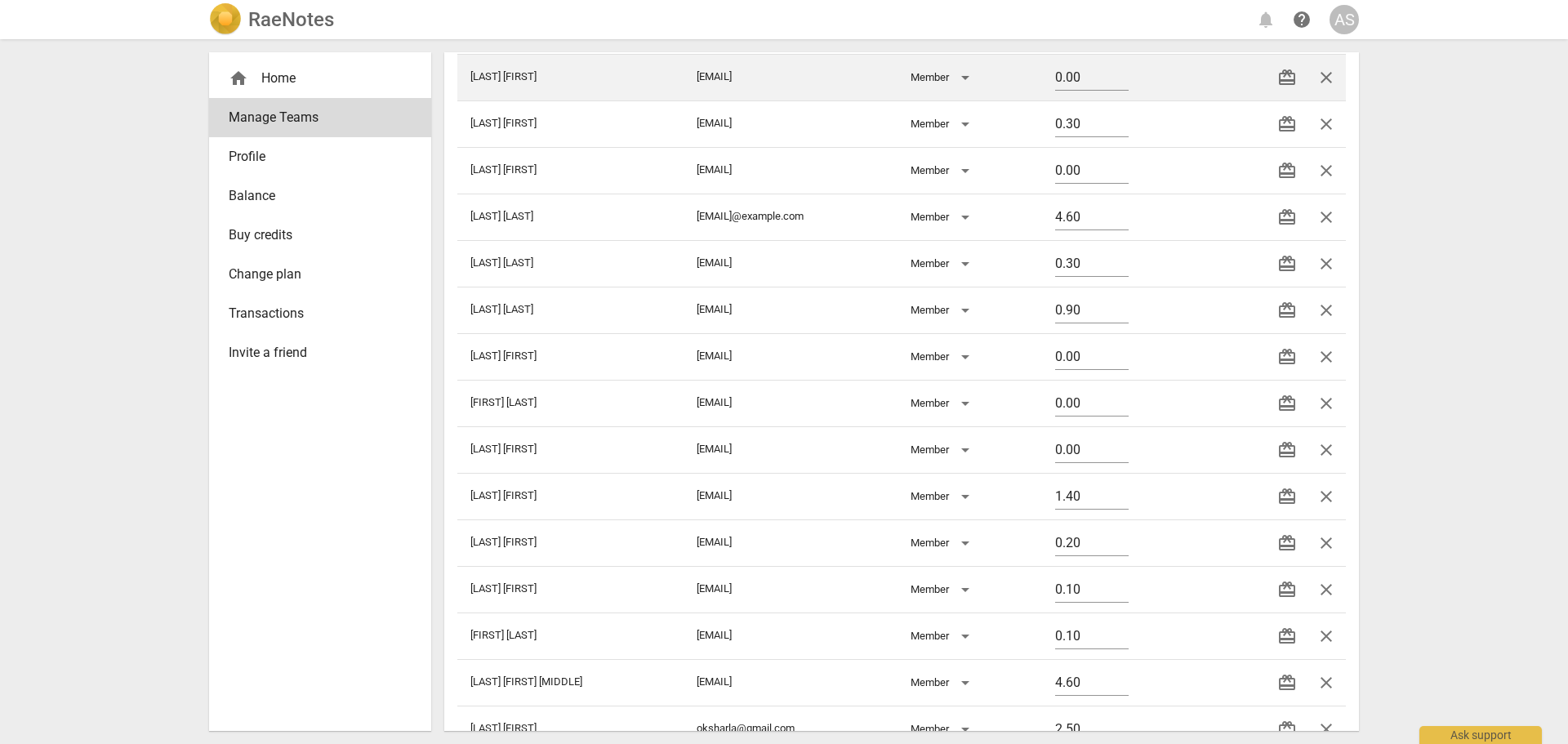 drag, startPoint x: 1313, startPoint y: 584, endPoint x: 848, endPoint y: 56, distance: 703.5688 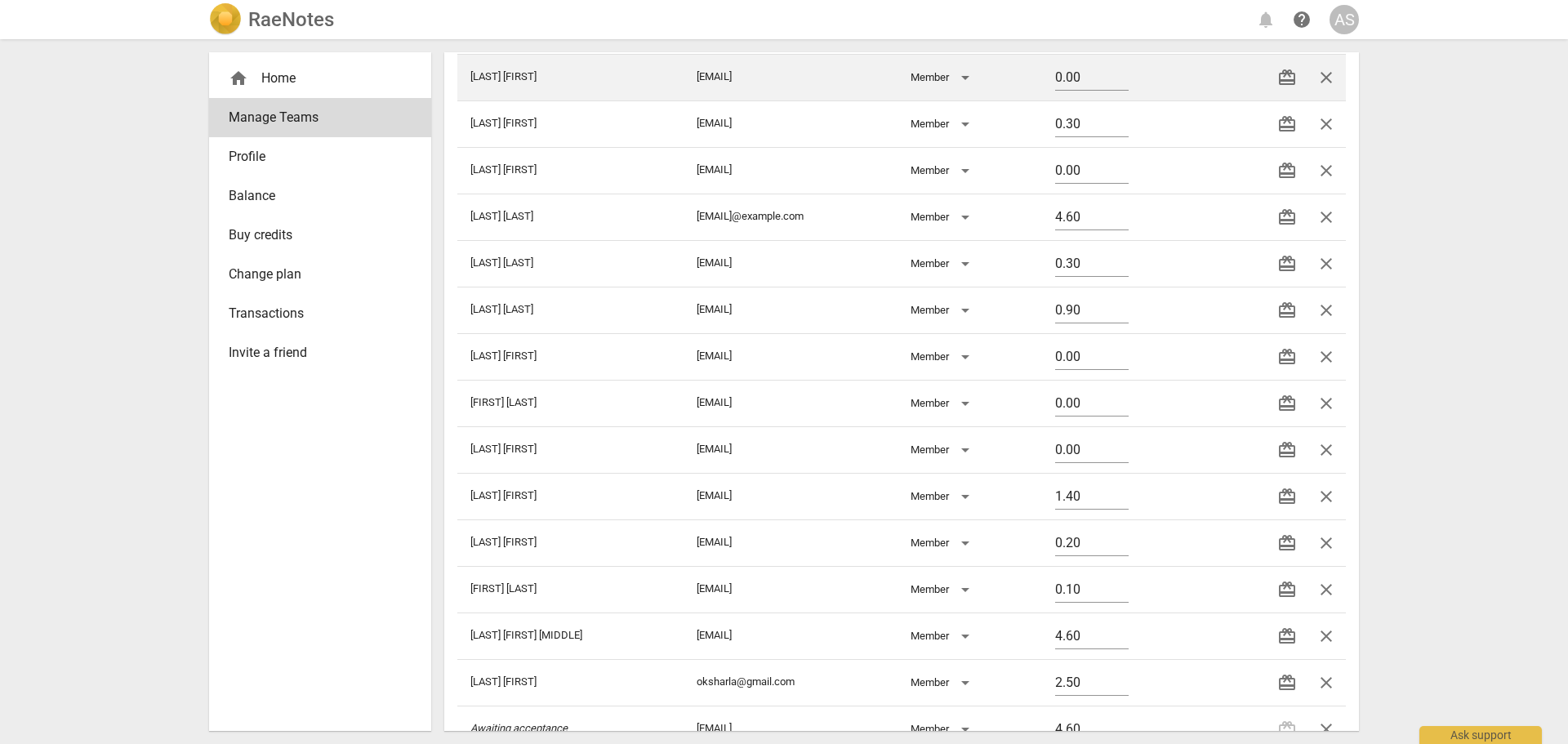 drag, startPoint x: 1326, startPoint y: 590, endPoint x: 862, endPoint y: 59, distance: 705.1645 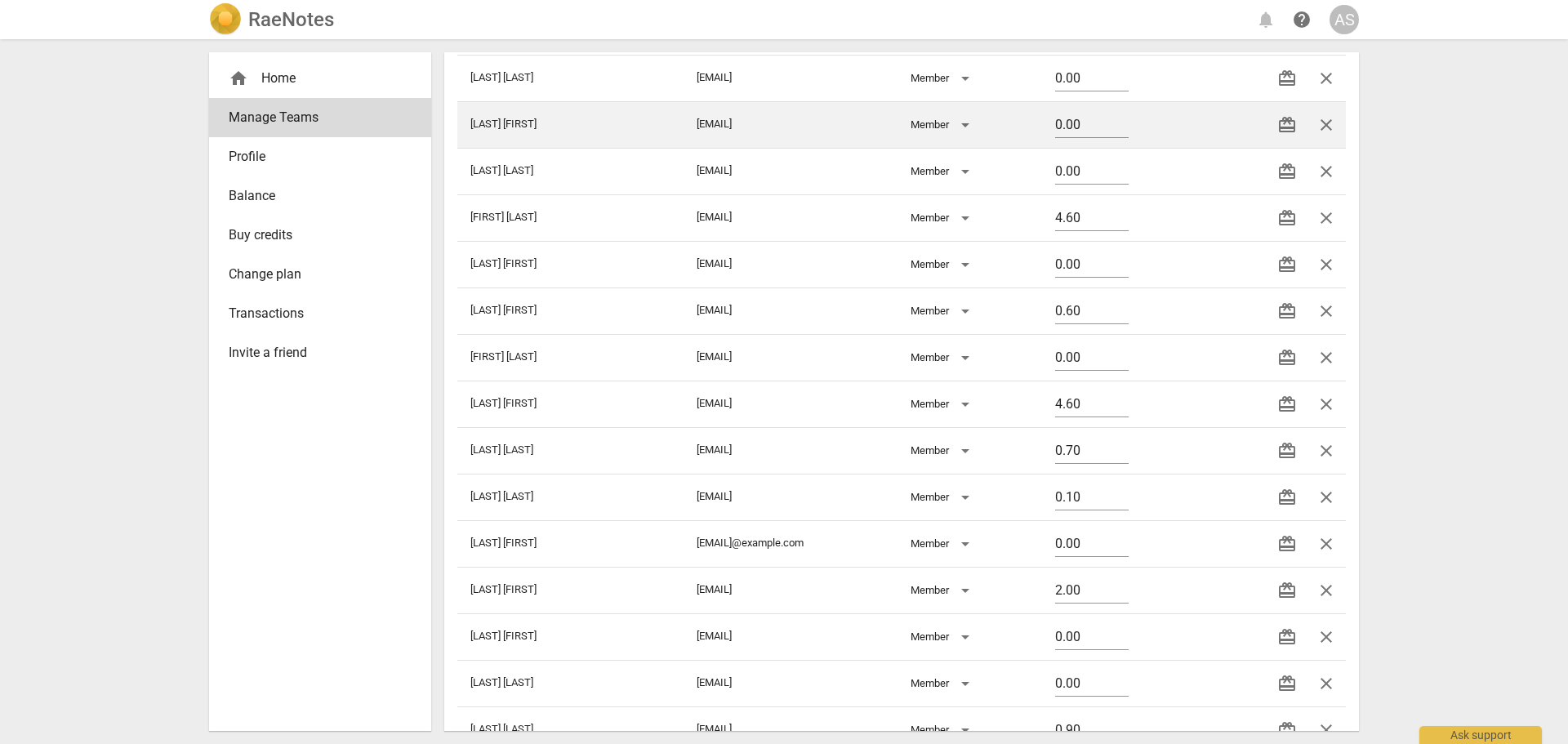 scroll, scrollTop: 0, scrollLeft: 0, axis: both 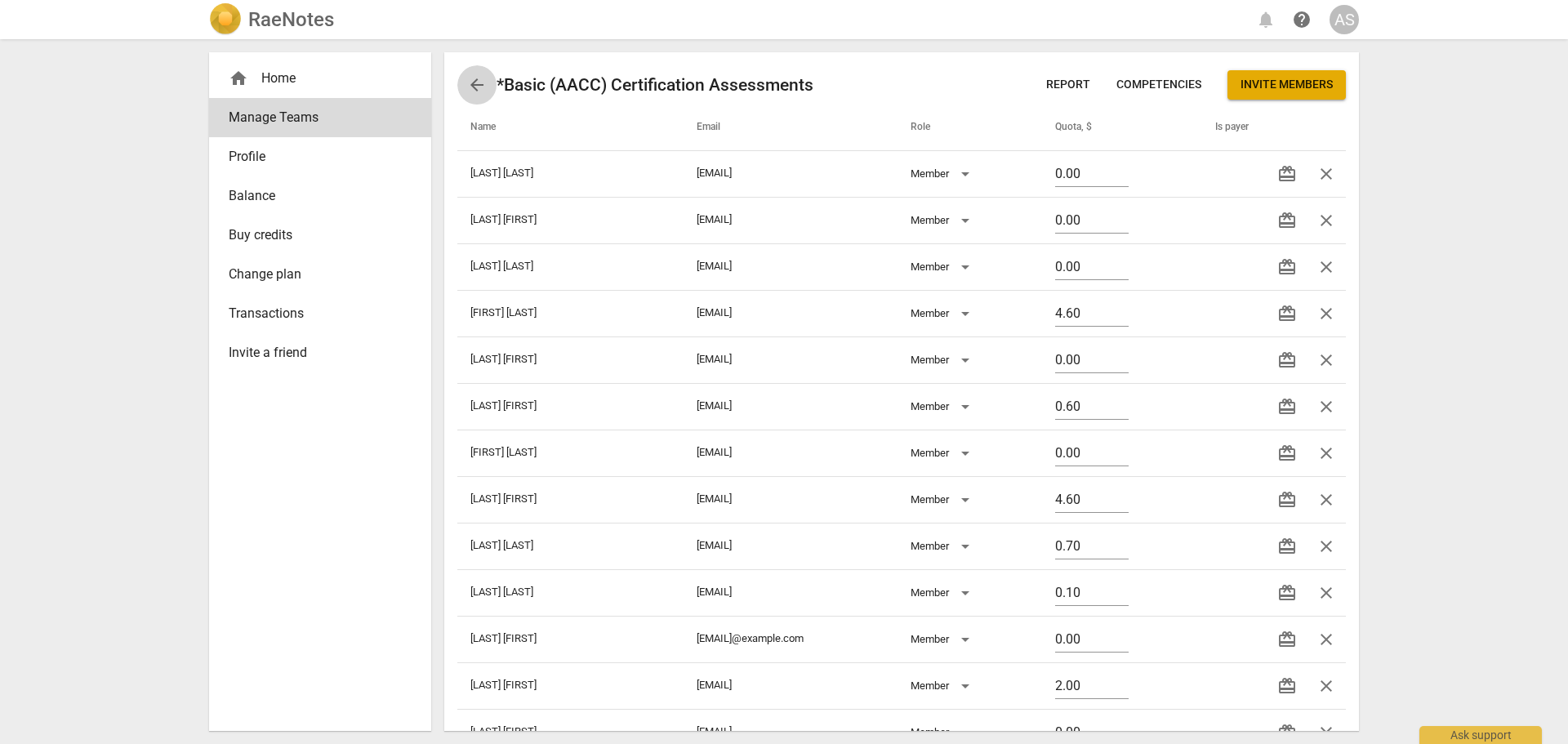click on "arrow_back" at bounding box center (477, 85) 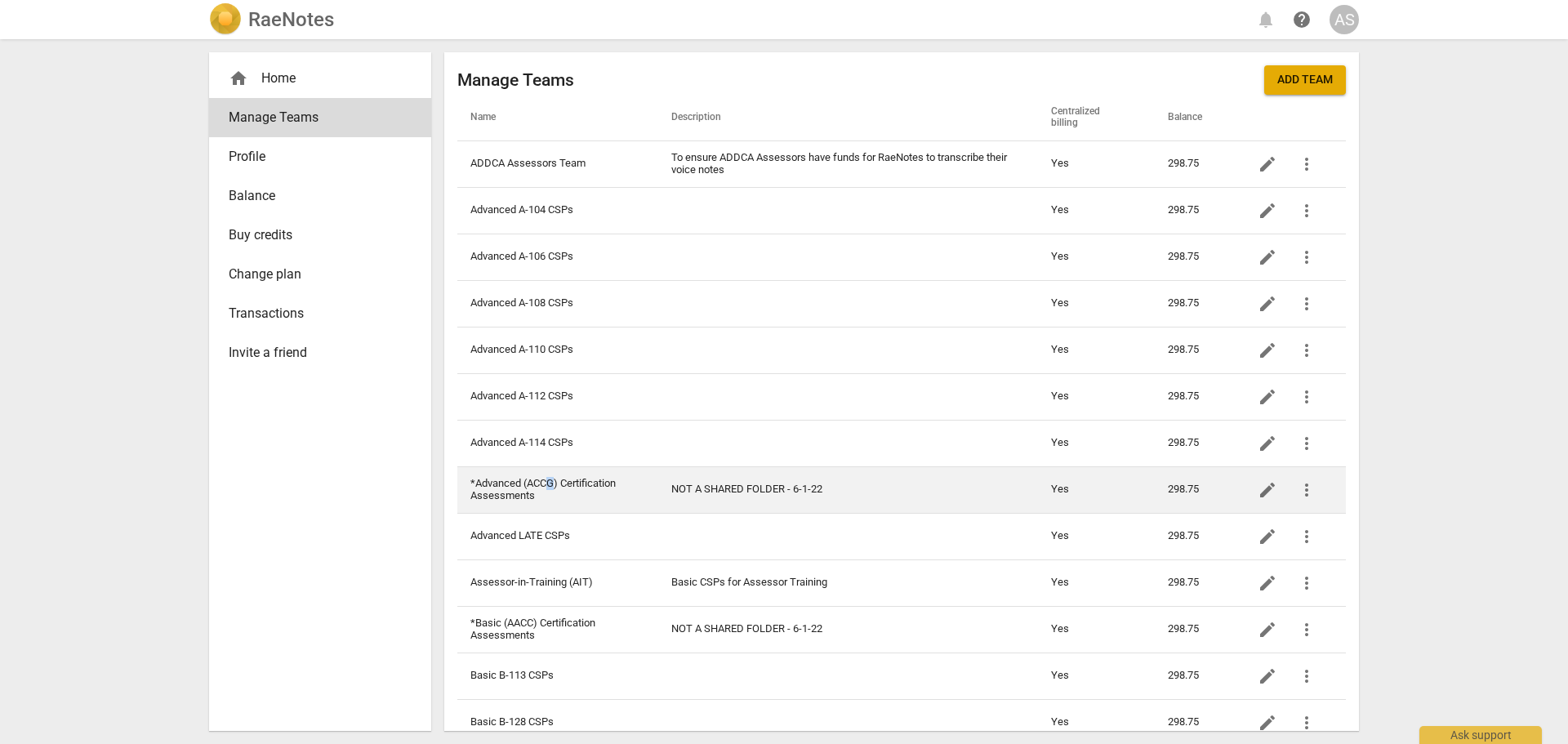 click on "*Advanced (ACCG) Certification Assessments" at bounding box center (558, 489) 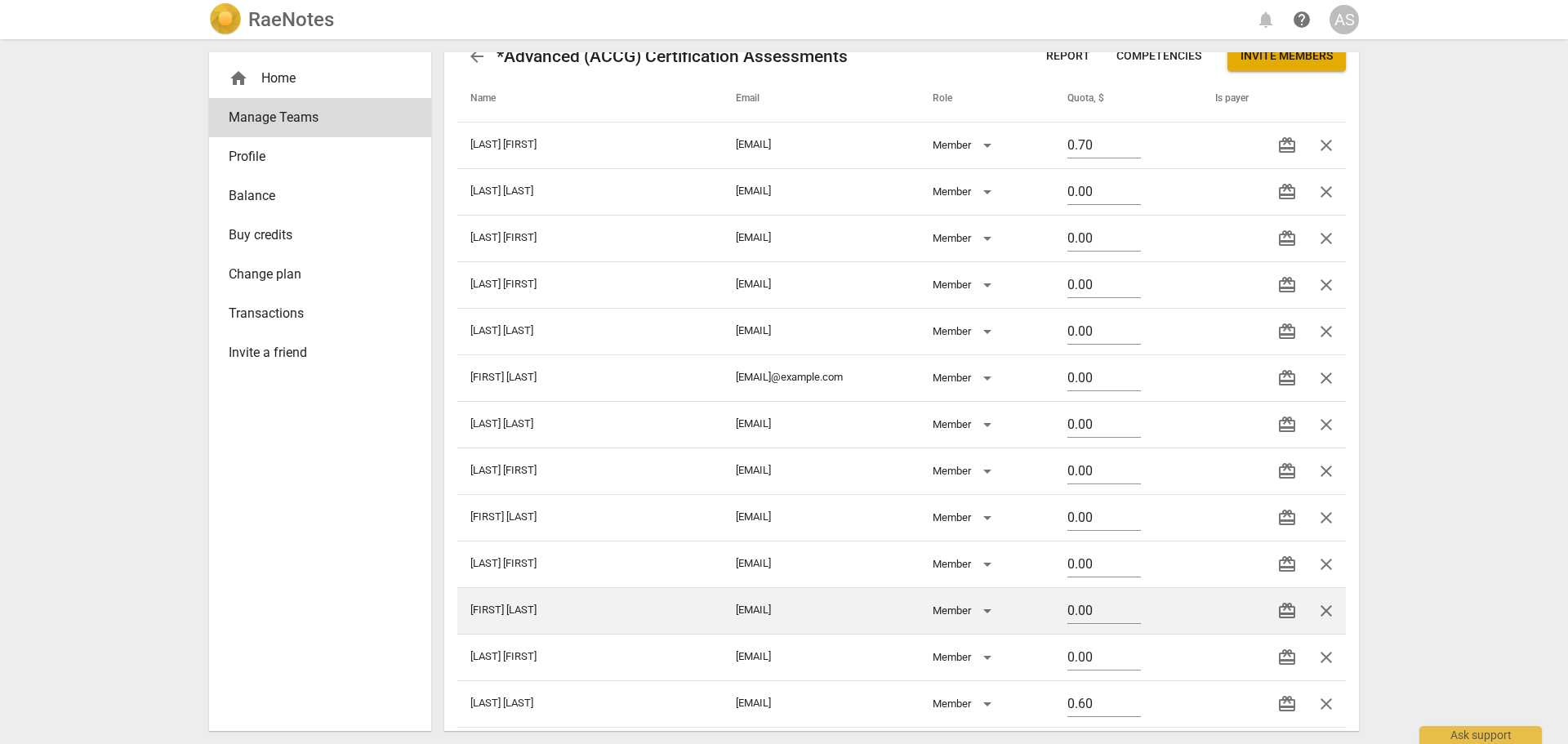 scroll, scrollTop: 0, scrollLeft: 0, axis: both 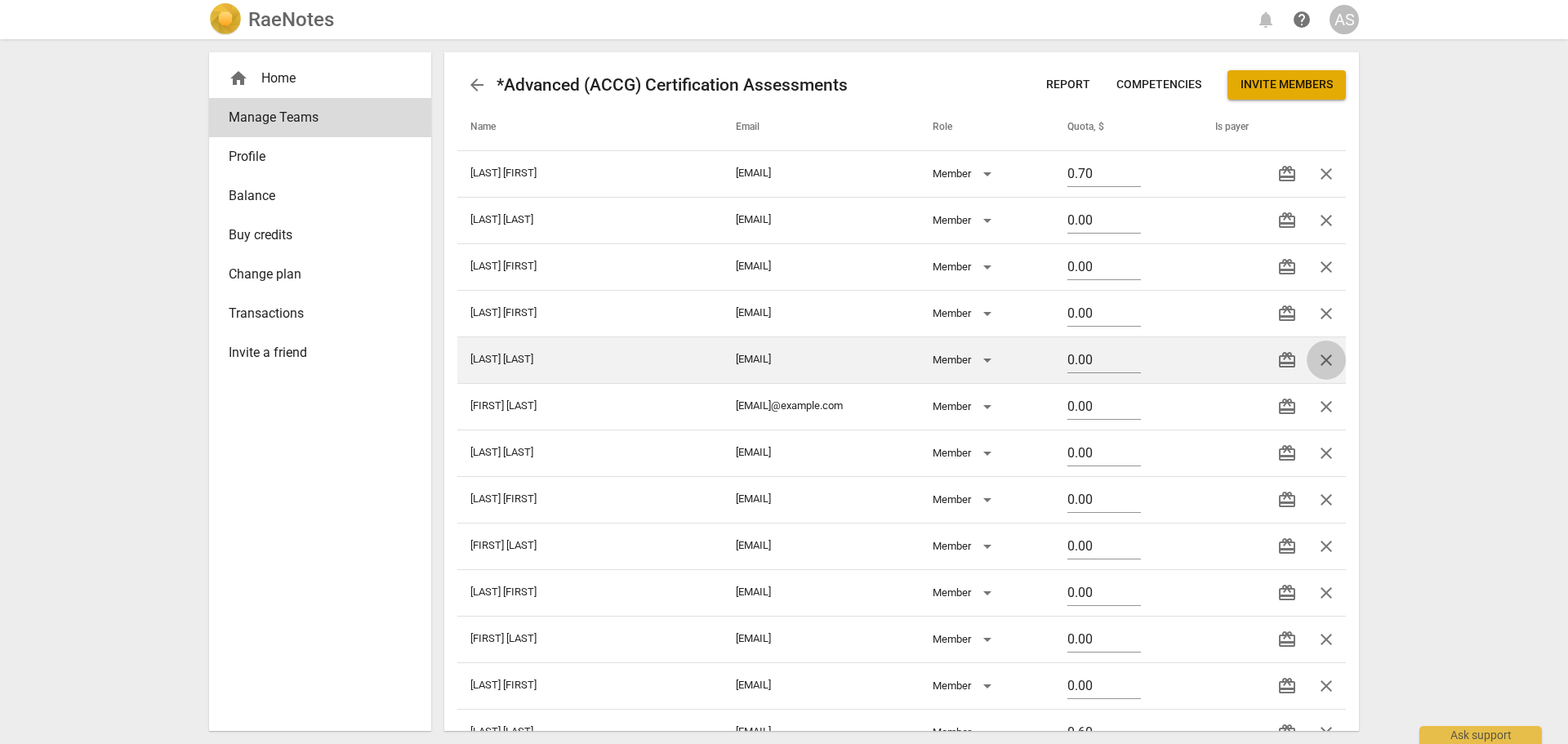 click on "close" at bounding box center (1326, 360) 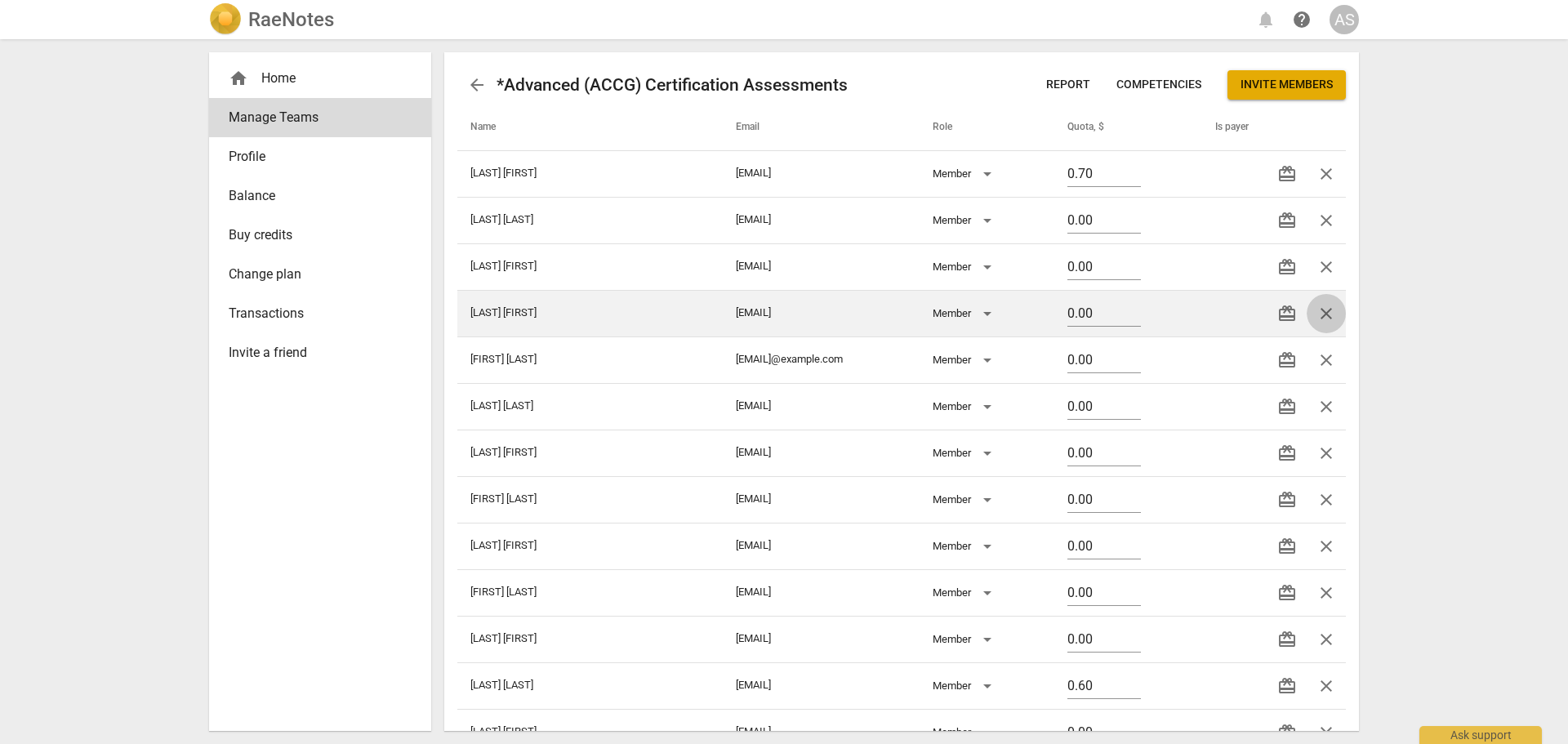 click on "close" at bounding box center (1326, 314) 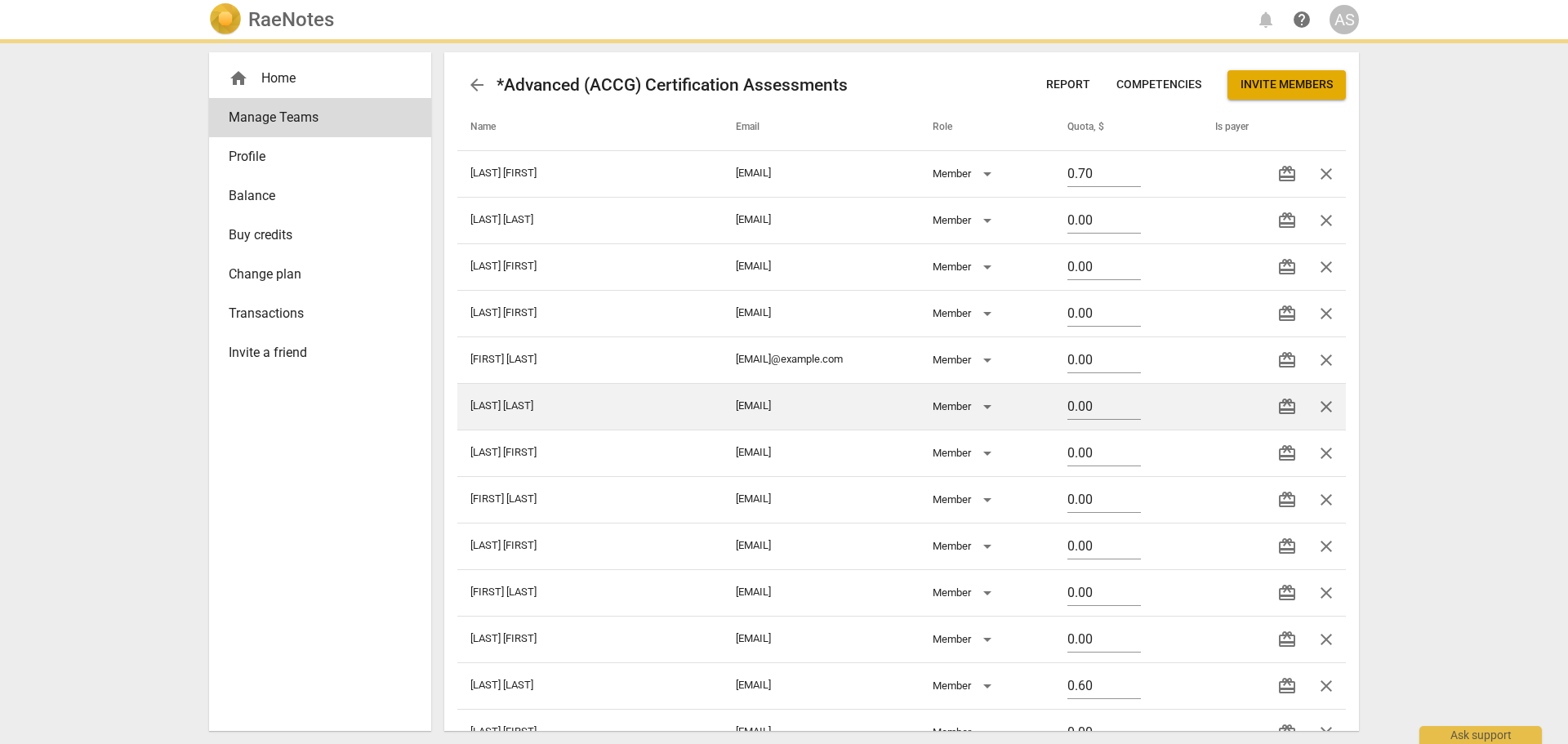 click on "close" at bounding box center (1326, 407) 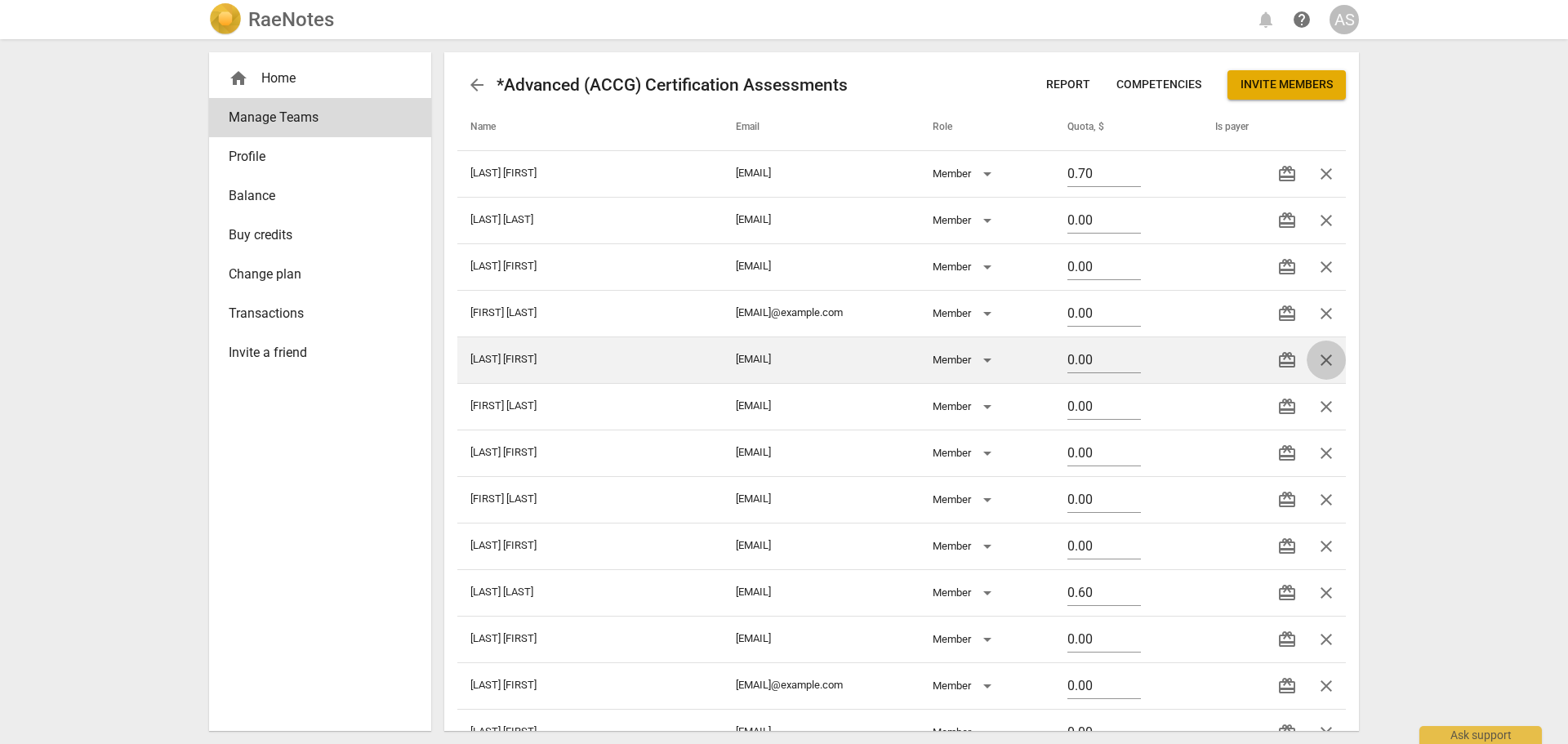 click on "close" at bounding box center [1326, 360] 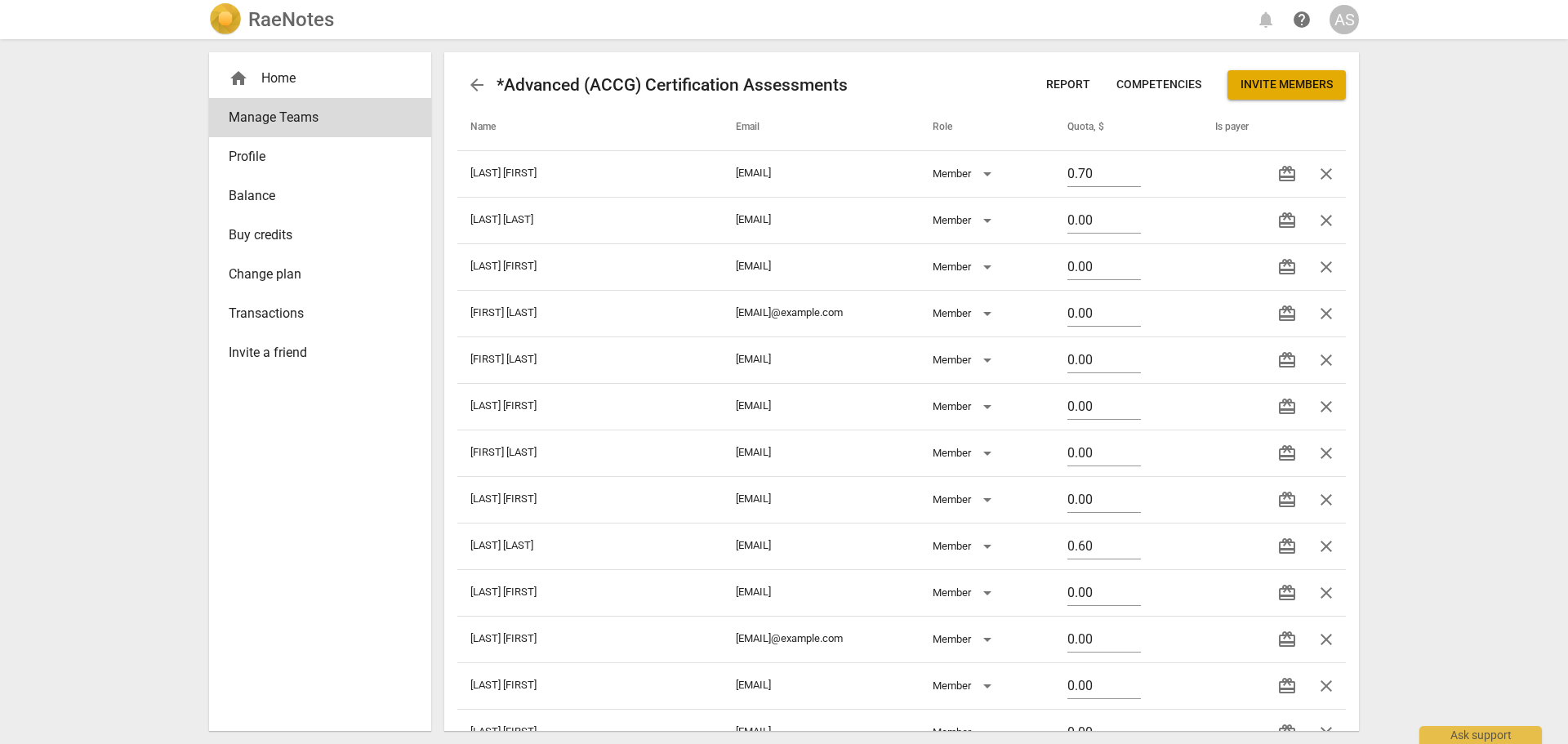 drag, startPoint x: 1331, startPoint y: 602, endPoint x: 850, endPoint y: 56, distance: 727.6517 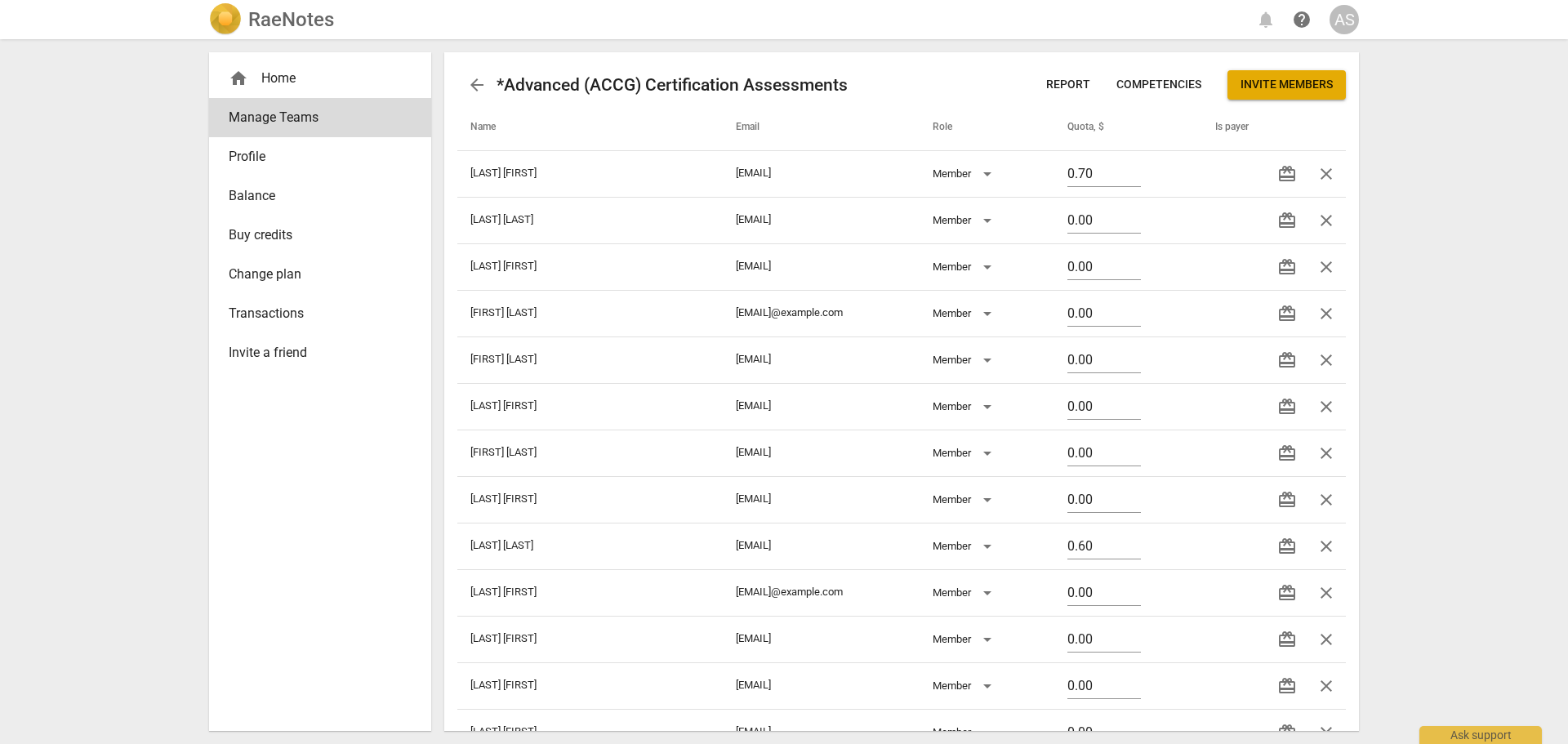 drag, startPoint x: 1319, startPoint y: 591, endPoint x: 853, endPoint y: 61, distance: 705.73083 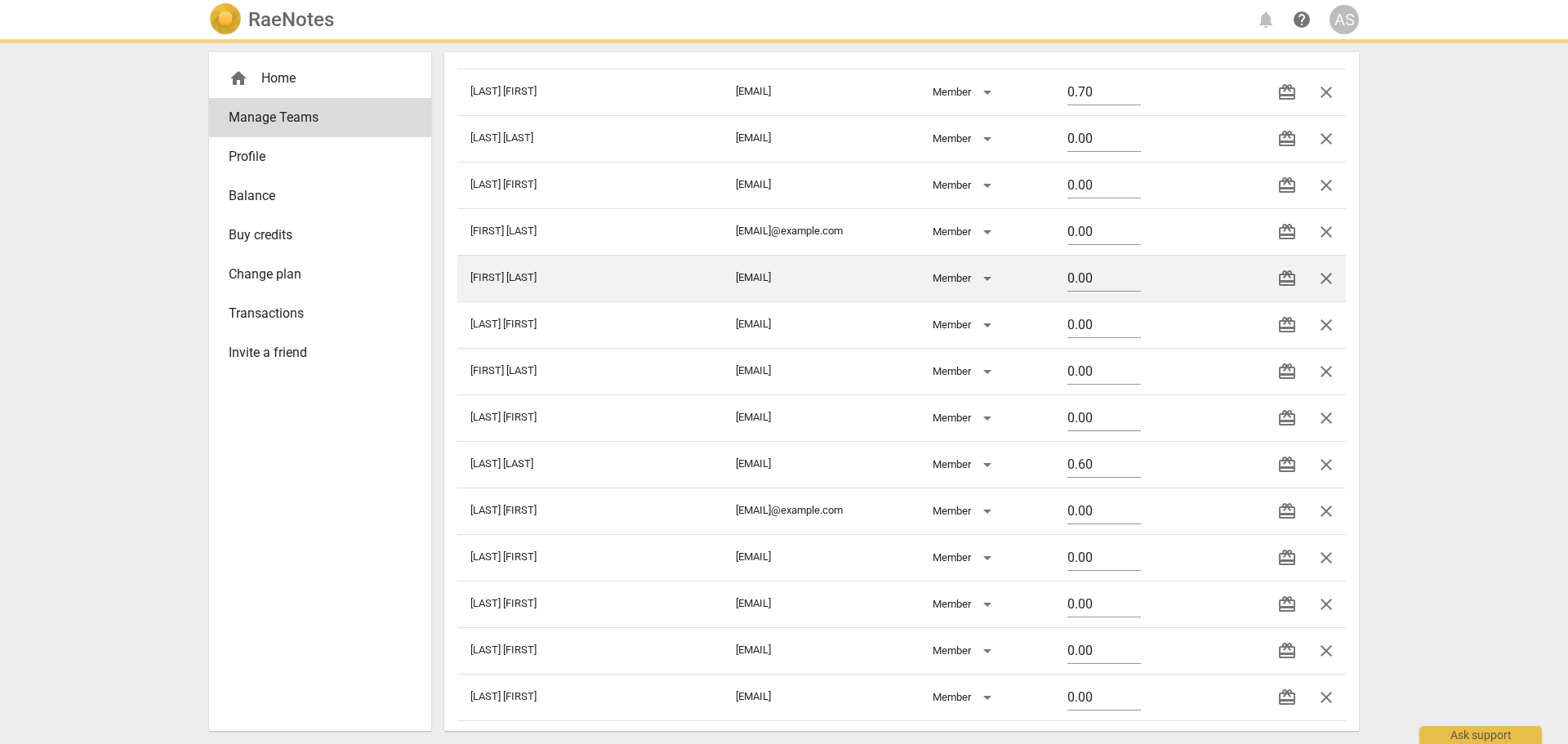 scroll, scrollTop: 163, scrollLeft: 0, axis: vertical 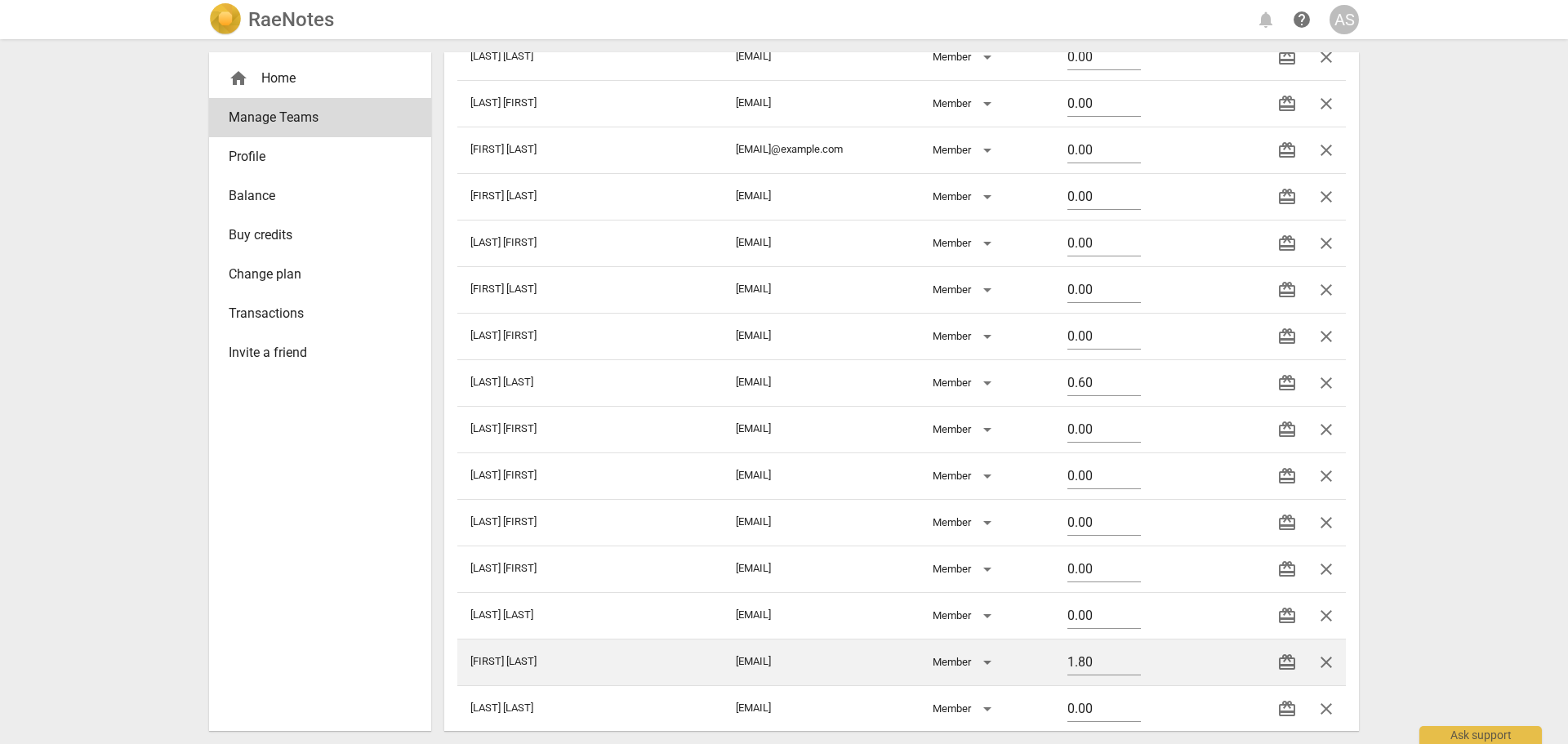 click on "close" at bounding box center (1326, 662) 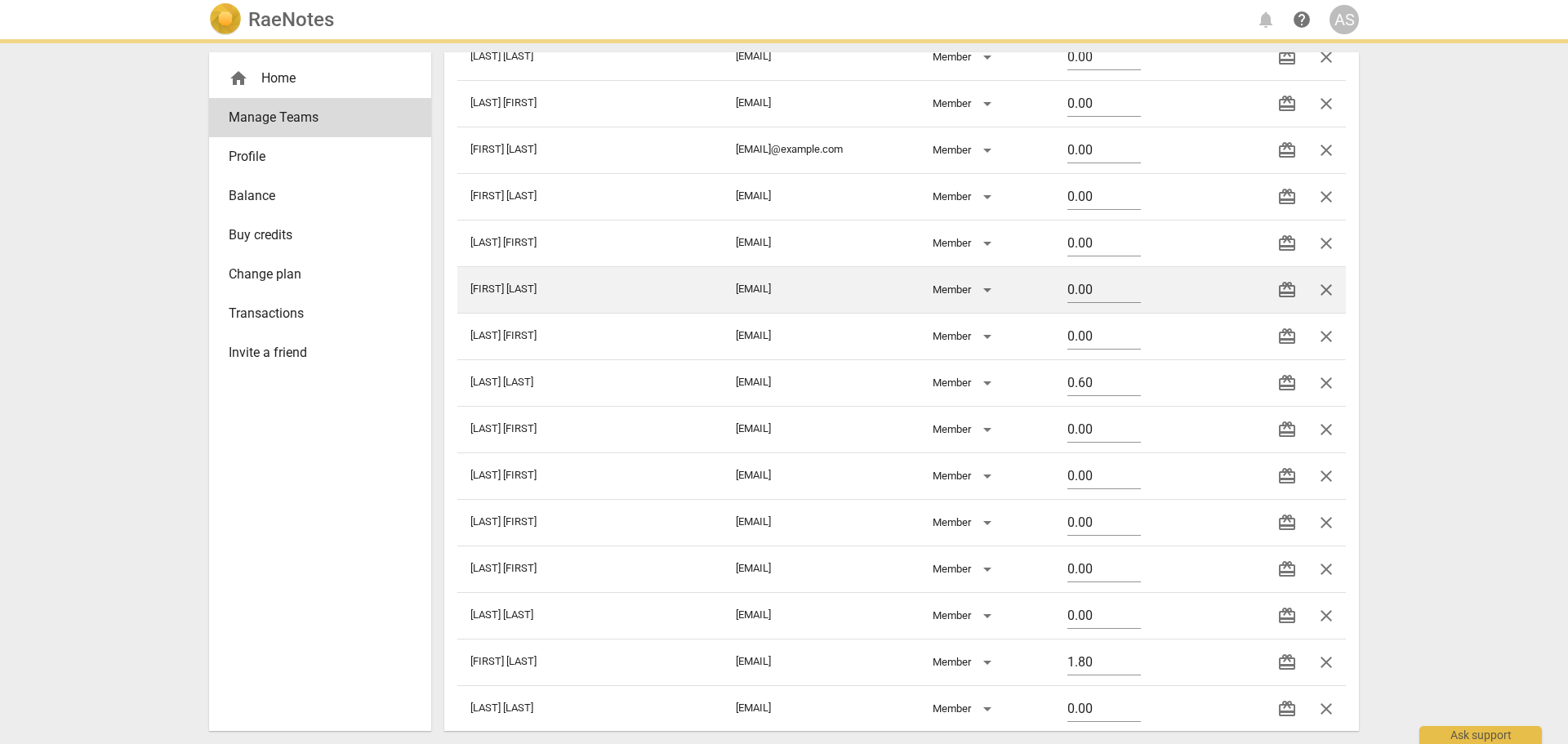 scroll, scrollTop: 245, scrollLeft: 0, axis: vertical 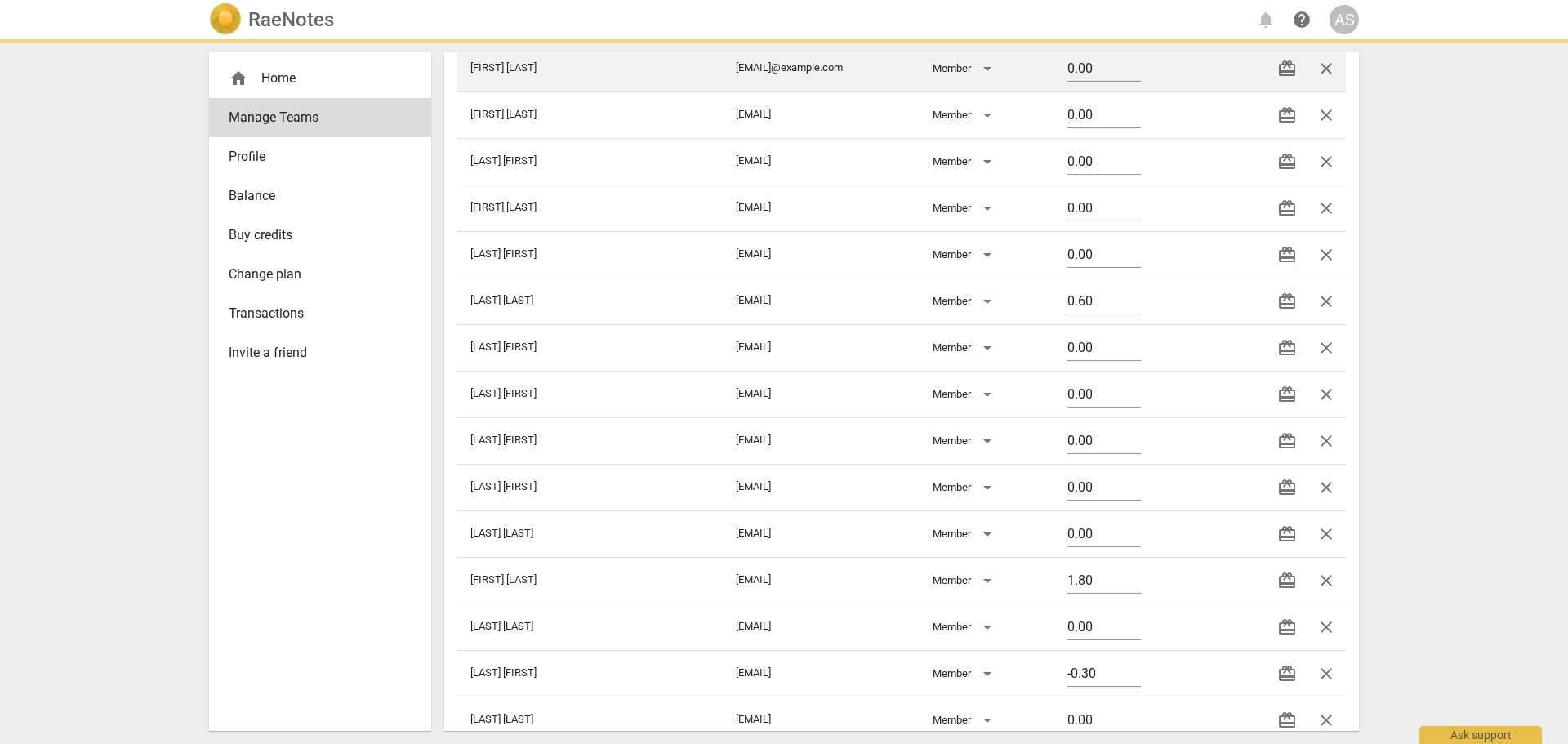 click on "close" at bounding box center [1326, 627] 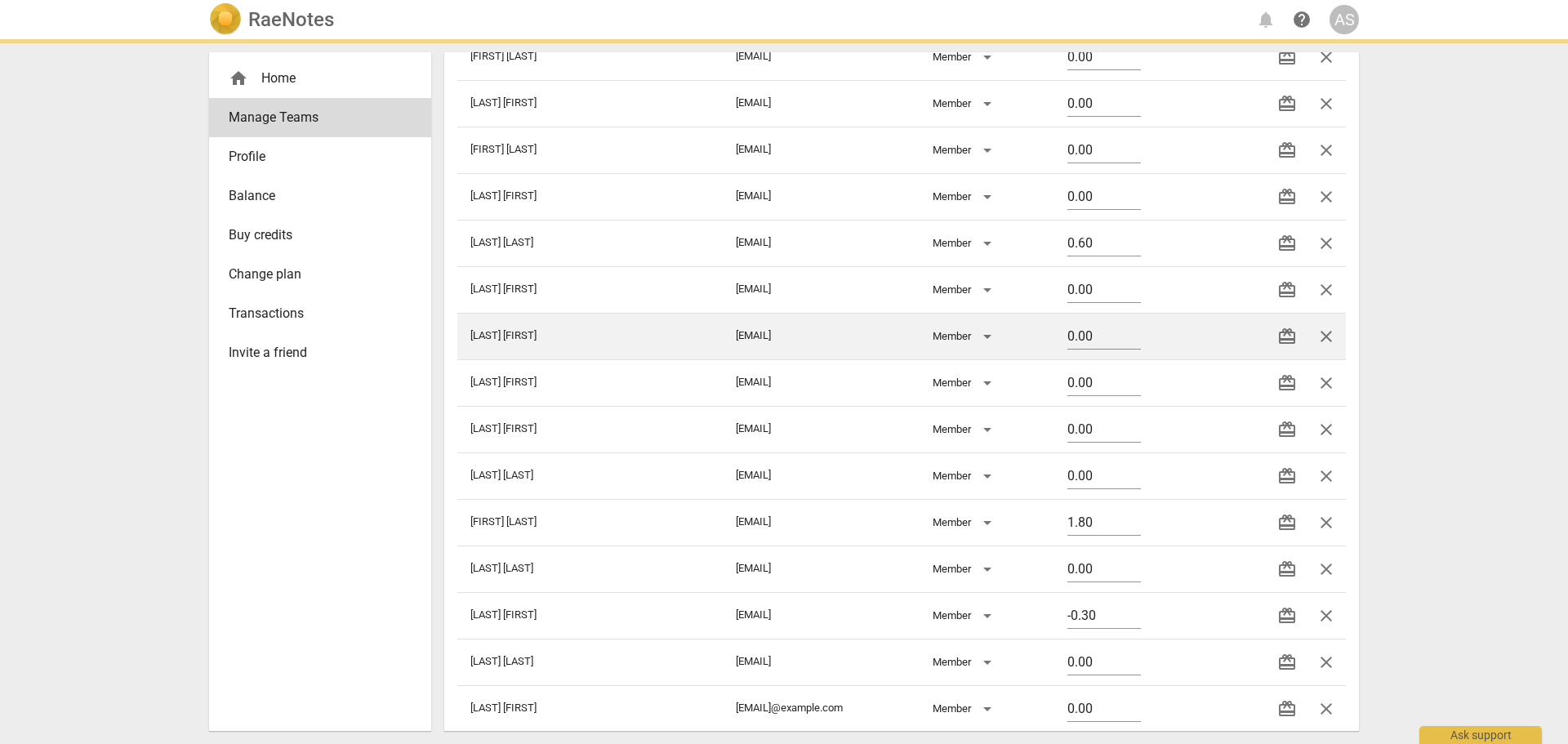 scroll, scrollTop: 327, scrollLeft: 0, axis: vertical 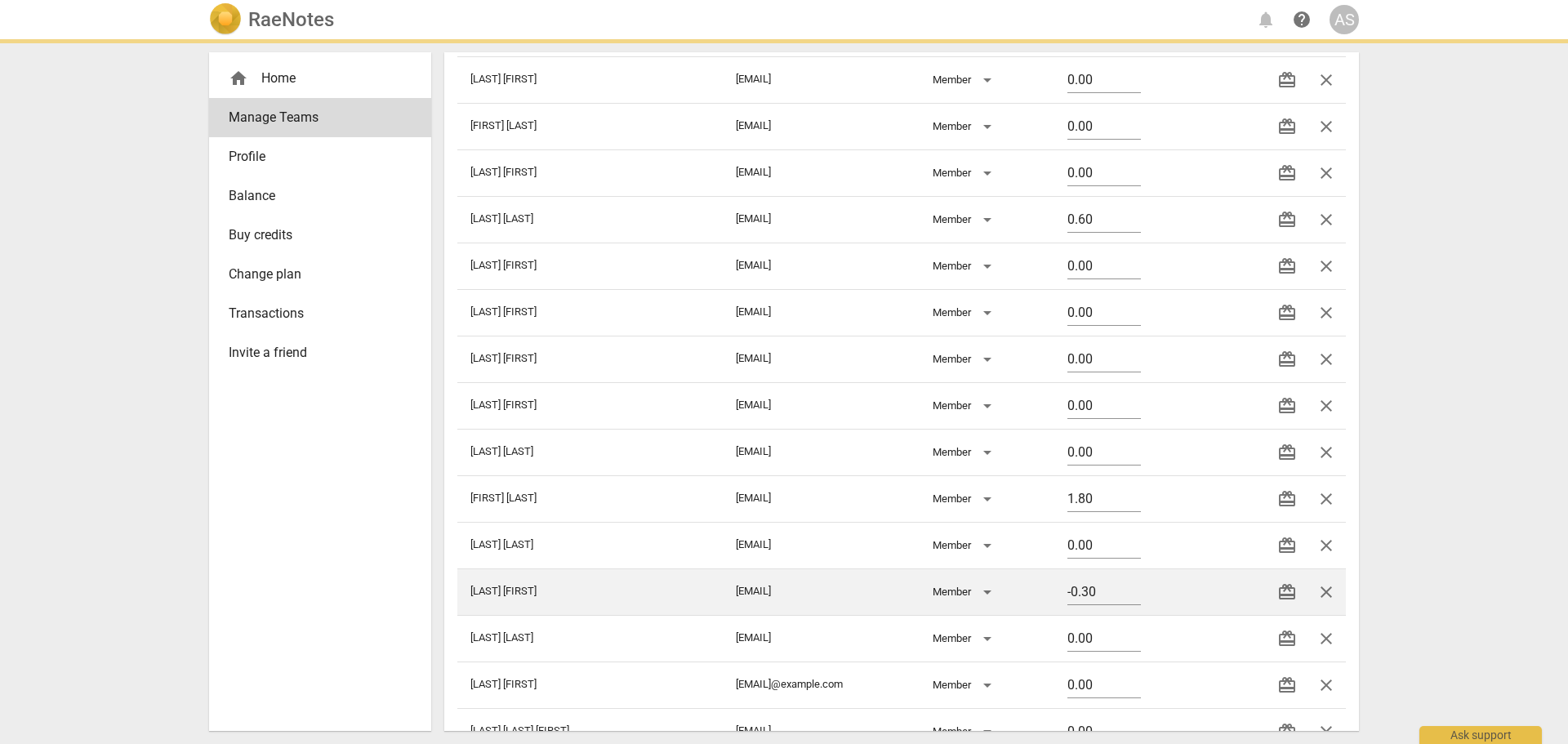 click on "close" at bounding box center (1326, 592) 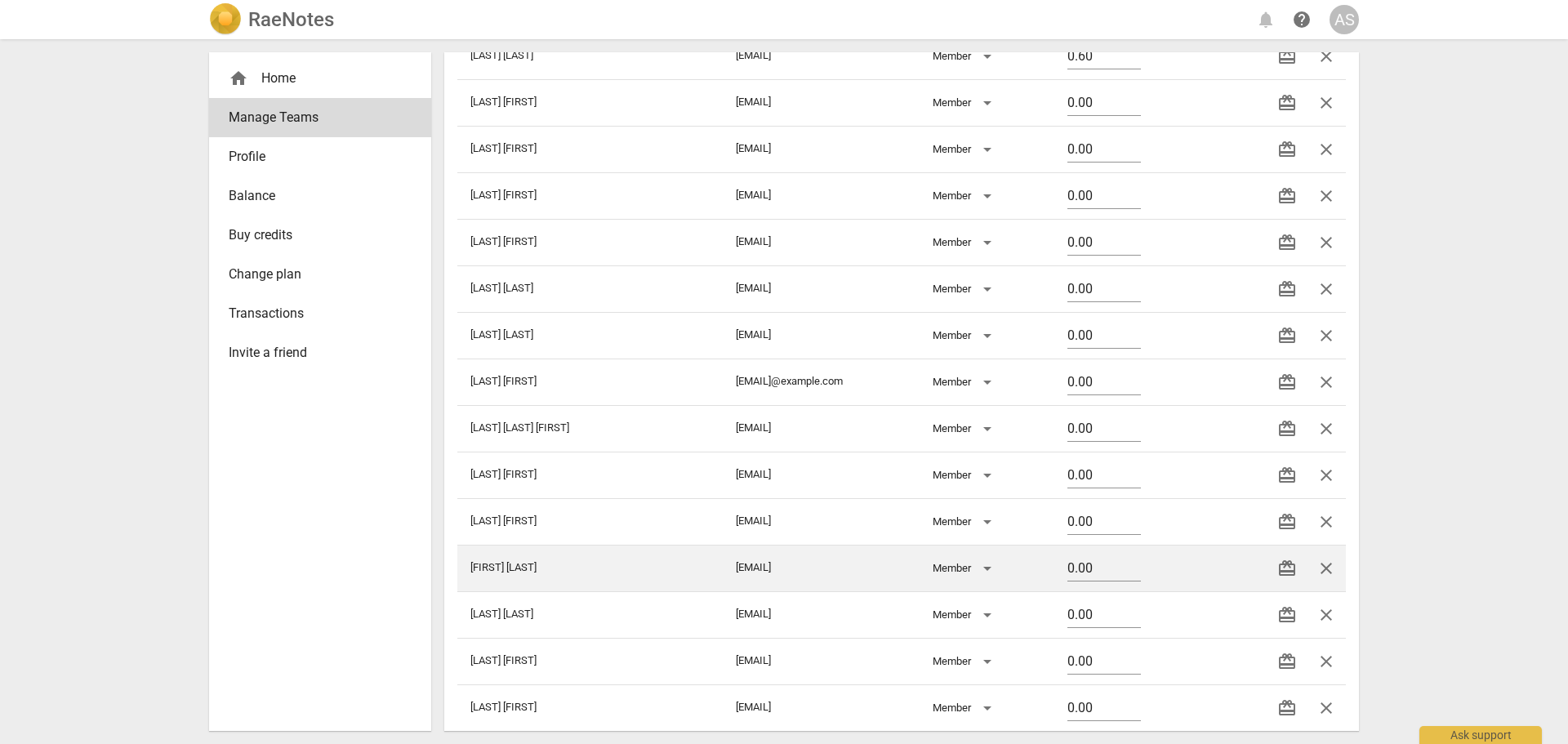 scroll, scrollTop: 572, scrollLeft: 0, axis: vertical 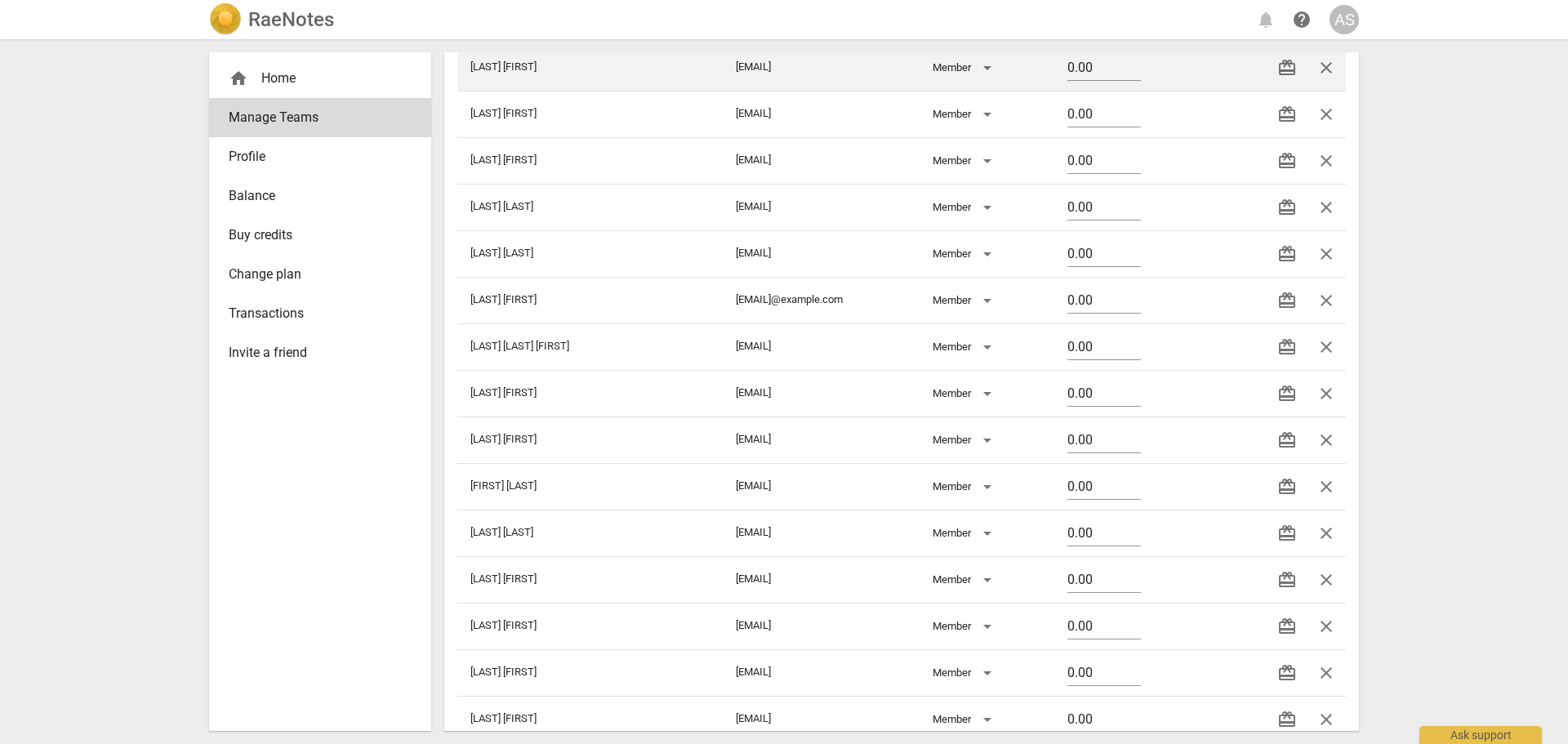 click on "close" at bounding box center [1326, 626] 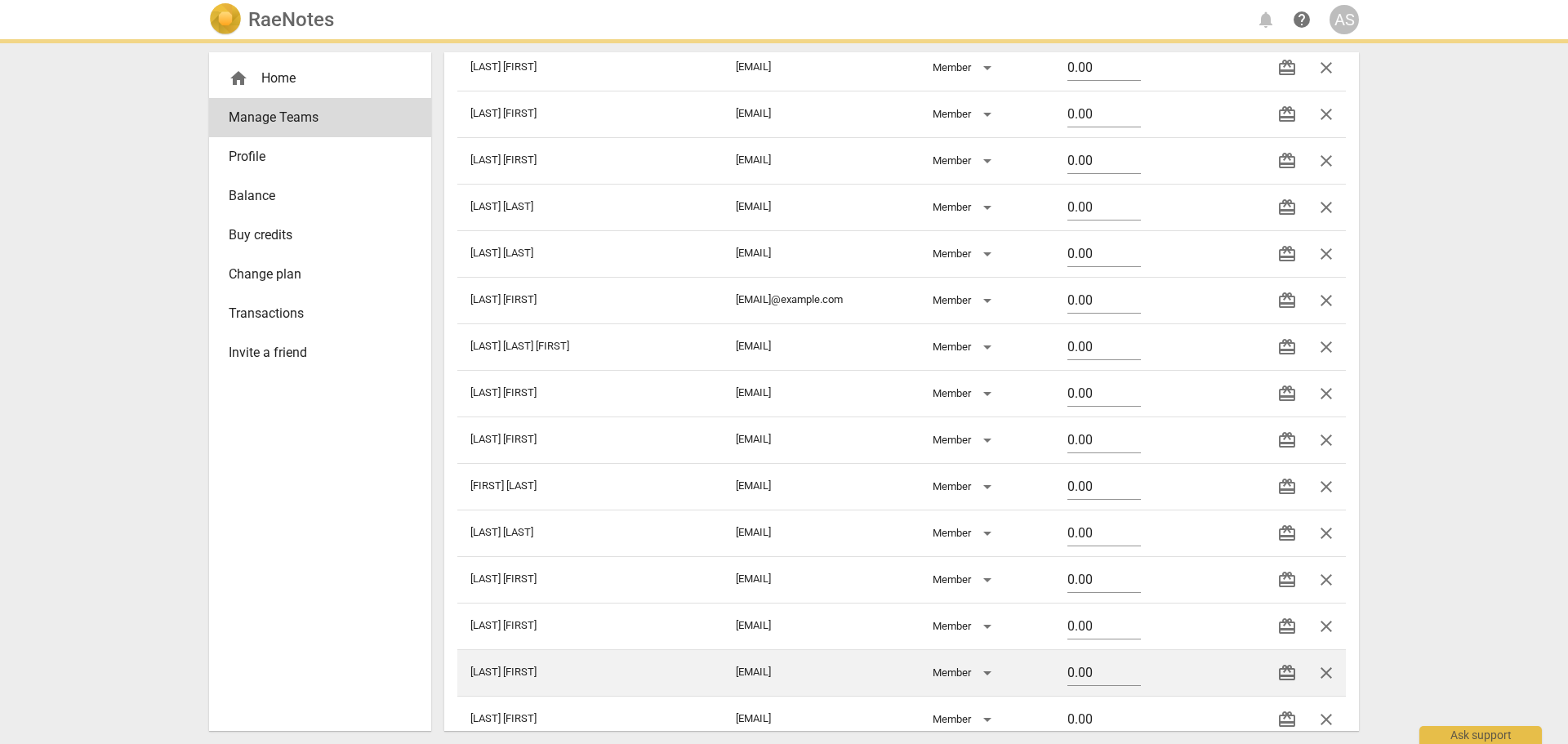 click on "close" at bounding box center (1326, 673) 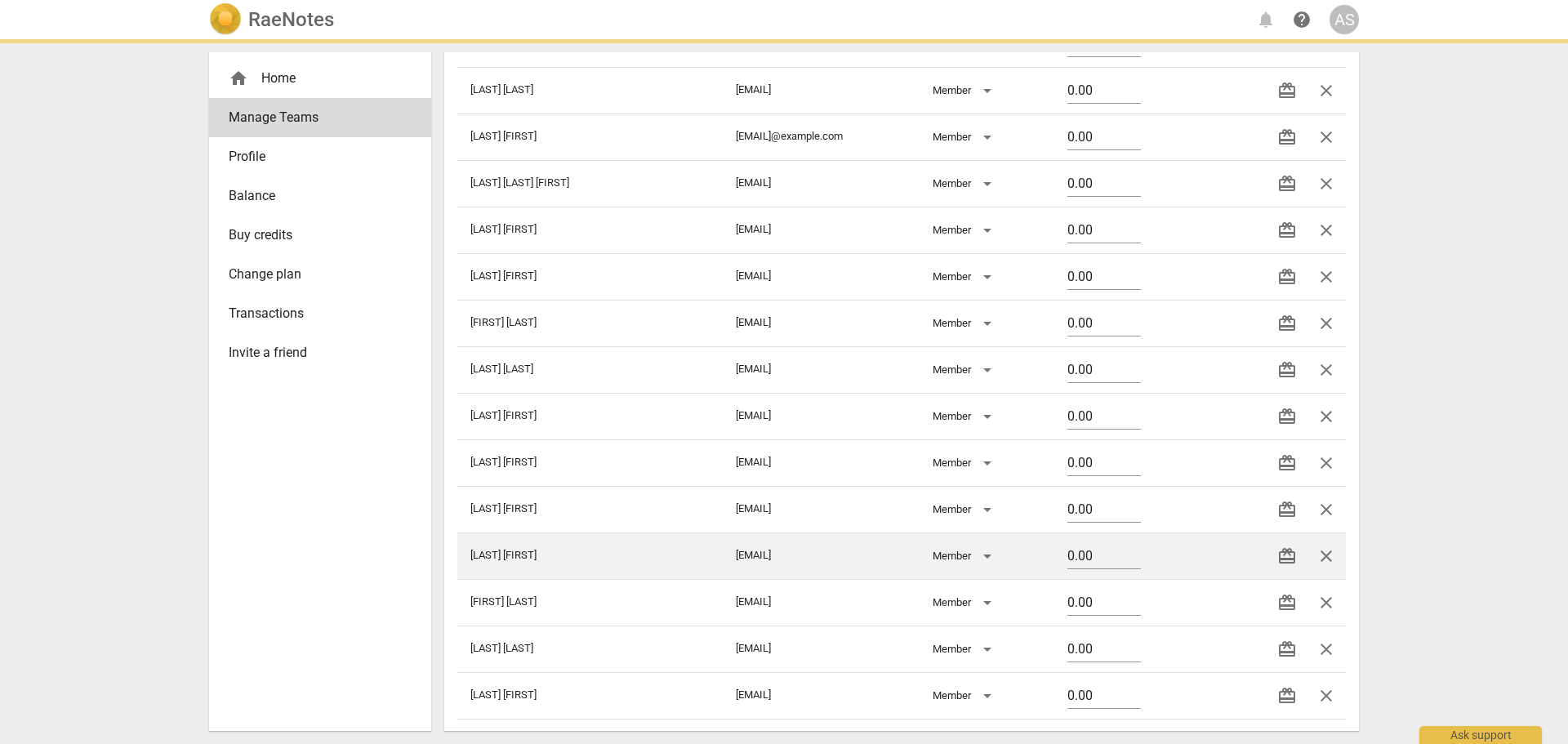 scroll, scrollTop: 817, scrollLeft: 0, axis: vertical 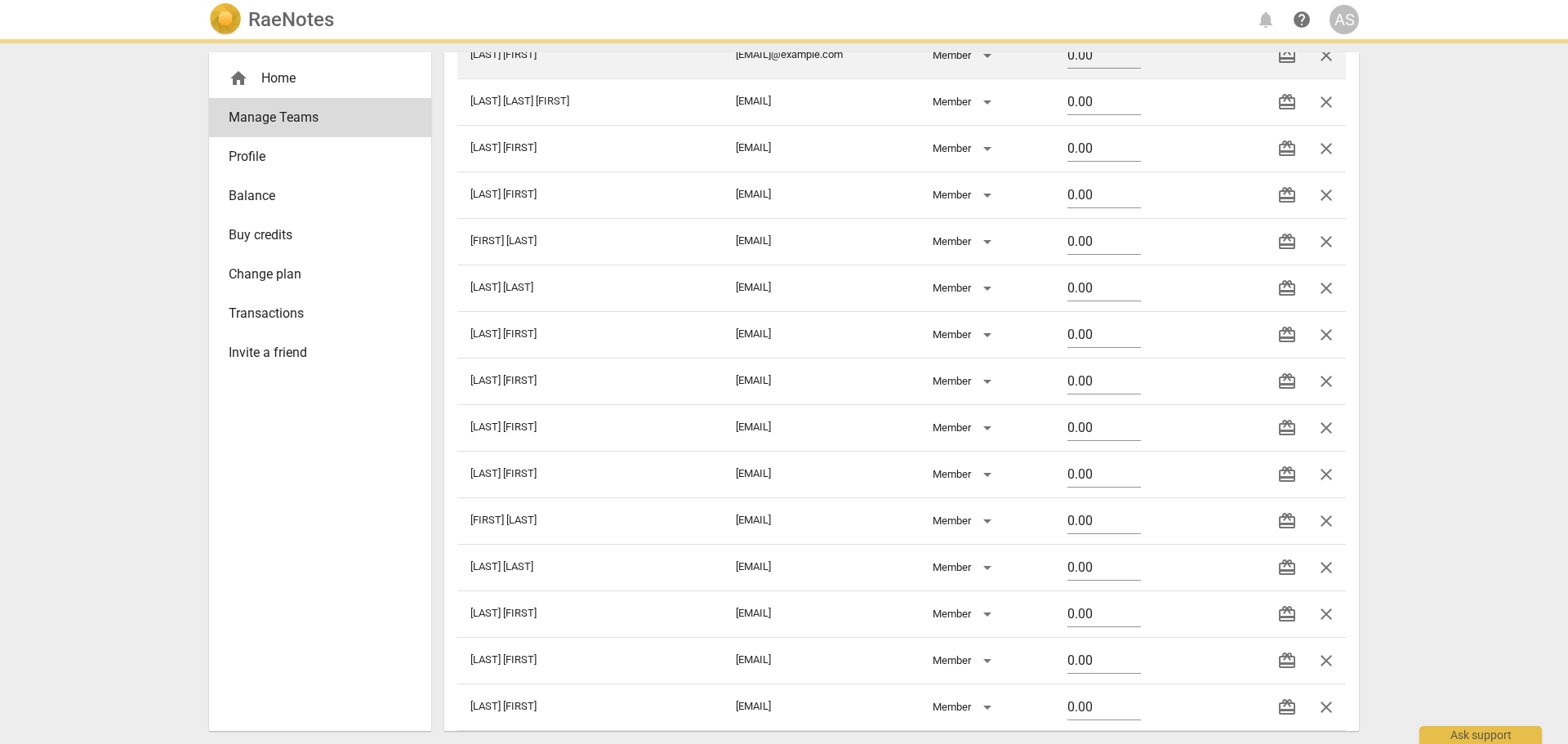 drag, startPoint x: 1325, startPoint y: 610, endPoint x: 853, endPoint y: 53, distance: 730.09109 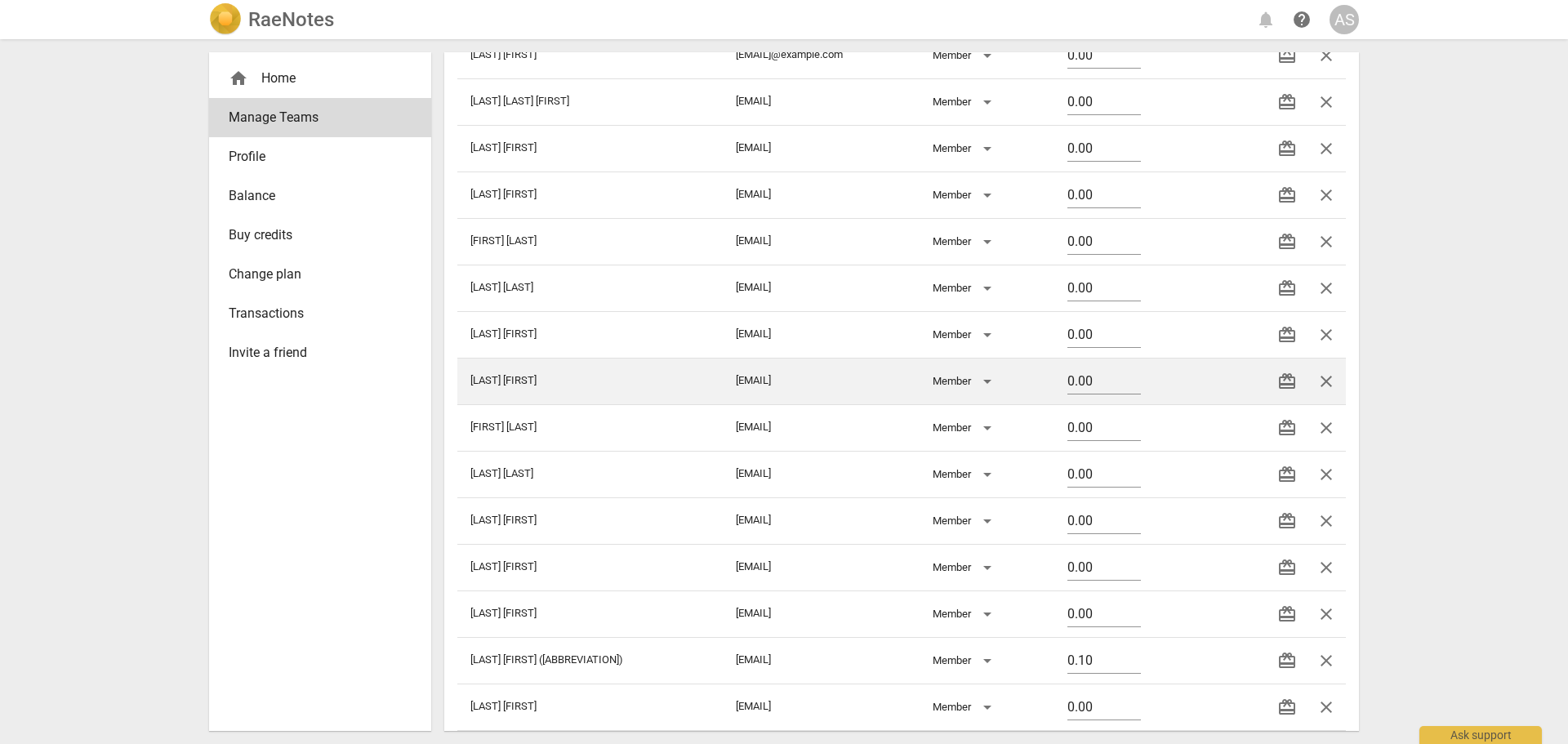 scroll, scrollTop: 898, scrollLeft: 0, axis: vertical 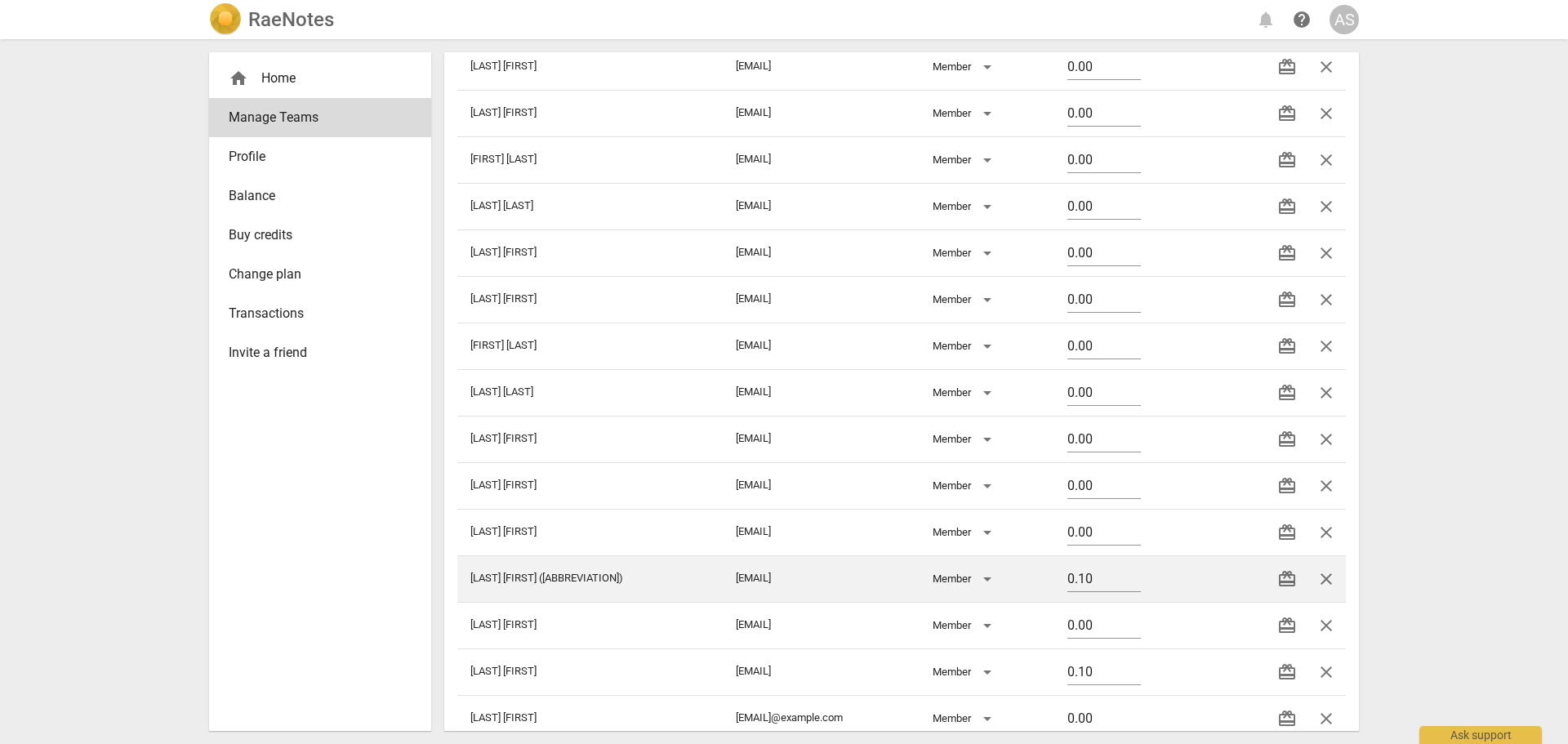 click on "close" at bounding box center (1326, 579) 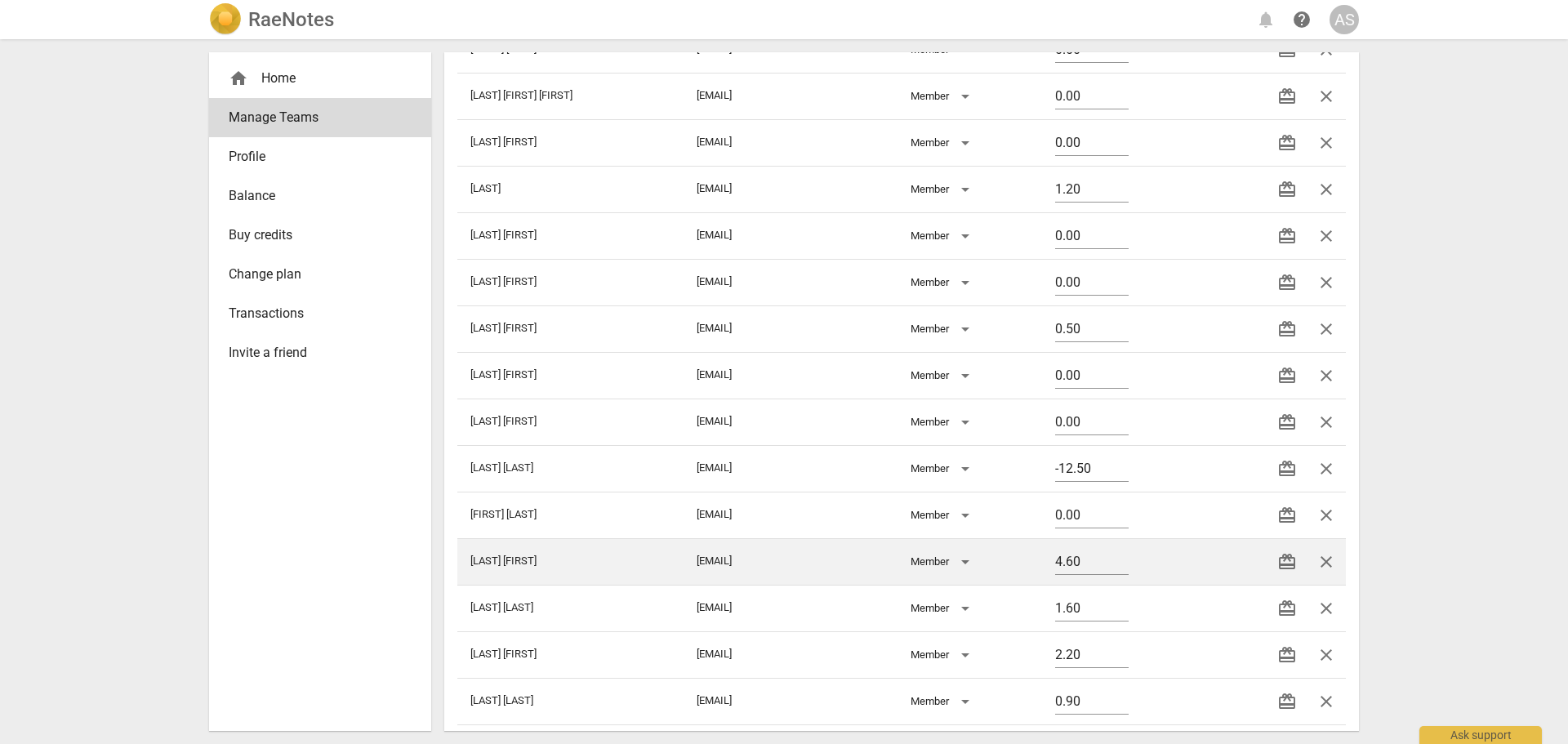 scroll, scrollTop: 2971, scrollLeft: 0, axis: vertical 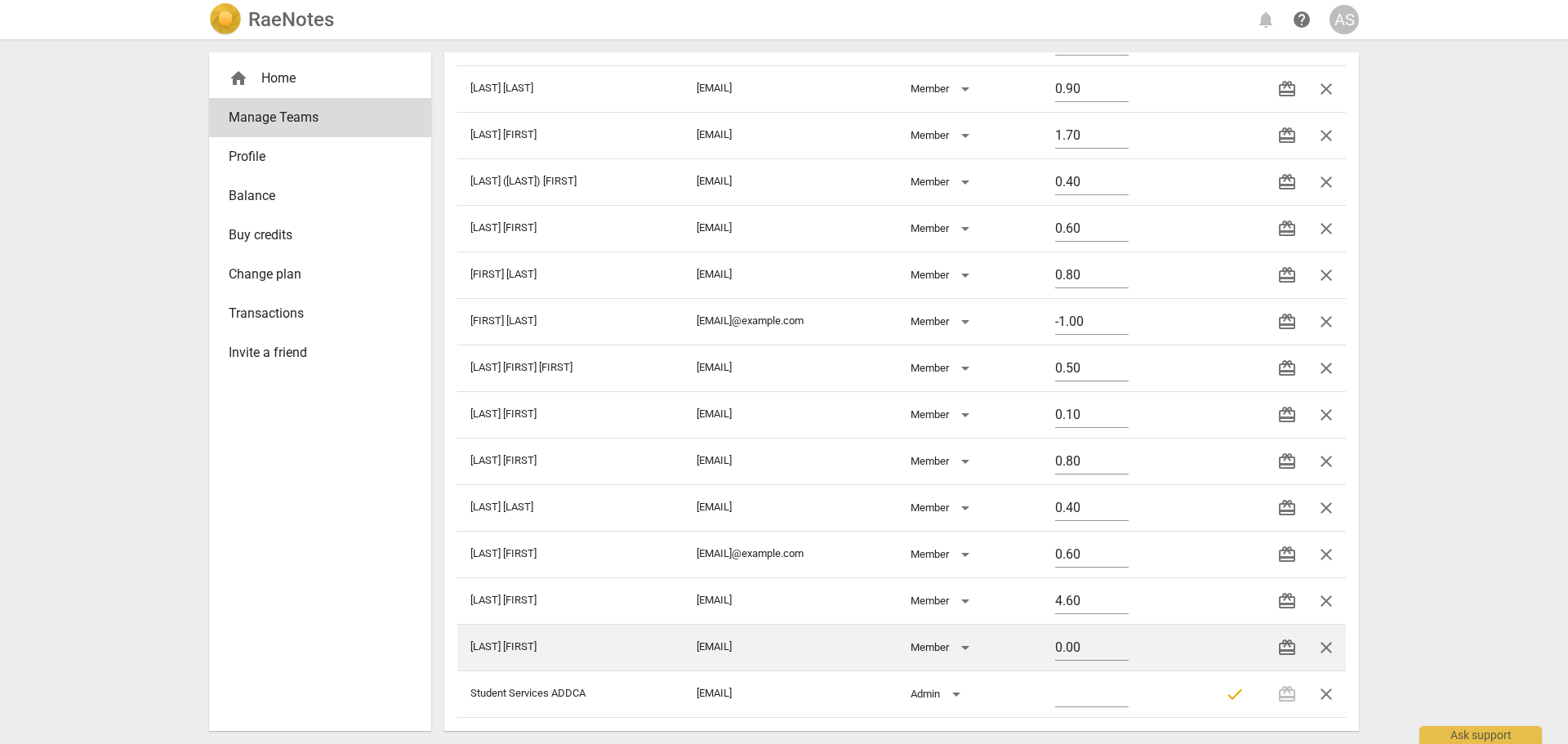 click on "close" at bounding box center [1326, 648] 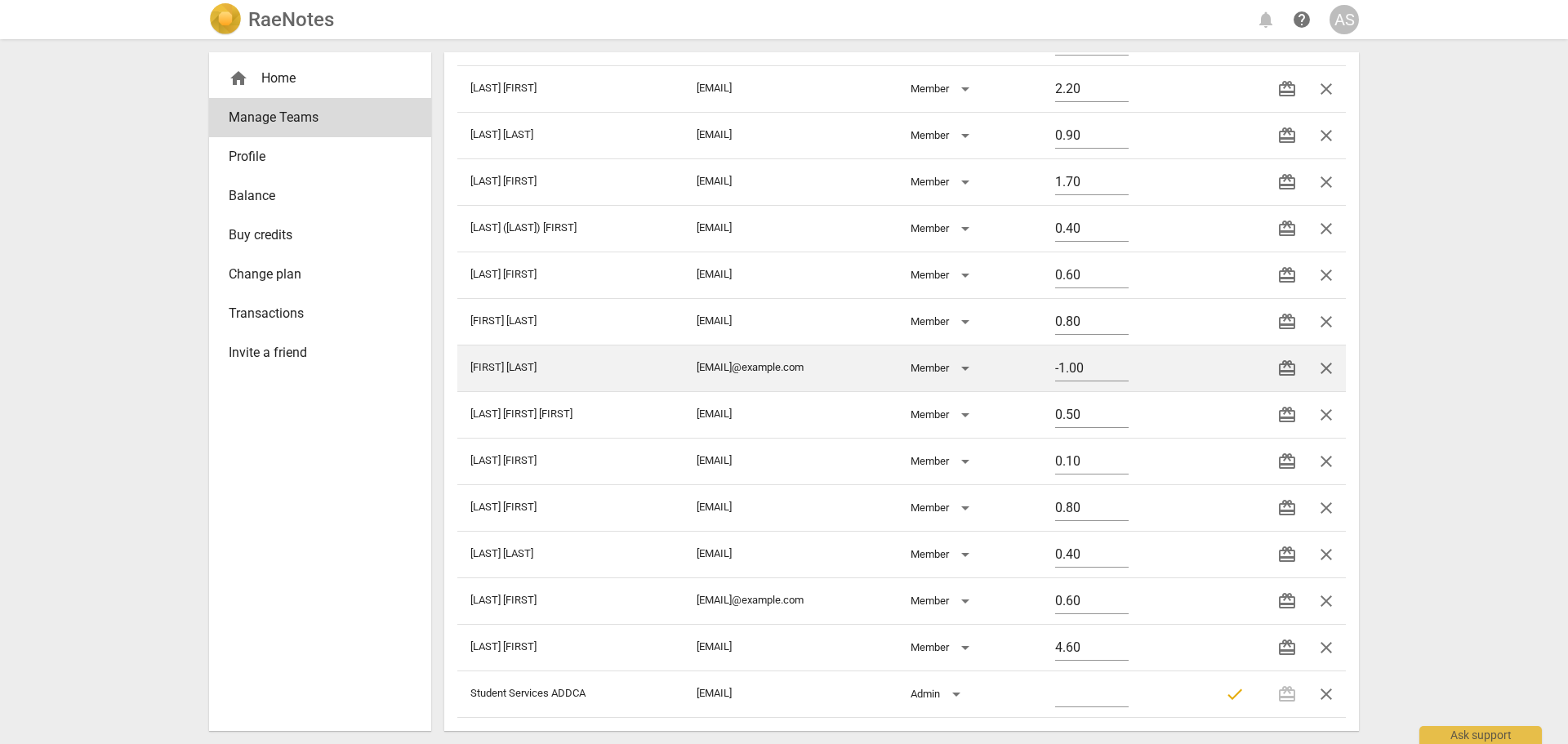 scroll, scrollTop: 2925, scrollLeft: 0, axis: vertical 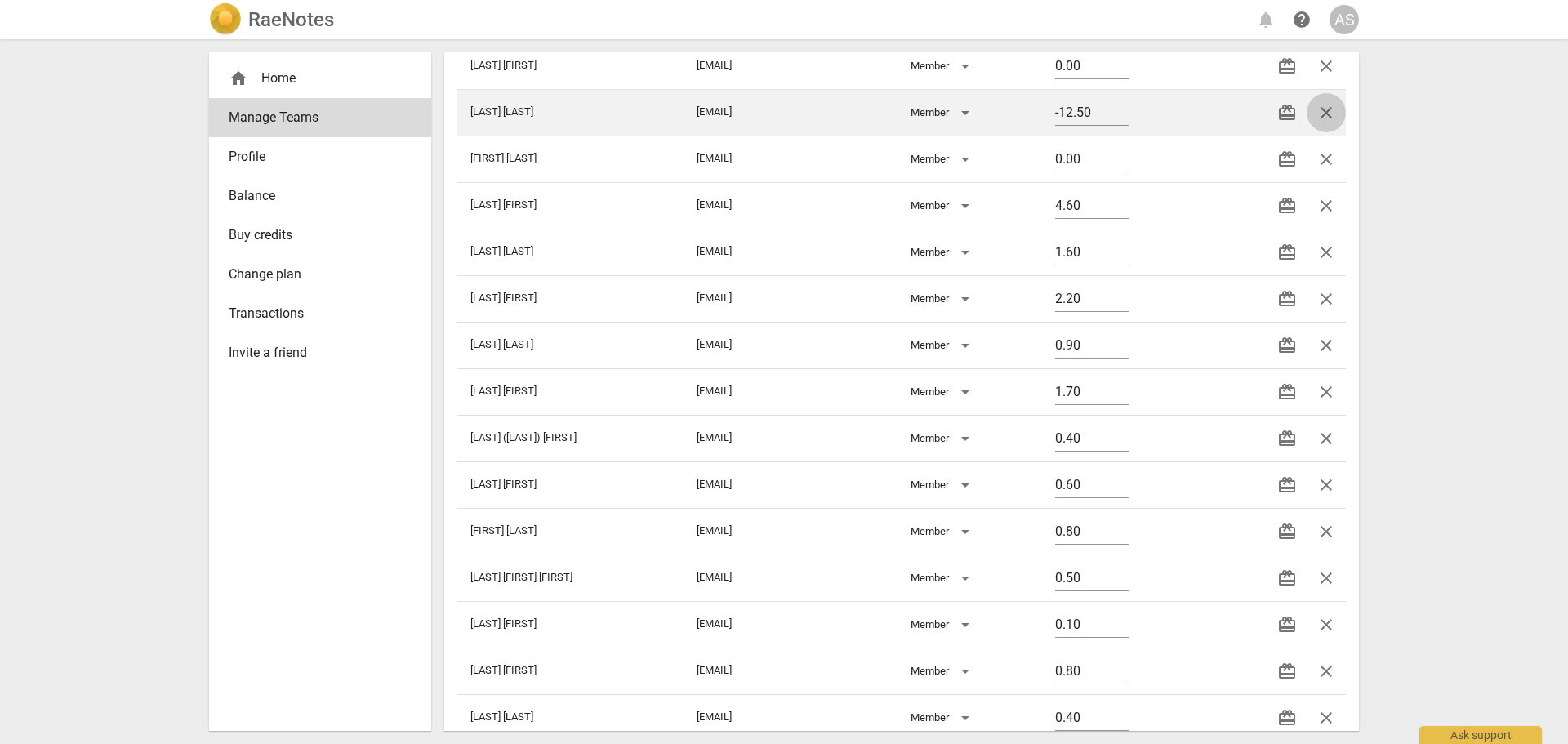click on "close" at bounding box center (1326, 113) 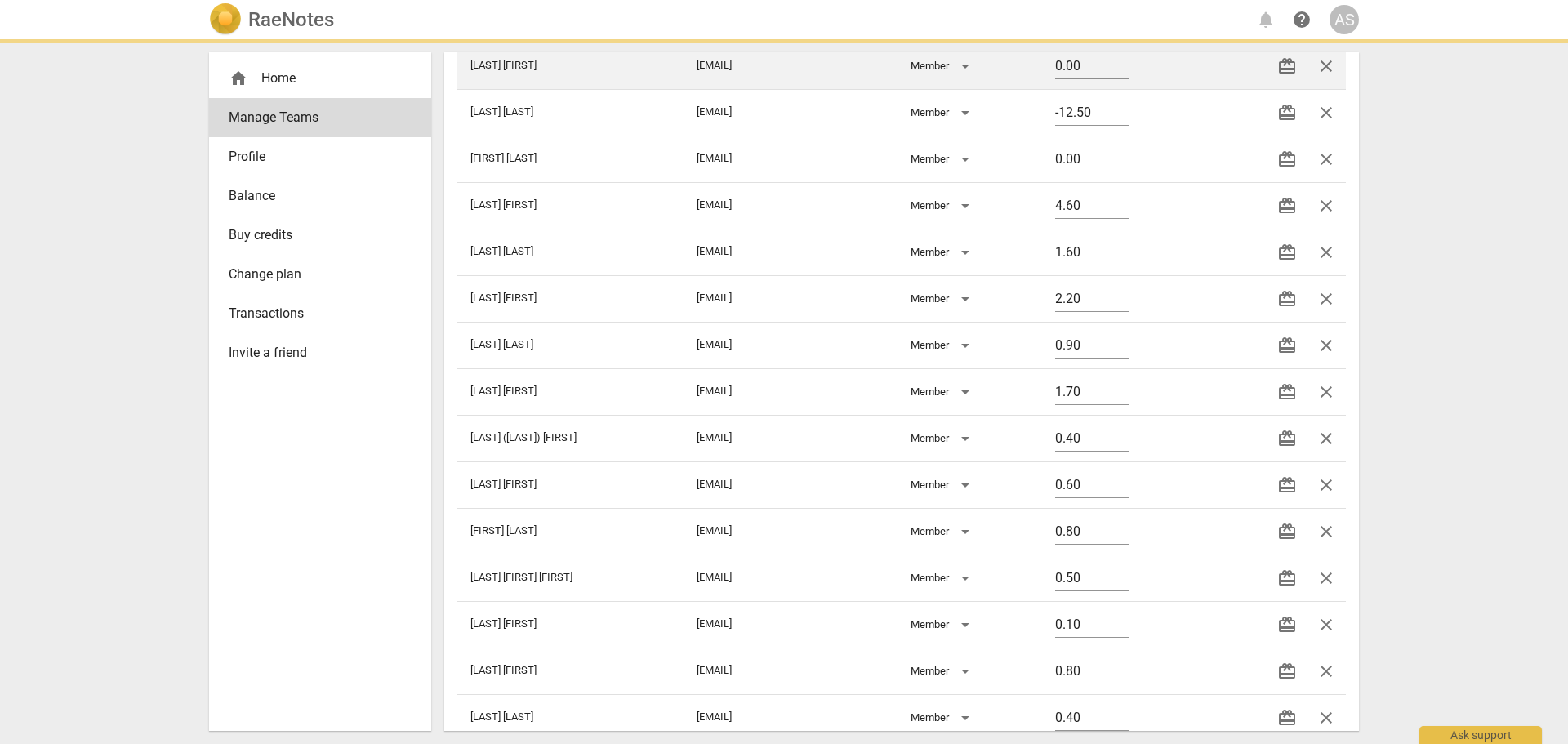 click on "close" at bounding box center [1326, 66] 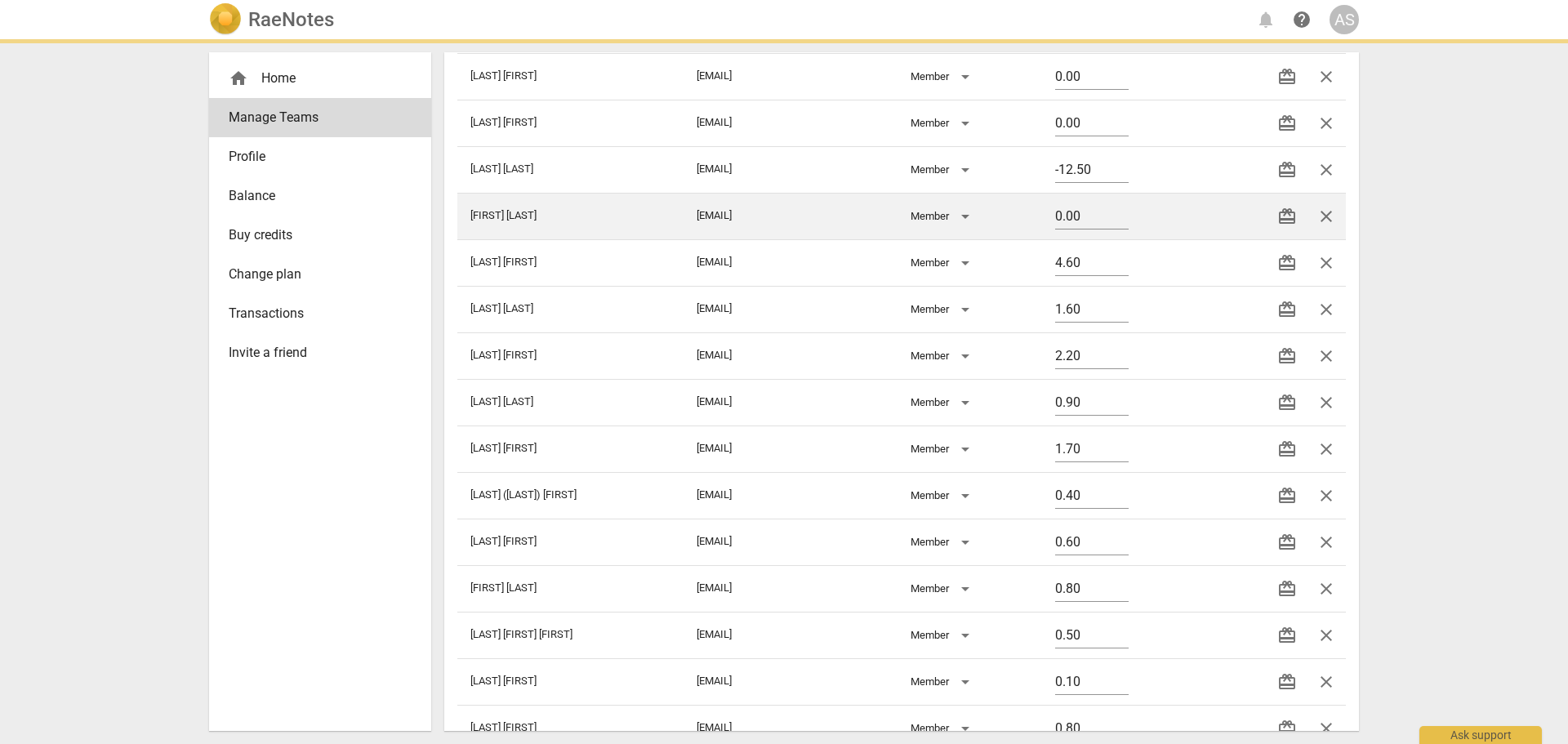 scroll, scrollTop: 2633, scrollLeft: 0, axis: vertical 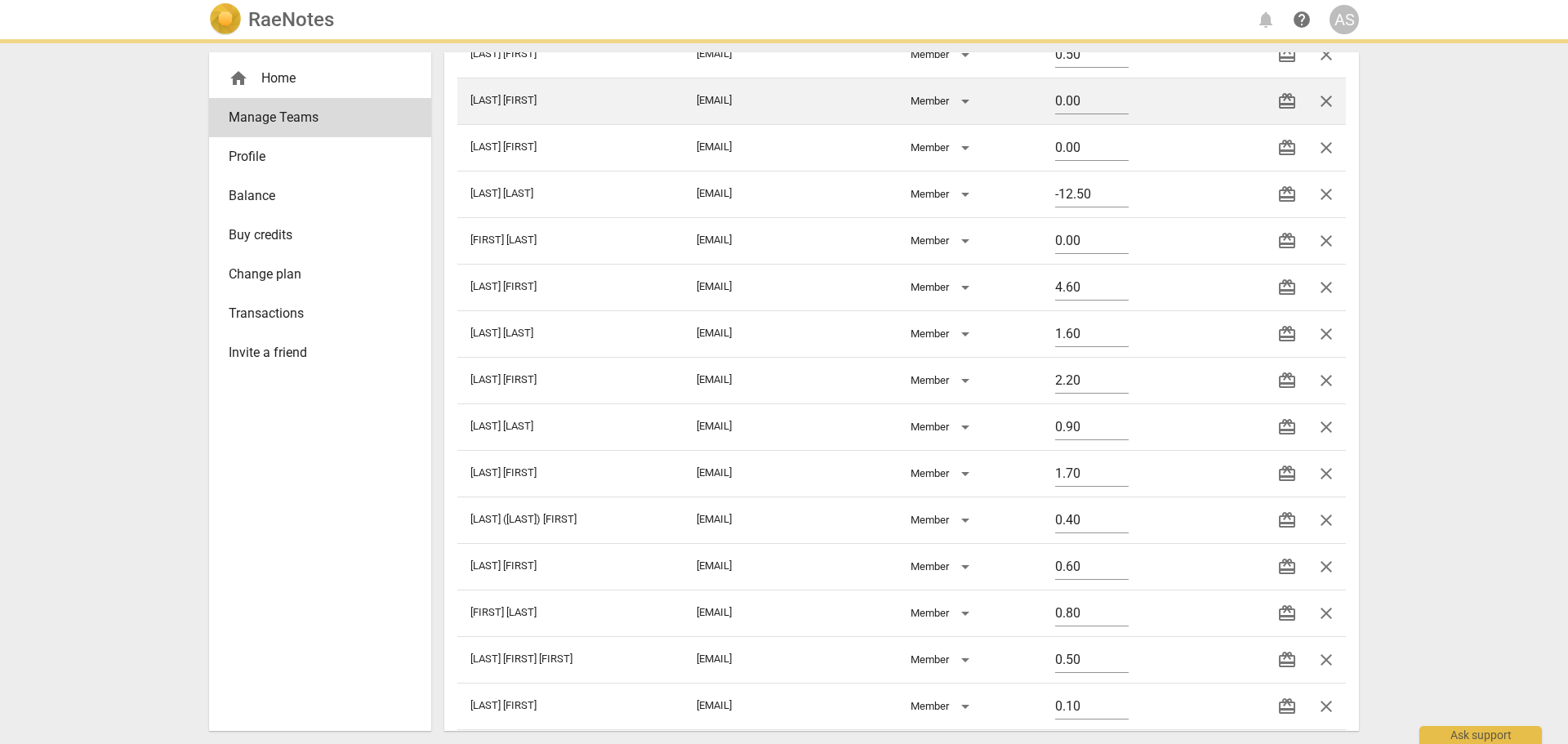 click on "close" at bounding box center (1326, 101) 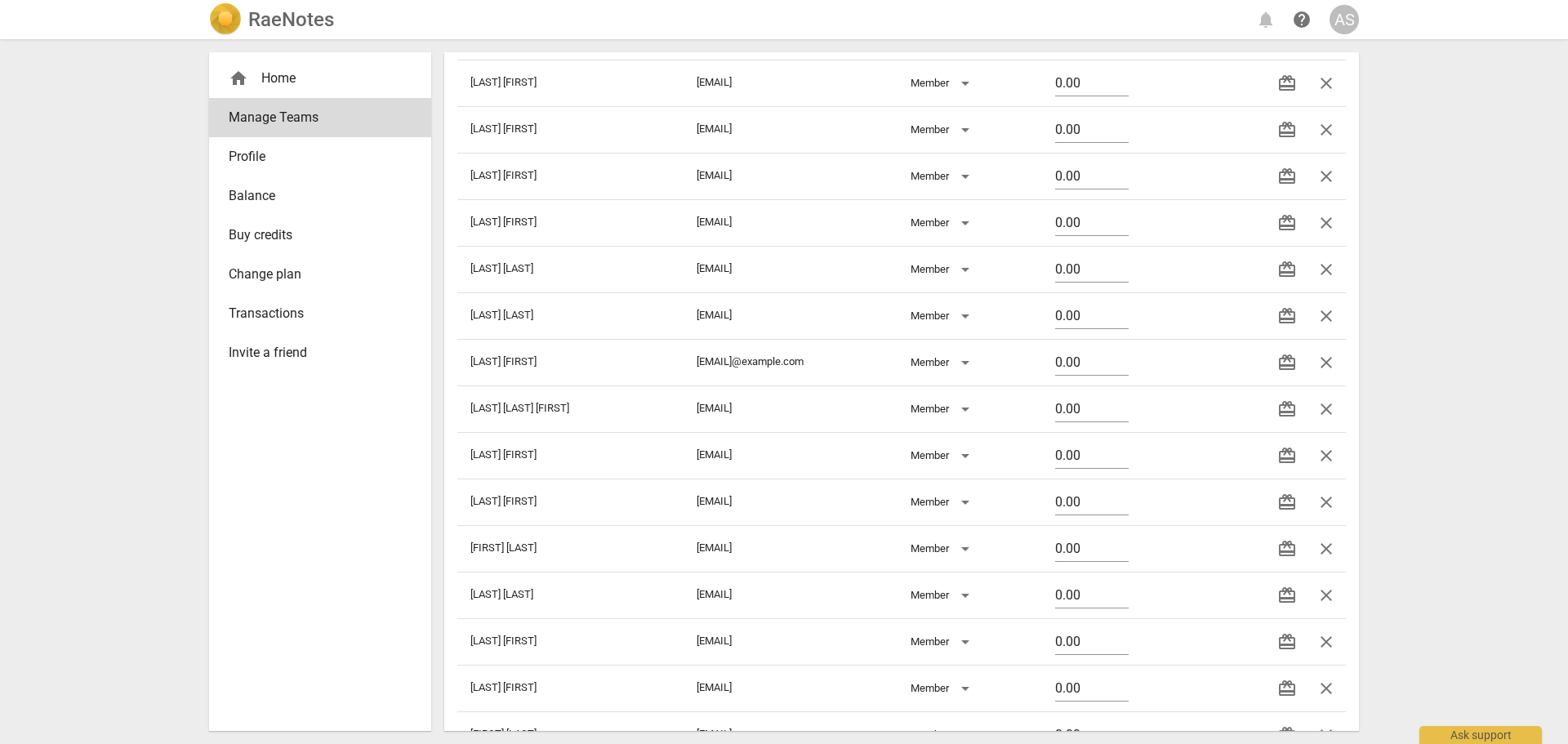 scroll, scrollTop: 0, scrollLeft: 0, axis: both 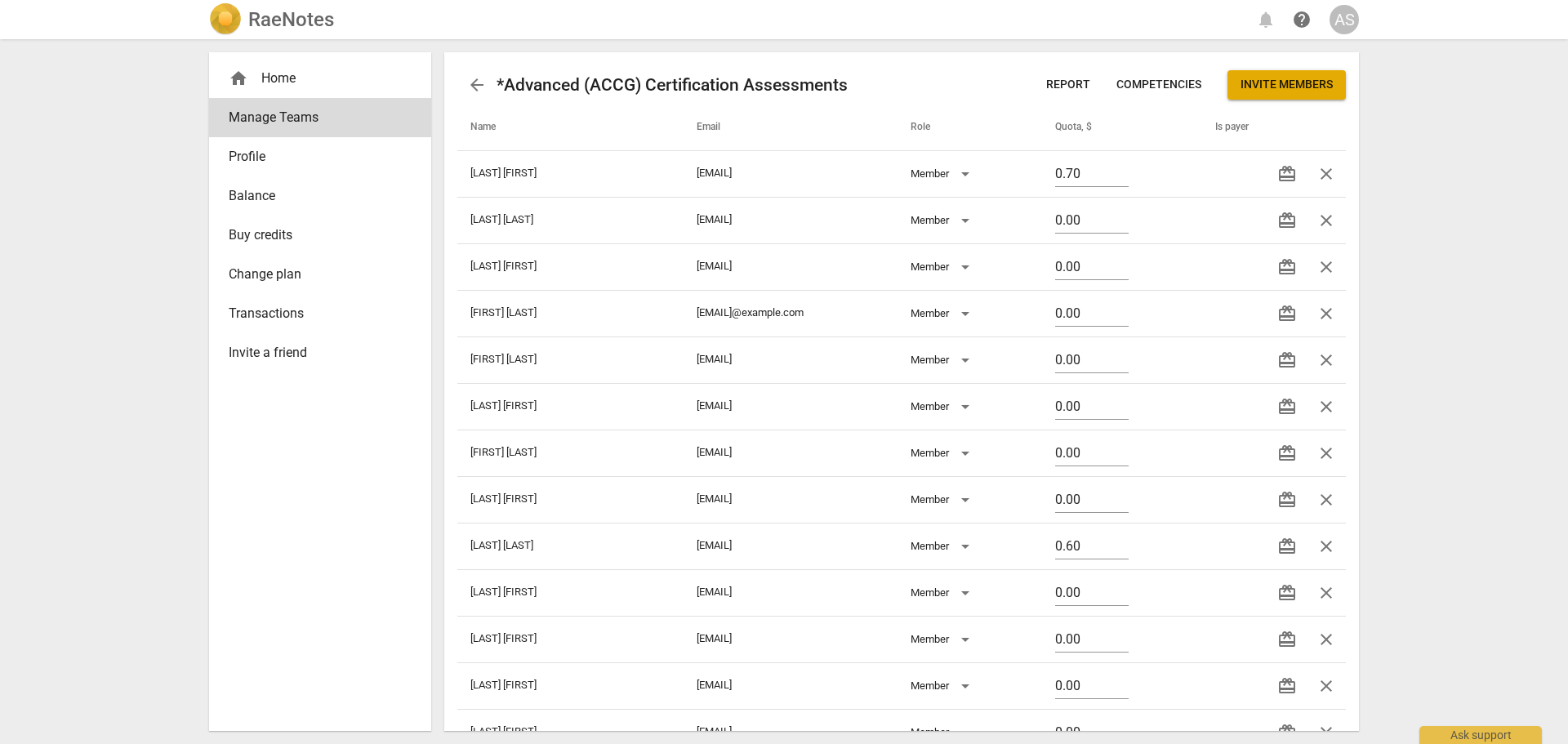 drag, startPoint x: 1325, startPoint y: 177, endPoint x: 865, endPoint y: 49, distance: 477.4767 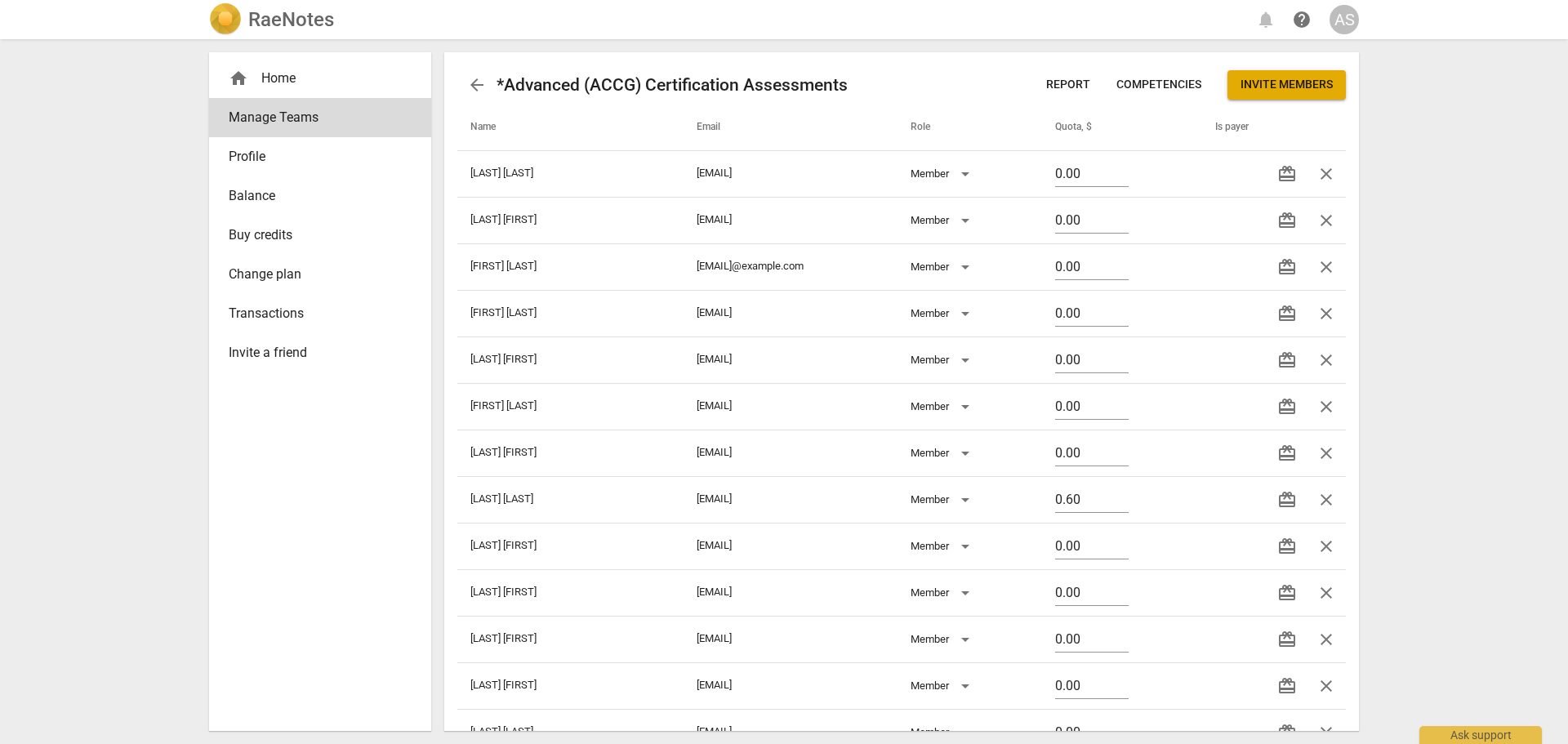 drag, startPoint x: 1318, startPoint y: 270, endPoint x: 840, endPoint y: 56, distance: 523.71748 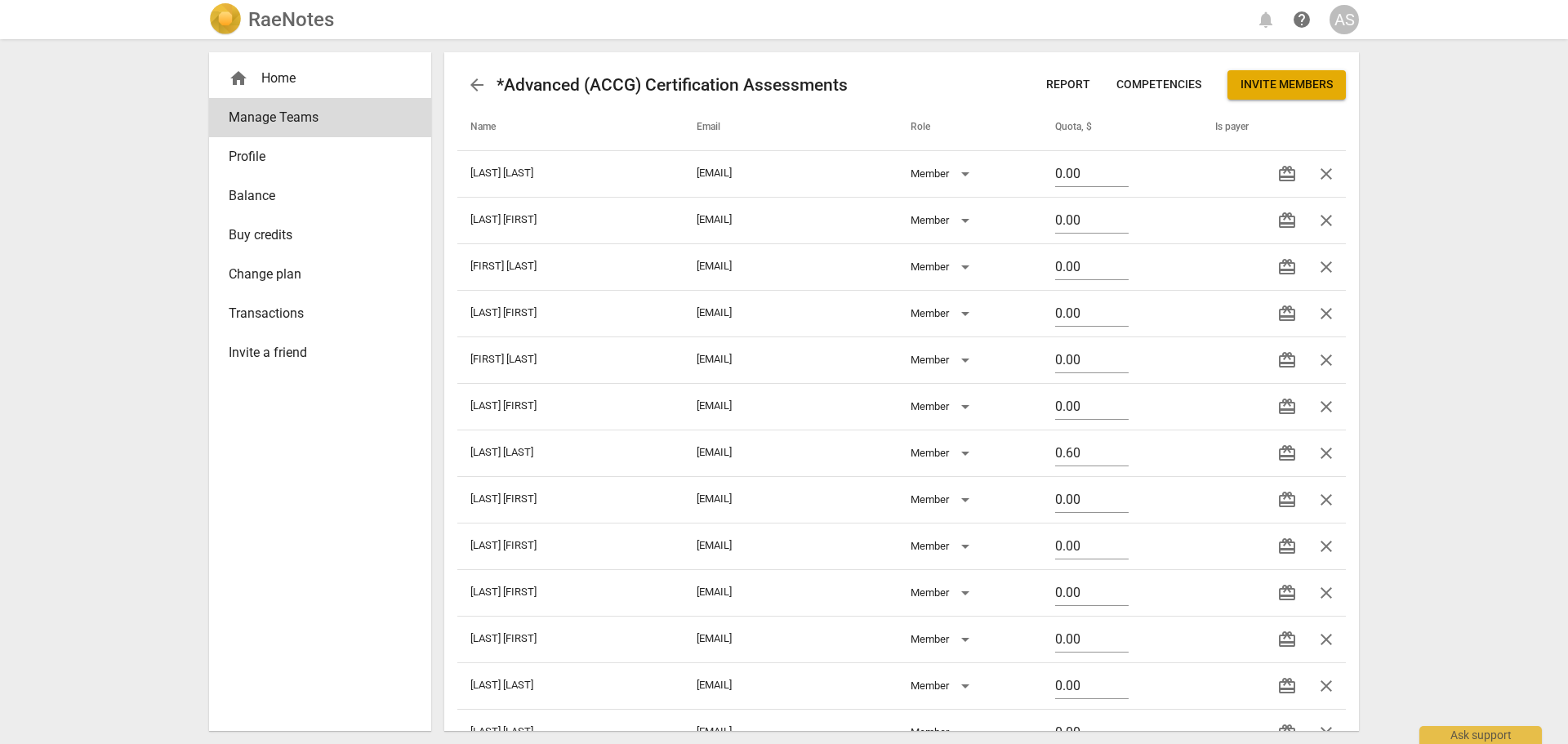 click on "close" at bounding box center (1326, 267) 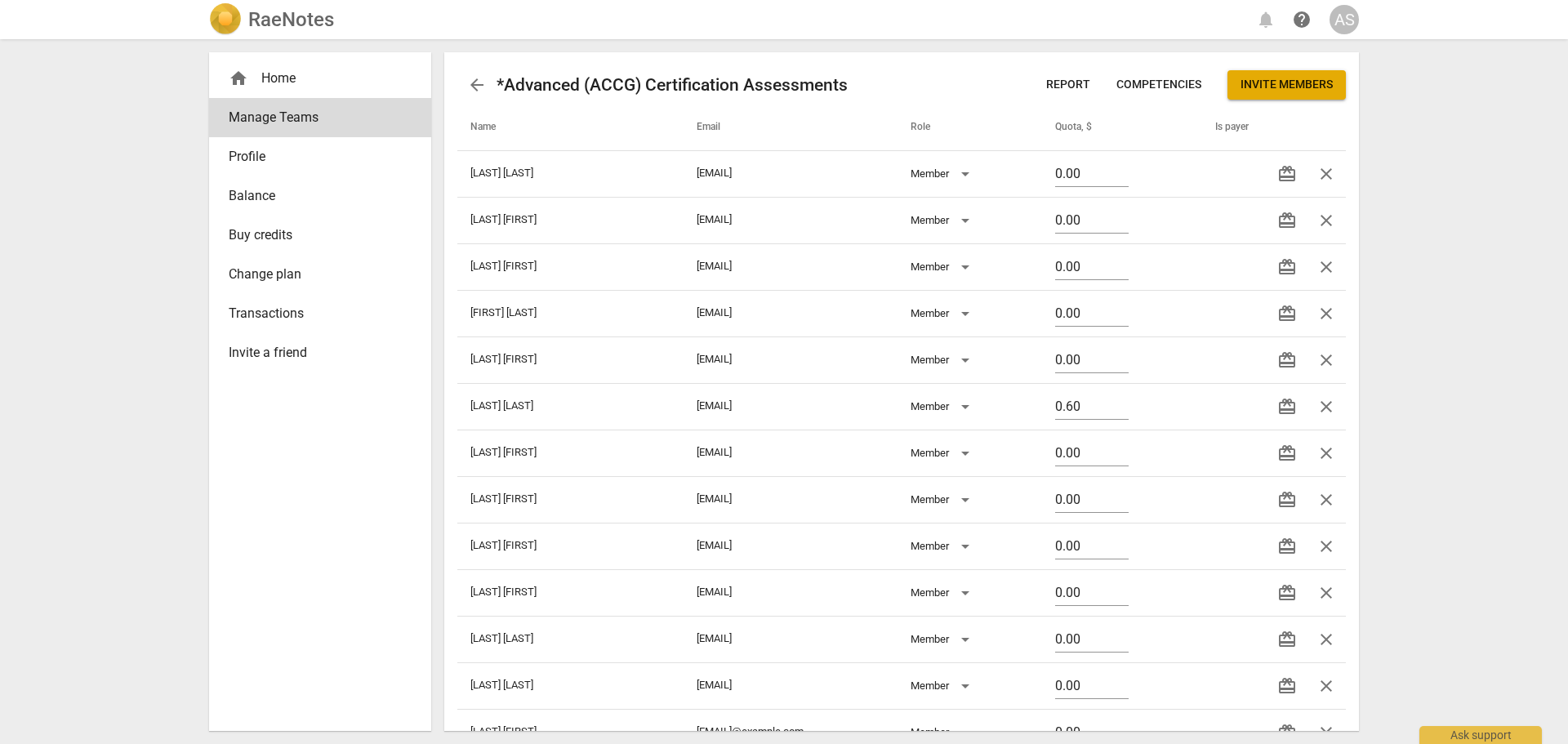 drag, startPoint x: 1314, startPoint y: 273, endPoint x: 868, endPoint y: 56, distance: 495.989 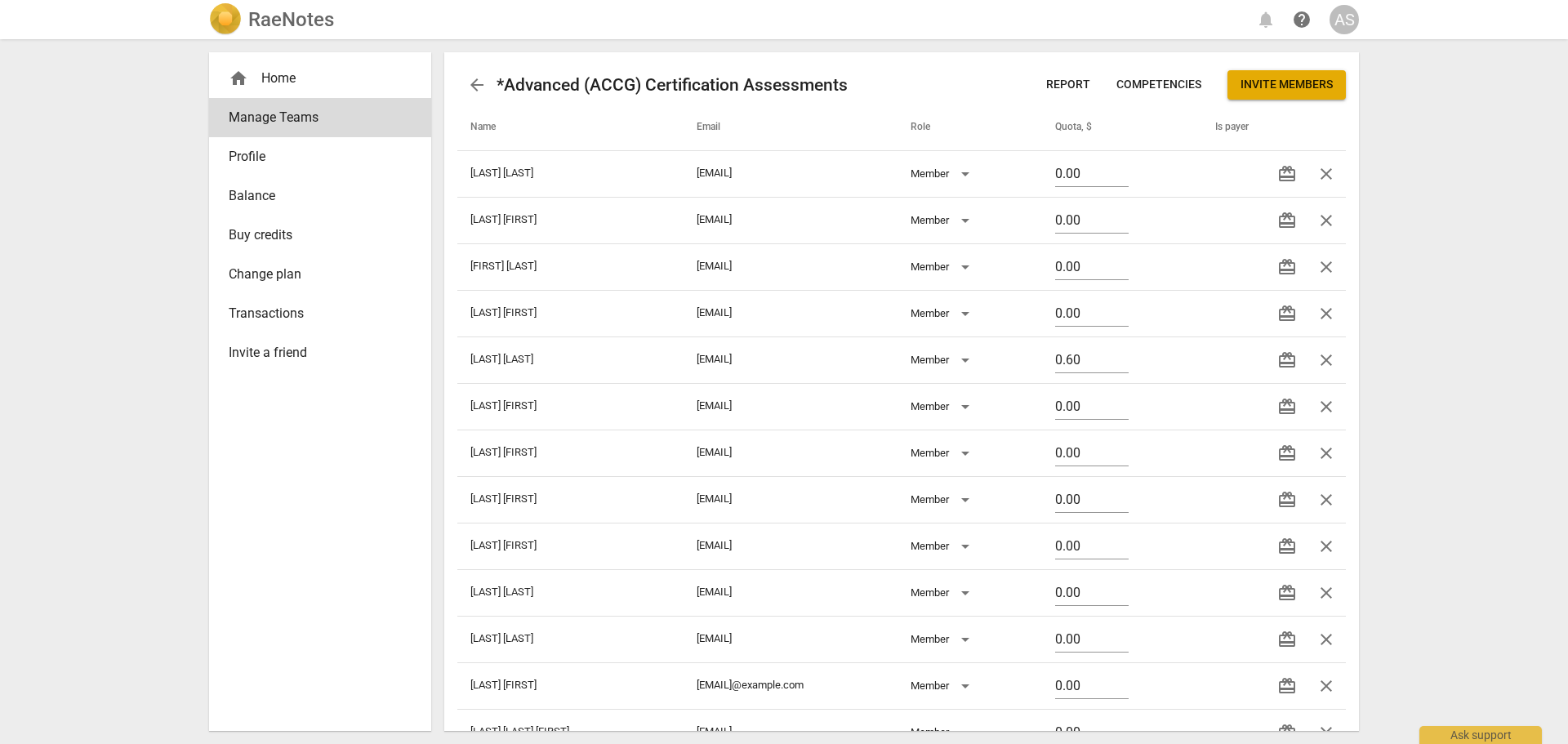 click on "close" at bounding box center [1326, 267] 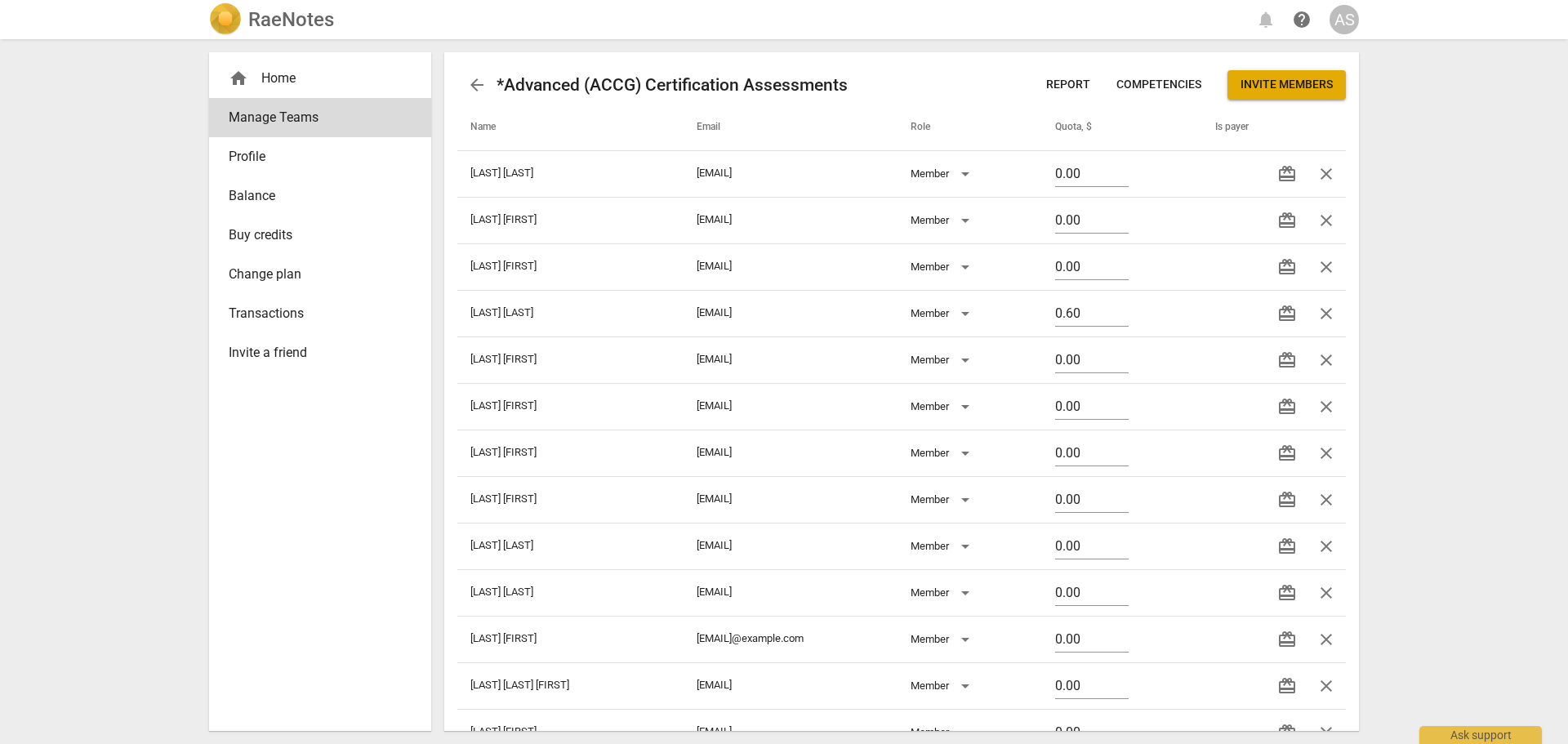 drag, startPoint x: 1322, startPoint y: 265, endPoint x: 846, endPoint y: 51, distance: 521.8927 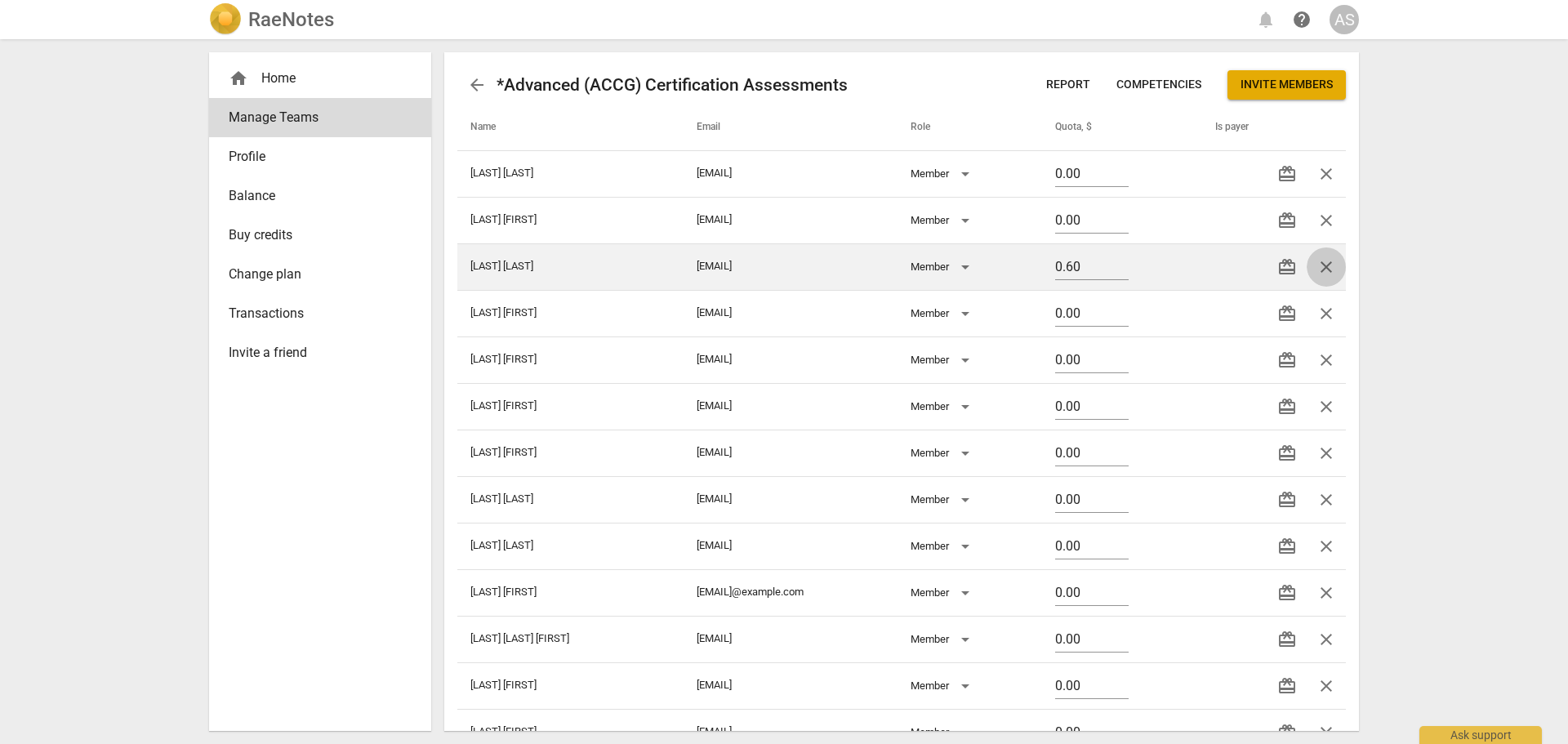 click on "close" at bounding box center [1326, 267] 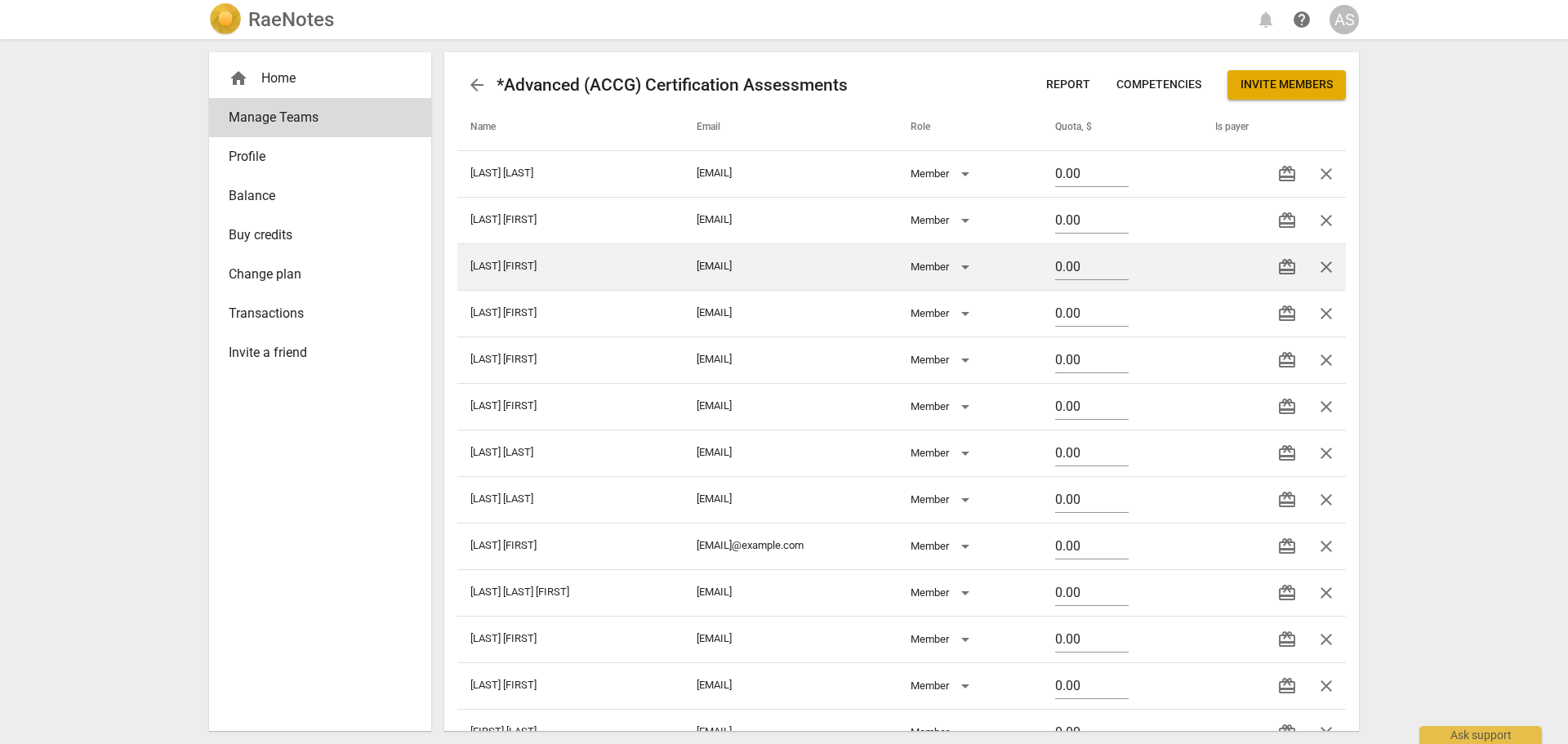 click on "close" at bounding box center [1326, 267] 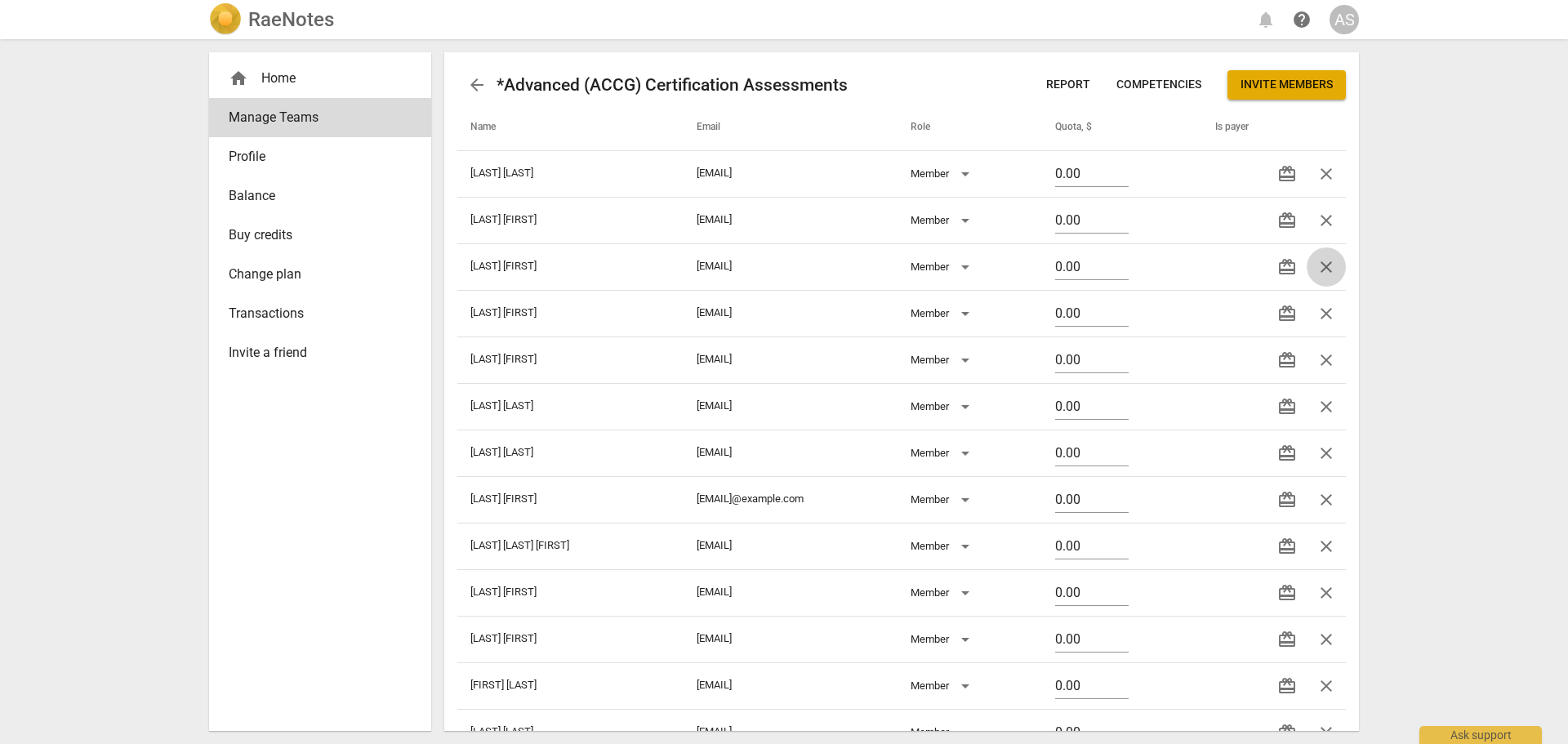 drag, startPoint x: 1334, startPoint y: 260, endPoint x: 867, endPoint y: 56, distance: 509.6126 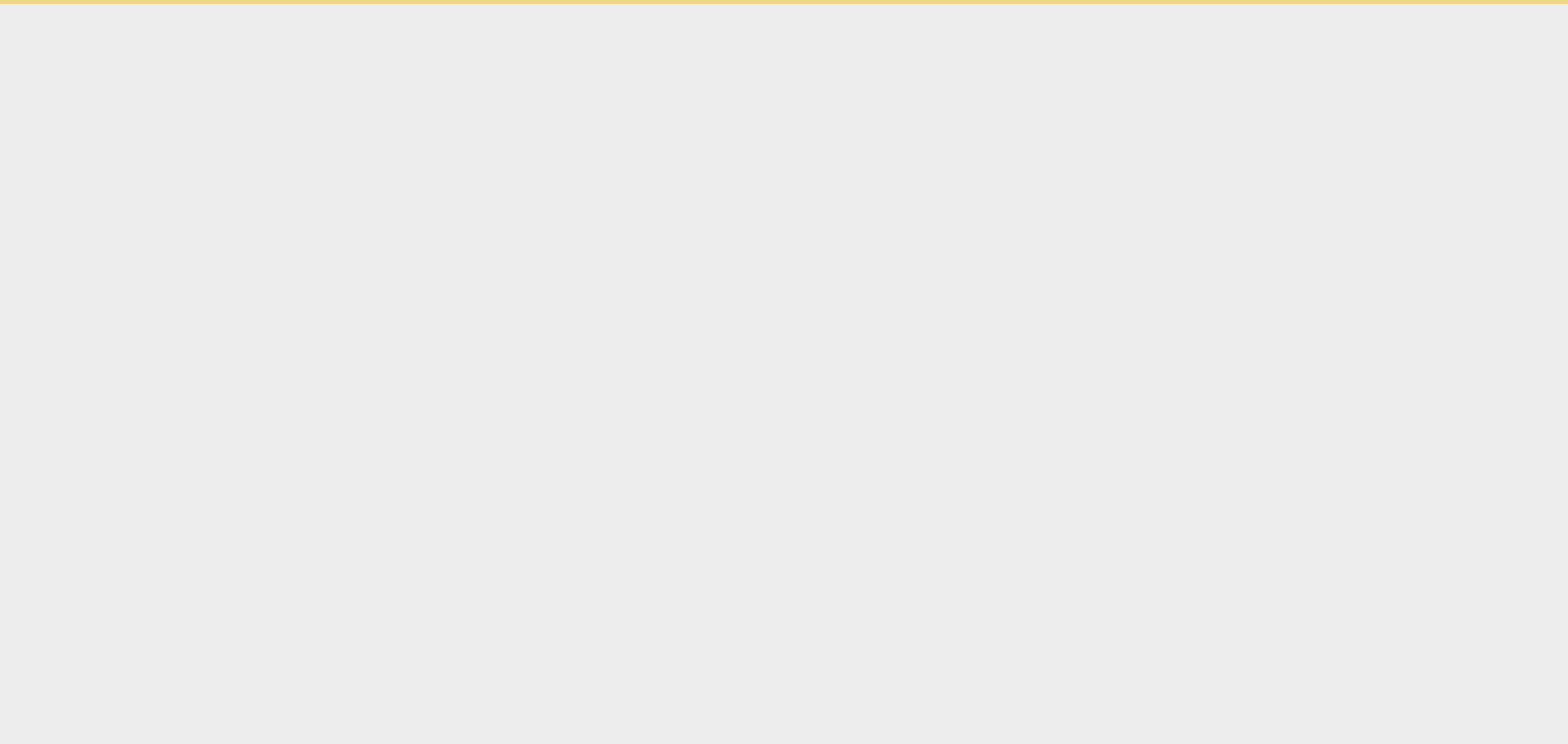 scroll, scrollTop: 0, scrollLeft: 0, axis: both 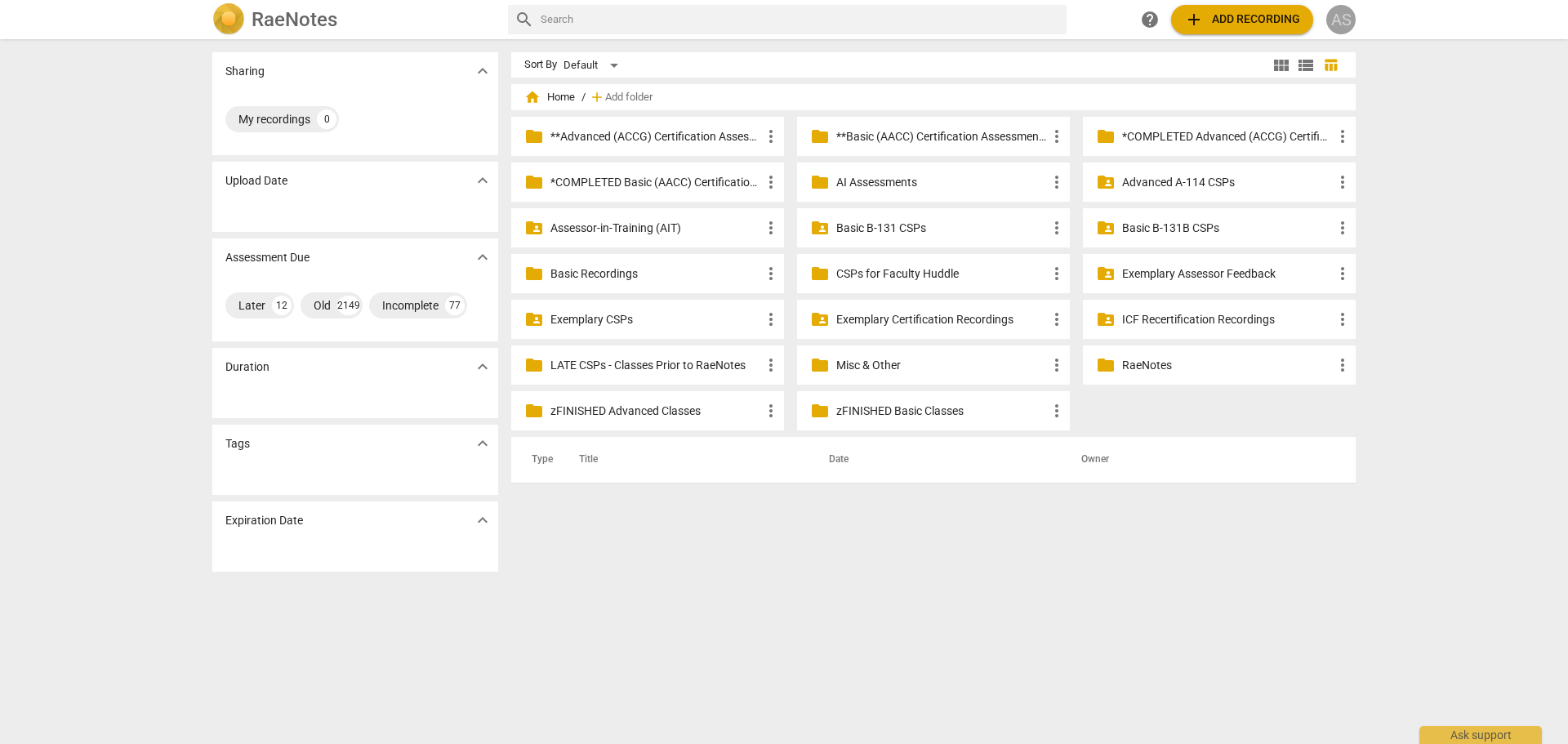 click on "AS" at bounding box center [1341, 20] 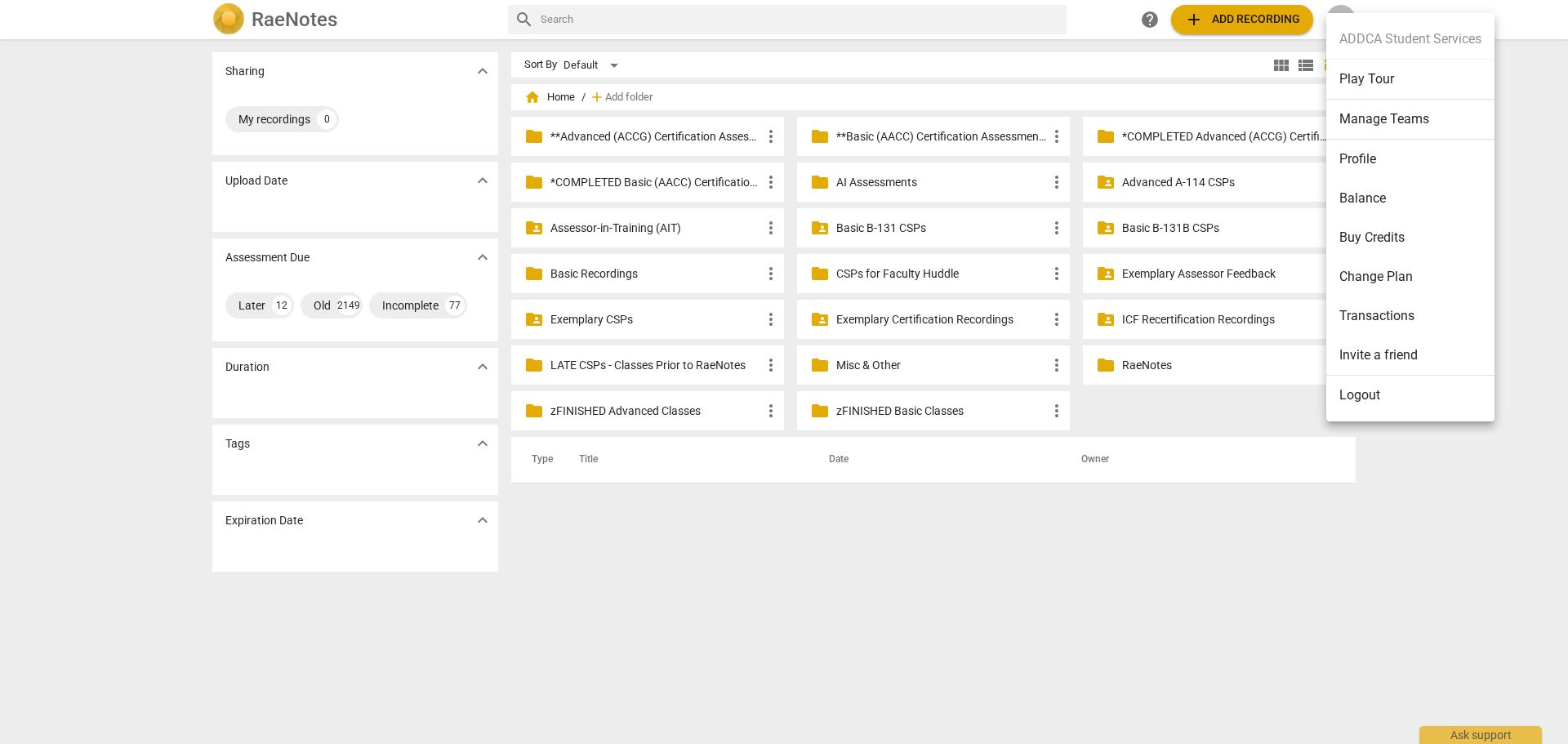click on "Manage Teams" at bounding box center (1410, 119) 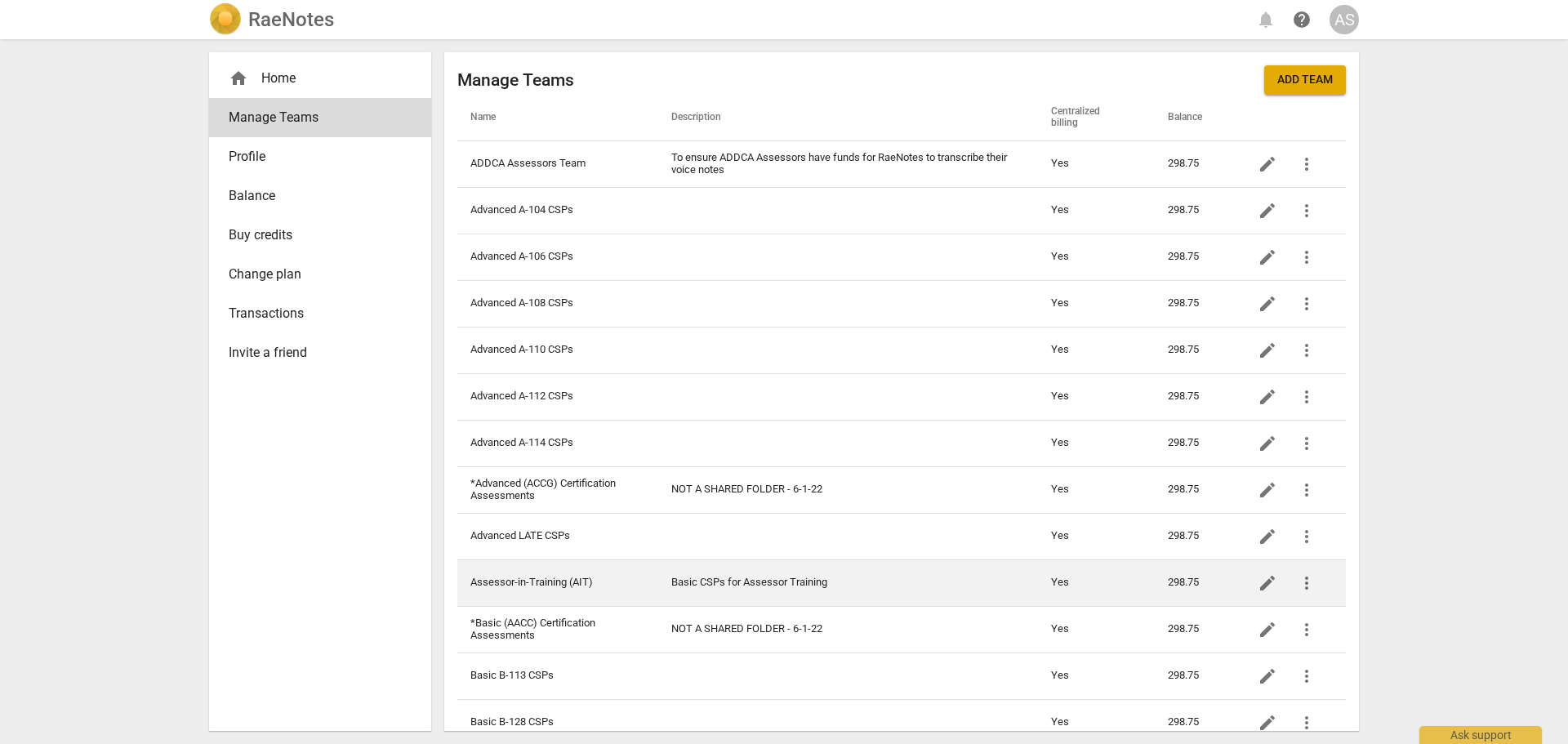 click on "Assessor-in-Training (AIT)" at bounding box center [558, 582] 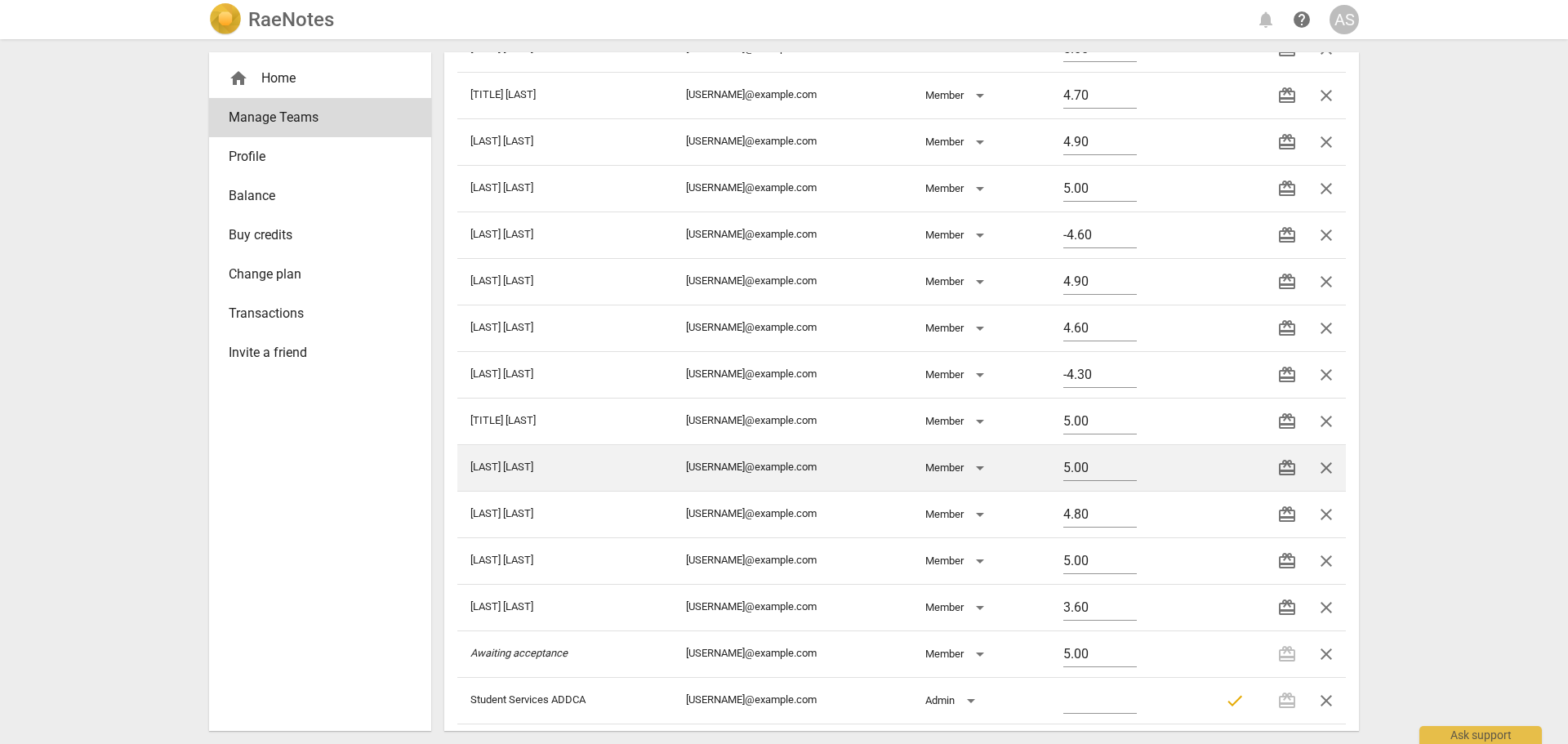 scroll, scrollTop: 408, scrollLeft: 0, axis: vertical 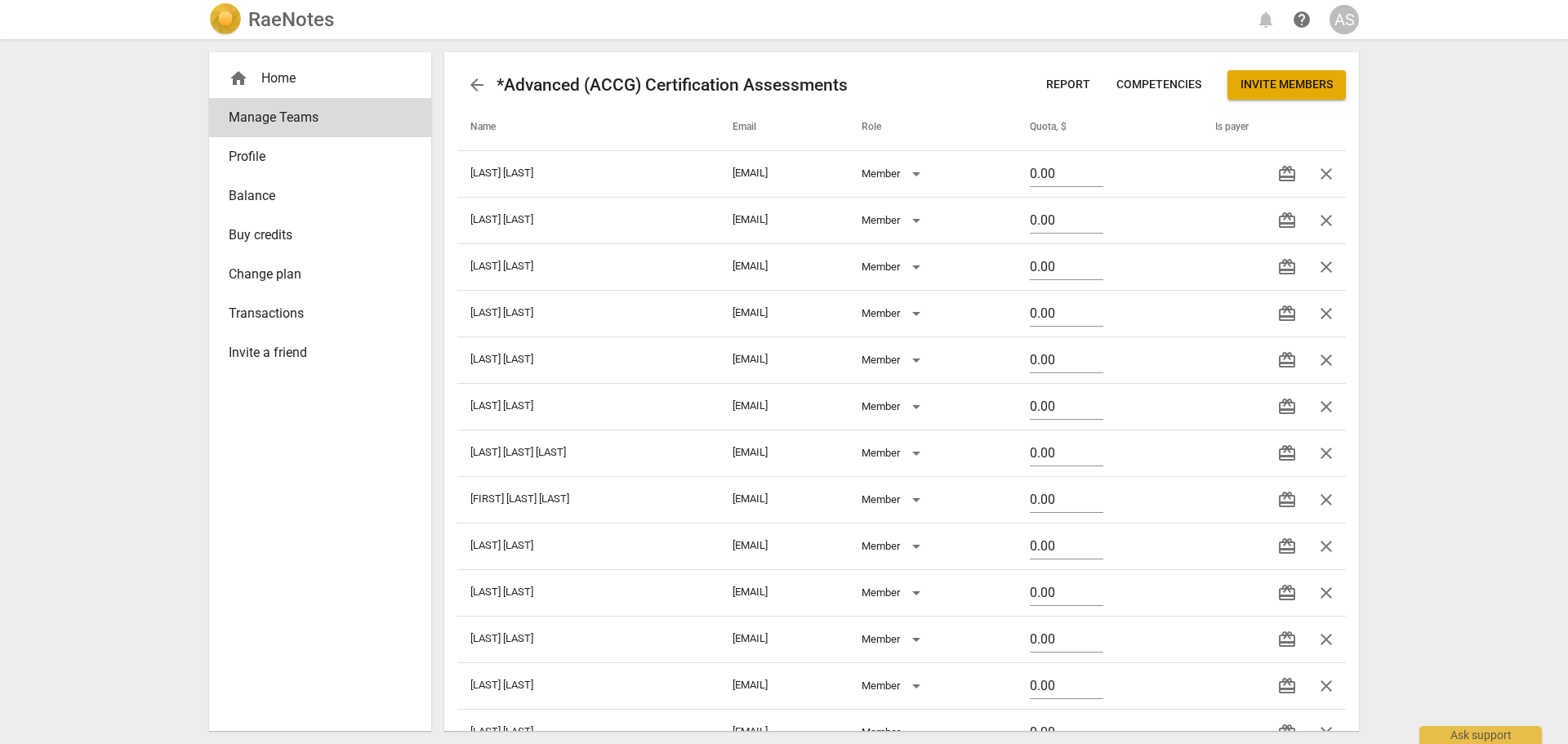 drag, startPoint x: 1315, startPoint y: 262, endPoint x: 834, endPoint y: 53, distance: 524.44447 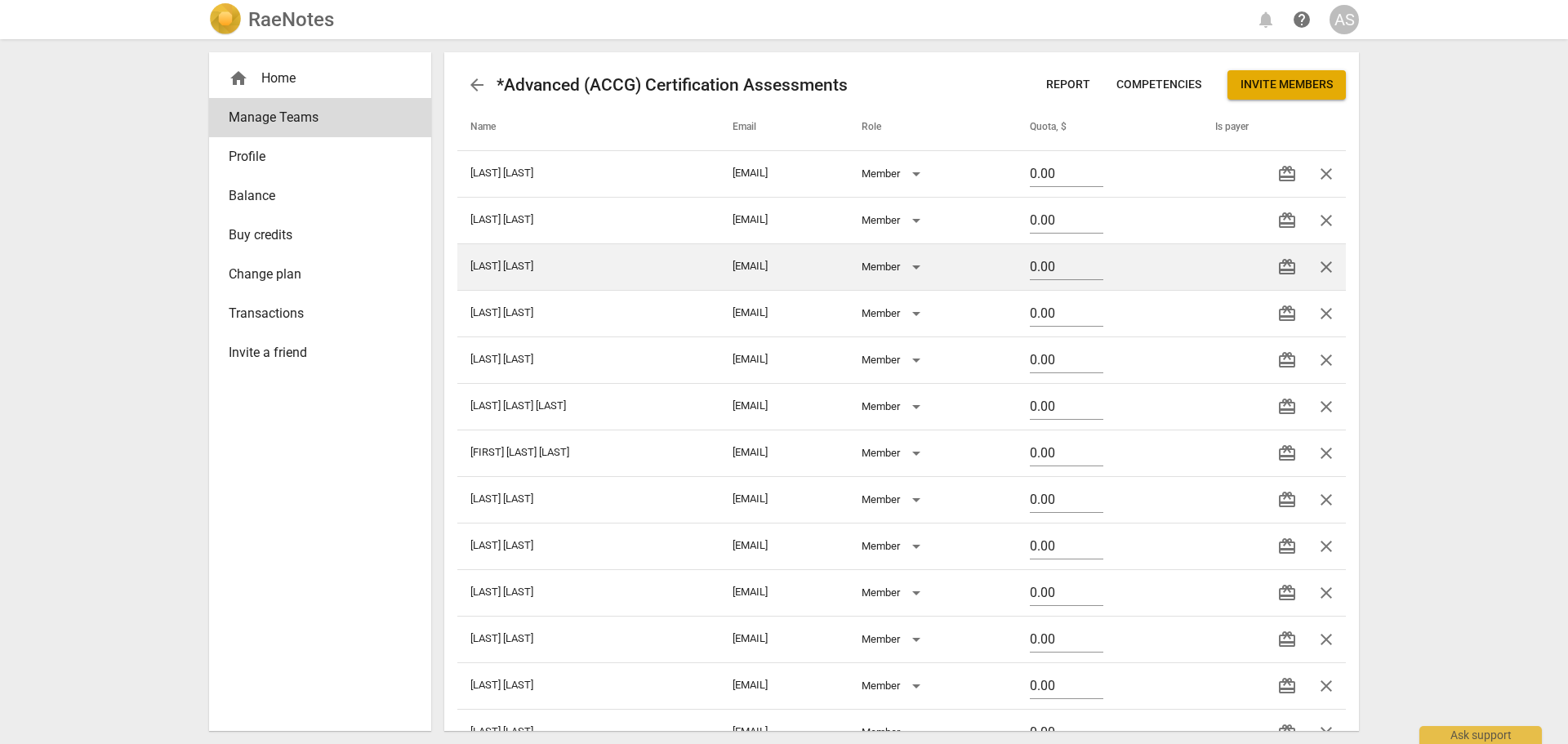 click on "close" at bounding box center [1326, 267] 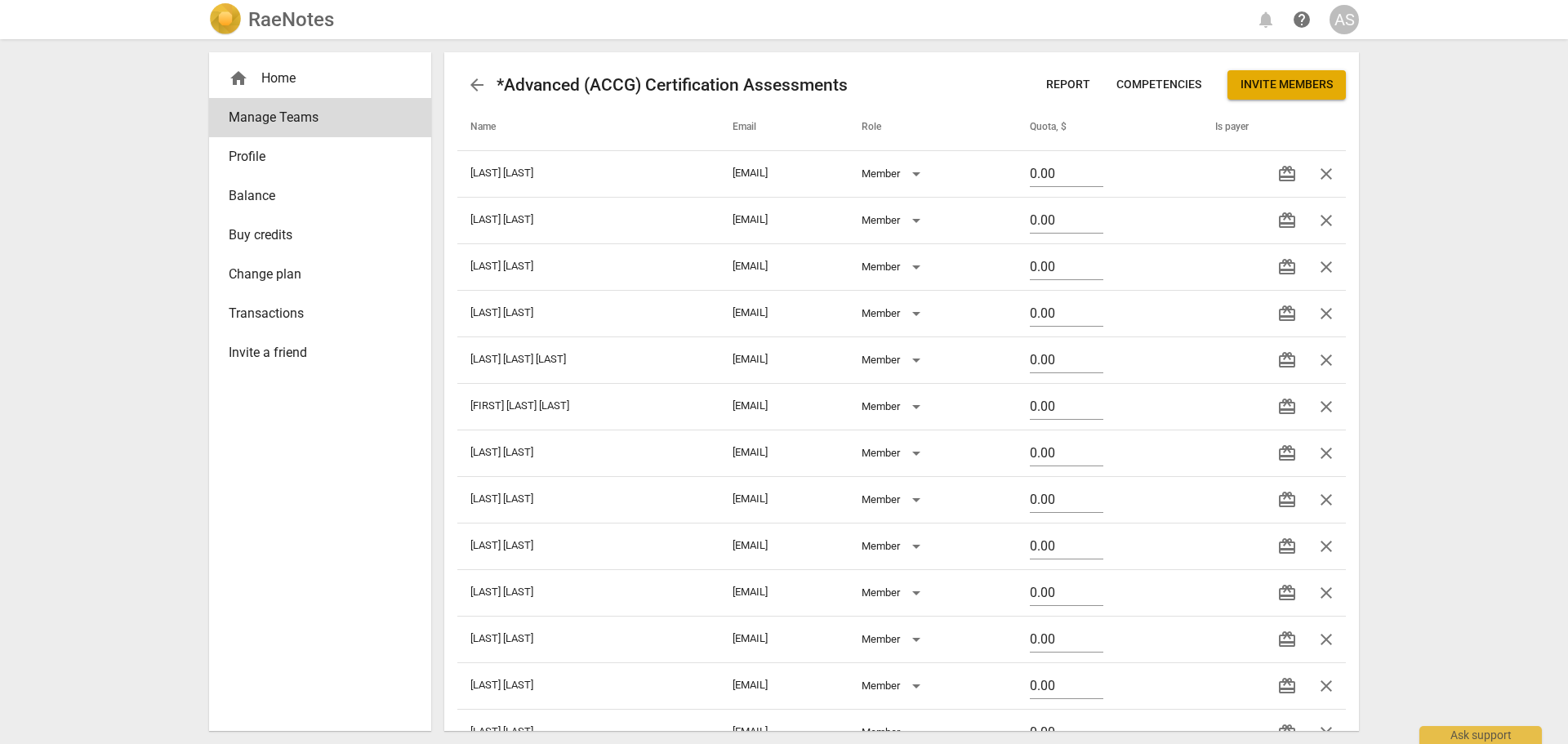 drag, startPoint x: 1321, startPoint y: 266, endPoint x: 867, endPoint y: 60, distance: 498.5499 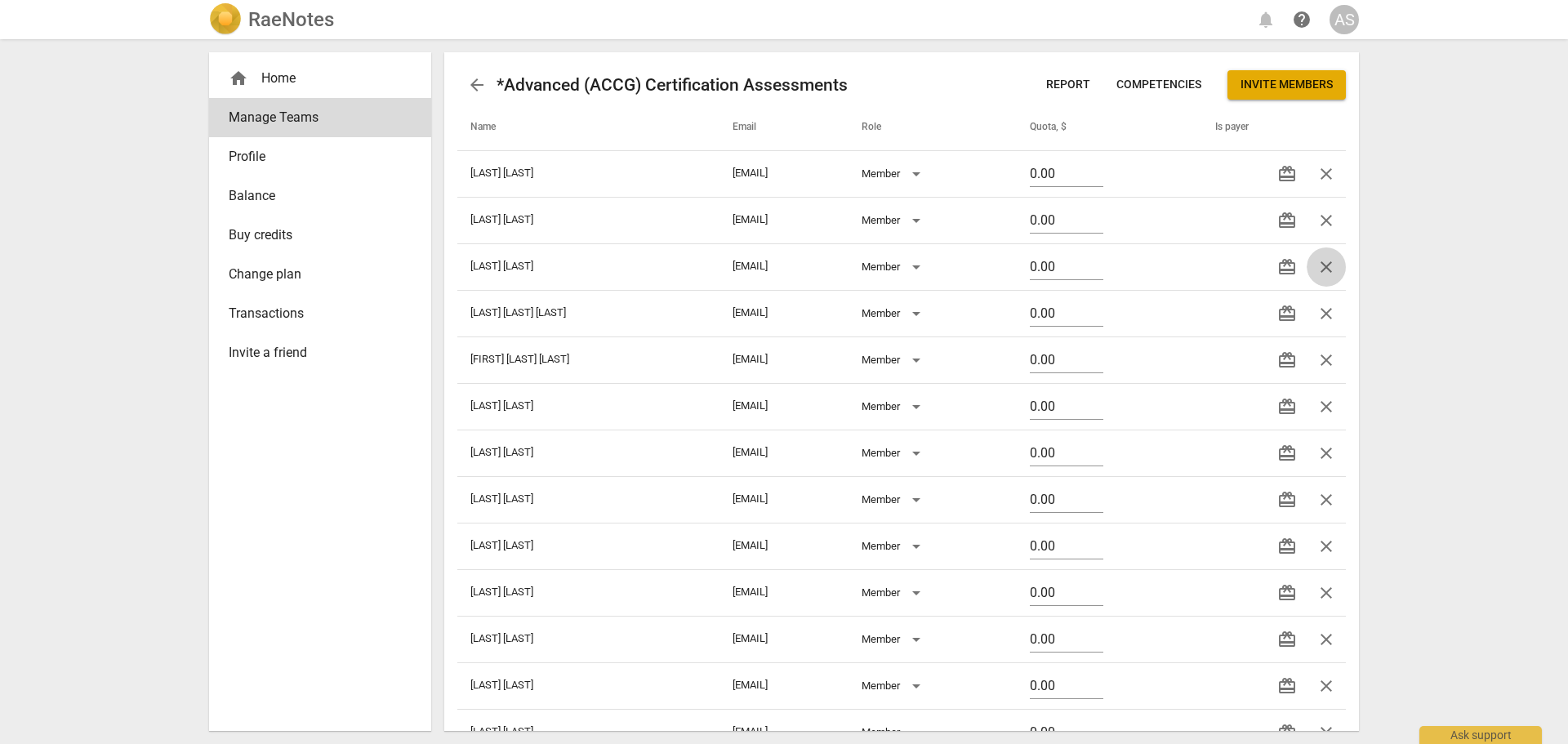 drag, startPoint x: 1312, startPoint y: 269, endPoint x: 848, endPoint y: 56, distance: 510.55362 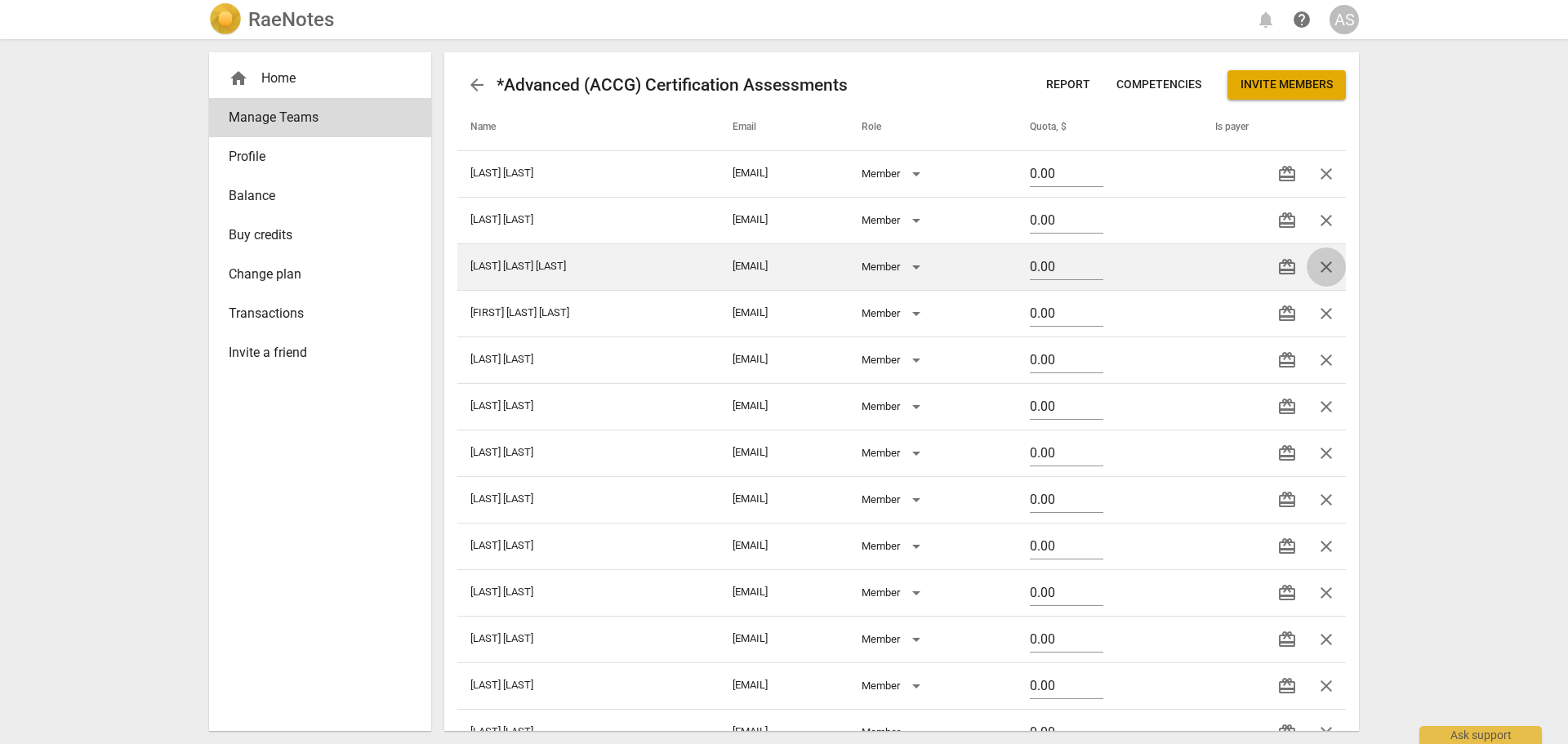 click on "close" at bounding box center (1326, 267) 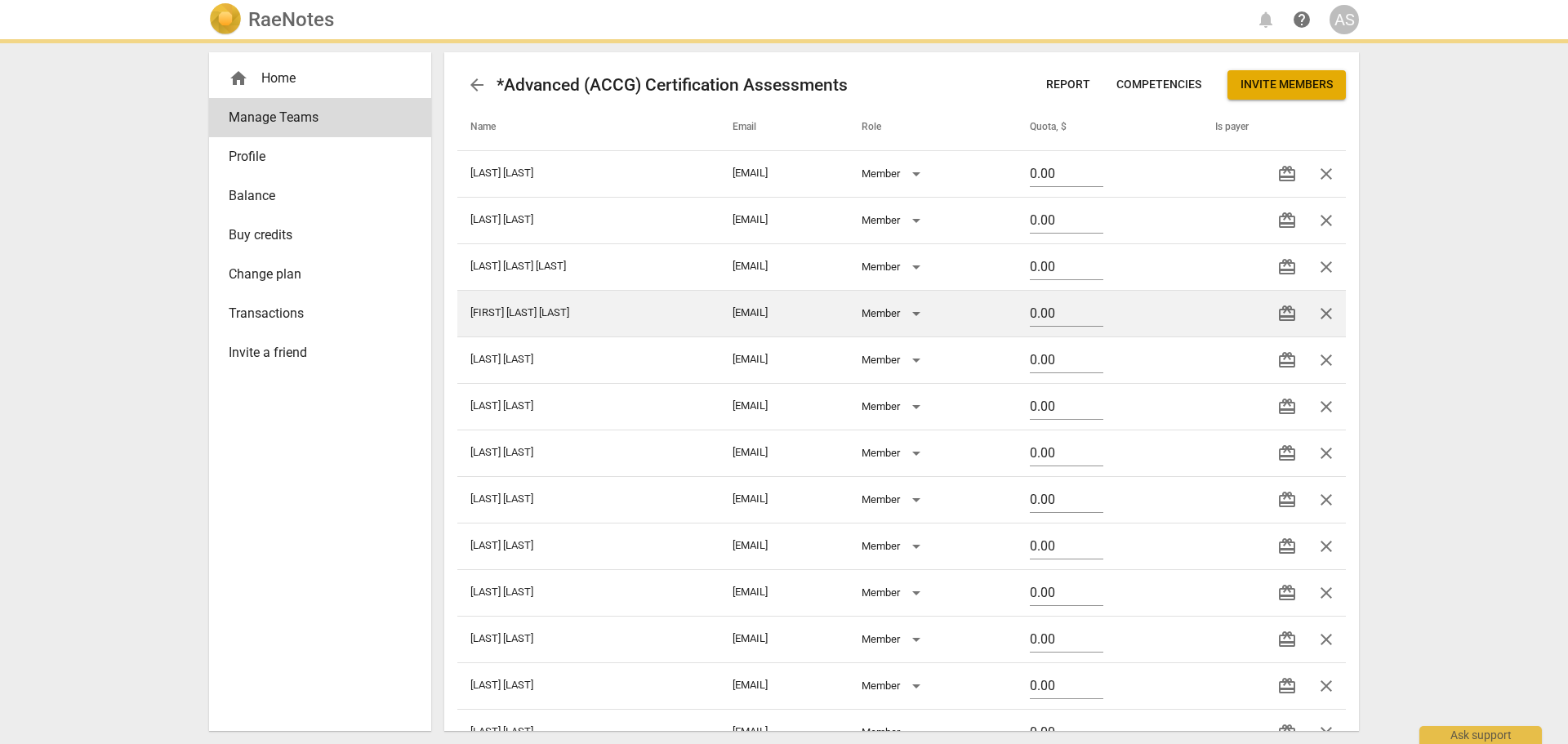click on "close" at bounding box center (1326, 314) 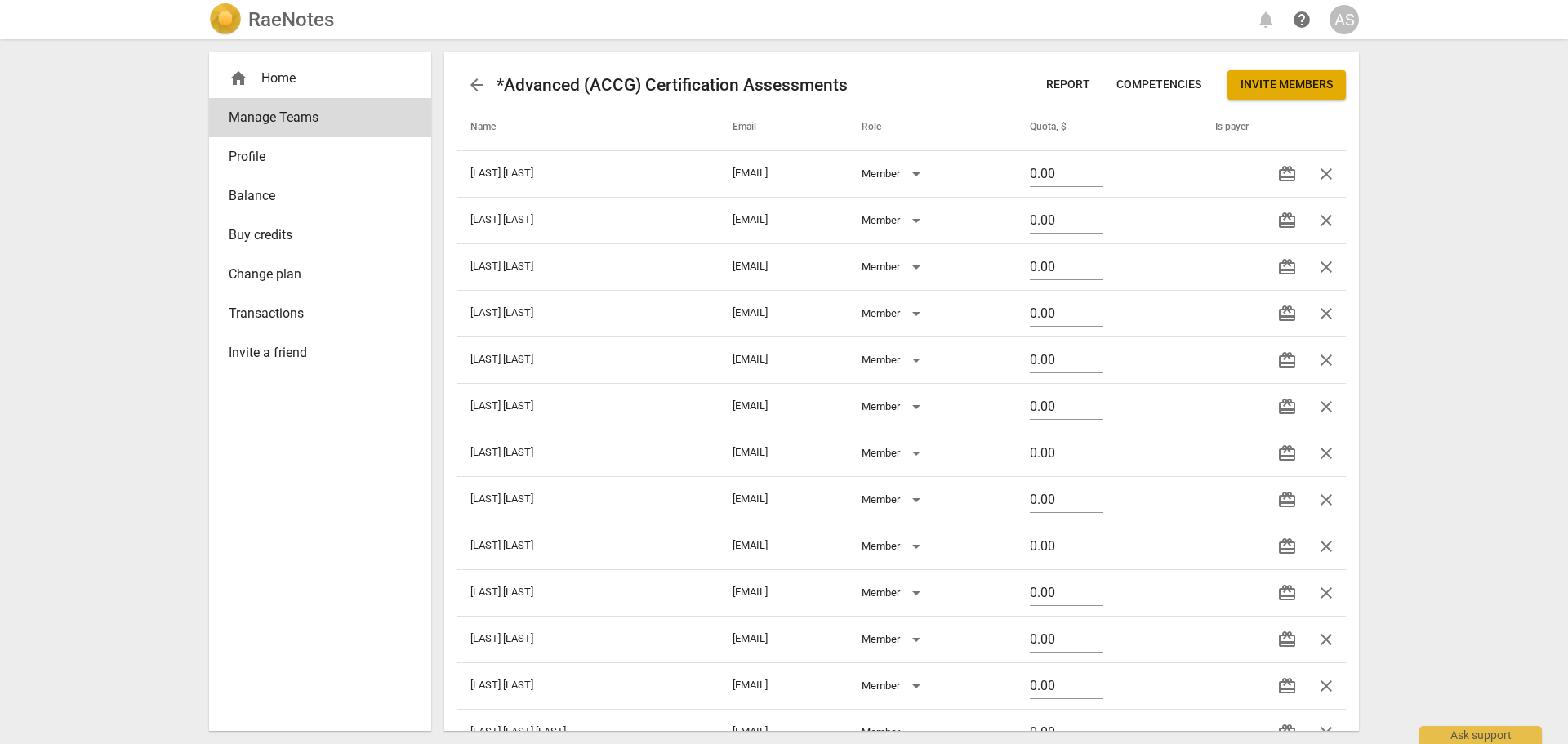 drag, startPoint x: 1325, startPoint y: 268, endPoint x: 869, endPoint y: 63, distance: 499.961 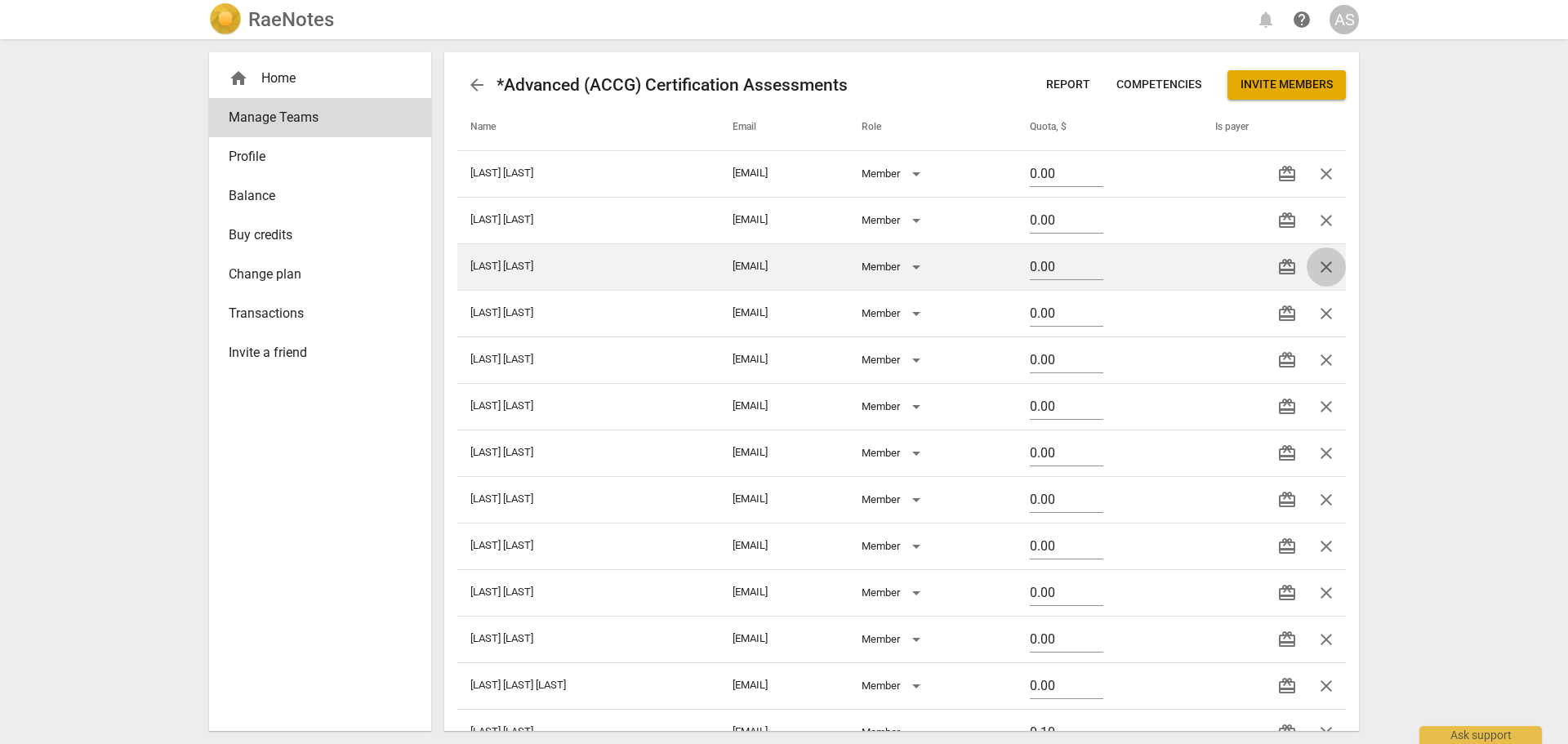 click on "close" at bounding box center (1326, 267) 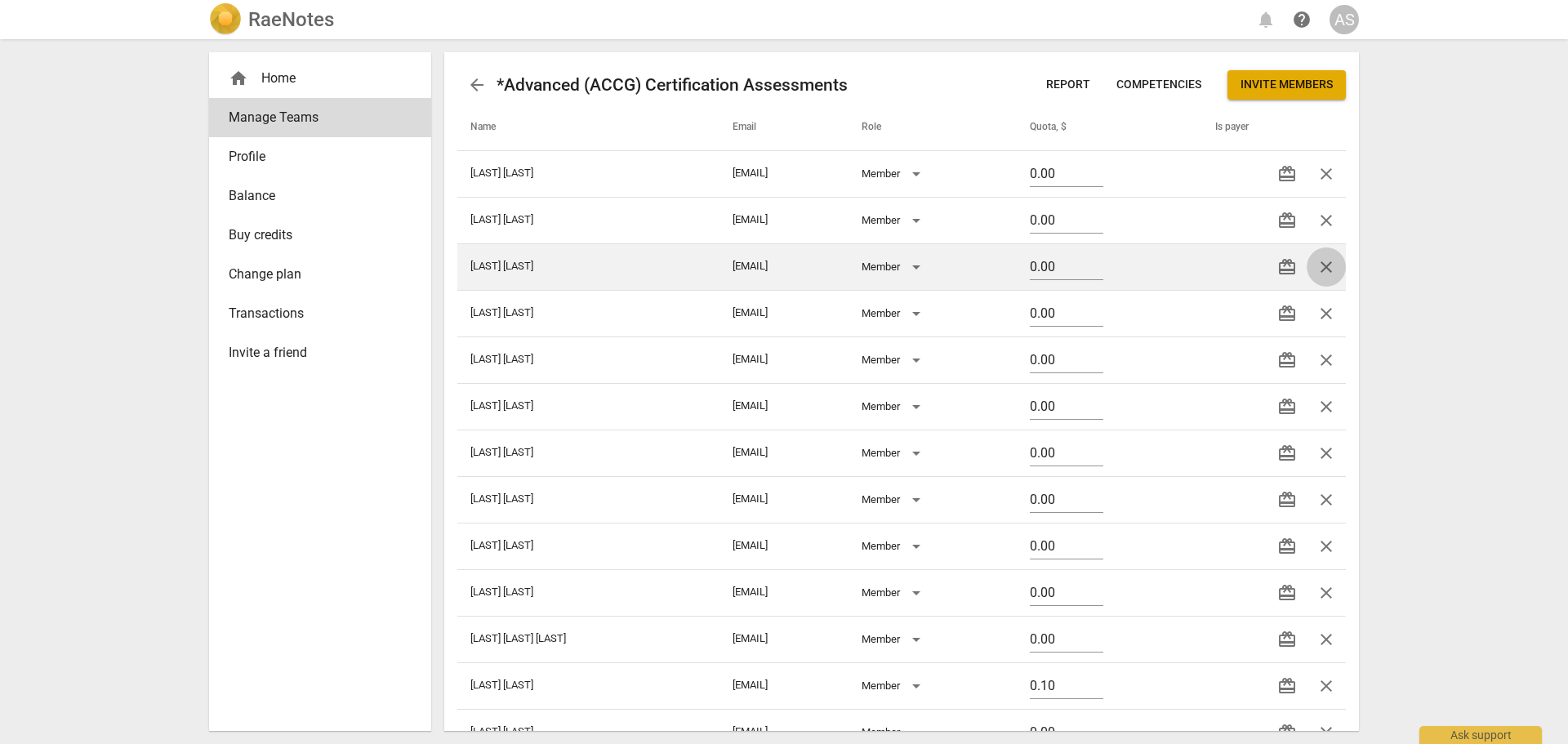 click on "close" at bounding box center [1326, 267] 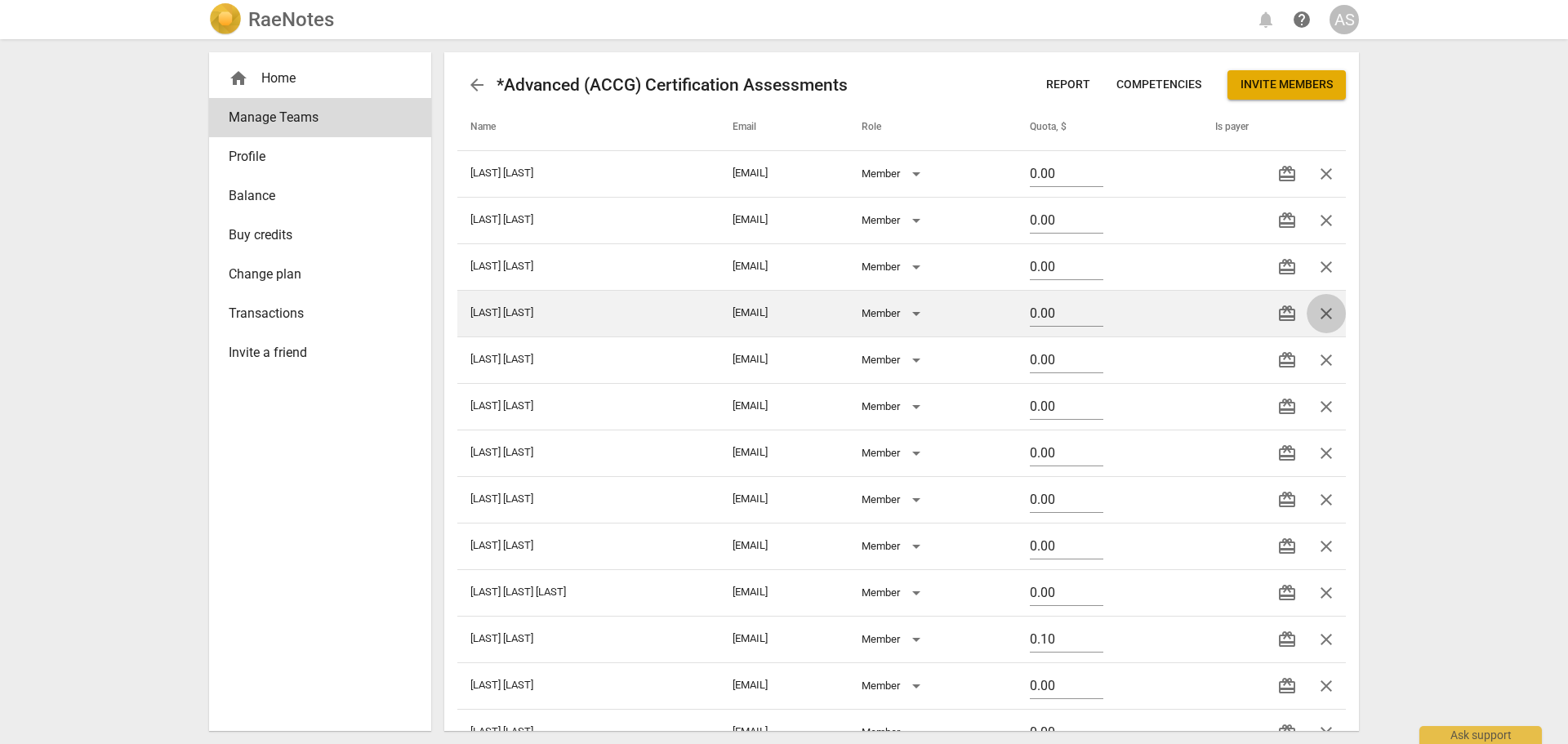 click on "close" at bounding box center (1326, 314) 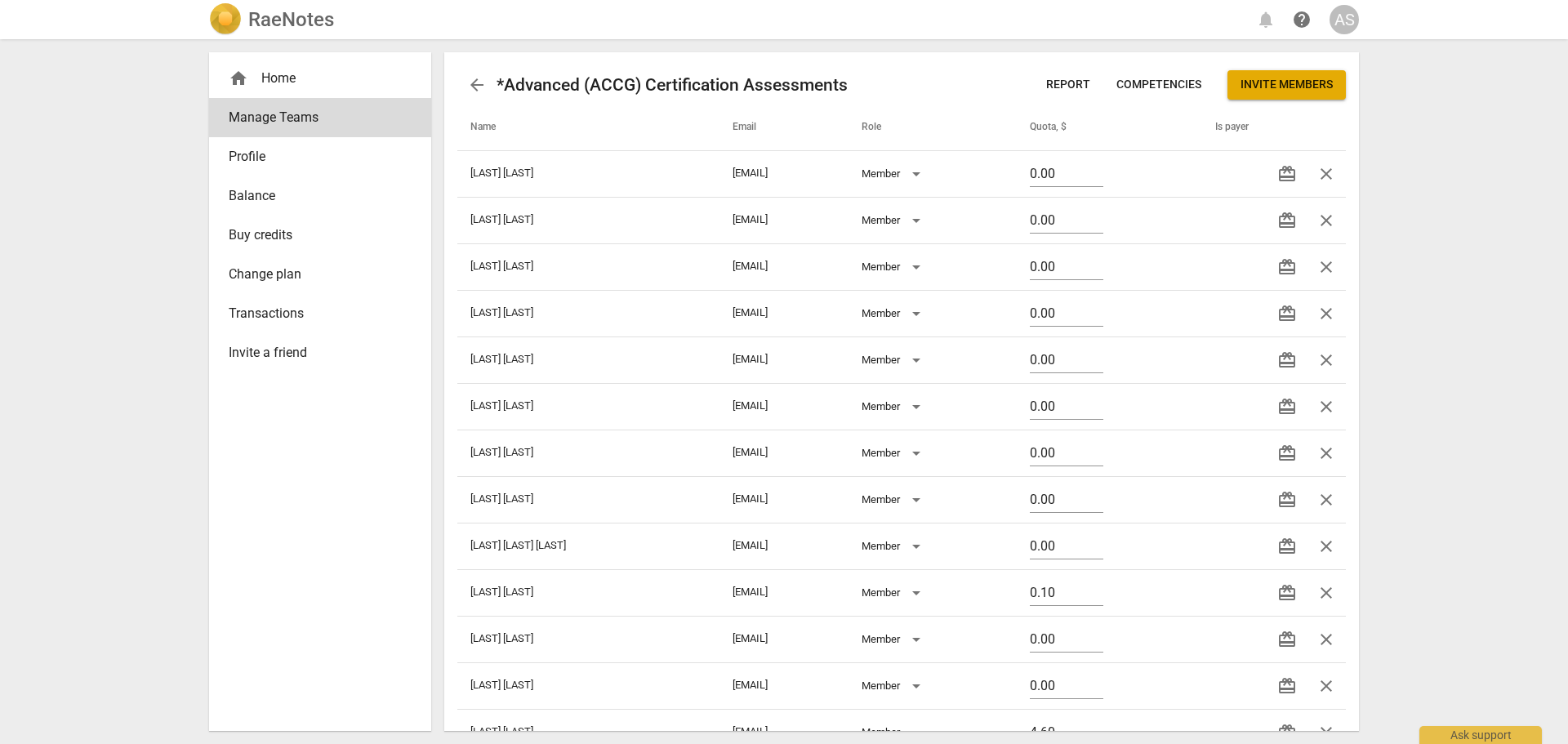 click on "close" at bounding box center [1326, 314] 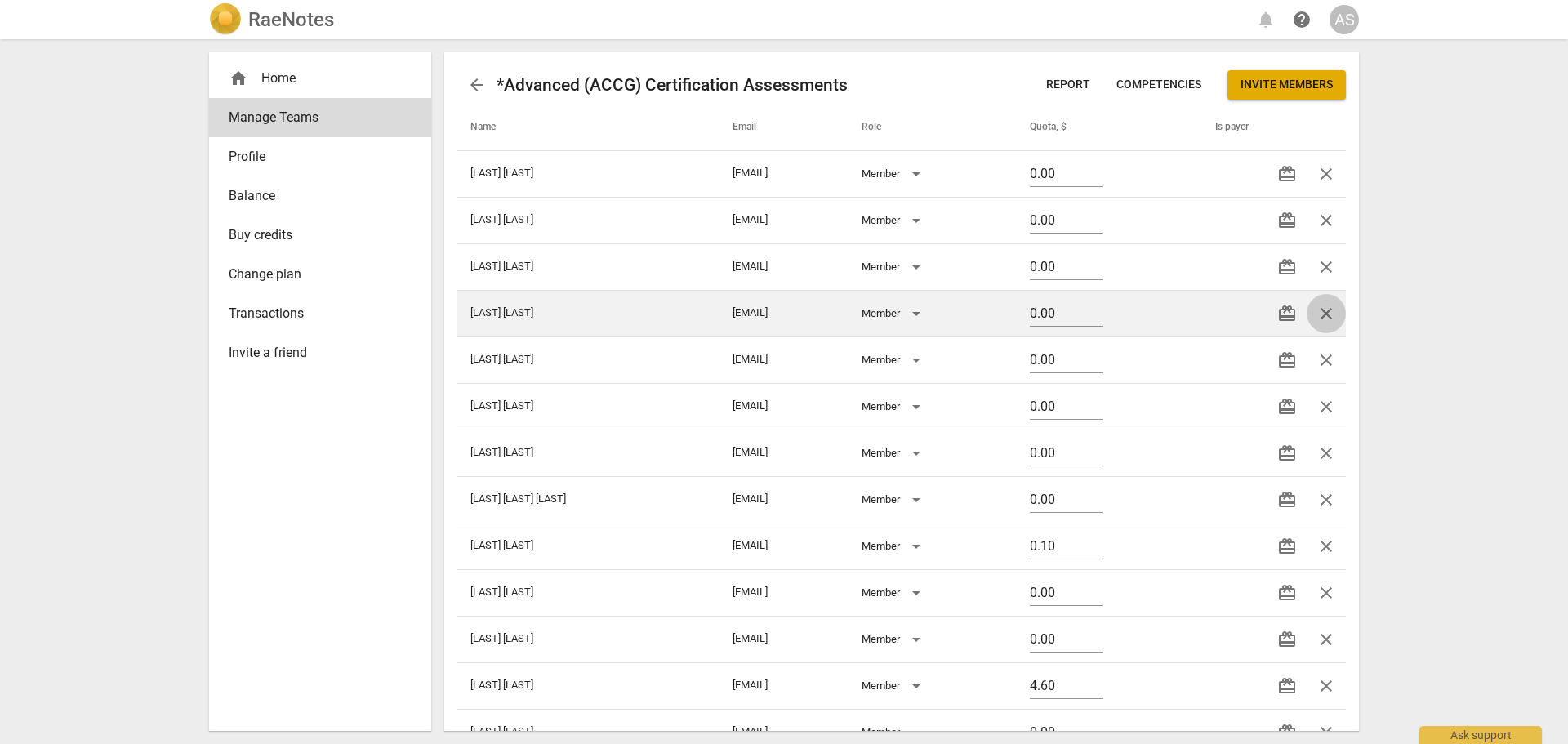 click on "close" at bounding box center (1326, 314) 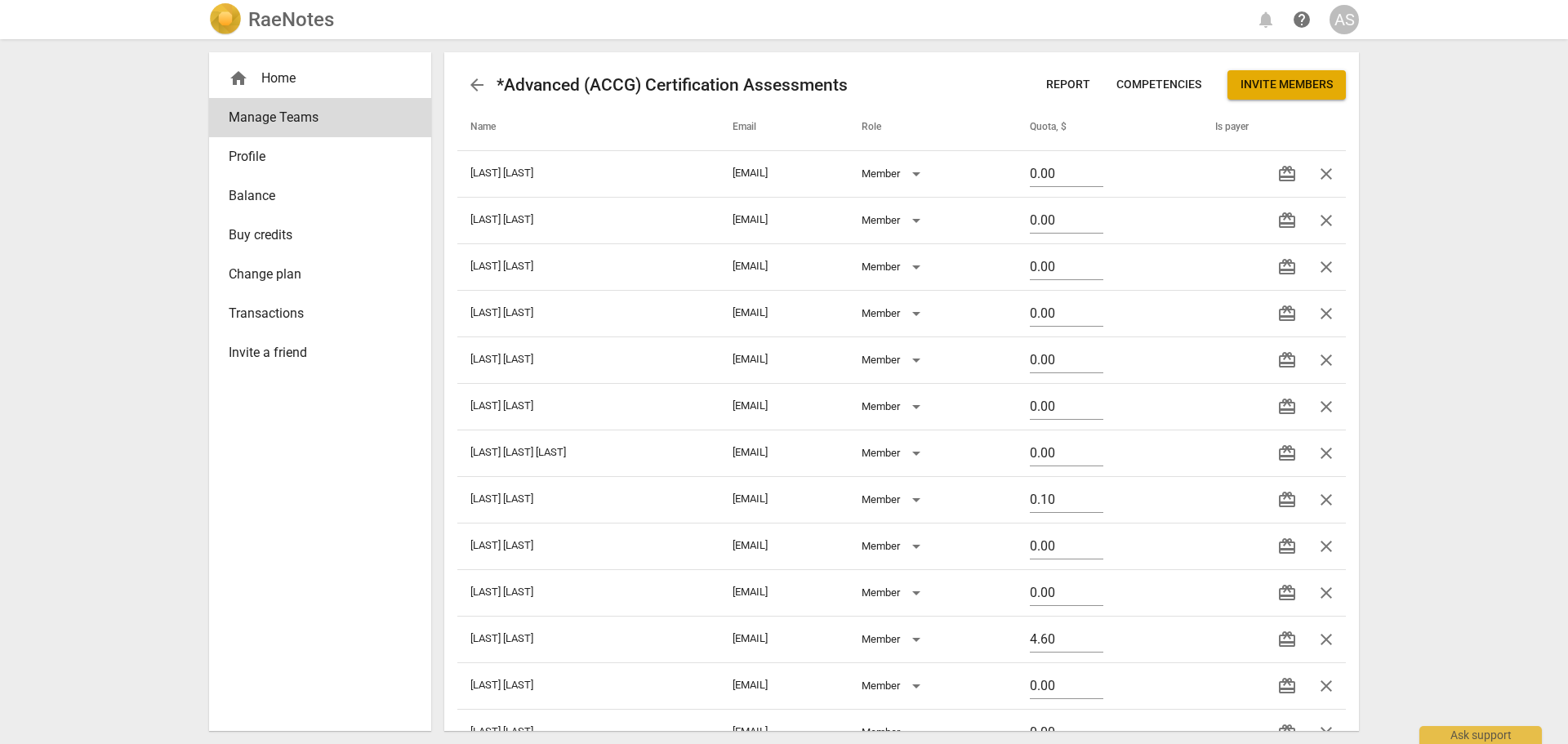 drag, startPoint x: 1317, startPoint y: 307, endPoint x: 847, endPoint y: 53, distance: 534.2434 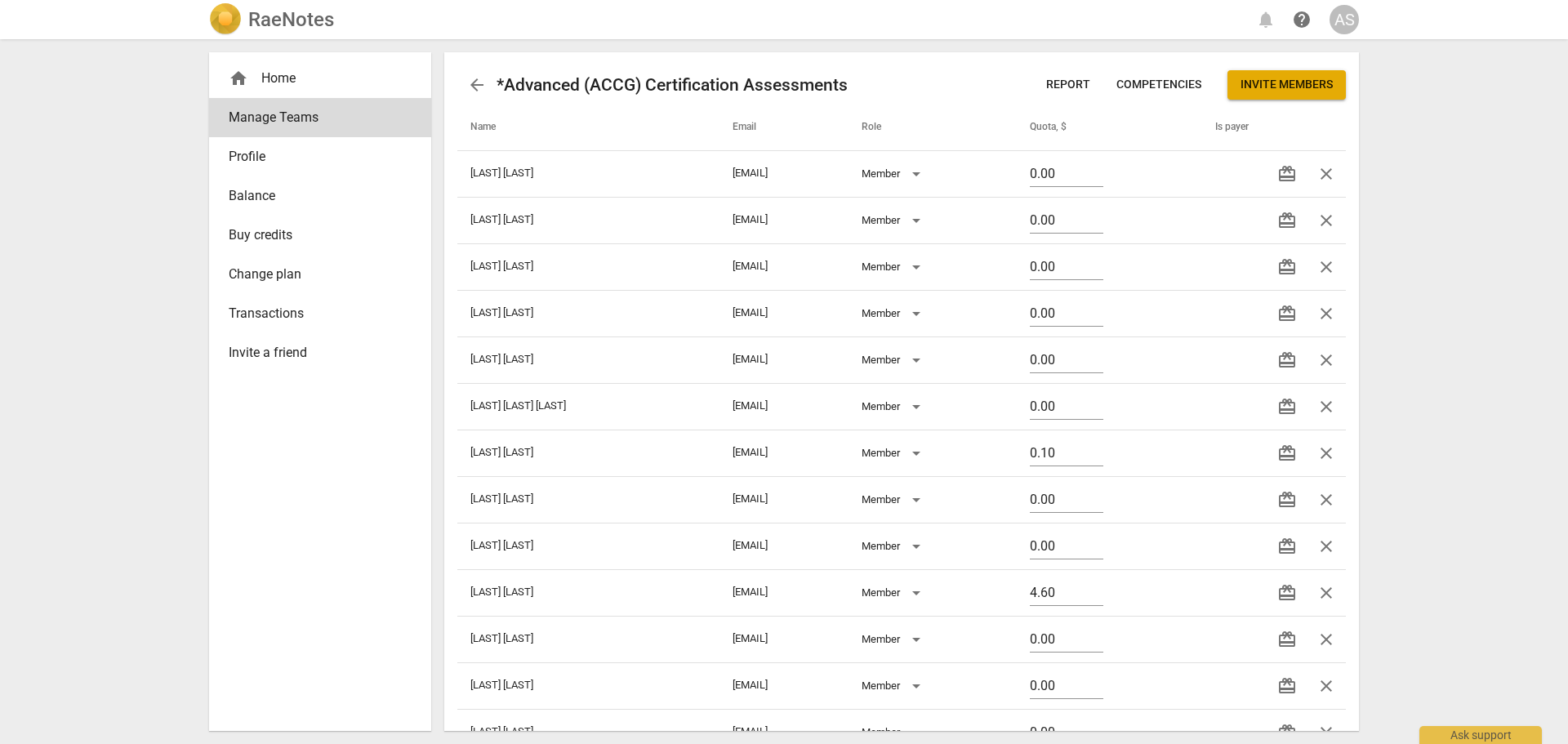 click on "close" at bounding box center (1326, 314) 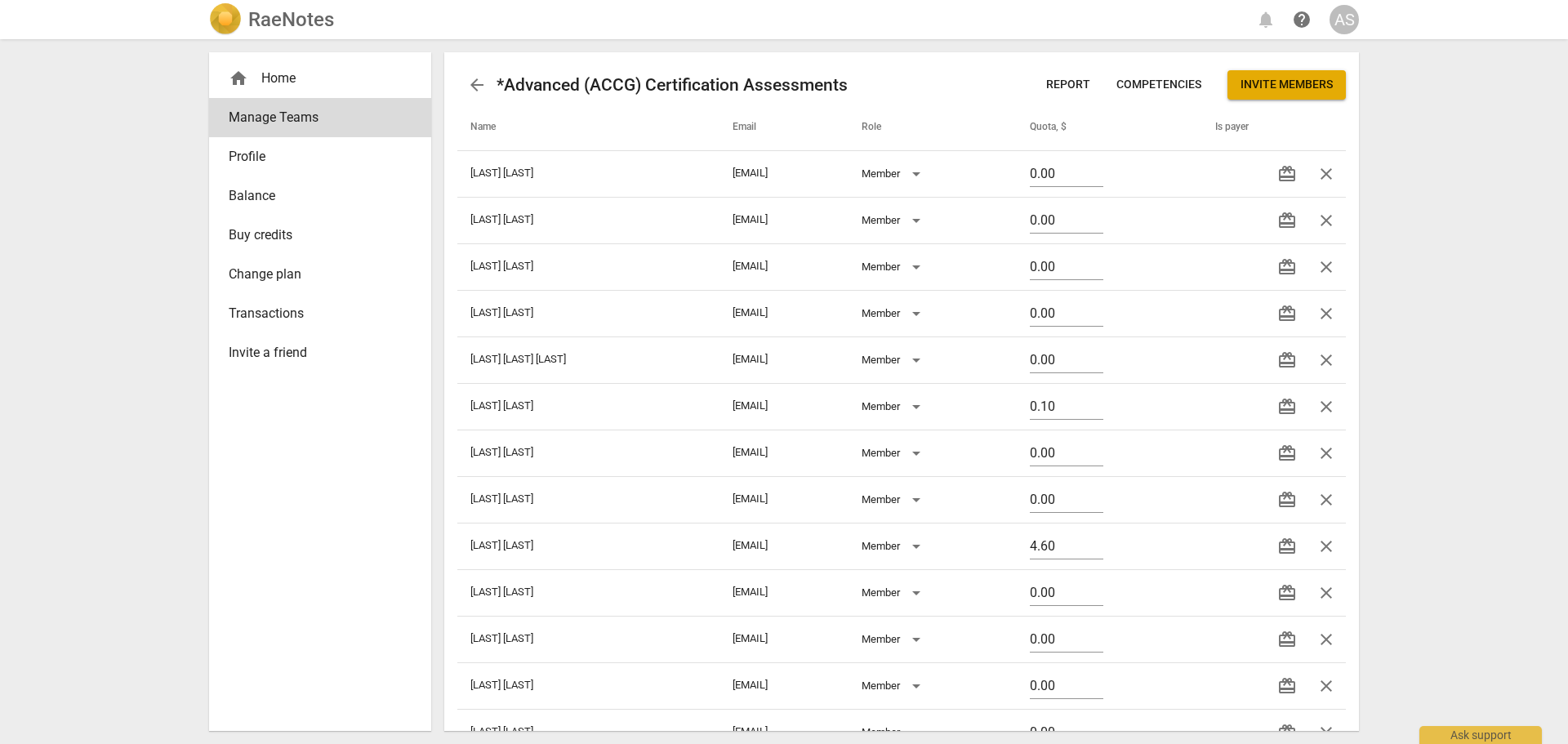 click on "close" at bounding box center (1326, 314) 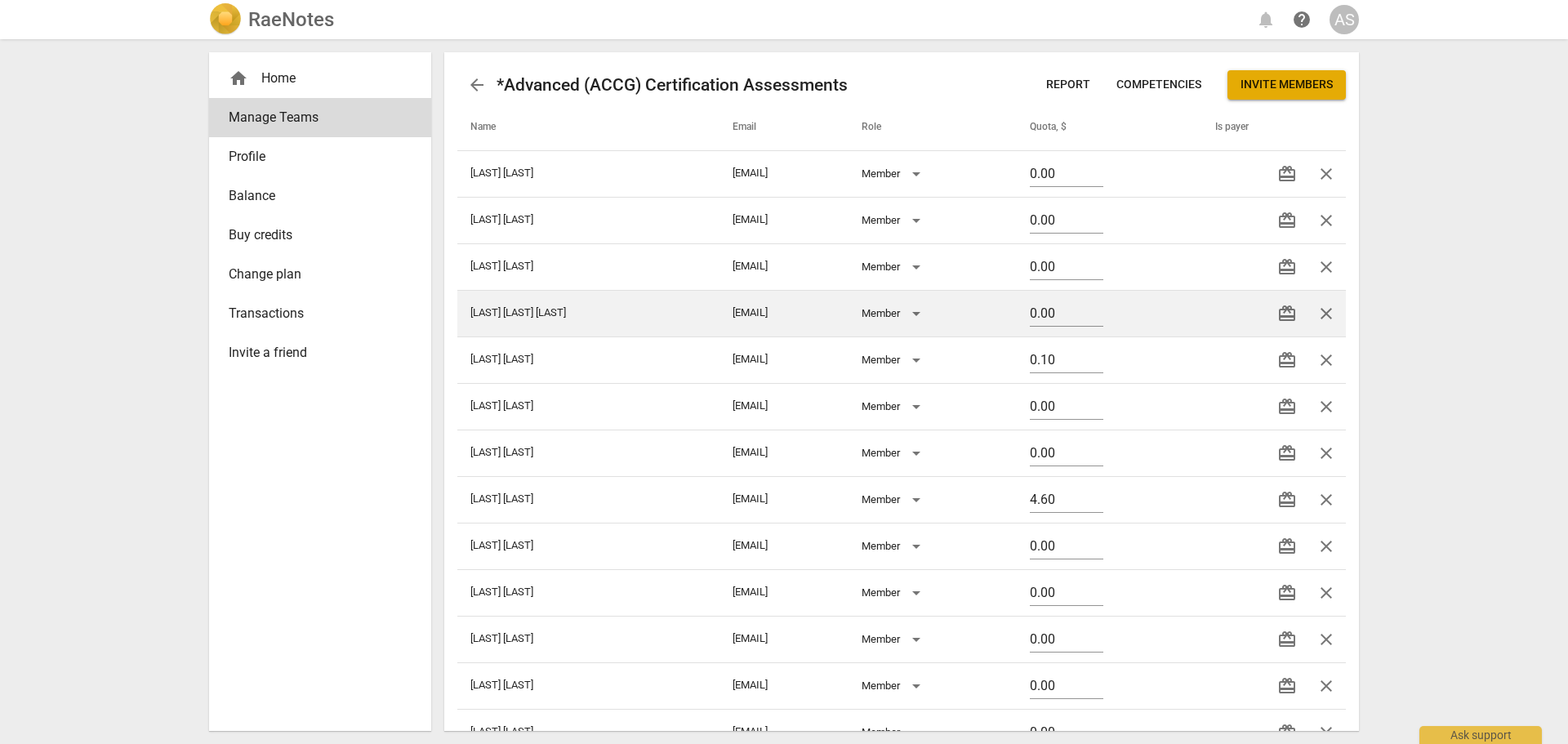 drag, startPoint x: 1323, startPoint y: 316, endPoint x: 858, endPoint y: 51, distance: 535.2102 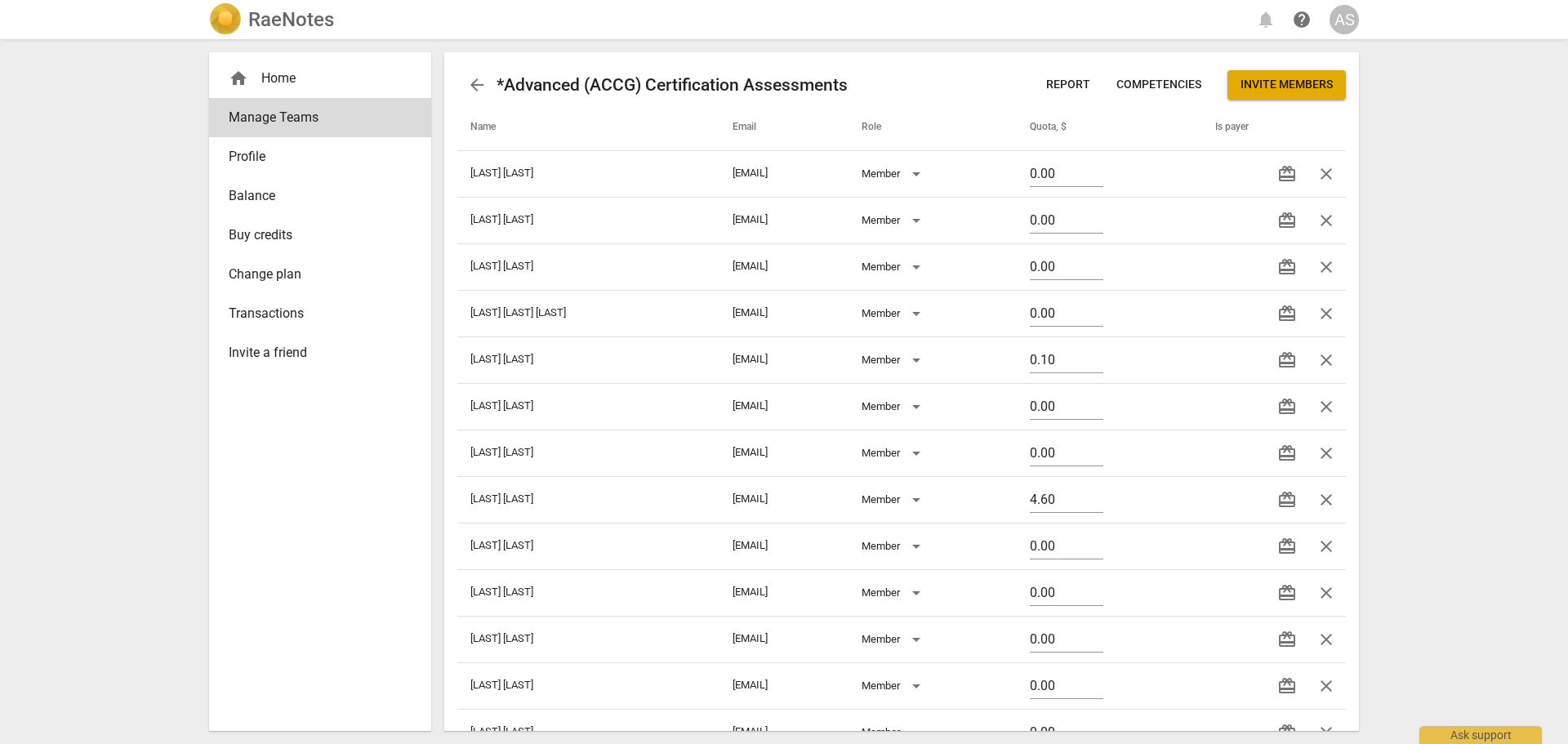 click on "close" at bounding box center [1326, 314] 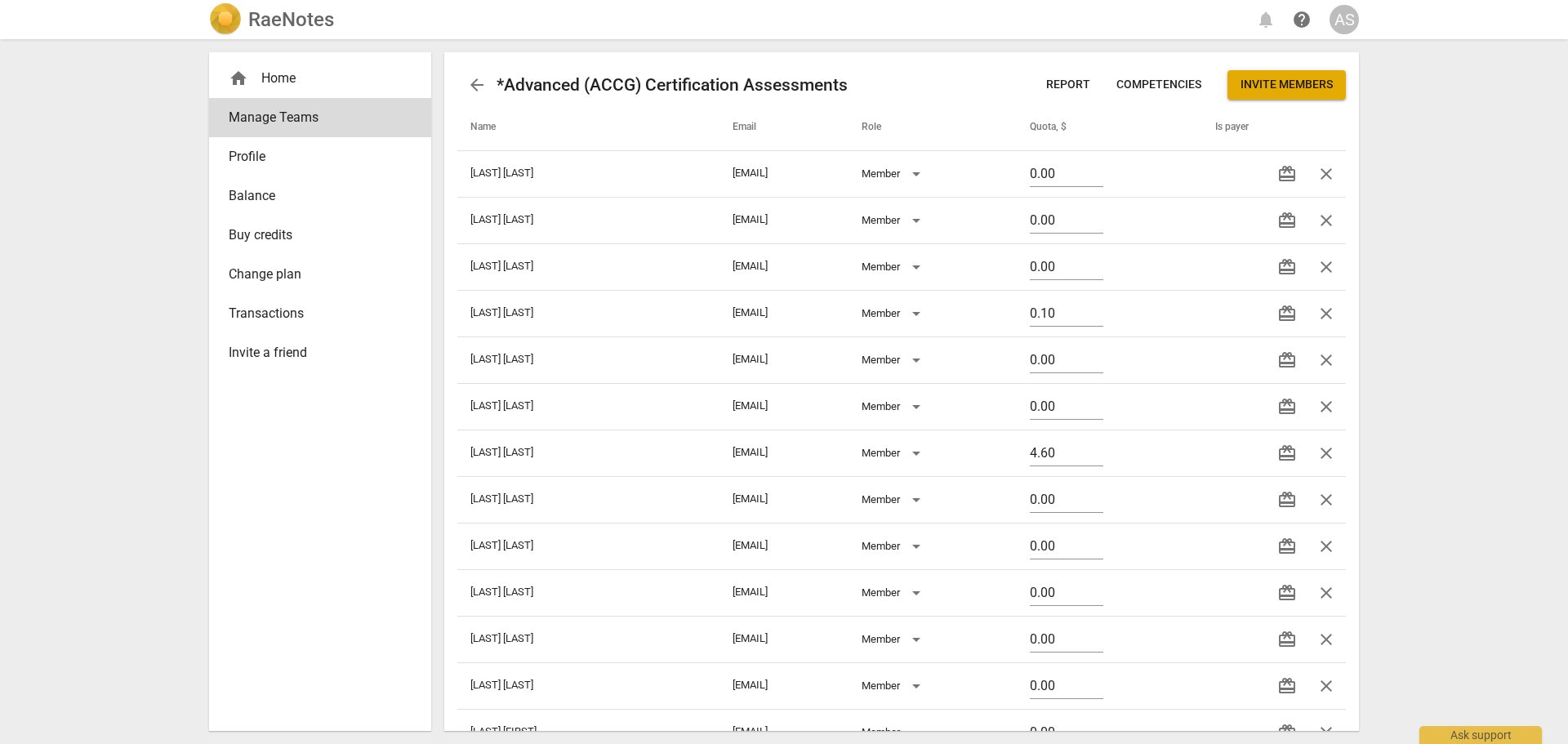 drag, startPoint x: 1326, startPoint y: 309, endPoint x: 865, endPoint y: 56, distance: 525.8612 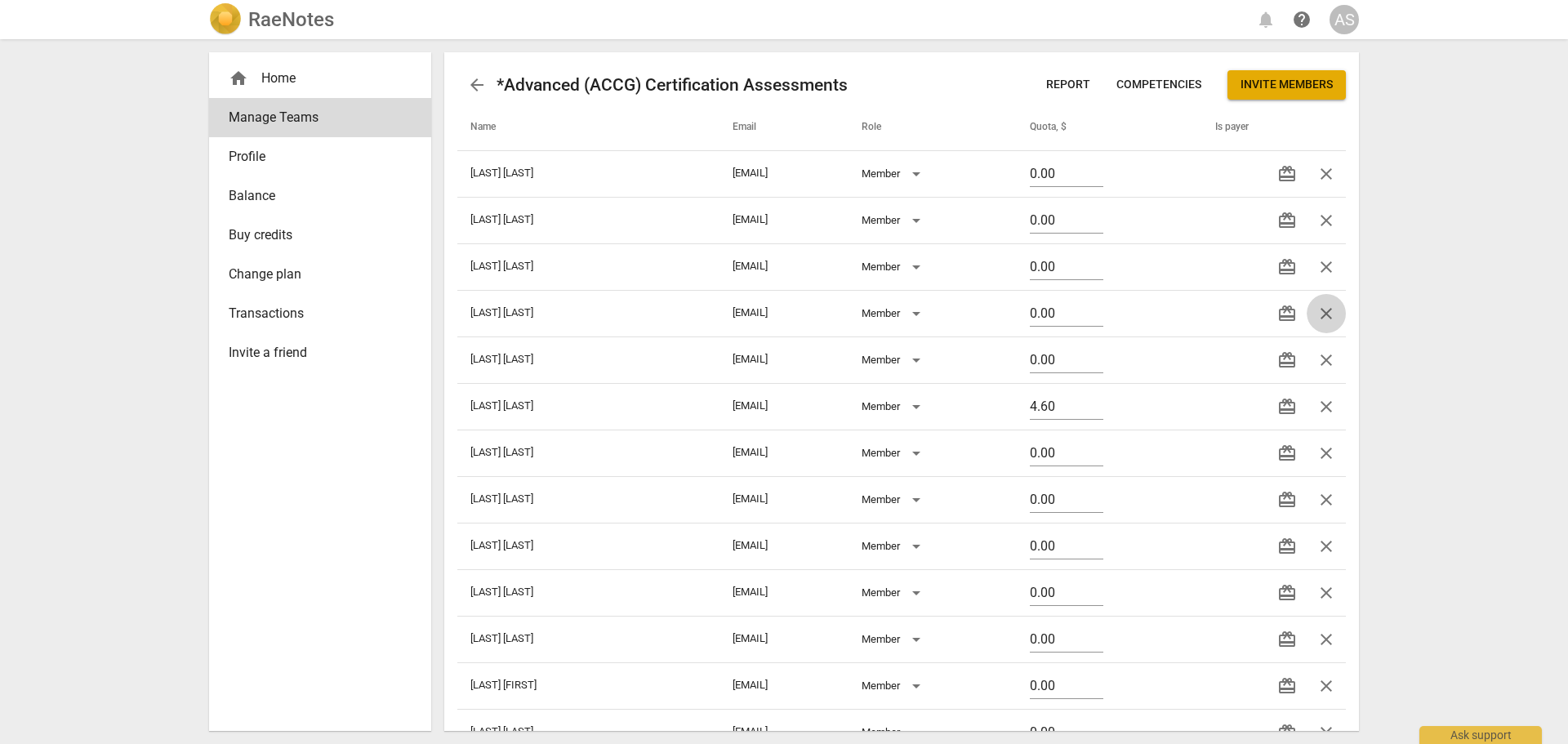 drag, startPoint x: 1324, startPoint y: 310, endPoint x: 847, endPoint y: 48, distance: 544.218 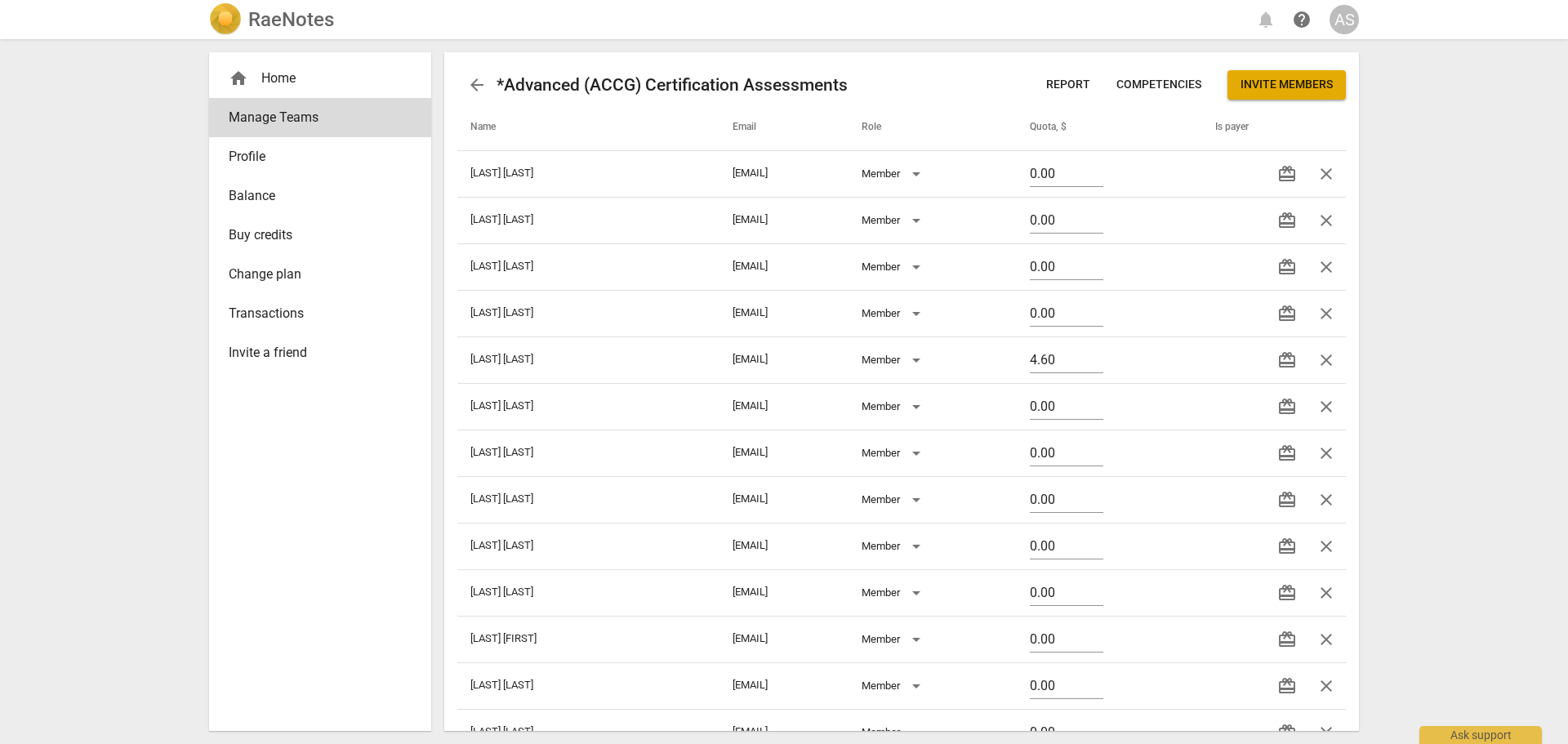 drag, startPoint x: 1319, startPoint y: 305, endPoint x: 859, endPoint y: 63, distance: 519.77303 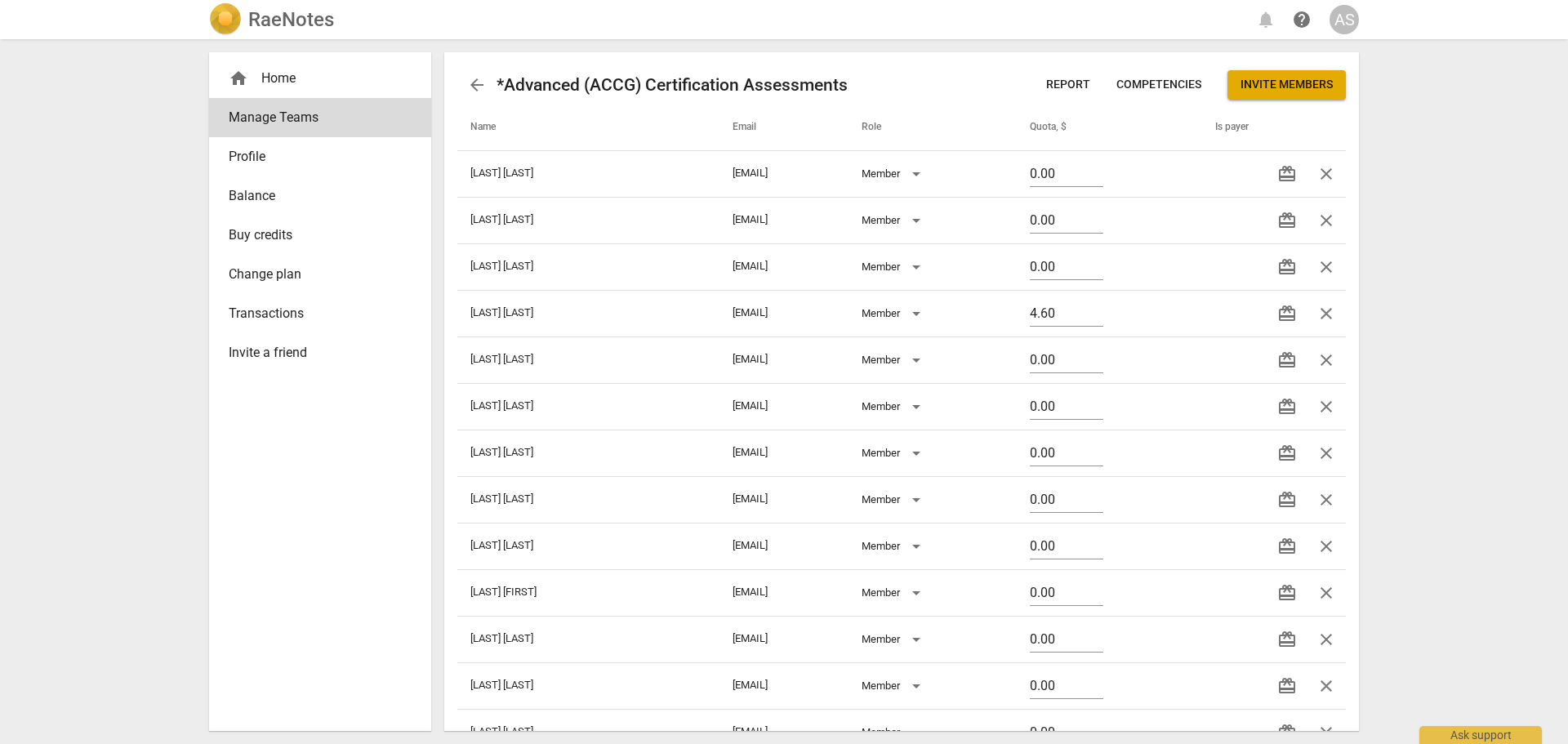 drag, startPoint x: 1321, startPoint y: 366, endPoint x: 854, endPoint y: 50, distance: 563.8661 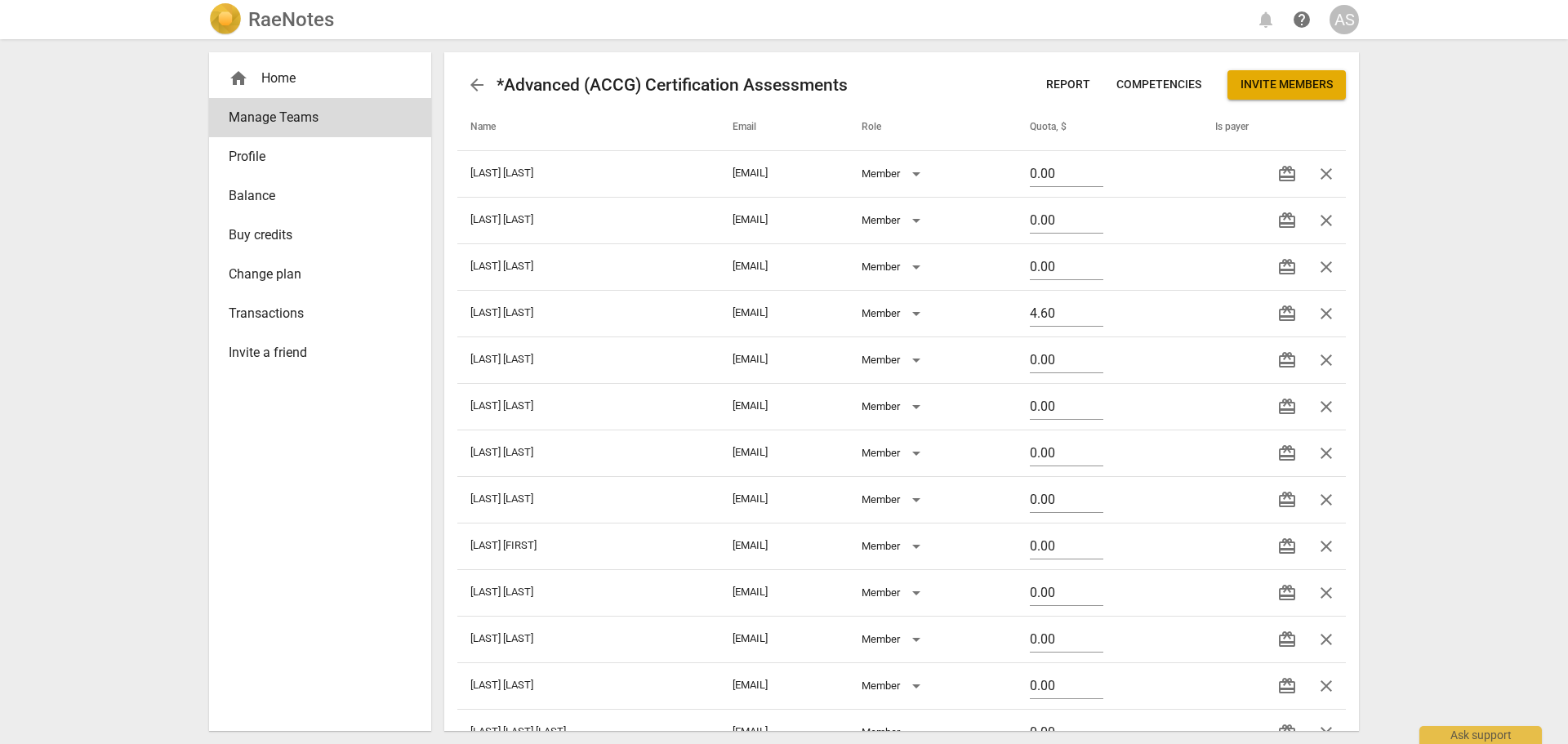 drag, startPoint x: 1323, startPoint y: 362, endPoint x: 863, endPoint y: 48, distance: 556.95242 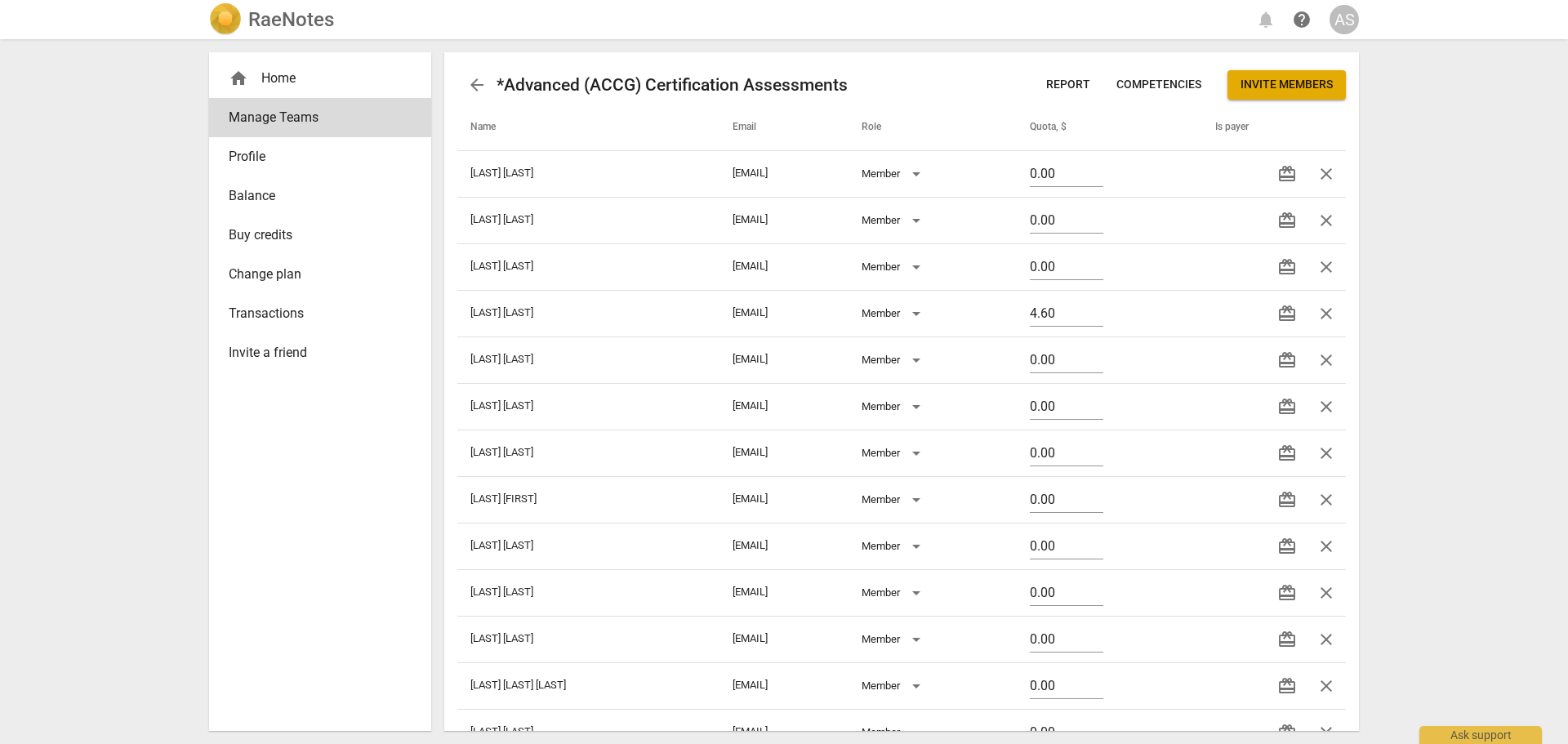 drag, startPoint x: 1314, startPoint y: 363, endPoint x: 854, endPoint y: 60, distance: 550.82574 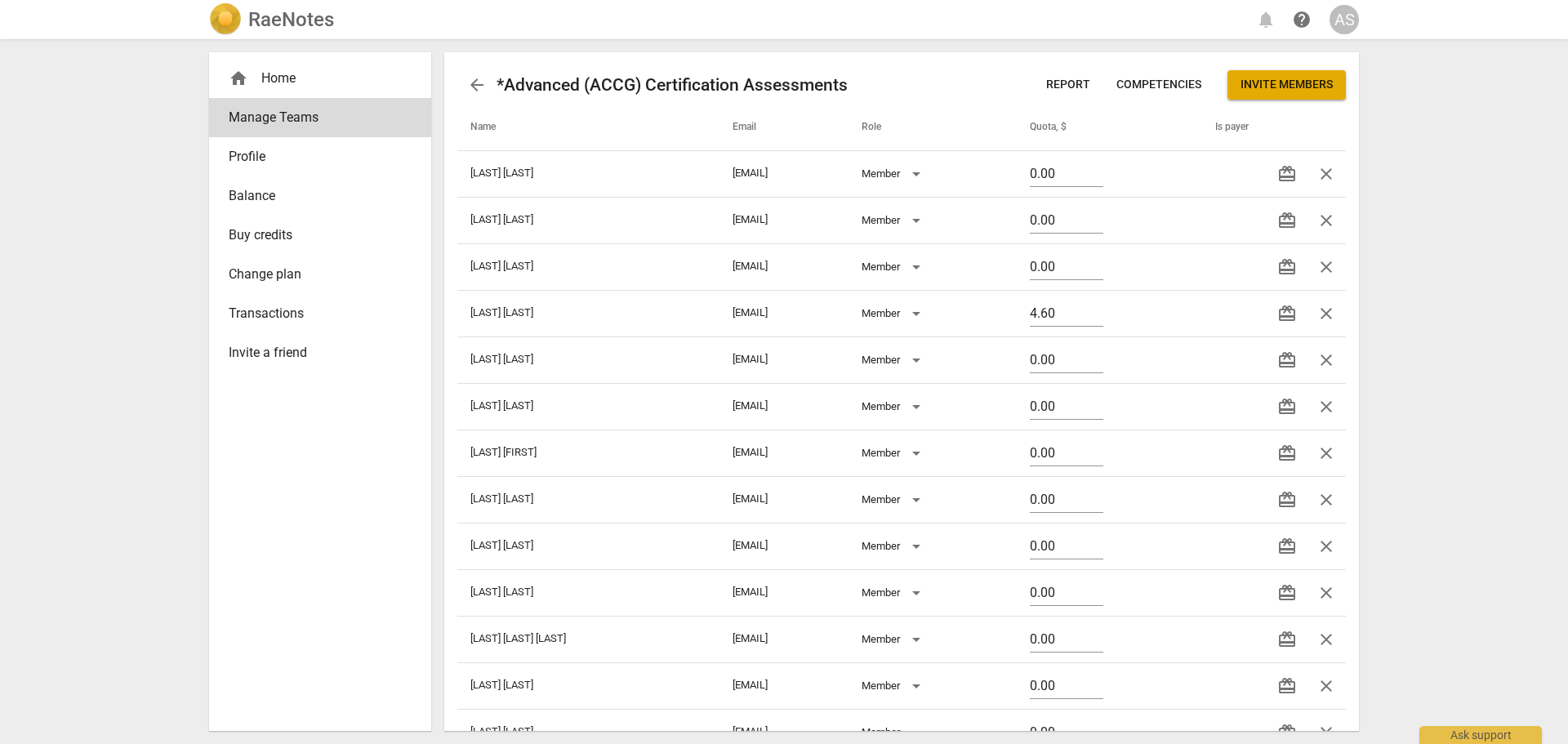 drag, startPoint x: 1329, startPoint y: 359, endPoint x: 860, endPoint y: 51, distance: 561.0927 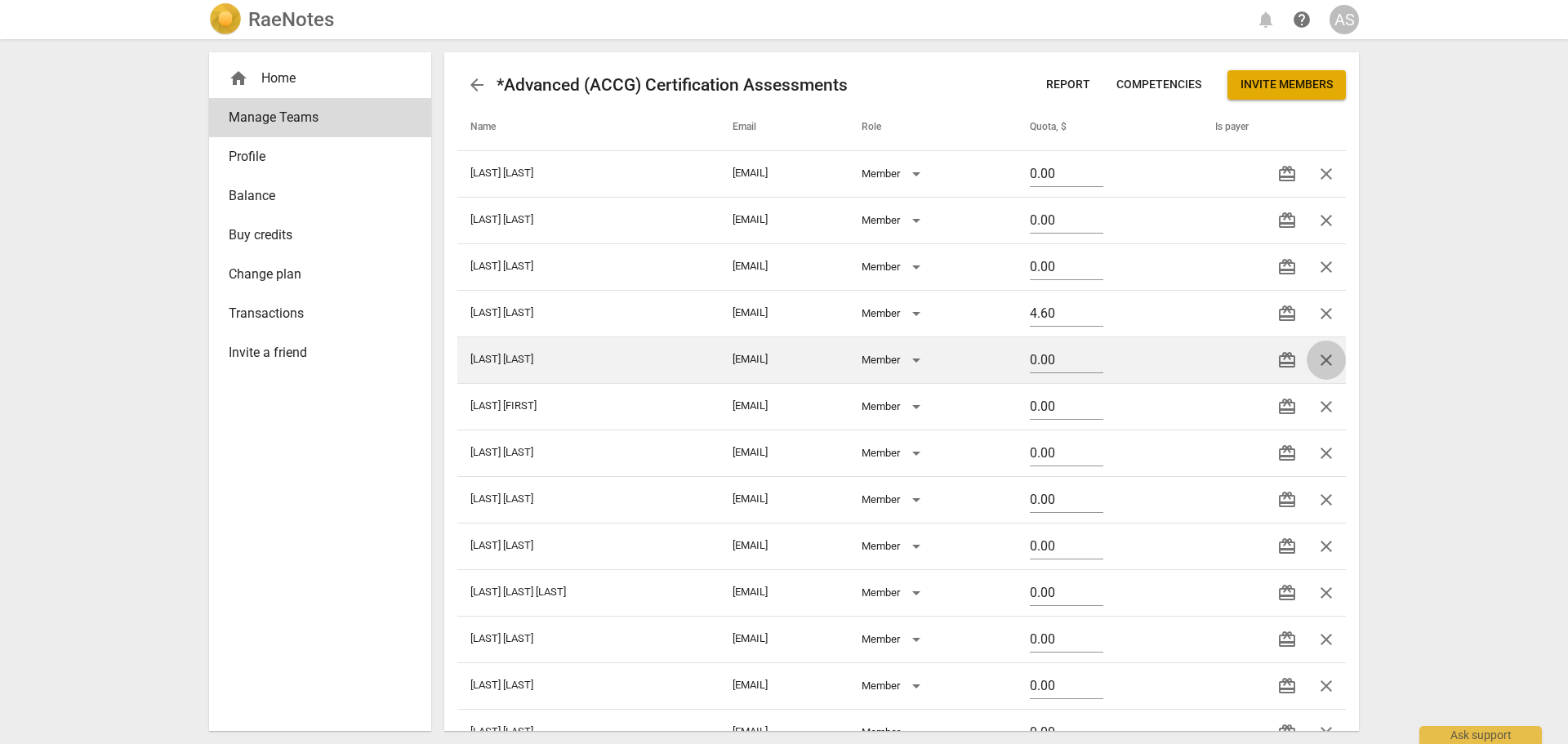 click on "close" at bounding box center [1326, 360] 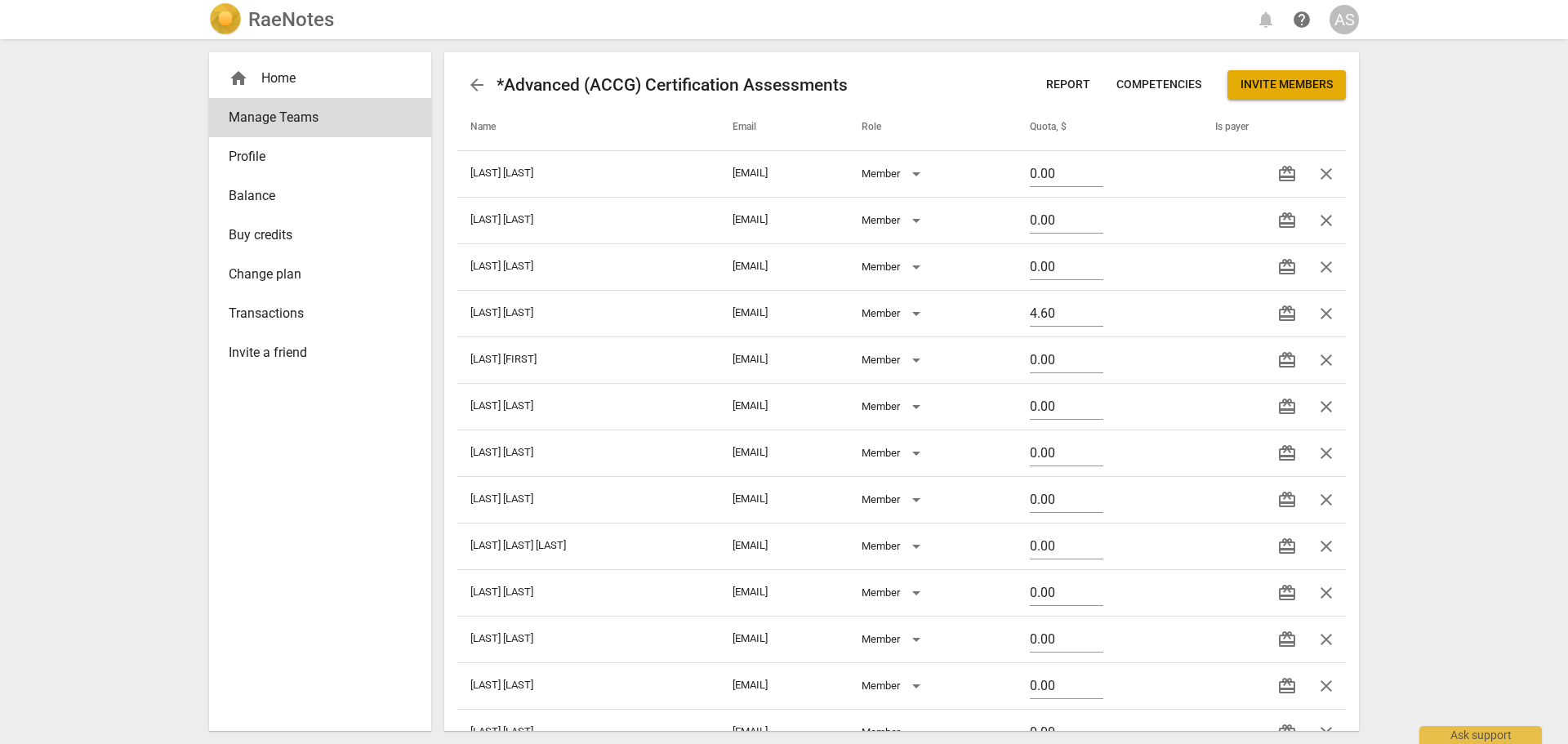 click on "RaeNotes notifications help AS home Home Manage Teams Profile Balance Buy credits Change plan Transactions Invite a friend arrow_back *Advanced (ACCG) Certification Assessments Report Competencies Invite   members Name Email Role Quota, $ Is payer McFadden Dorsey dorsey@livehappyadhd.com Member 0.00 redeem close Magel Lisa lisa_magel@me.com Member 0.00 redeem close Lin Jennifer jayelin.coaching@gmail.com Member 0.00 redeem close ehf Míró miro@miro.is Member 4.60 redeem close Winston Emma emma.winston@gmail.com Member 0.00 redeem close Macdonald Andrew maccando1@hotmail.com Member 0.00 redeem close Prochazka Siun prochazkasiun@gmail.com Member 0.00 redeem close Chénard Nathalie nchenard@gmail.com Member 0.00 redeem close Miller Mlcak Emily eamlcak@me.com Member 0.00 redeem close Cardos Roxana roxana.cardos@gmail.com Member 0.00 redeem close Squire Tina tinasquire@gmail.com Member 0.00 redeem close Robbins Leslie robbinsnest42003@yahoo.com Member 0.00 redeem close Green Karen pedagogyforsuccess@gmail.com" at bounding box center (784, 372) 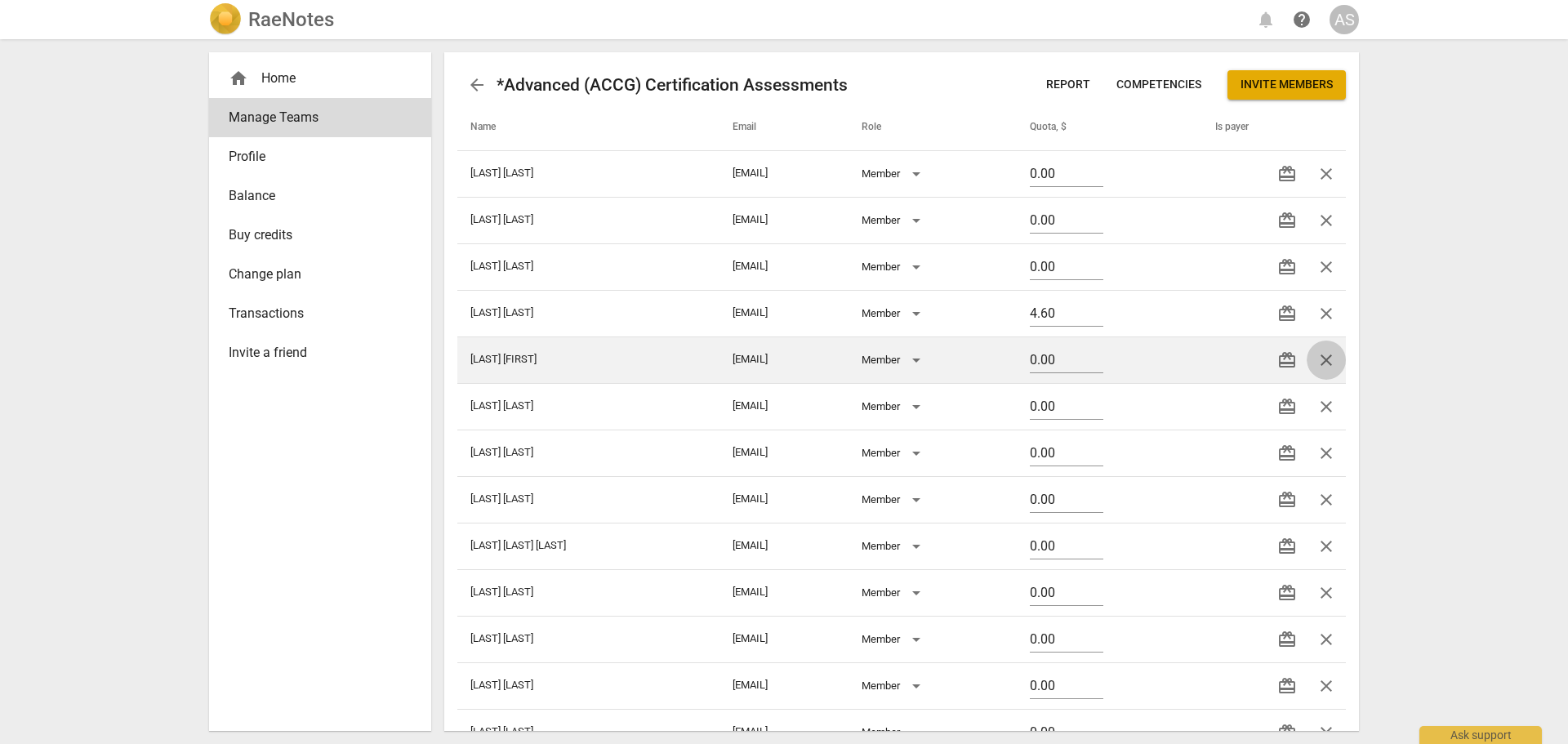 click on "close" at bounding box center (1326, 360) 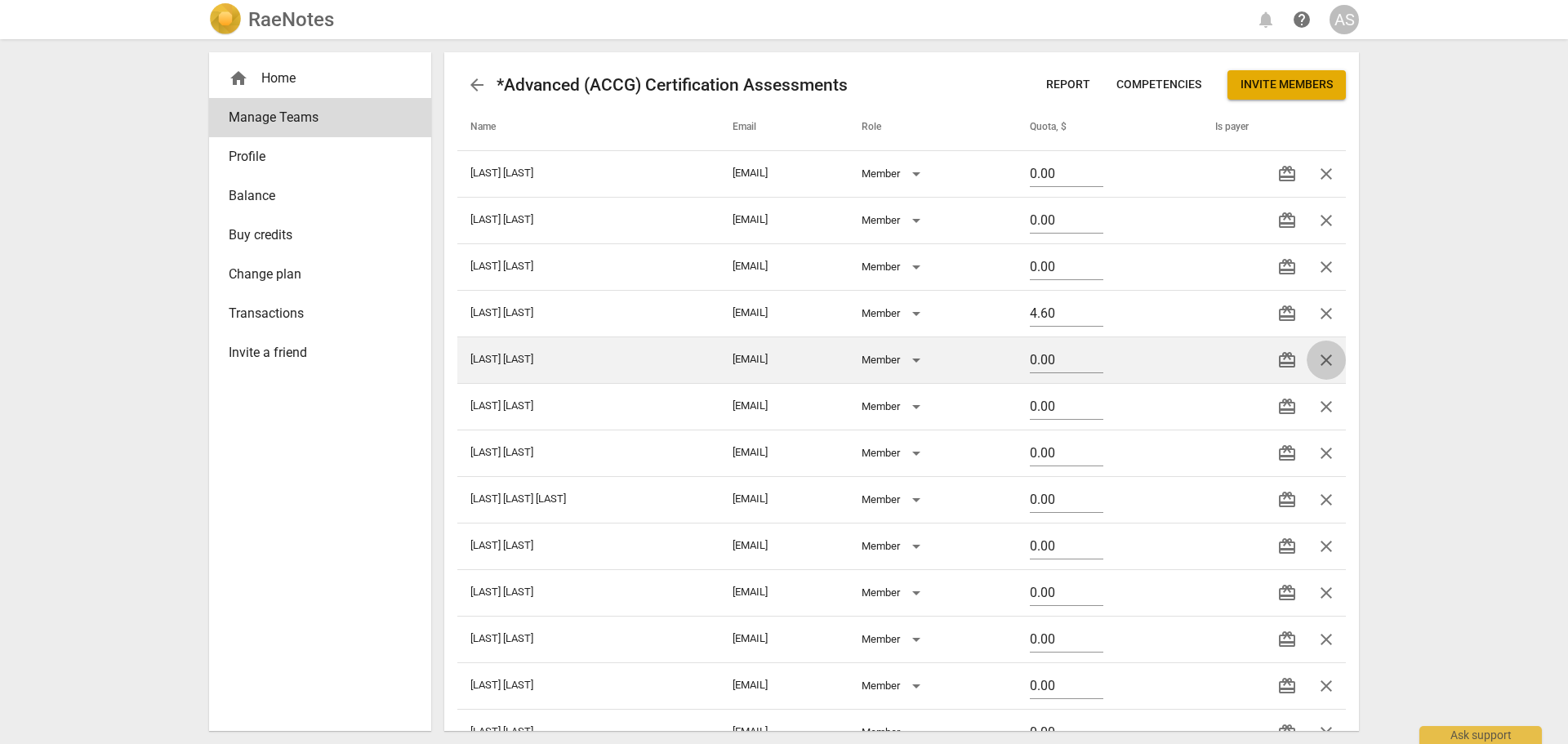 click on "close" at bounding box center [1326, 360] 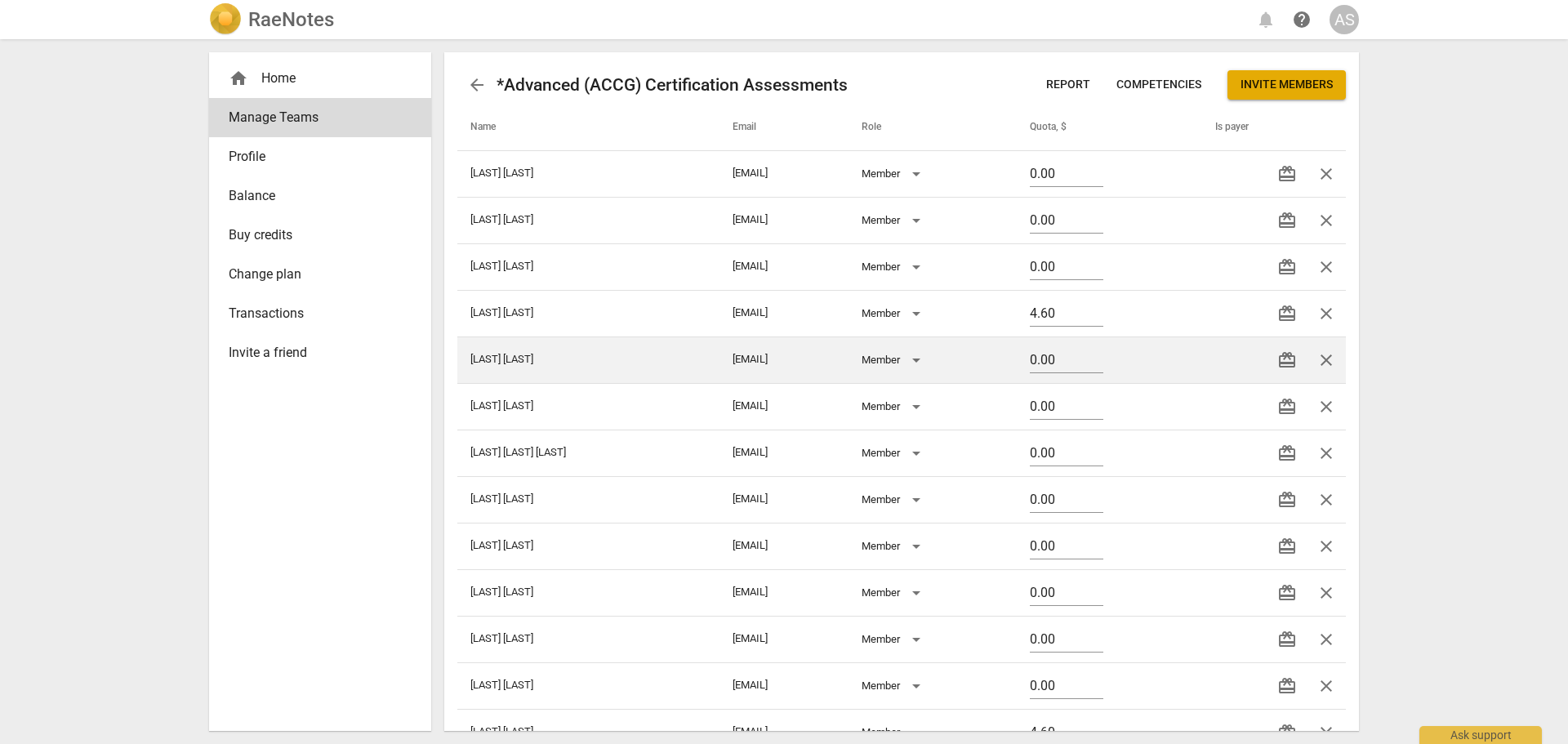 click on "close" at bounding box center [1326, 360] 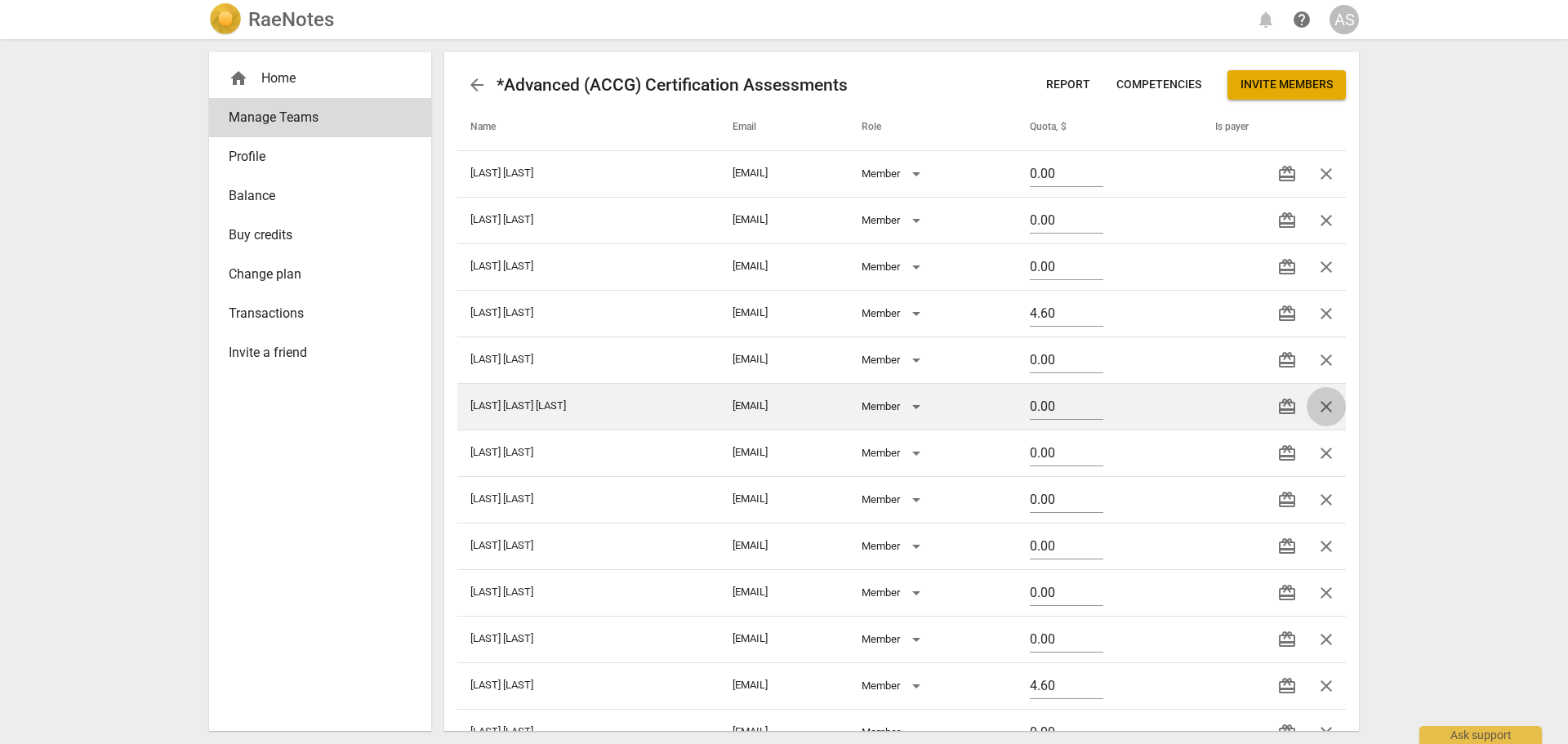 click on "close" at bounding box center (1326, 407) 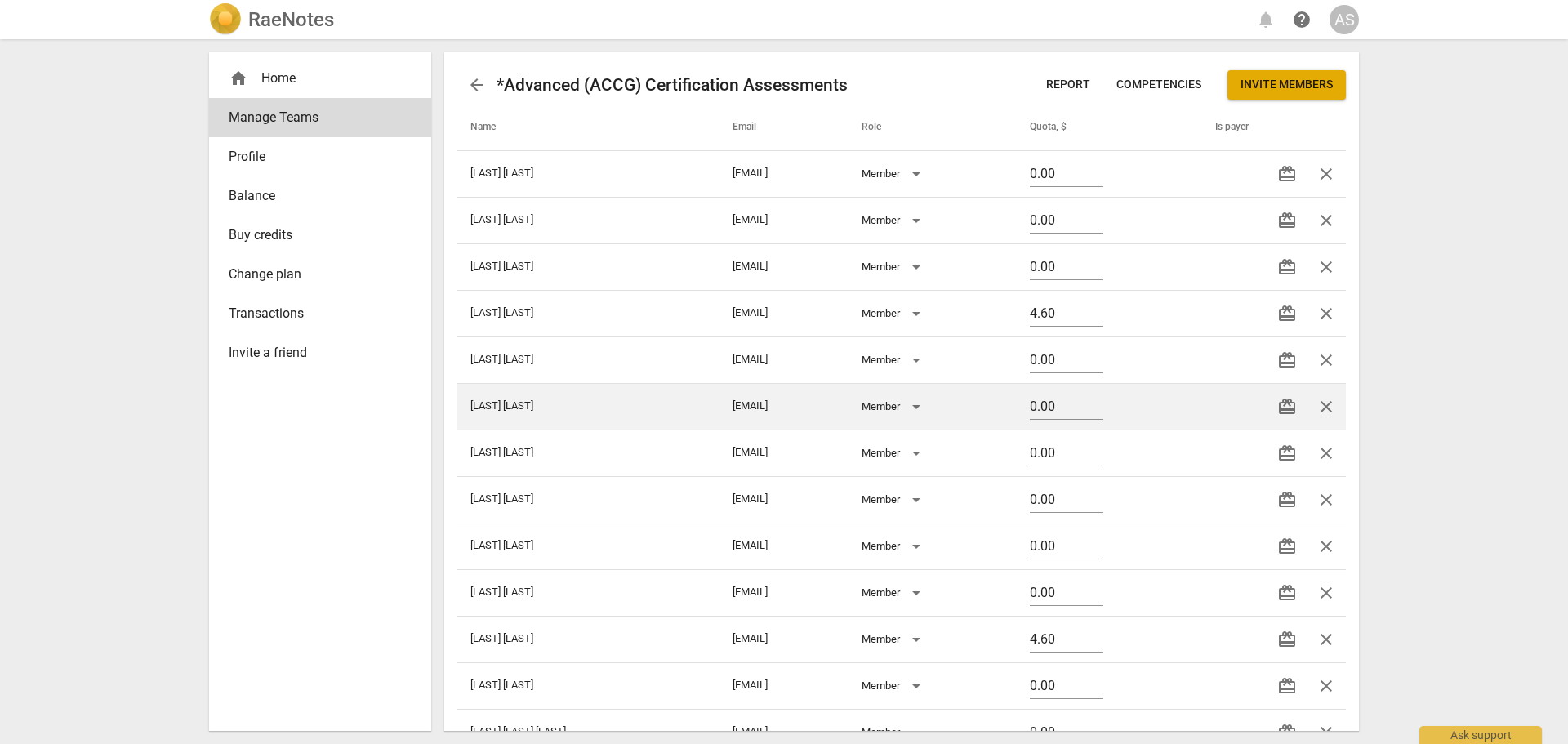click on "close" at bounding box center [1326, 407] 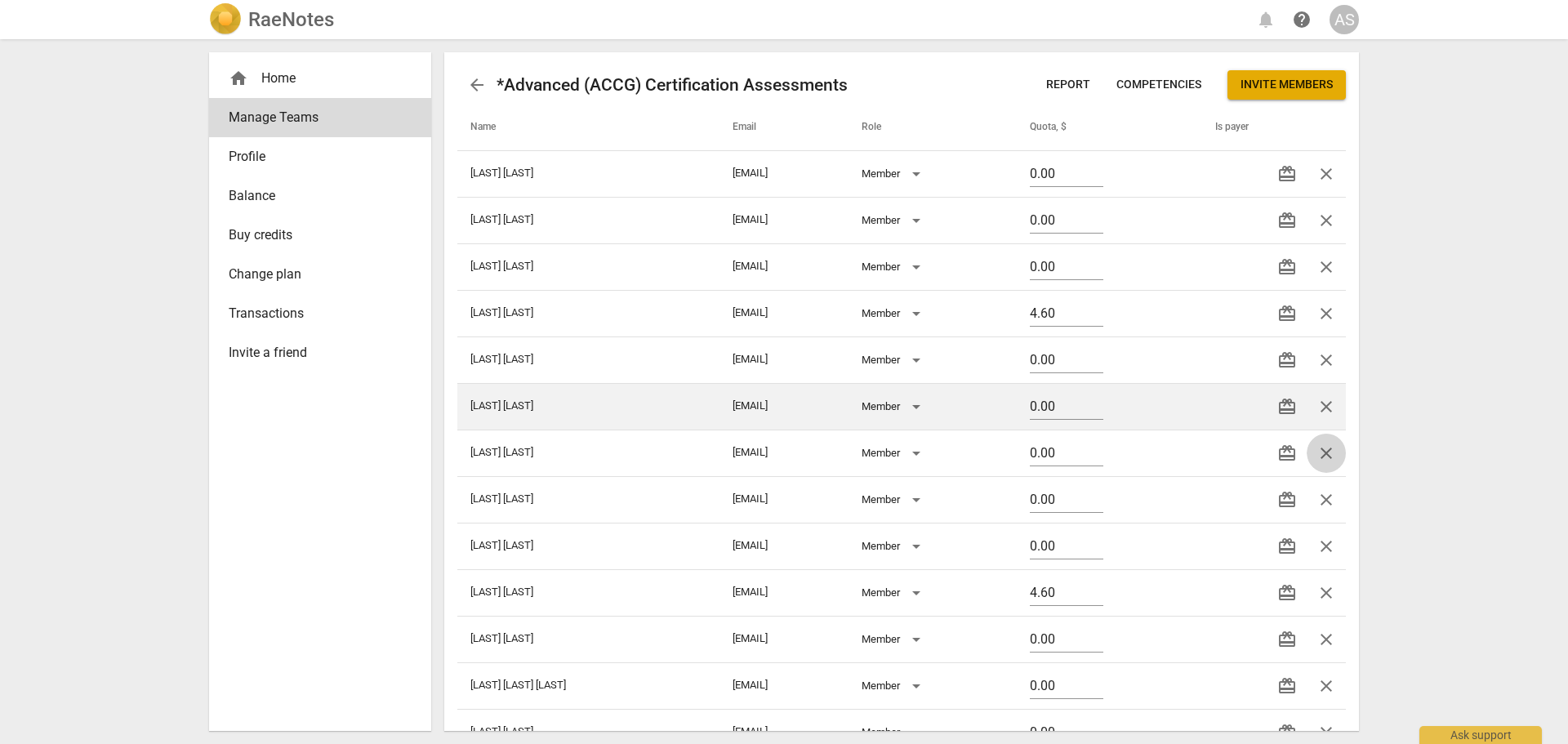 click on "close" at bounding box center (1326, 453) 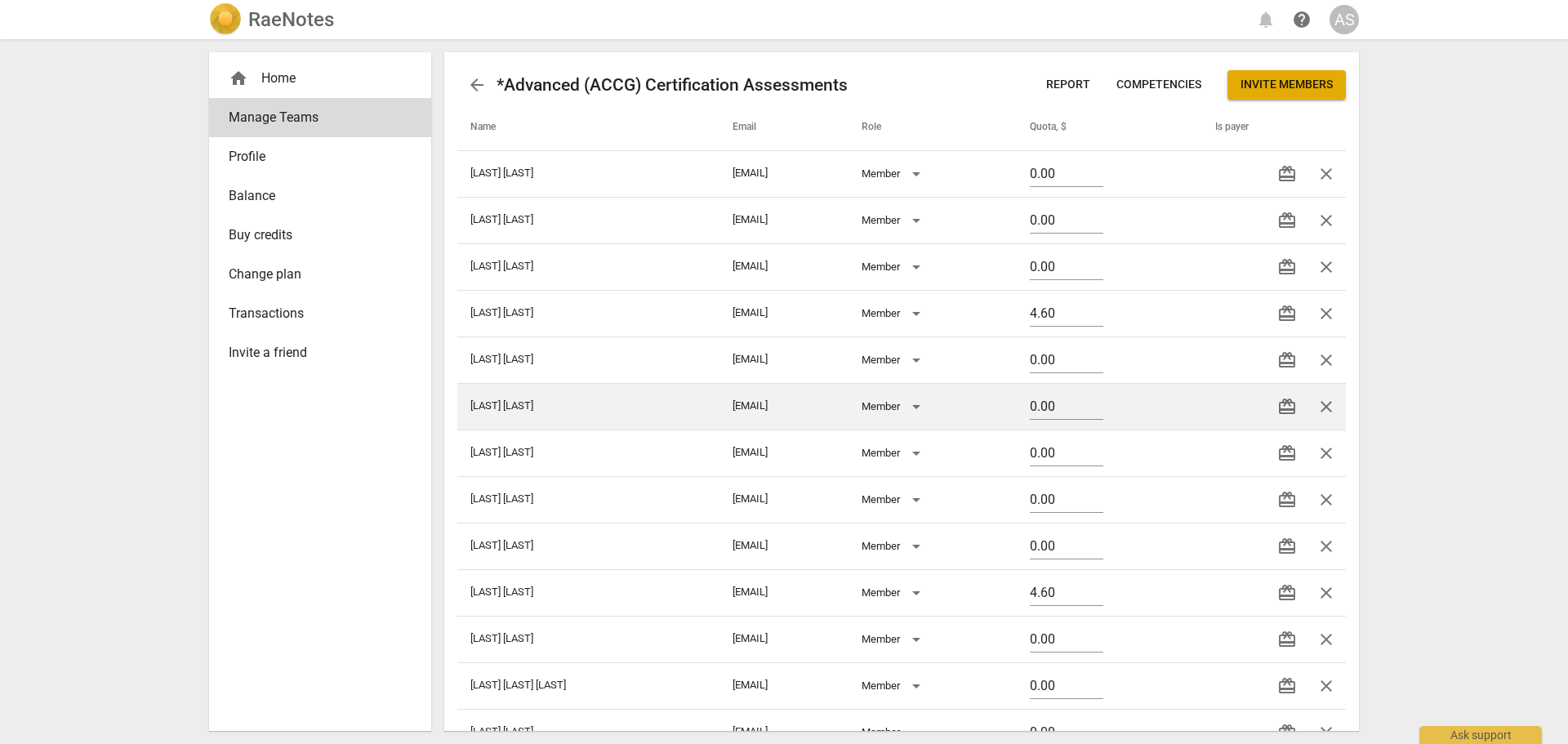 click on "close" at bounding box center [1326, 407] 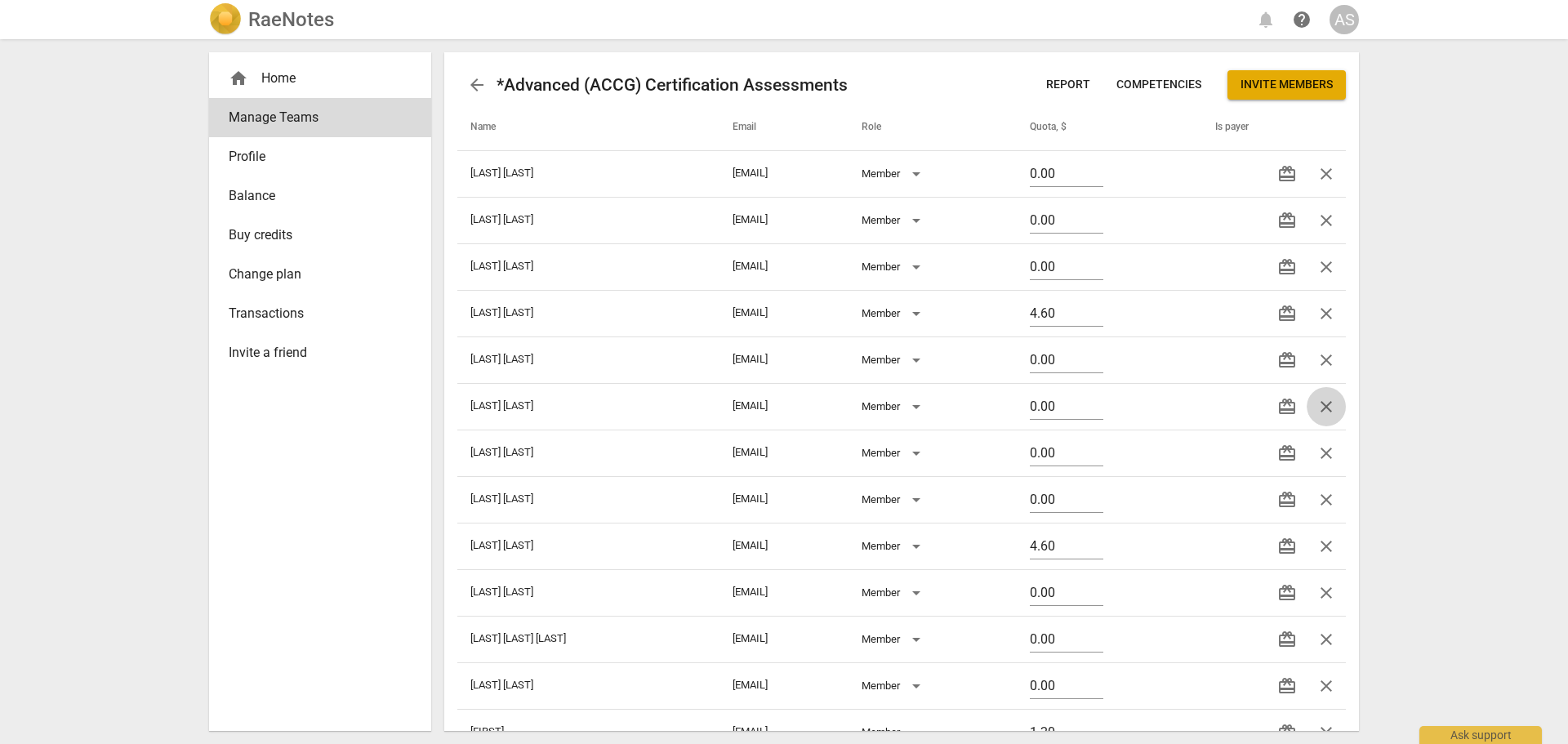 drag, startPoint x: 1323, startPoint y: 406, endPoint x: 853, endPoint y: 64, distance: 581.2607 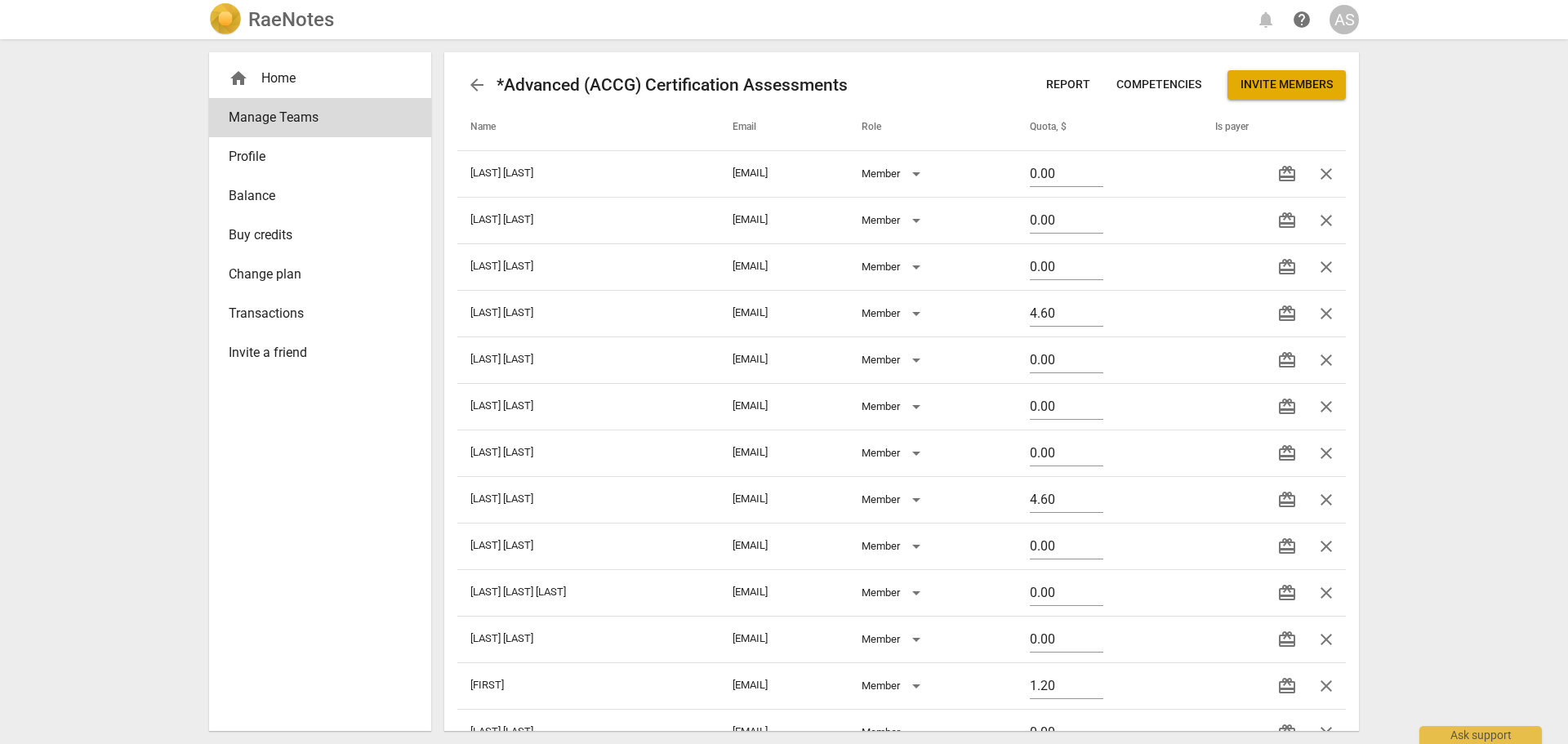 drag, startPoint x: 1320, startPoint y: 403, endPoint x: 864, endPoint y: 62, distance: 569.40056 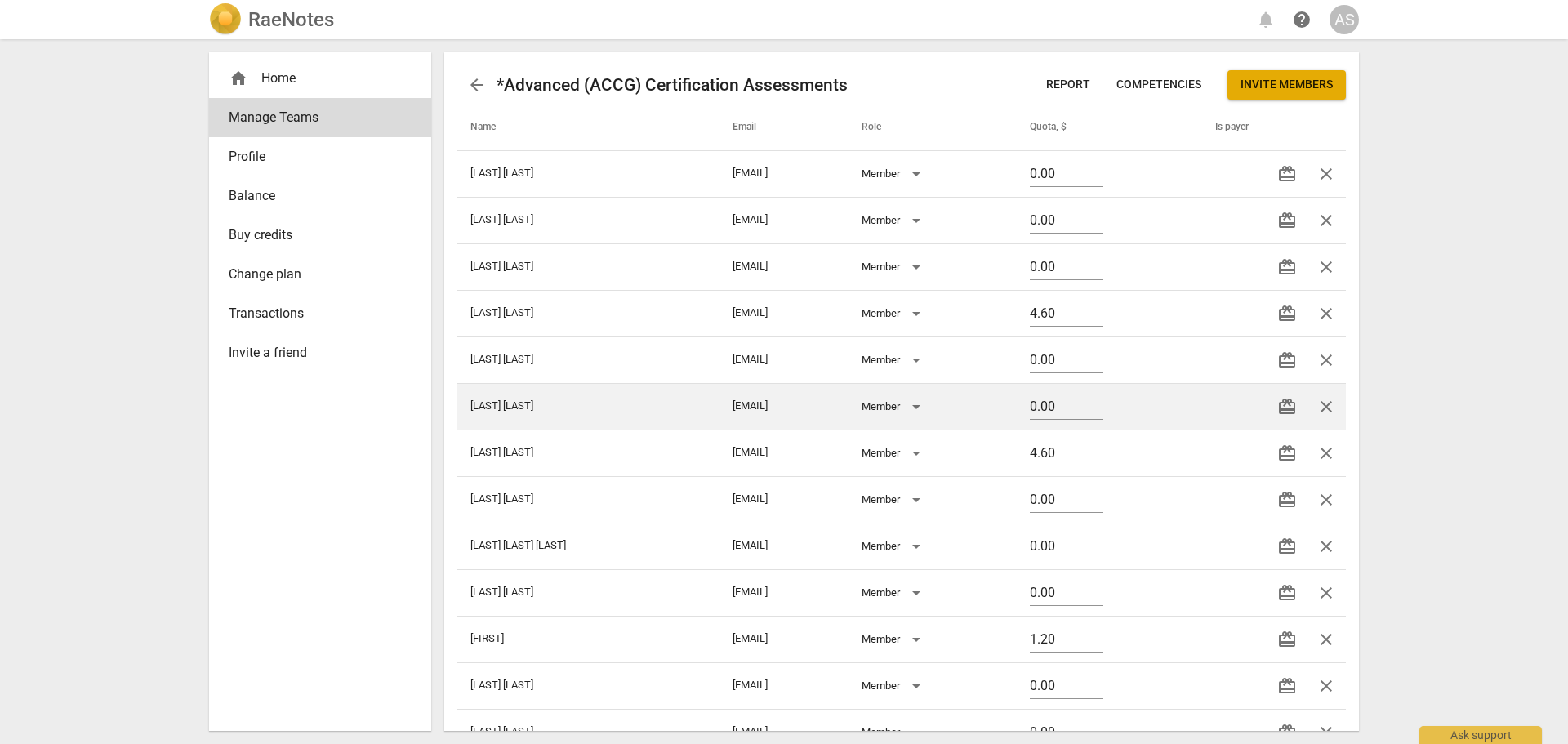 click on "close" at bounding box center (1326, 407) 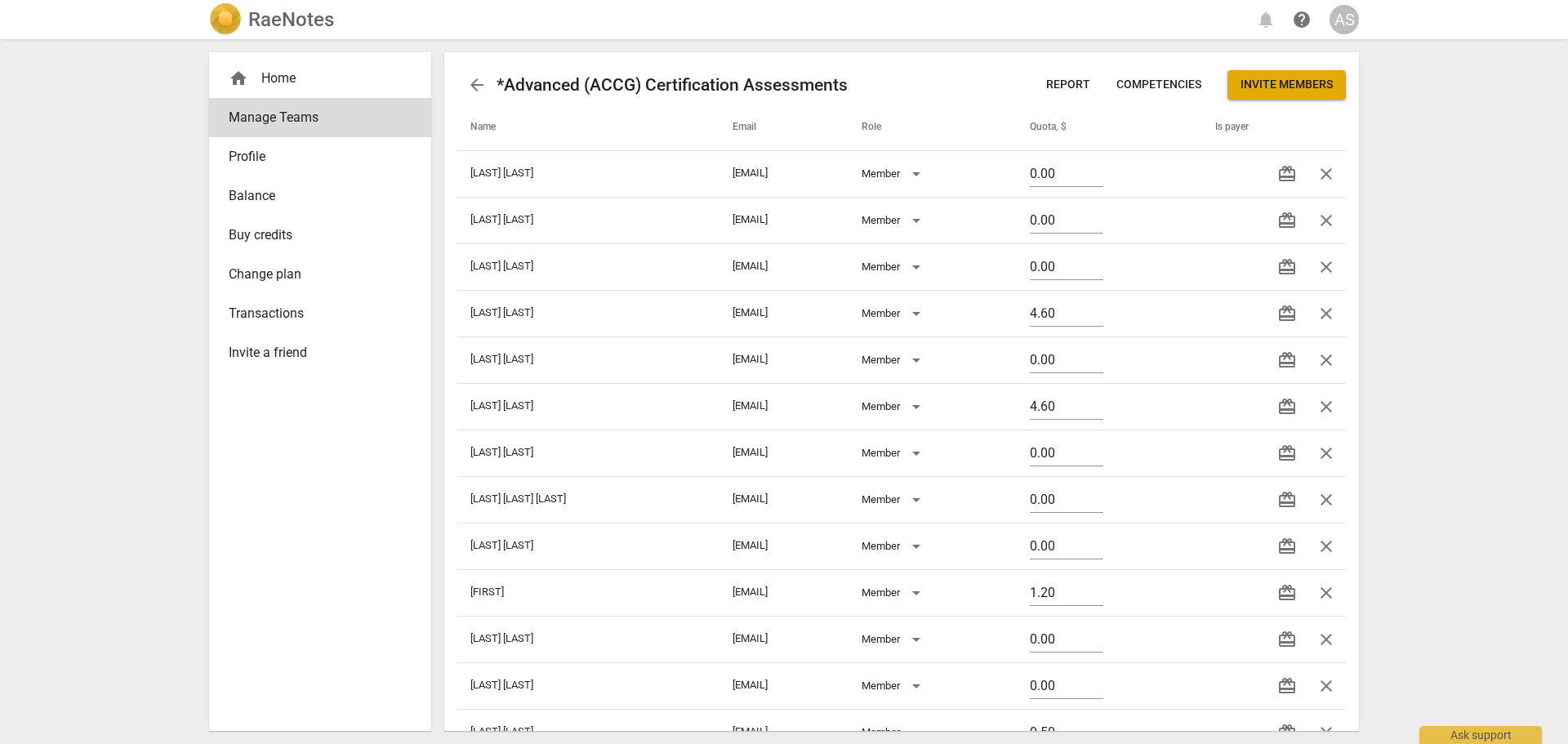 click on "home Home Manage Teams Profile Balance Buy credits Change plan Transactions Invite a friend" at bounding box center (320, 391) 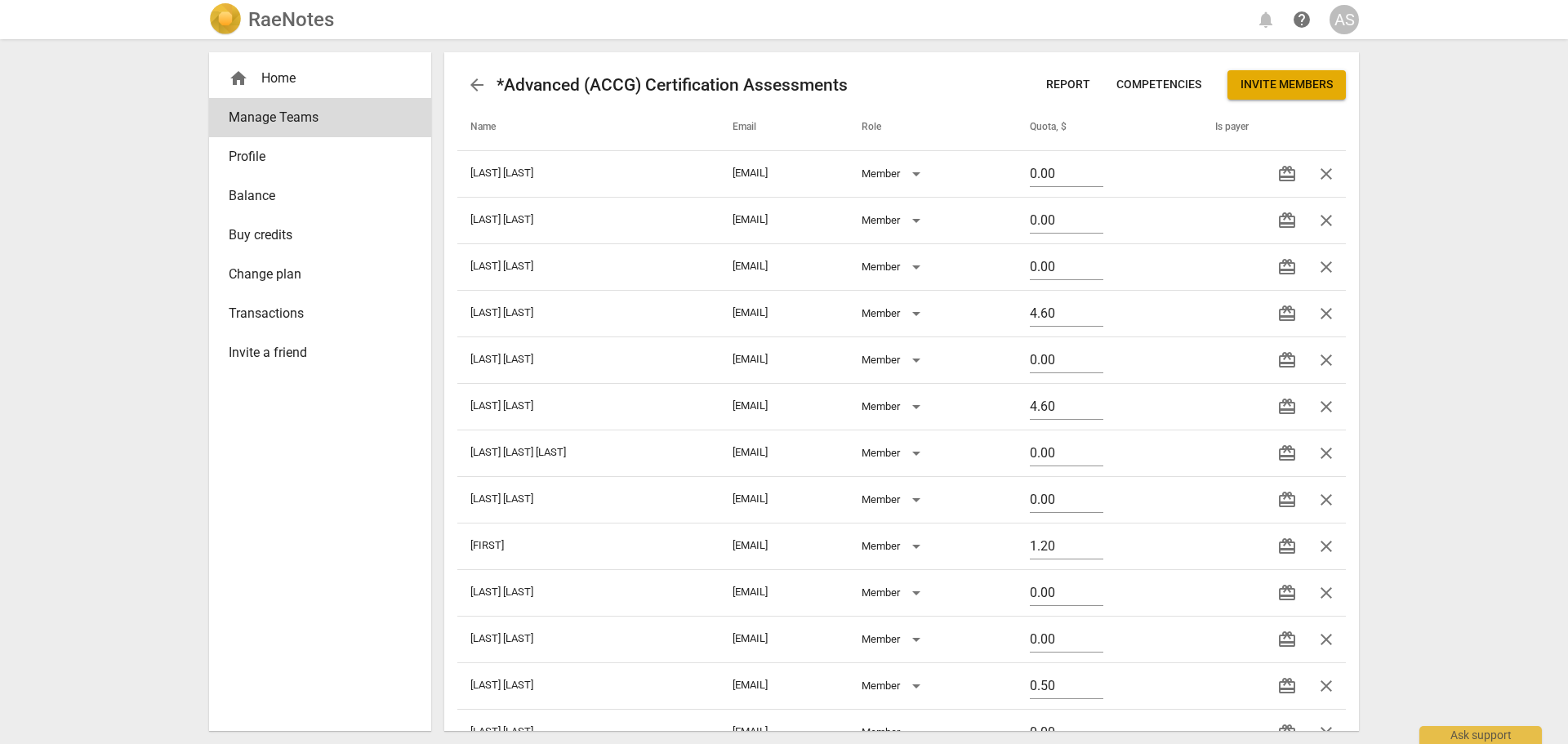 drag, startPoint x: 1317, startPoint y: 457, endPoint x: 870, endPoint y: 56, distance: 600.50812 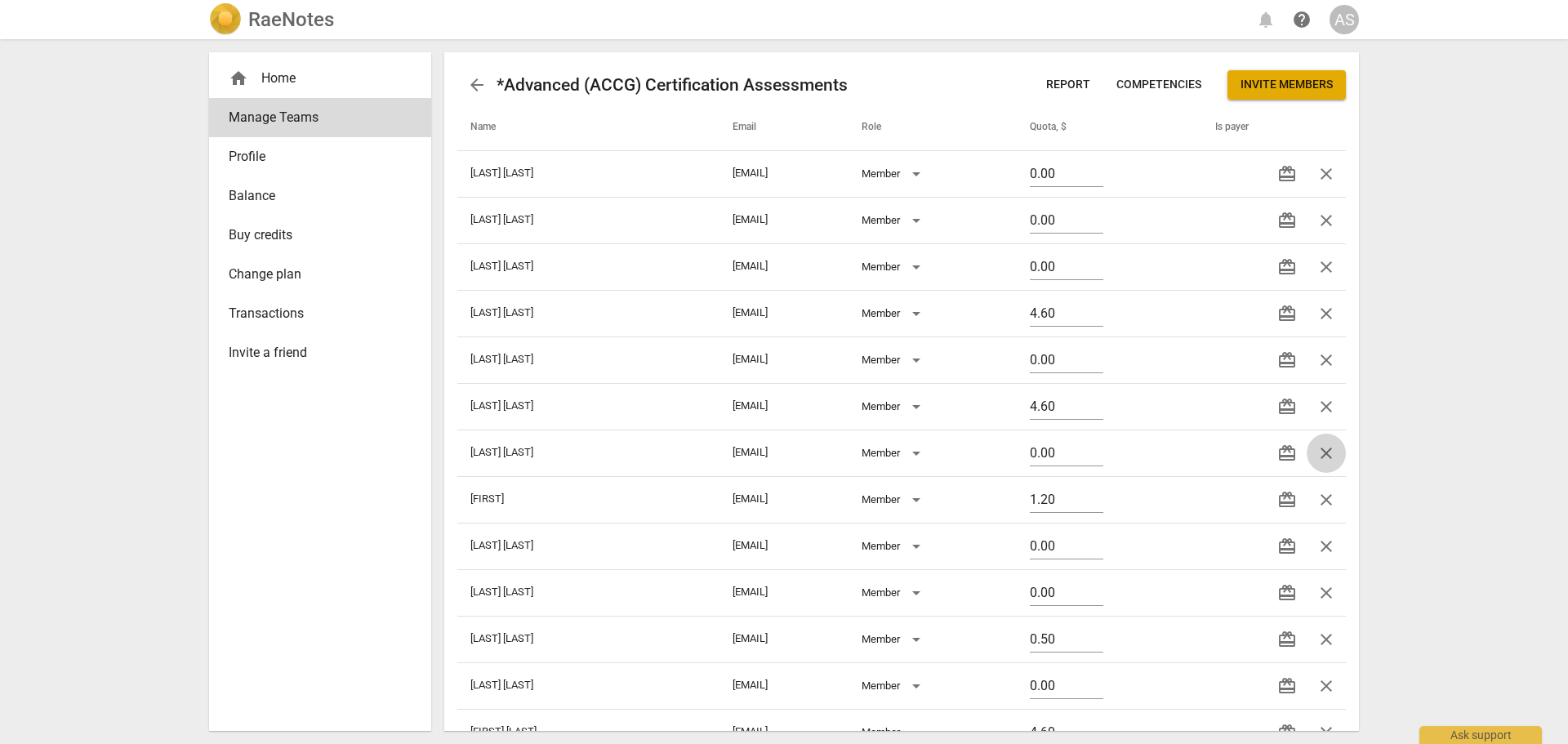 drag, startPoint x: 1323, startPoint y: 456, endPoint x: 861, endPoint y: 65, distance: 605.24788 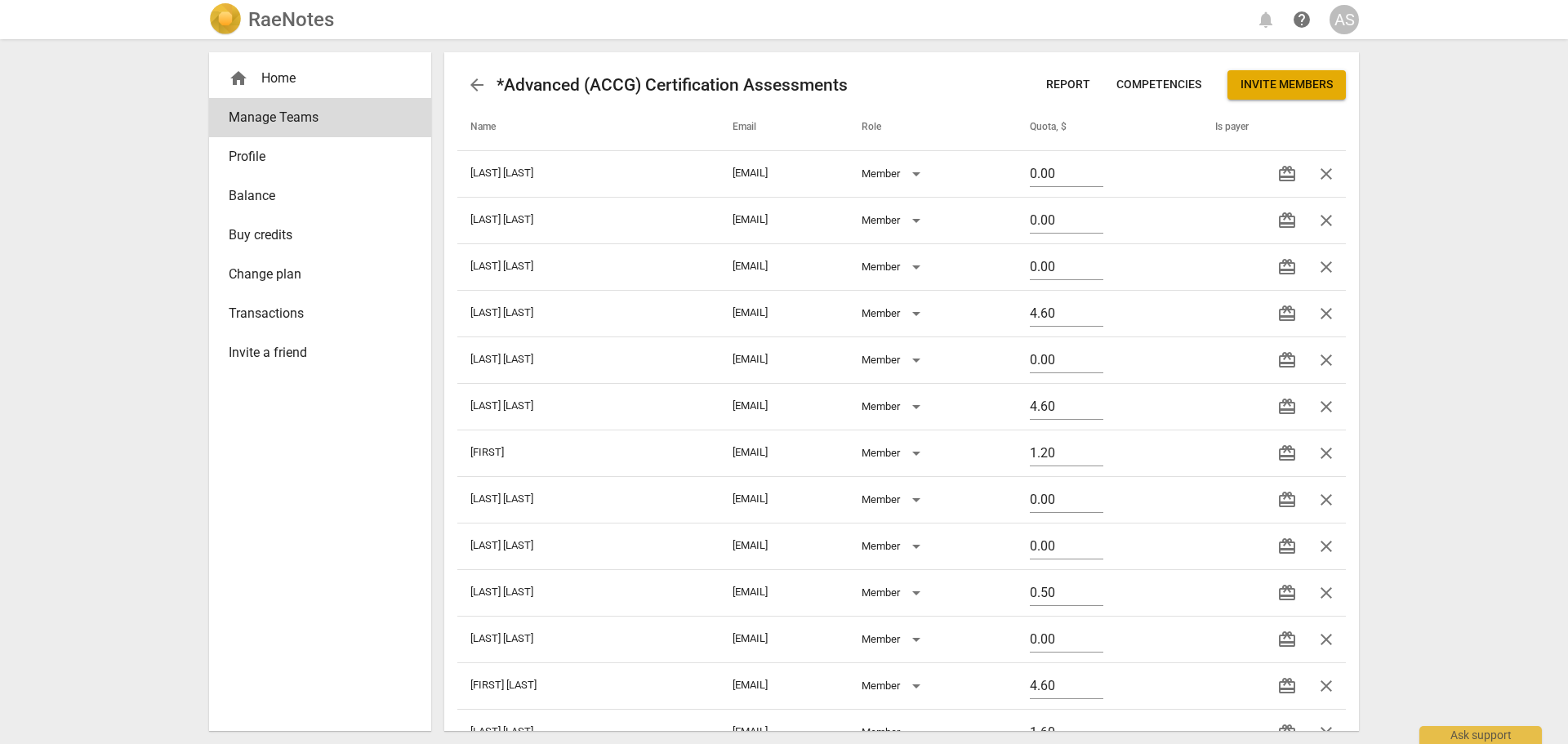 drag, startPoint x: 1316, startPoint y: 449, endPoint x: 849, endPoint y: 58, distance: 609.07307 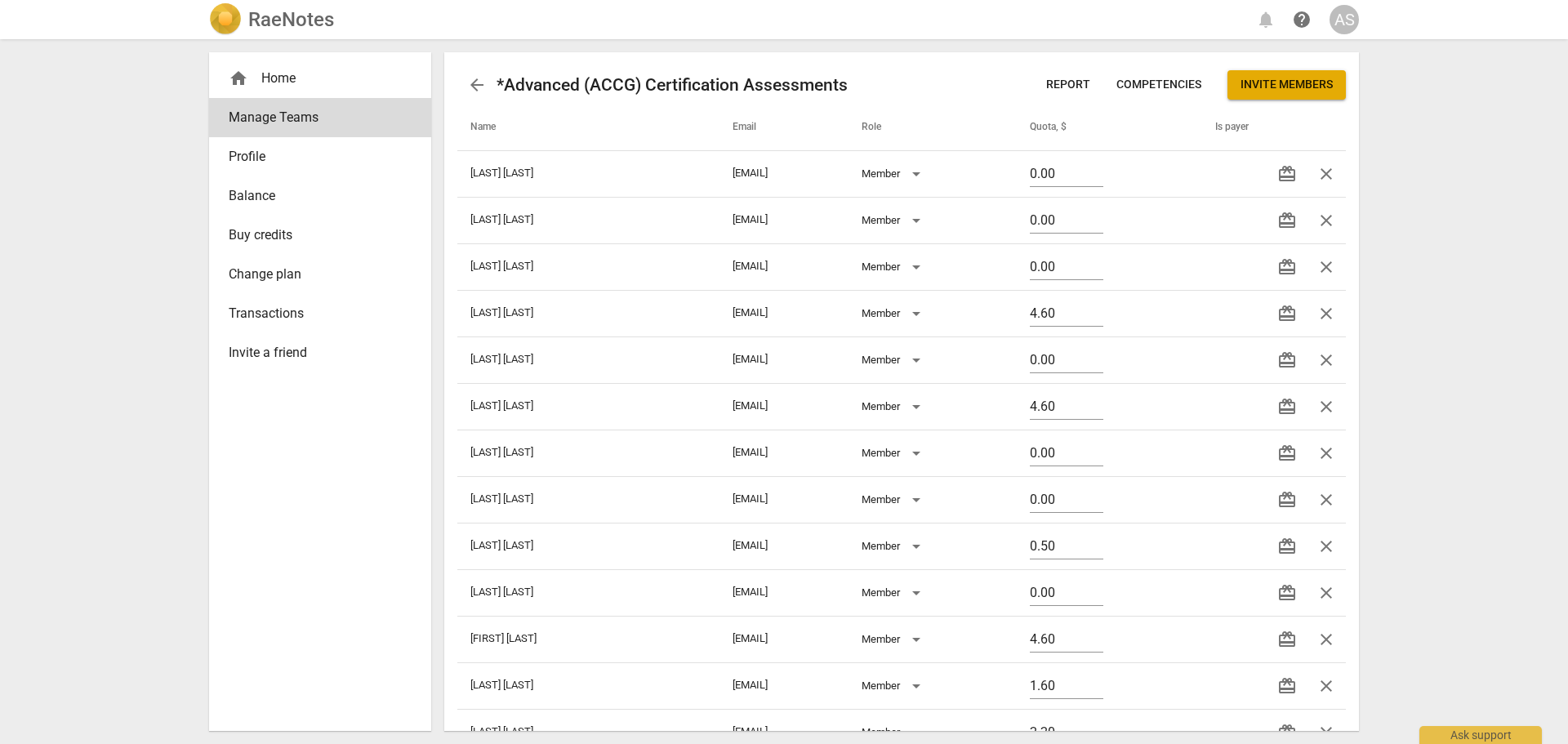 click on "close" at bounding box center (1326, 453) 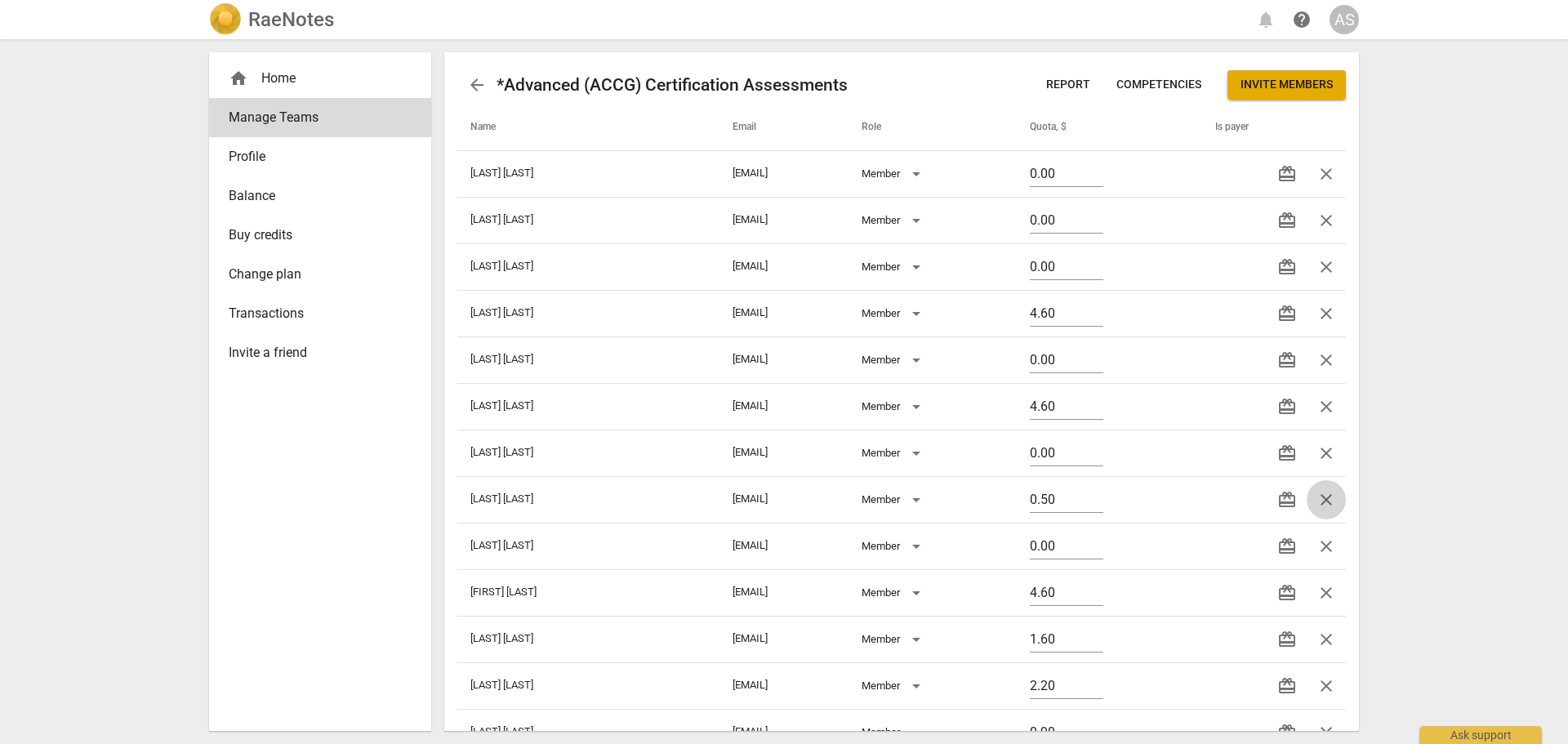 drag, startPoint x: 1323, startPoint y: 505, endPoint x: 850, endPoint y: 54, distance: 653.55183 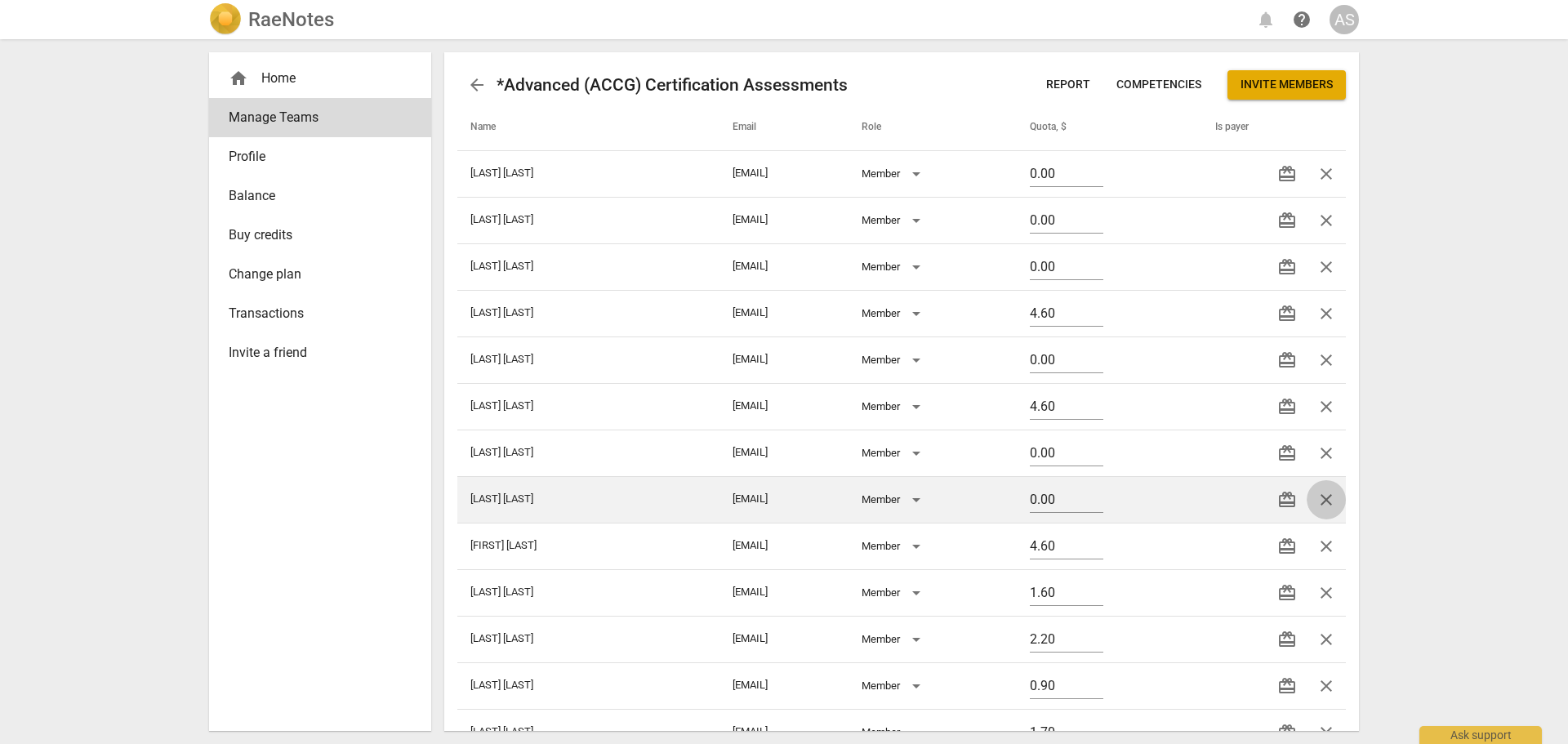 click on "close" at bounding box center [1326, 500] 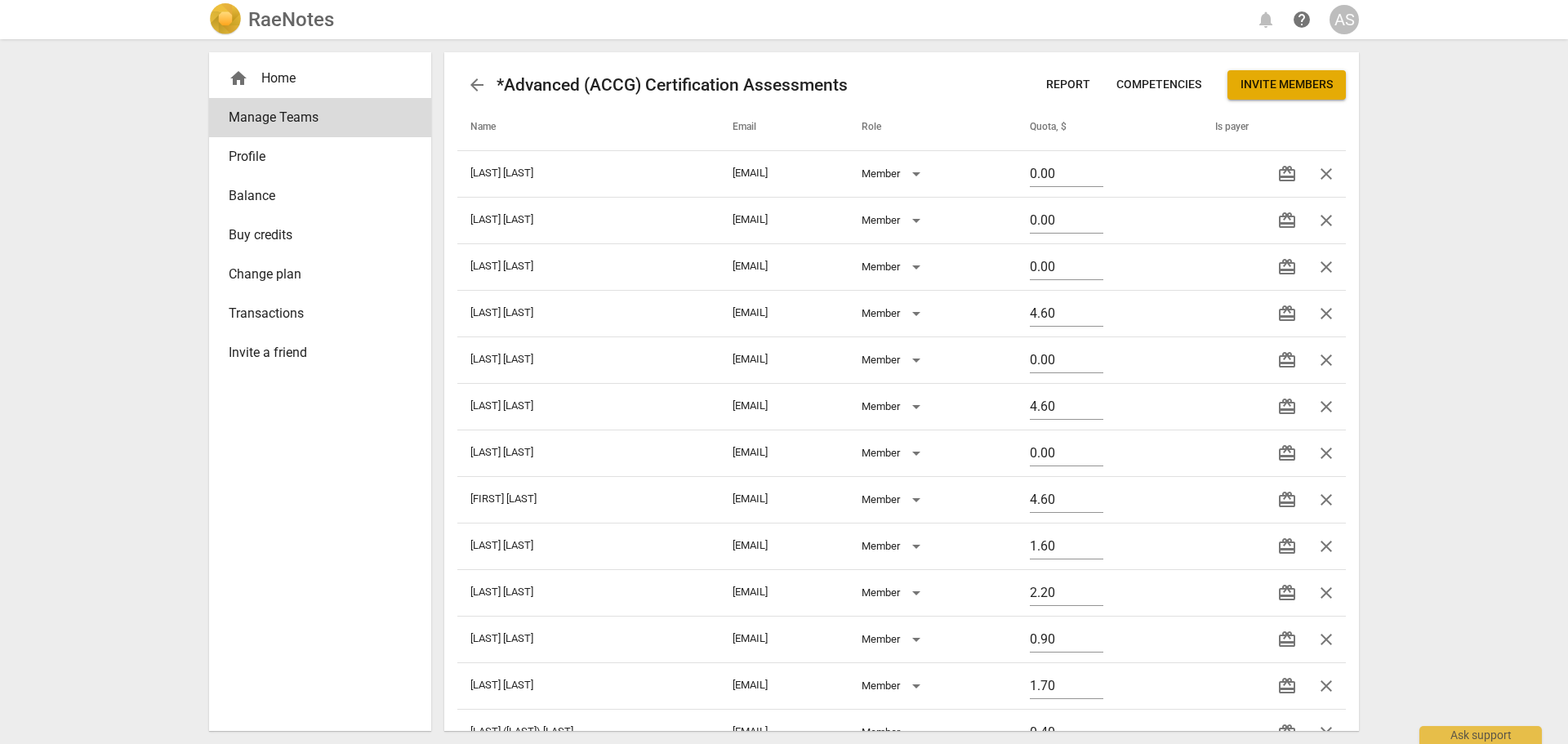 drag, startPoint x: 1315, startPoint y: 543, endPoint x: 864, endPoint y: 53, distance: 665.9587 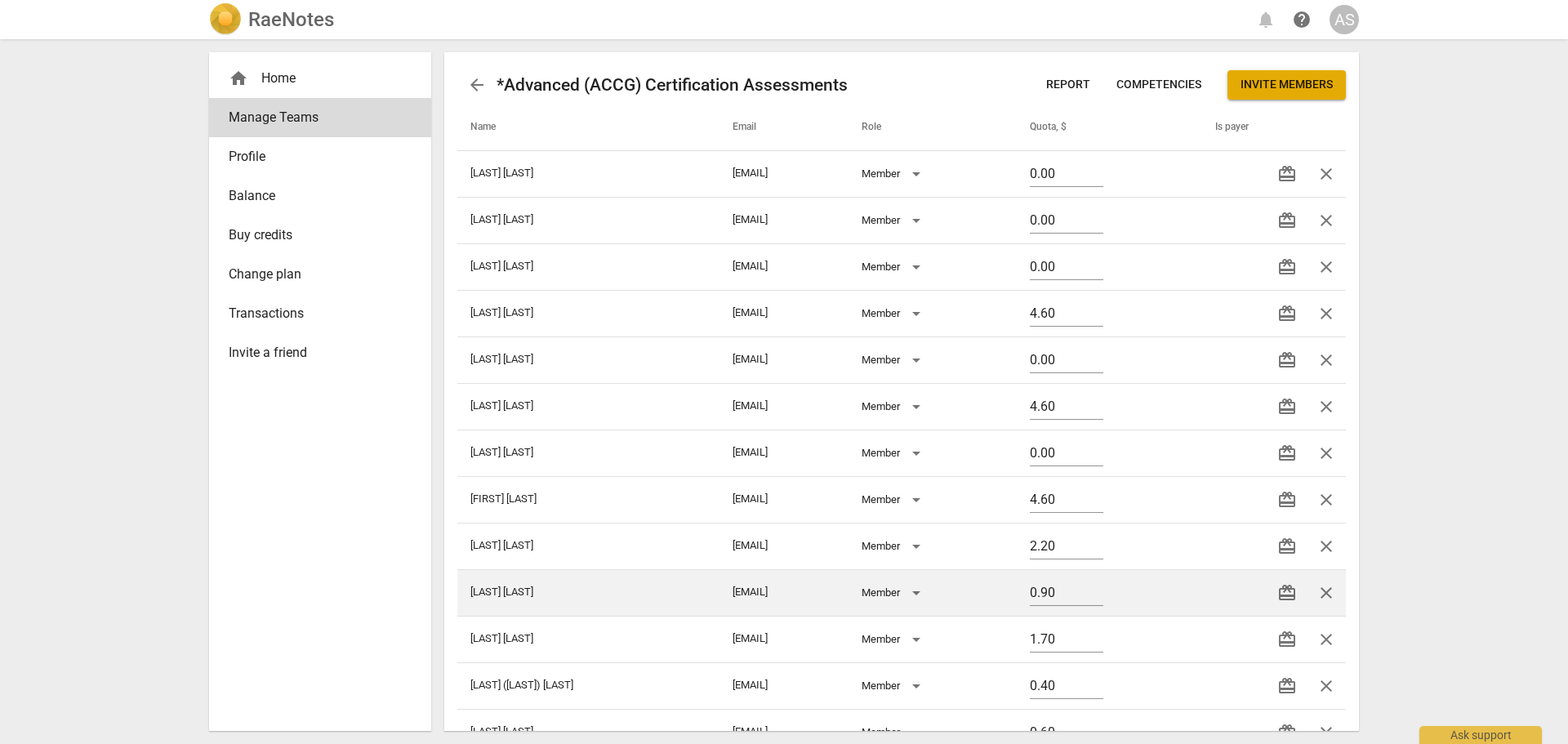 click on "close" at bounding box center (1326, 593) 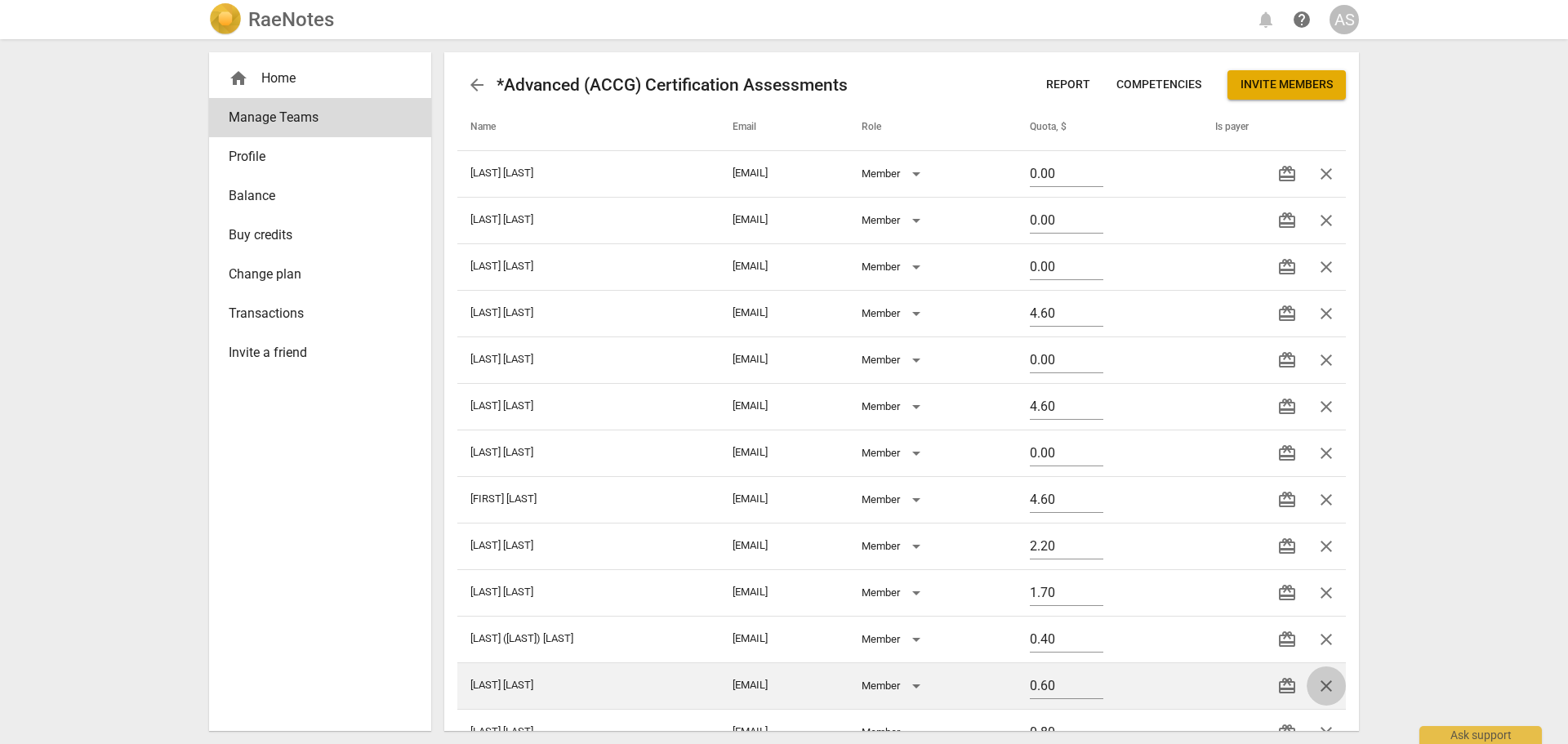 click on "close" at bounding box center [1326, 686] 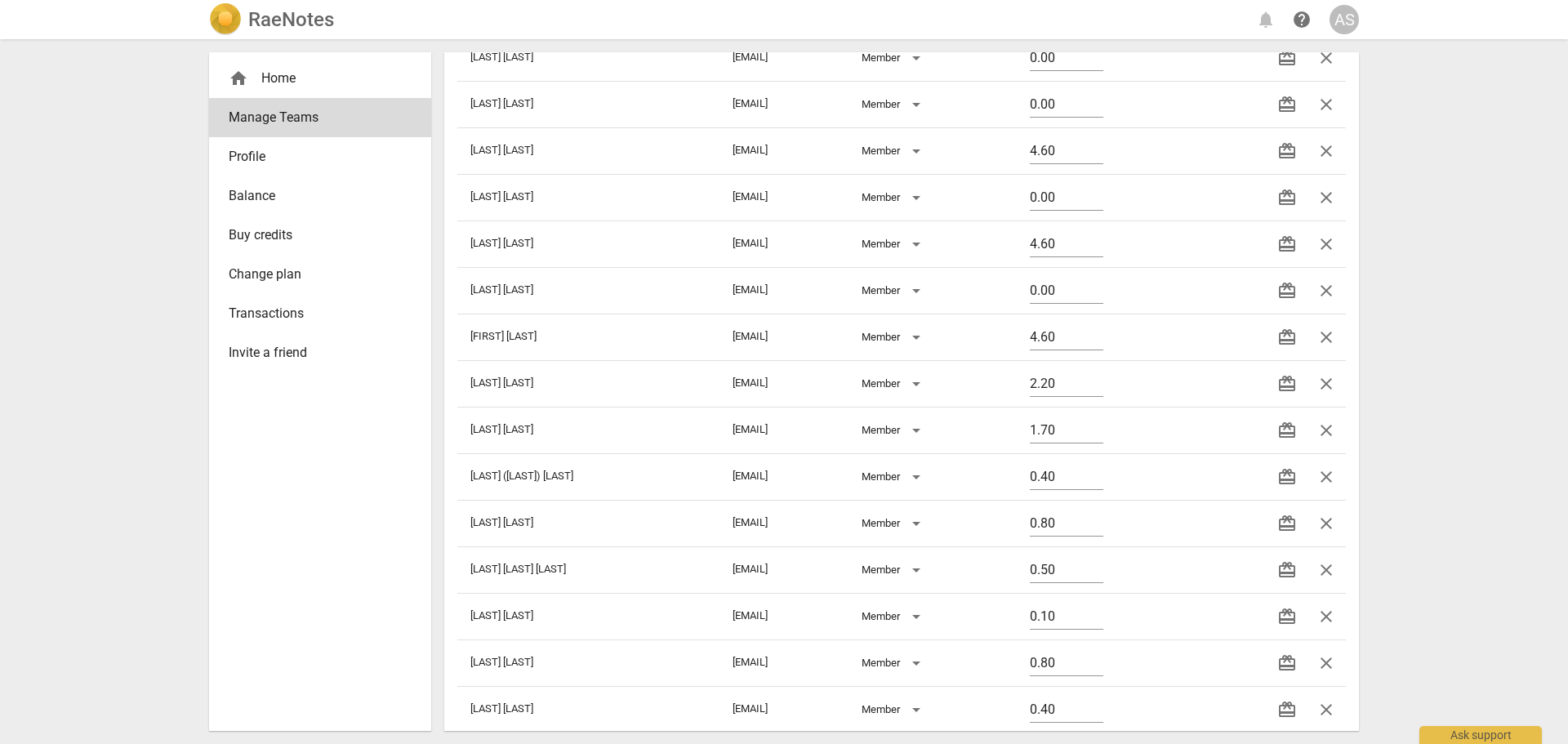 scroll, scrollTop: 163, scrollLeft: 0, axis: vertical 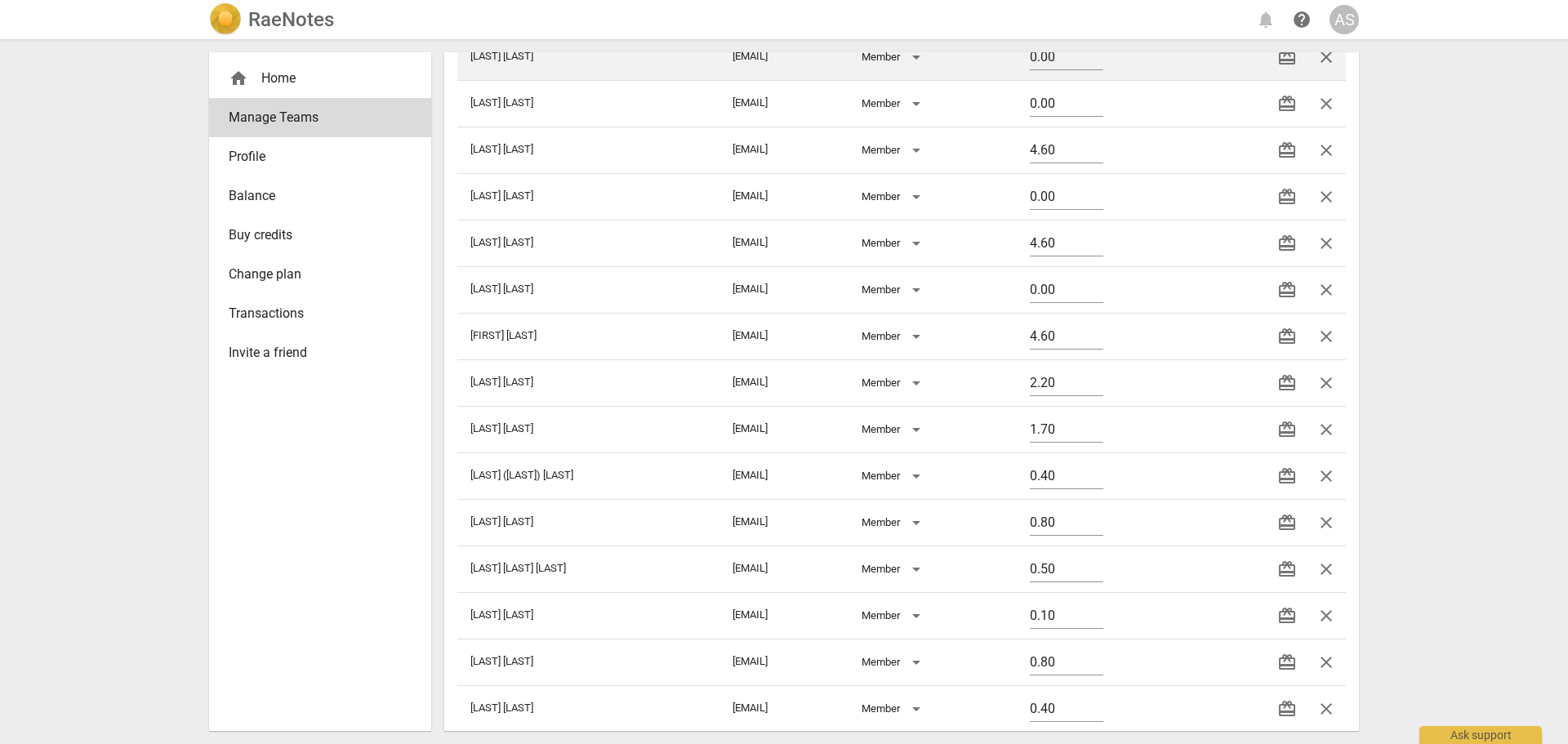 drag, startPoint x: 1330, startPoint y: 510, endPoint x: 866, endPoint y: 61, distance: 645.6756 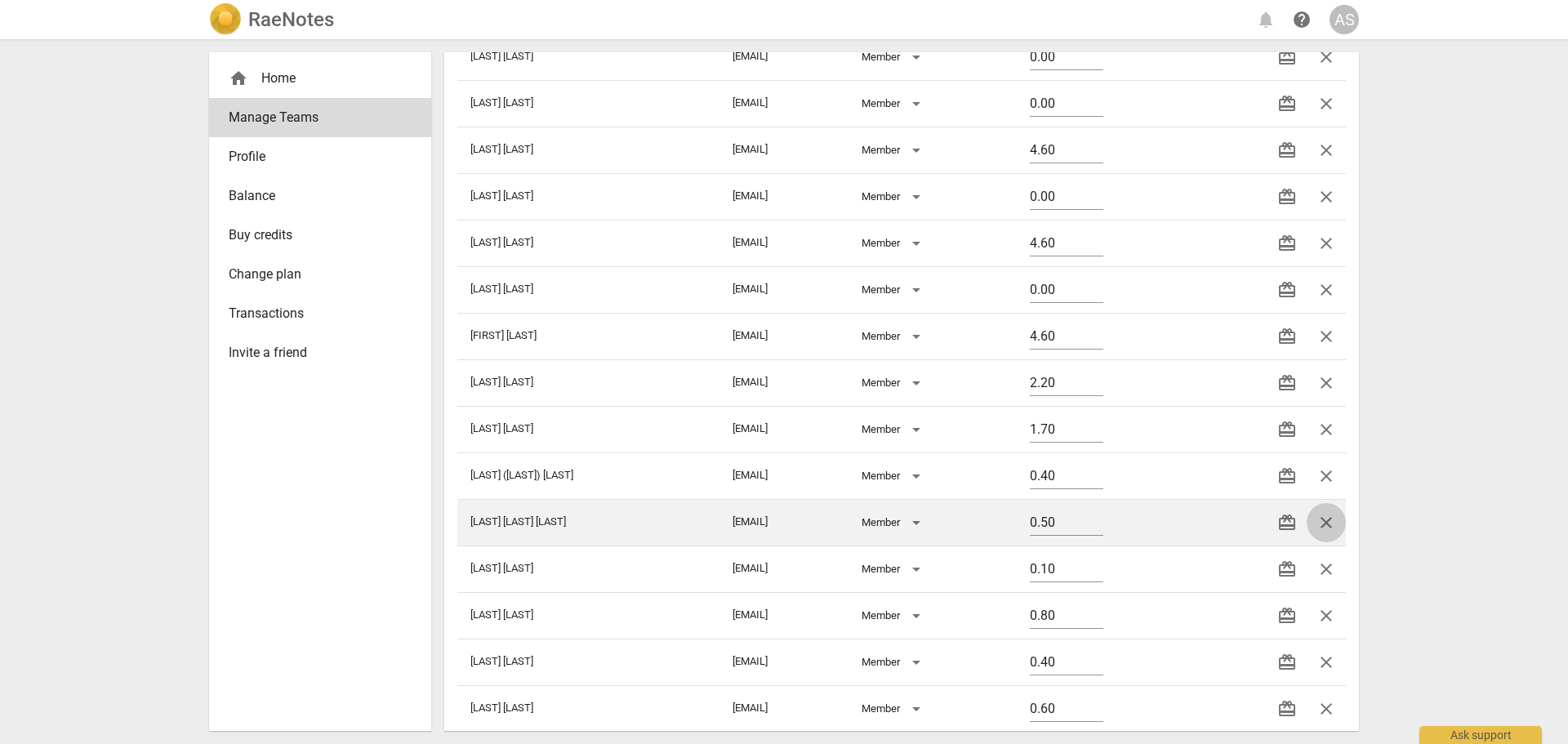 click on "close" at bounding box center (1326, 523) 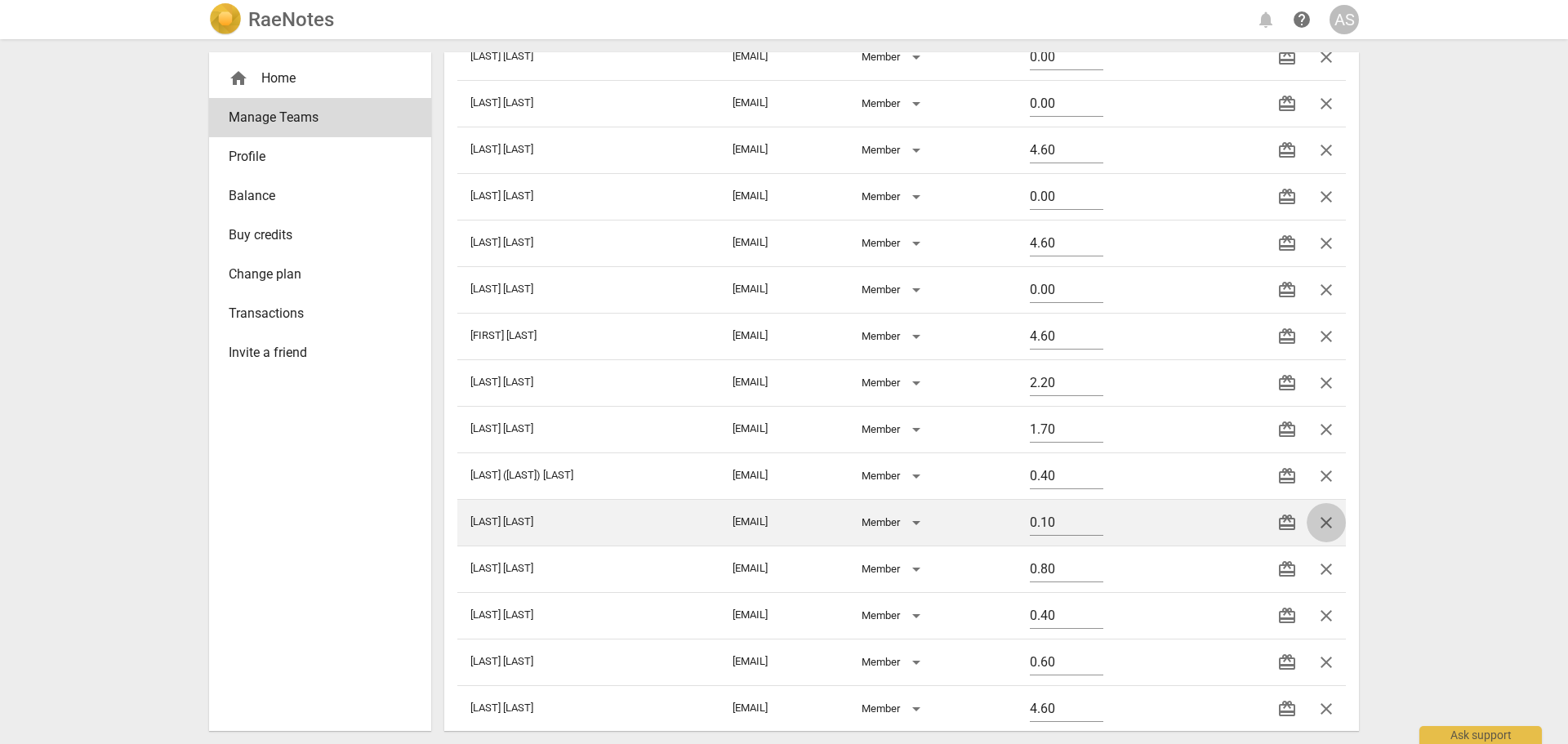 click on "close" at bounding box center [1326, 523] 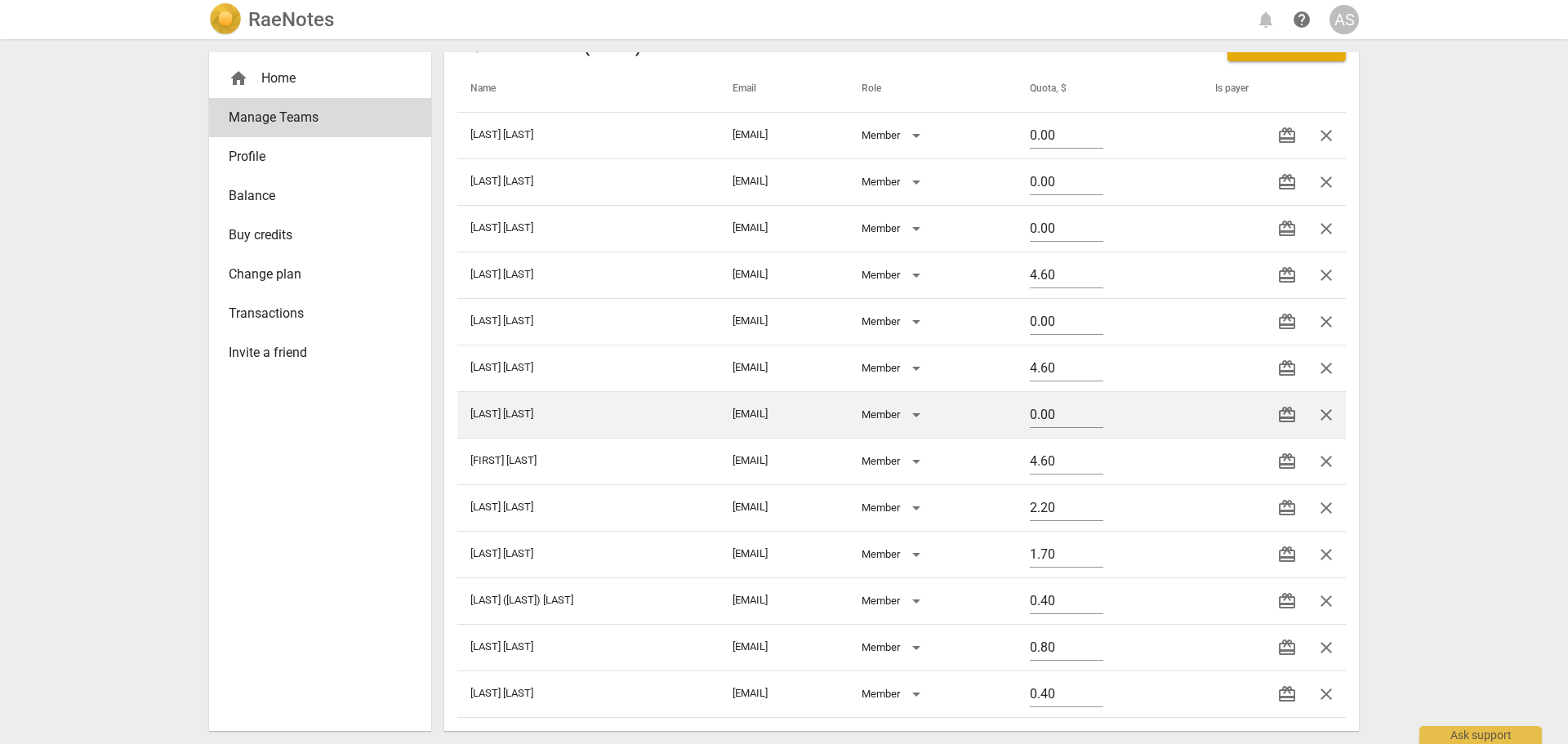 scroll, scrollTop: 0, scrollLeft: 0, axis: both 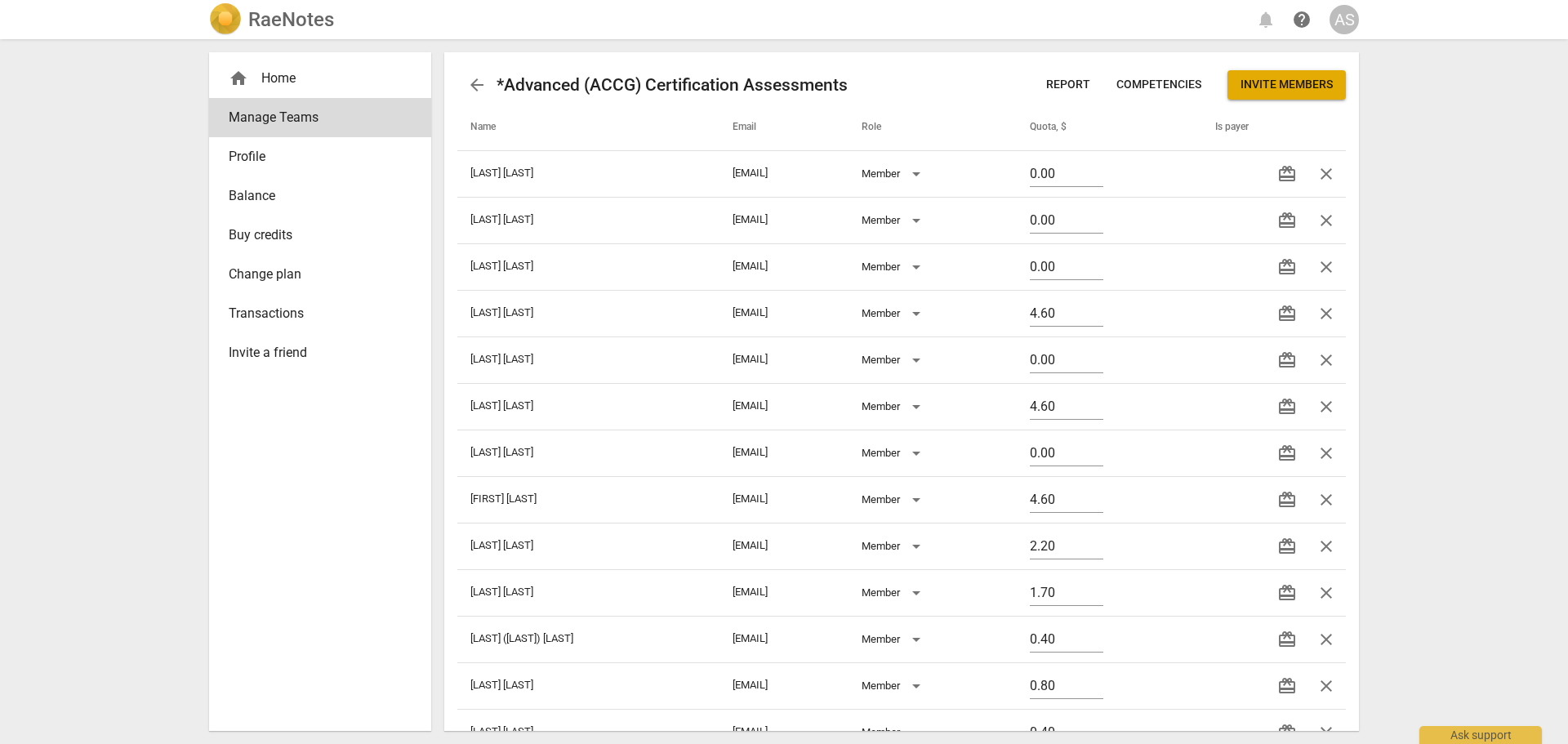 click on "RaeNotes" at bounding box center (291, 20) 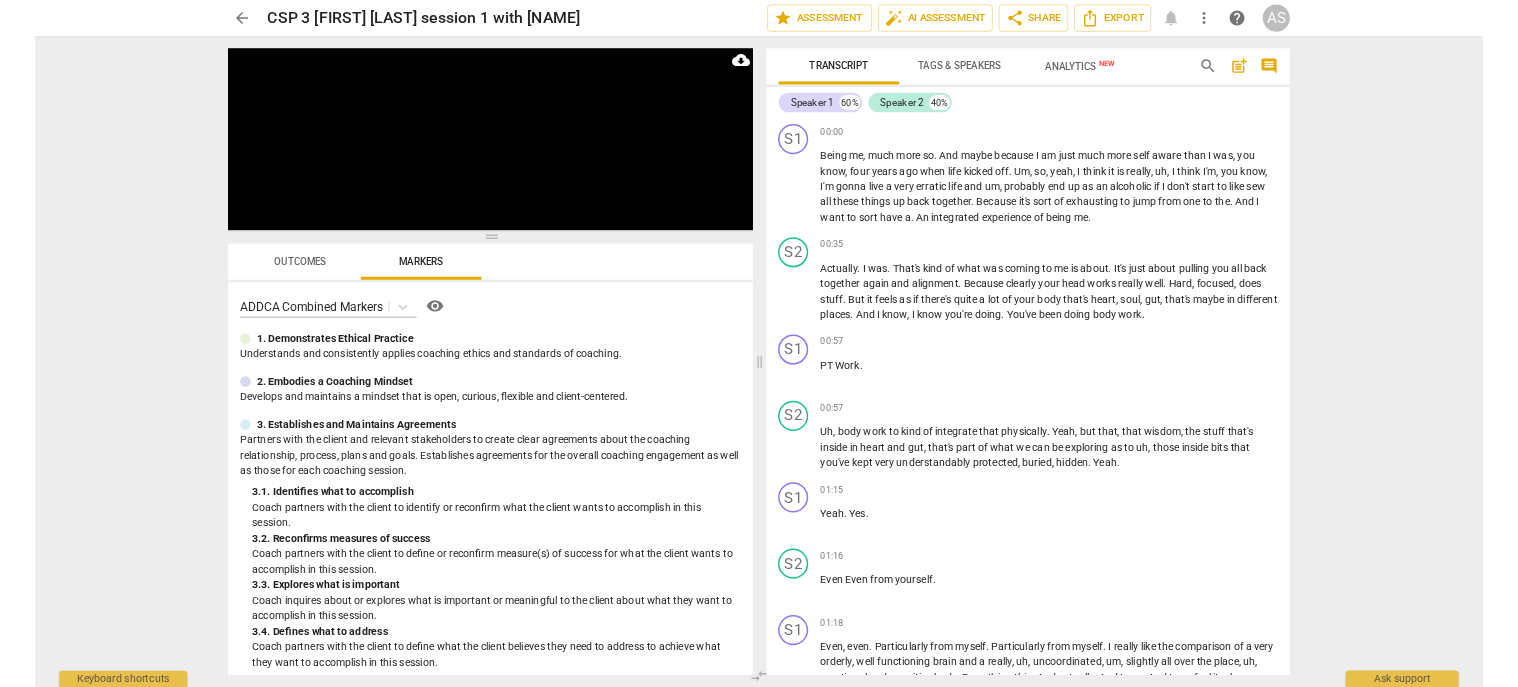scroll, scrollTop: 0, scrollLeft: 0, axis: both 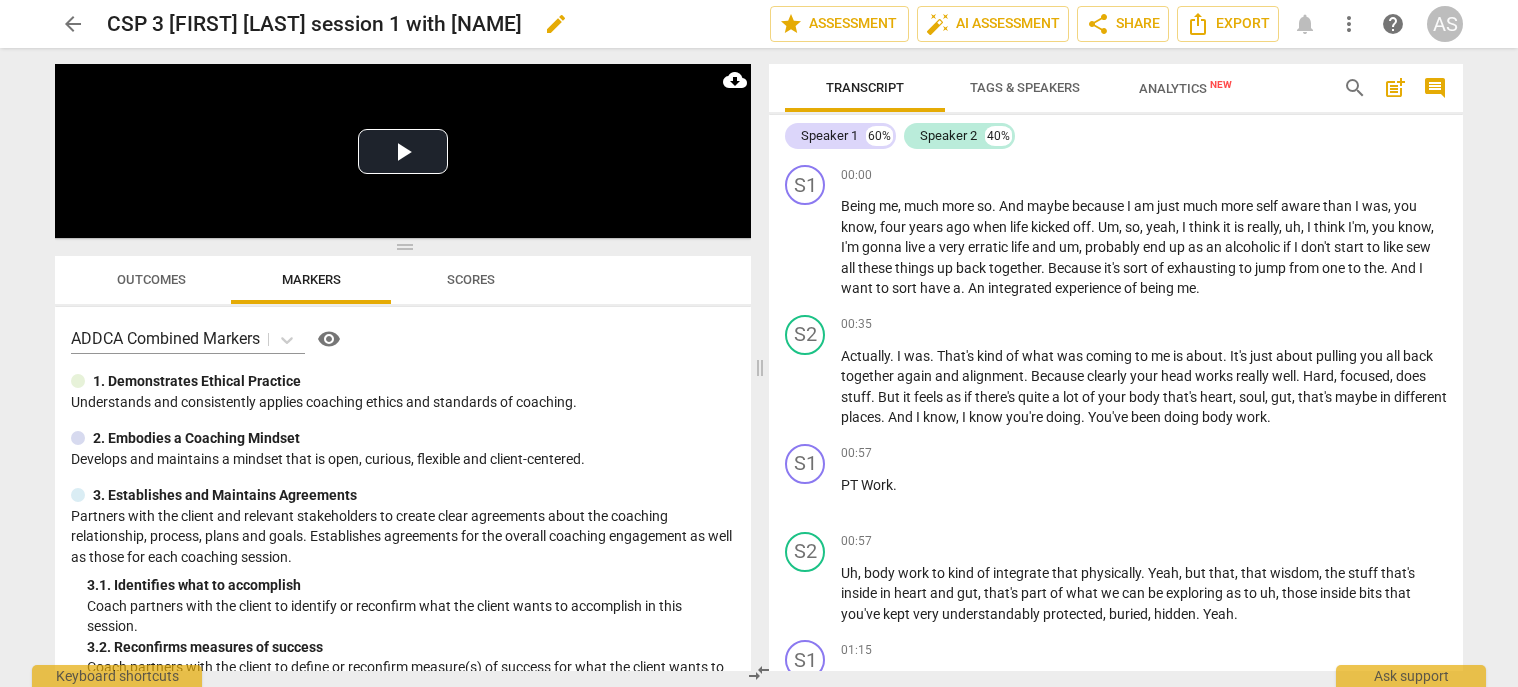 click on "edit" at bounding box center (556, 24) 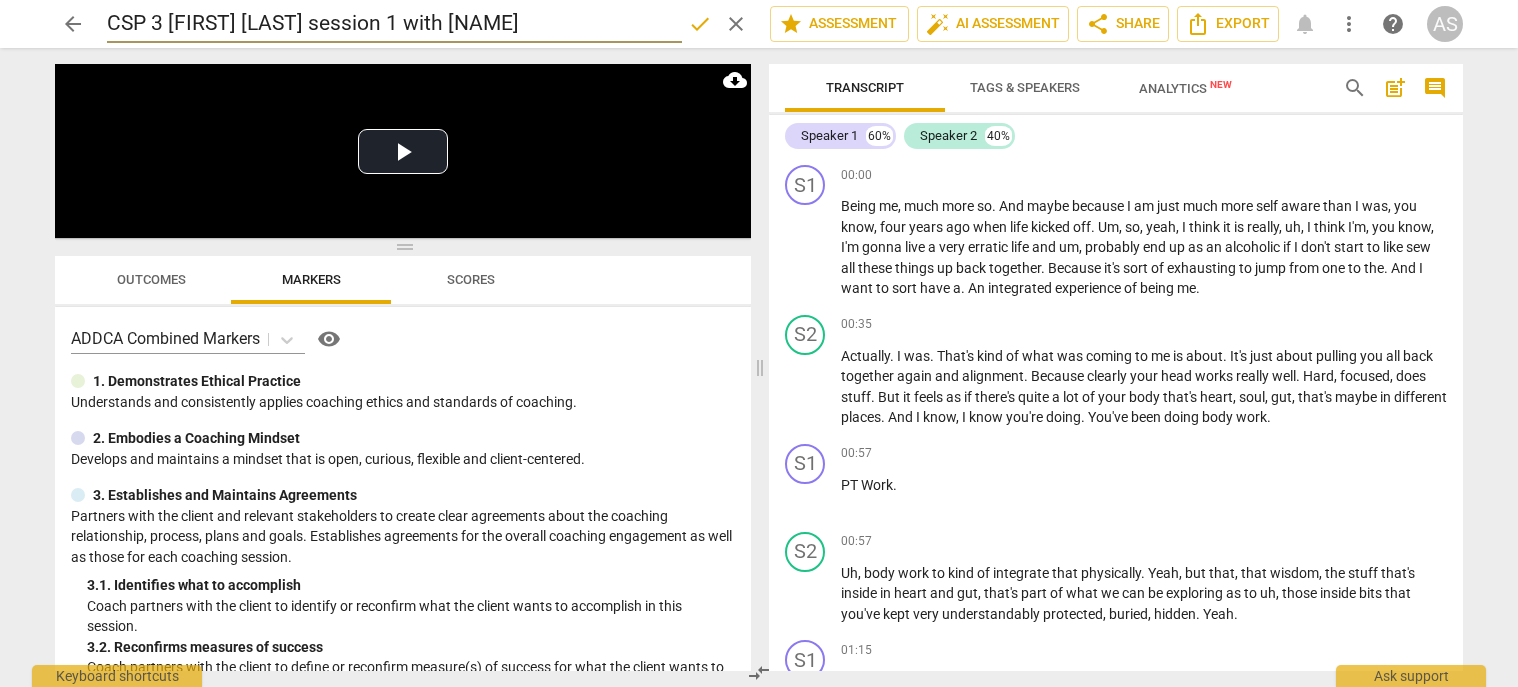 click on "CSP 3 [FIRST] [LAST] session 1 with [NAME]" at bounding box center (394, 24) 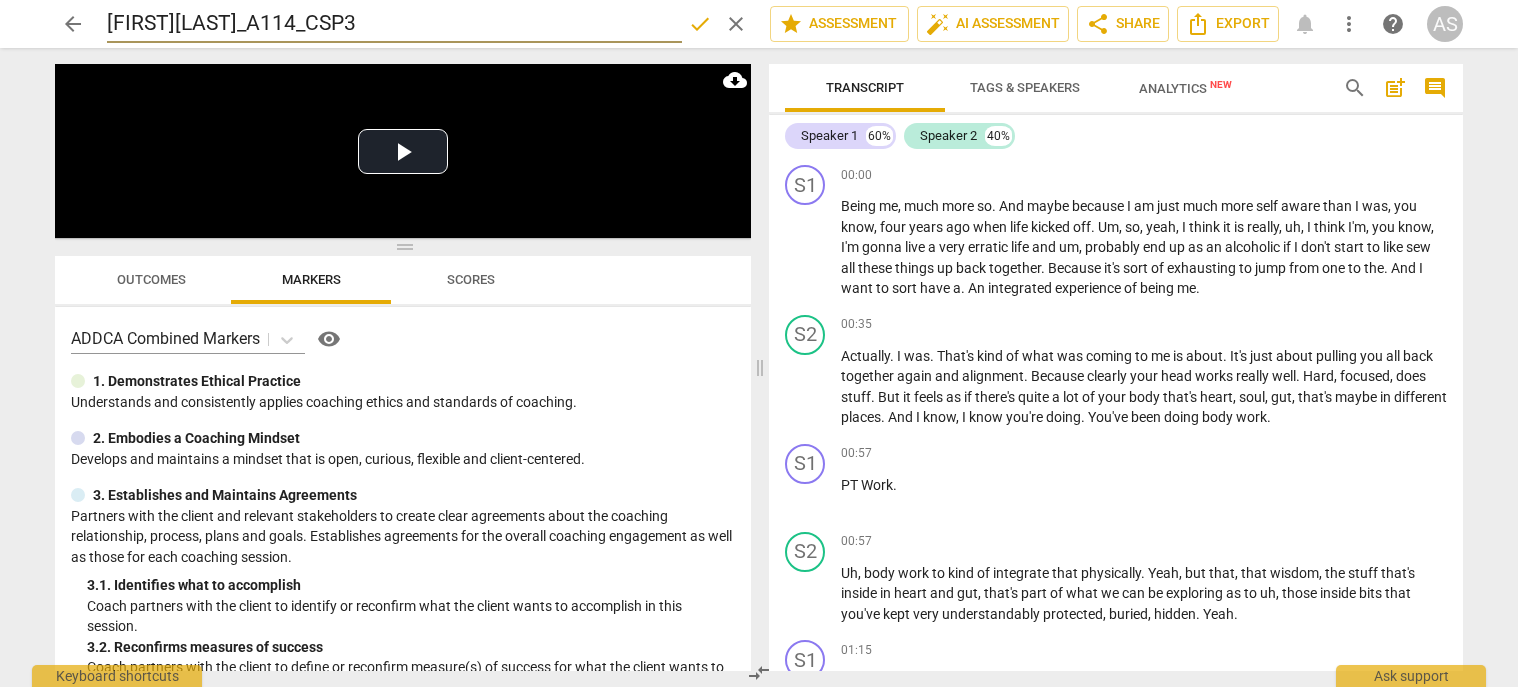 type on "[FIRST][LAST]_A114_CSP3" 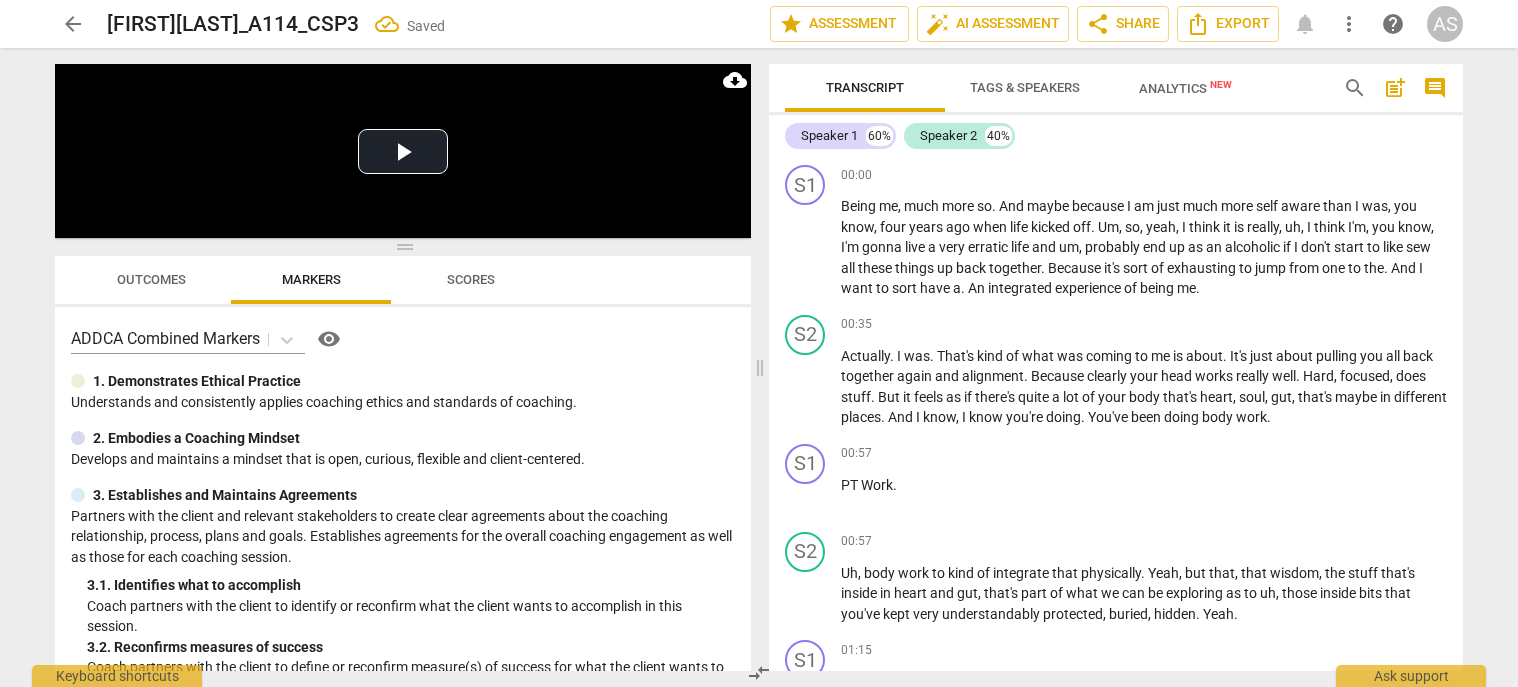 click on "arrow_back" at bounding box center (73, 24) 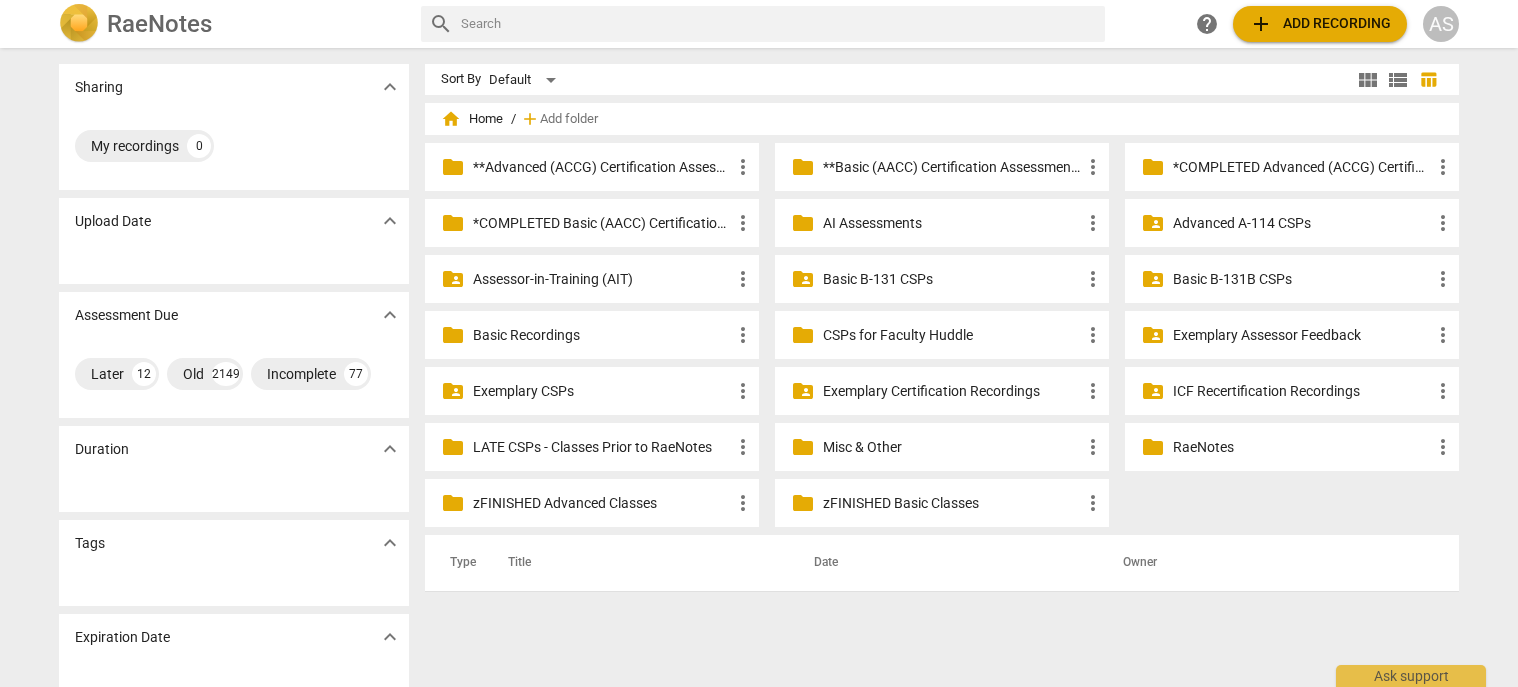 click on "Advanced A-114 CSPs" at bounding box center [1302, 223] 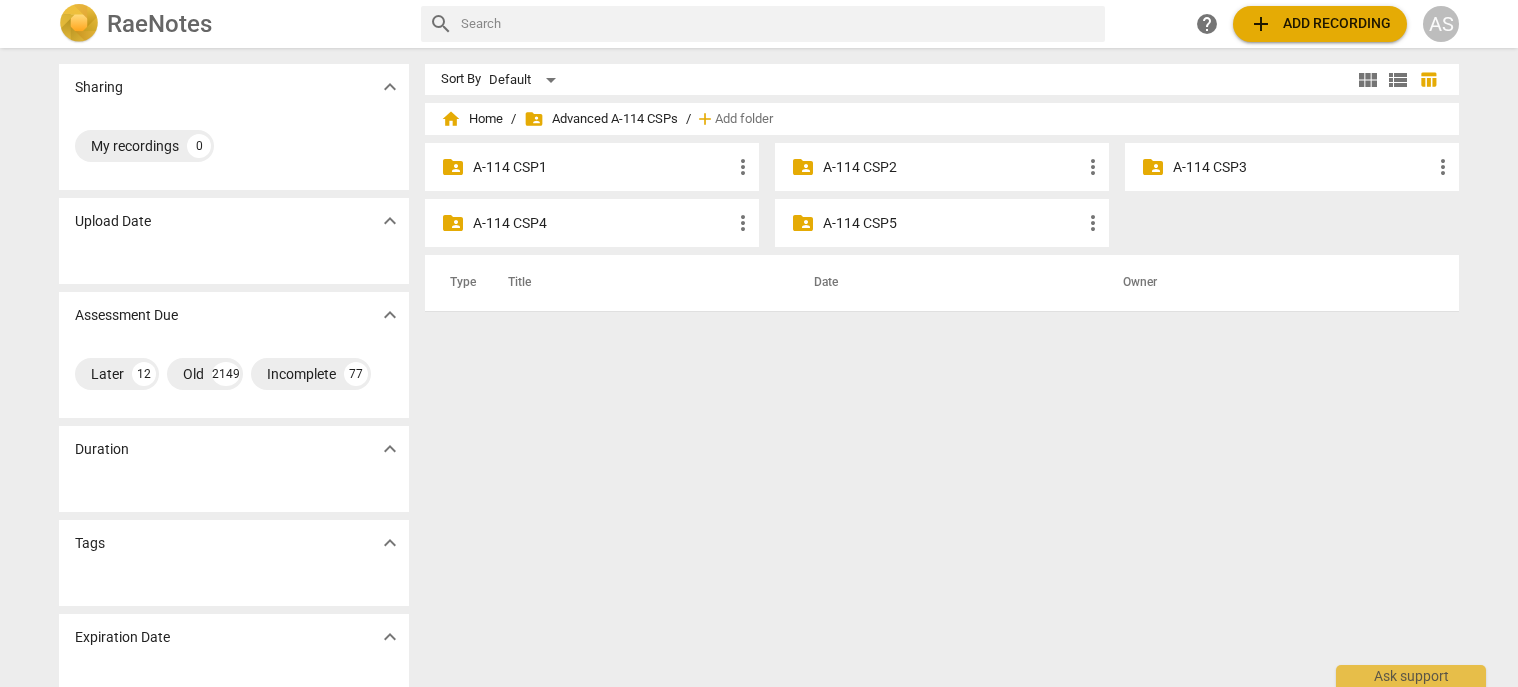 click on "A-114 CSP3" at bounding box center (1302, 167) 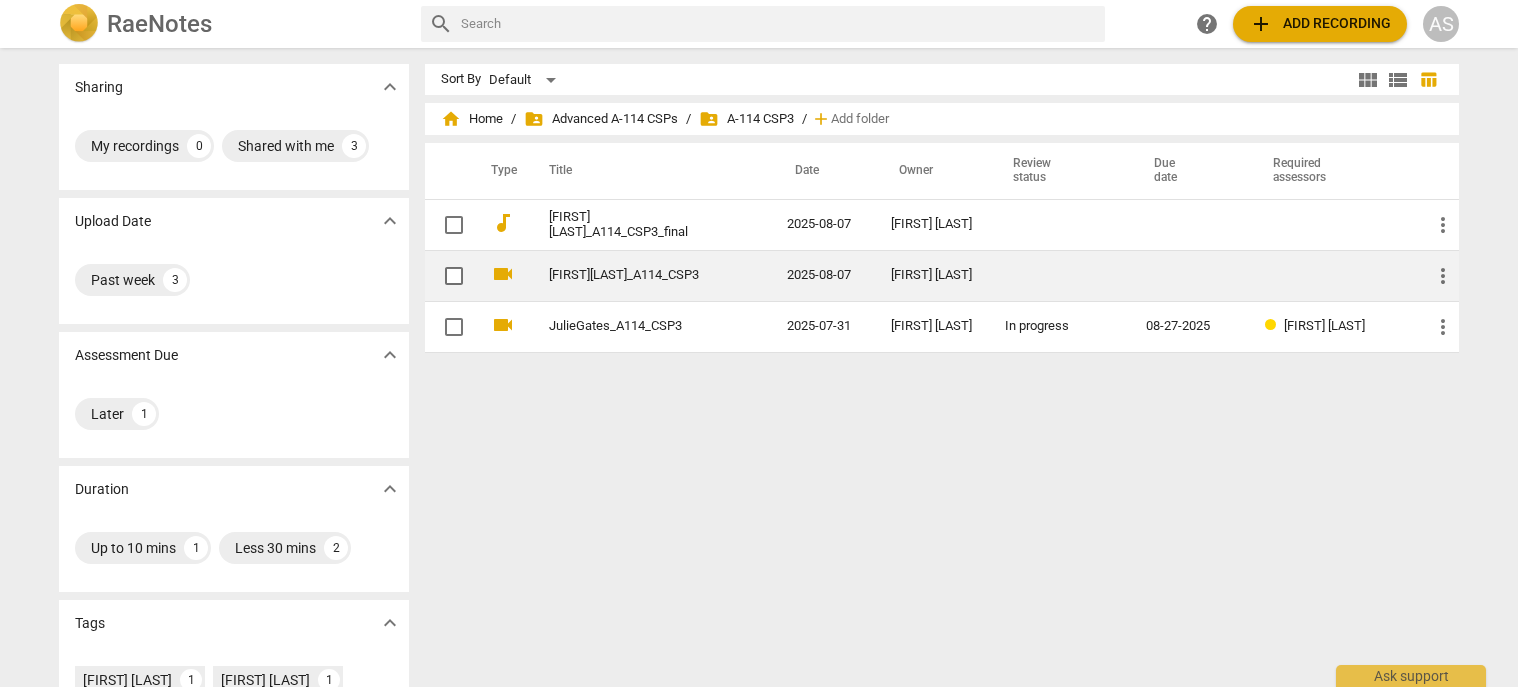 click on "2025-08-07" at bounding box center [823, 275] 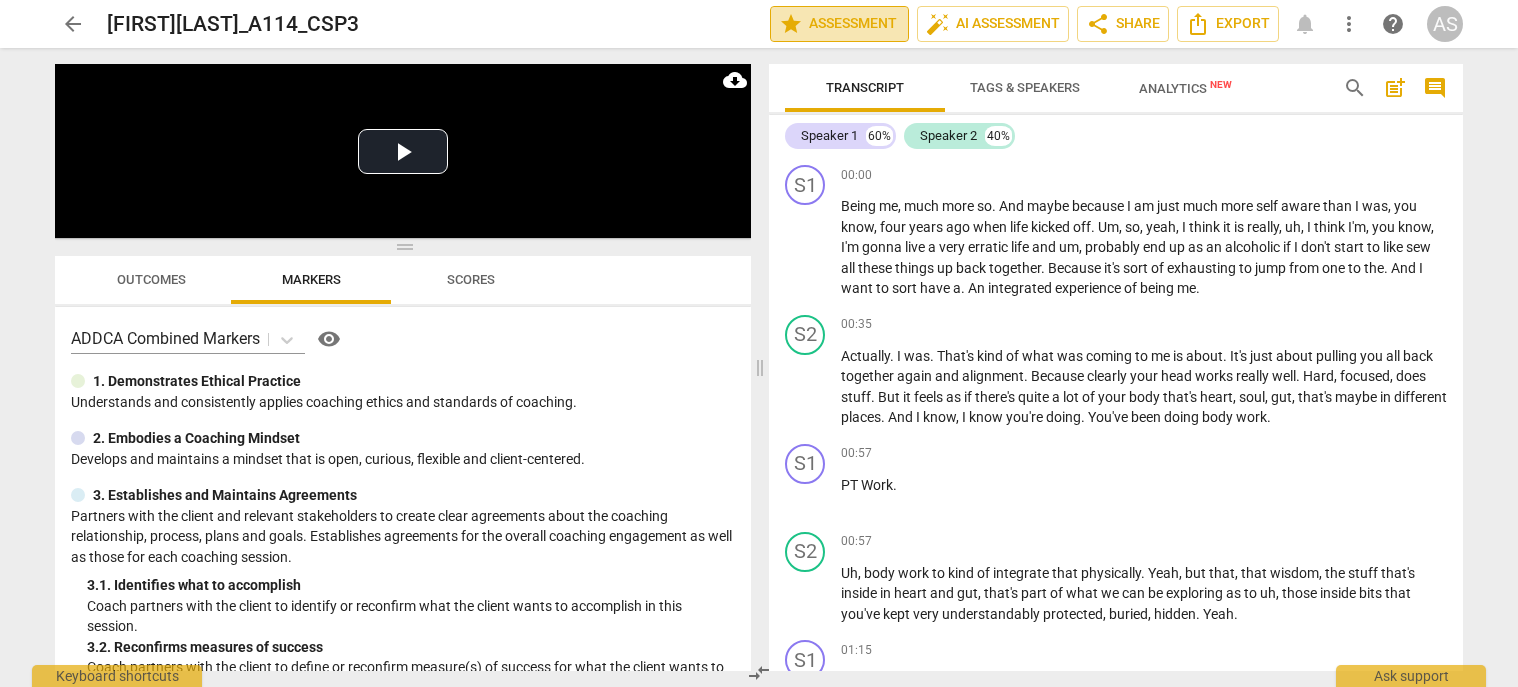 click on "star    Assessment" at bounding box center [839, 24] 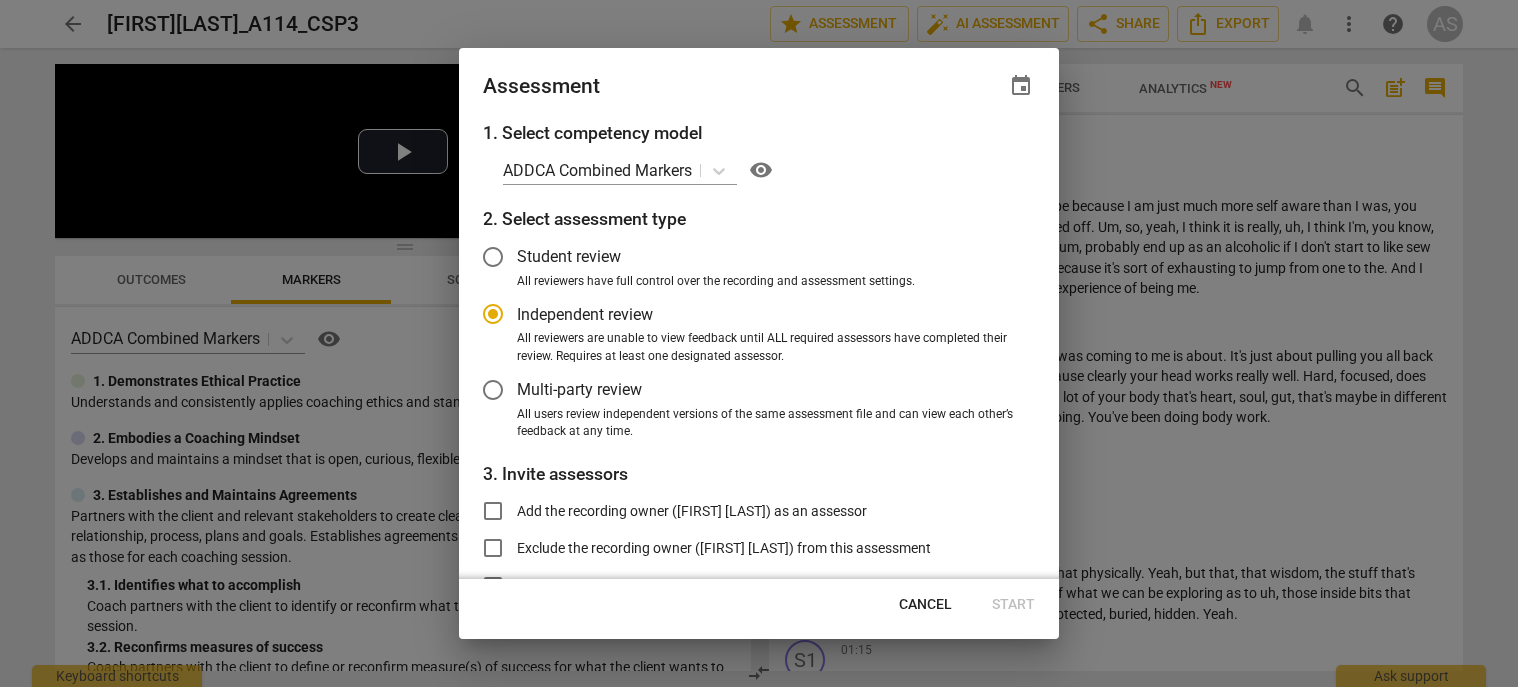 click on "event" at bounding box center (1021, 86) 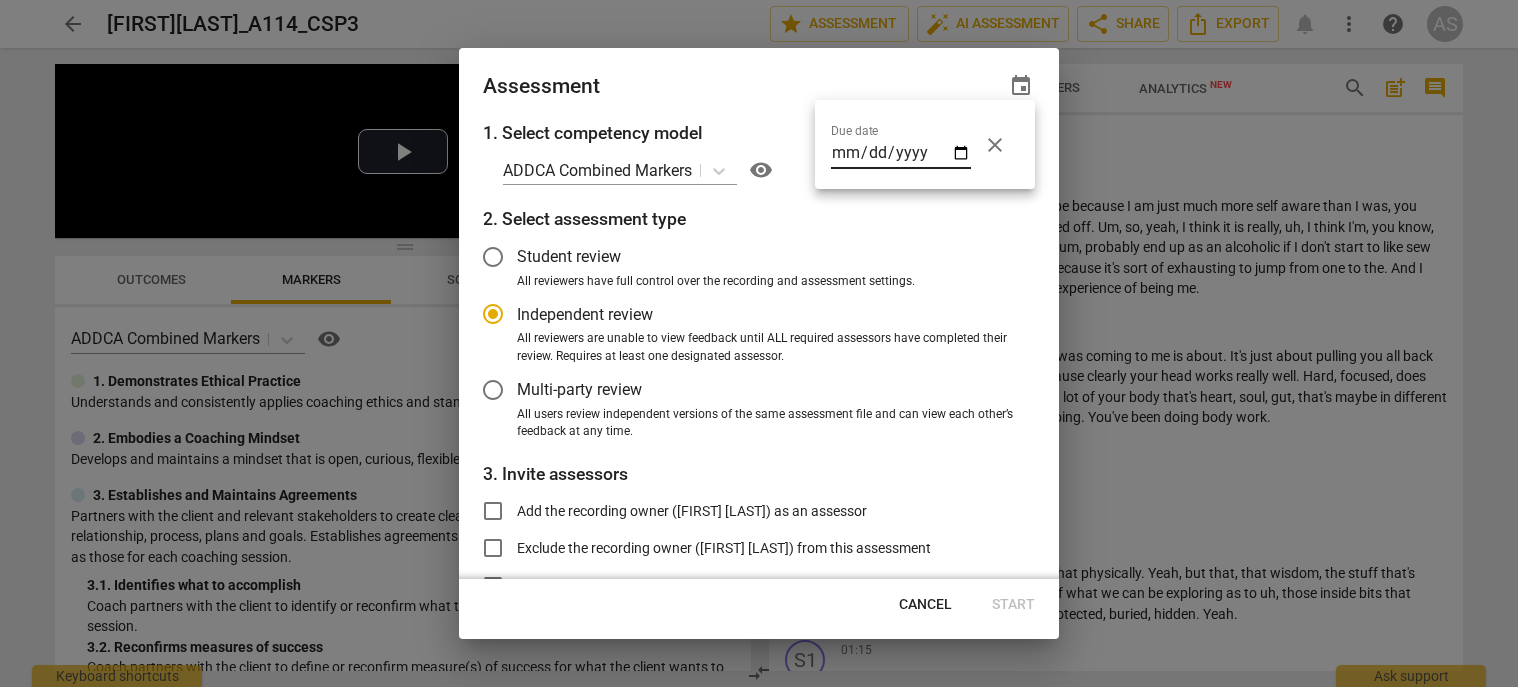 click at bounding box center [901, 154] 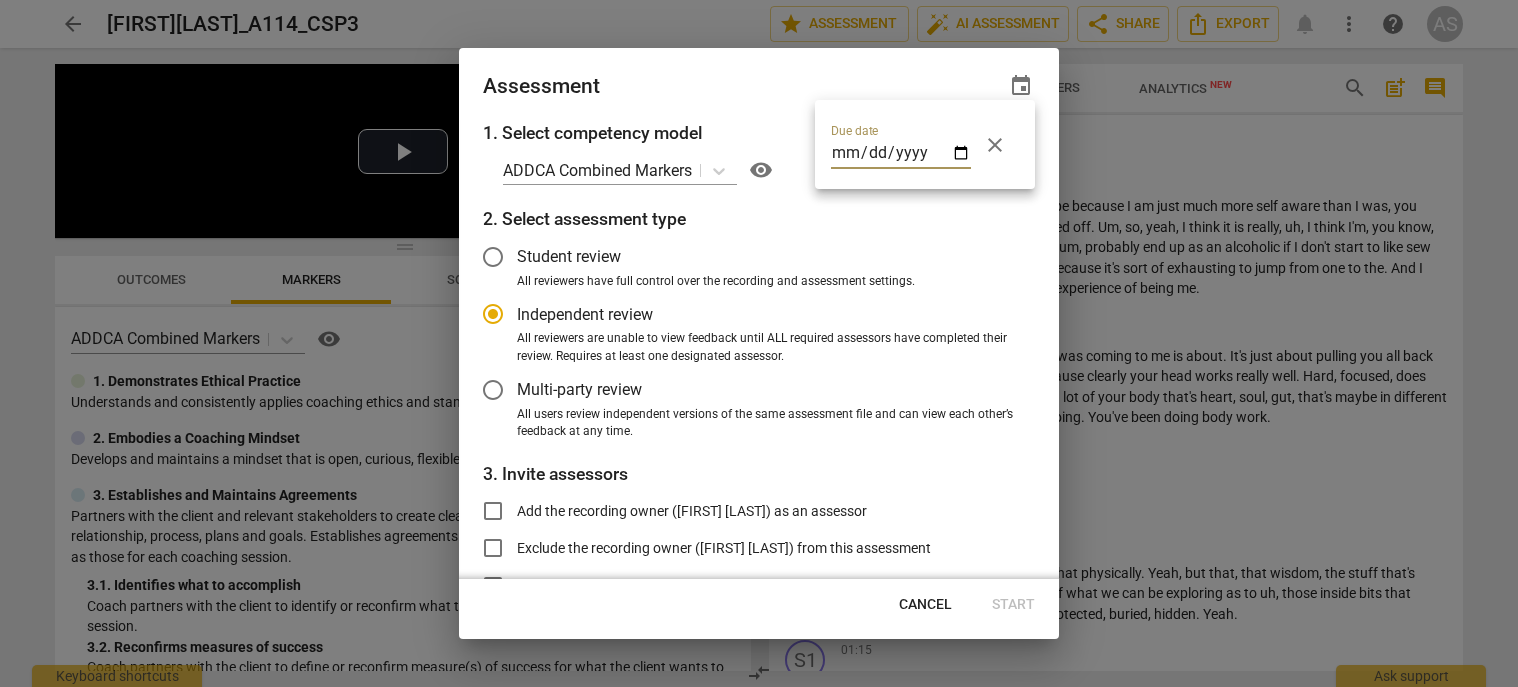 type on "[DATE]" 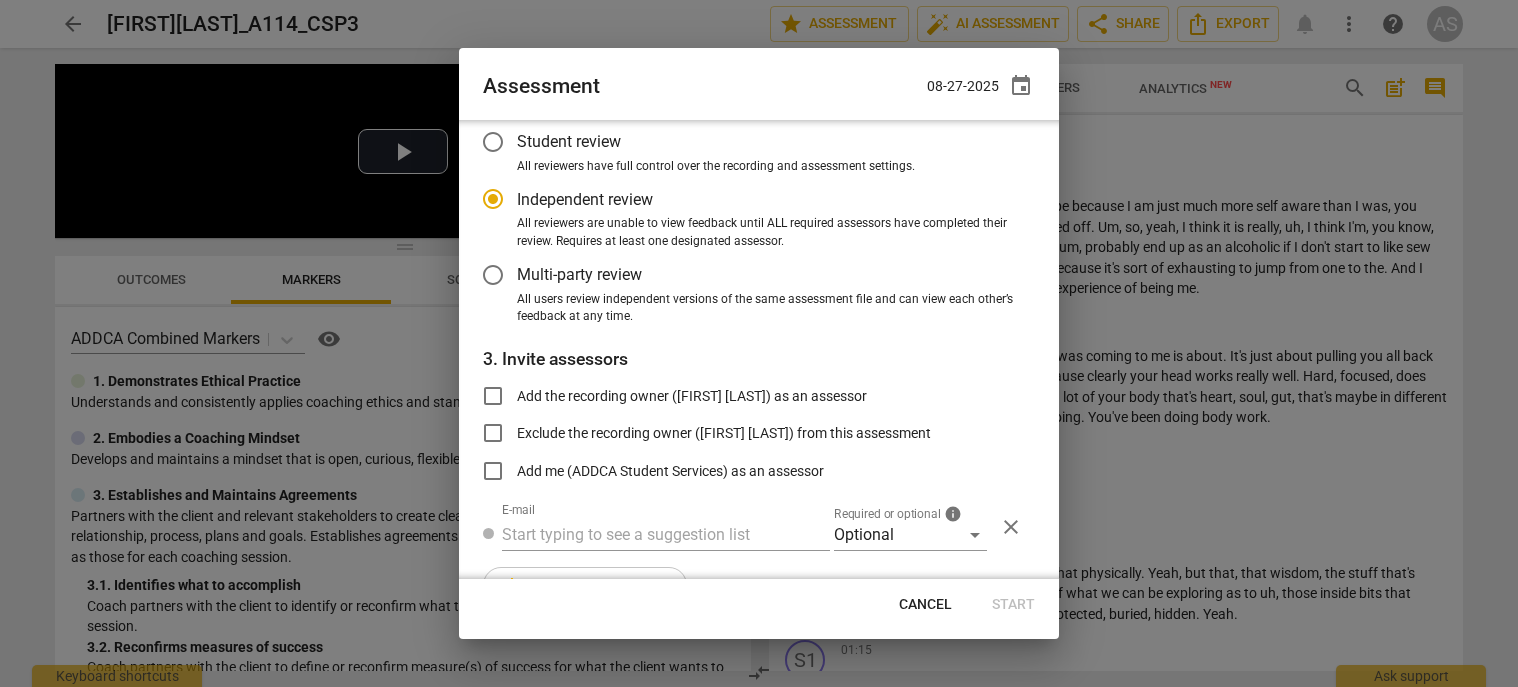 scroll, scrollTop: 163, scrollLeft: 0, axis: vertical 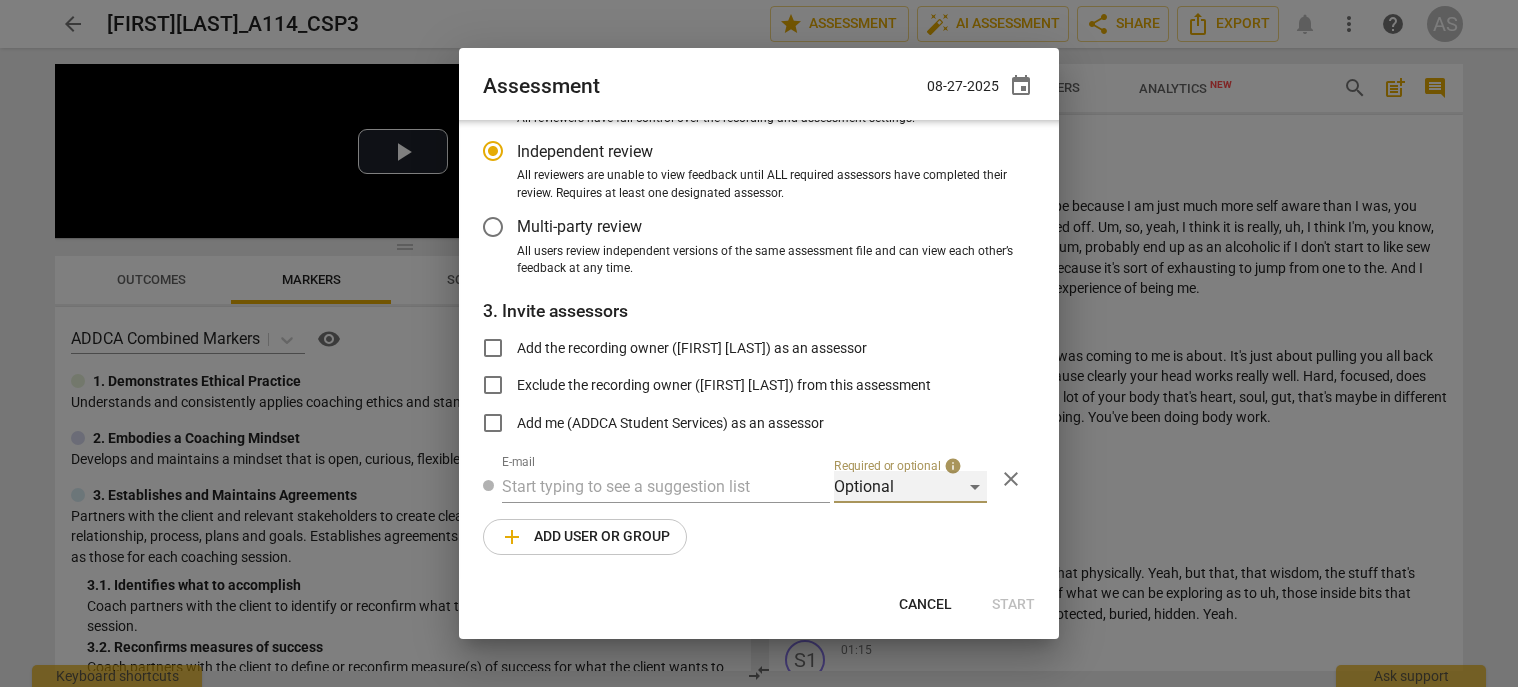 click on "Optional" at bounding box center (910, 487) 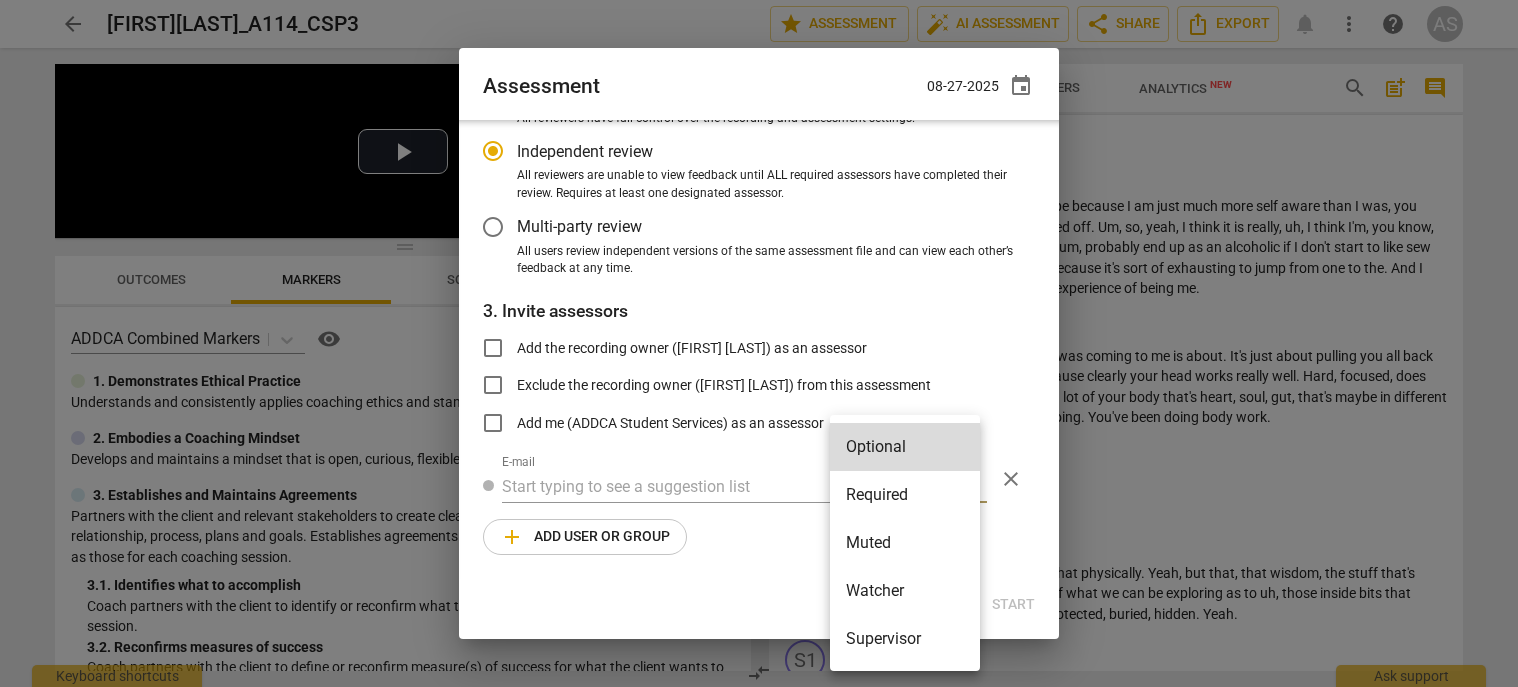 click on "Required" at bounding box center [905, 495] 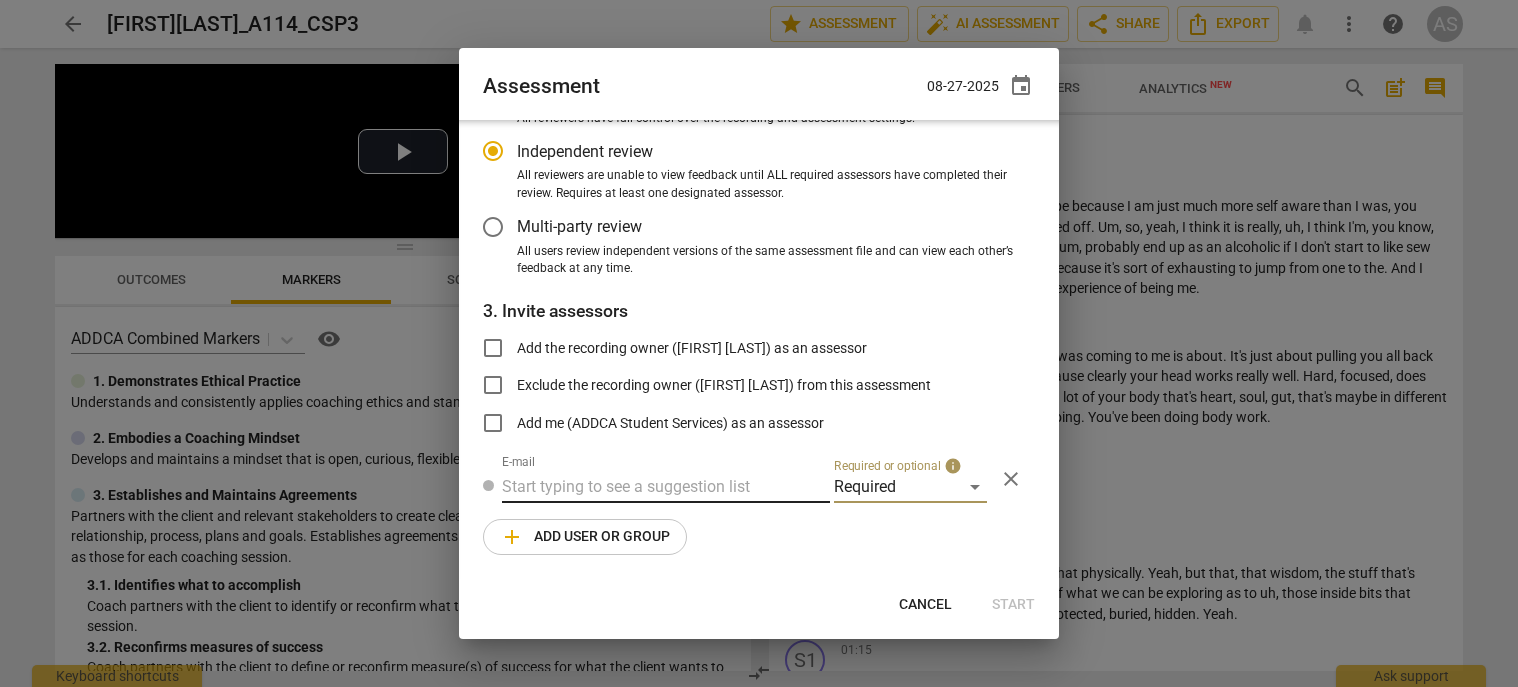 click at bounding box center (666, 487) 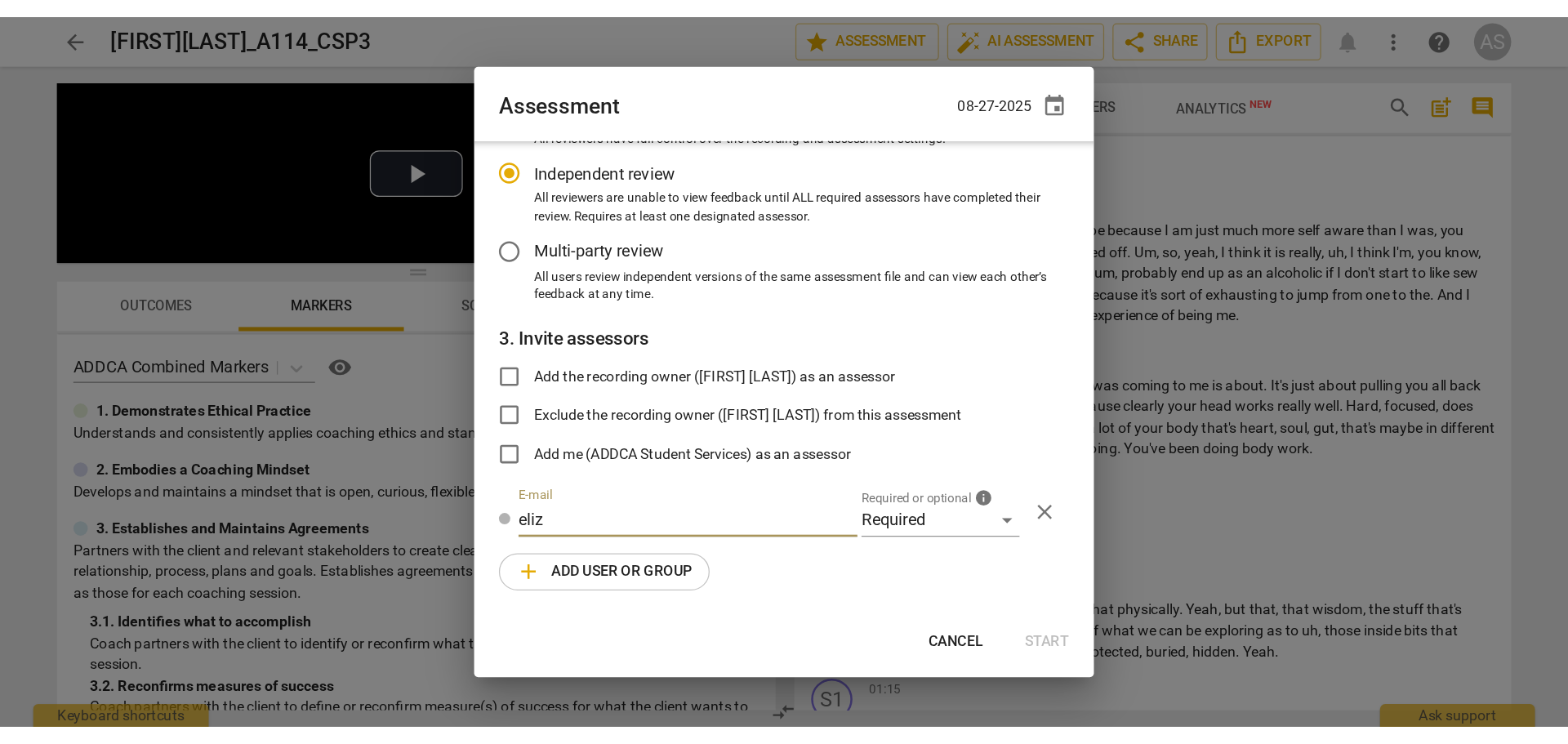 scroll, scrollTop: 0, scrollLeft: 0, axis: both 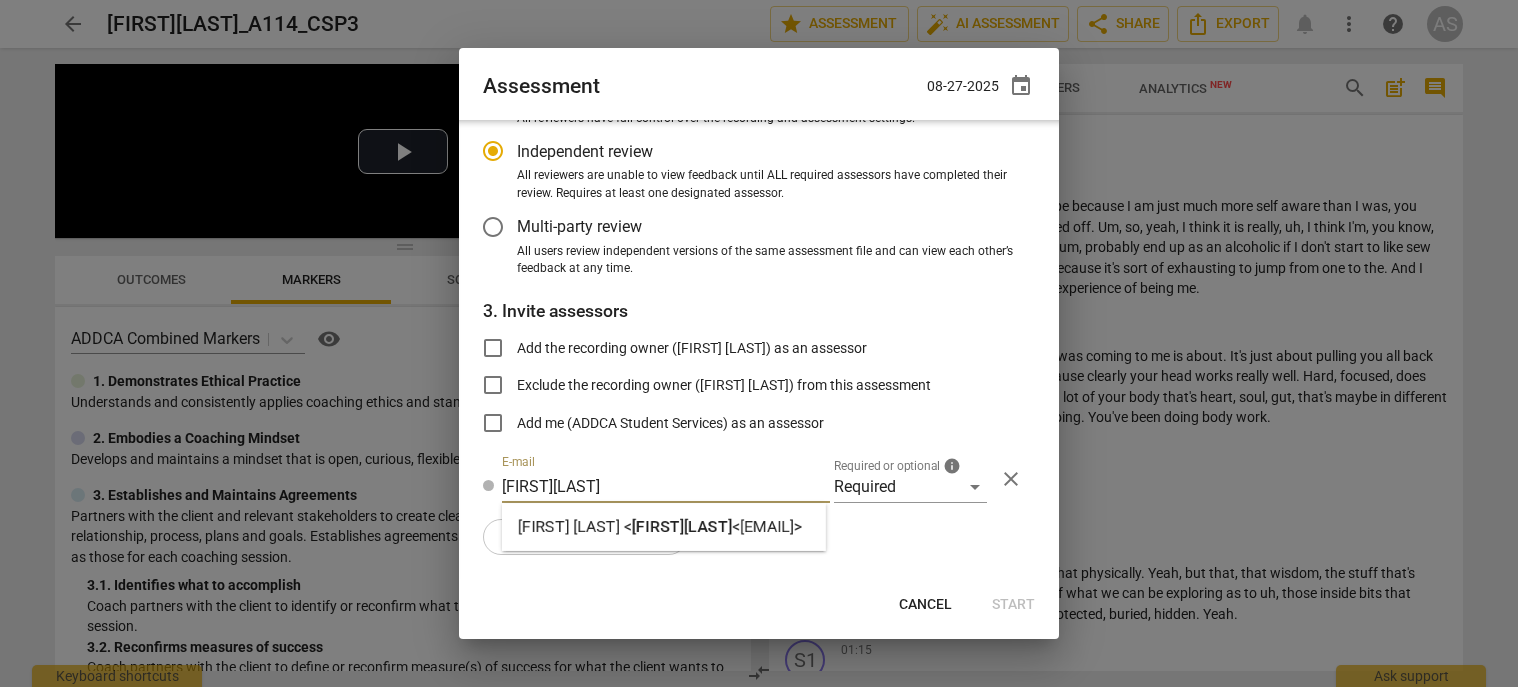type on "elizabethp" 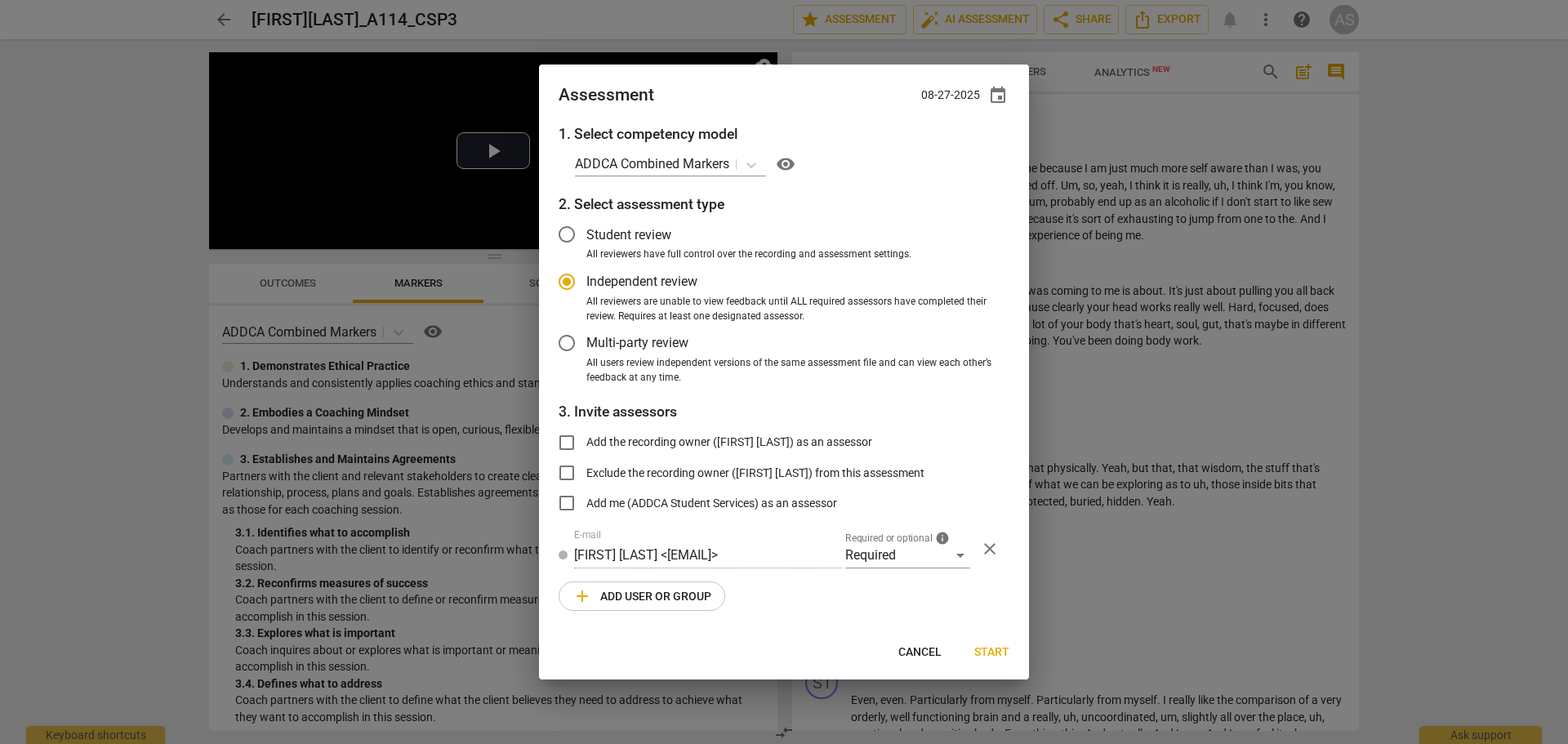 scroll, scrollTop: 0, scrollLeft: 0, axis: both 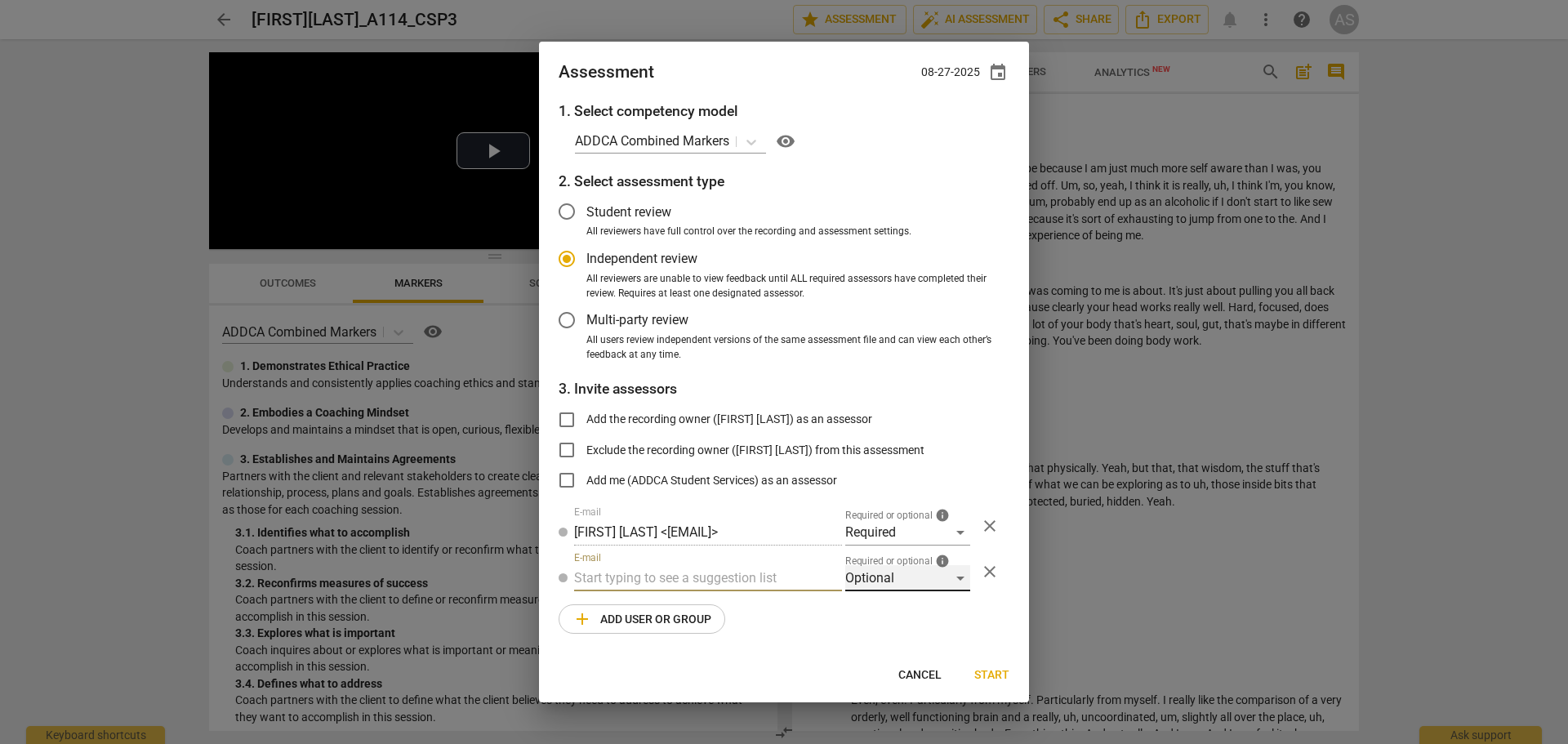 click on "Optional" at bounding box center [907, 578] 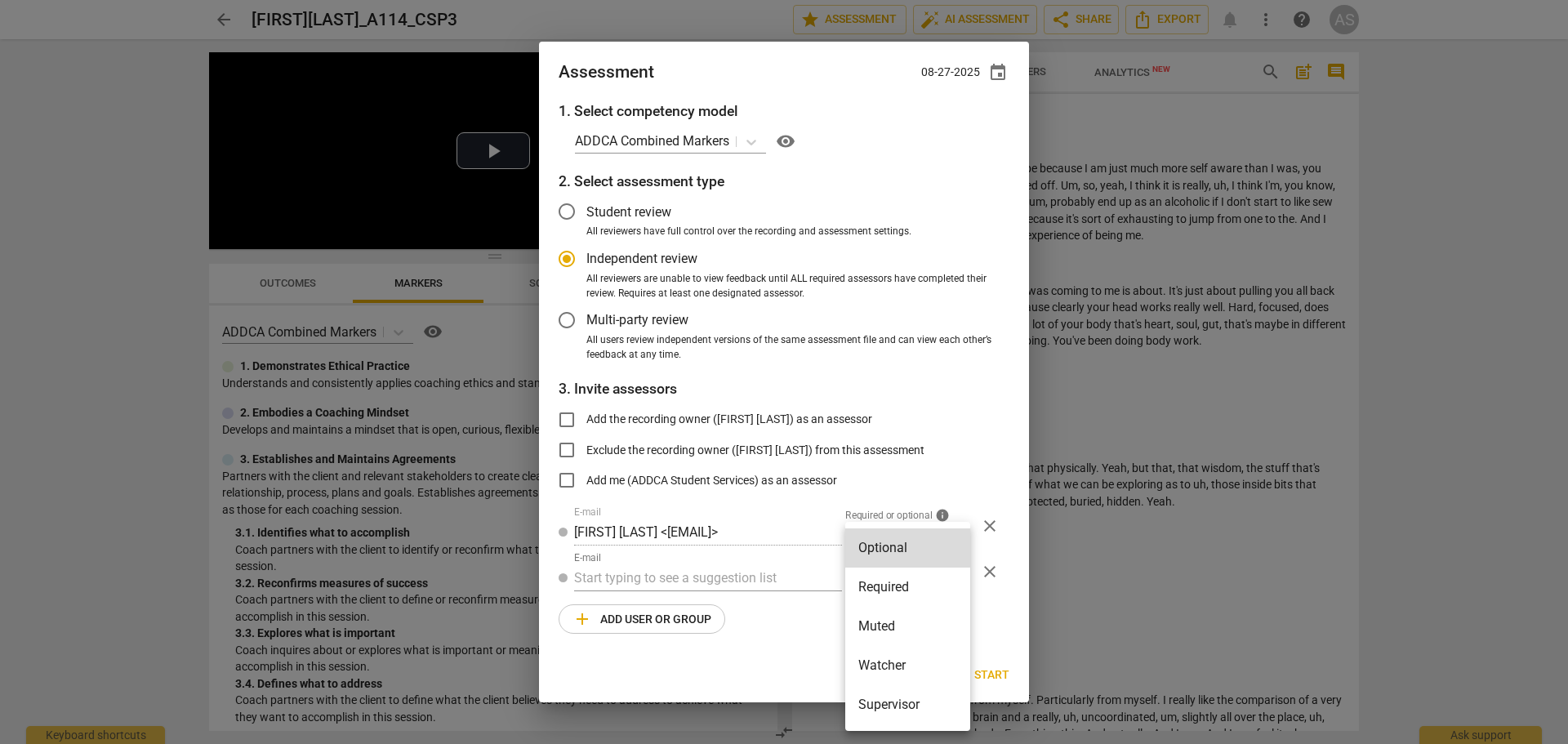 click on "Muted" at bounding box center (907, 626) 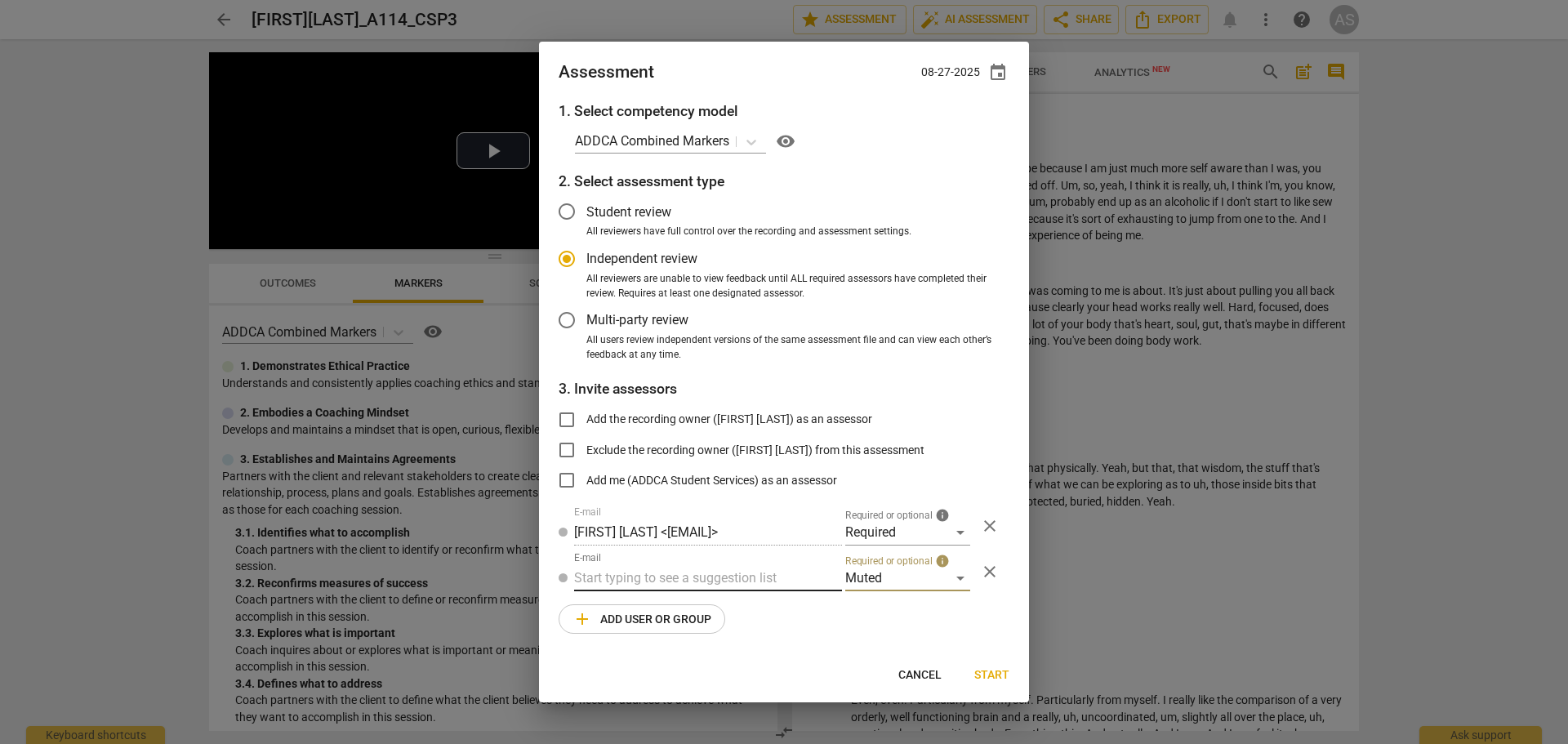 click at bounding box center [708, 578] 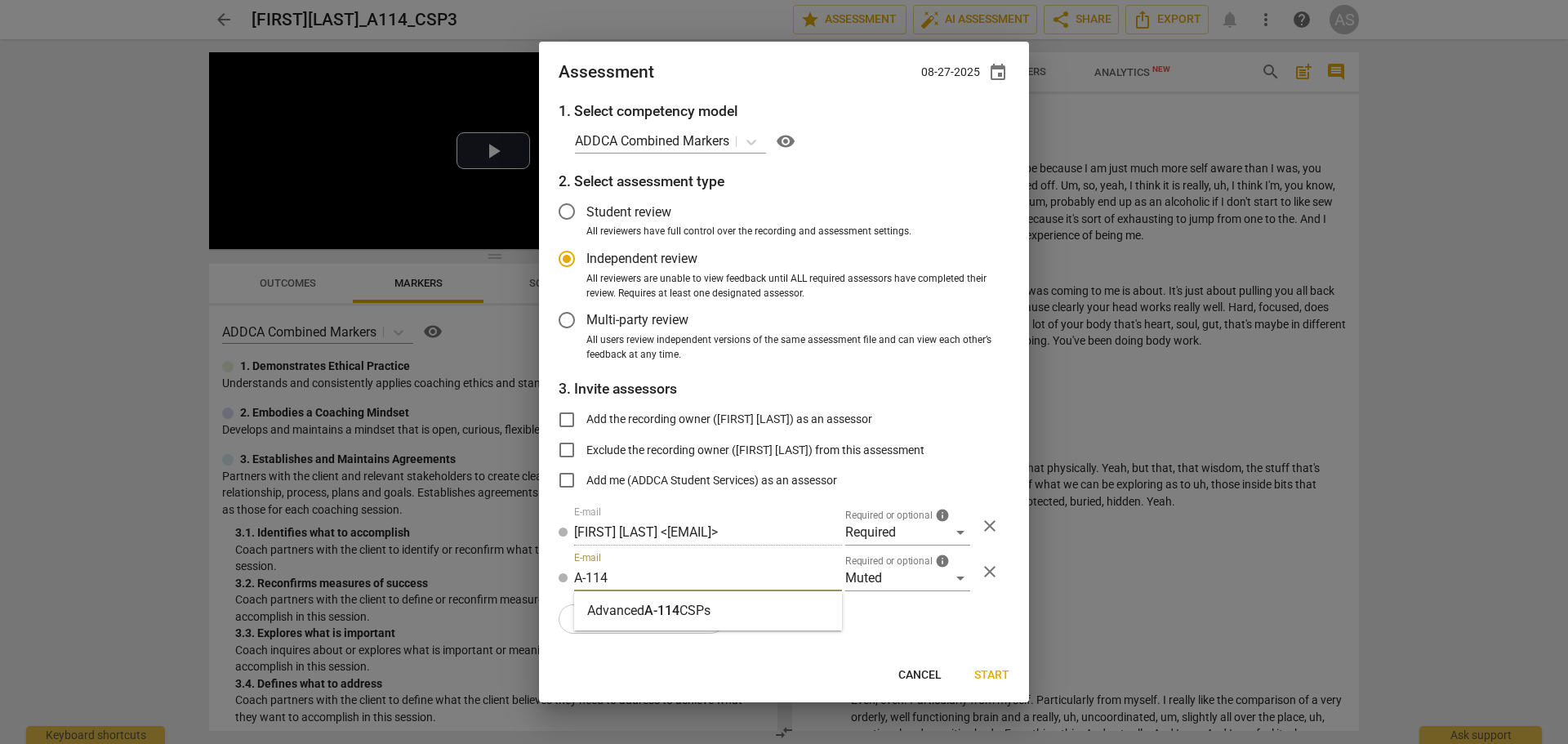 type on "A-114" 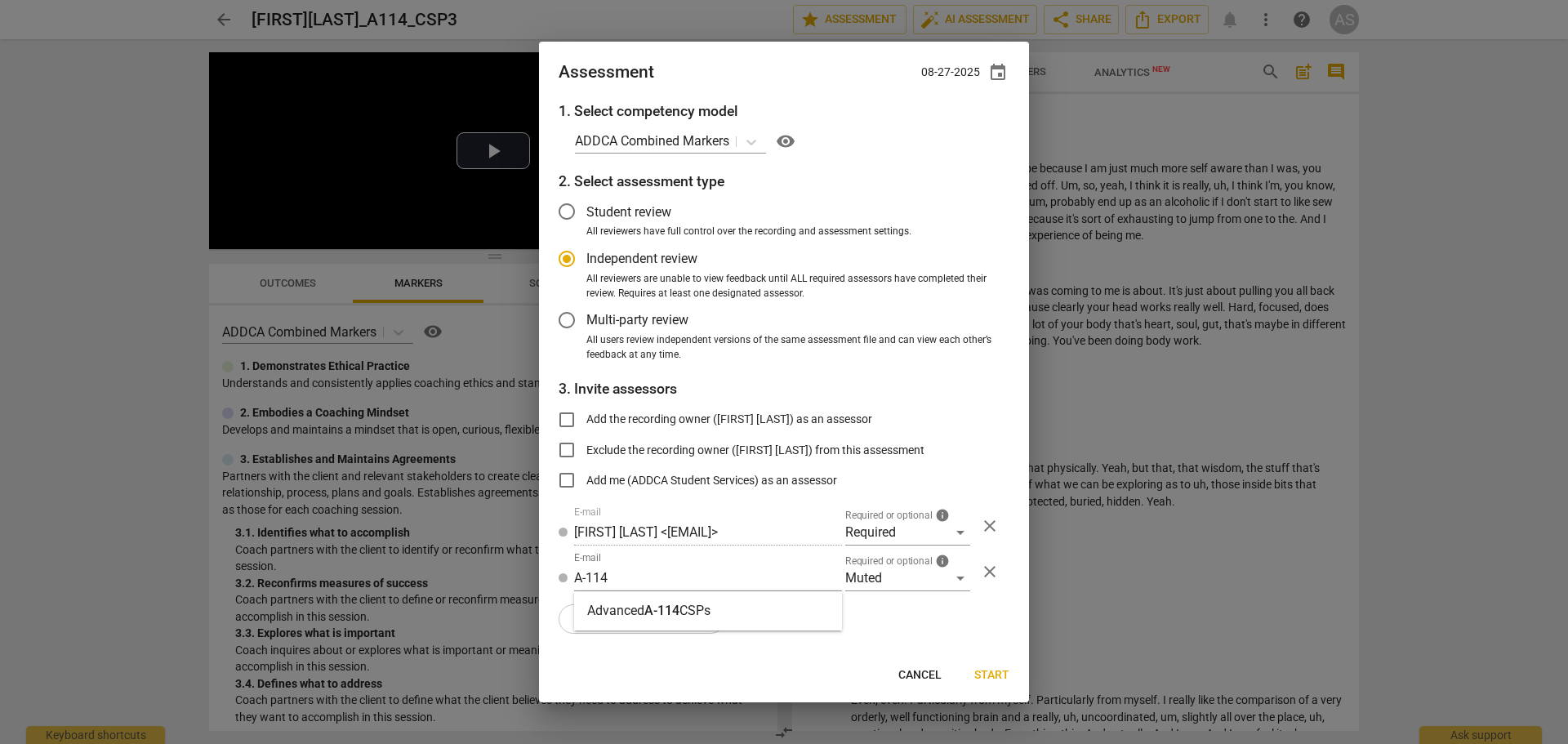 click on "Advanced  A-114  CSPs" at bounding box center [708, 611] 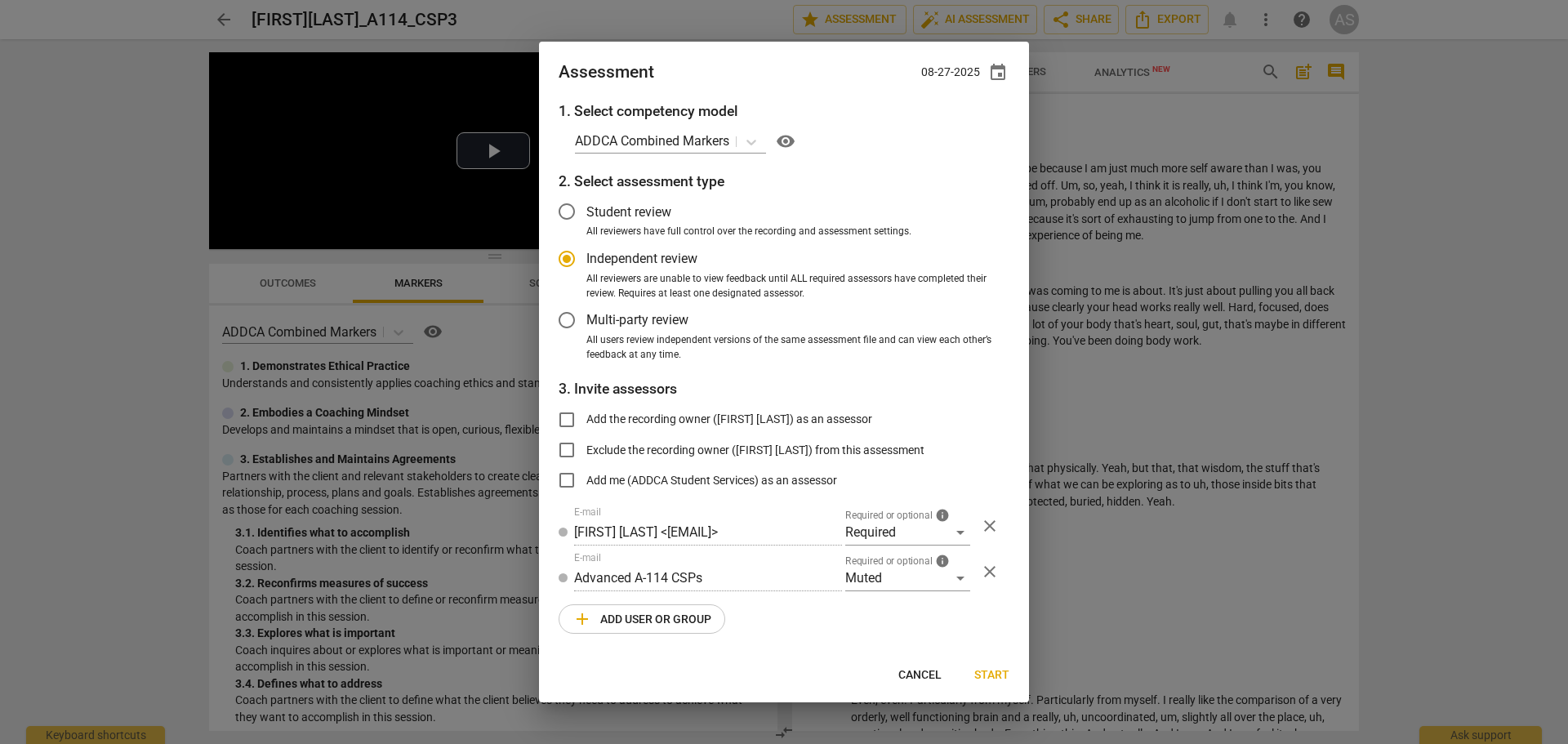 click on "Start" at bounding box center [991, 675] 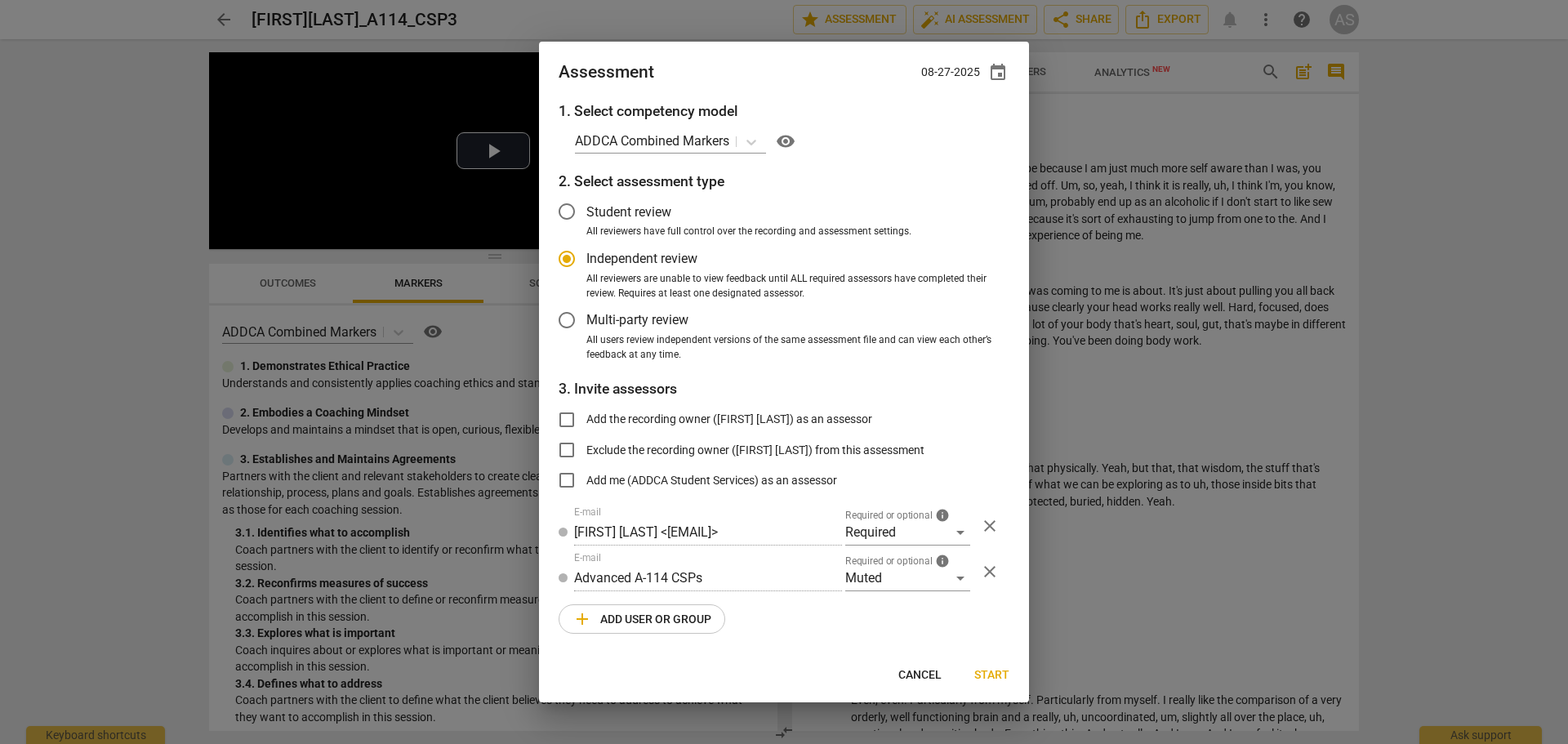 radio on "false" 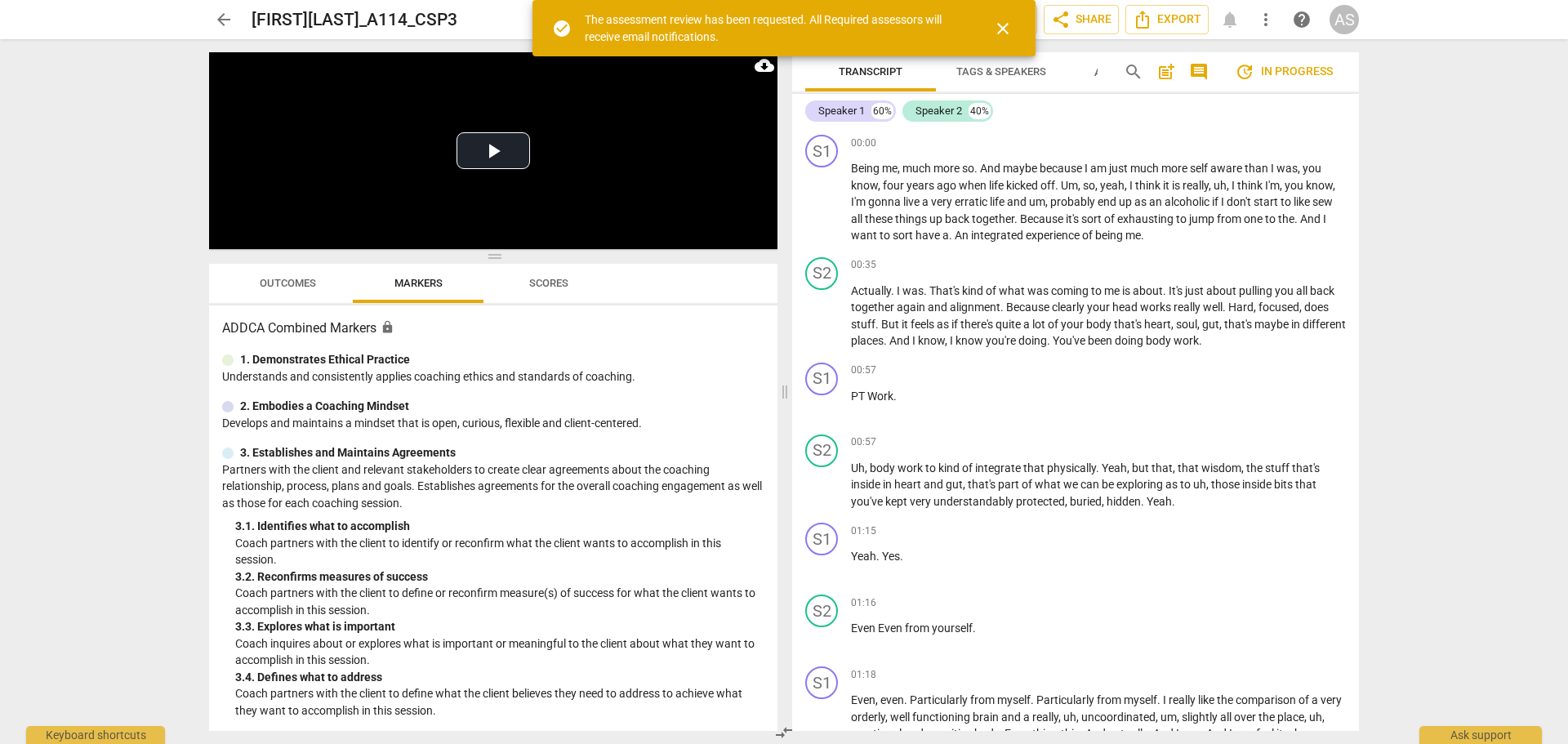 click on "arrow_back" at bounding box center [224, 20] 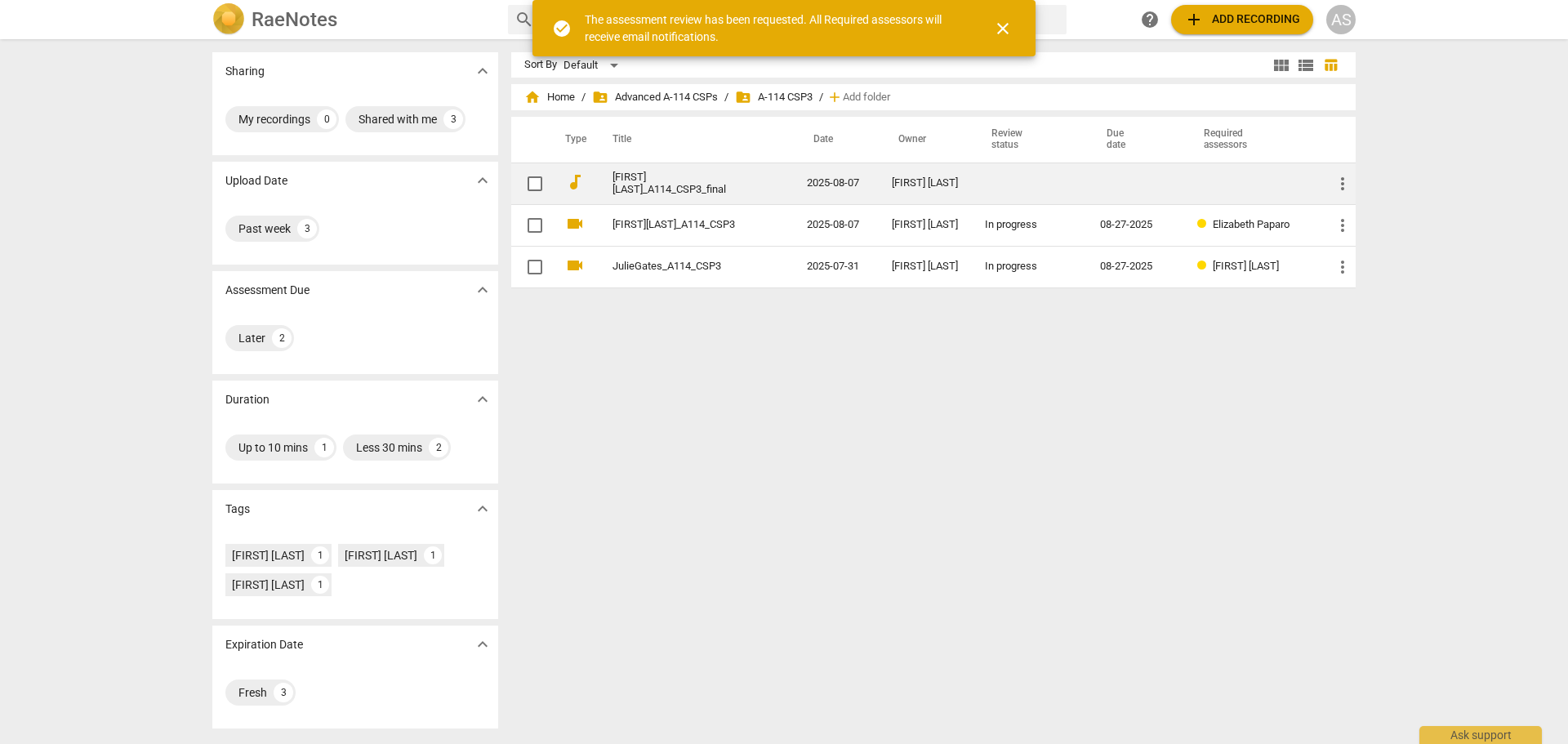 click on "GuillaumeTourrette_A114_CSP3_final" at bounding box center [693, 183] 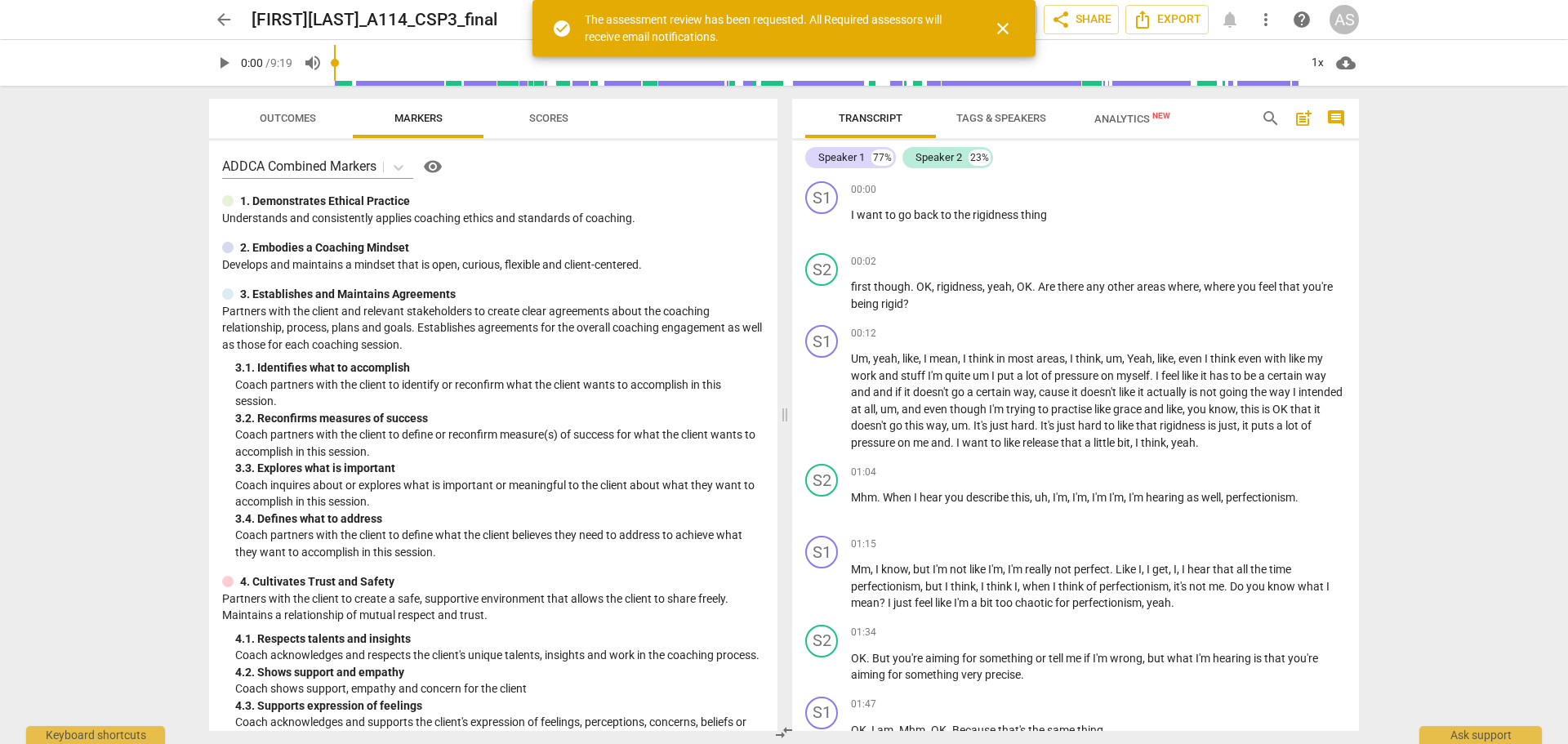 click on "close" at bounding box center [1003, 29] 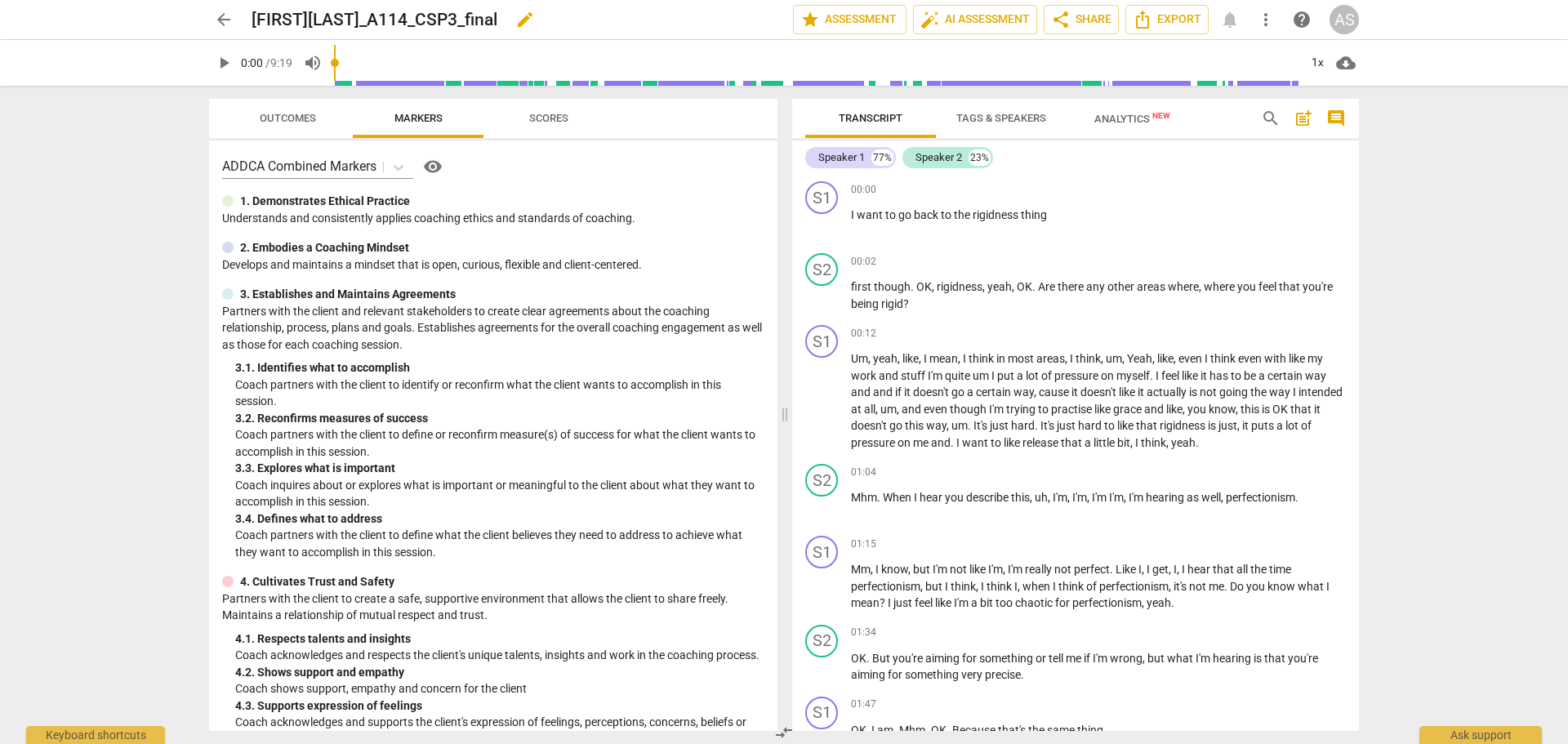 click on "edit" at bounding box center (525, 20) 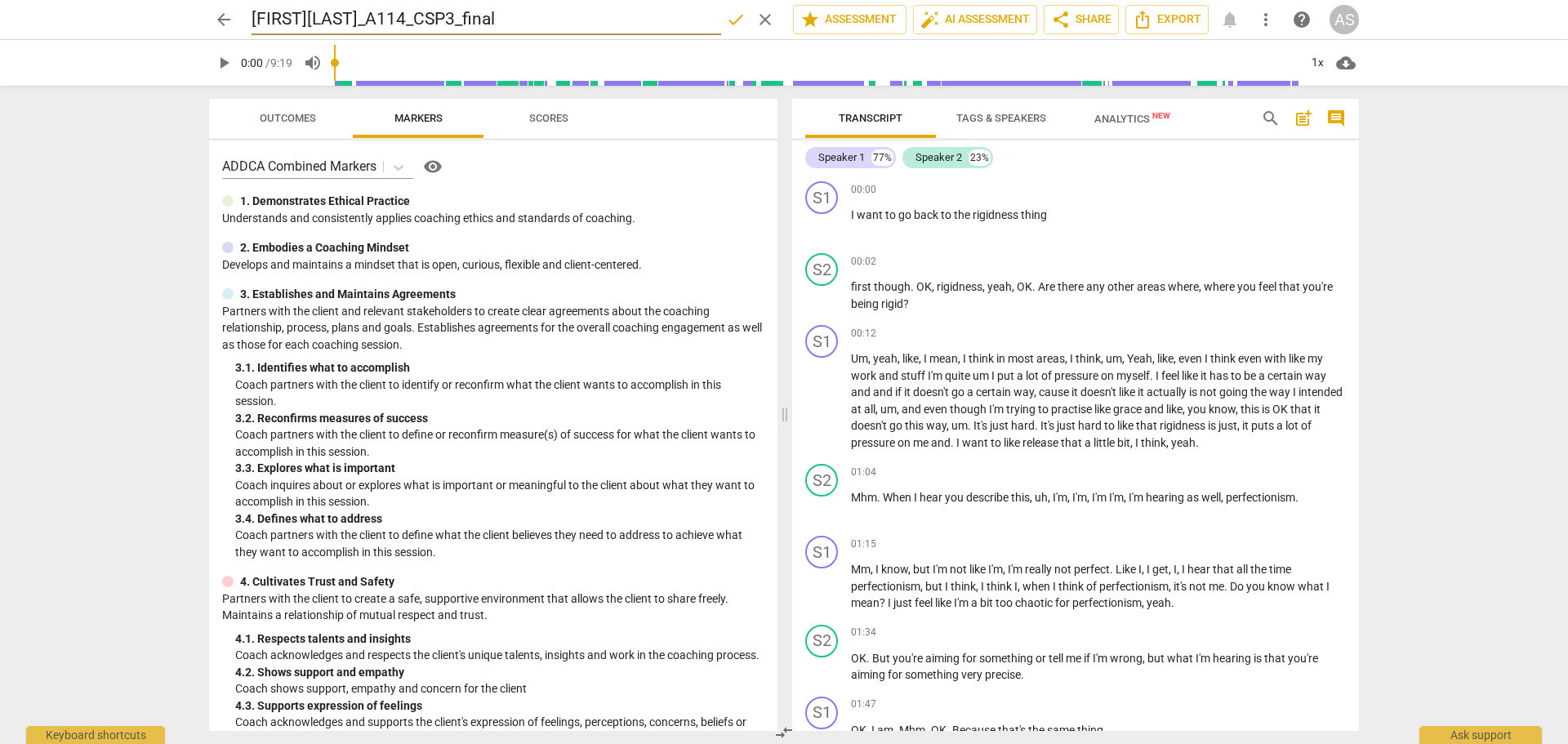 drag, startPoint x: 572, startPoint y: 16, endPoint x: 497, endPoint y: 19, distance: 75.05998 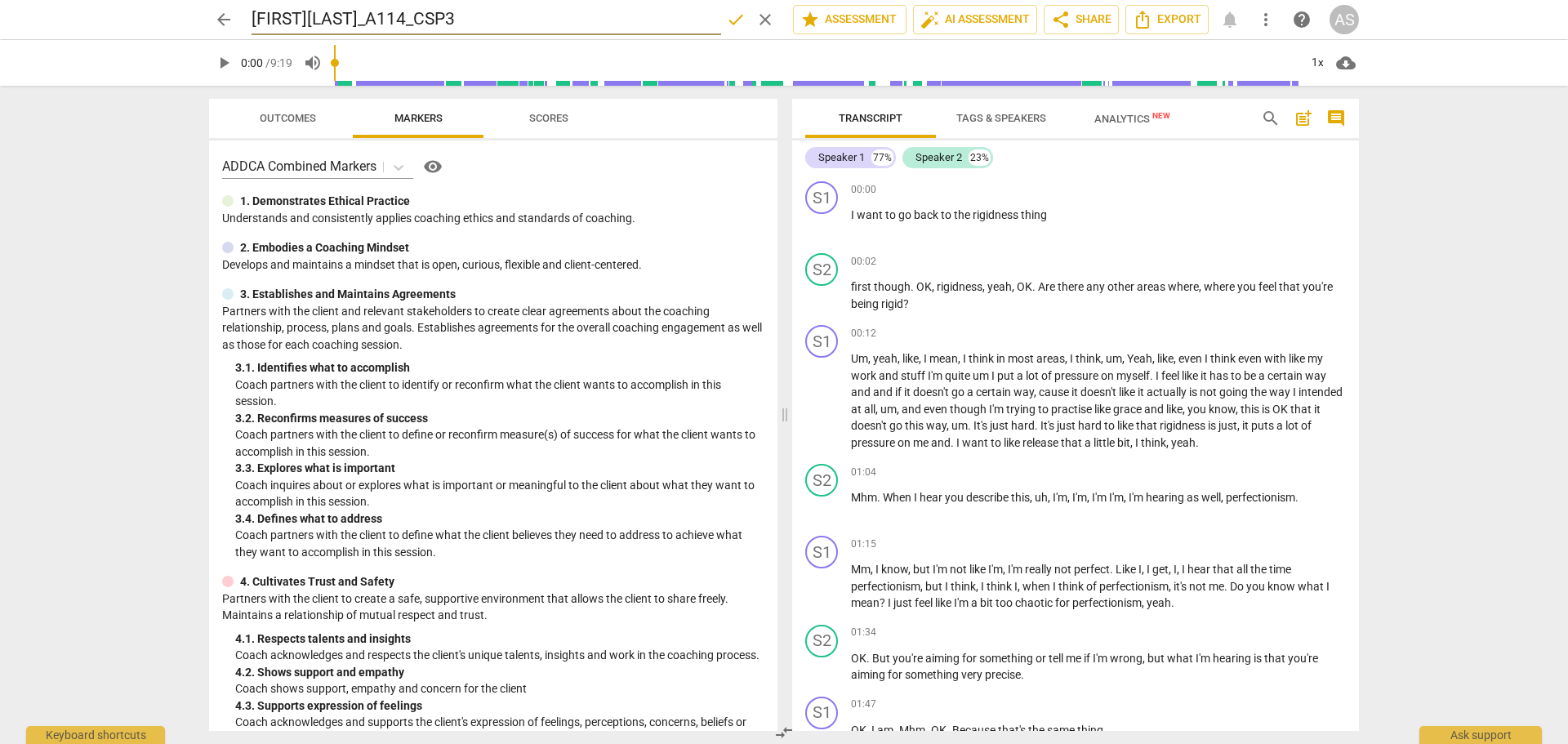 type on "GuillaumeTourrette_A114_CSP3" 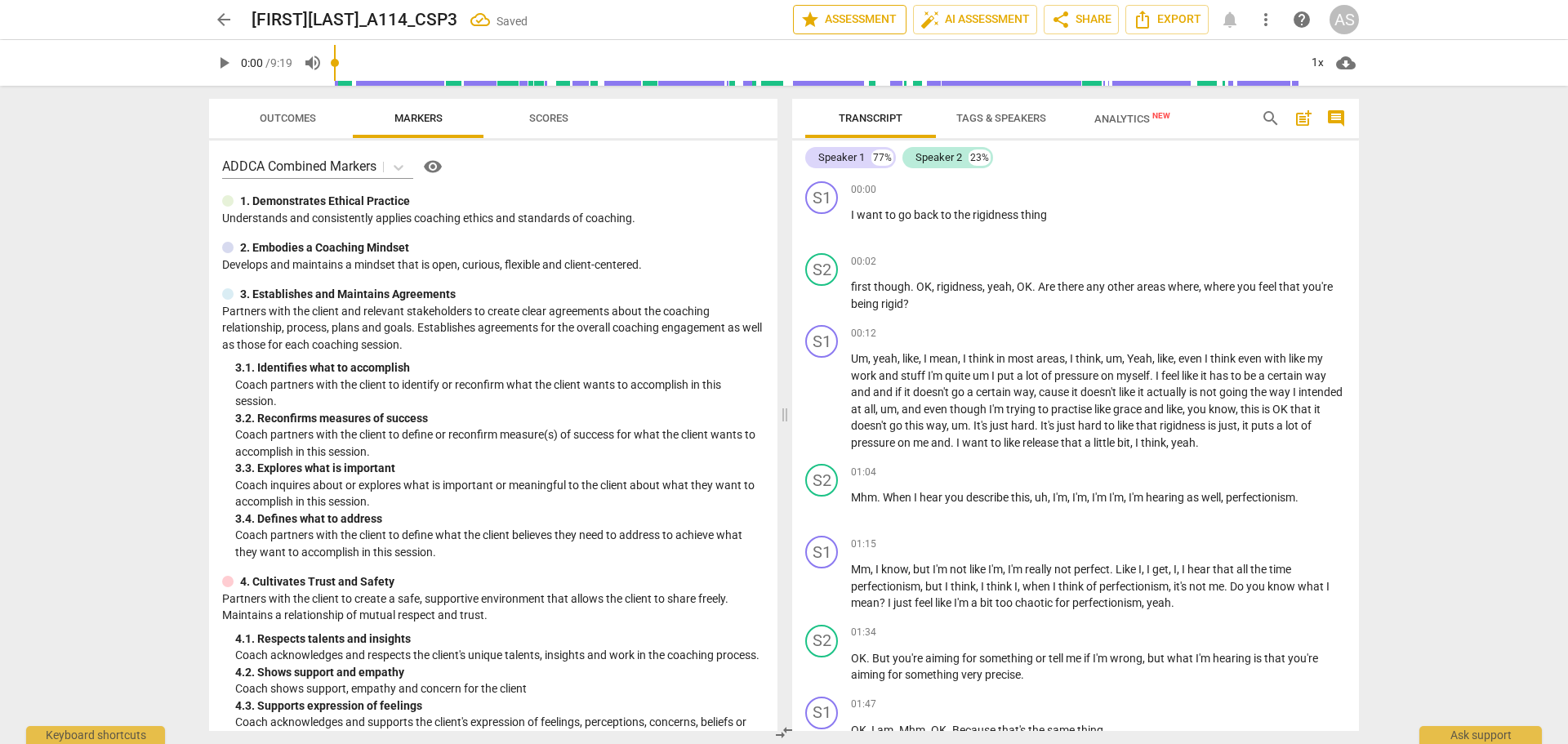 click on "star    Assessment" at bounding box center (849, 20) 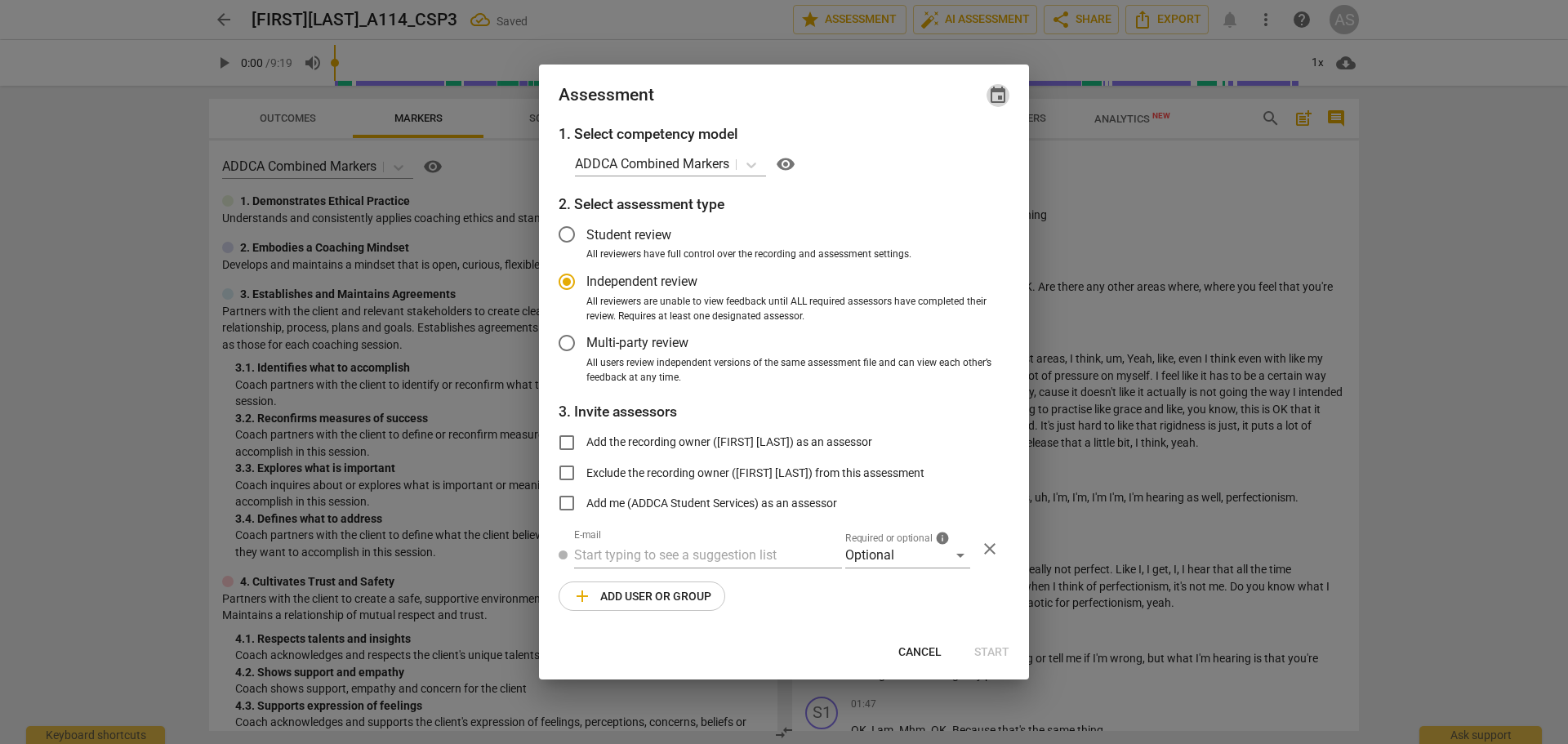 click on "event" at bounding box center (998, 96) 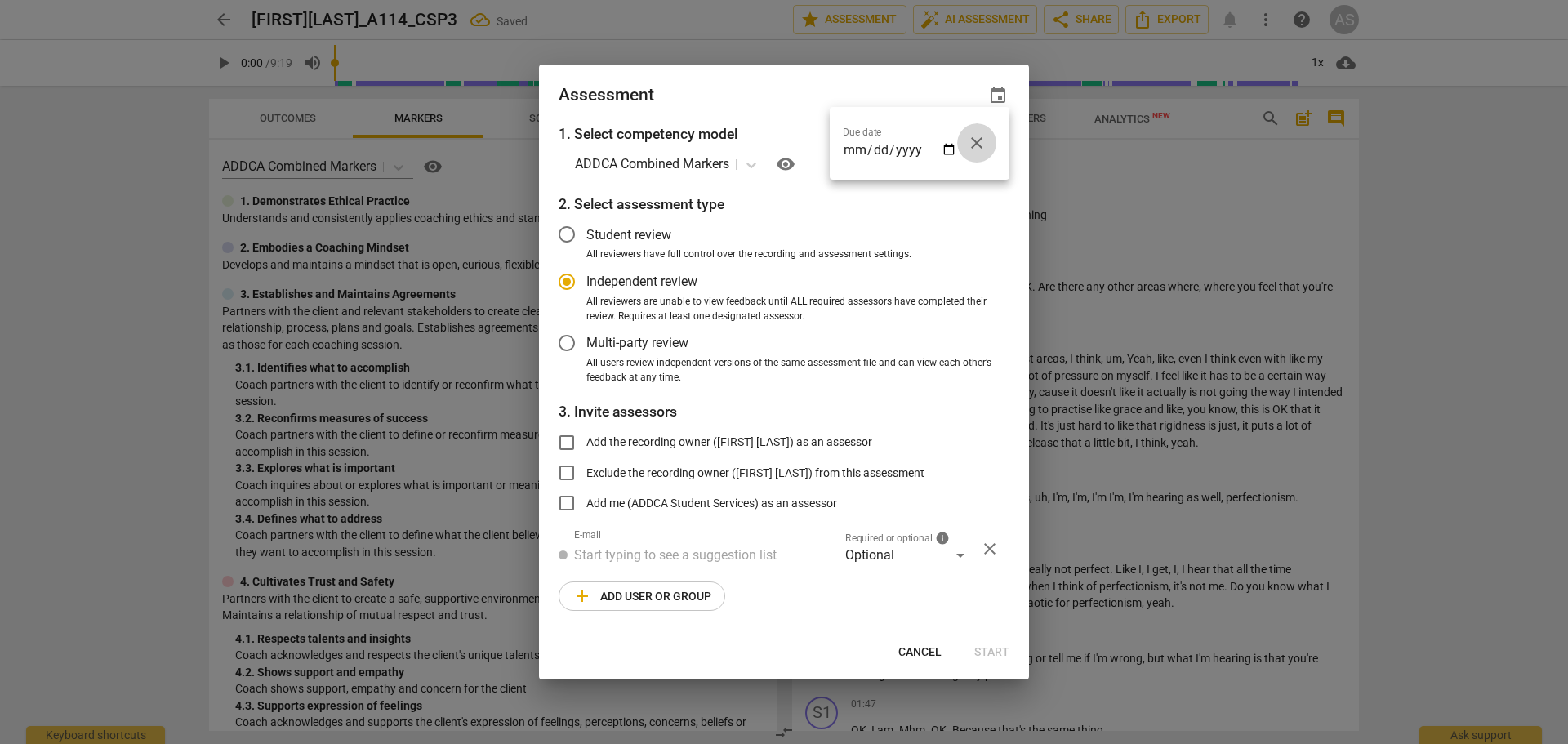 click on "close" at bounding box center [977, 143] 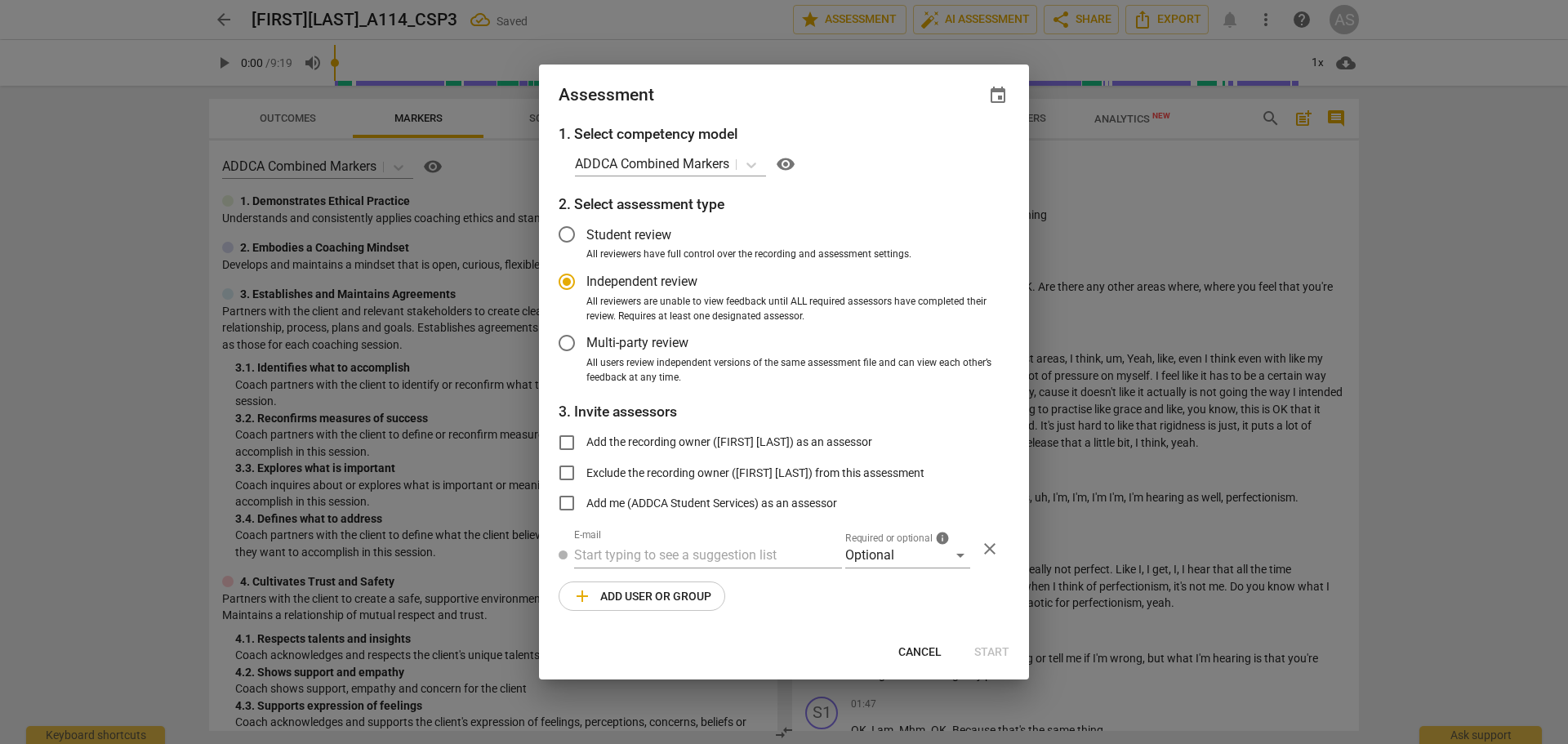 click on "event" at bounding box center [998, 96] 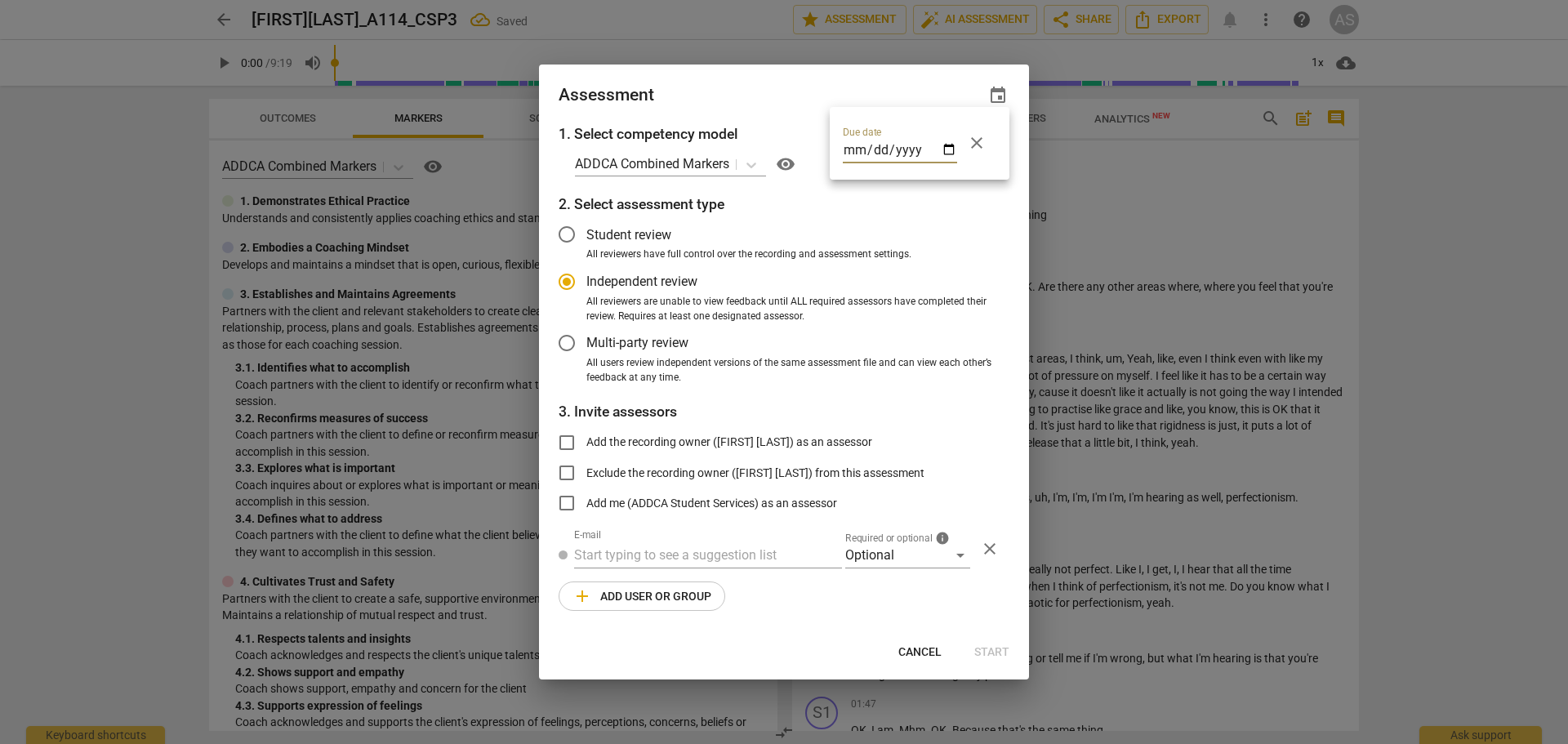 click at bounding box center [900, 151] 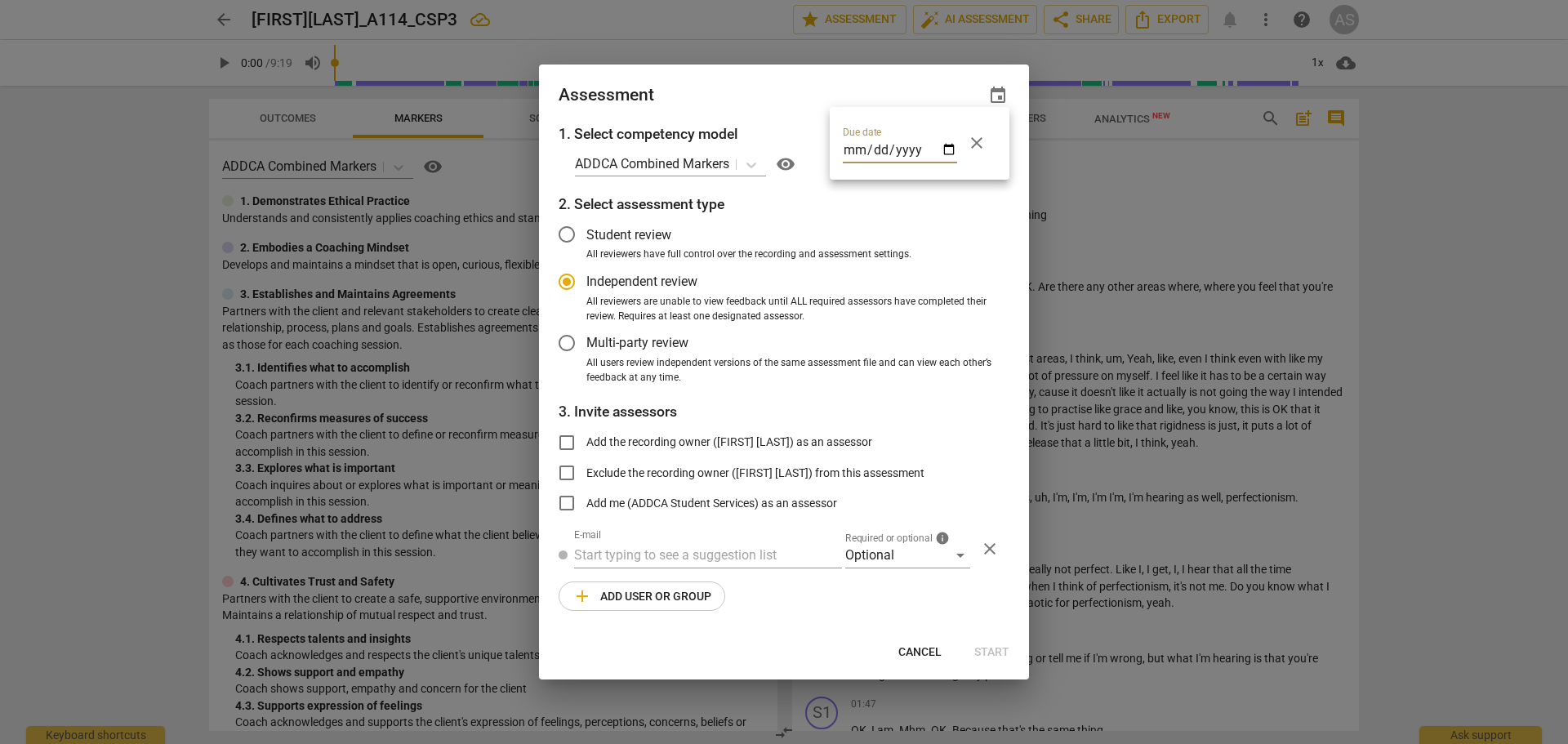 type on "2025-08-27" 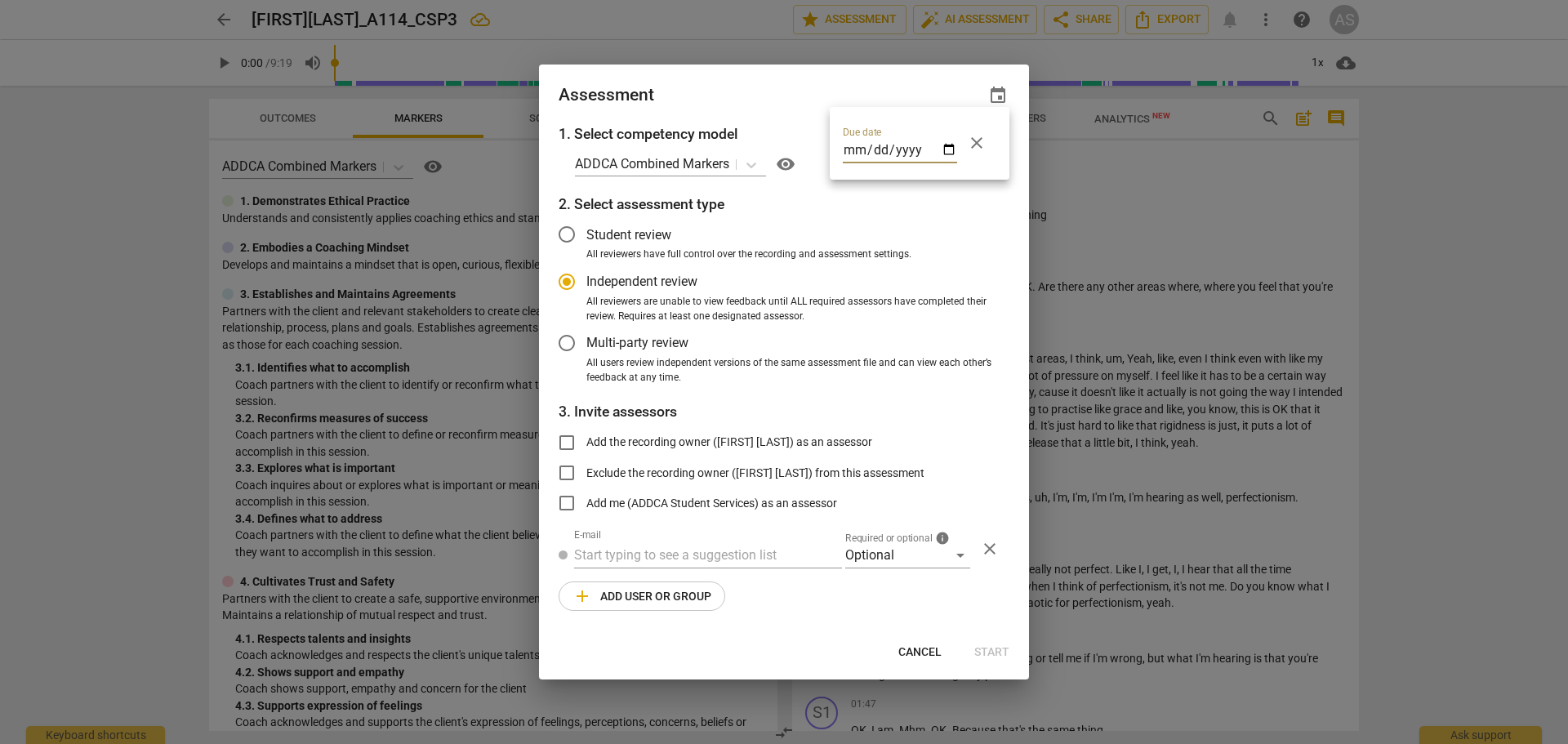 click on "Due date 2025-08-27 close" at bounding box center [920, 143] 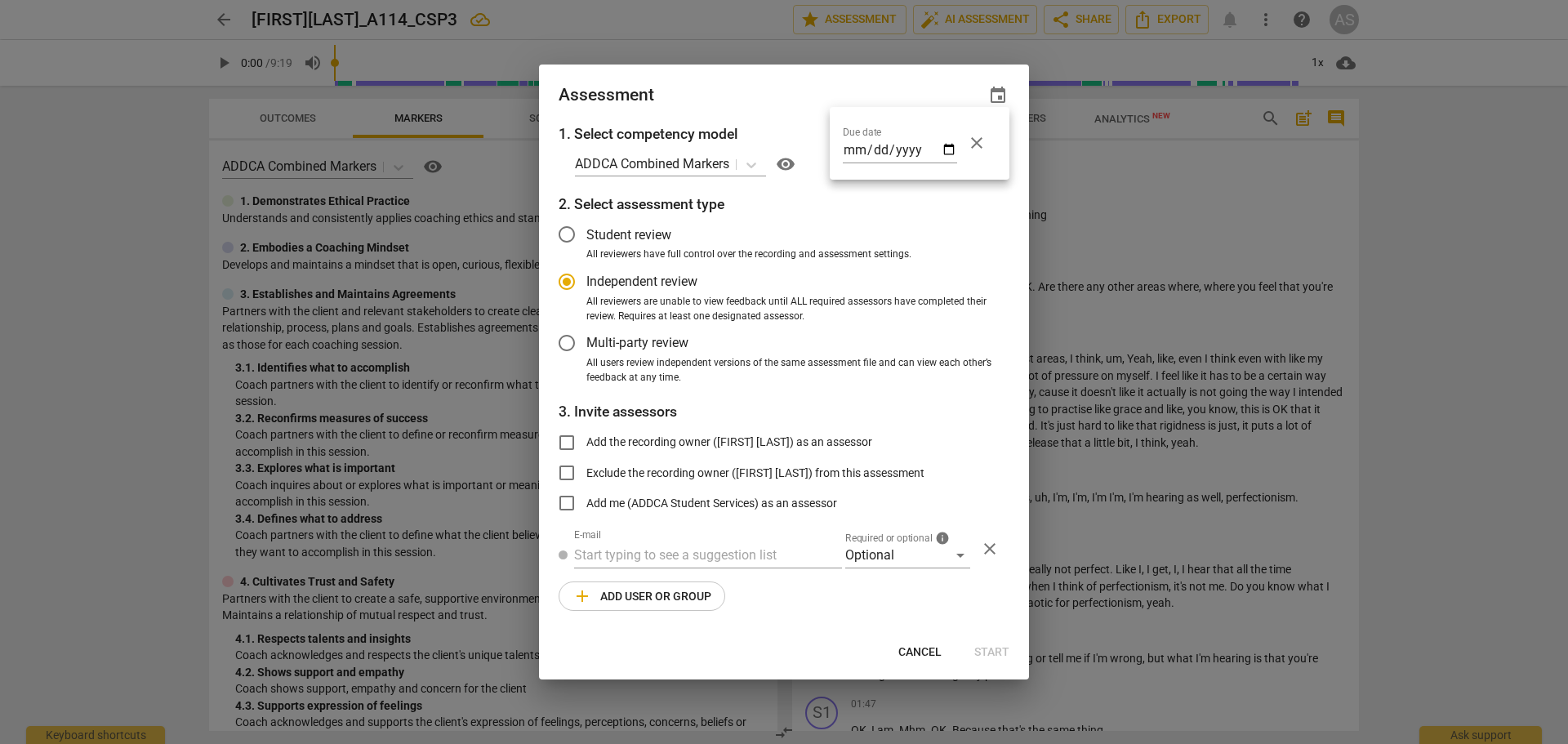 click at bounding box center (784, 372) 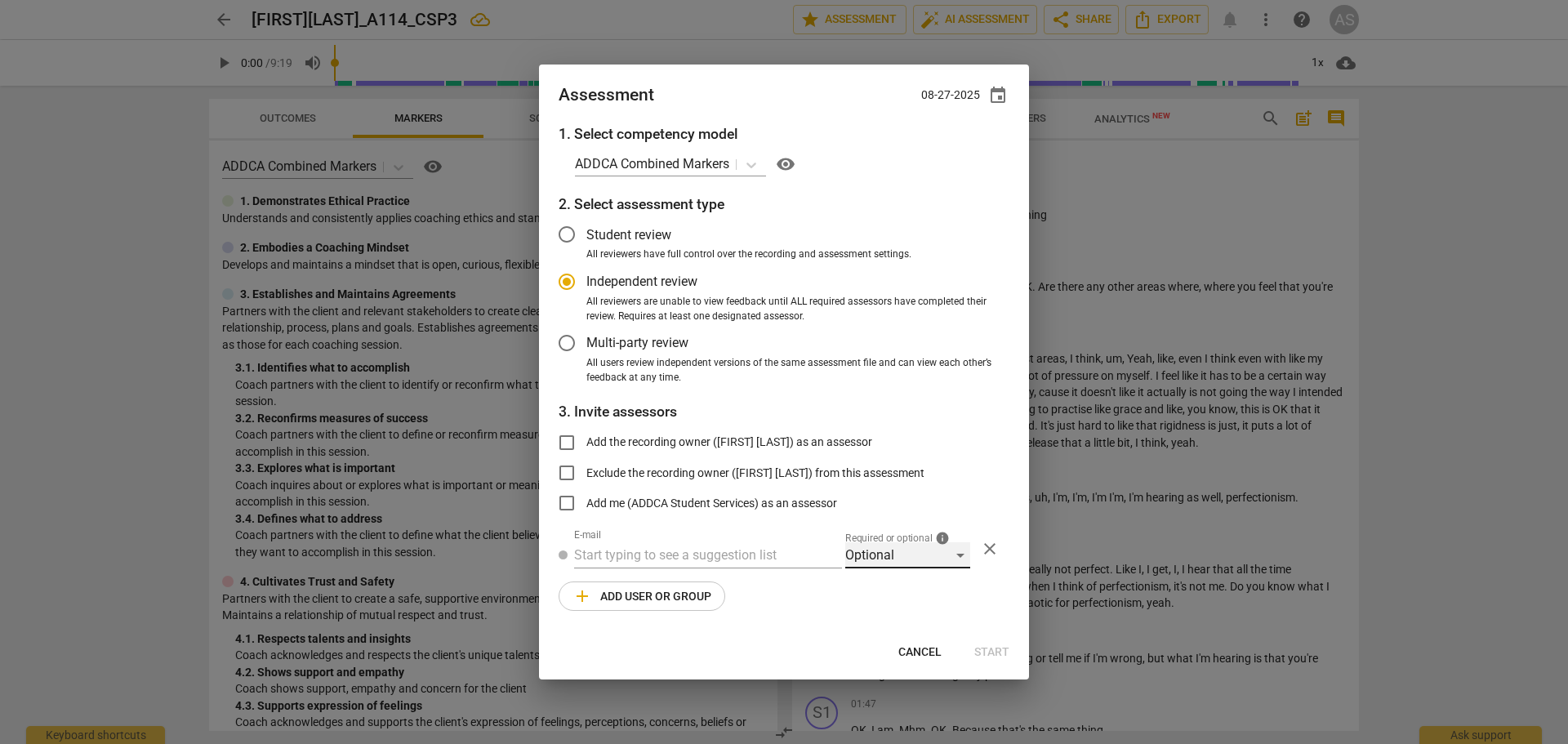 click on "Optional" at bounding box center [907, 555] 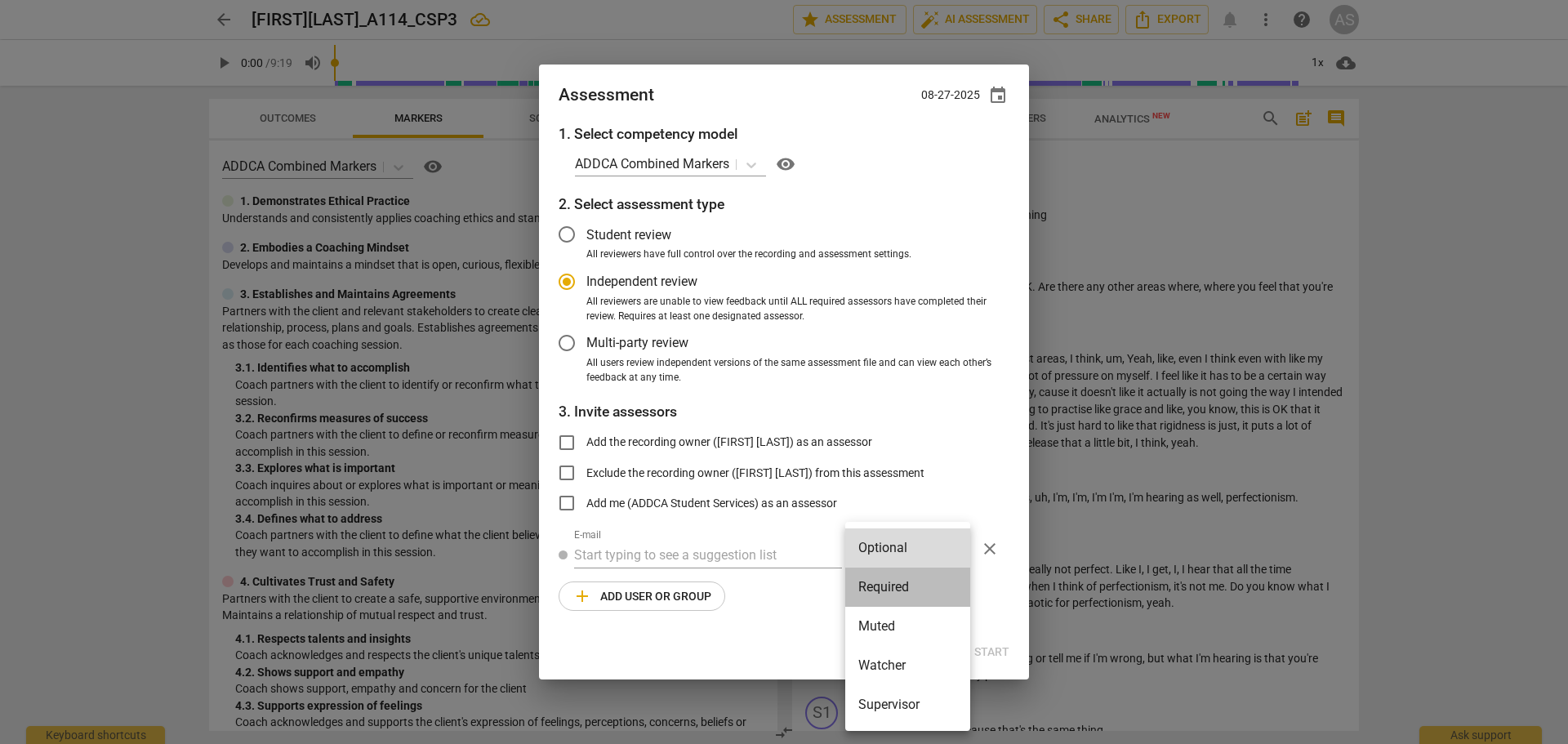 drag, startPoint x: 896, startPoint y: 583, endPoint x: 862, endPoint y: 590, distance: 34.71311 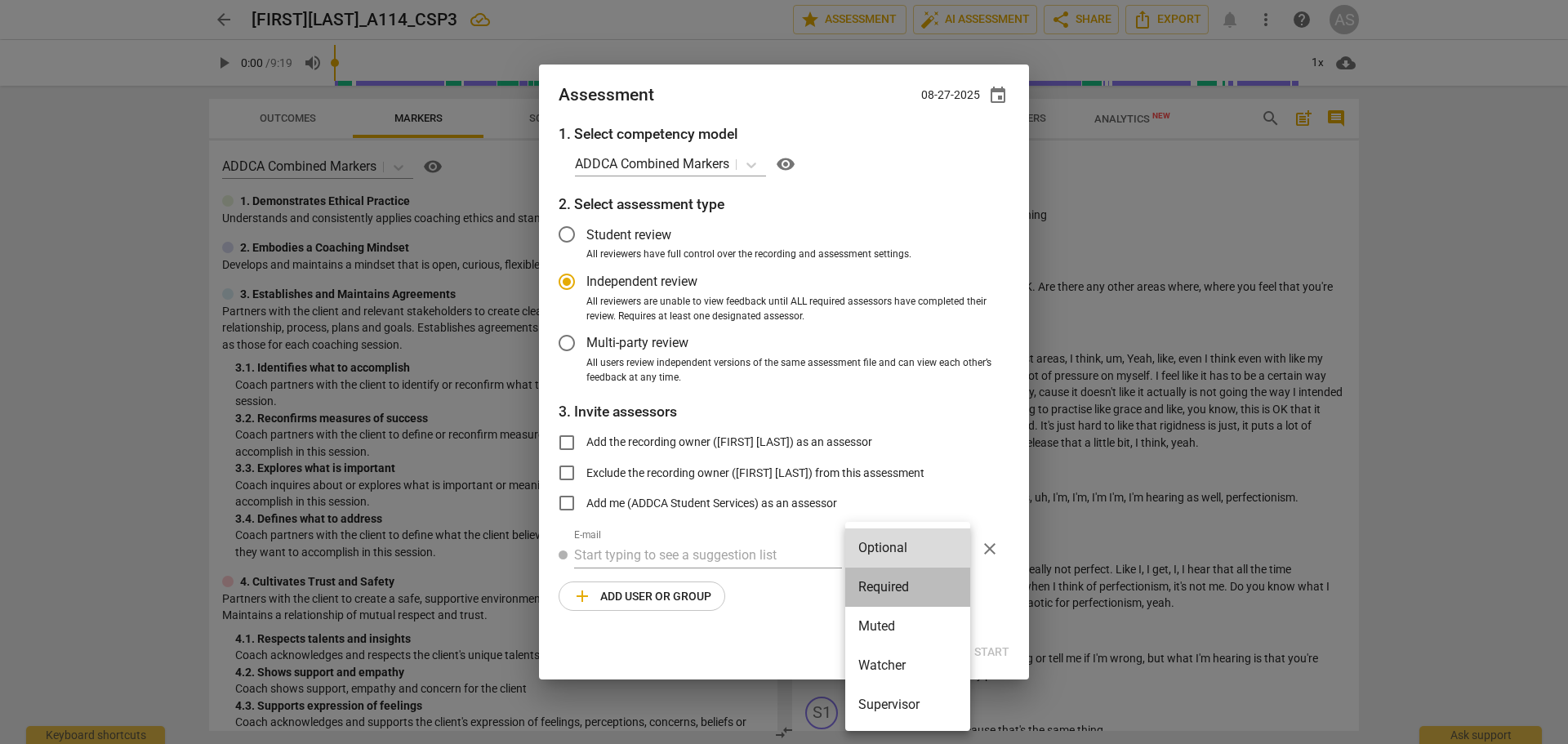 click on "Required" at bounding box center [907, 587] 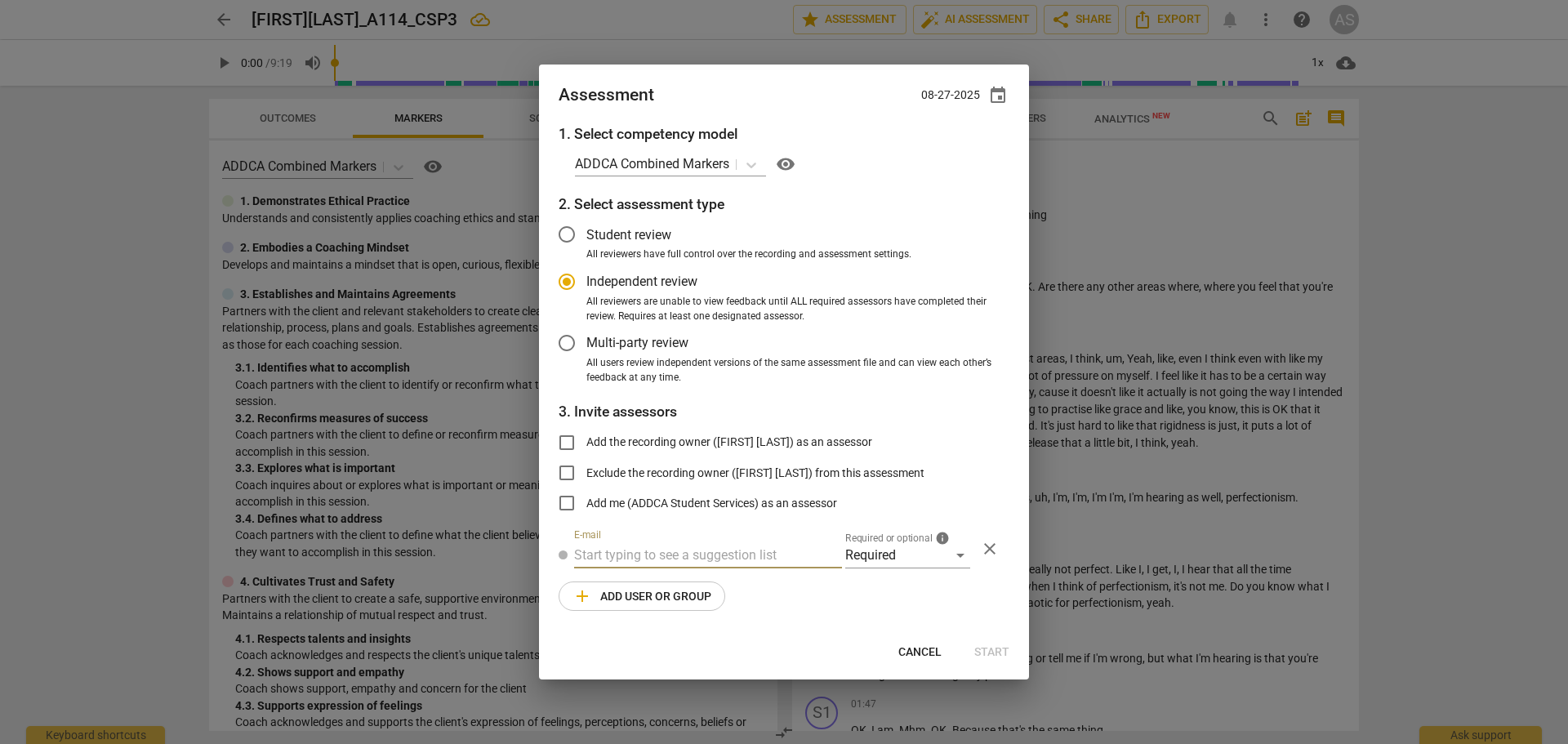 click at bounding box center (708, 555) 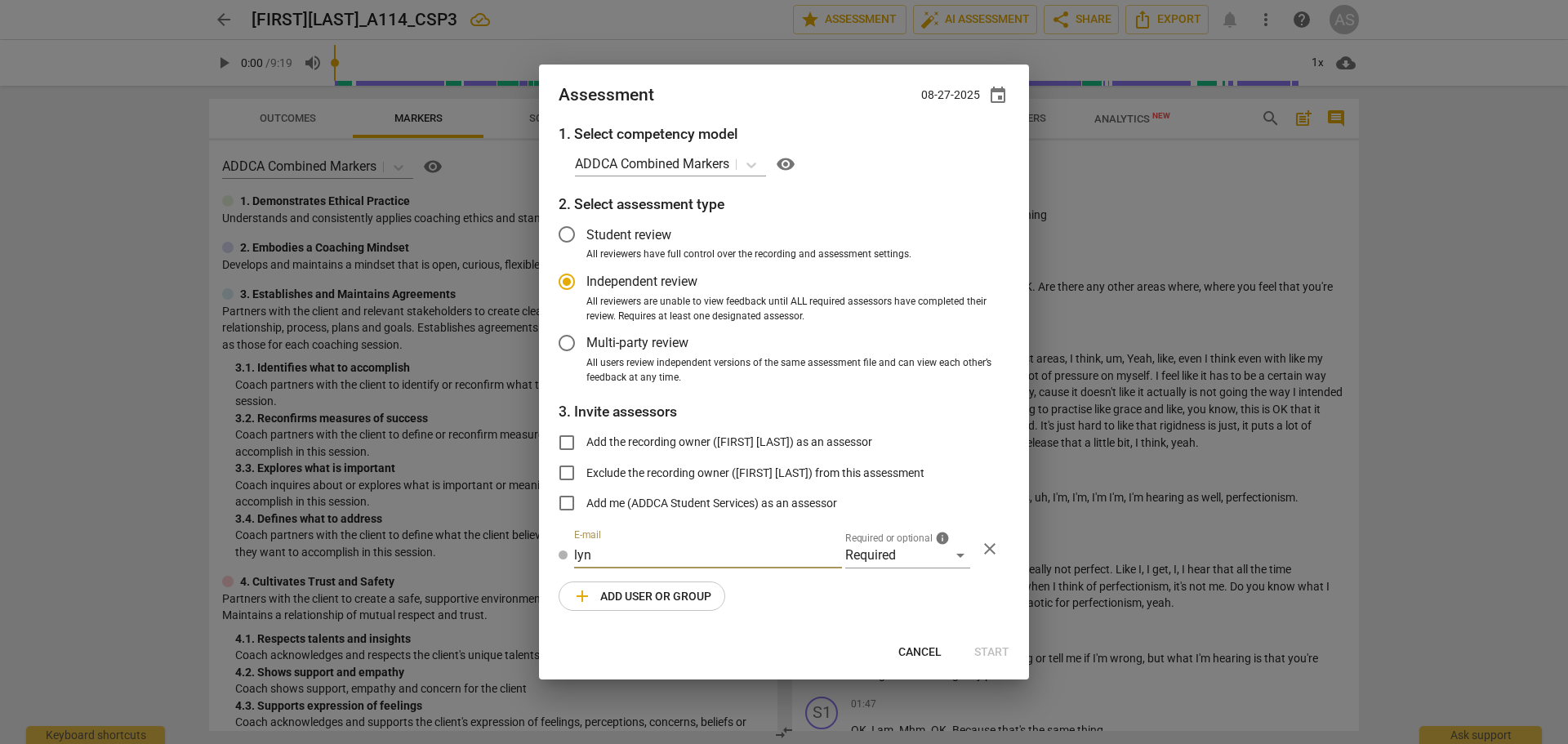 scroll, scrollTop: 0, scrollLeft: 0, axis: both 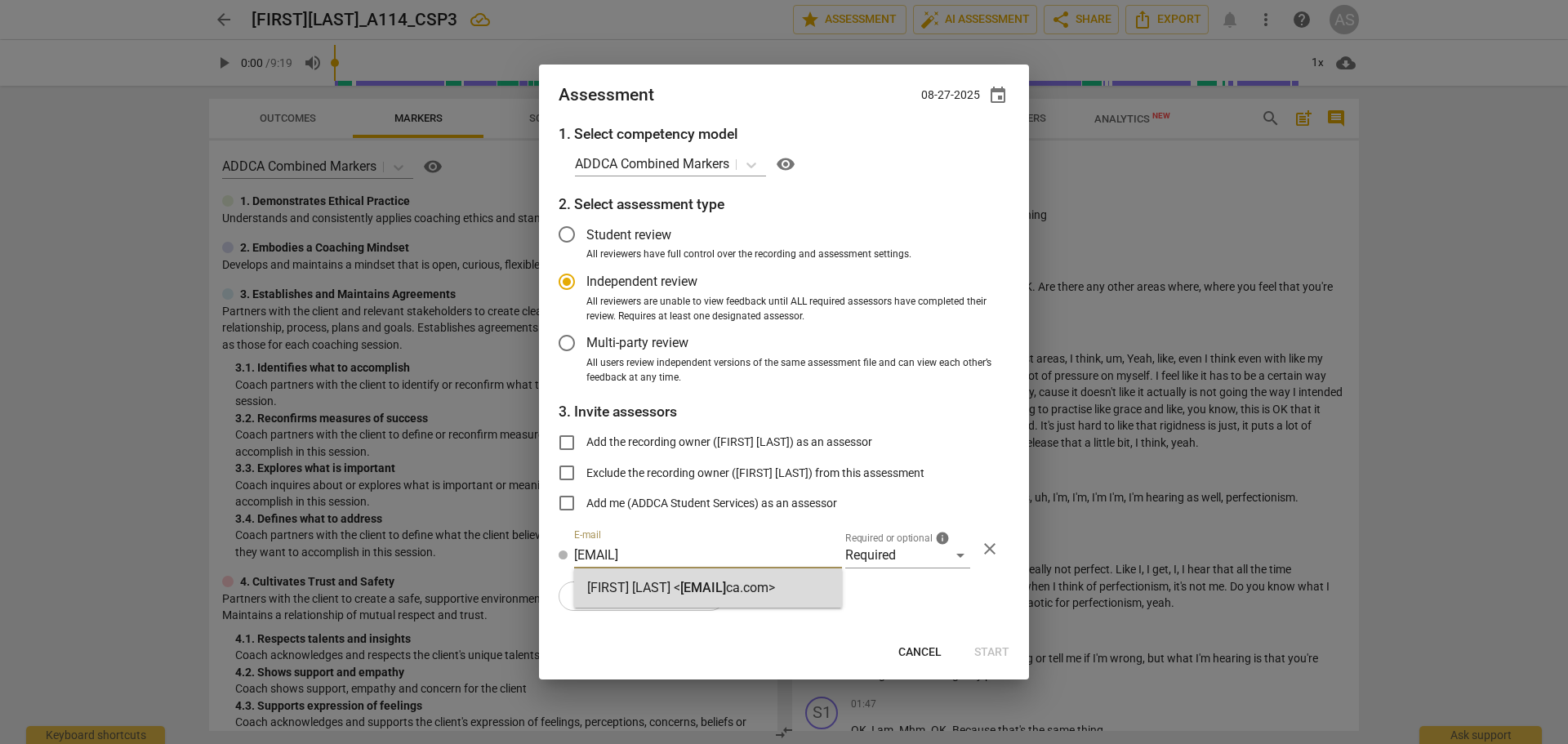 type on "lynn@add" 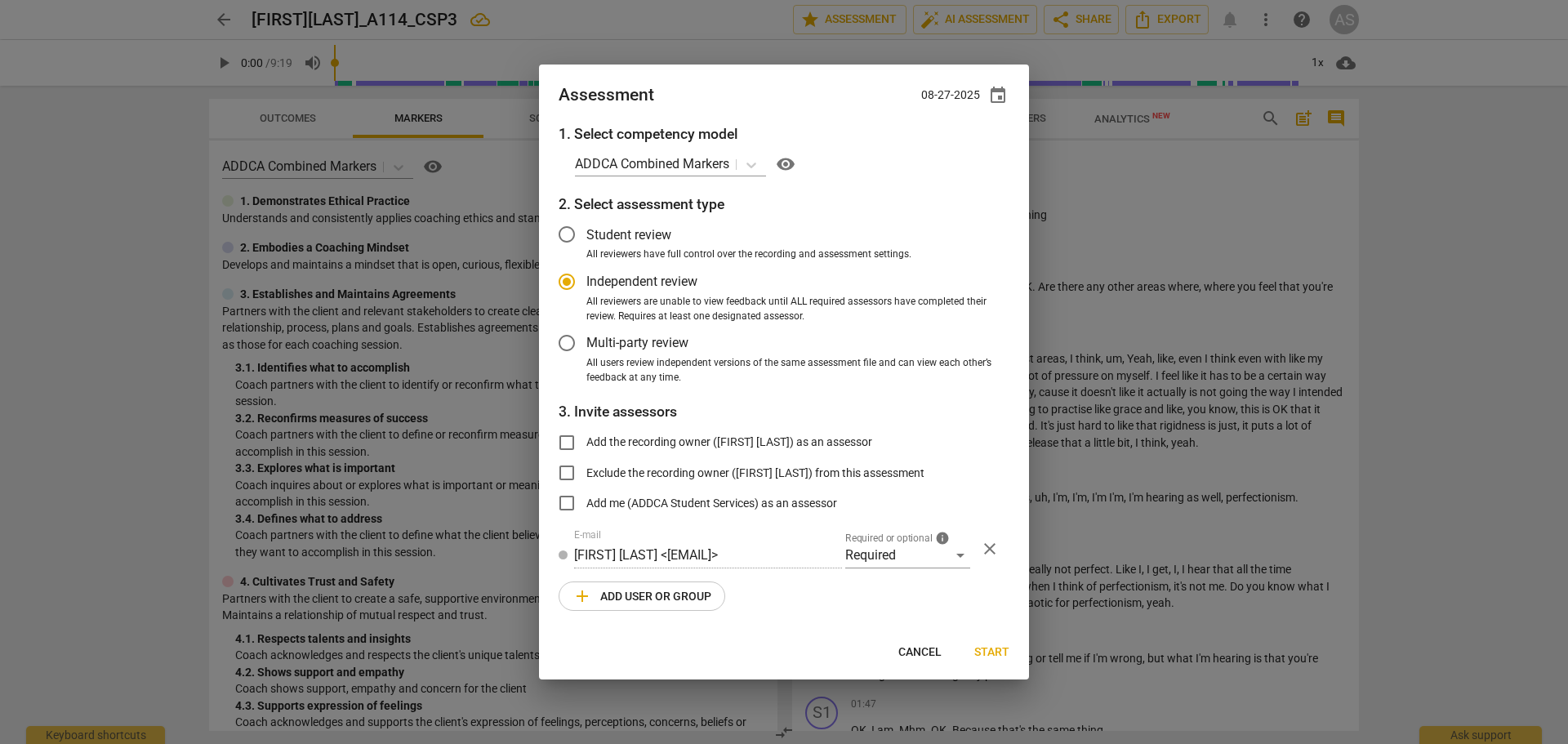 click on "add Add user or group" at bounding box center [642, 596] 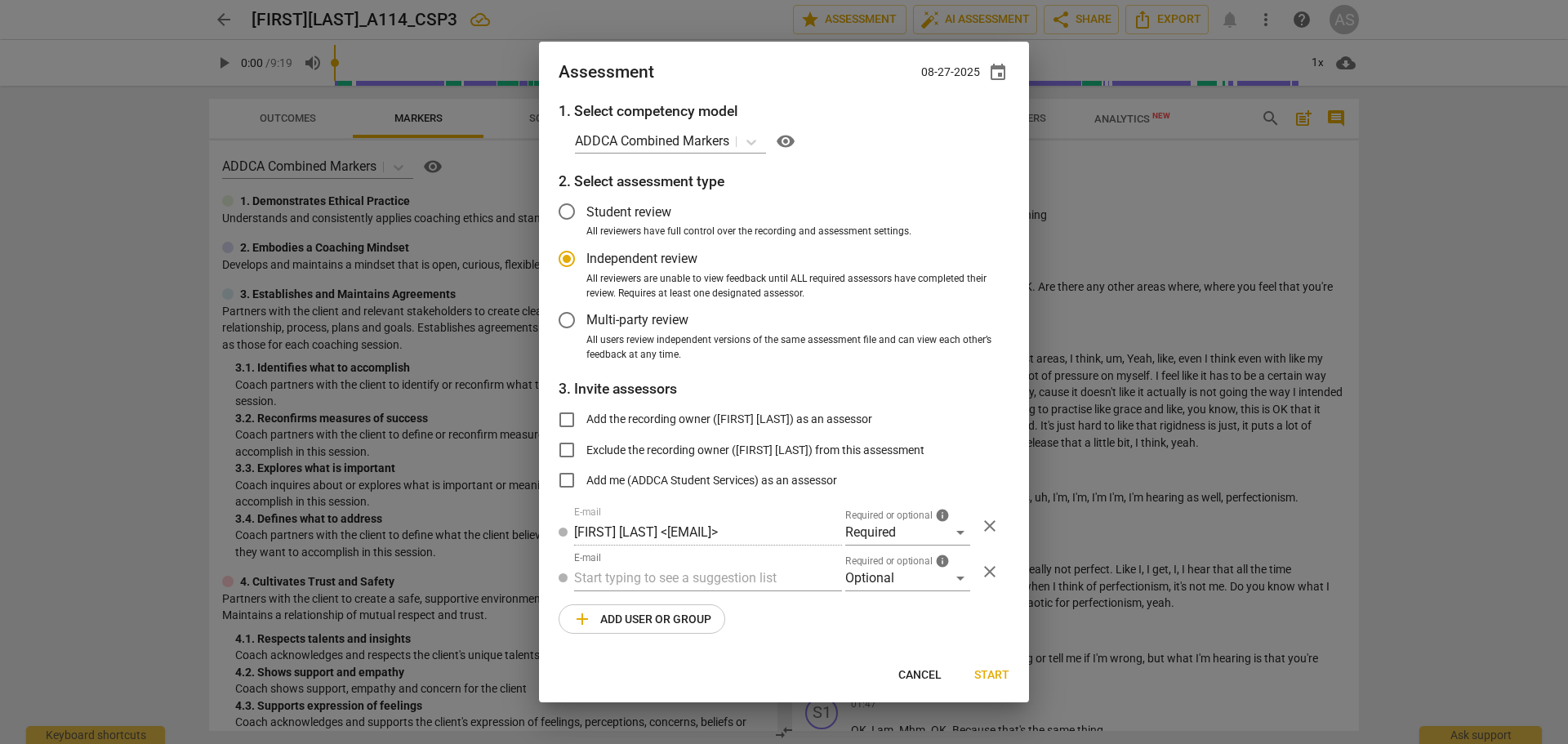 click on "Required or optional" at bounding box center (889, 562) 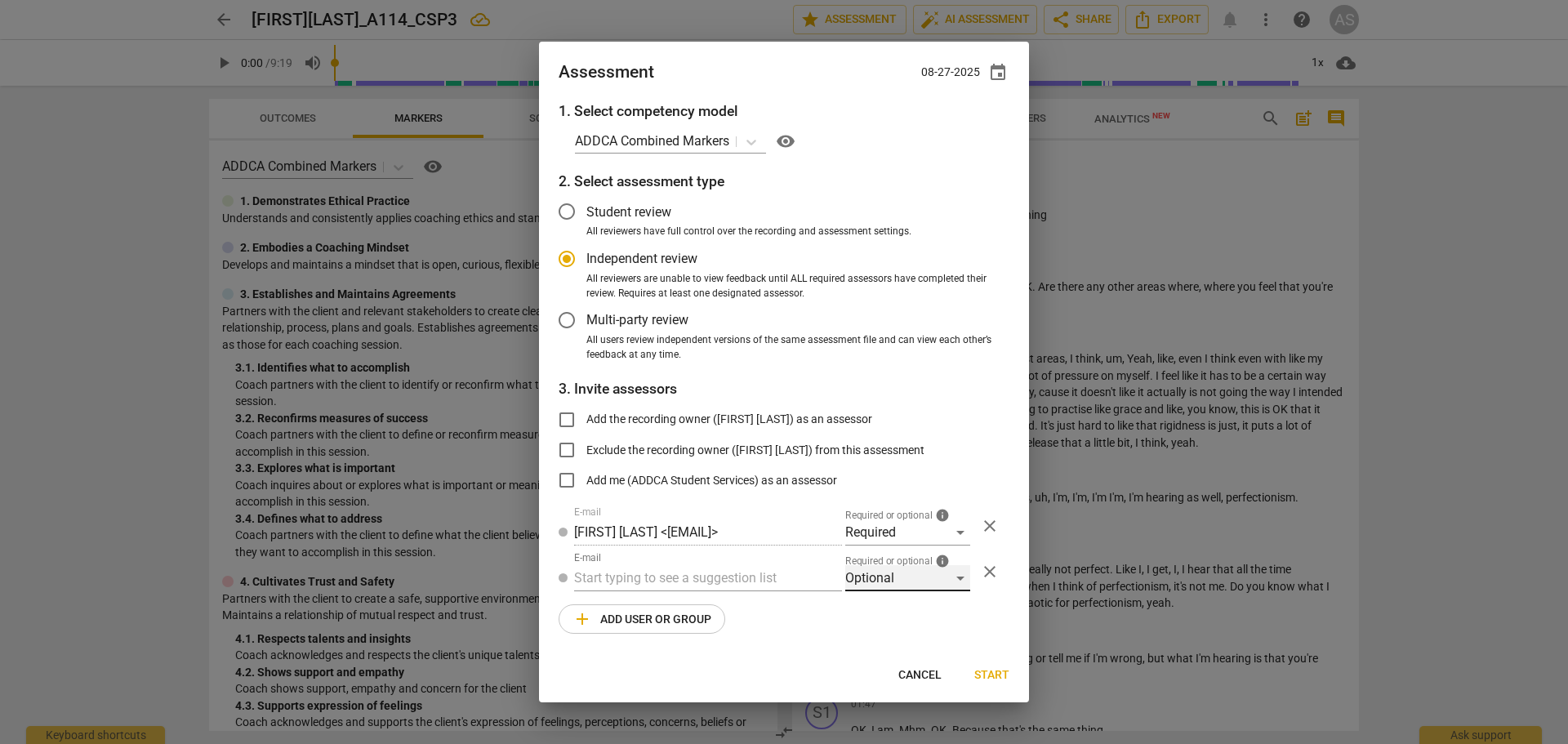 click on "Optional" at bounding box center [907, 578] 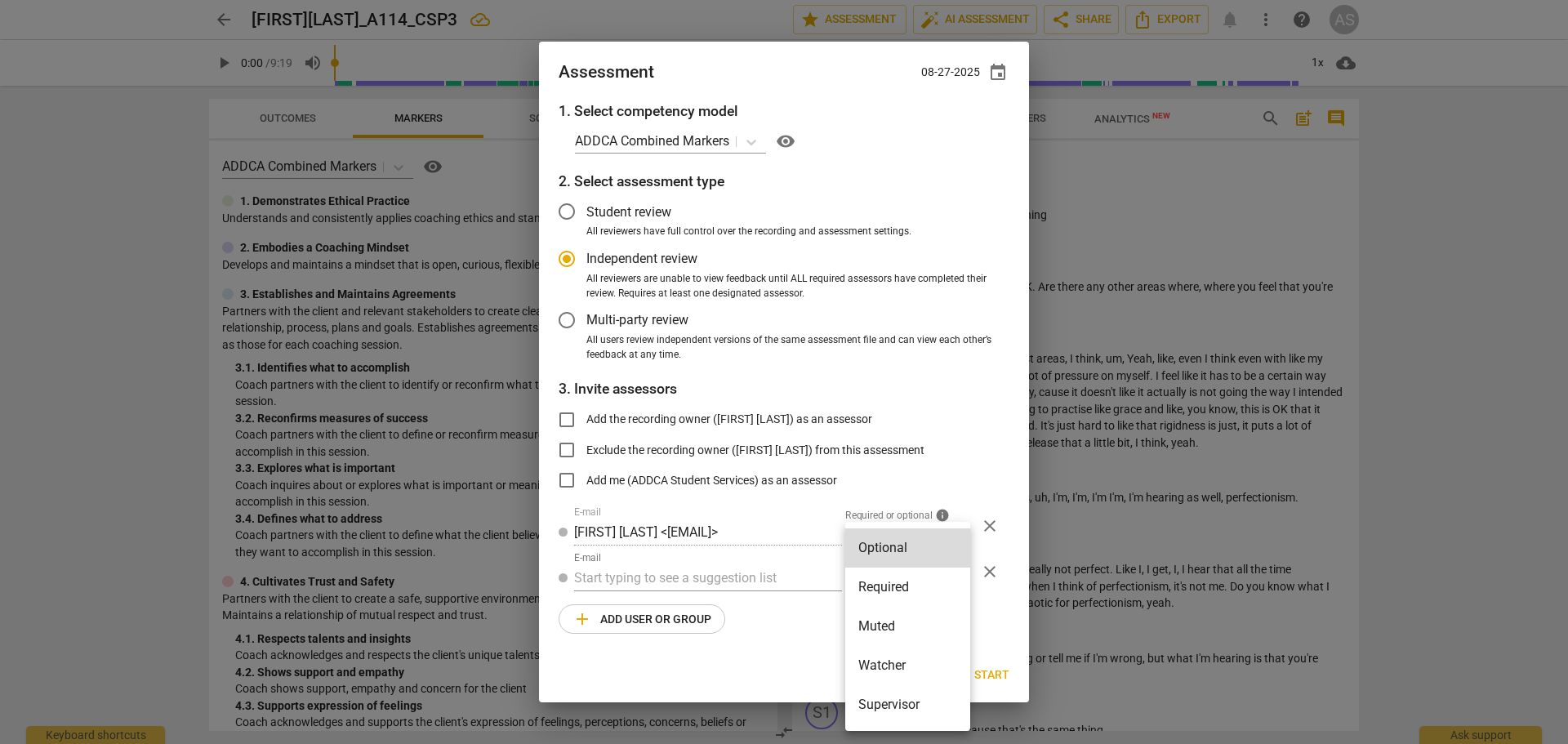 click on "Muted" at bounding box center [907, 626] 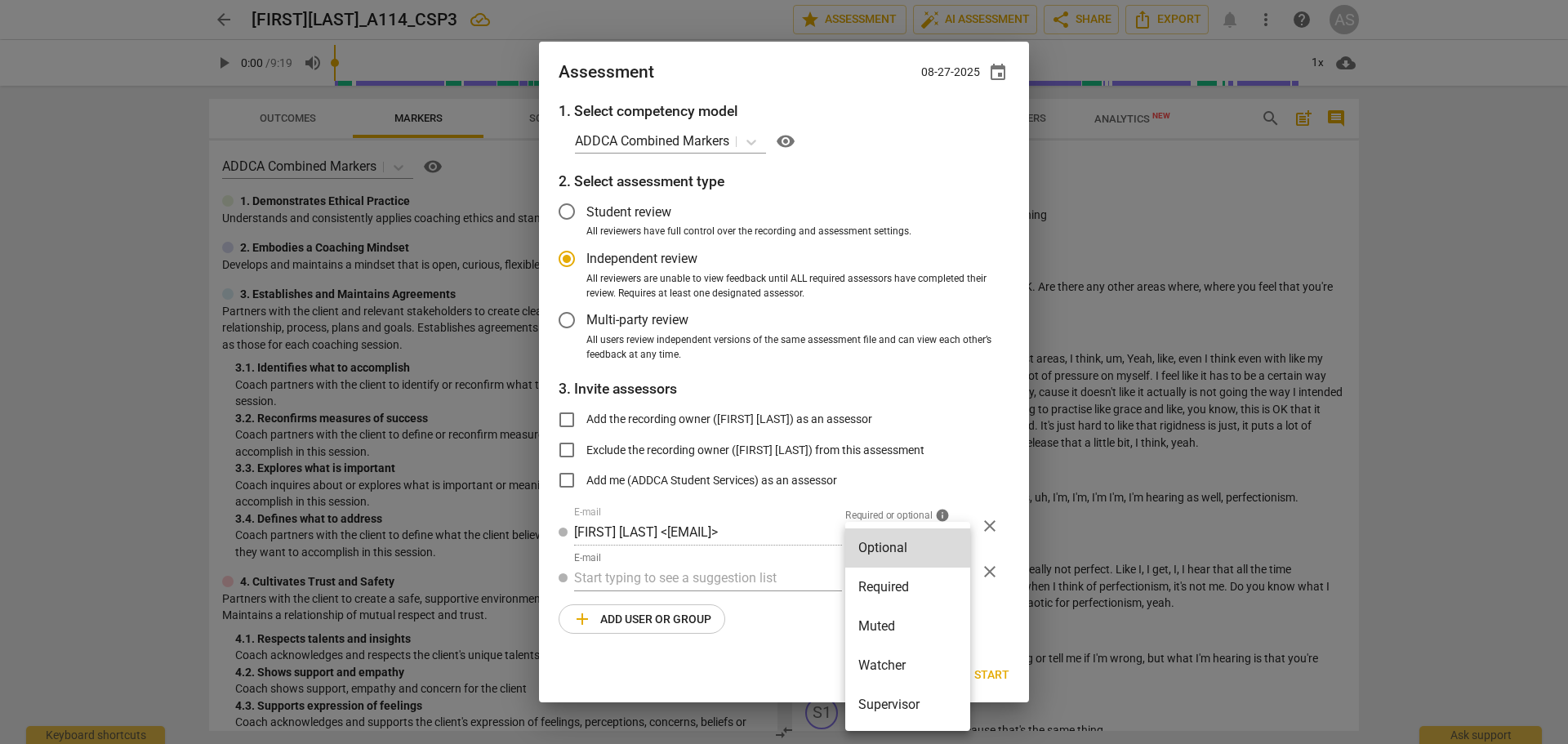 radio on "false" 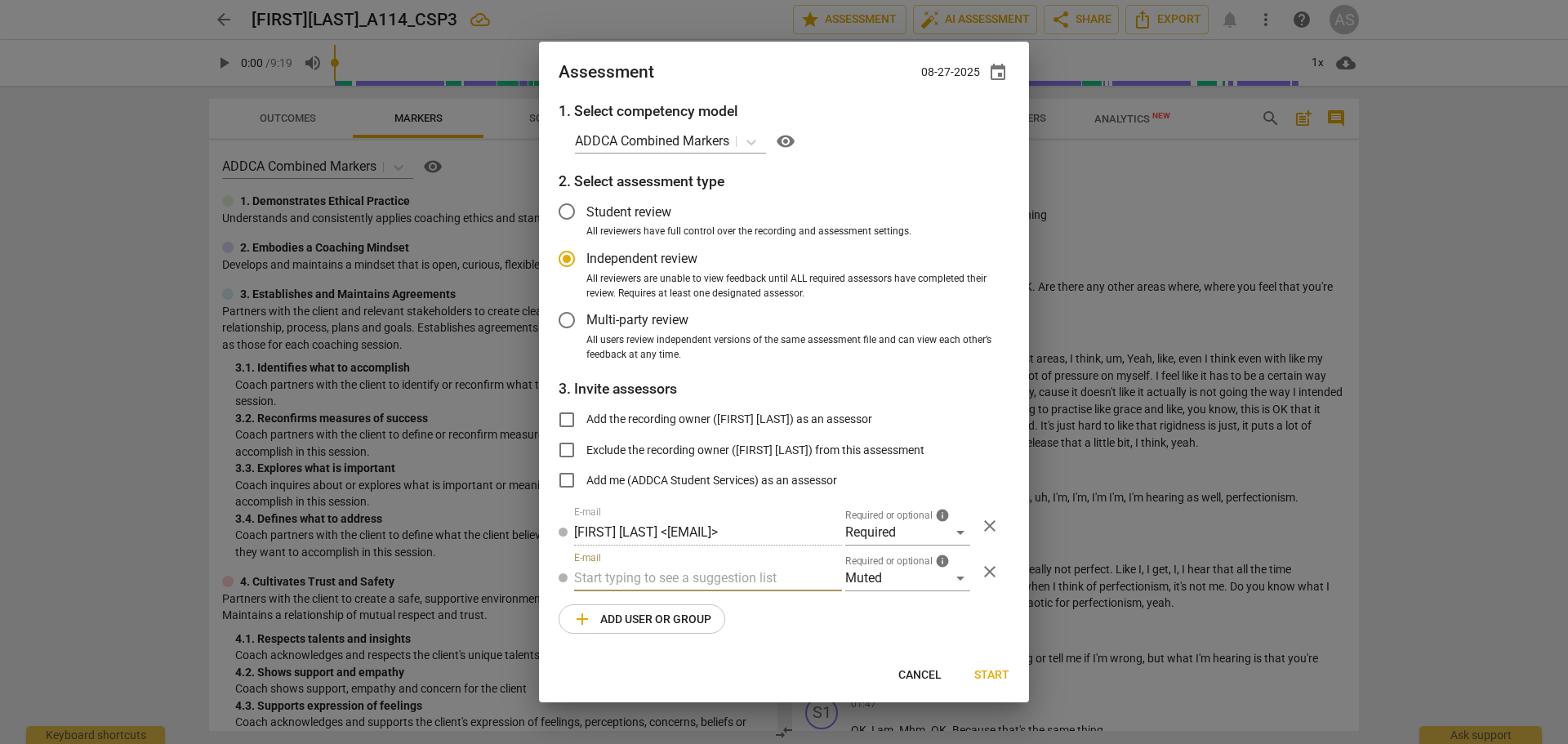 click at bounding box center [708, 578] 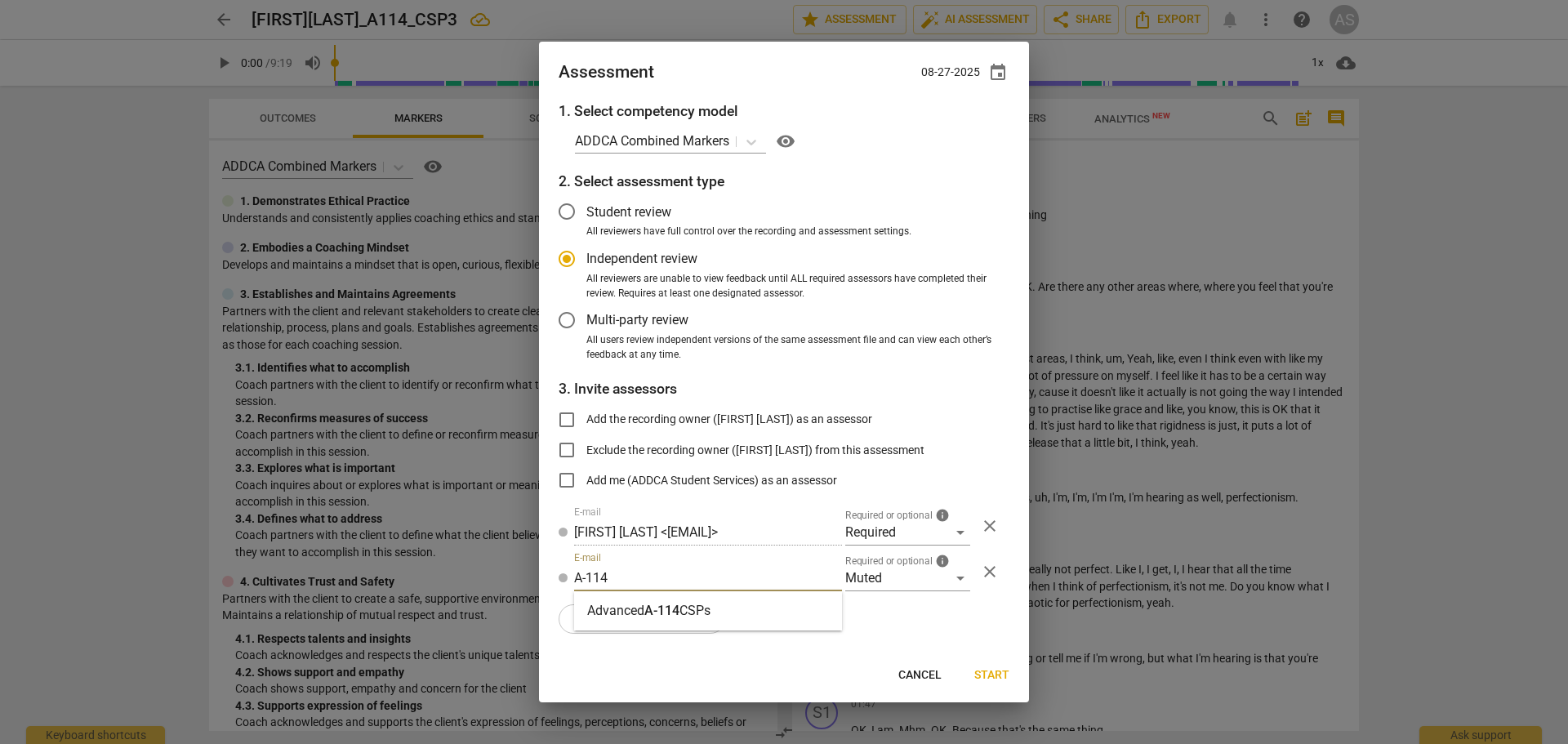 type on "A-114" 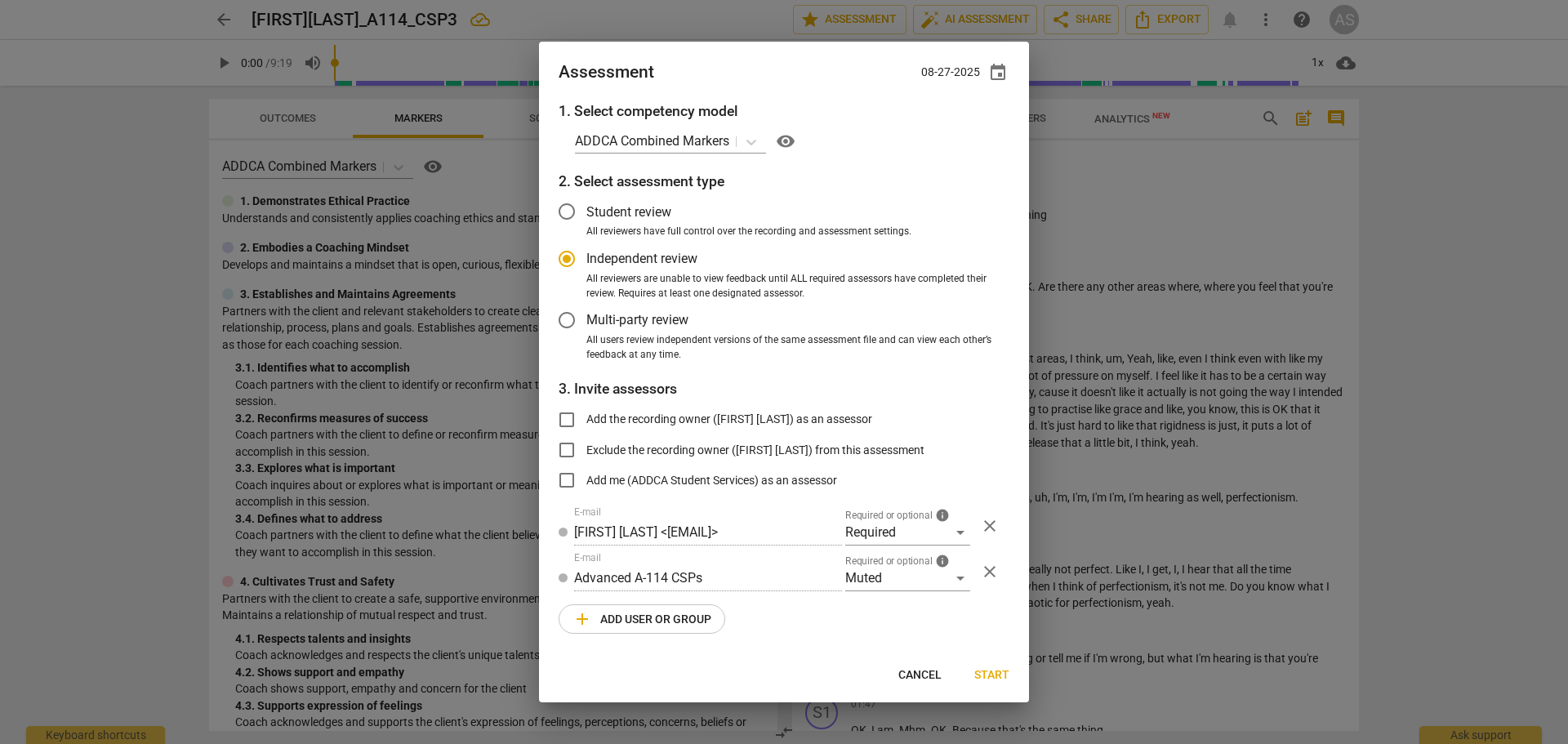 click on "Start" at bounding box center (991, 675) 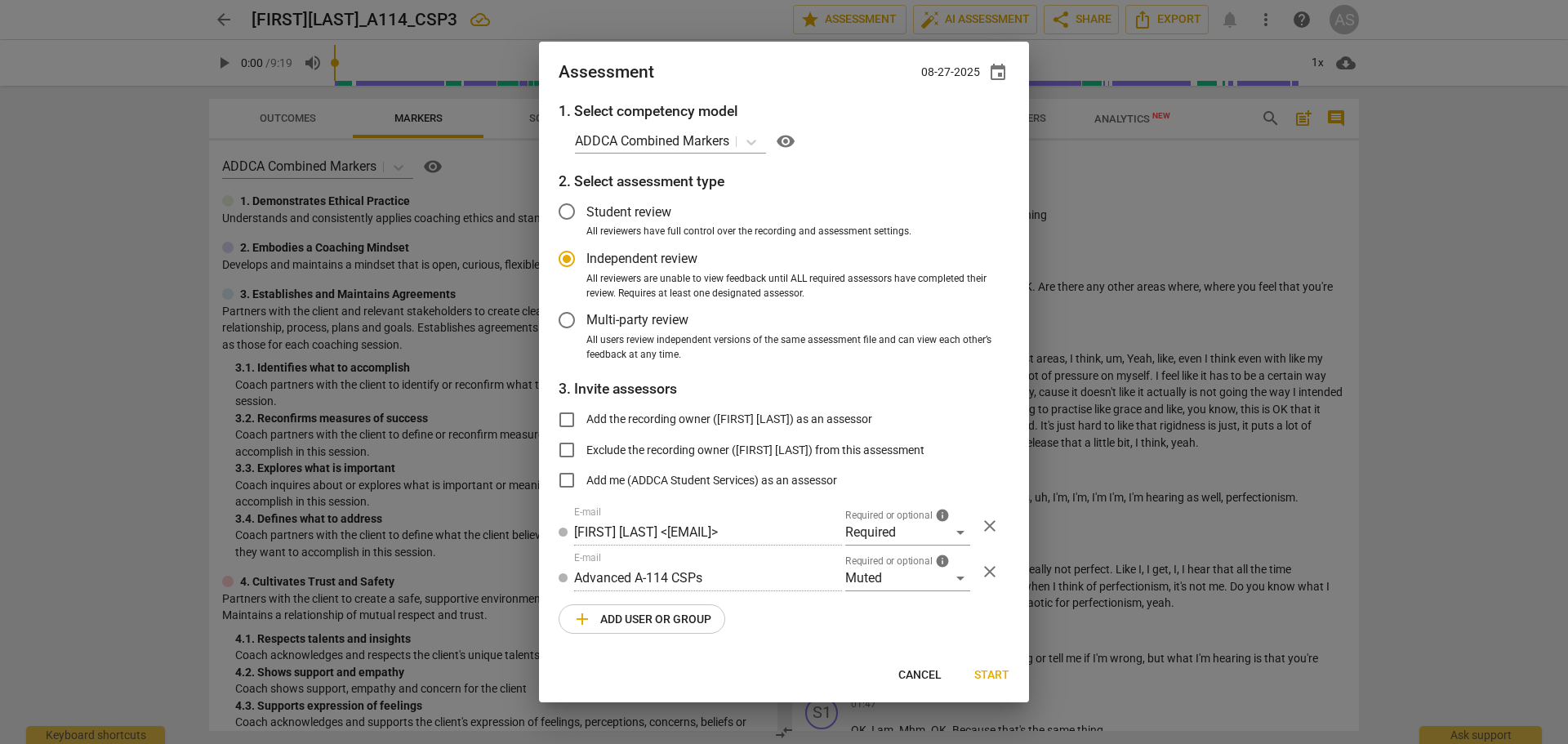 radio on "false" 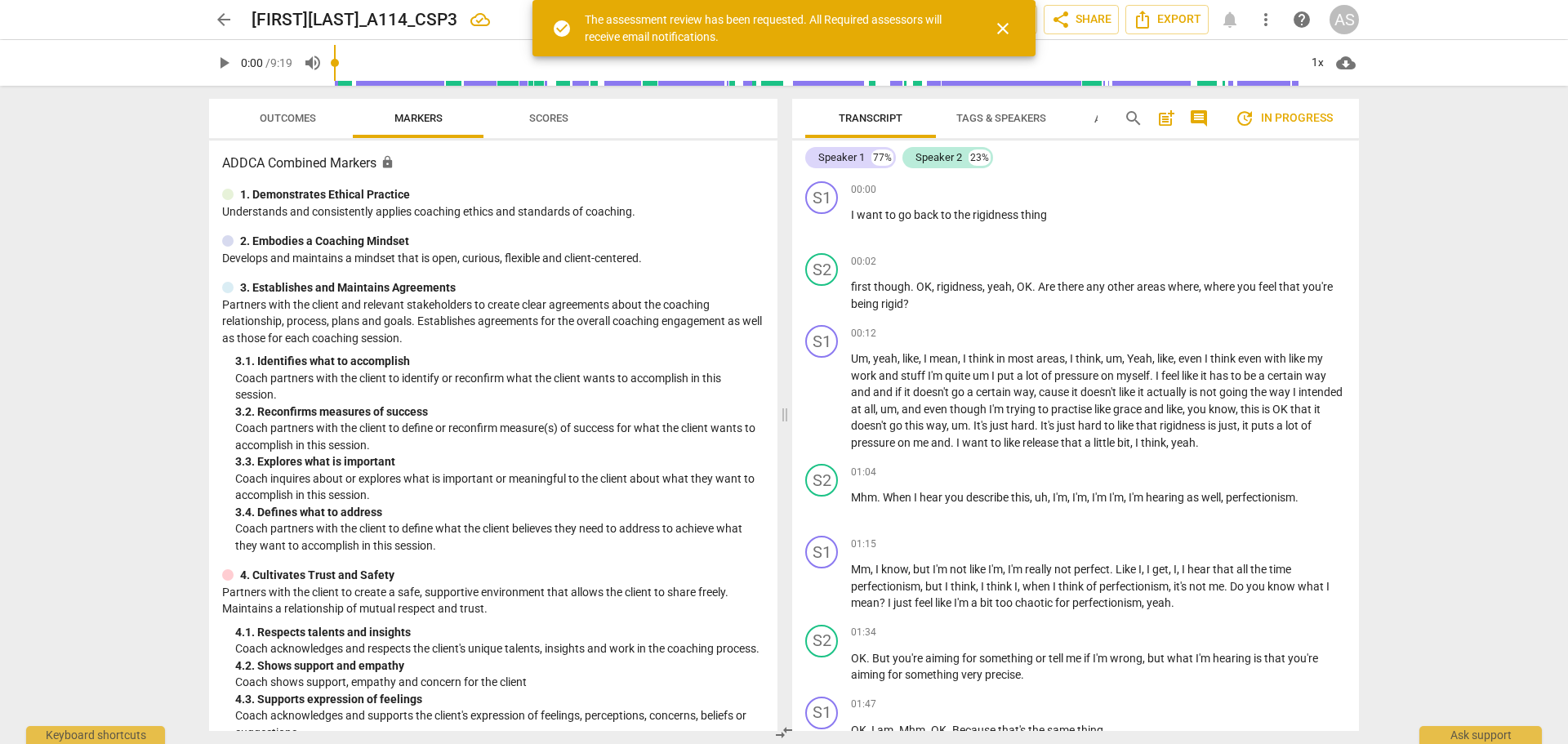 click on "arrow_back" at bounding box center (224, 20) 